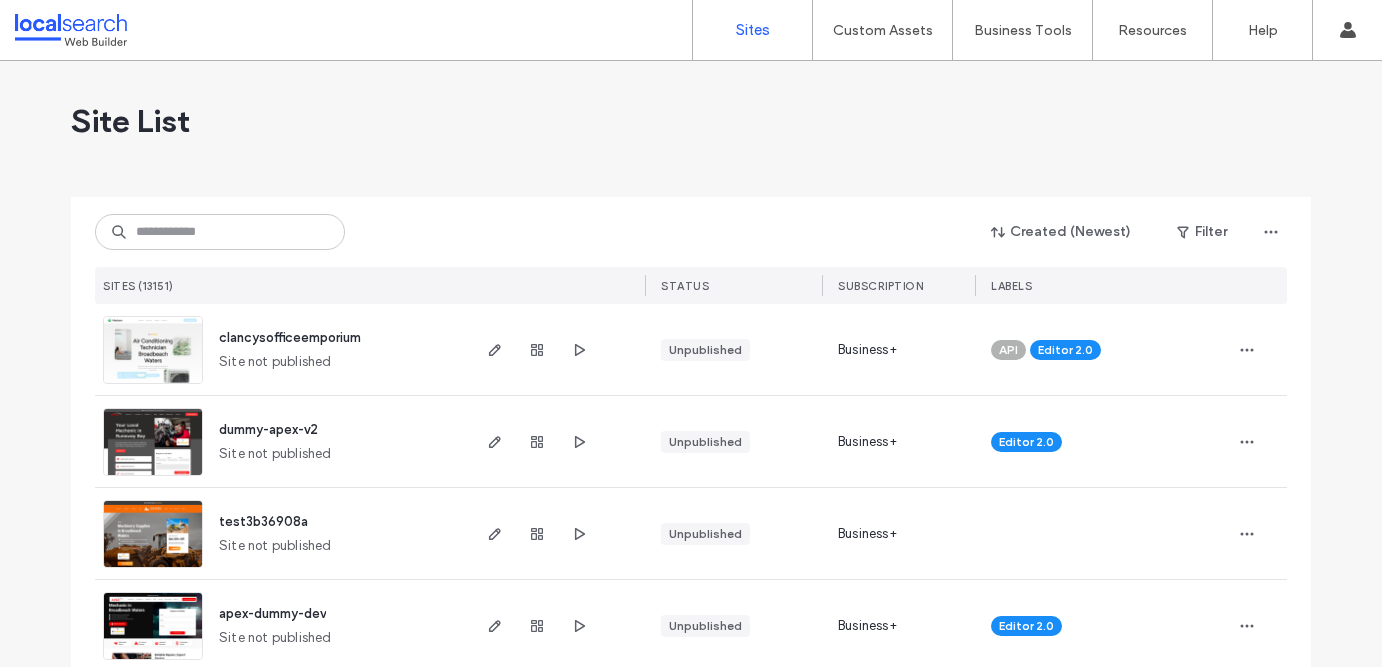 scroll, scrollTop: 0, scrollLeft: 0, axis: both 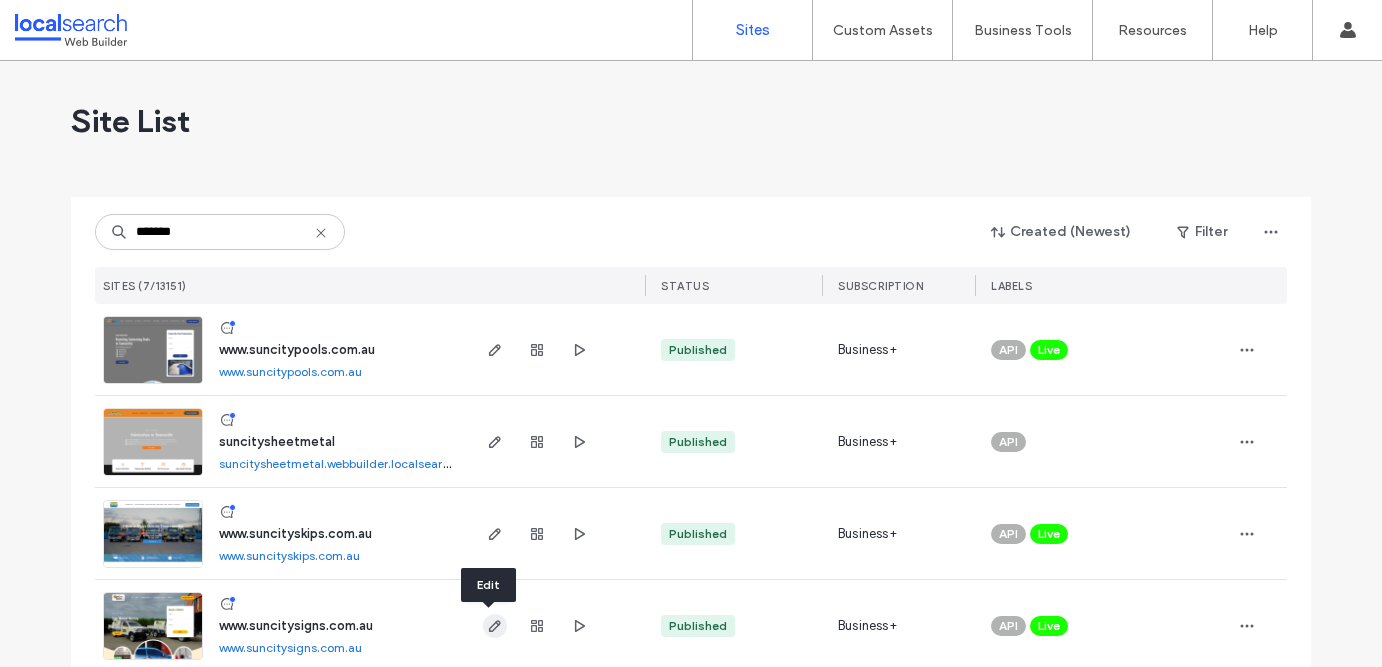 type on "*******" 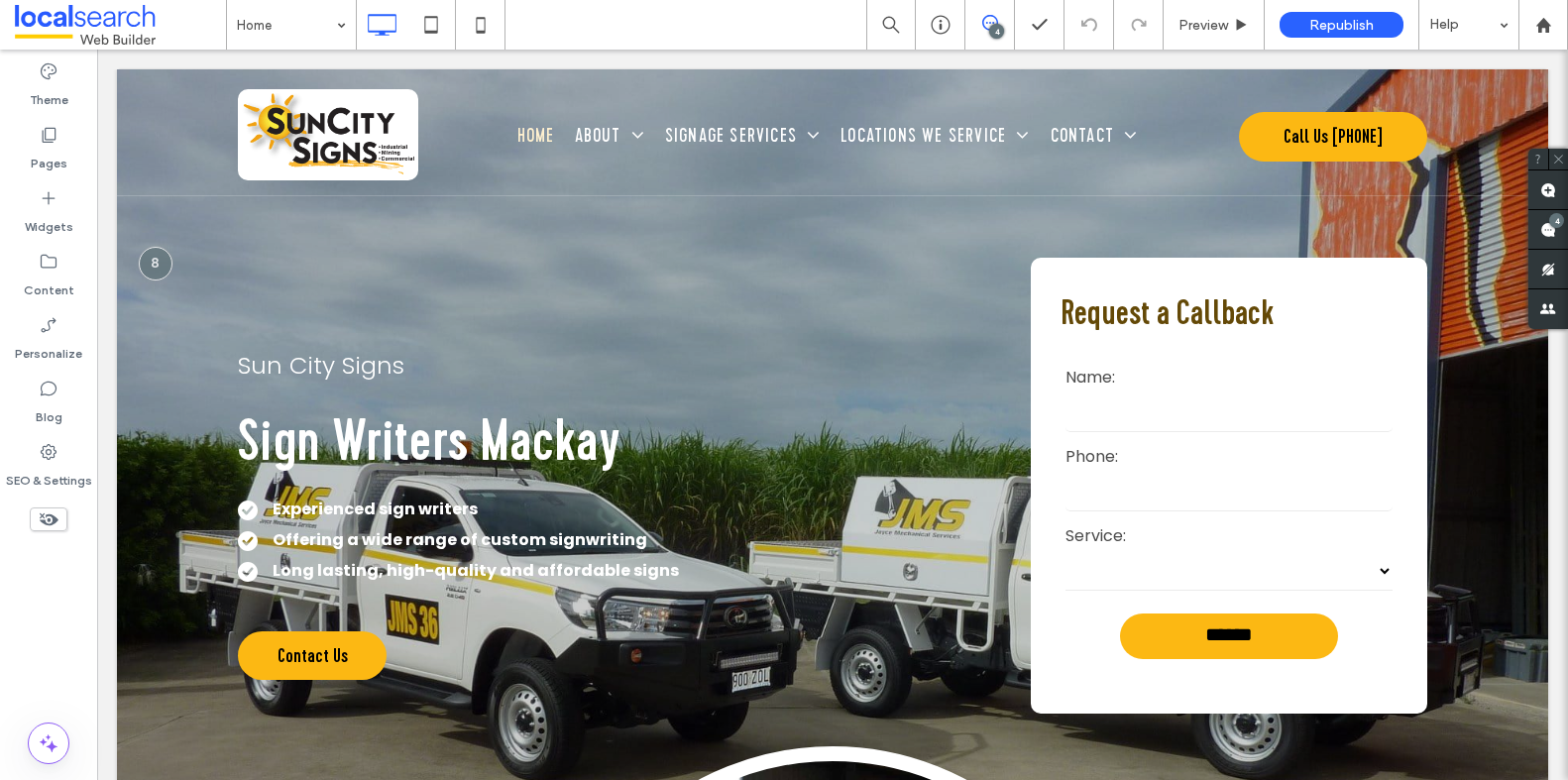 scroll, scrollTop: 0, scrollLeft: 0, axis: both 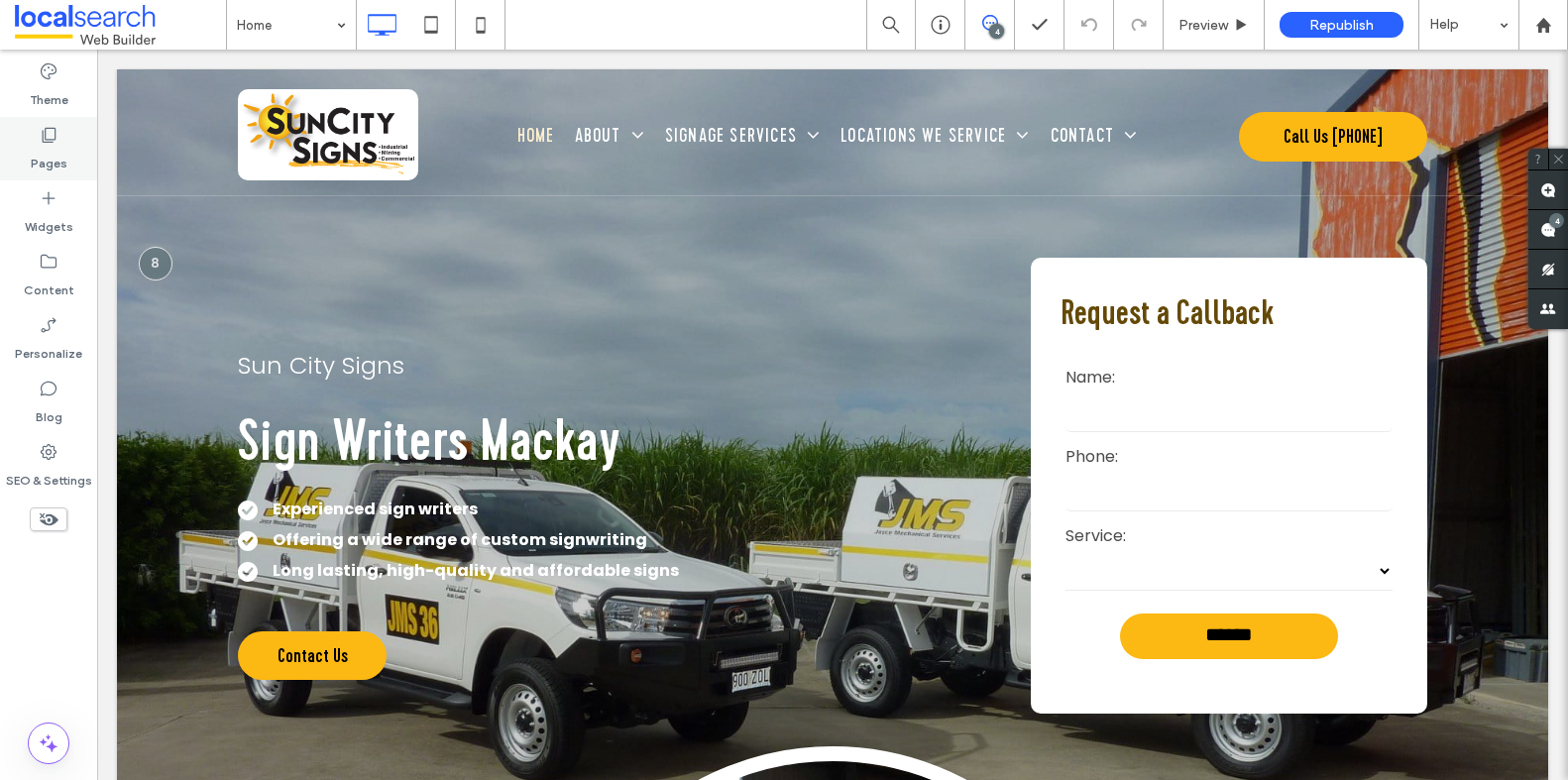 click on "Pages" at bounding box center [49, 159] 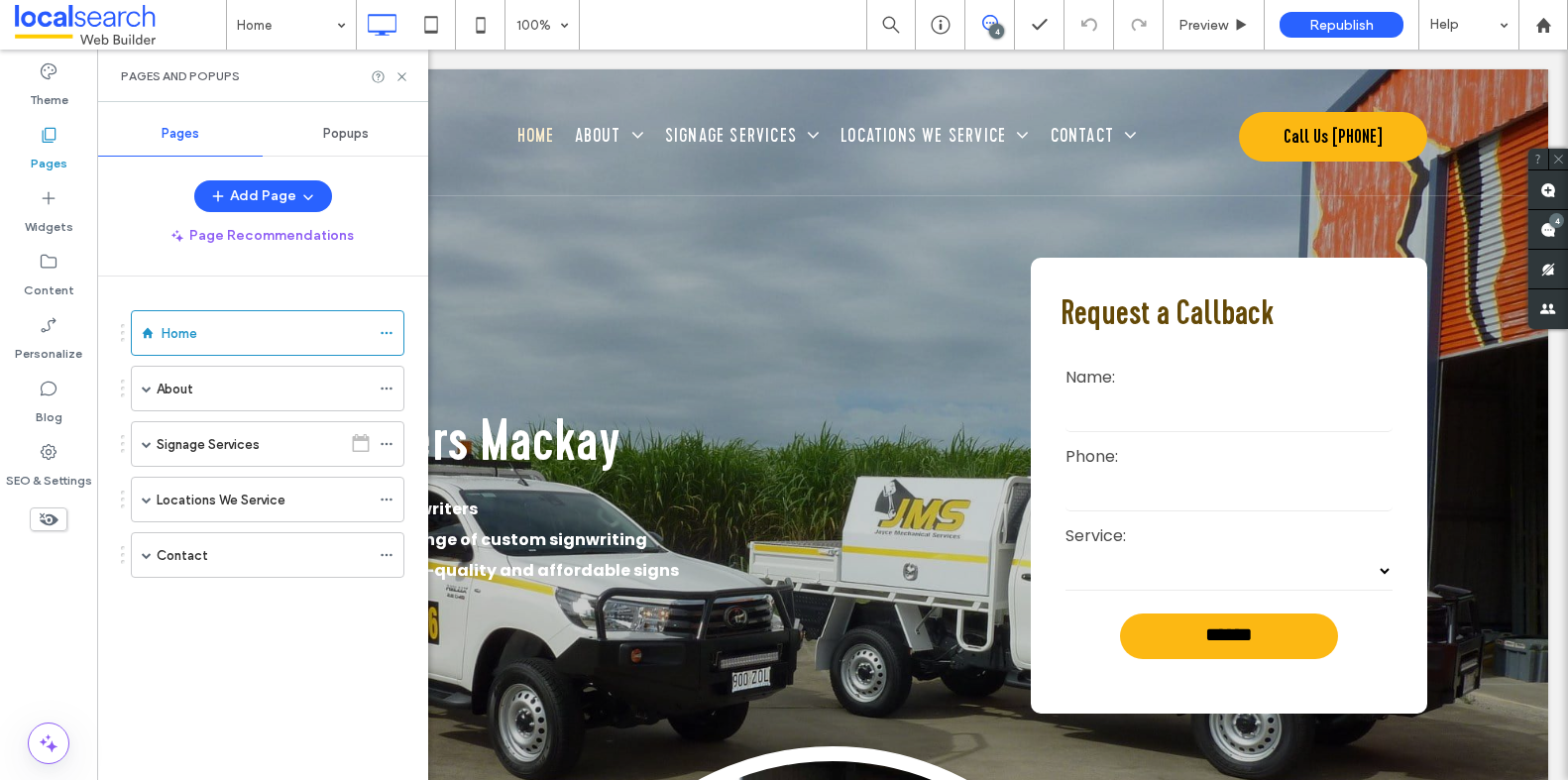 click on "About" at bounding box center (263, 389) 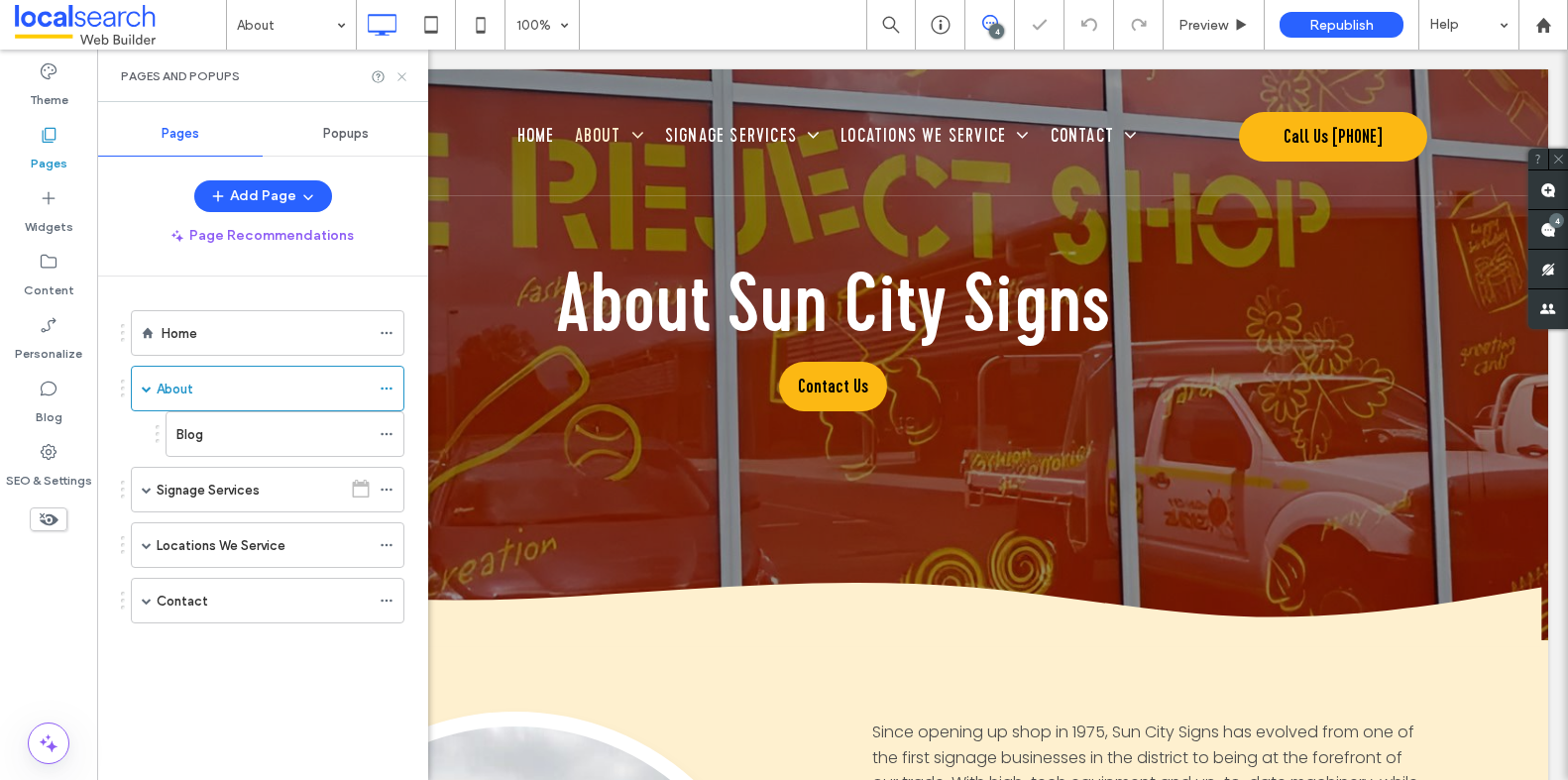 scroll, scrollTop: 0, scrollLeft: 0, axis: both 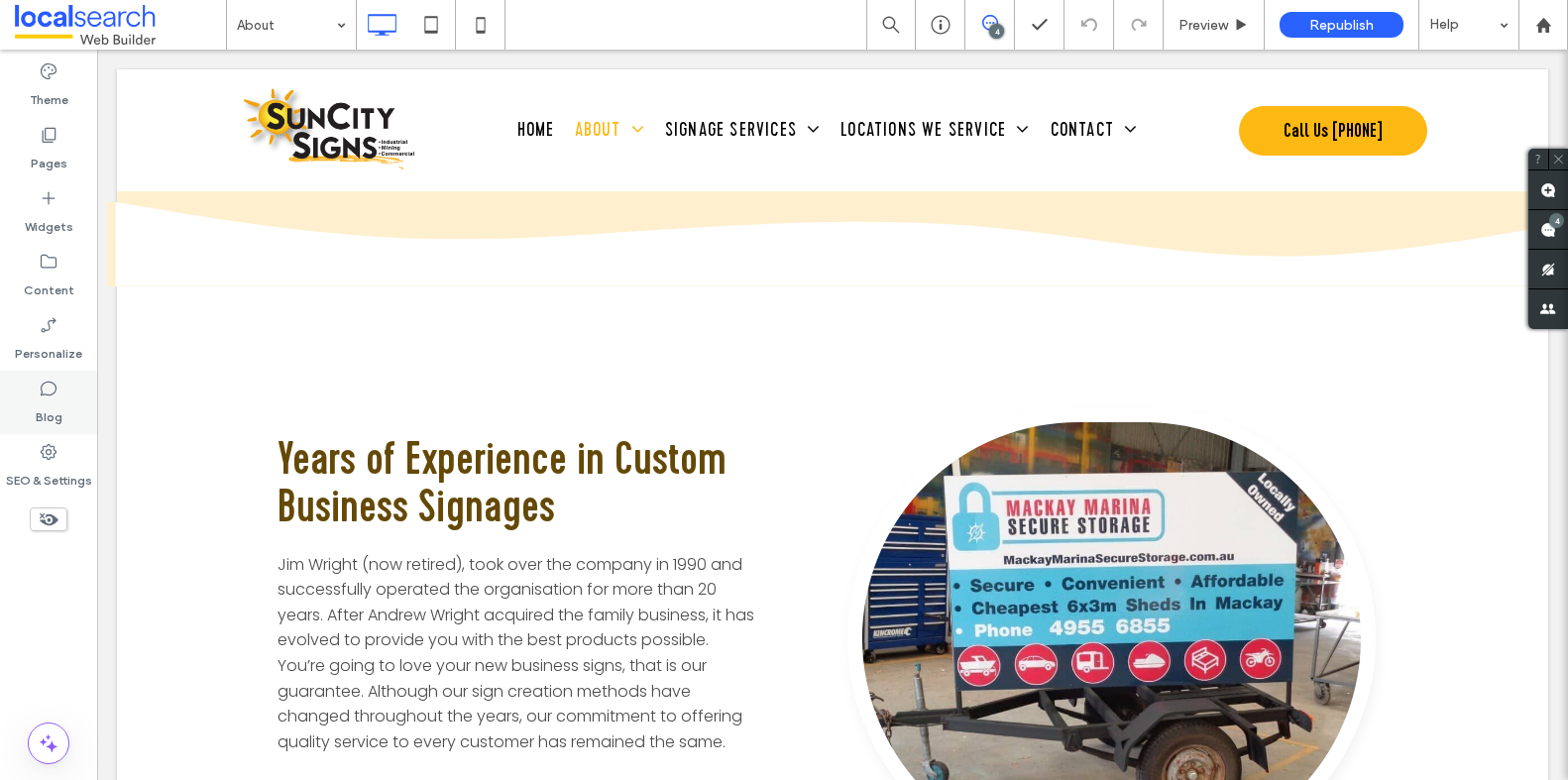 click on "Blog" at bounding box center (49, 402) 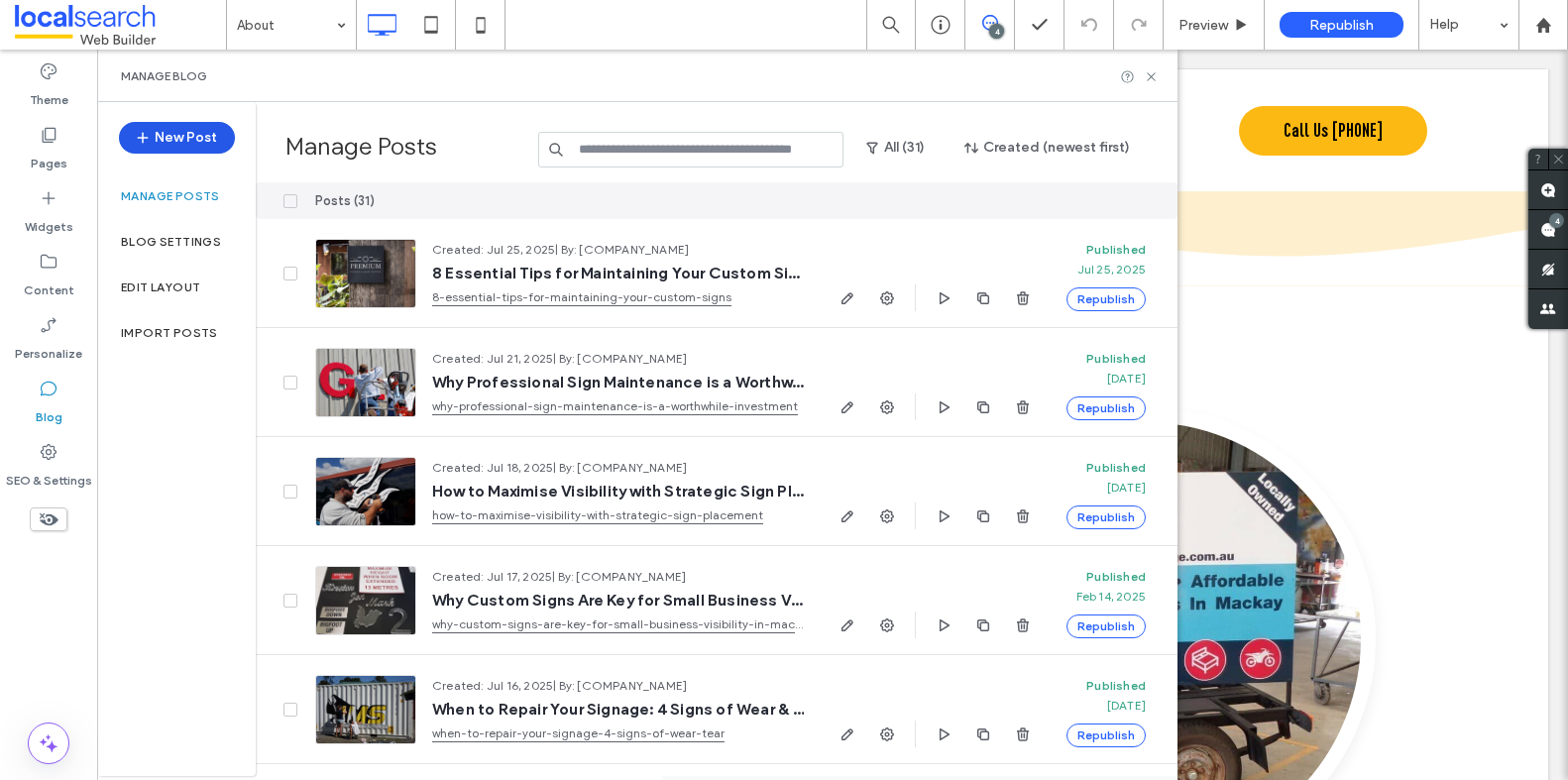 click on "New Post" at bounding box center (176, 138) 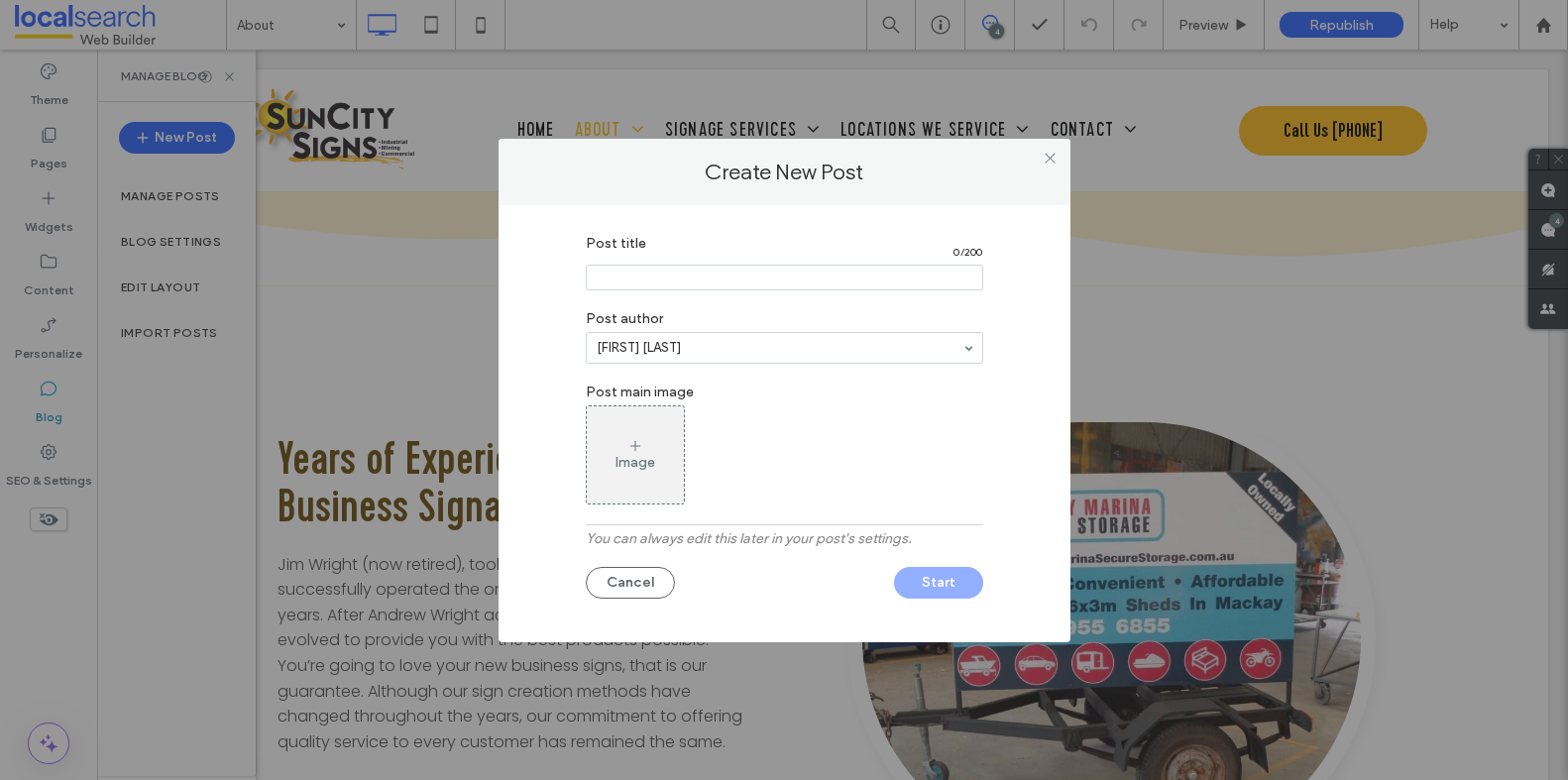 click at bounding box center [784, 278] 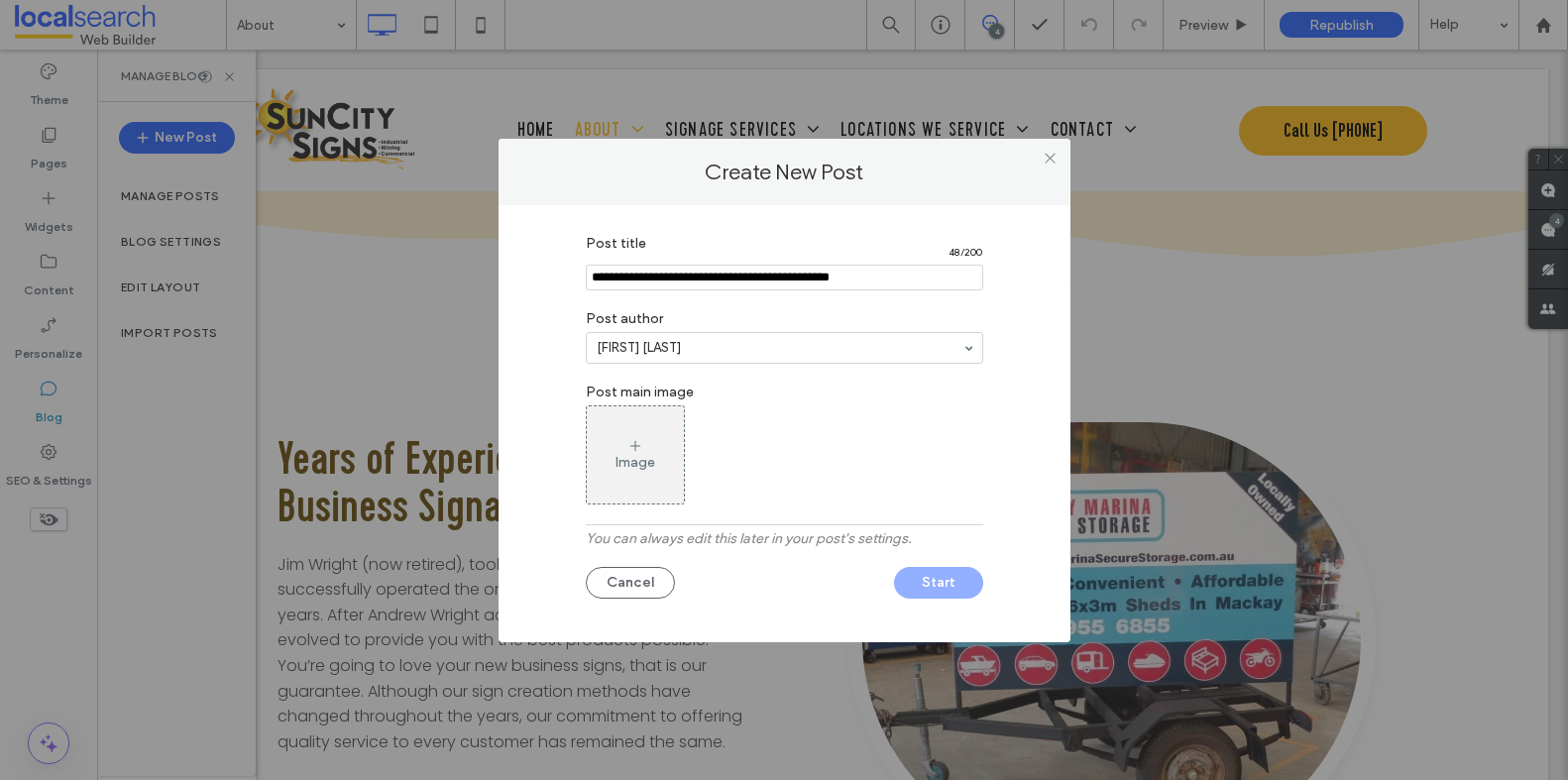 type on "**********" 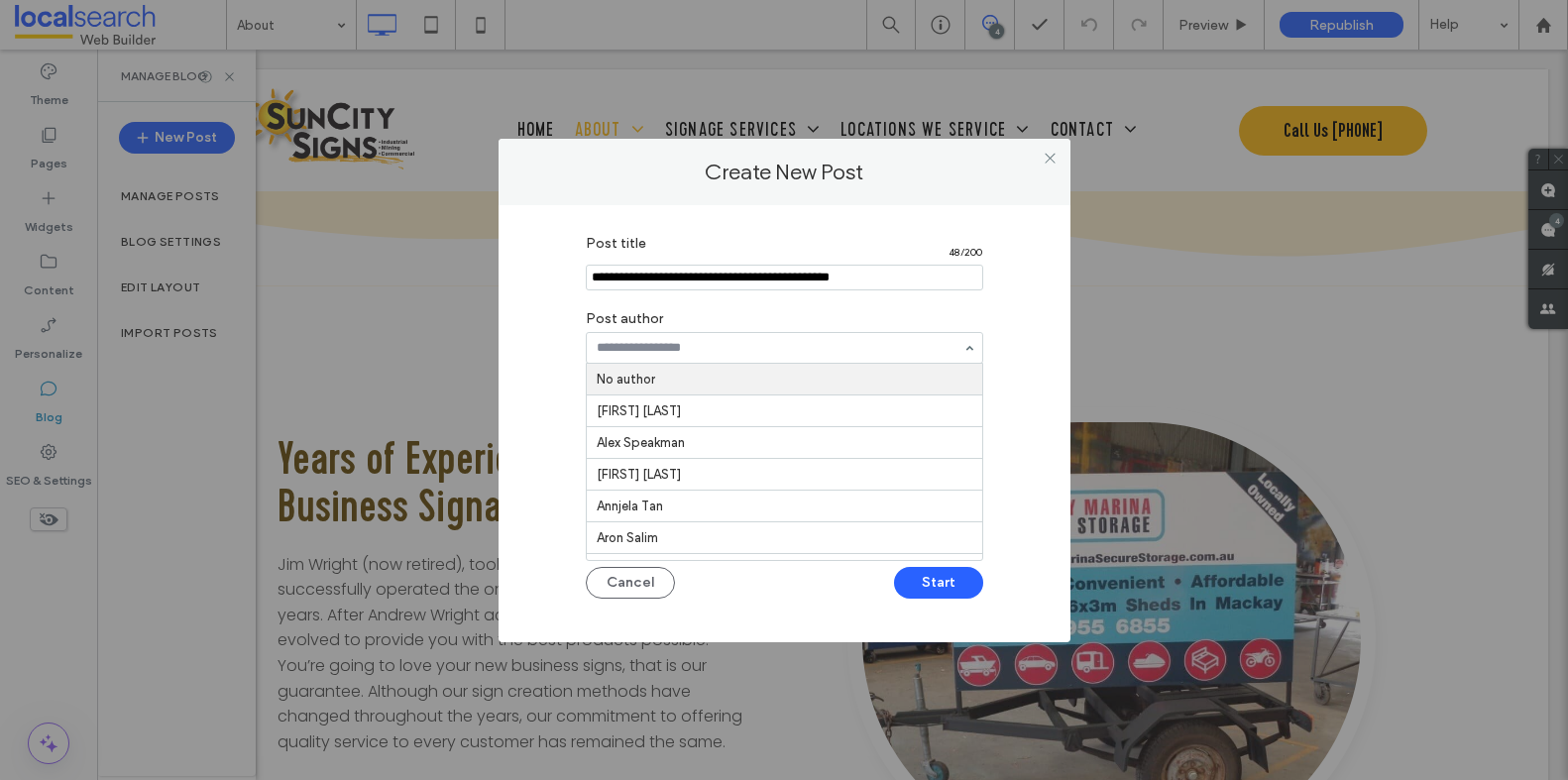 paste on "**********" 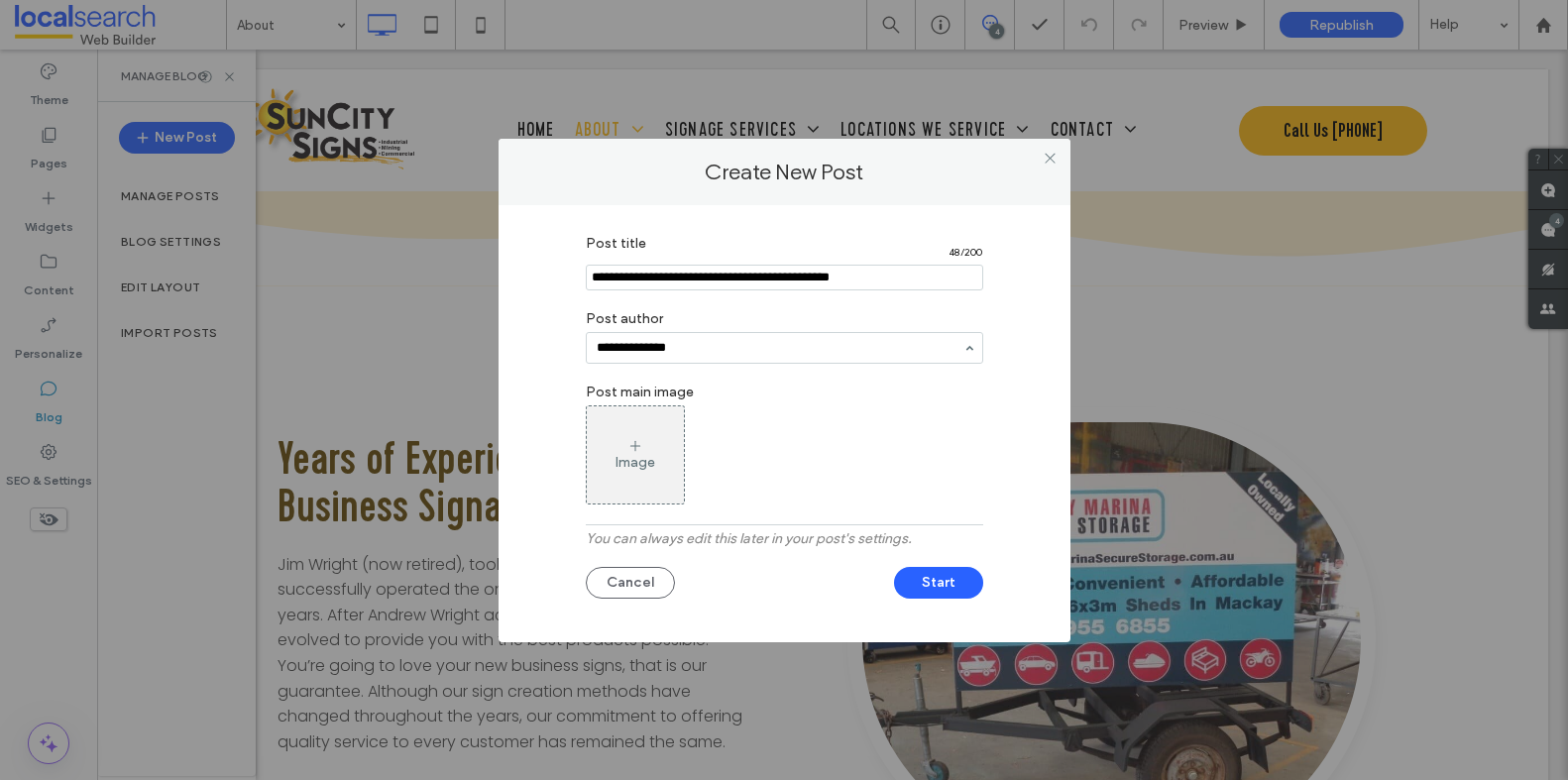 type on "**********" 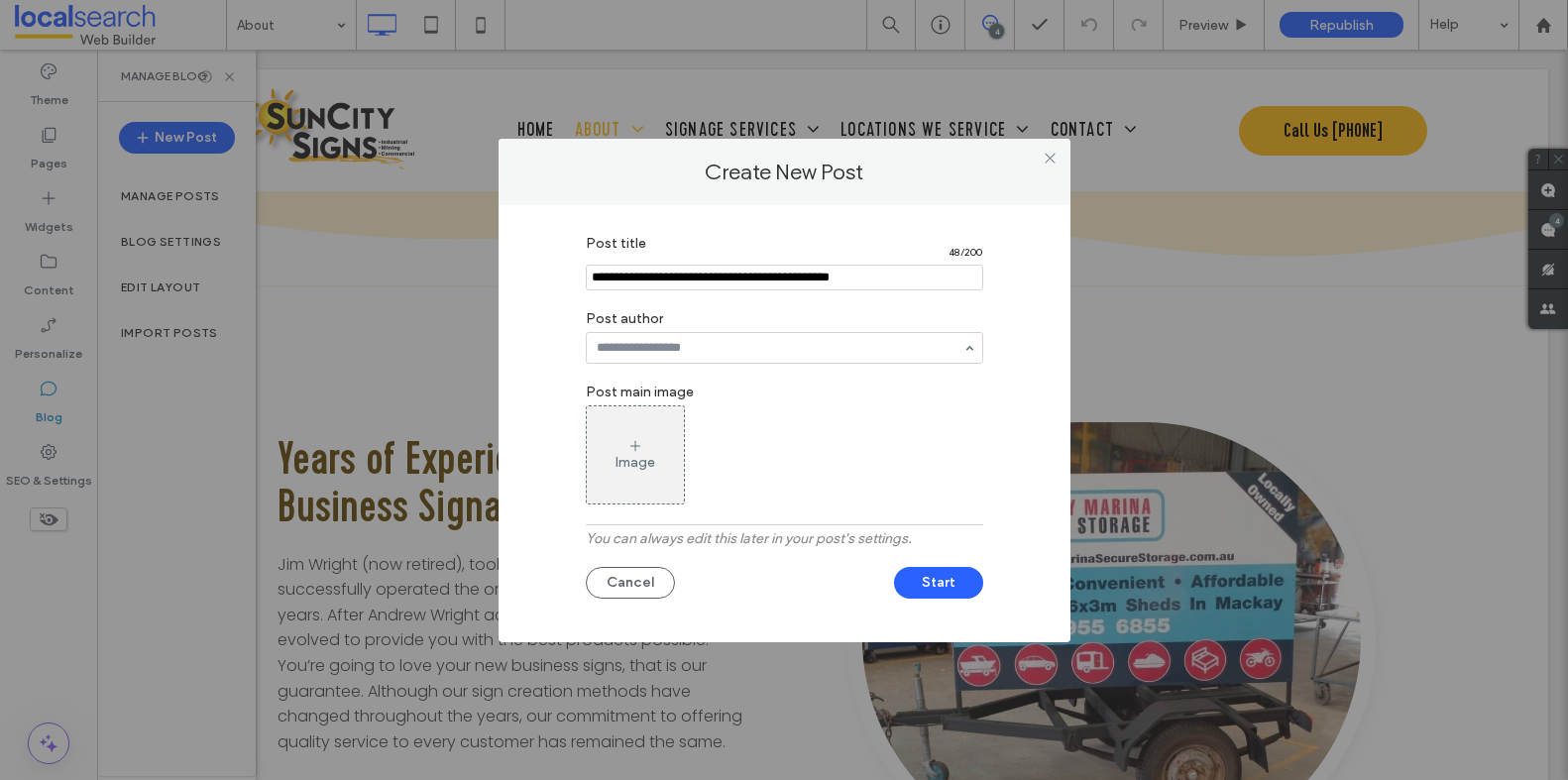 click on "Post title 48 / 200 Post author Post main image Image You can always edit this later in your post's settings. Cancel Start" at bounding box center (784, 423) 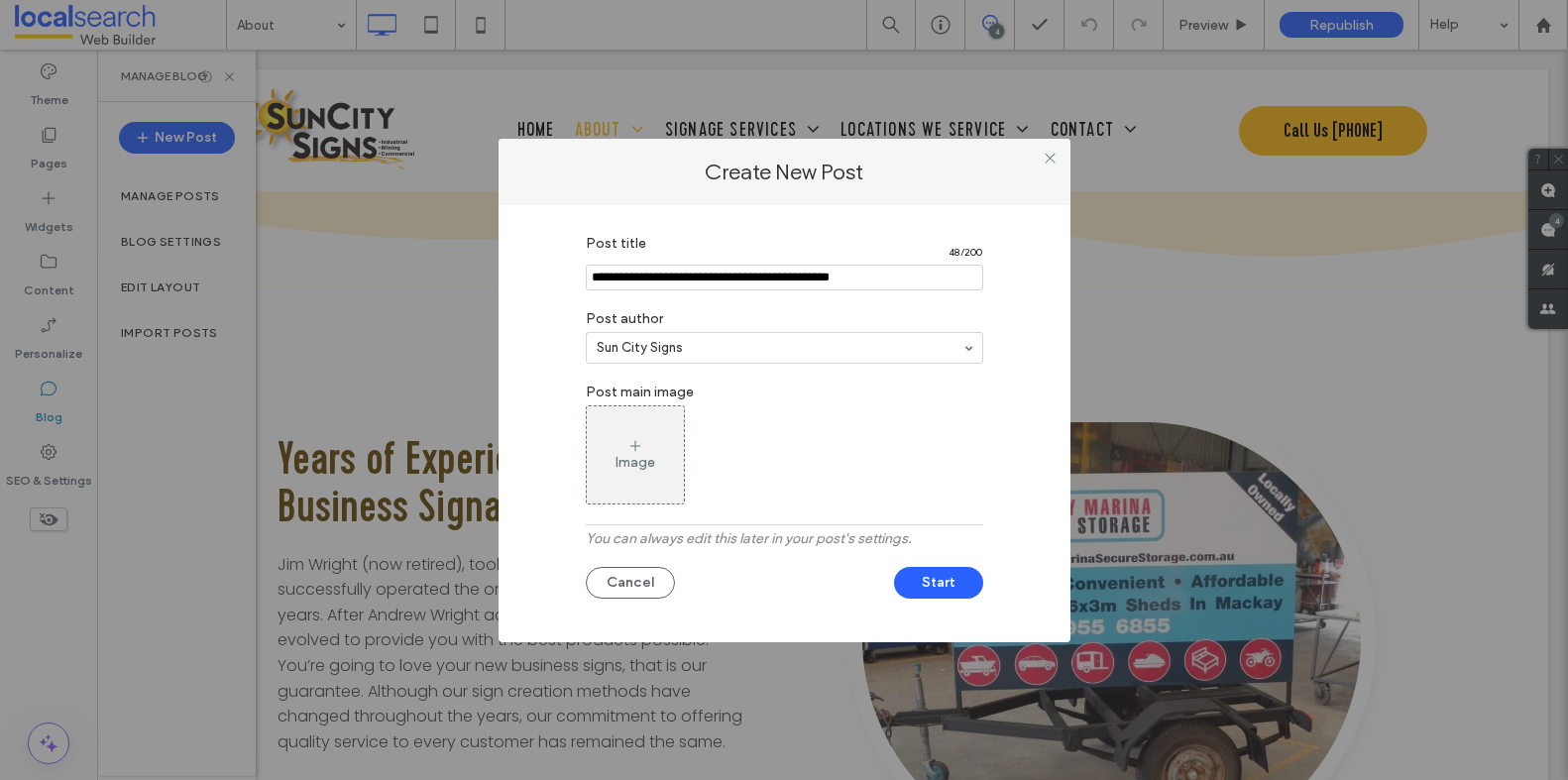 click 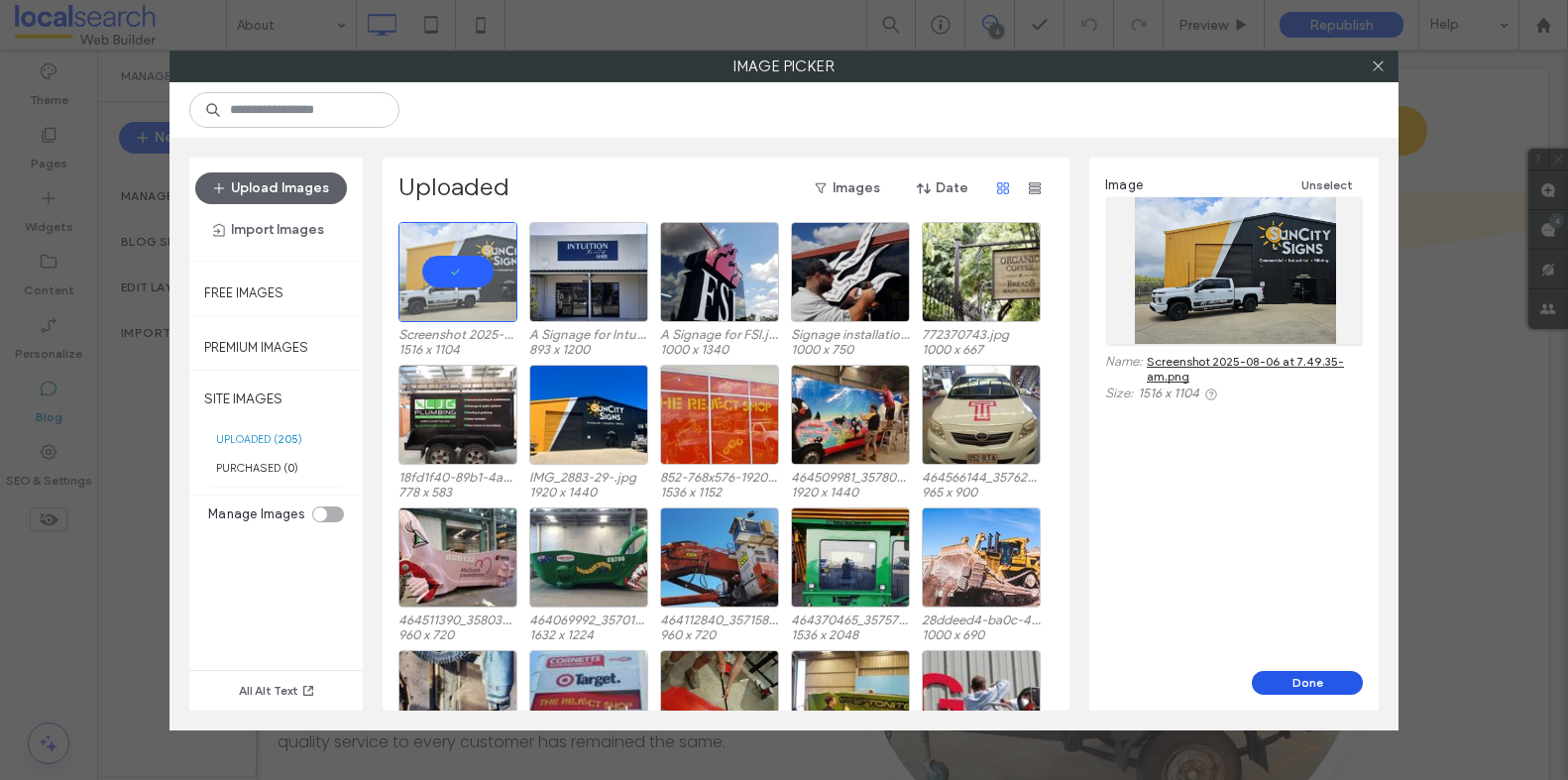 click on "Done" at bounding box center (1307, 683) 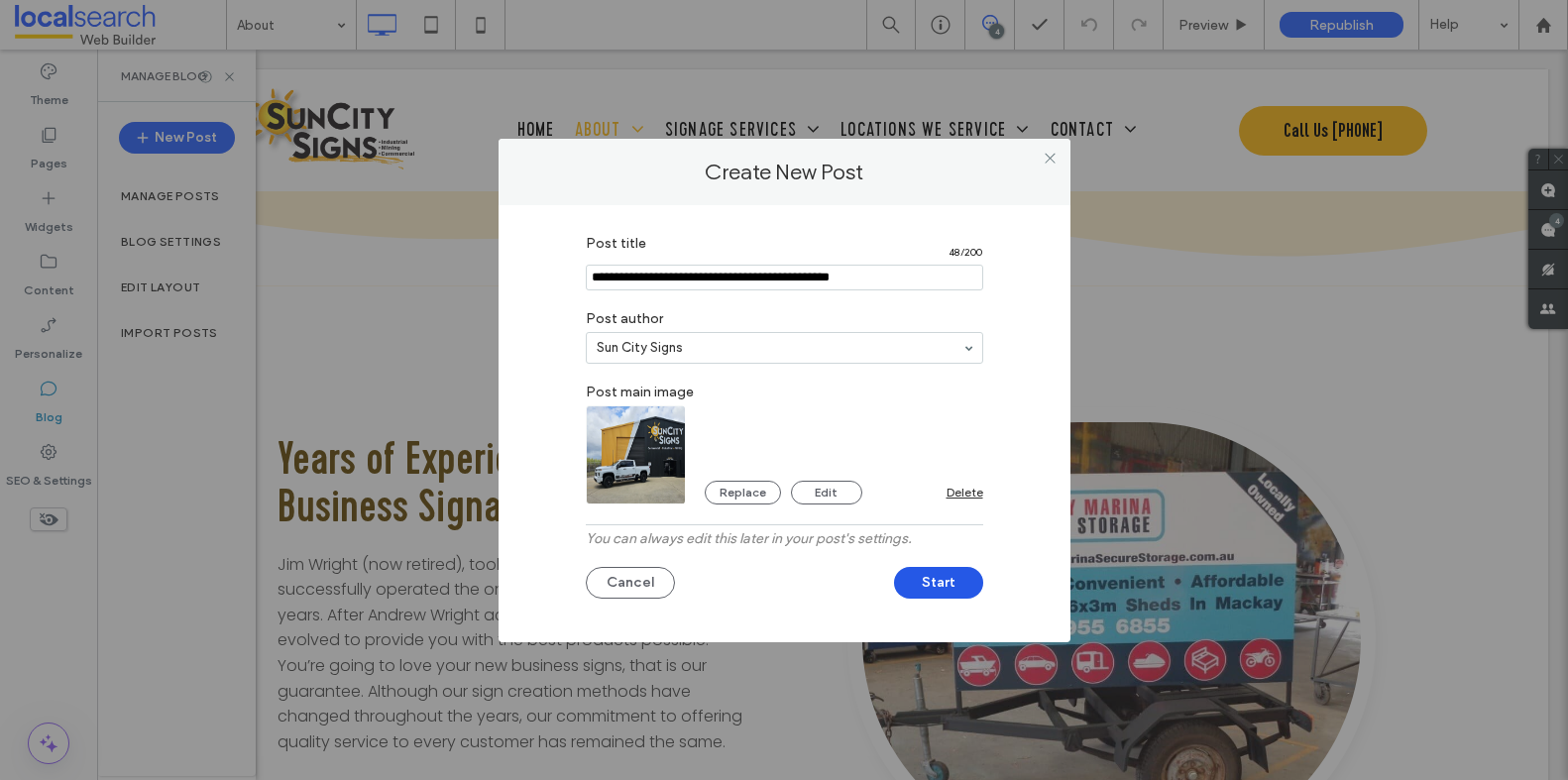 click on "Start" at bounding box center [939, 583] 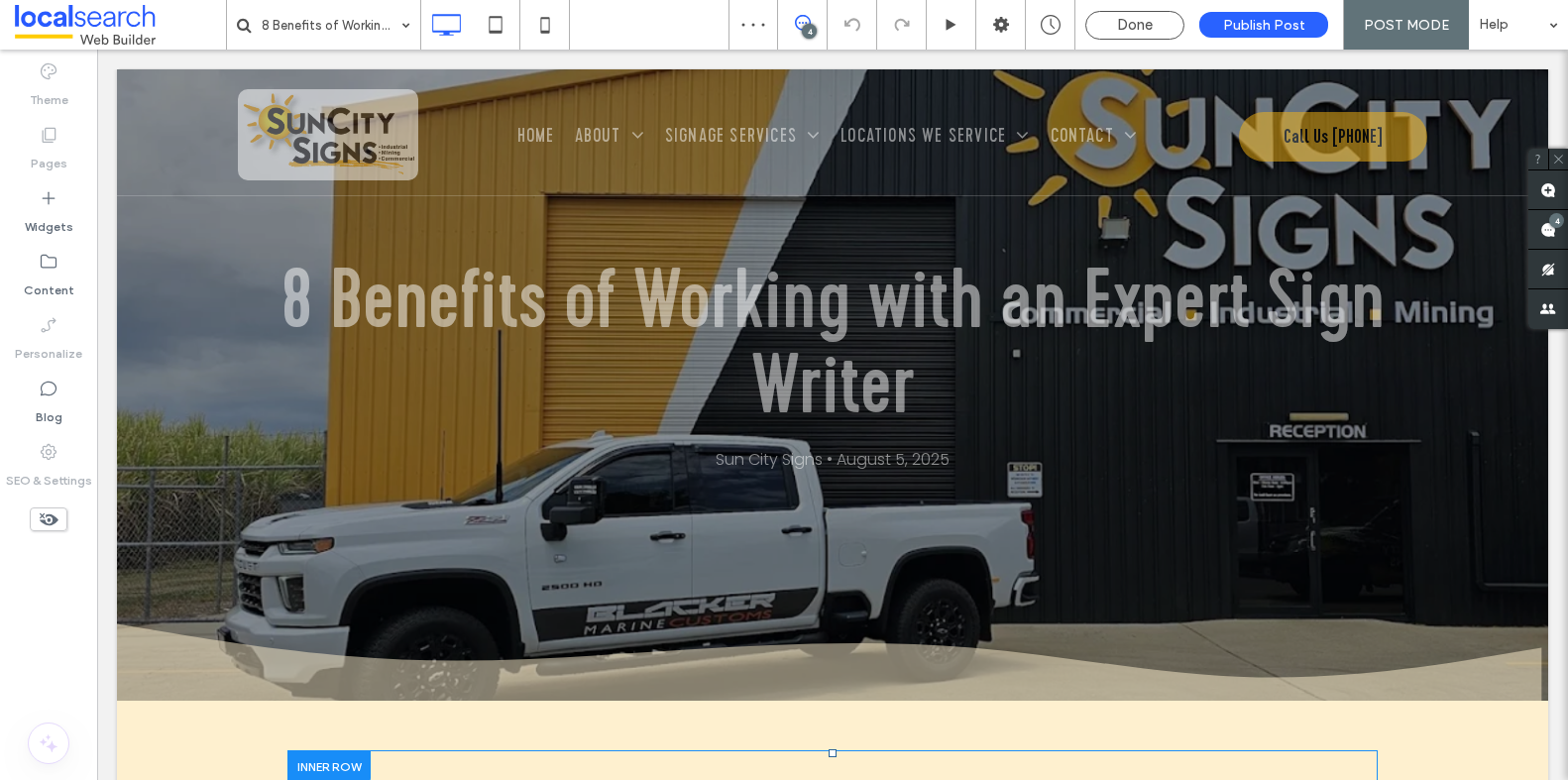 scroll, scrollTop: 358, scrollLeft: 0, axis: vertical 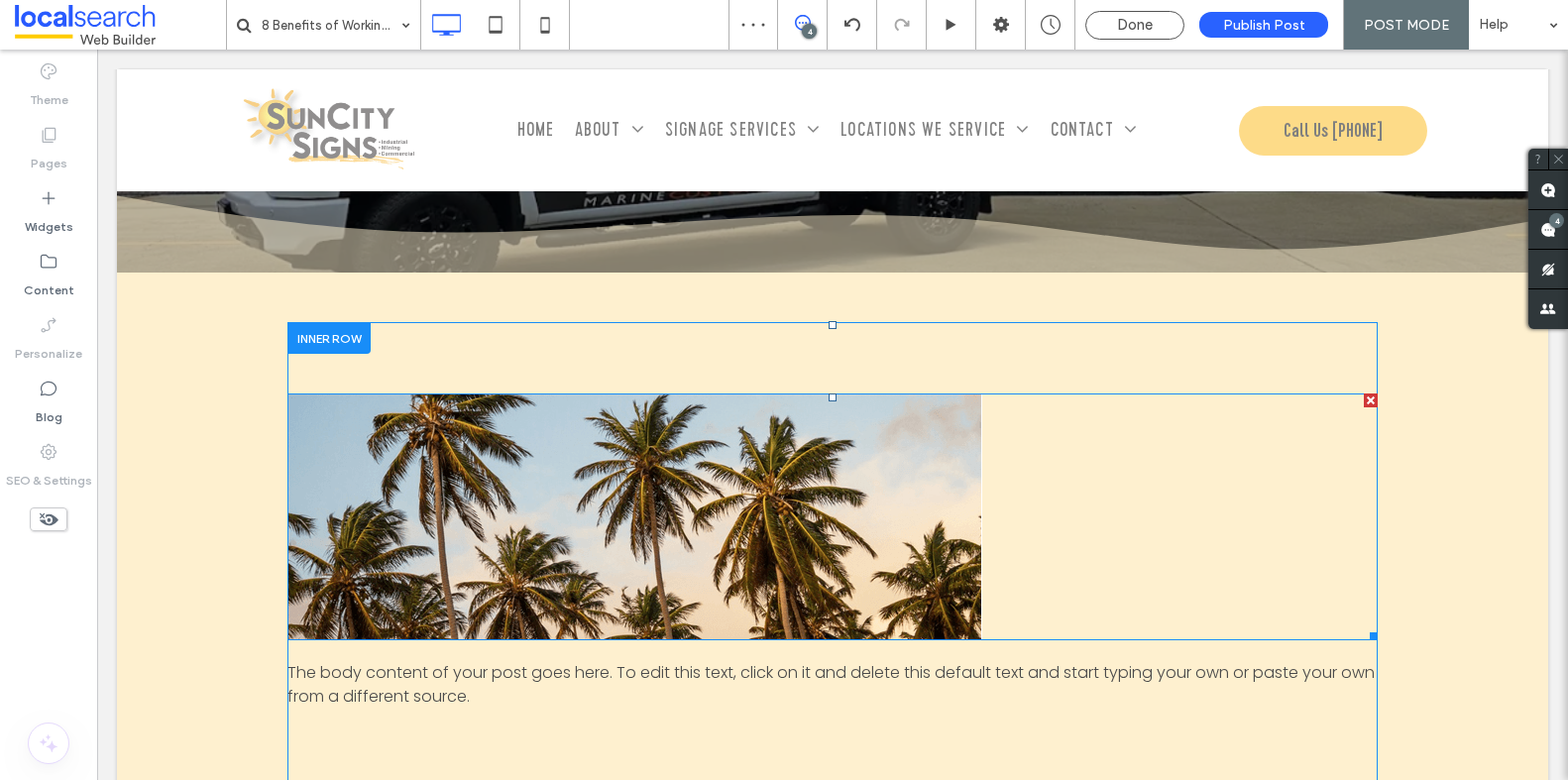 click at bounding box center (634, 516) 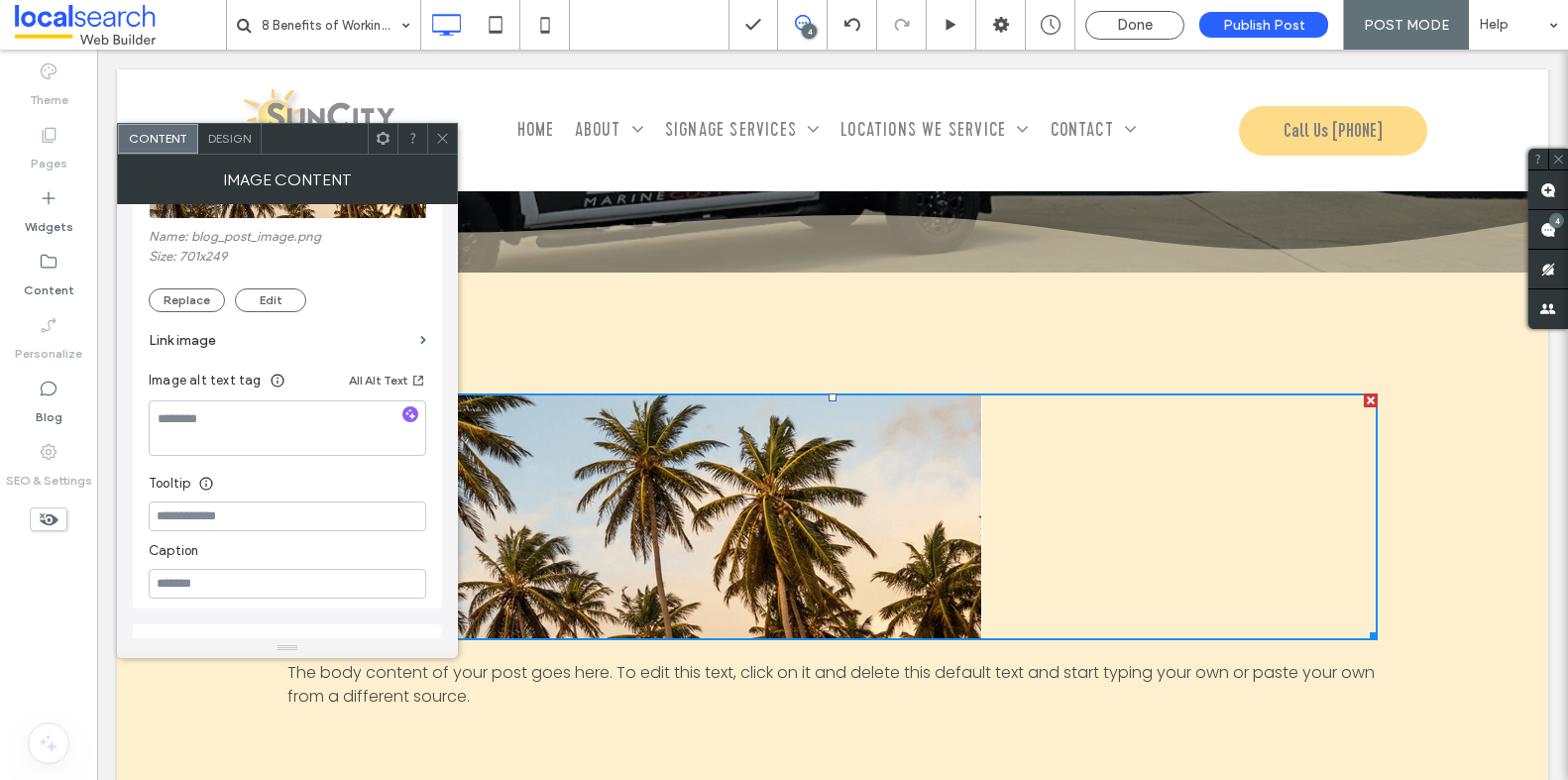 scroll, scrollTop: 351, scrollLeft: 0, axis: vertical 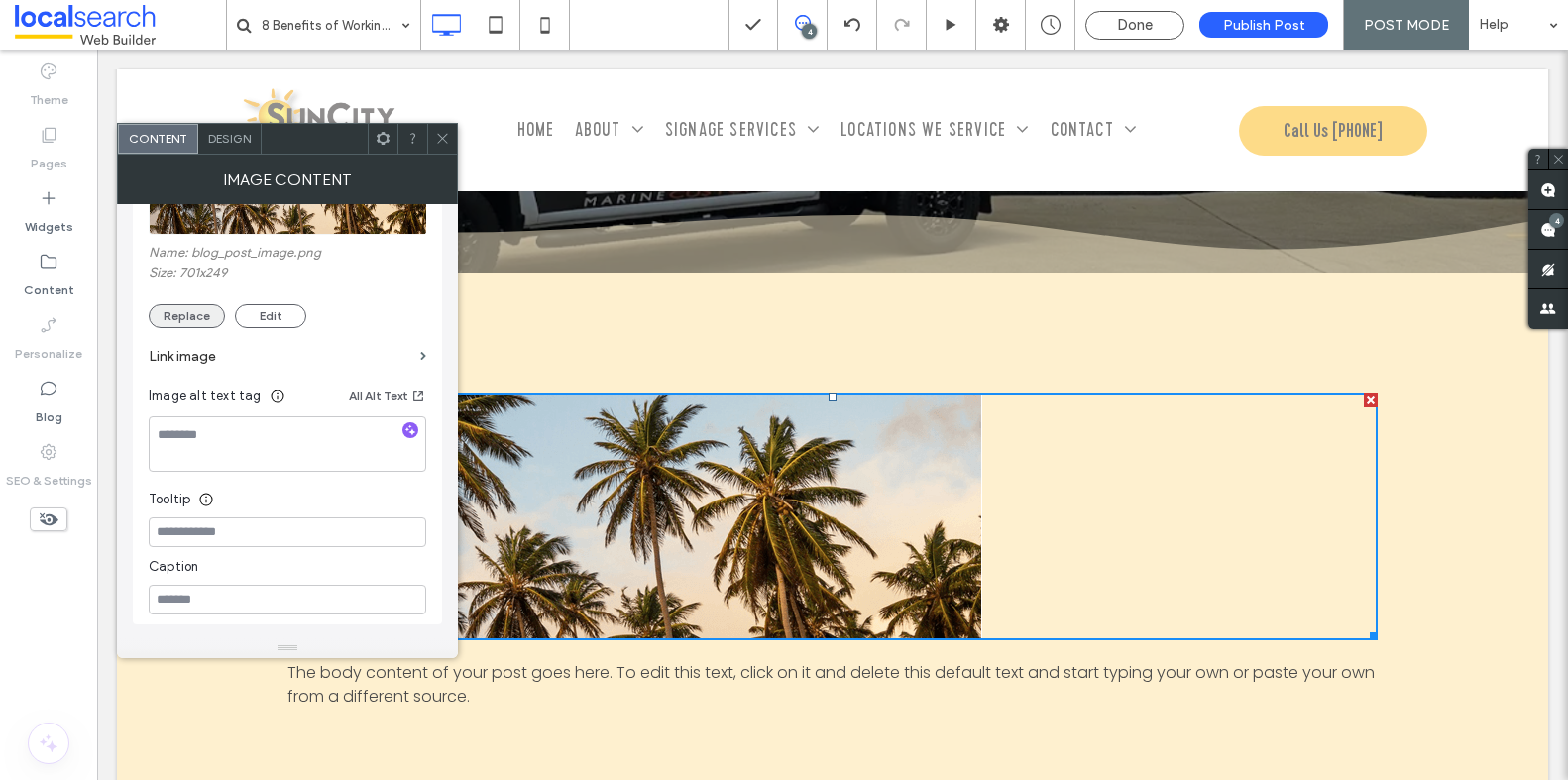 click on "Replace" at bounding box center [186, 316] 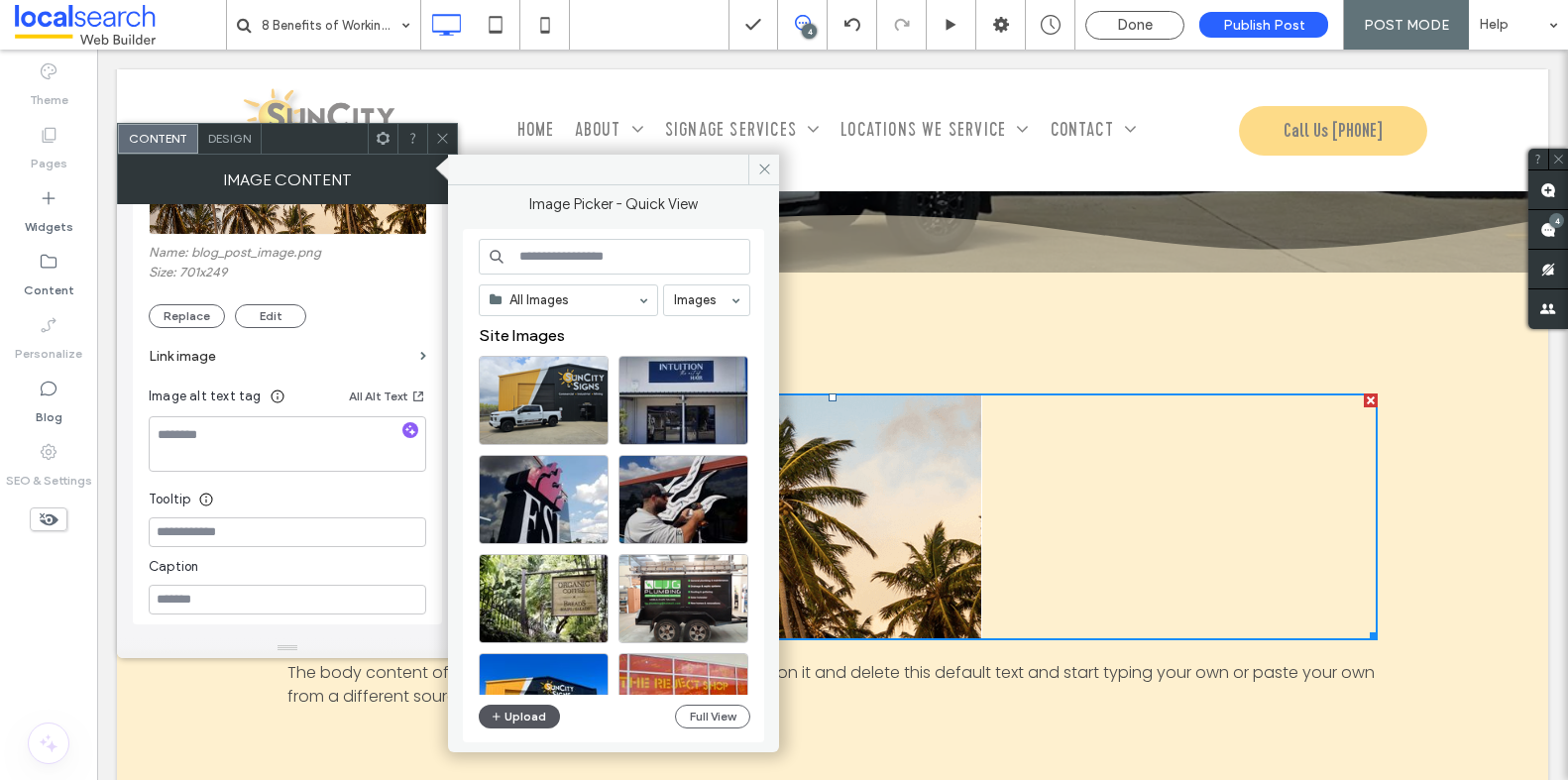 click on "Upload" at bounding box center (519, 717) 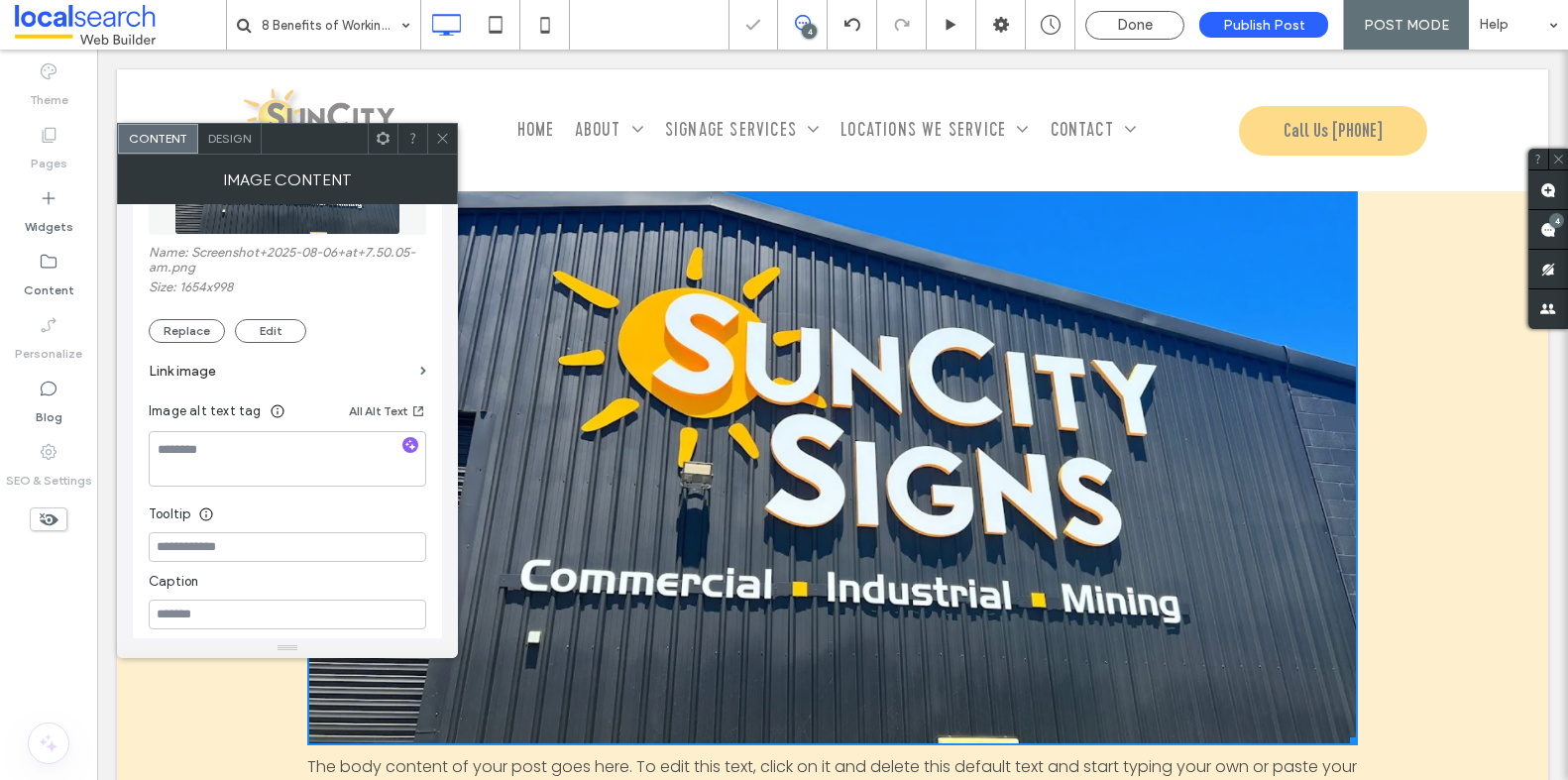 scroll, scrollTop: 805, scrollLeft: 0, axis: vertical 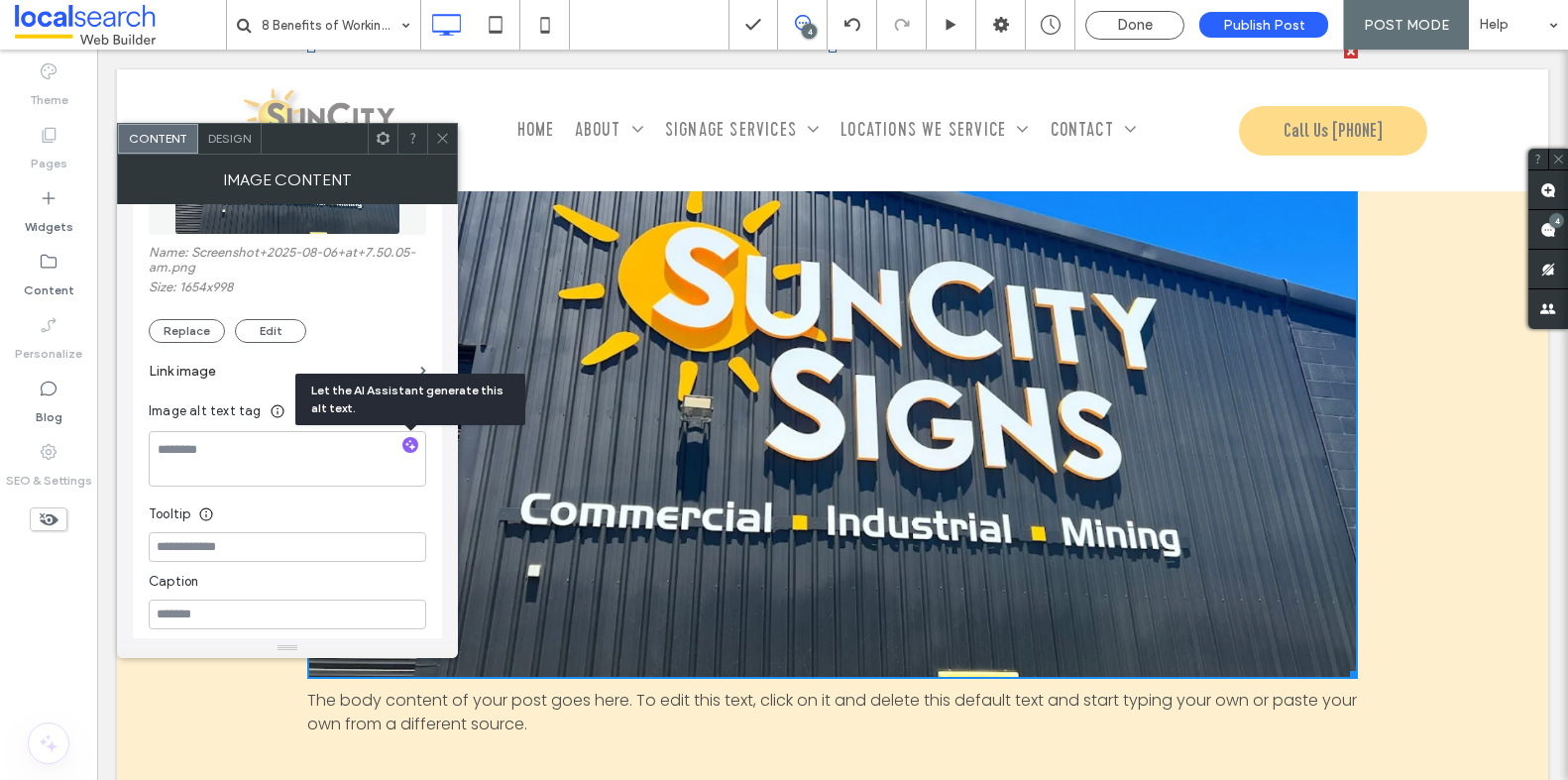 click 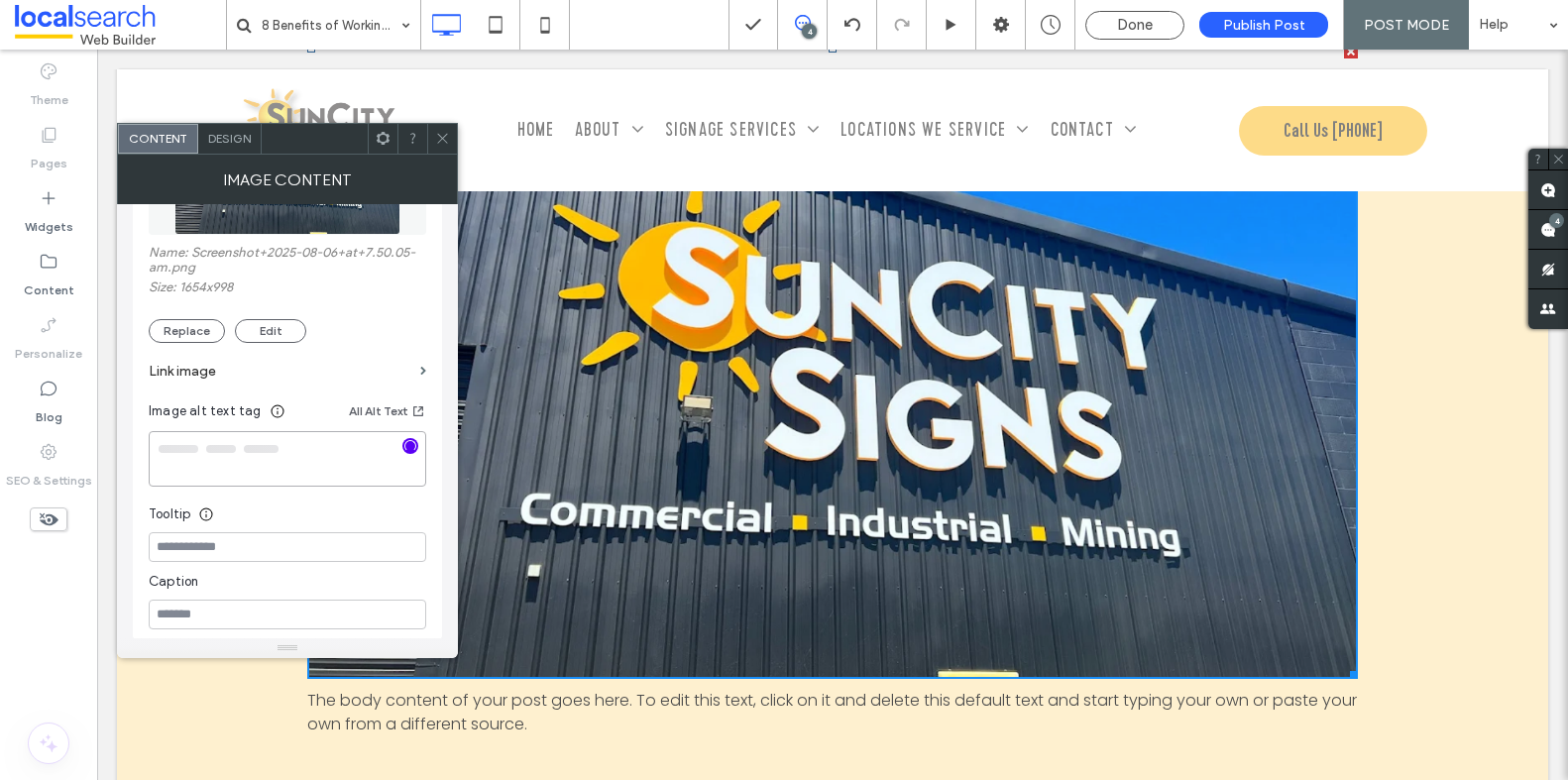 type on "**********" 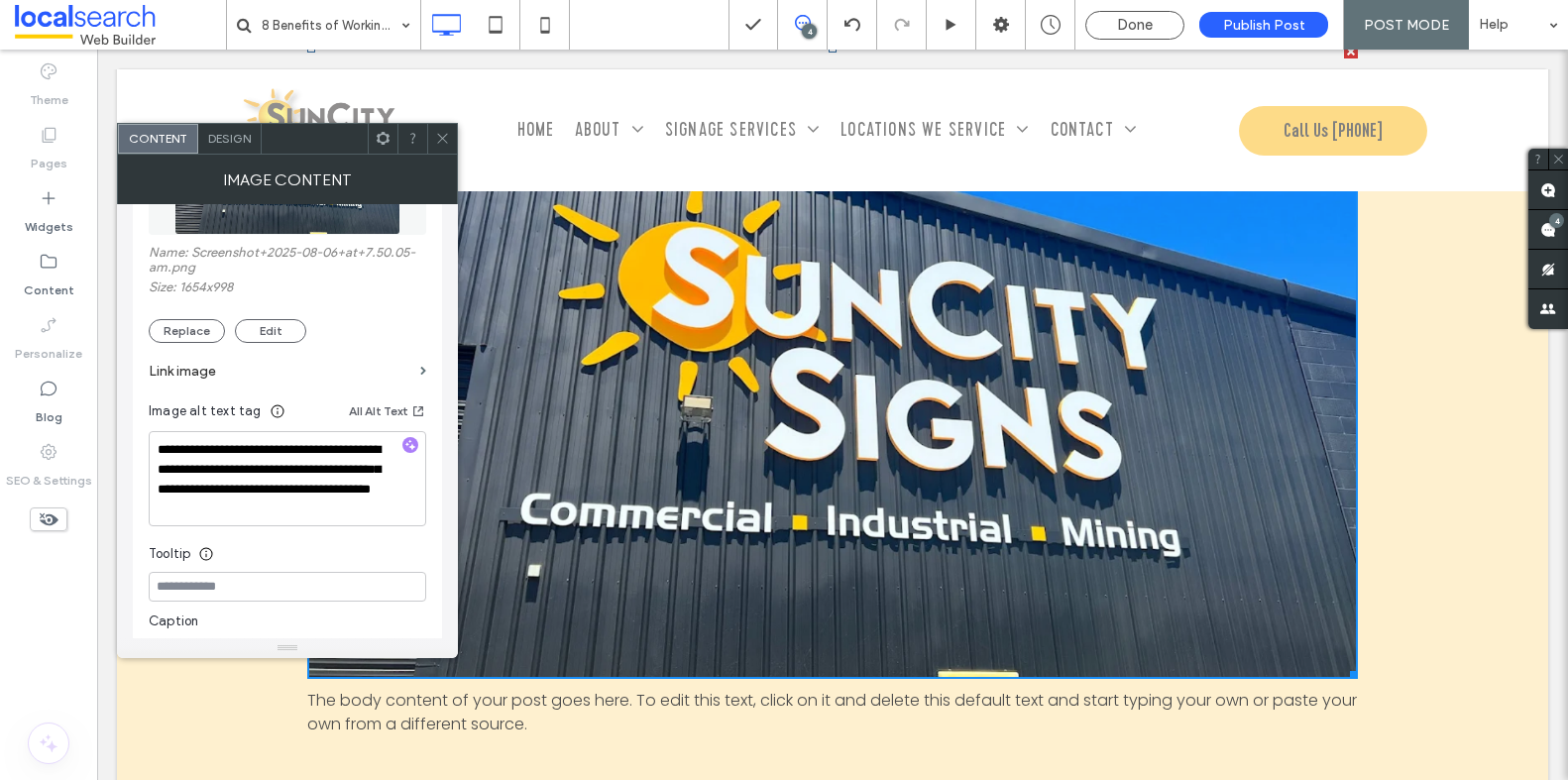 drag, startPoint x: 444, startPoint y: 146, endPoint x: 457, endPoint y: 192, distance: 47.80167 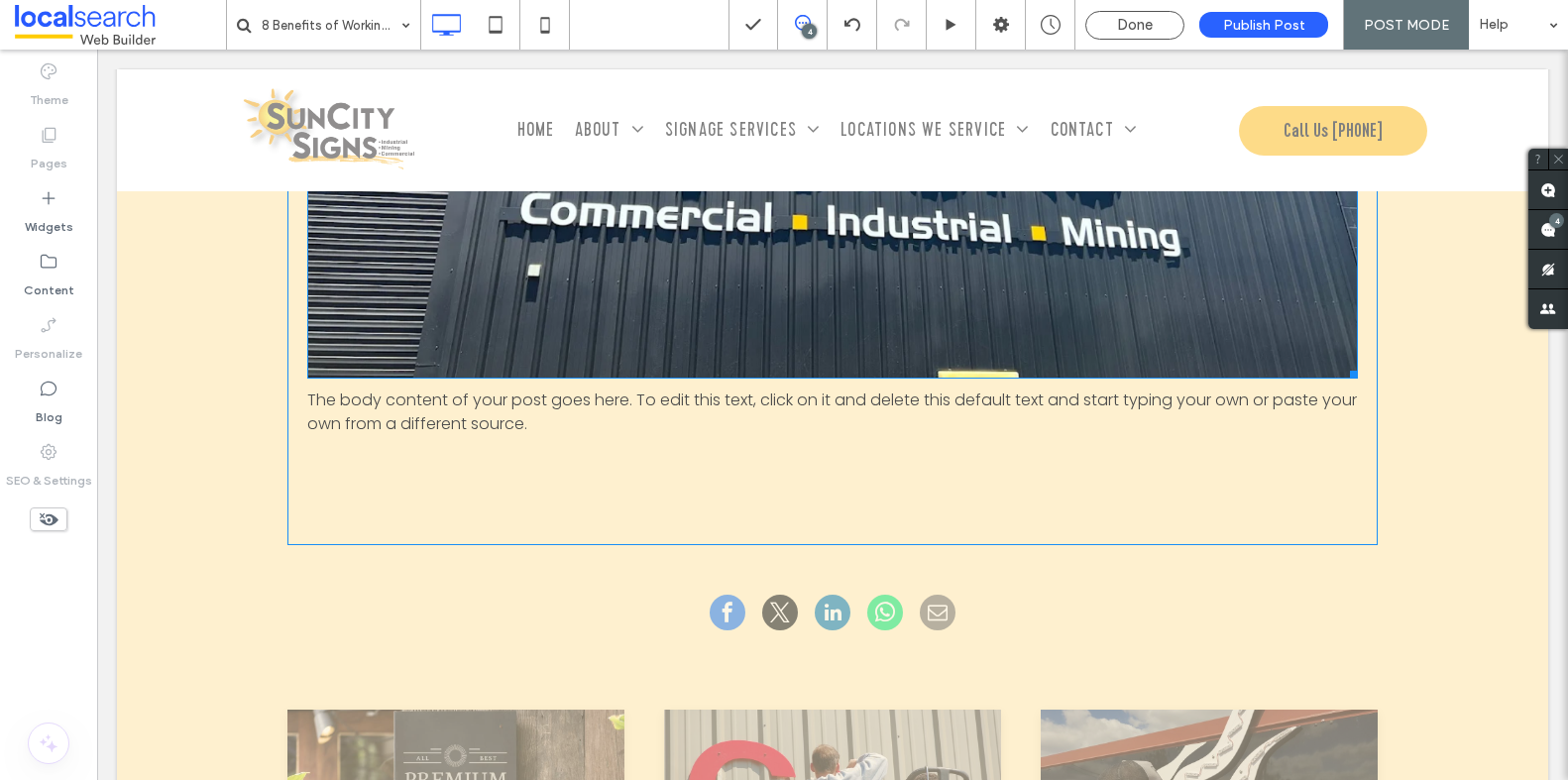 scroll, scrollTop: 1142, scrollLeft: 0, axis: vertical 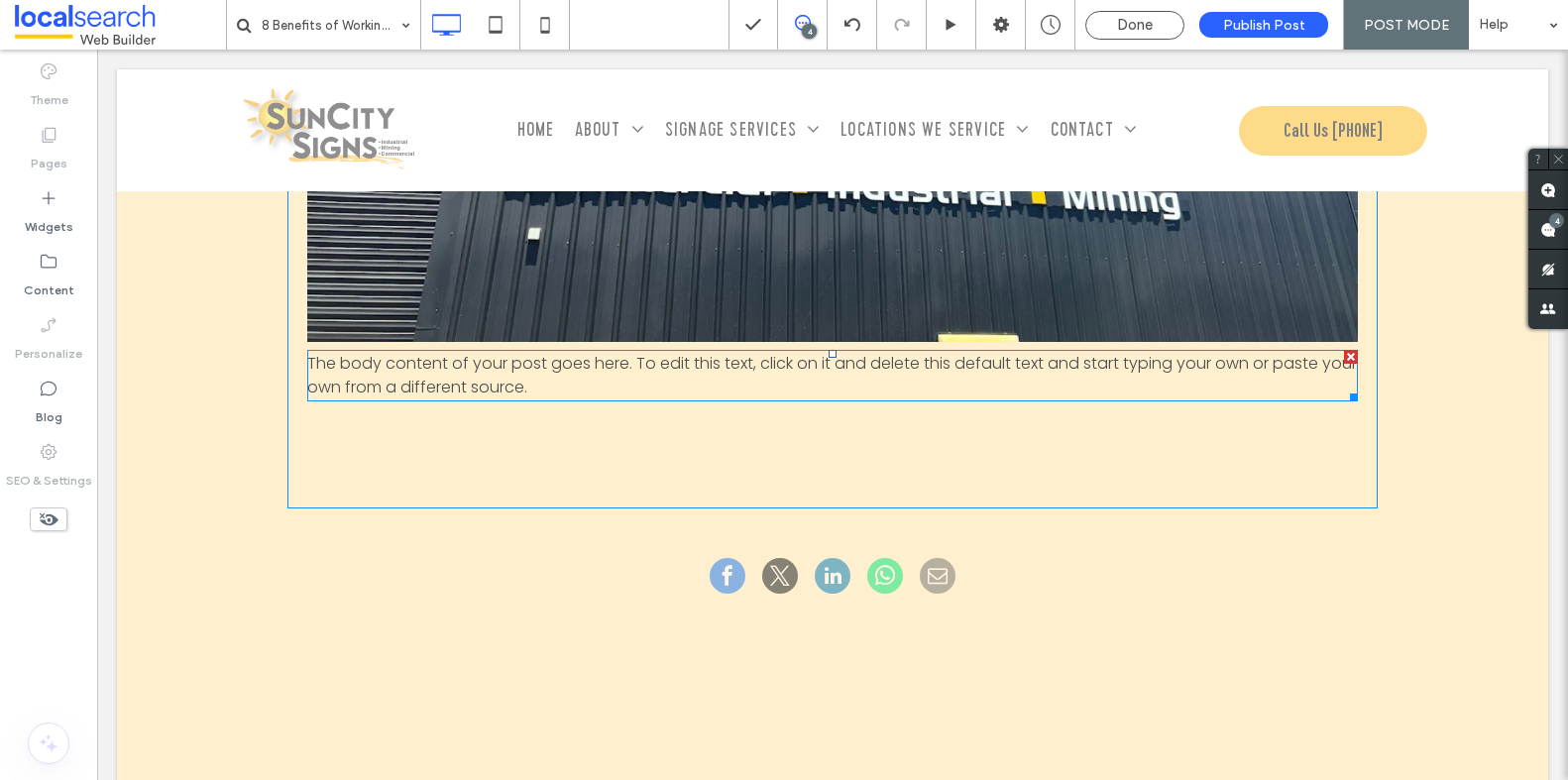 click on "The body content of your post goes here. To edit this text, click on it and delete this default text and start typing your own or paste your own from a different source." at bounding box center [832, 375] 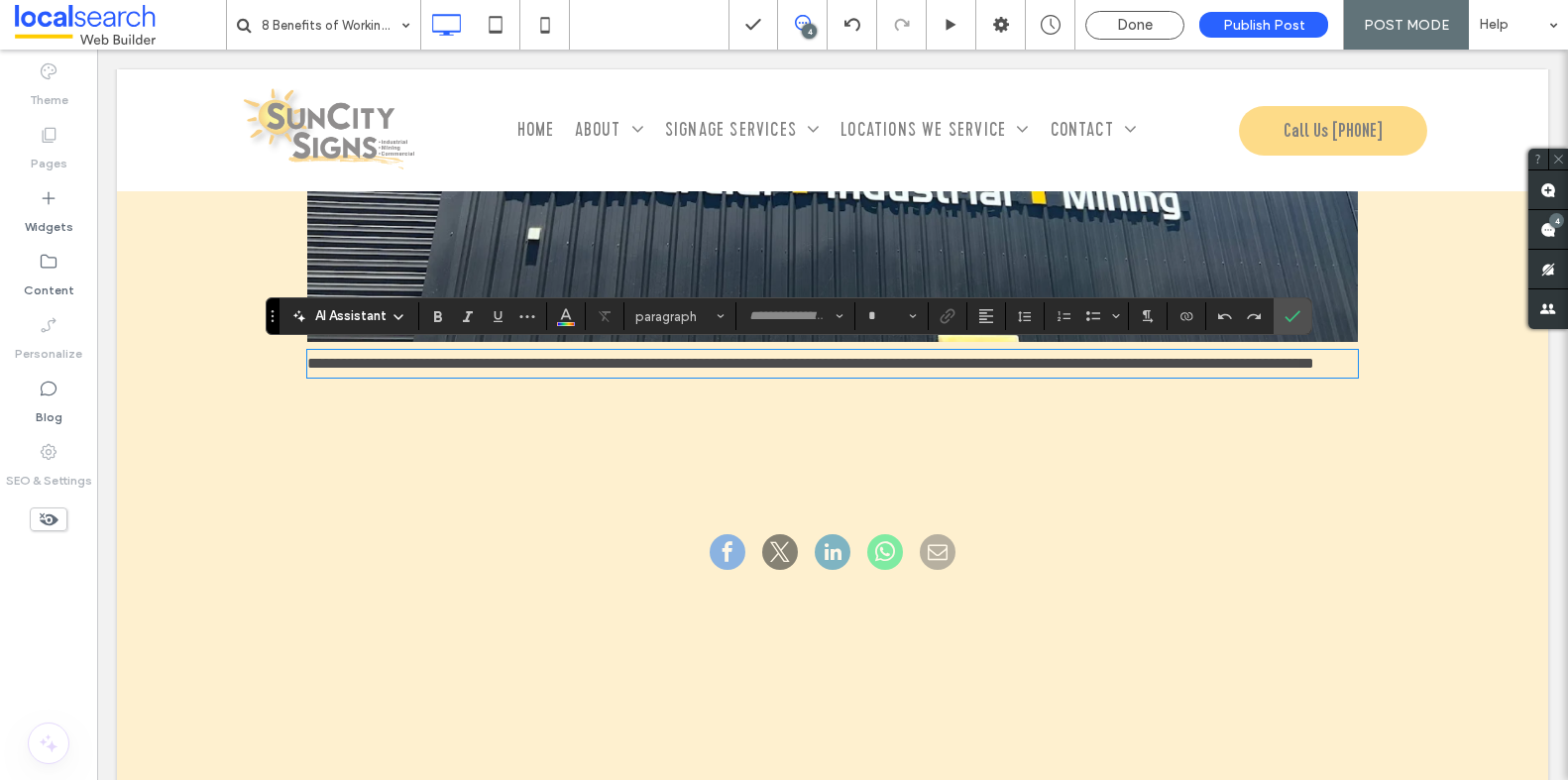 type on "*******" 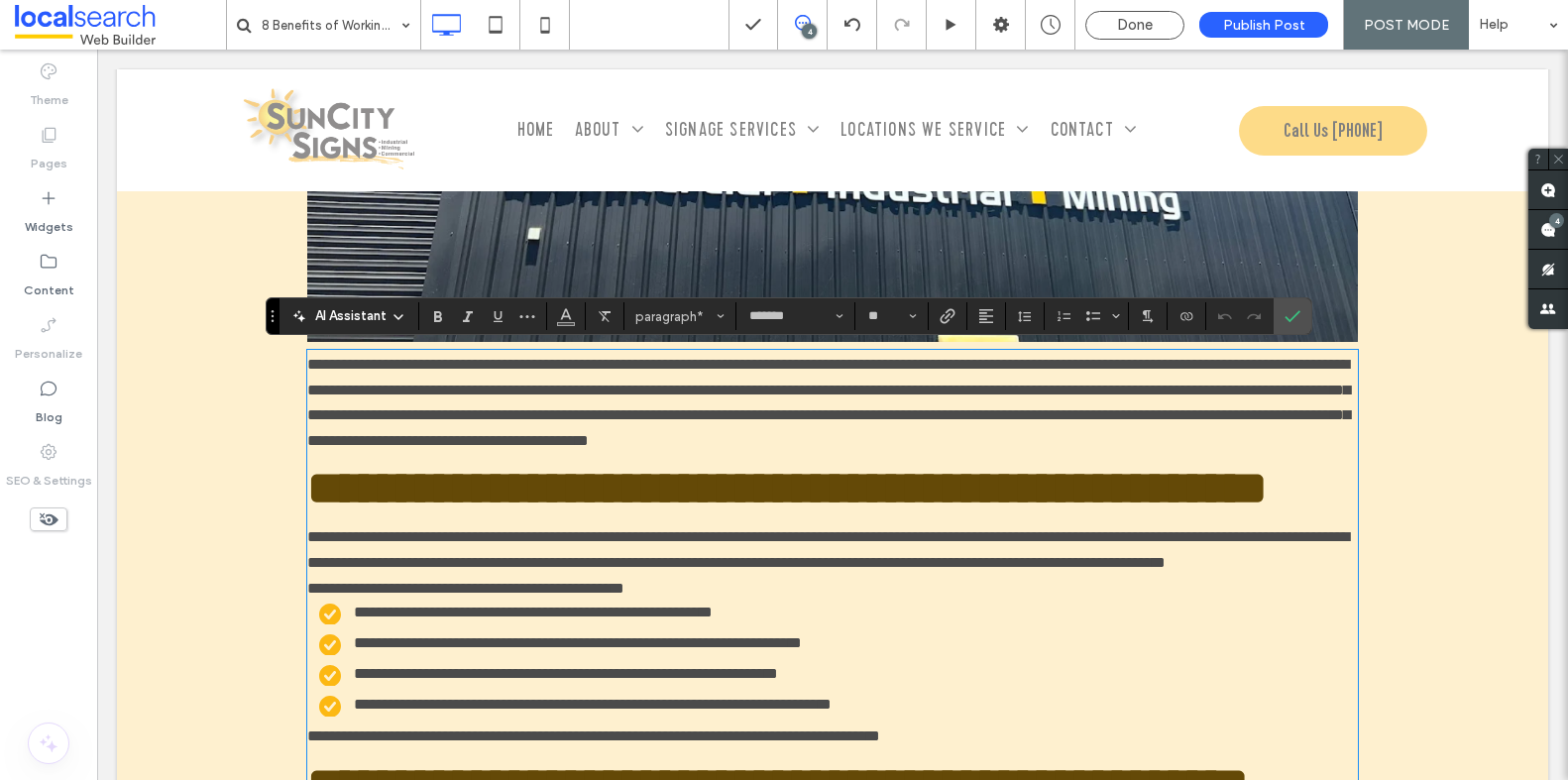 scroll, scrollTop: 3995, scrollLeft: 0, axis: vertical 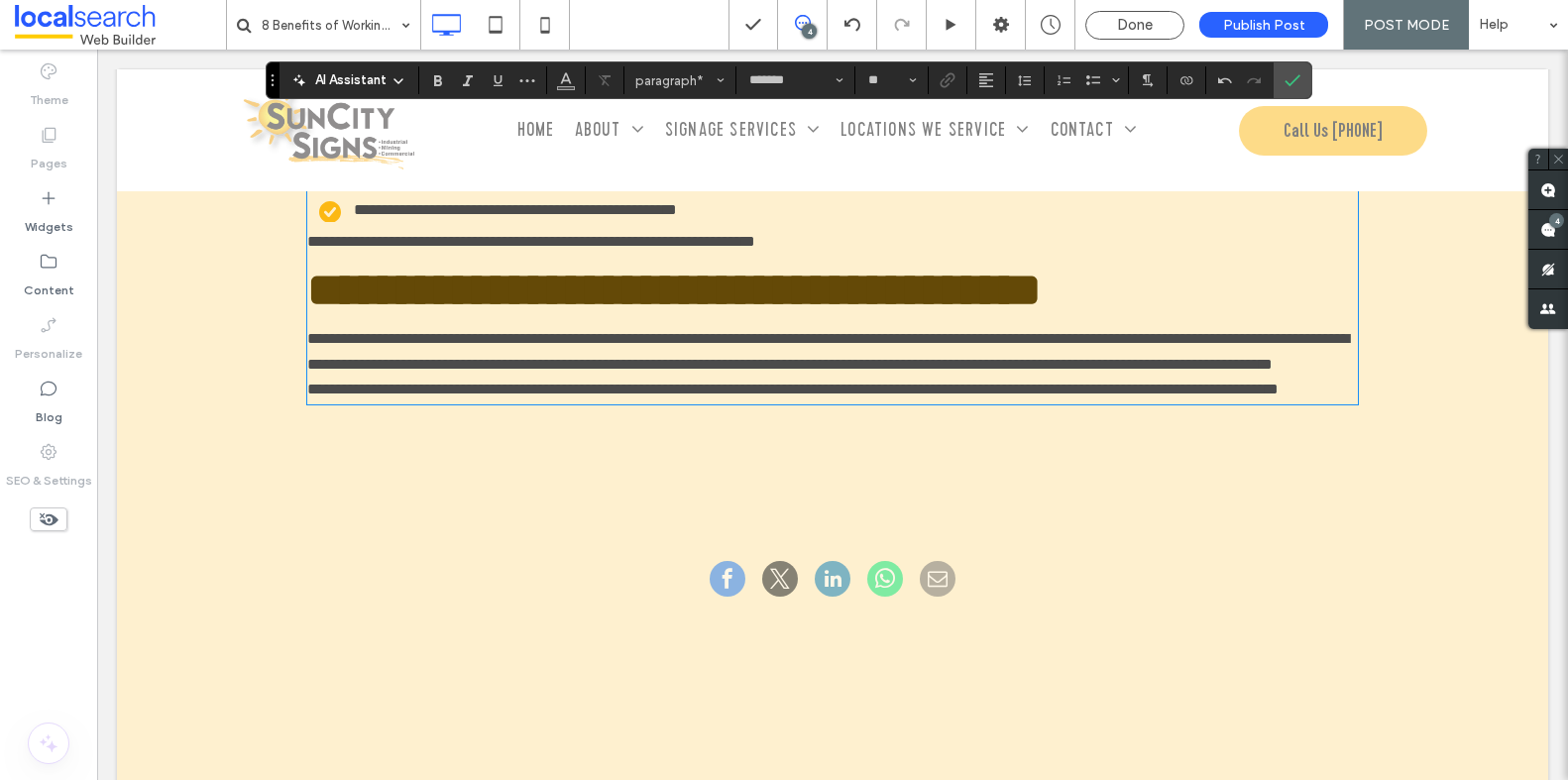 click on "**********" at bounding box center (793, 389) 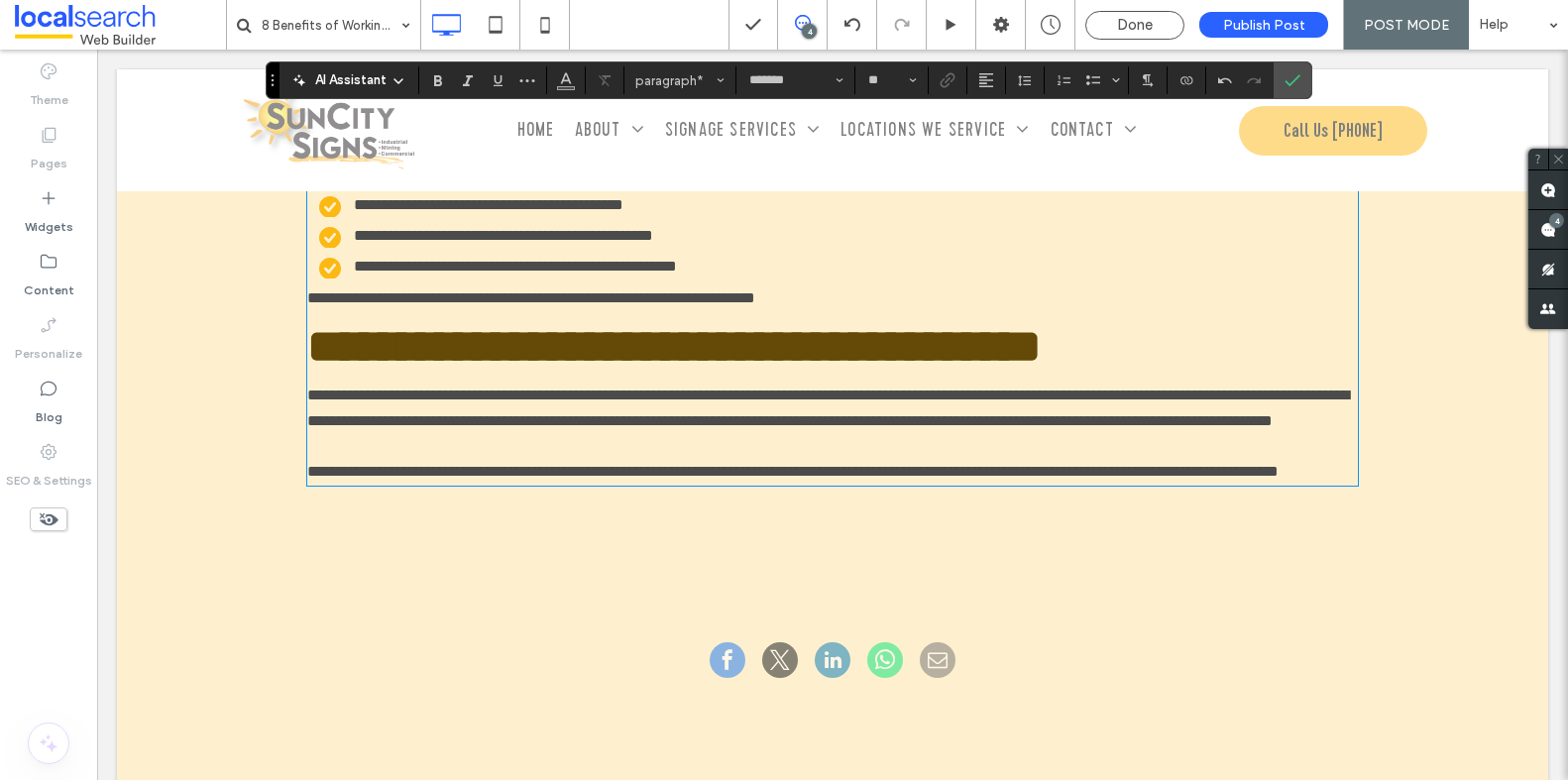 scroll, scrollTop: 3821, scrollLeft: 0, axis: vertical 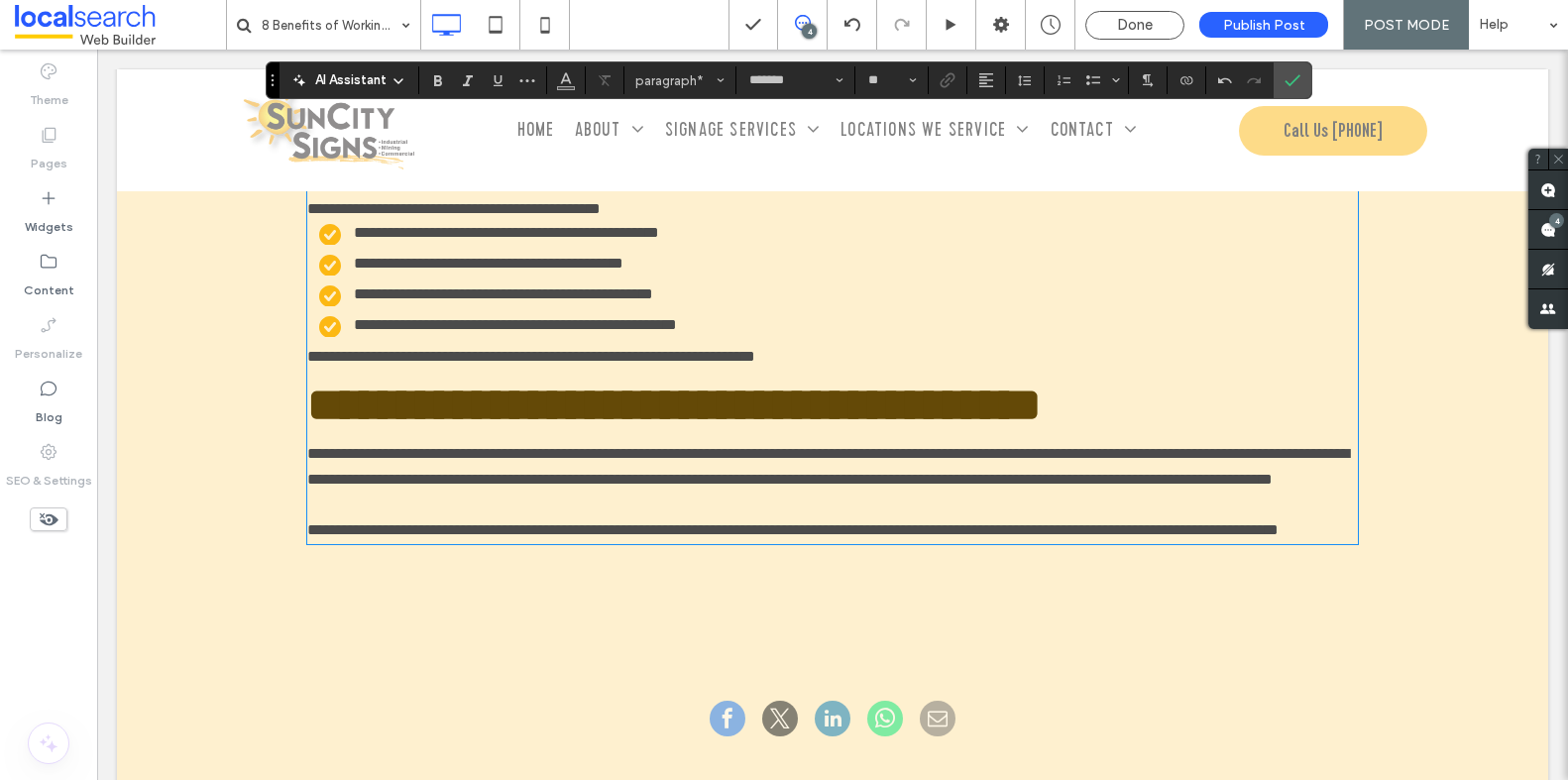 click on "**********" at bounding box center (833, -1210) 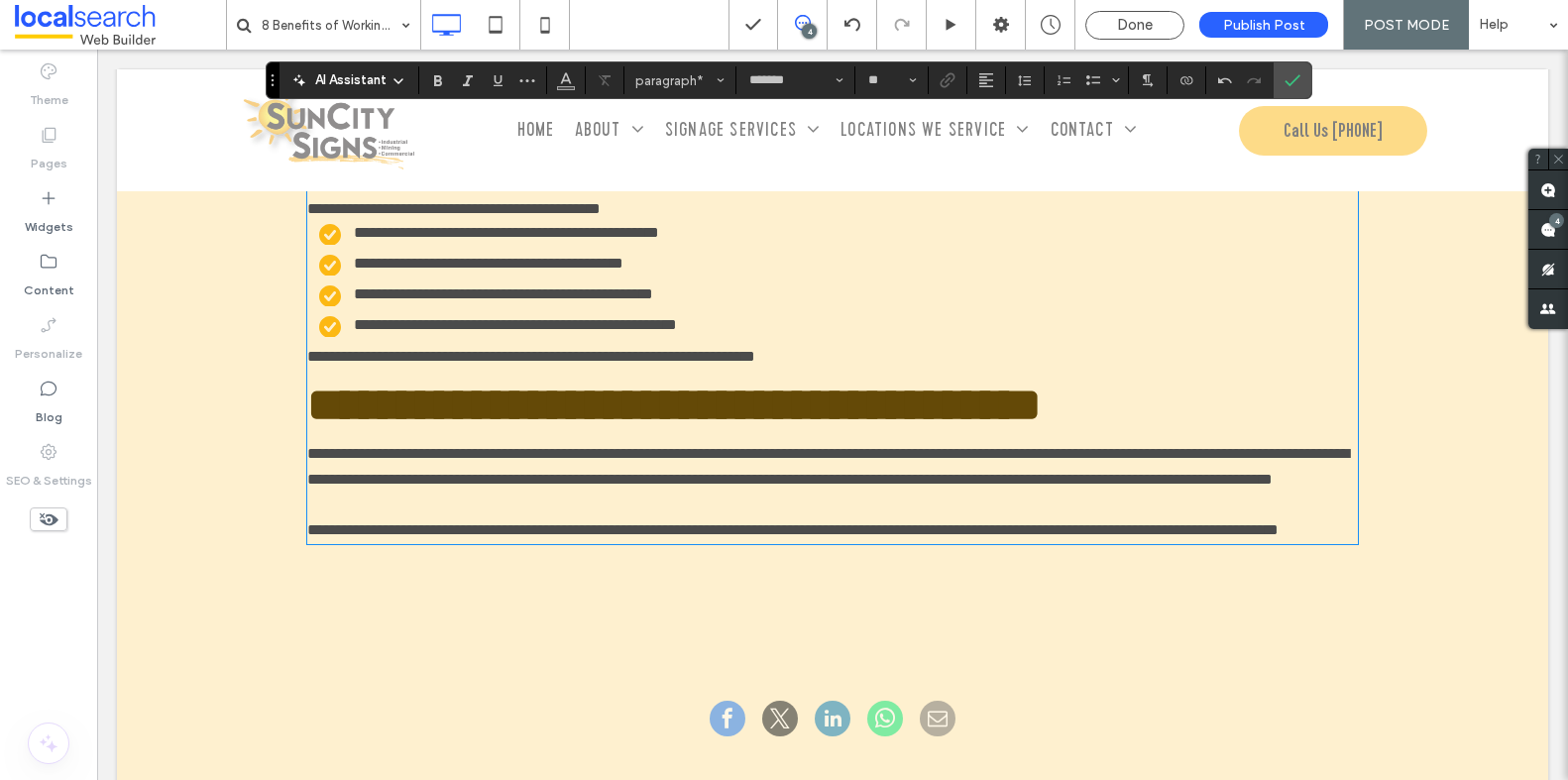 click on "**********" at bounding box center (531, 356) 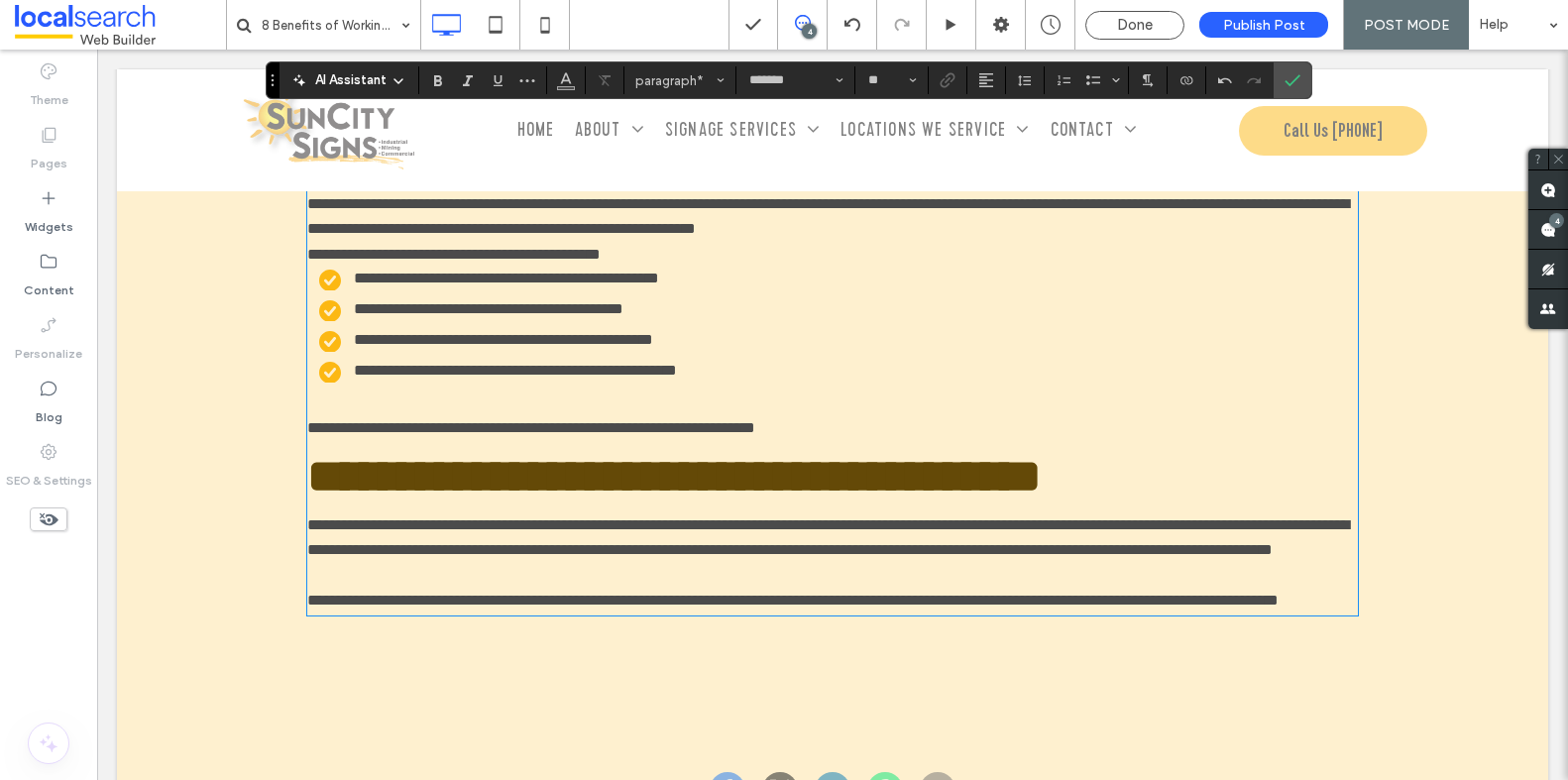 scroll, scrollTop: 3734, scrollLeft: 0, axis: vertical 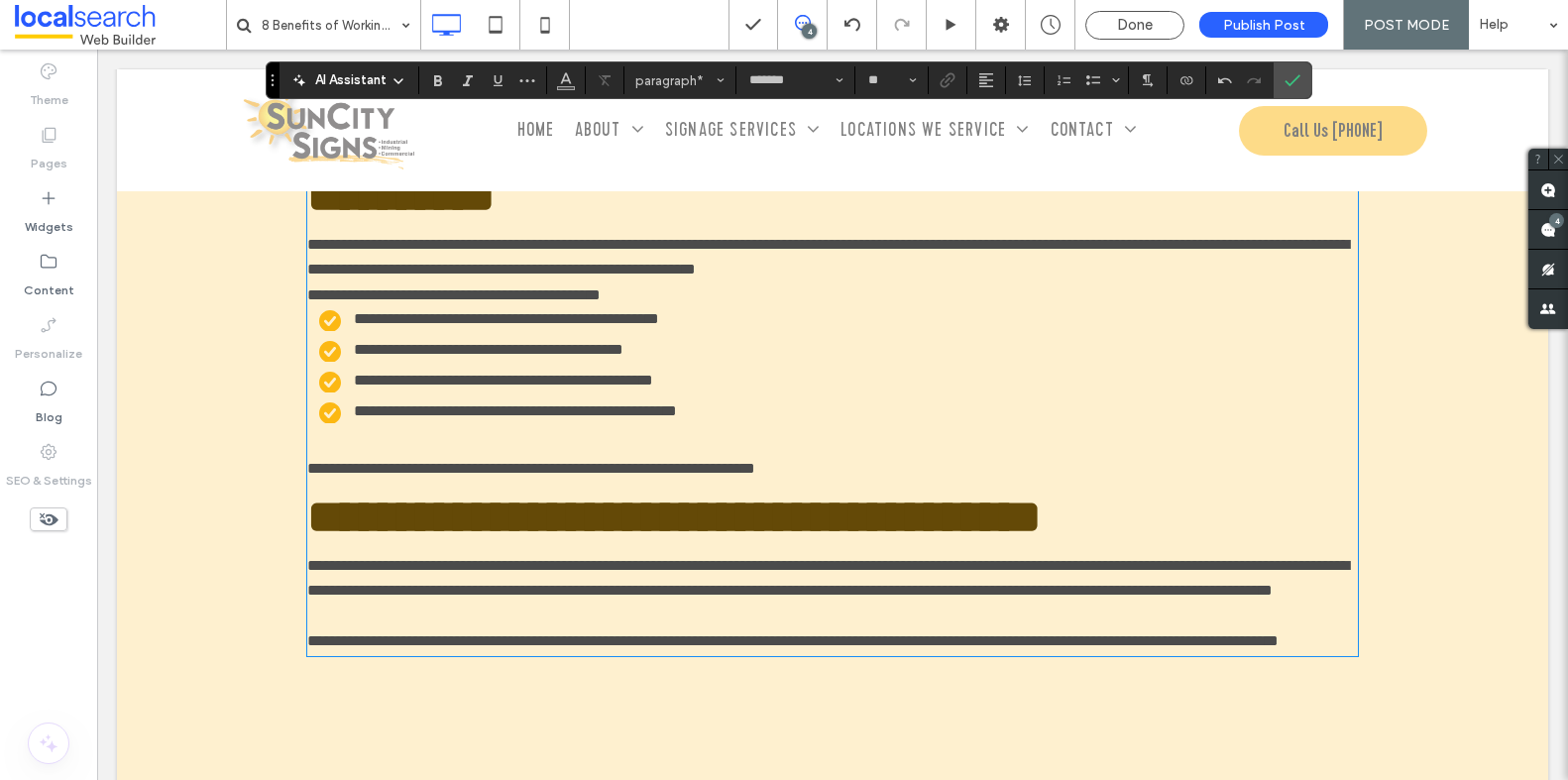click on "**********" at bounding box center [833, 295] 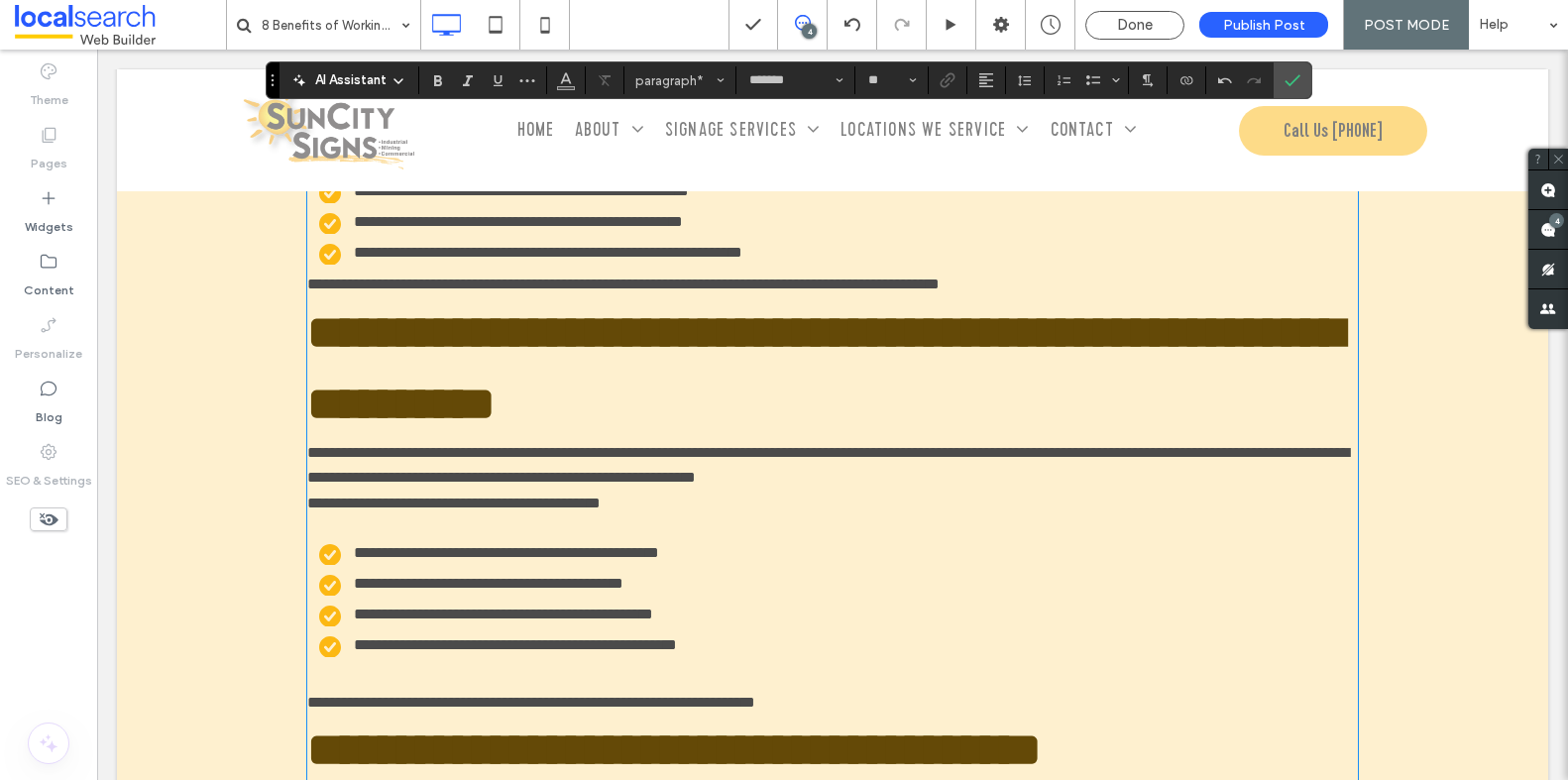 scroll, scrollTop: 3516, scrollLeft: 0, axis: vertical 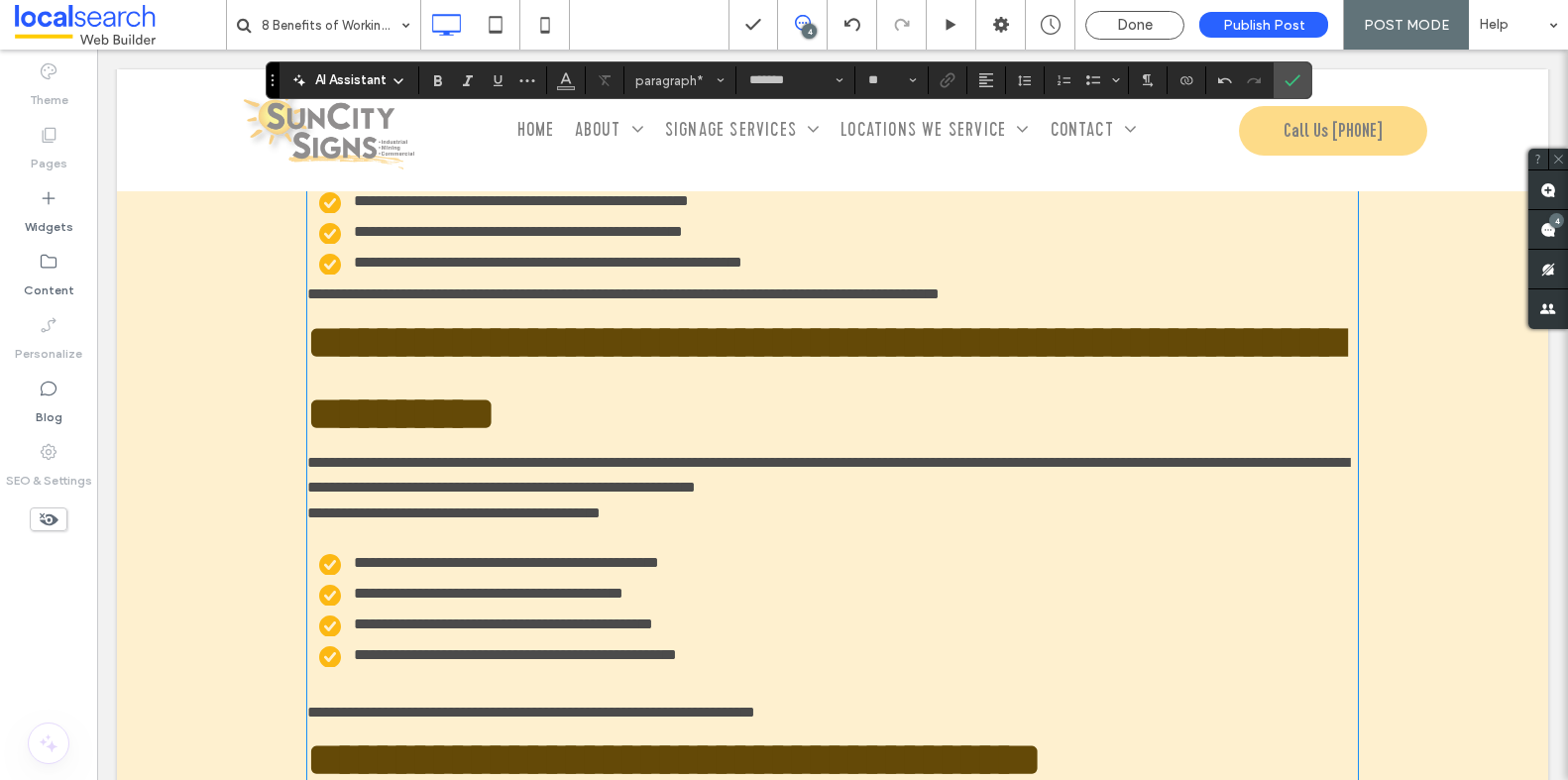 click on "**********" at bounding box center [623, 293] 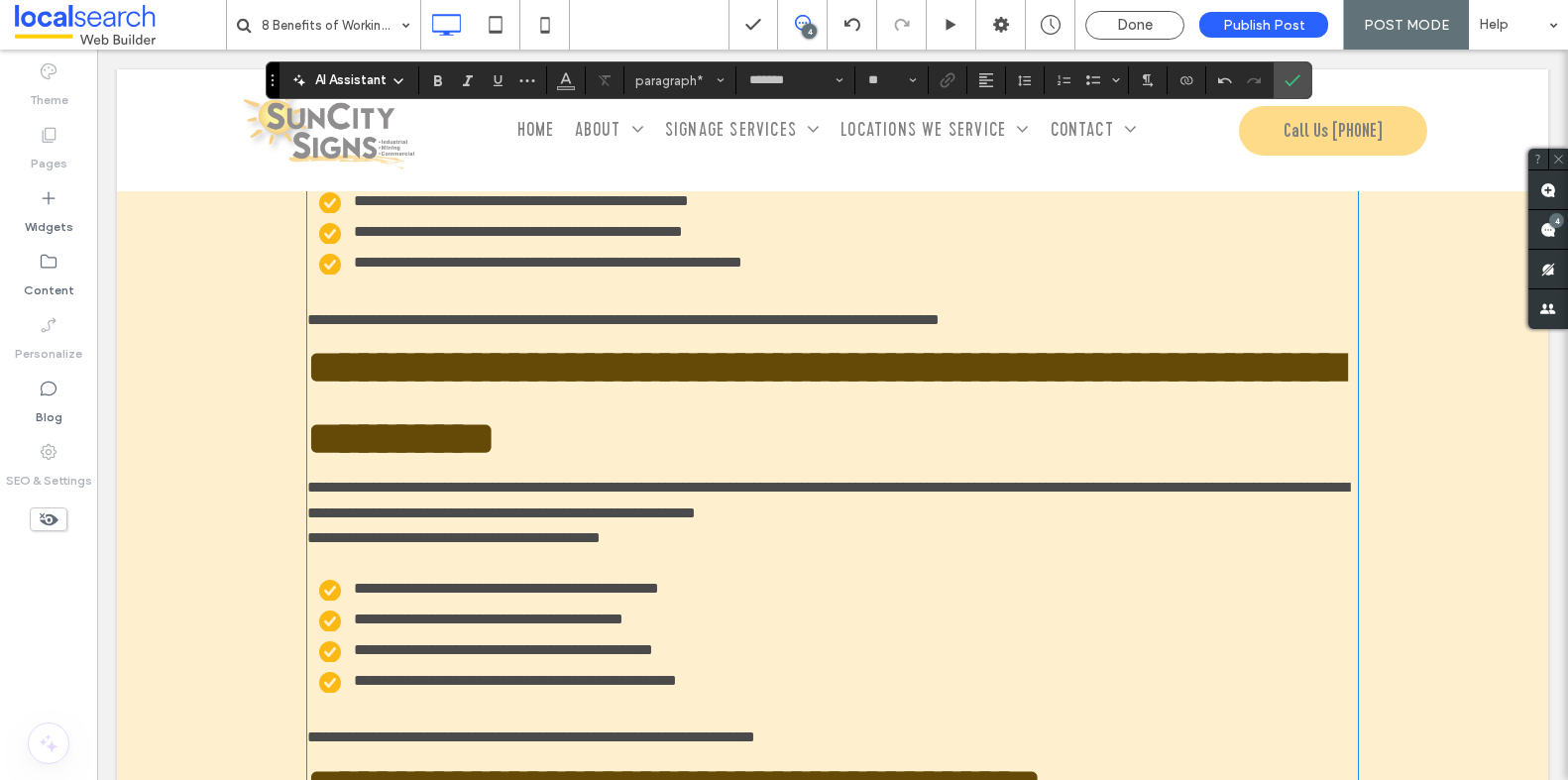 type on "**********" 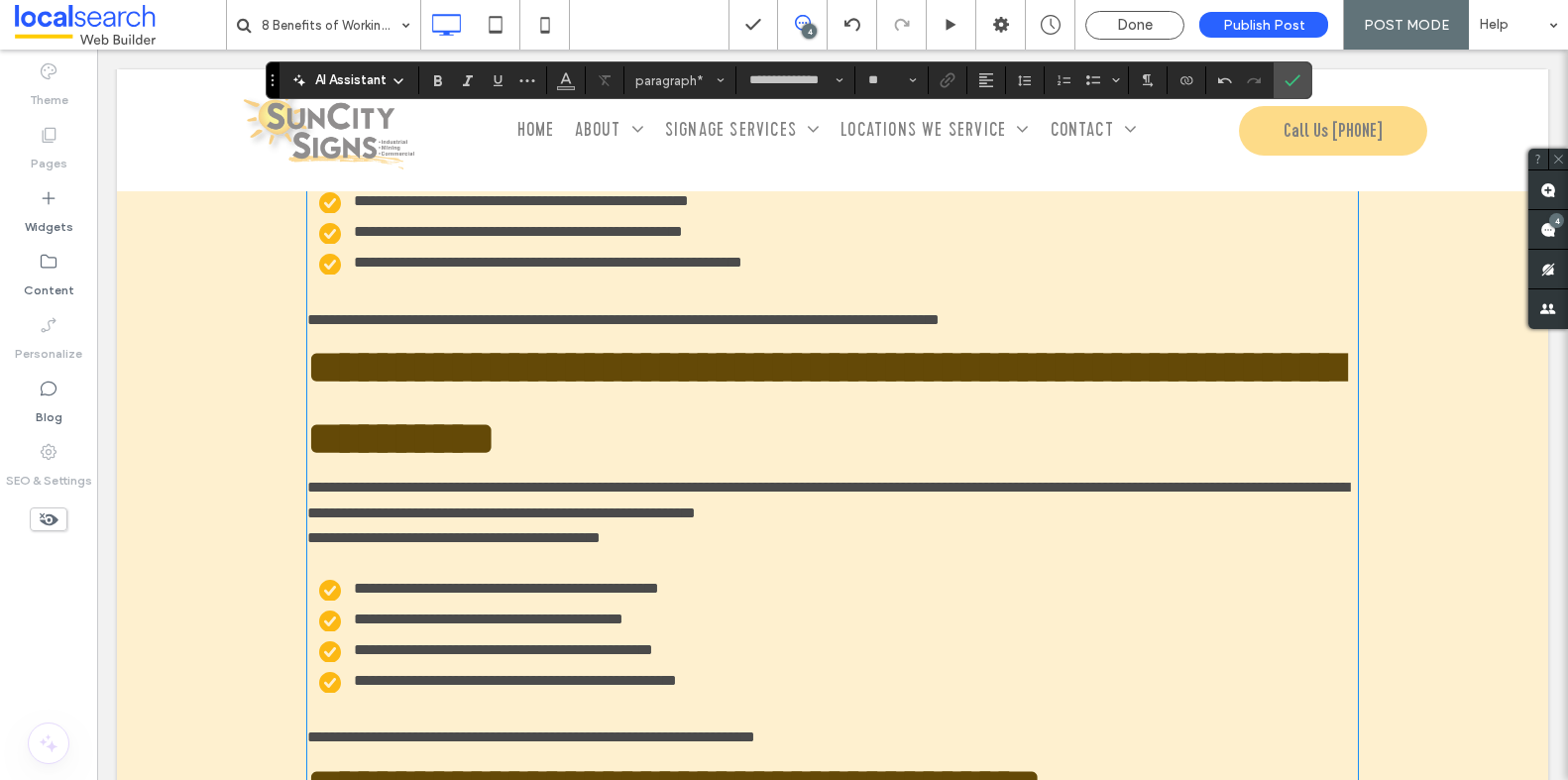 click on "**********" at bounding box center (825, 402) 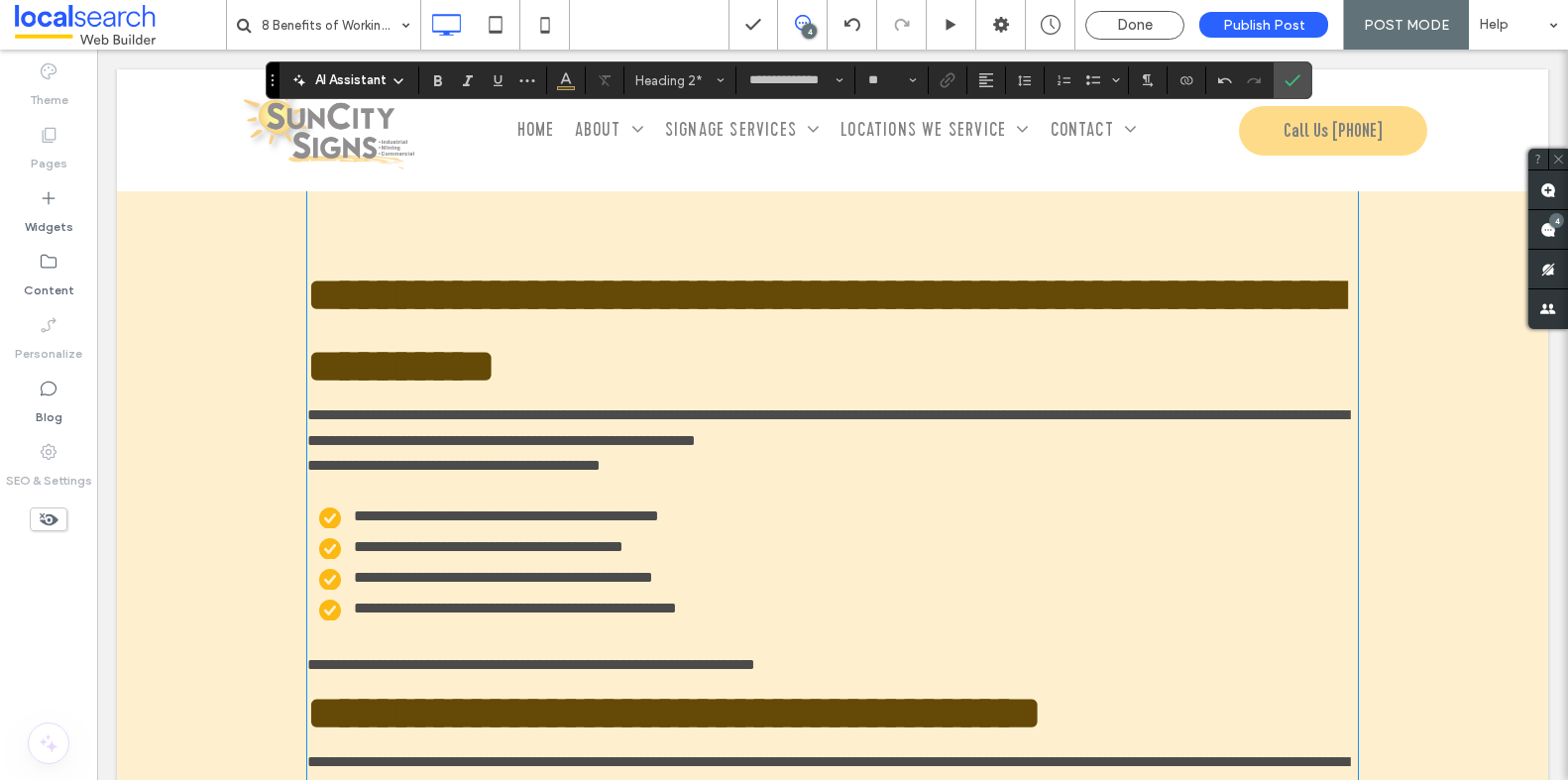 scroll, scrollTop: 3659, scrollLeft: 0, axis: vertical 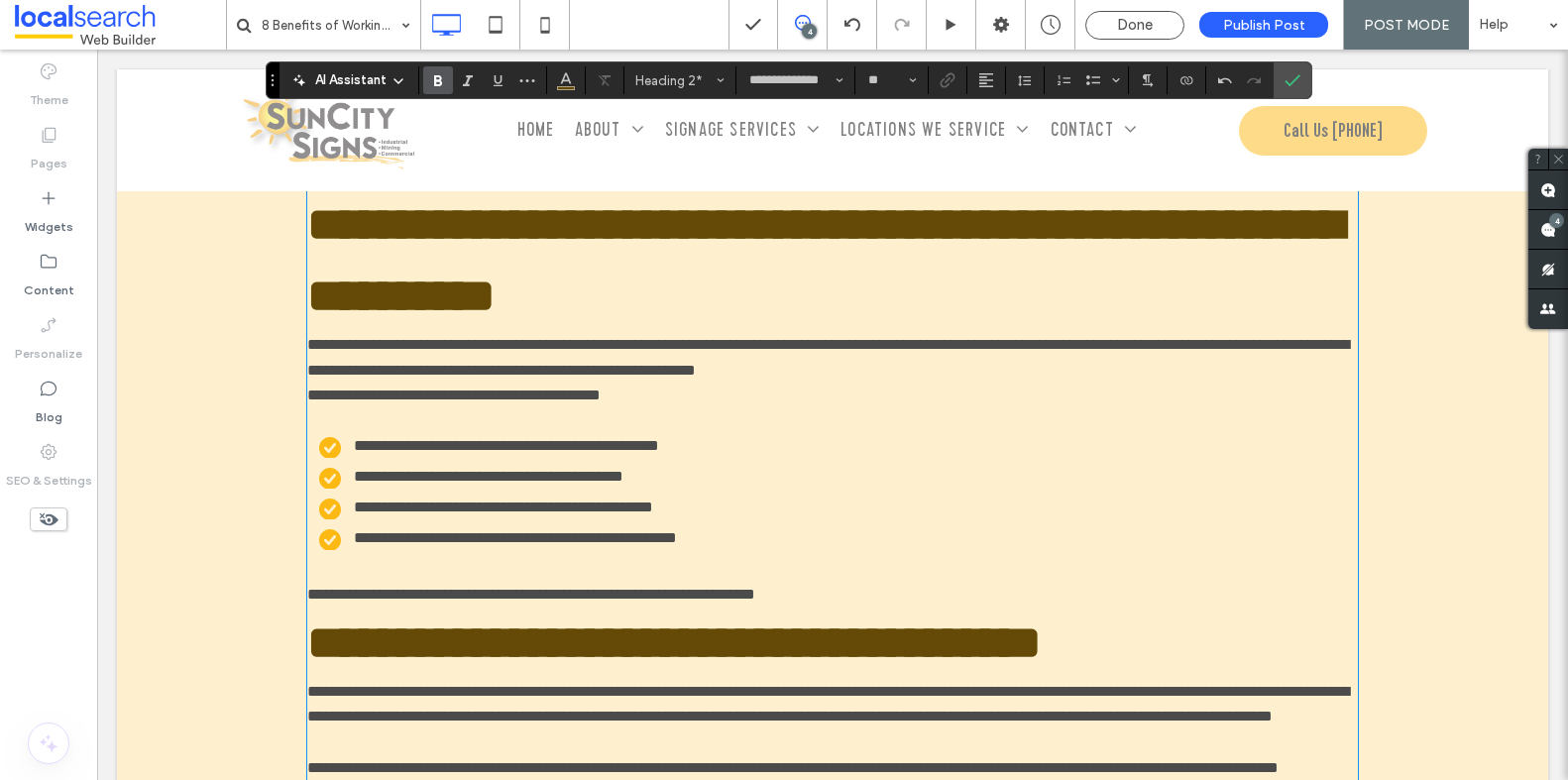 type on "*******" 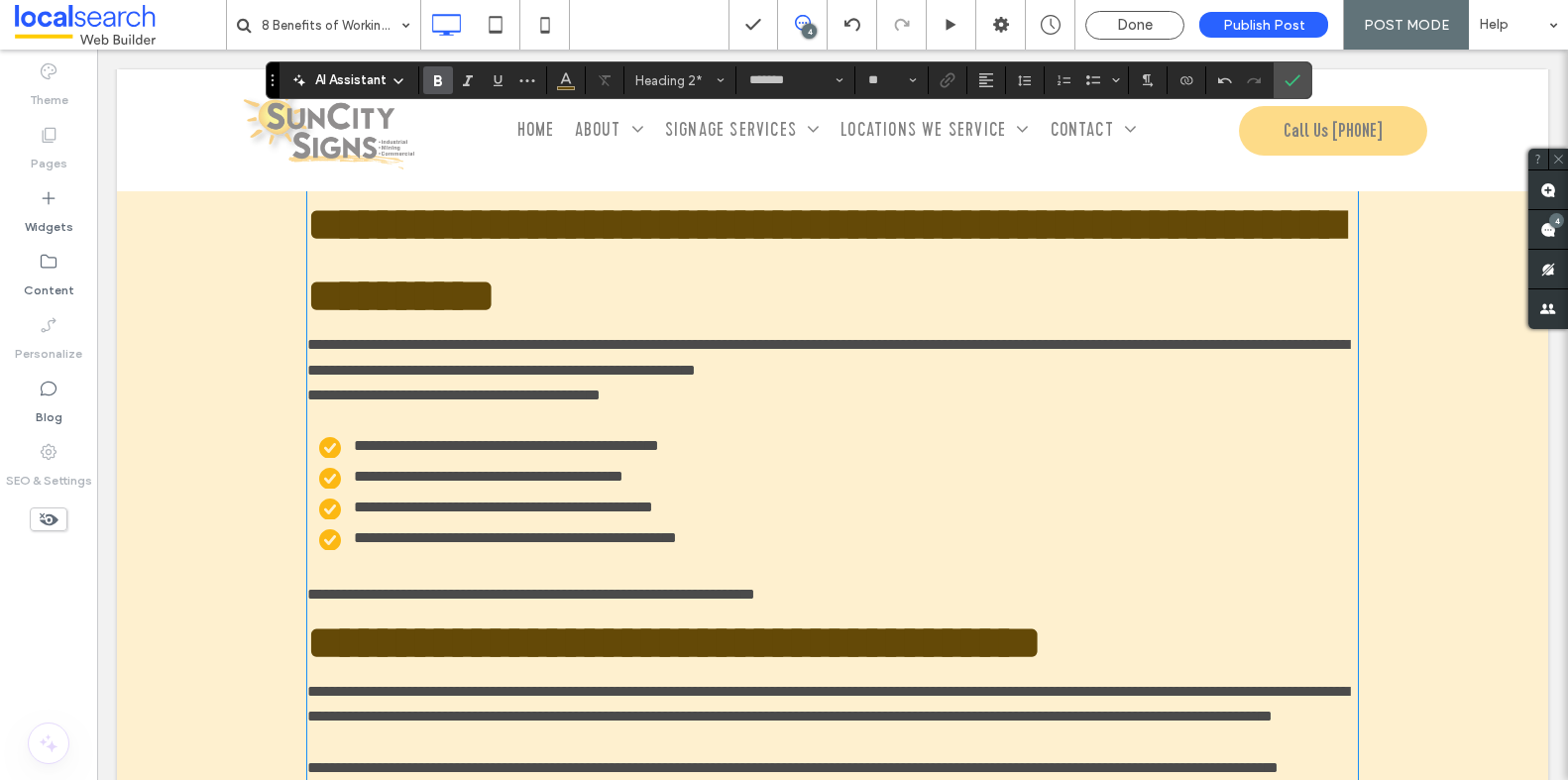 click on "**********" at bounding box center (833, 177) 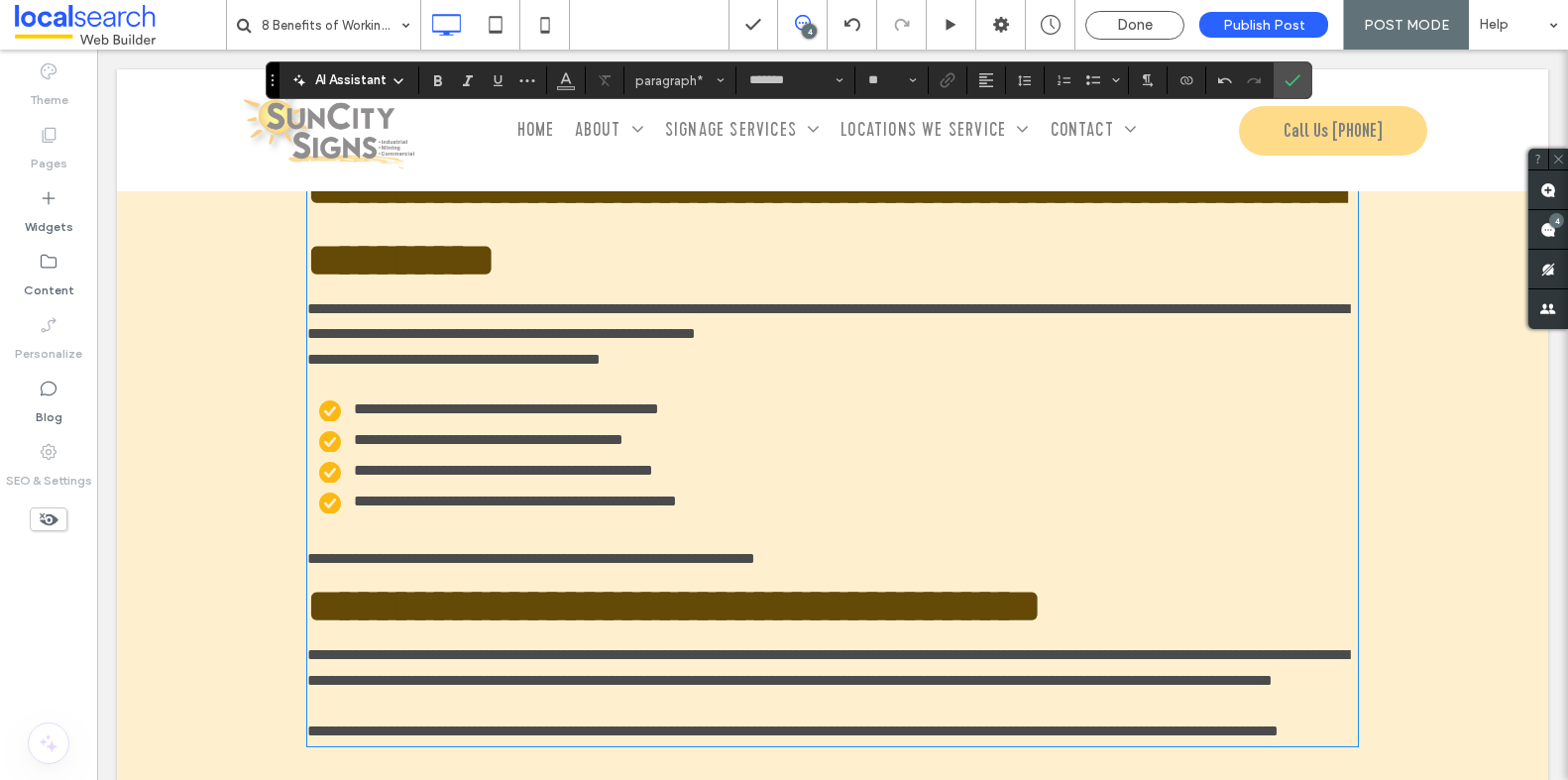 scroll, scrollTop: 3761, scrollLeft: 0, axis: vertical 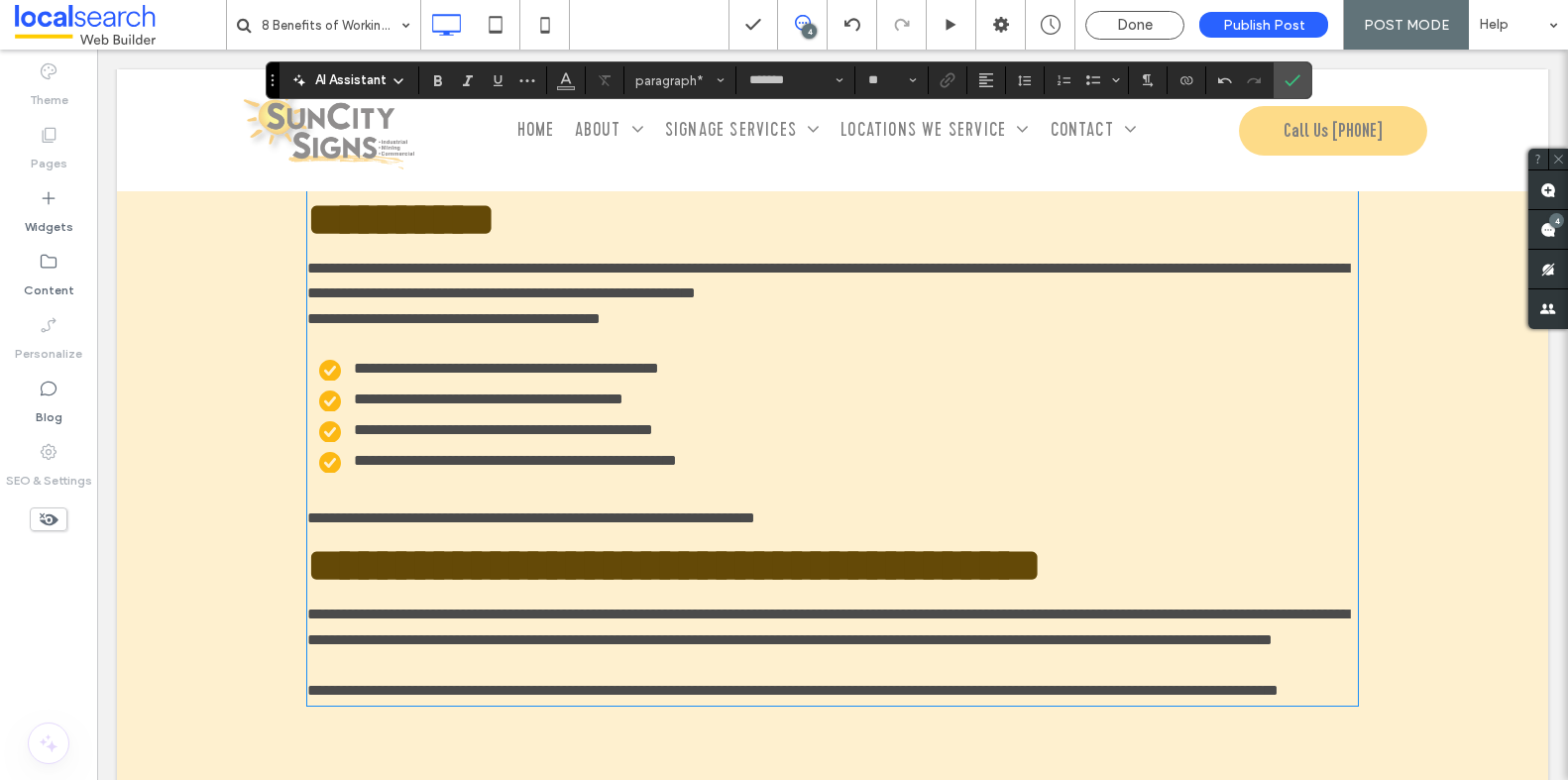 click on "**********" at bounding box center [833, 518] 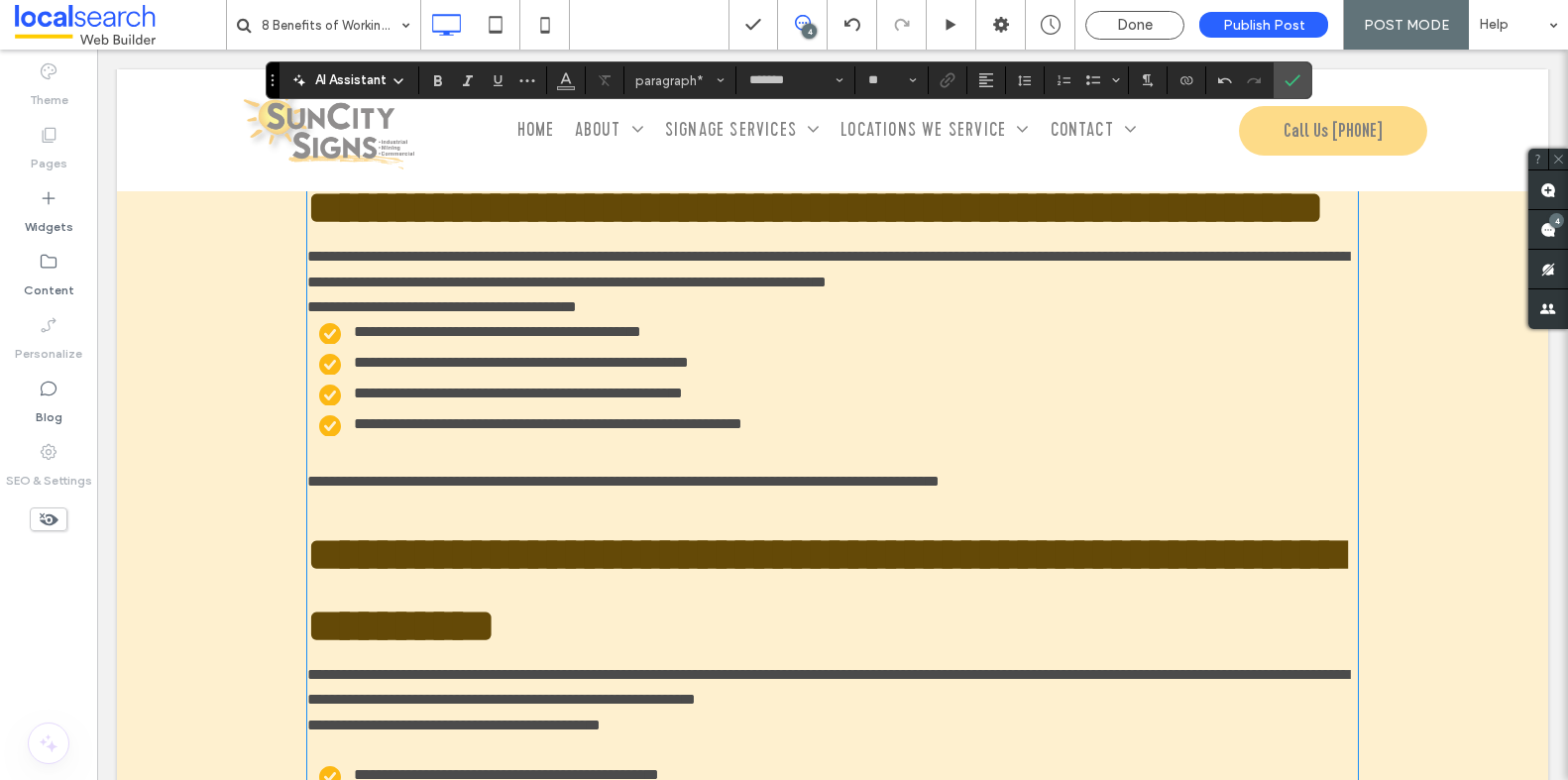 scroll, scrollTop: 3343, scrollLeft: 0, axis: vertical 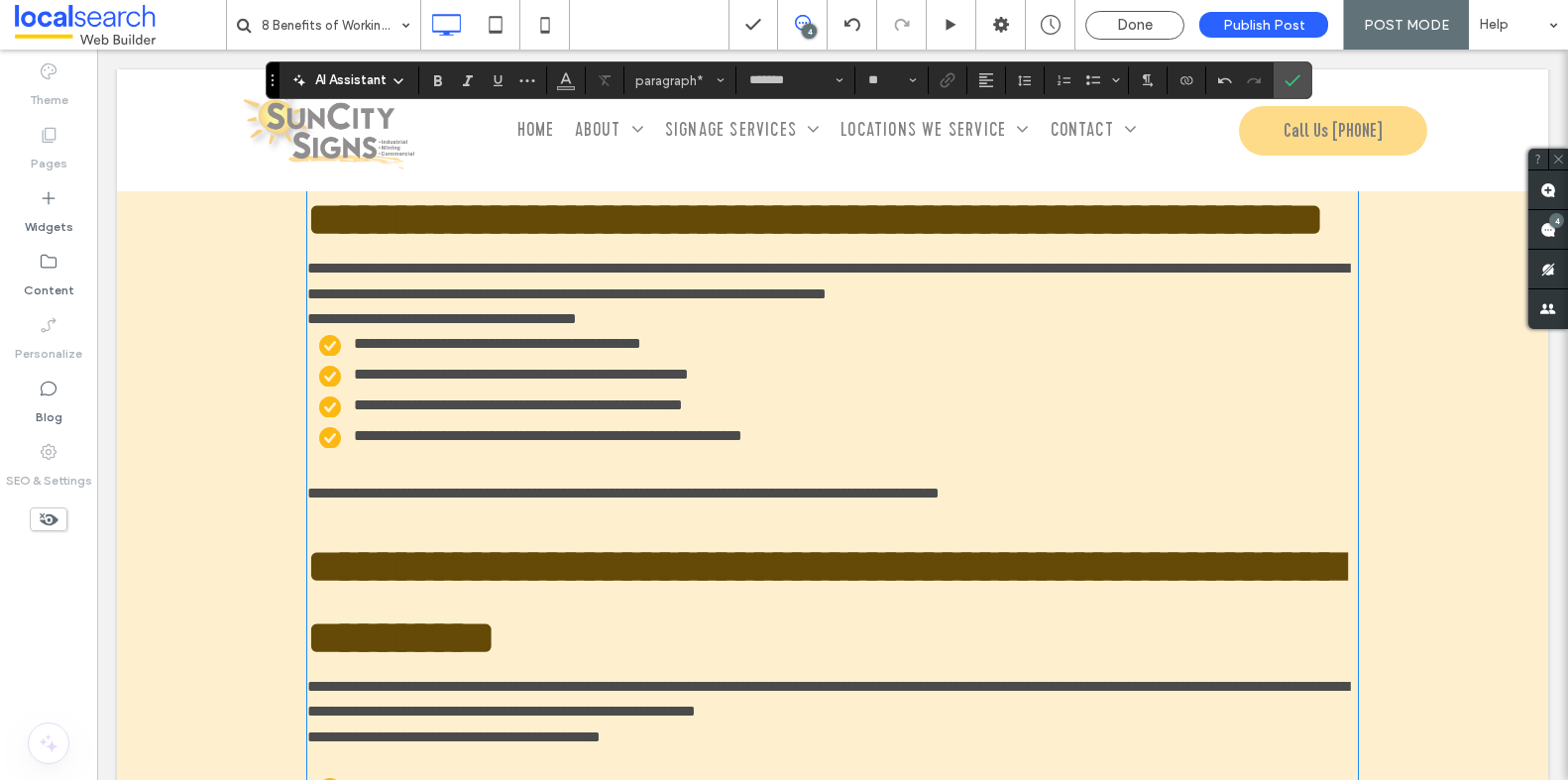 click on "**********" at bounding box center [833, 319] 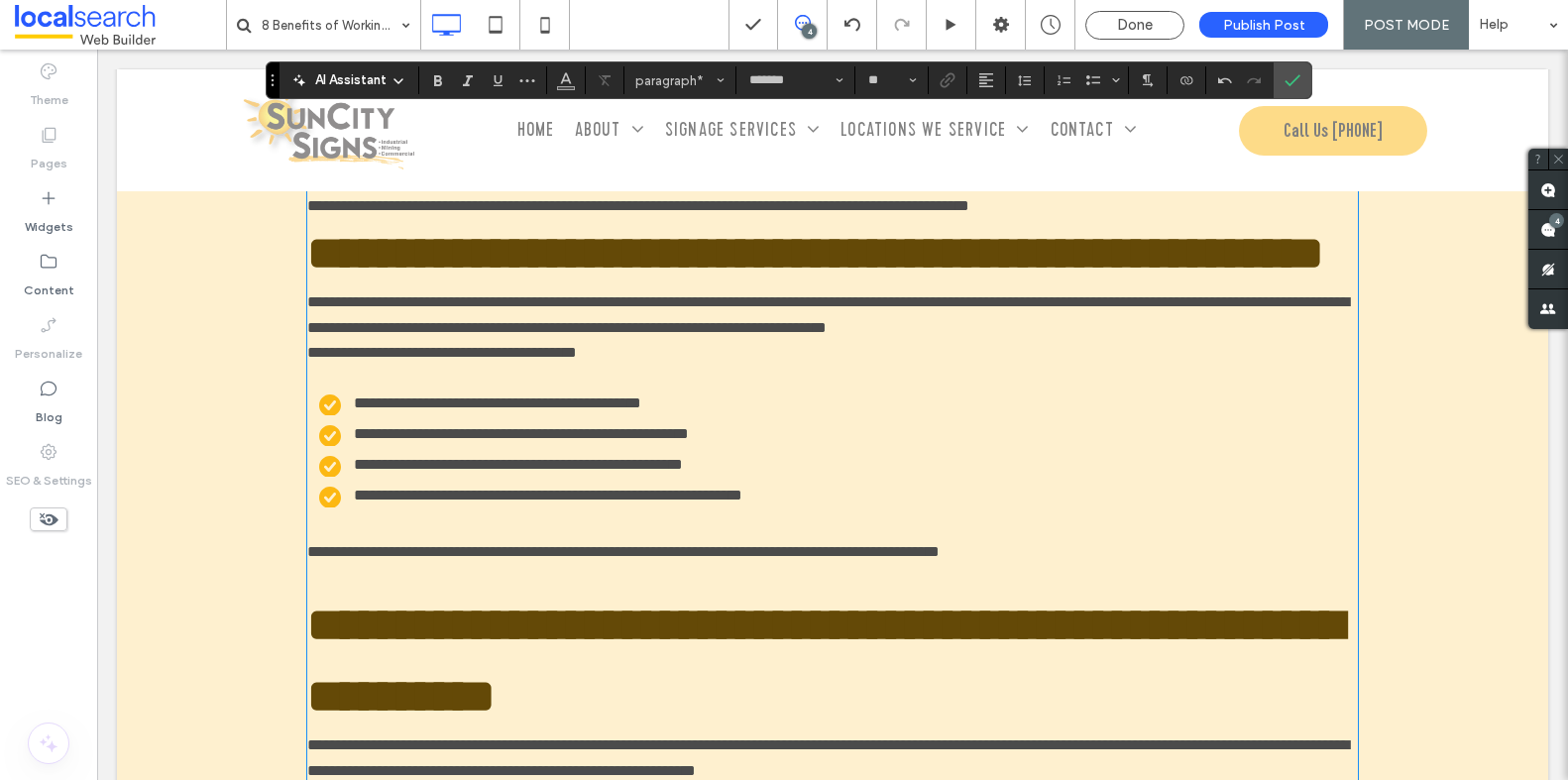 scroll, scrollTop: 3299, scrollLeft: 0, axis: vertical 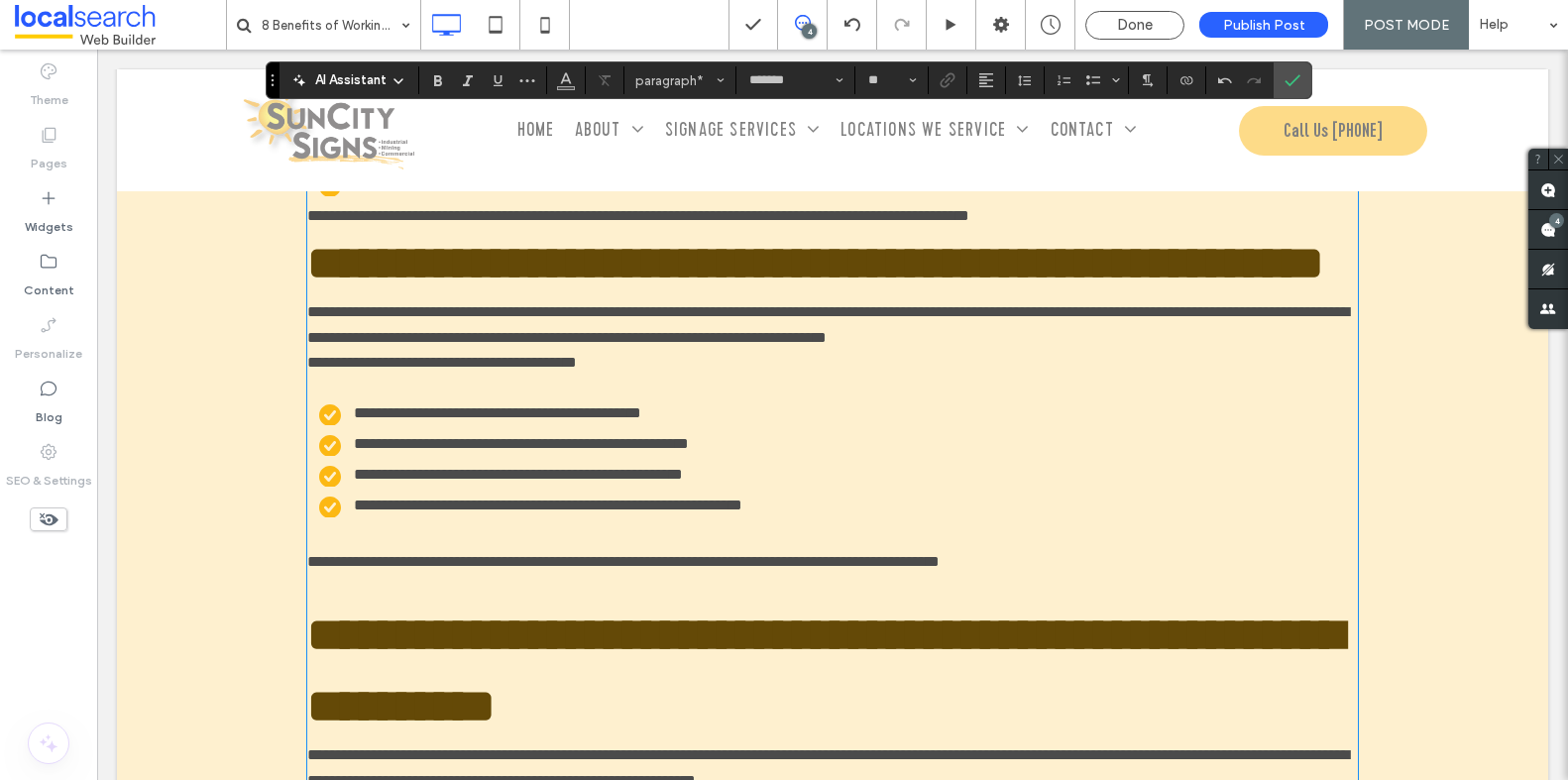 click on "**********" at bounding box center (833, 216) 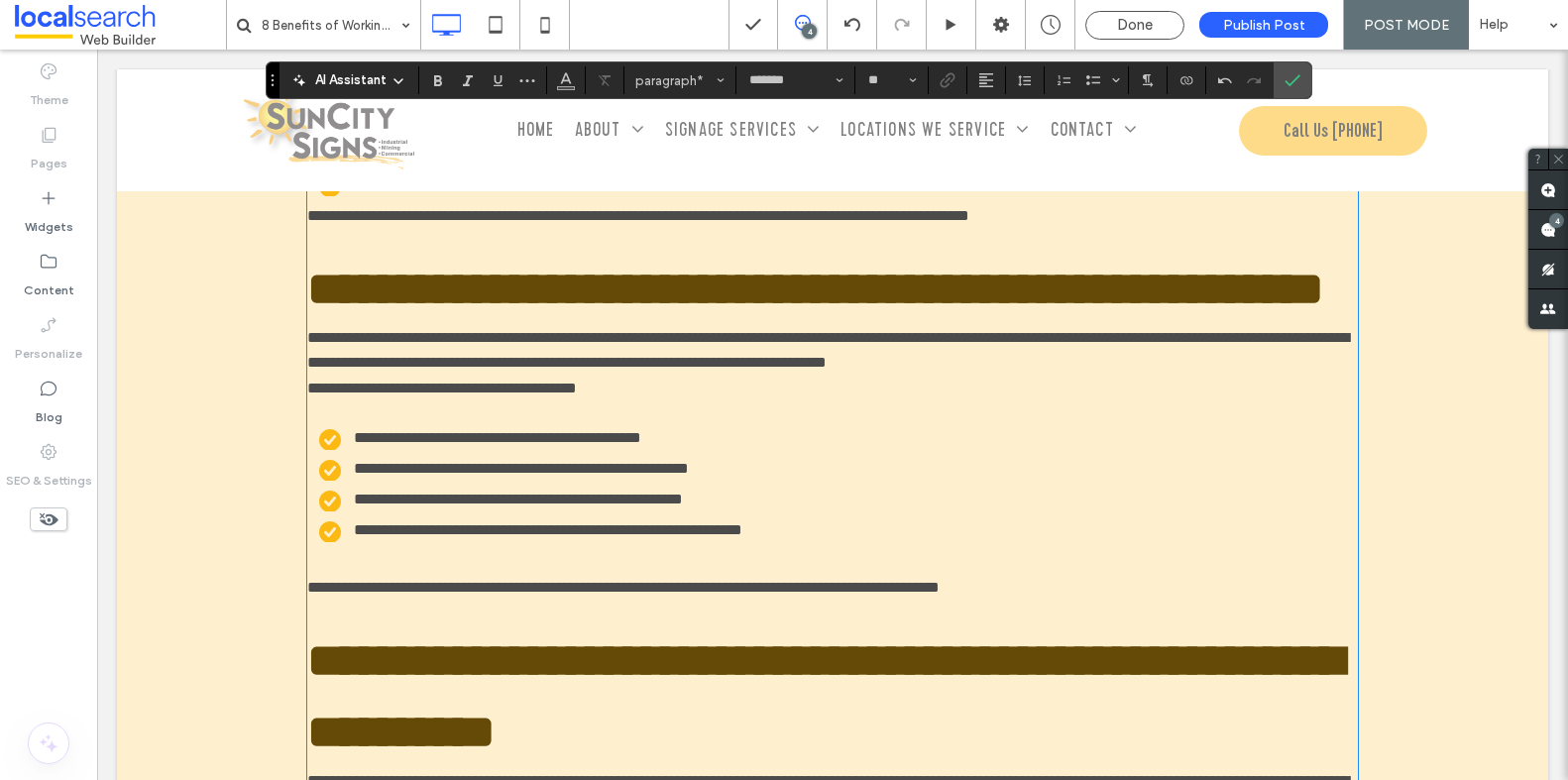 scroll, scrollTop: 3232, scrollLeft: 0, axis: vertical 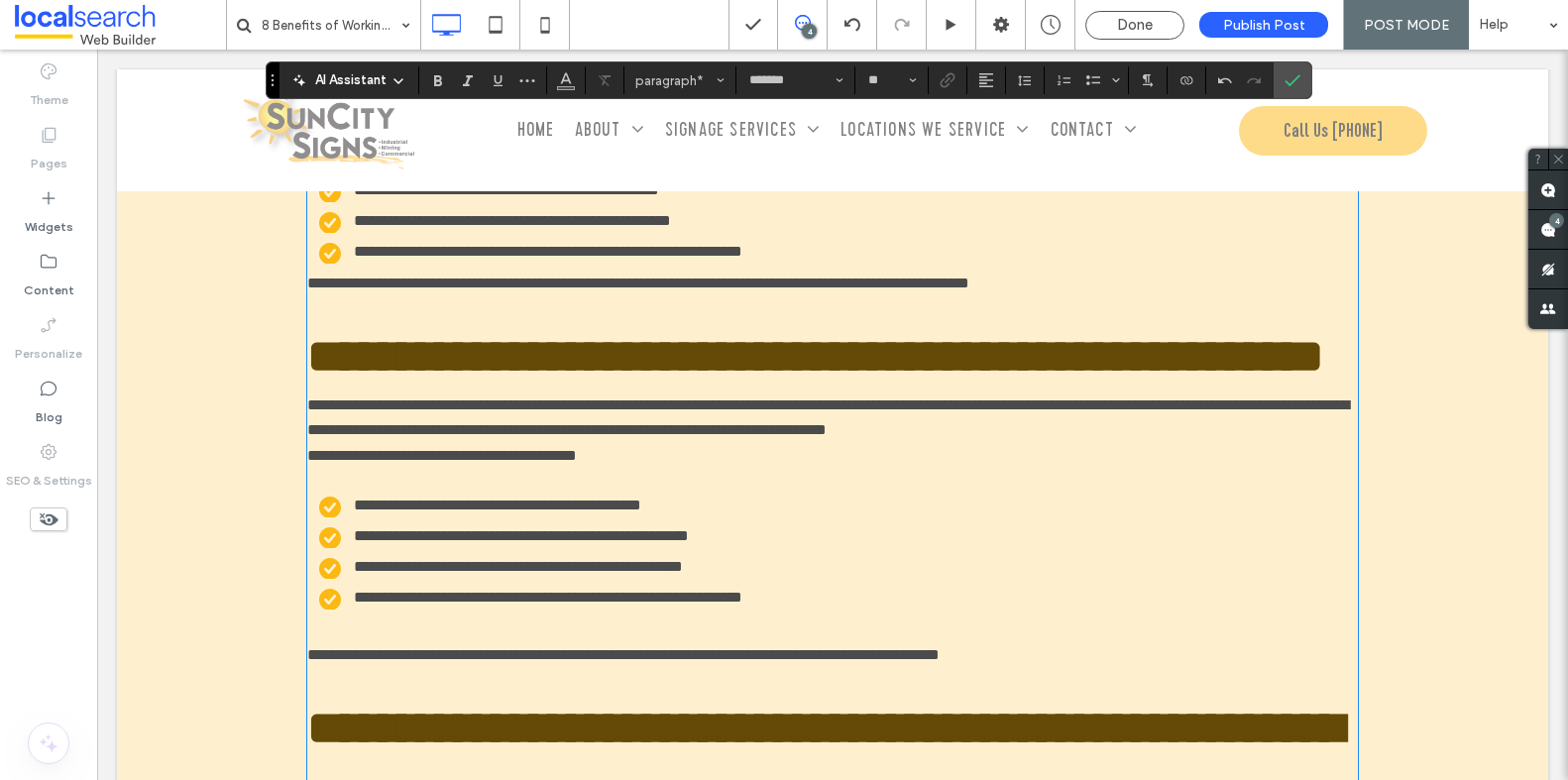 click on "**********" at bounding box center (839, 252) 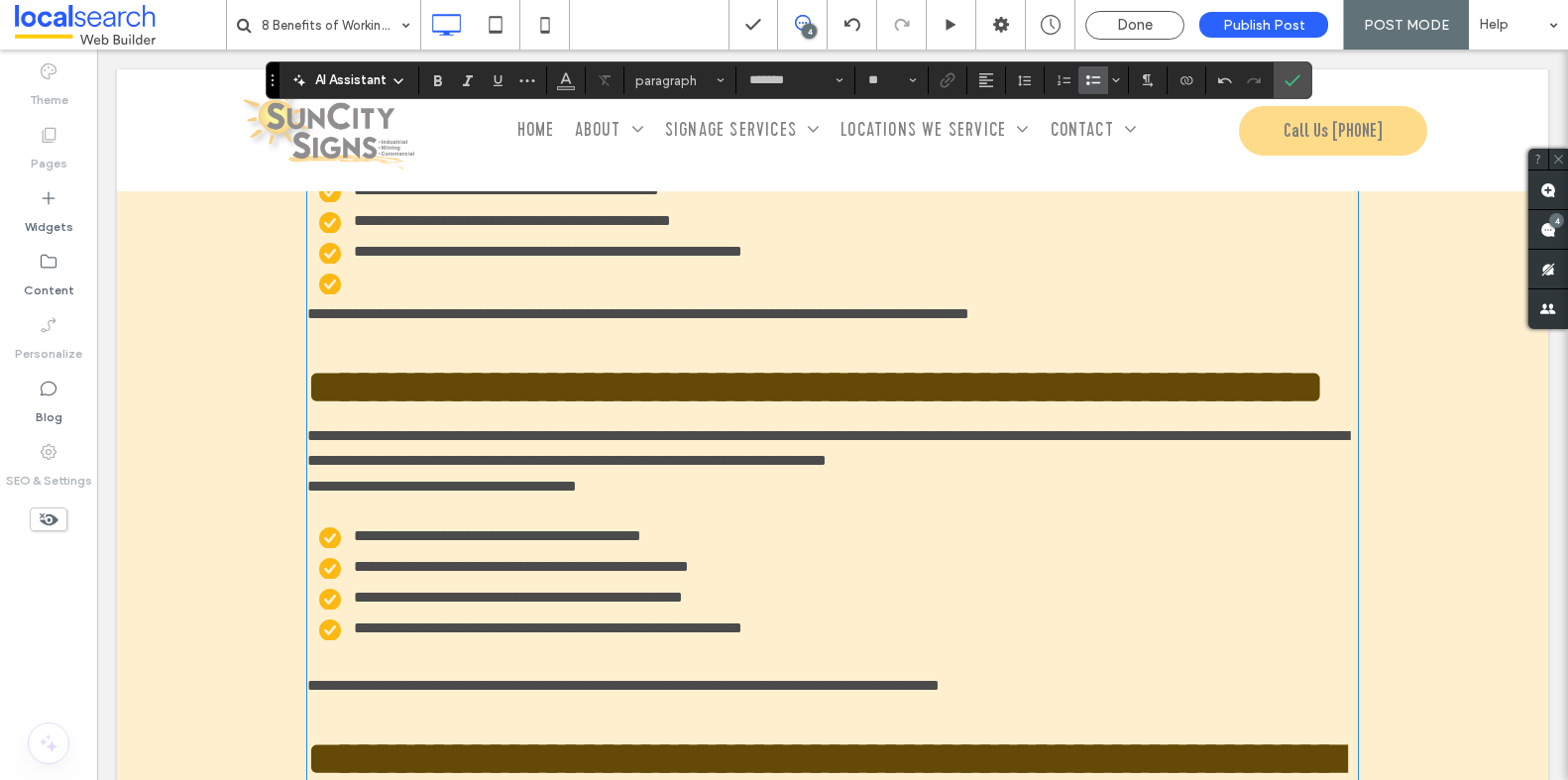 type 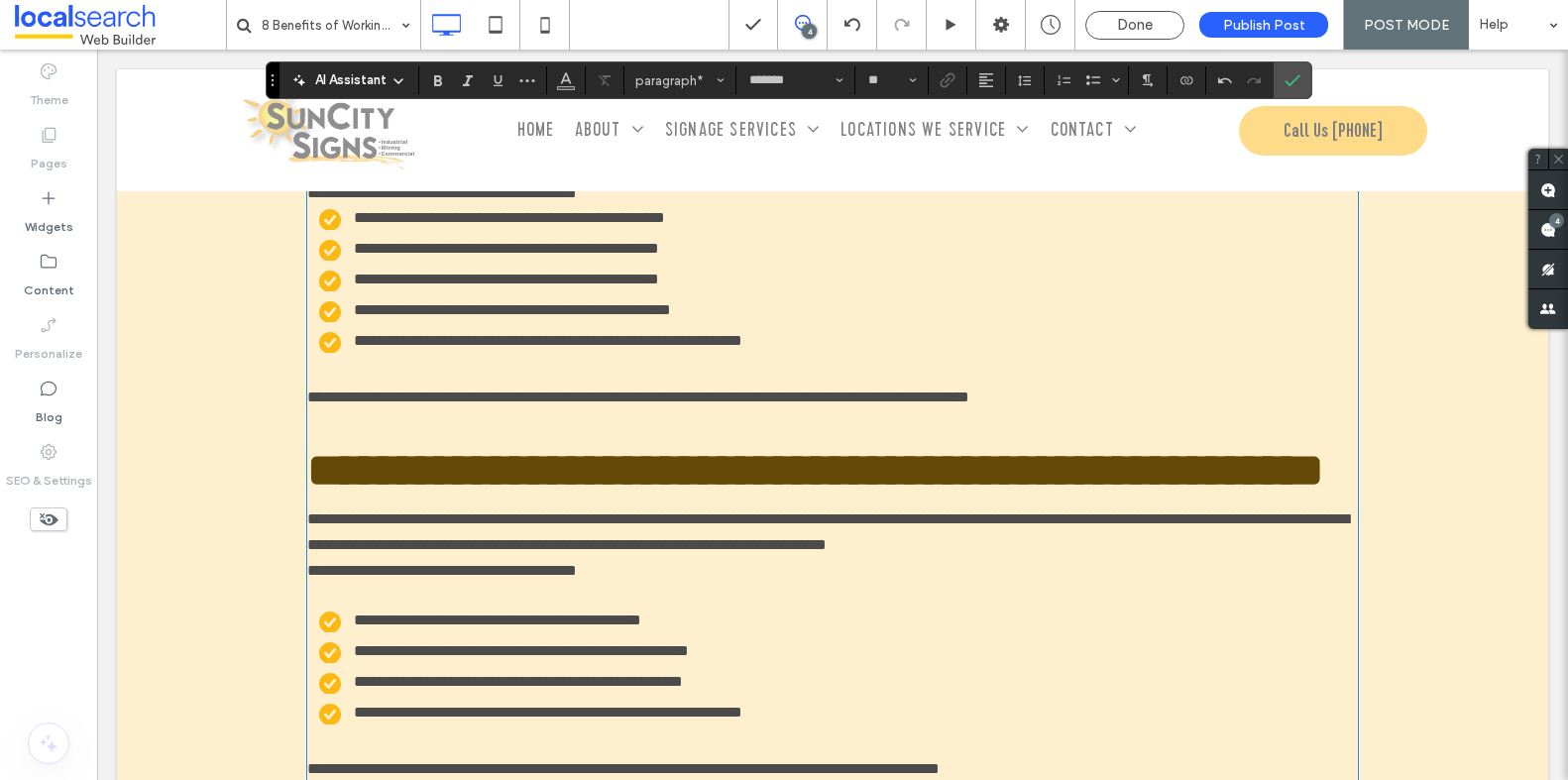 scroll, scrollTop: 3081, scrollLeft: 0, axis: vertical 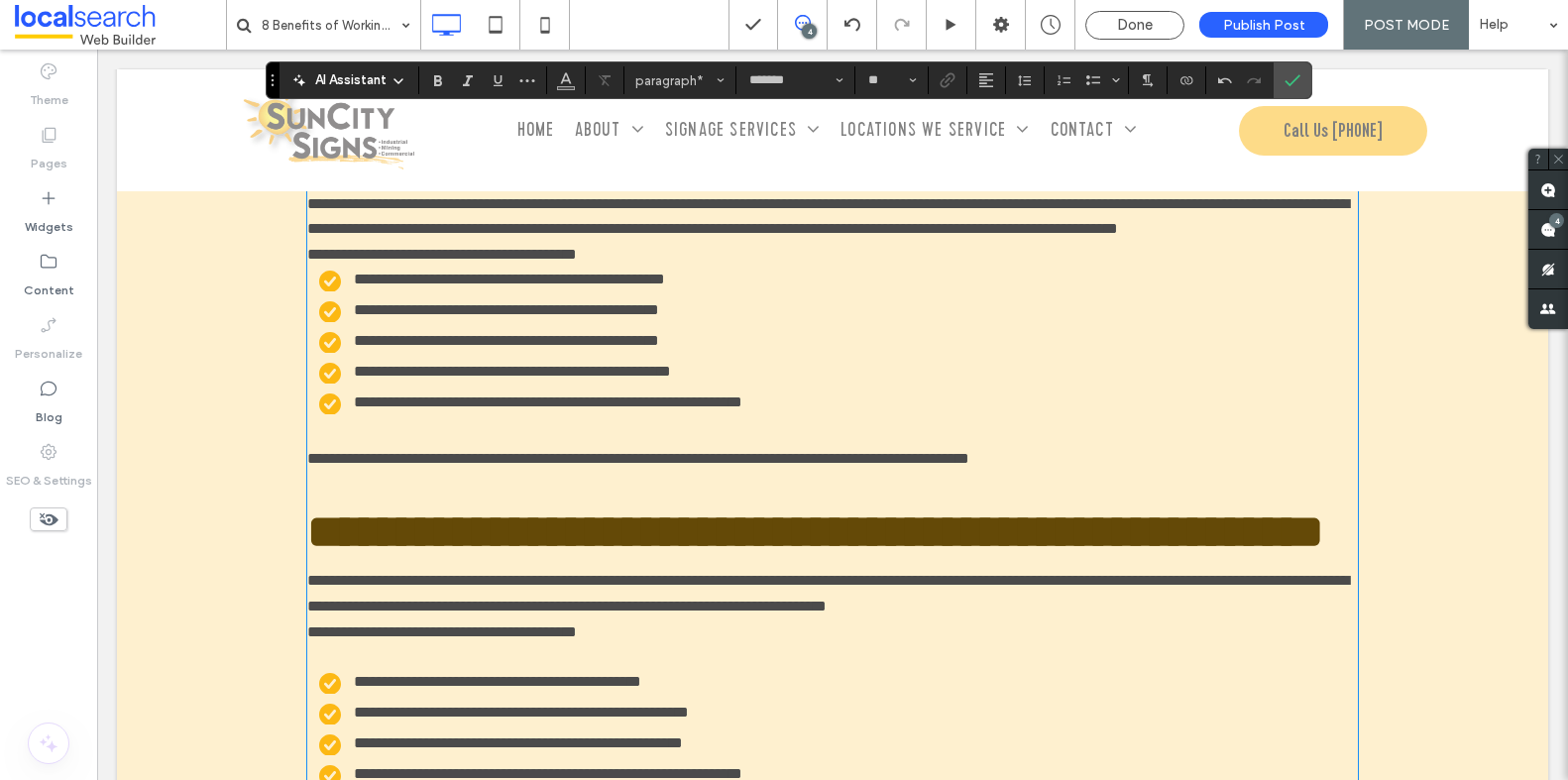 click on "**********" at bounding box center (833, 255) 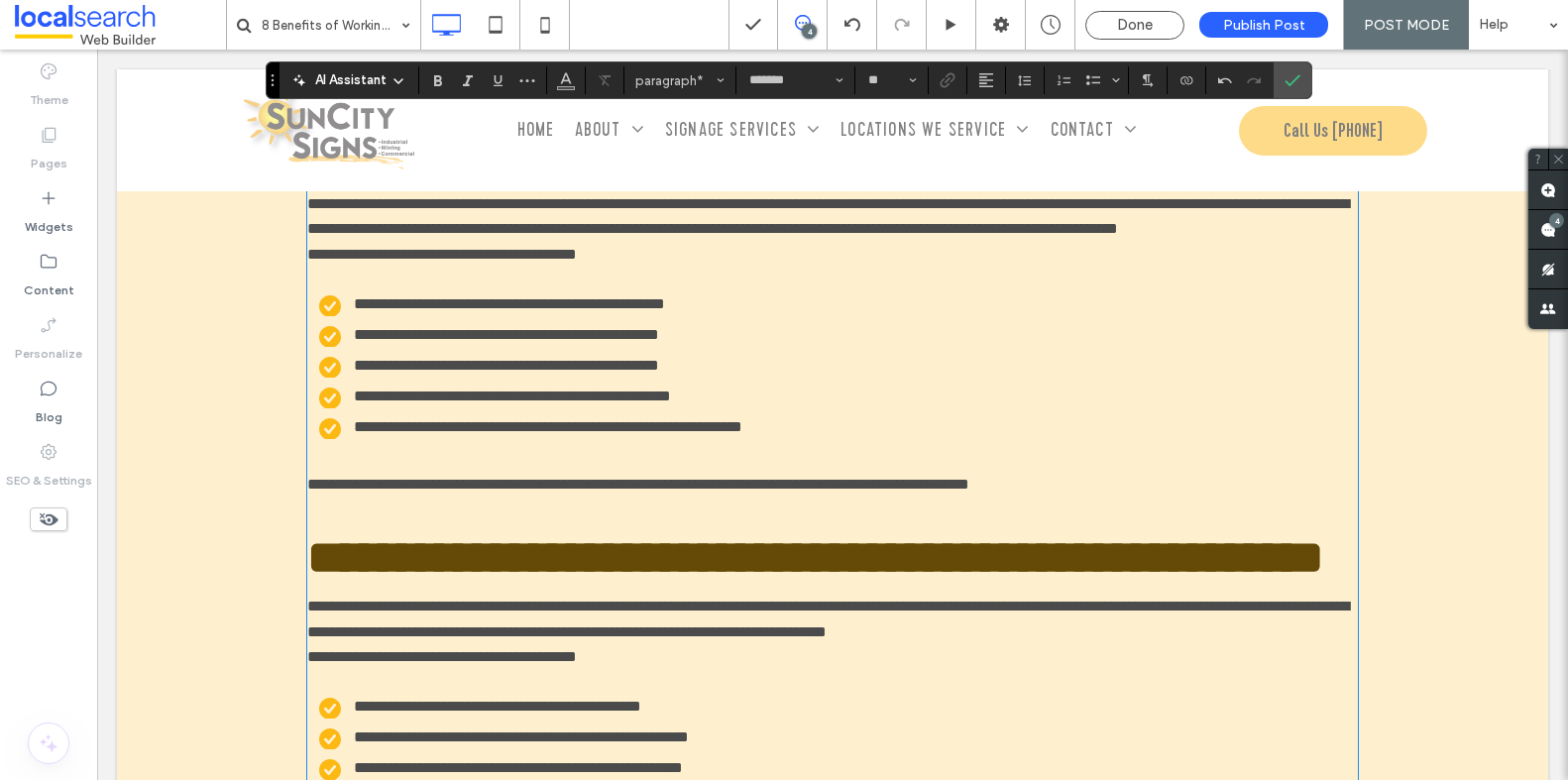 click on "**********" at bounding box center (833, 216) 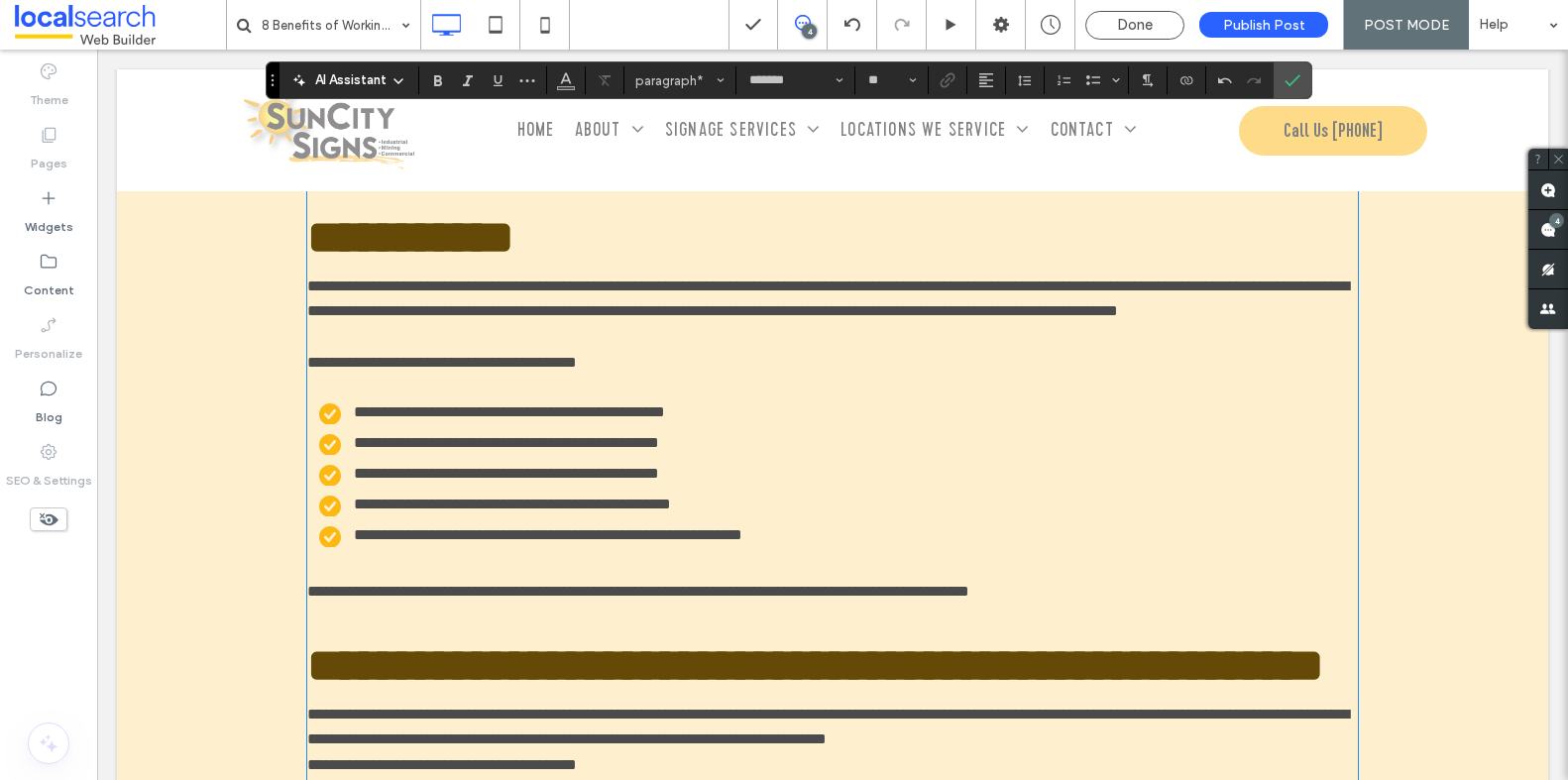 scroll, scrollTop: 2970, scrollLeft: 0, axis: vertical 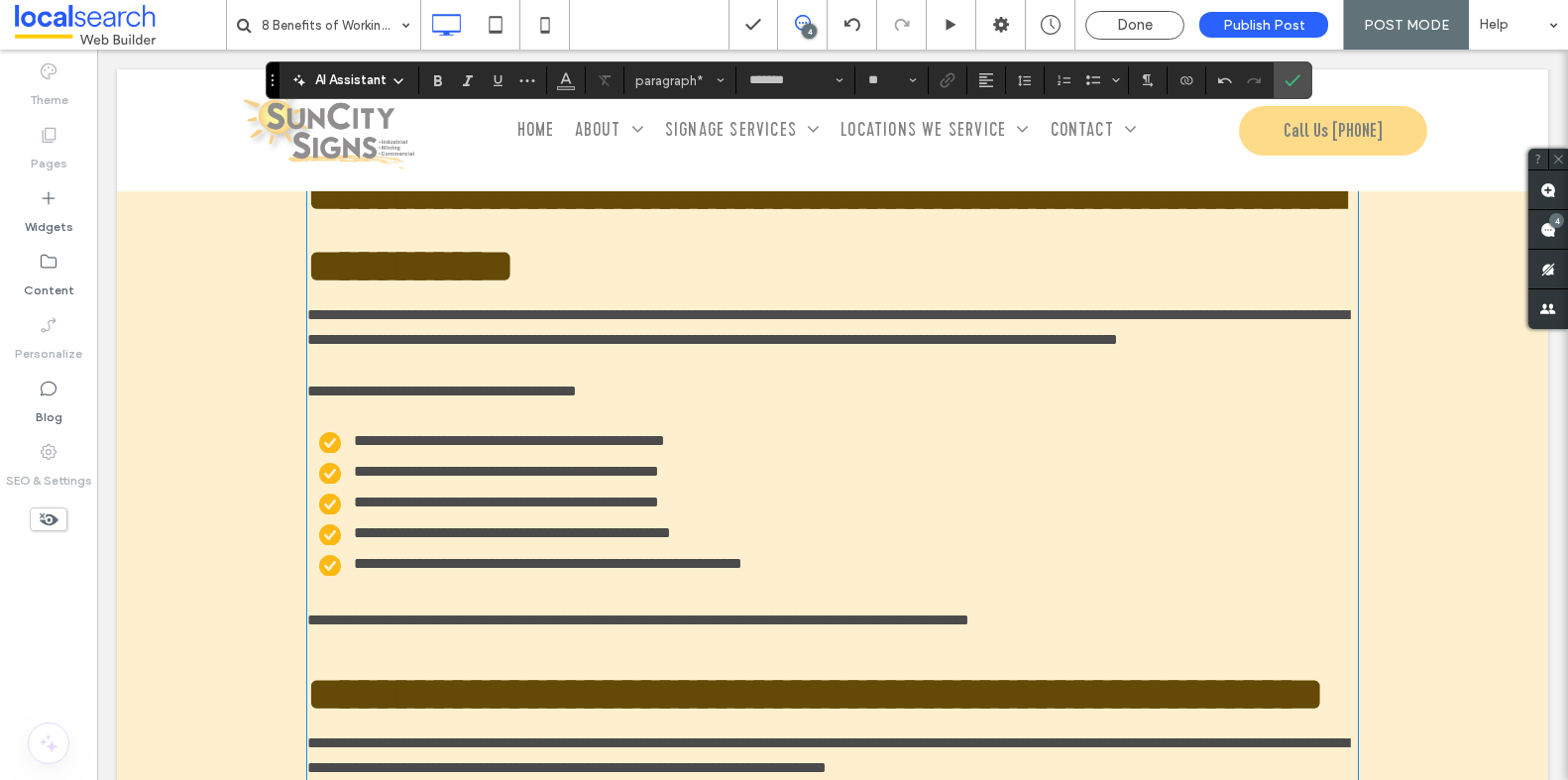 click on "**********" at bounding box center [833, 147] 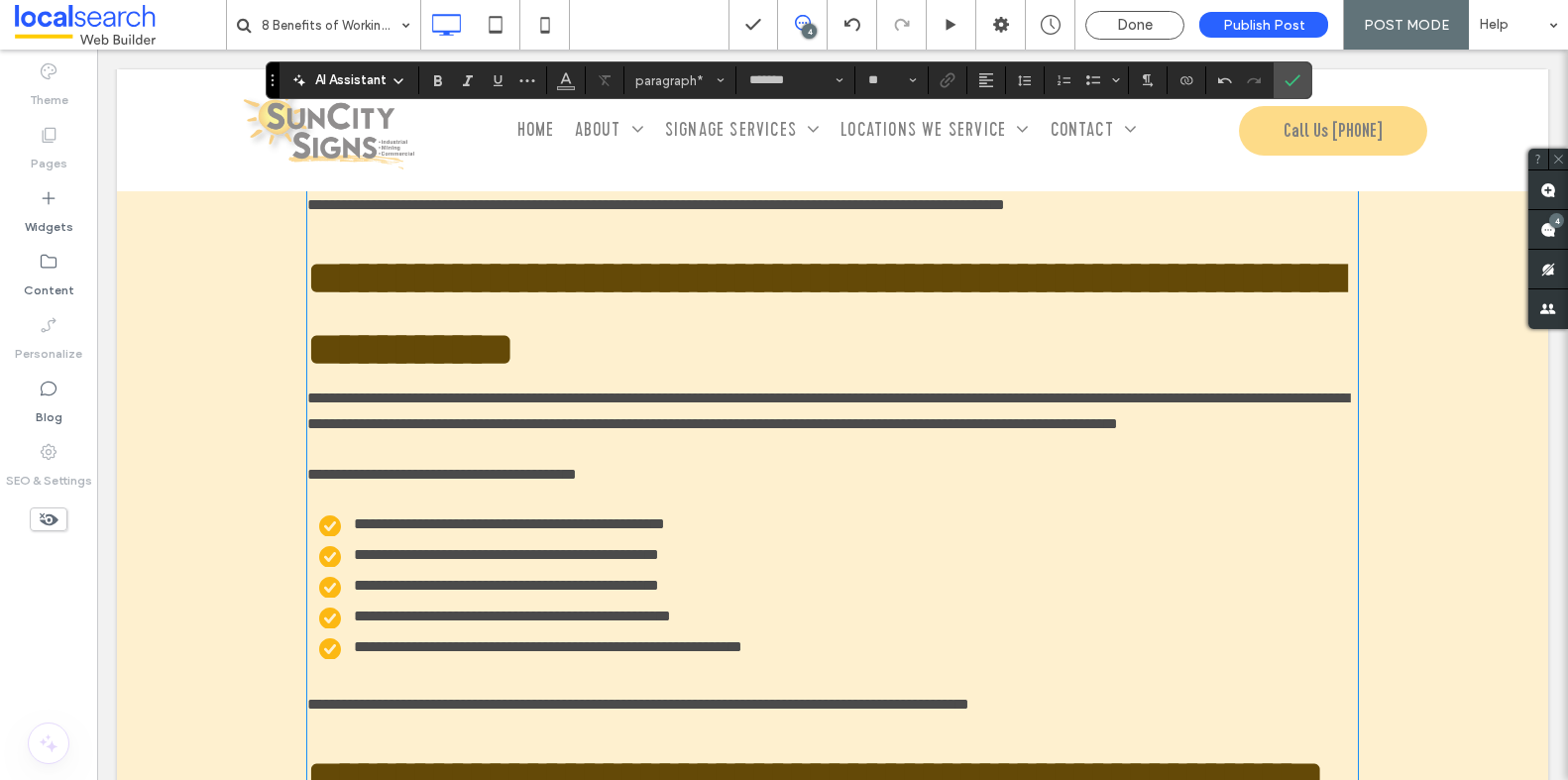 scroll, scrollTop: 2859, scrollLeft: 0, axis: vertical 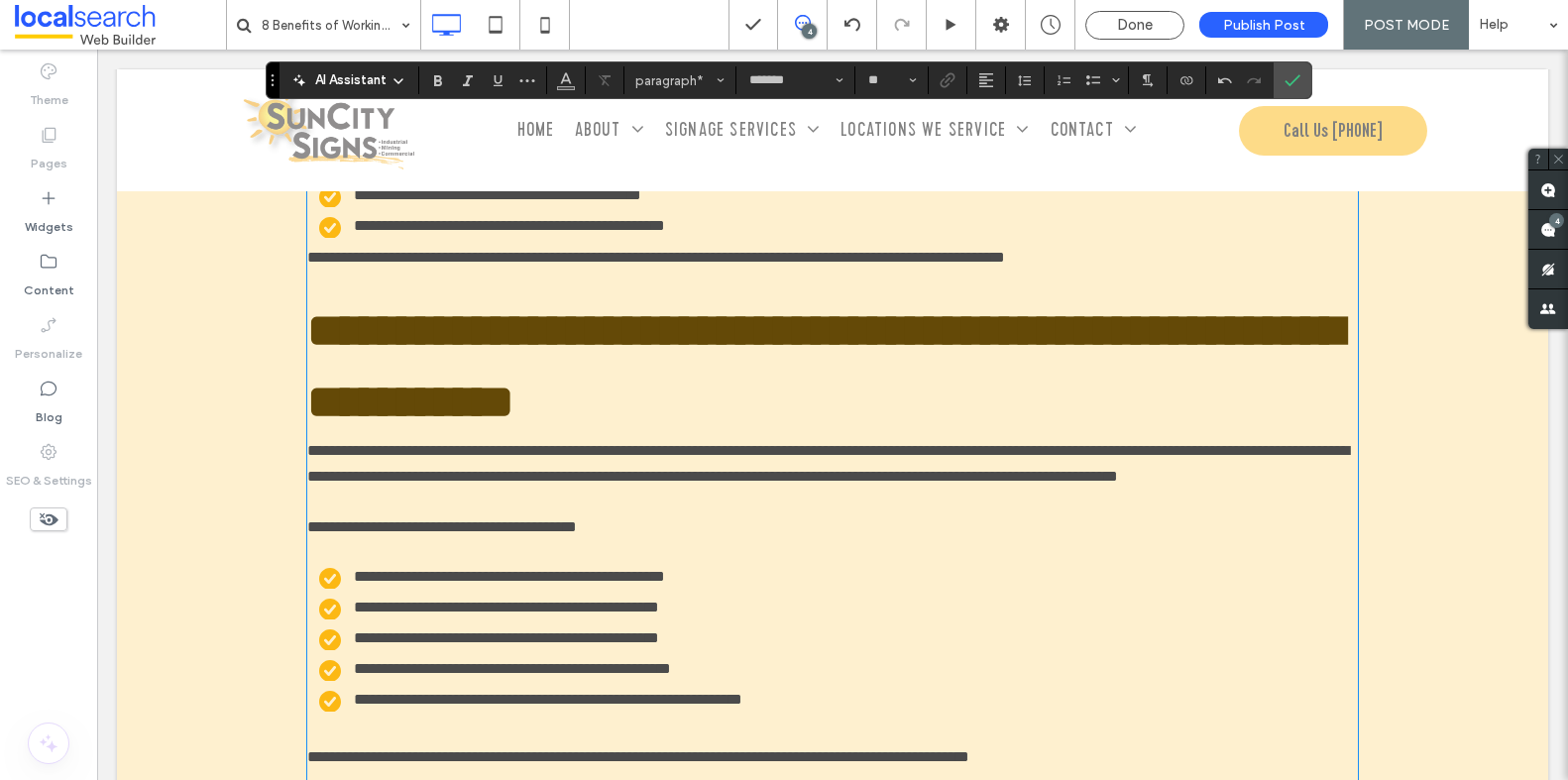 click on "**********" at bounding box center [839, 226] 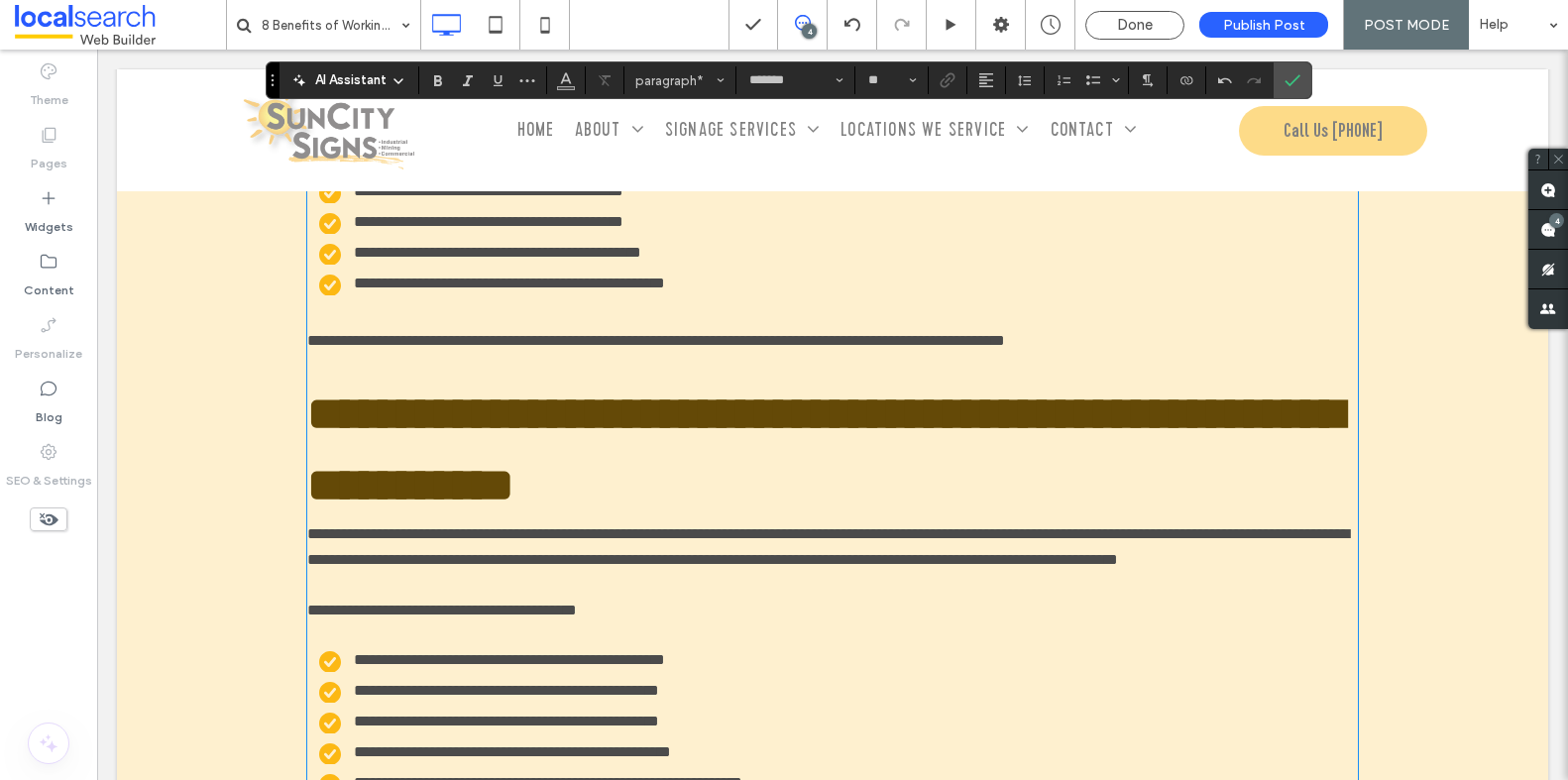 scroll, scrollTop: 2747, scrollLeft: 0, axis: vertical 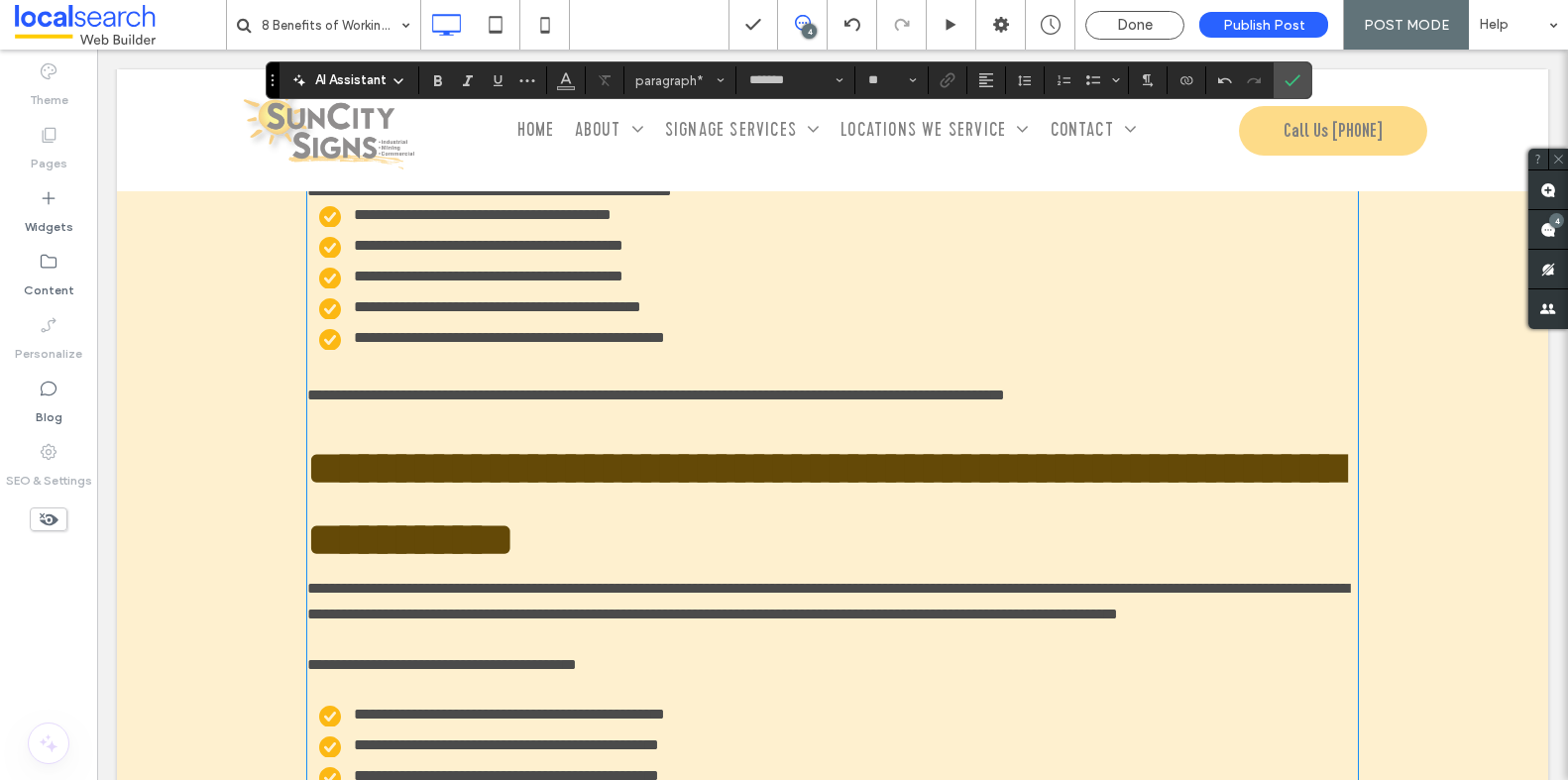 click on "**********" at bounding box center (833, 191) 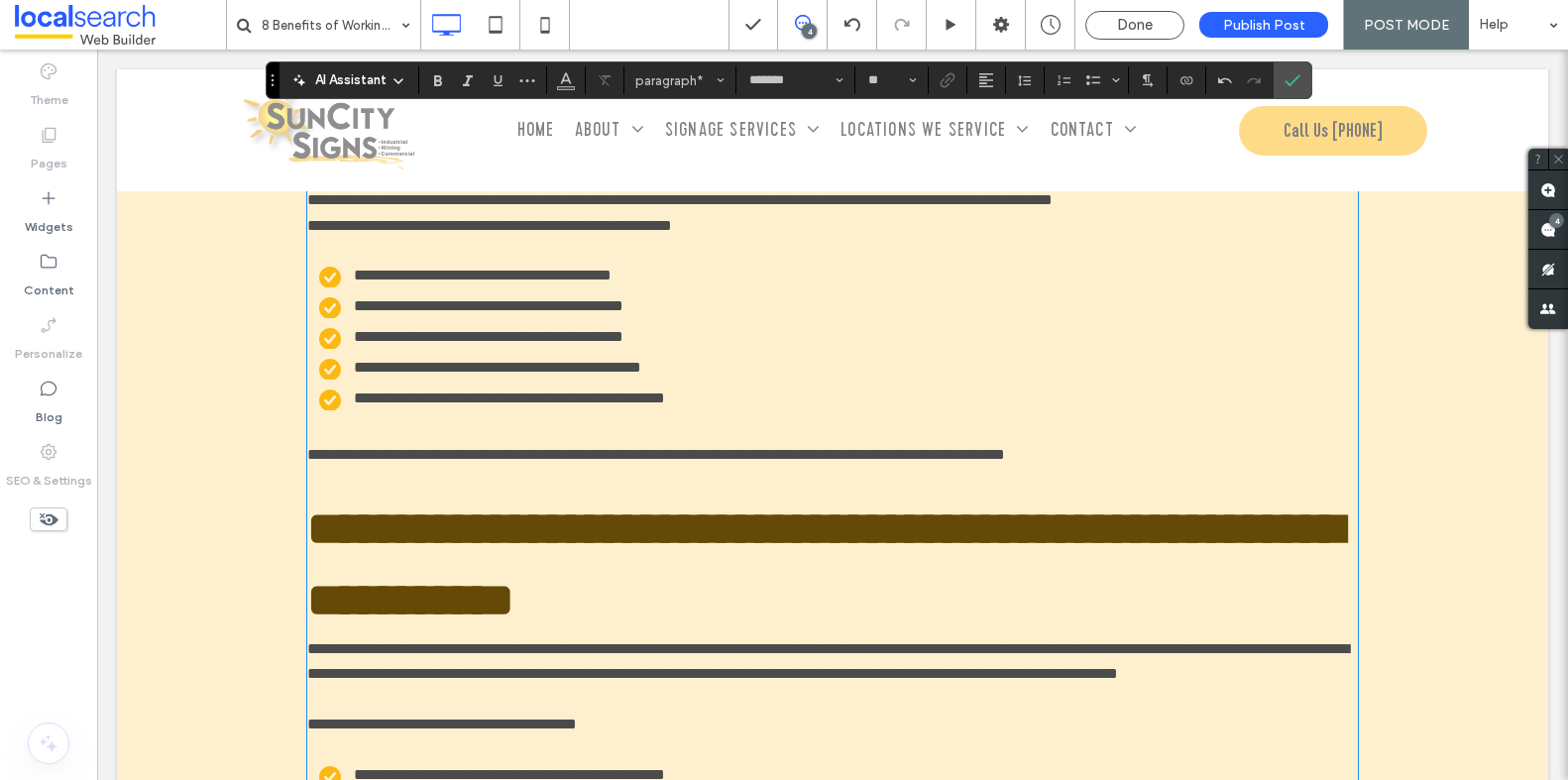 scroll, scrollTop: 2701, scrollLeft: 0, axis: vertical 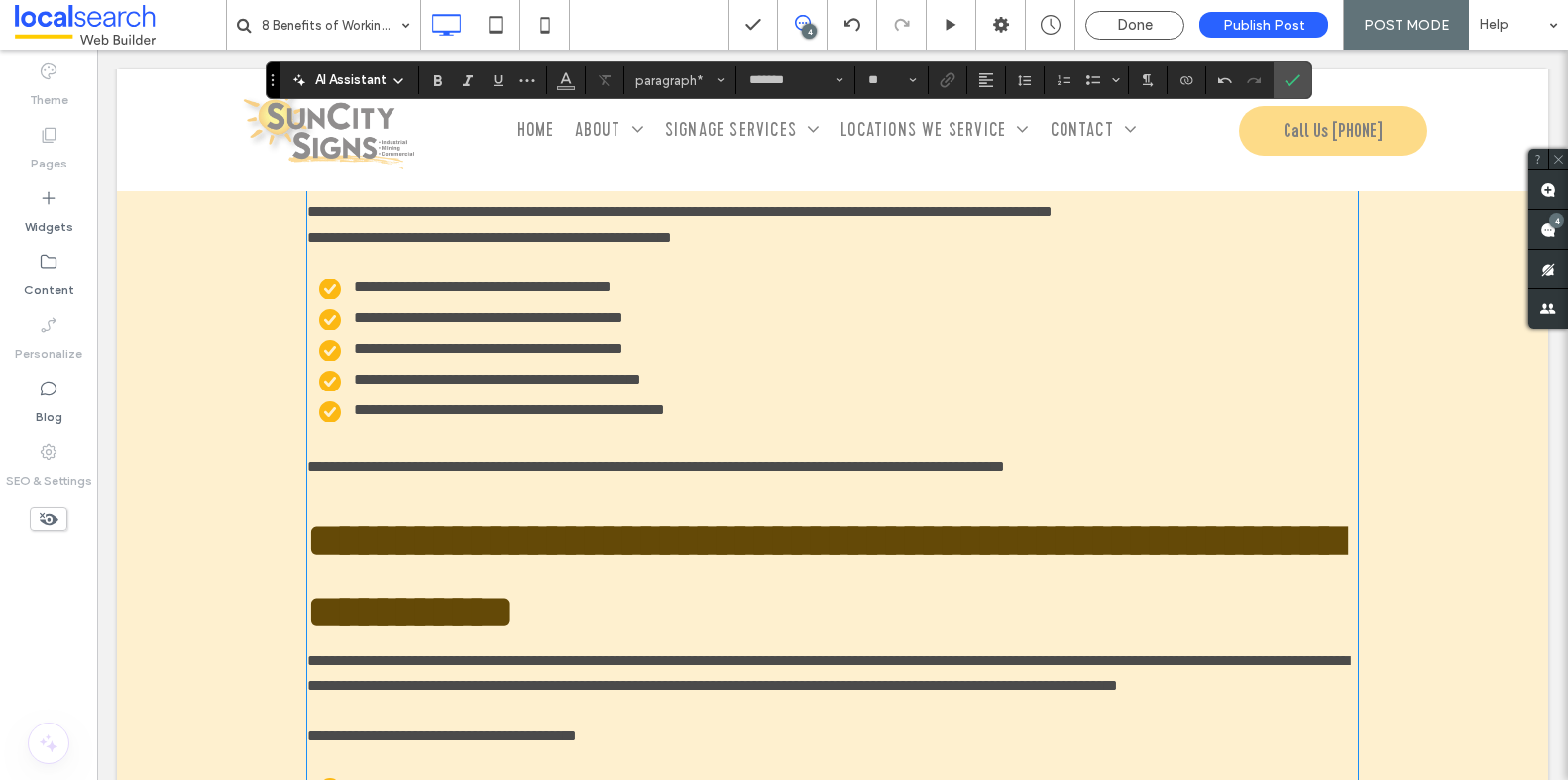 click on "**********" at bounding box center (833, 198) 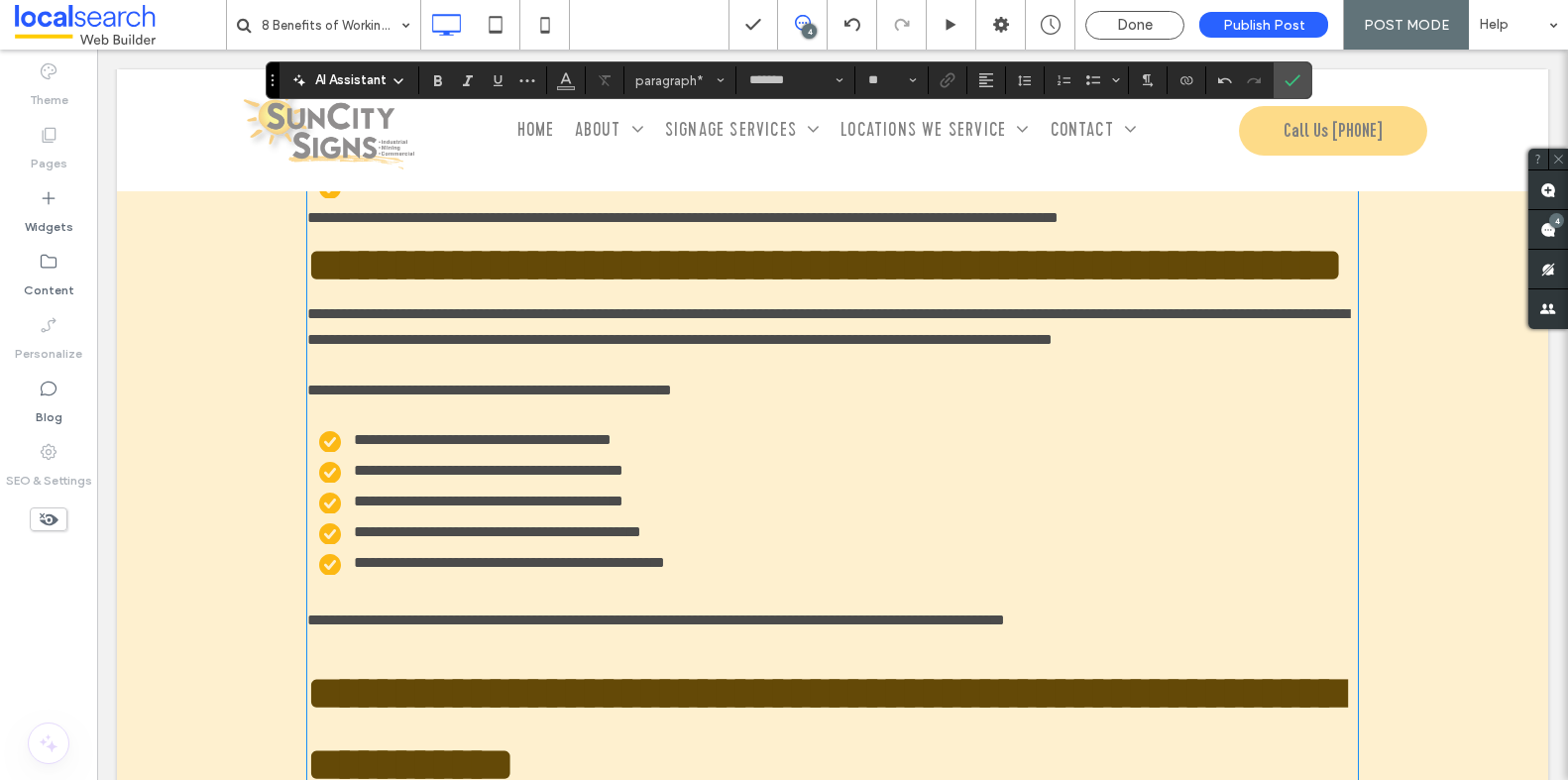 scroll, scrollTop: 2559, scrollLeft: 0, axis: vertical 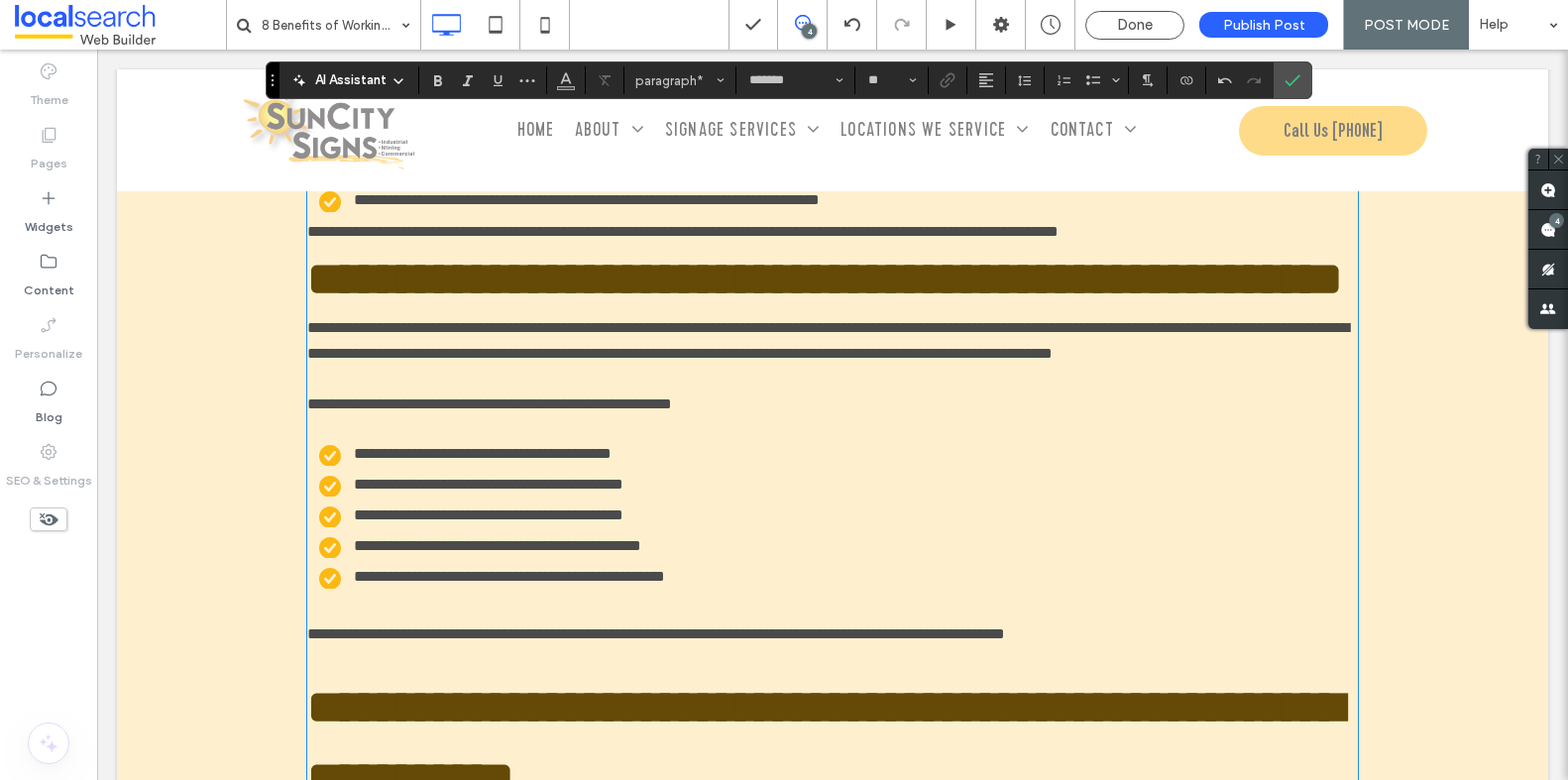 click on "**********" at bounding box center [833, 232] 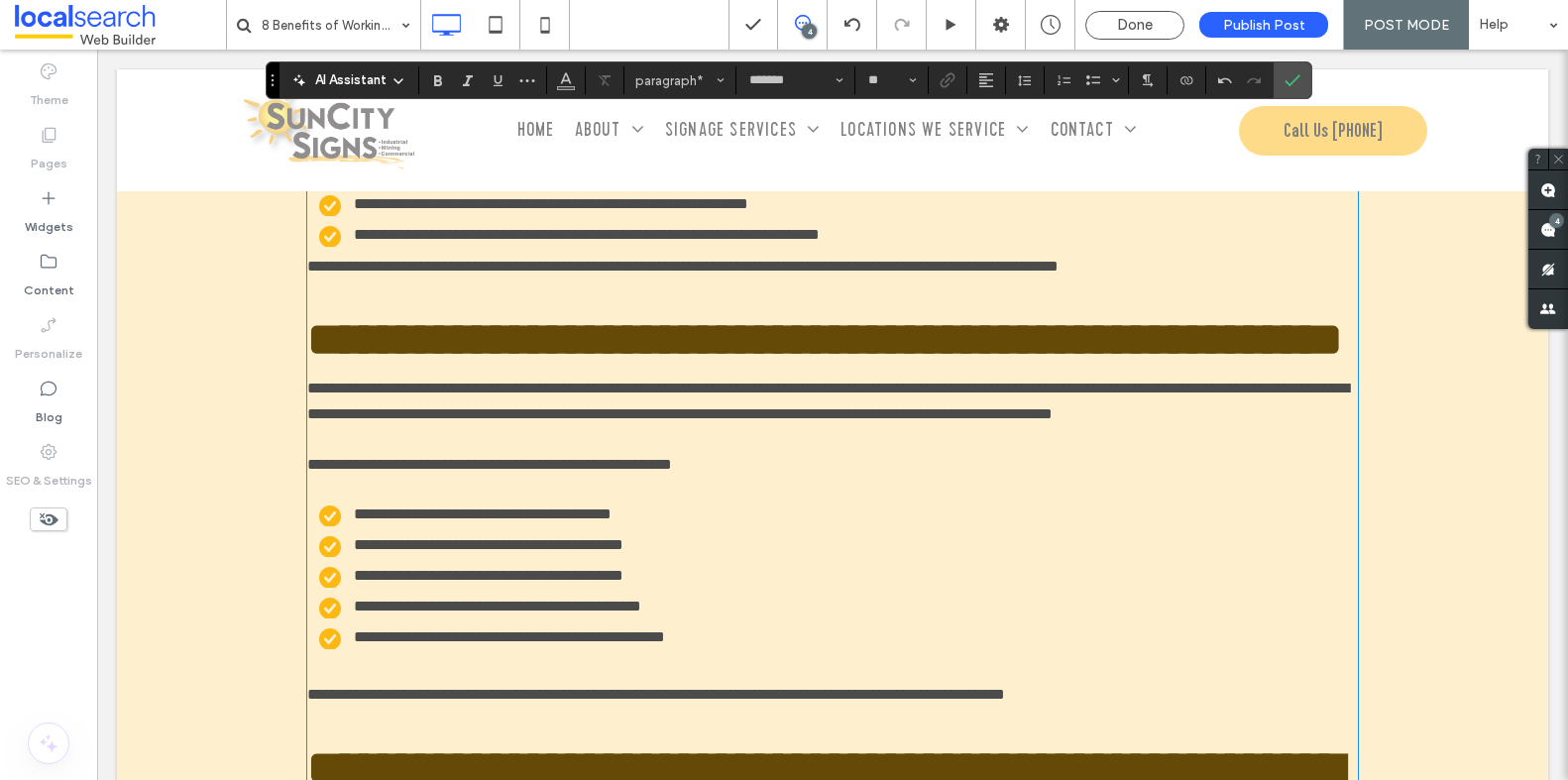 scroll, scrollTop: 2515, scrollLeft: 0, axis: vertical 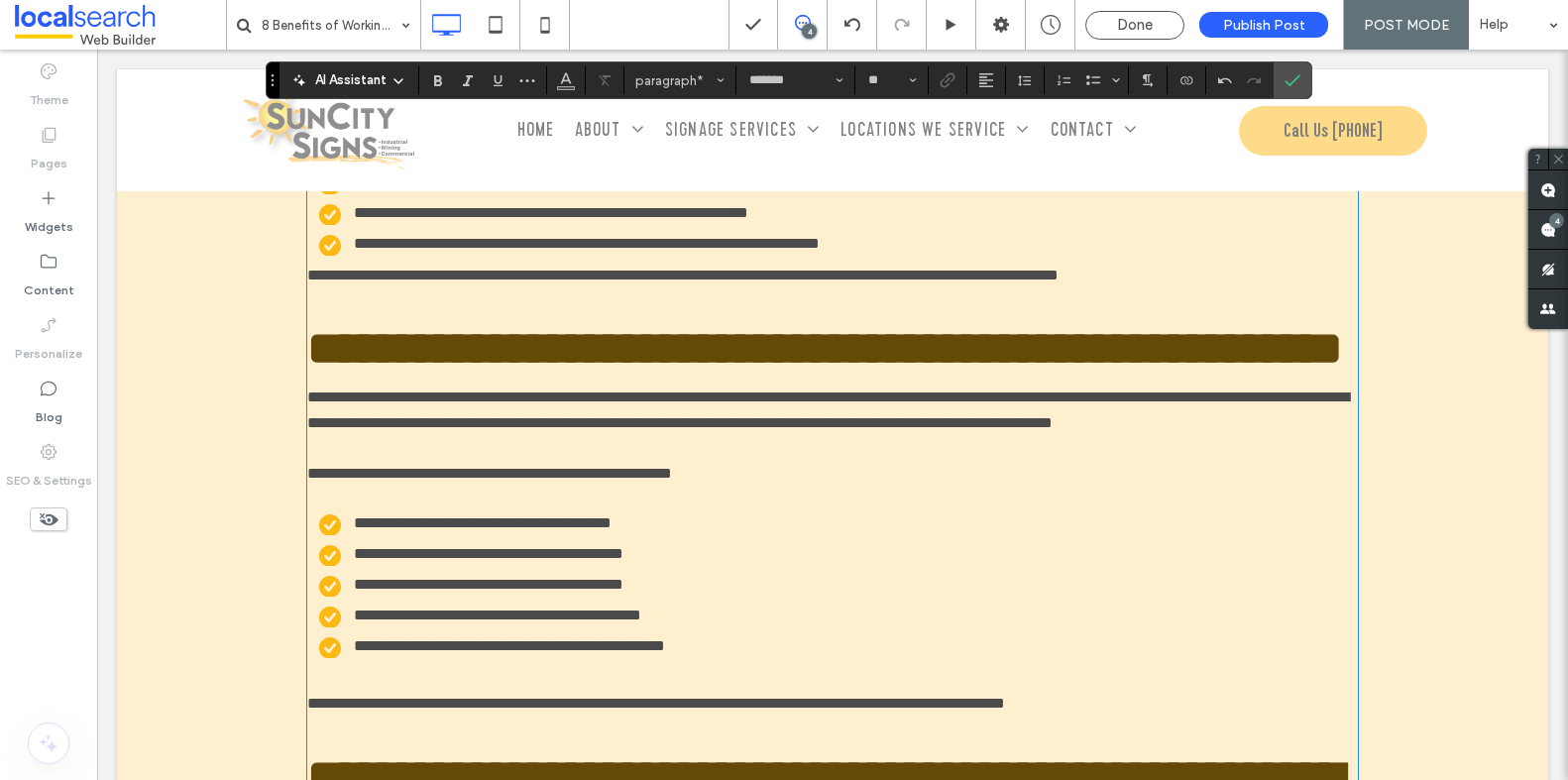 click on "**********" at bounding box center (839, 244) 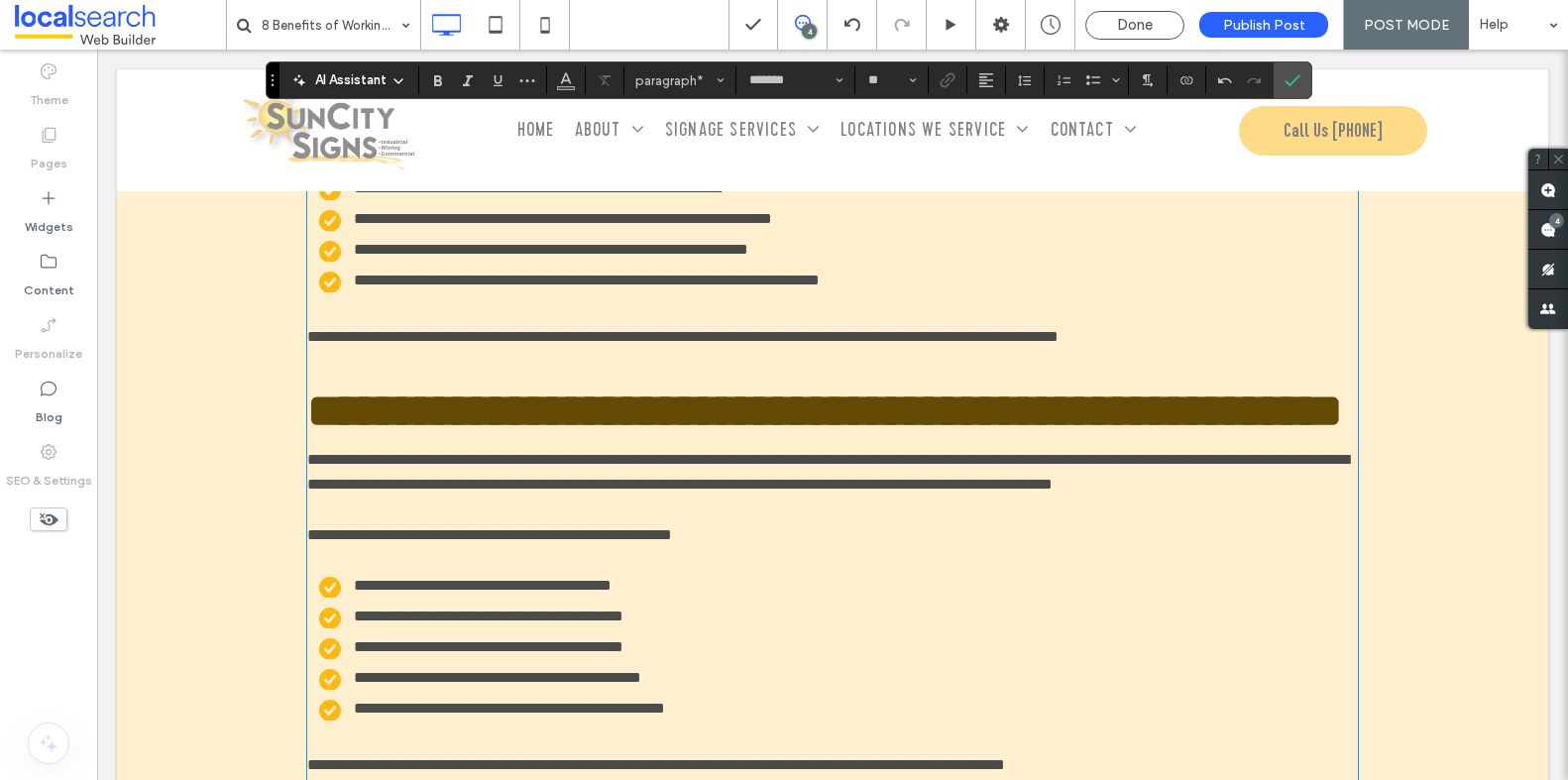 scroll, scrollTop: 2429, scrollLeft: 0, axis: vertical 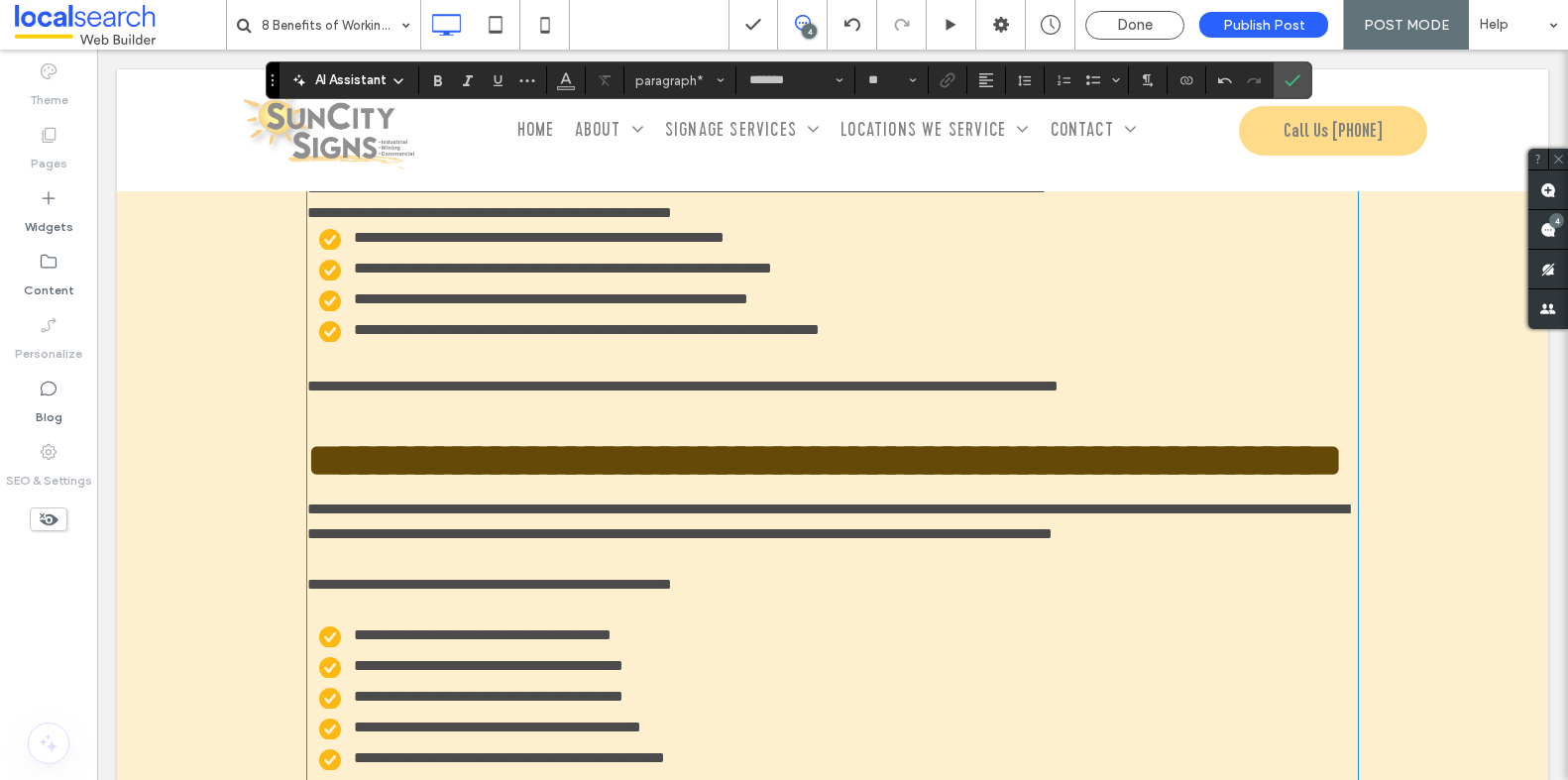click on "**********" at bounding box center (833, 213) 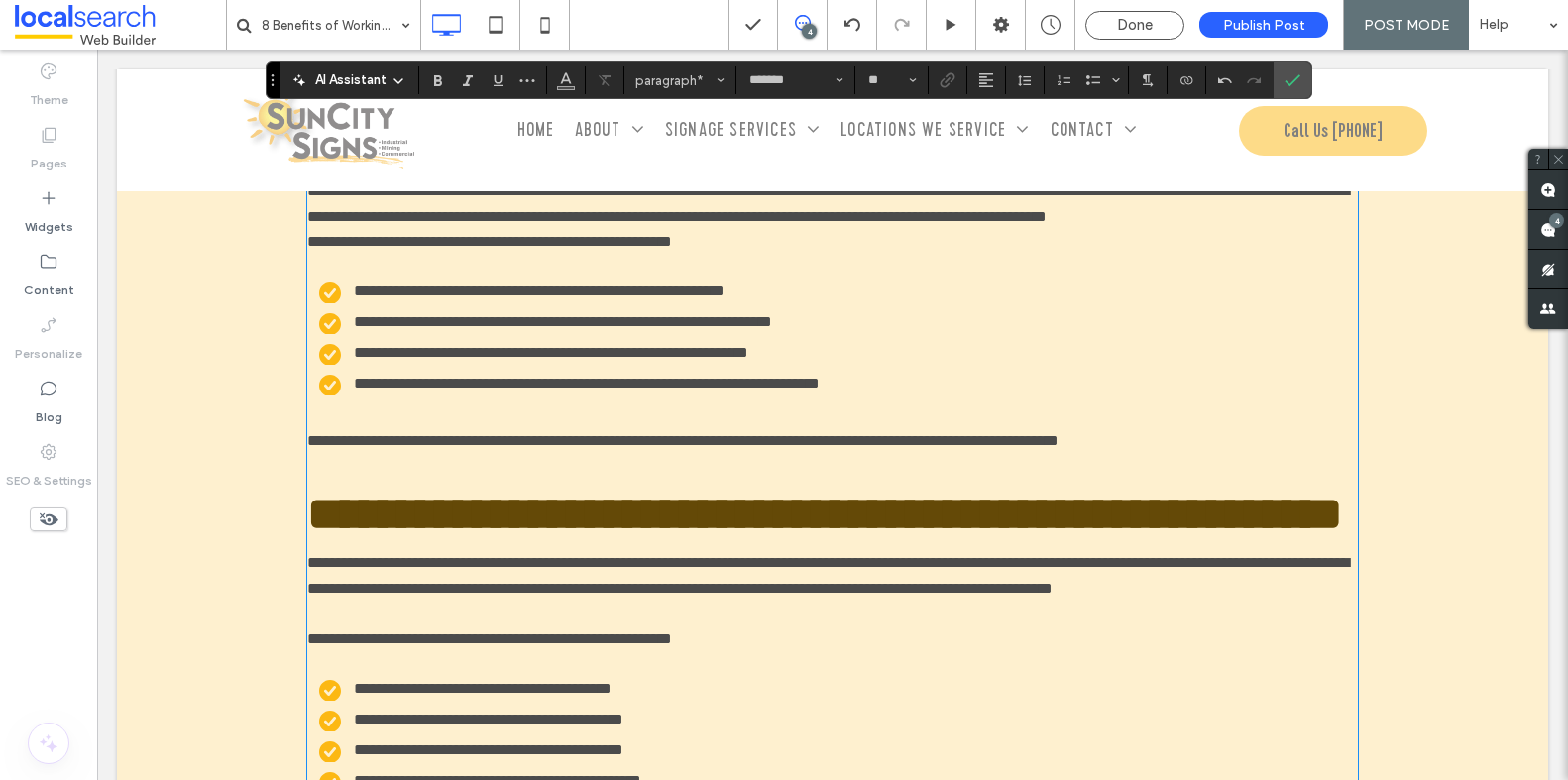 scroll, scrollTop: 2398, scrollLeft: 0, axis: vertical 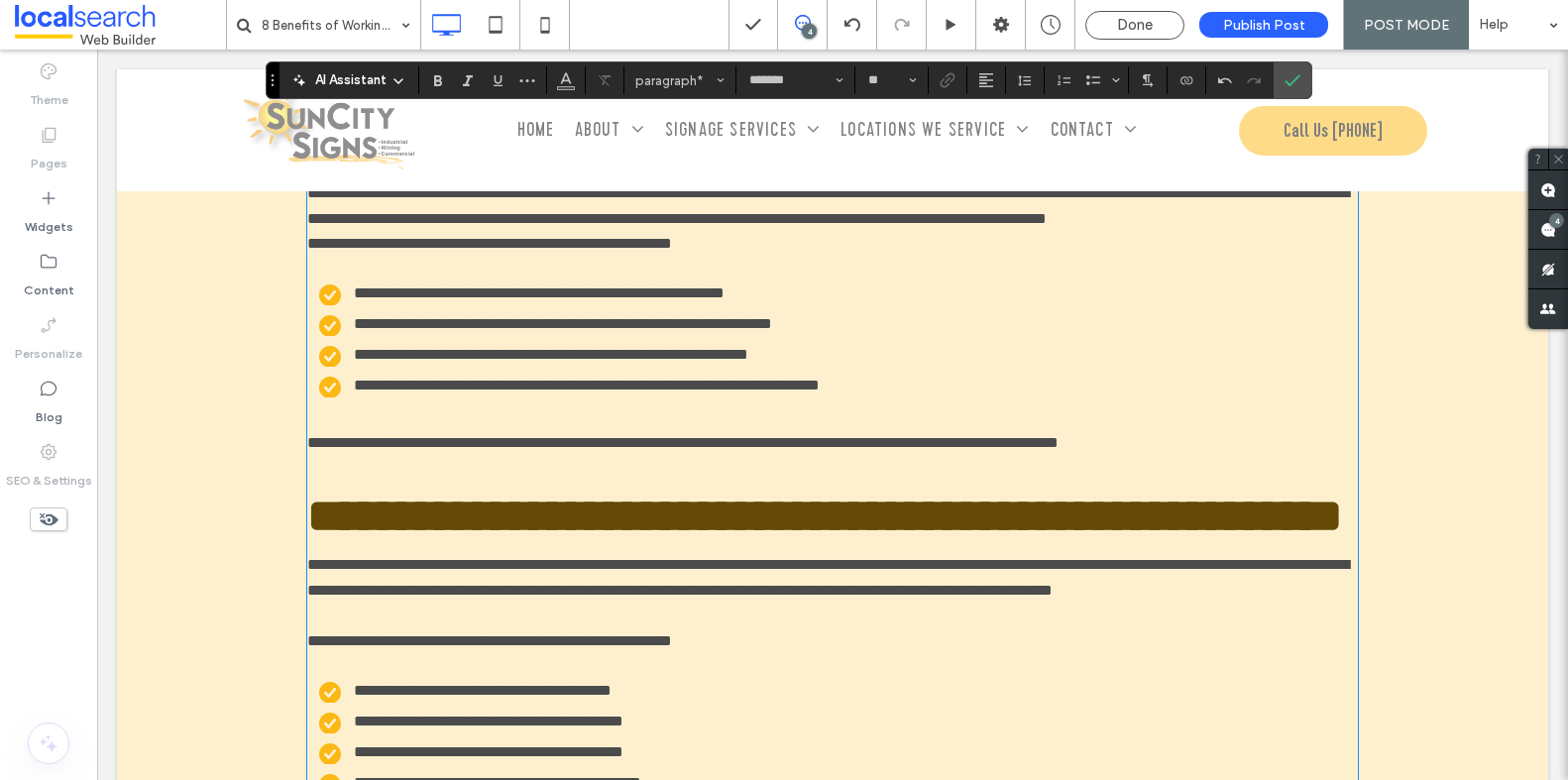 click on "**********" at bounding box center (833, 205) 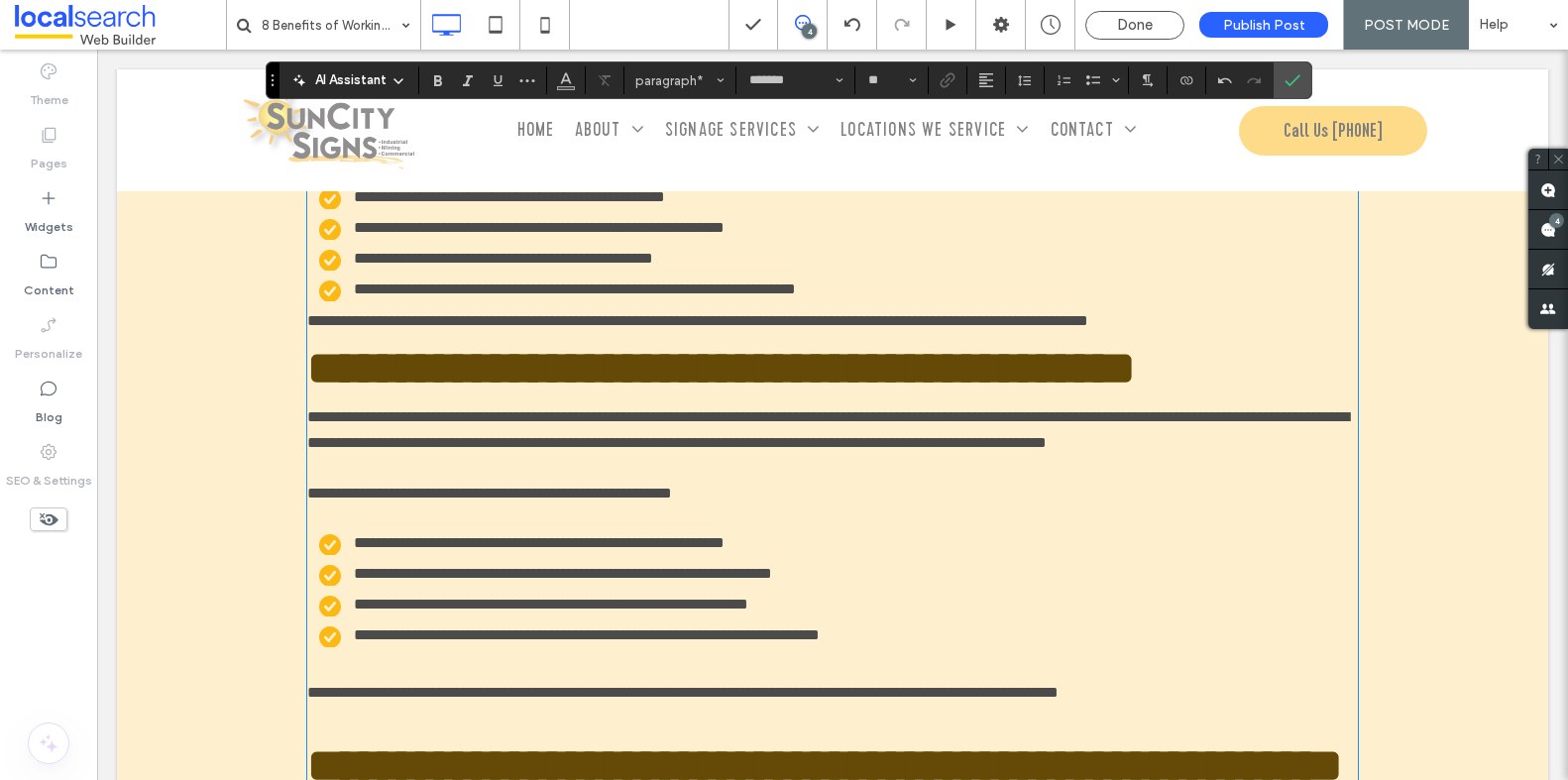 scroll, scrollTop: 2088, scrollLeft: 0, axis: vertical 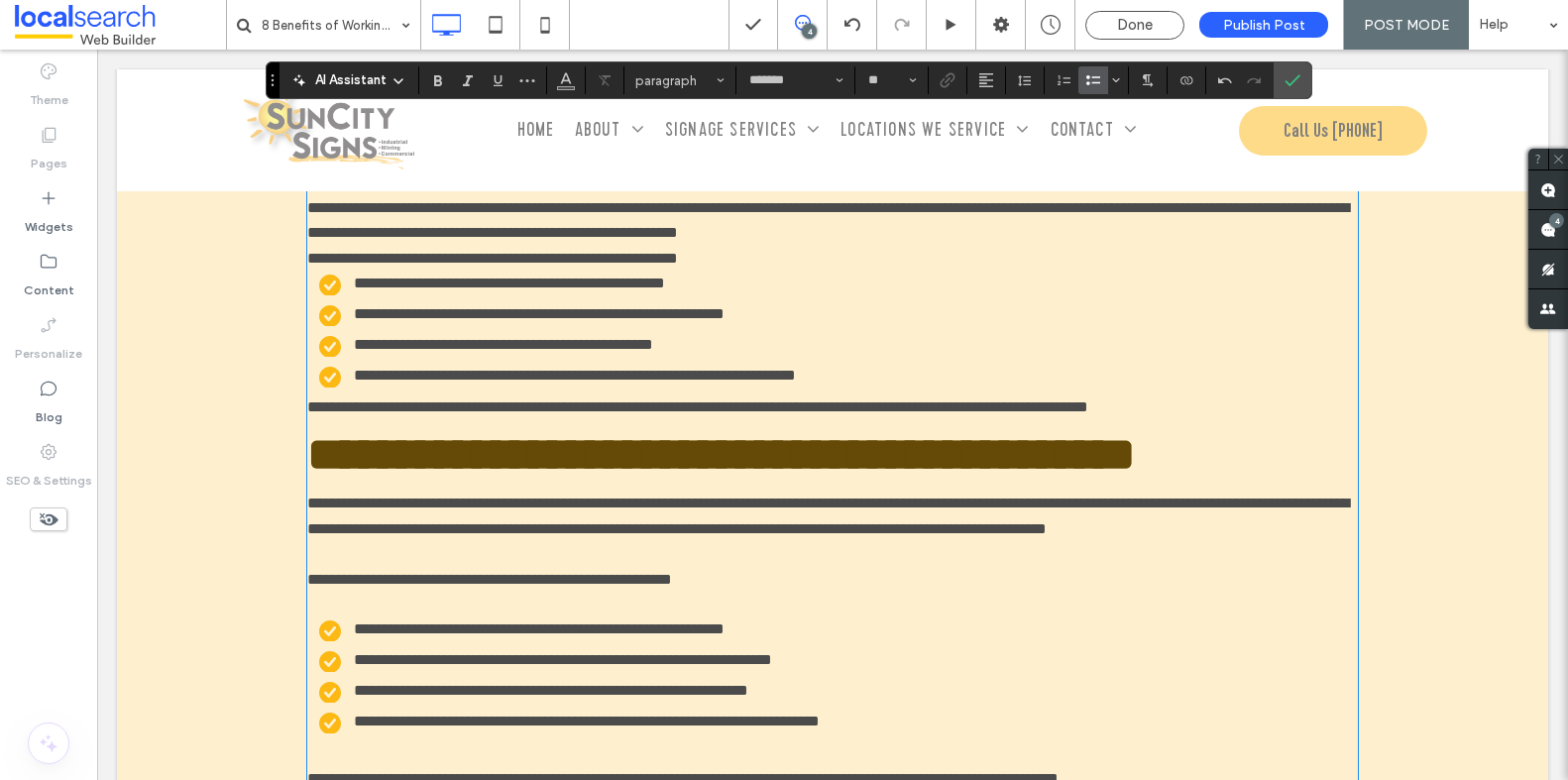 click on "**********" at bounding box center (839, 376) 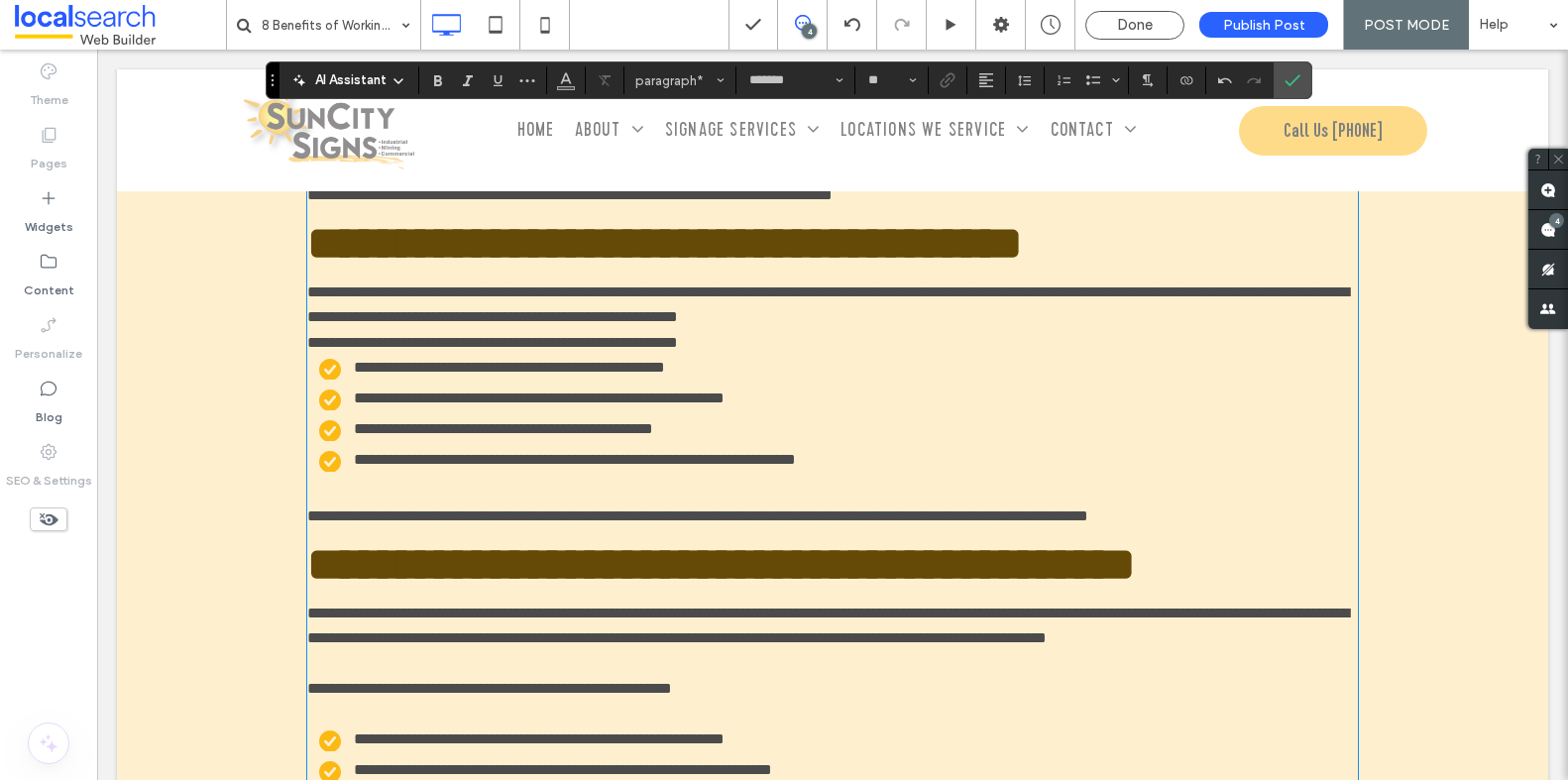 scroll, scrollTop: 2002, scrollLeft: 0, axis: vertical 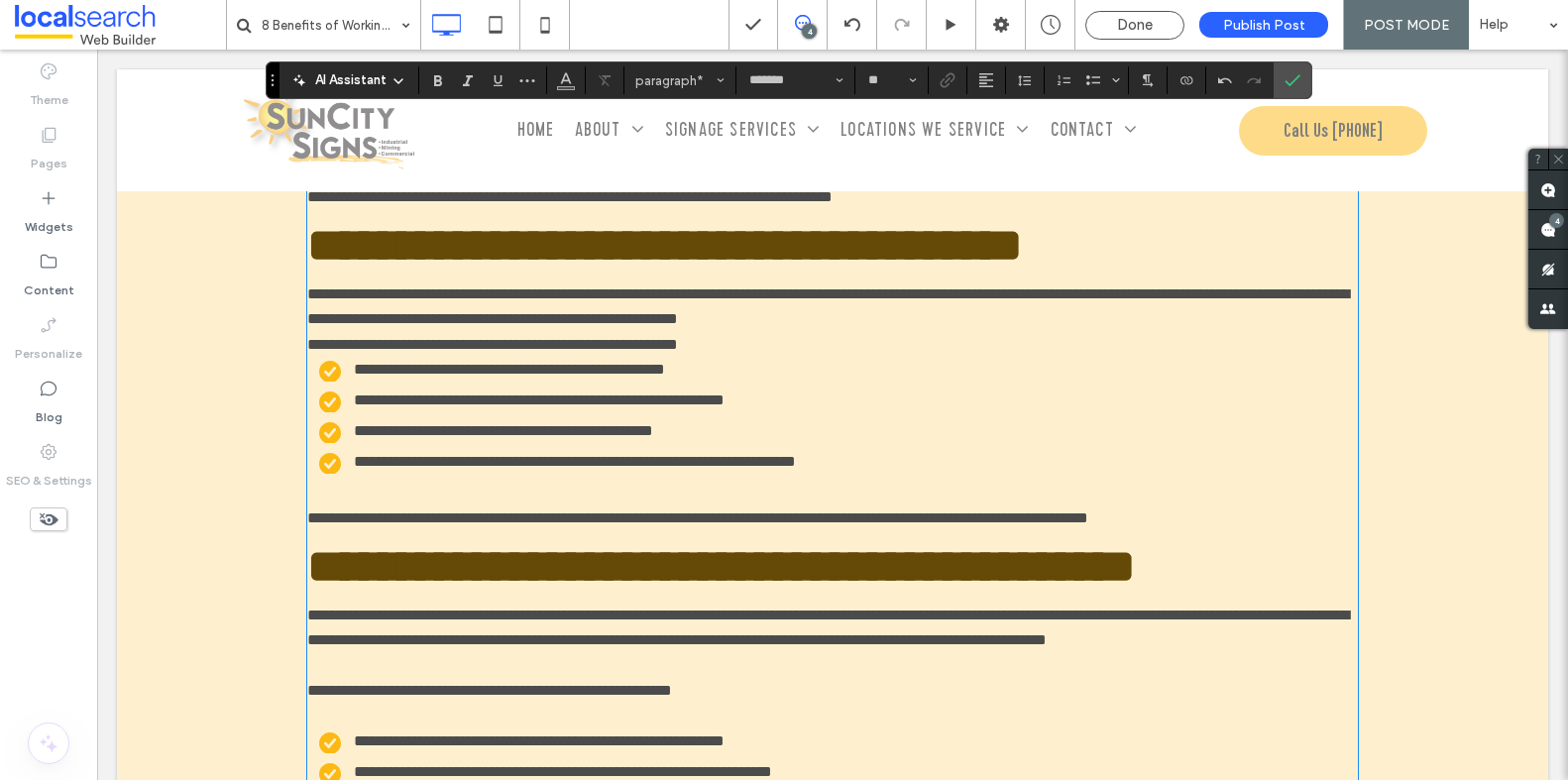 click on "**********" at bounding box center [833, 345] 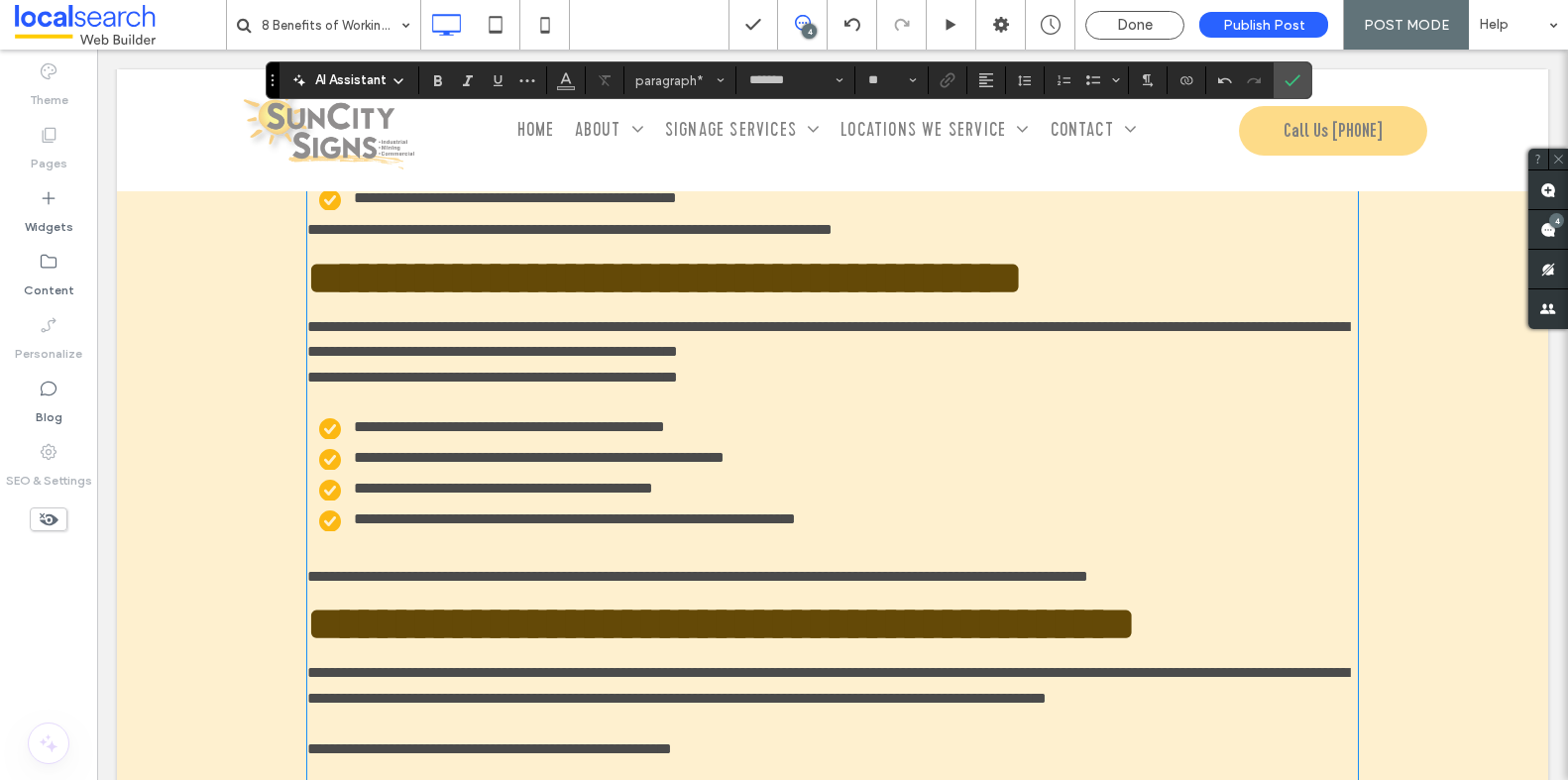 scroll, scrollTop: 1887, scrollLeft: 0, axis: vertical 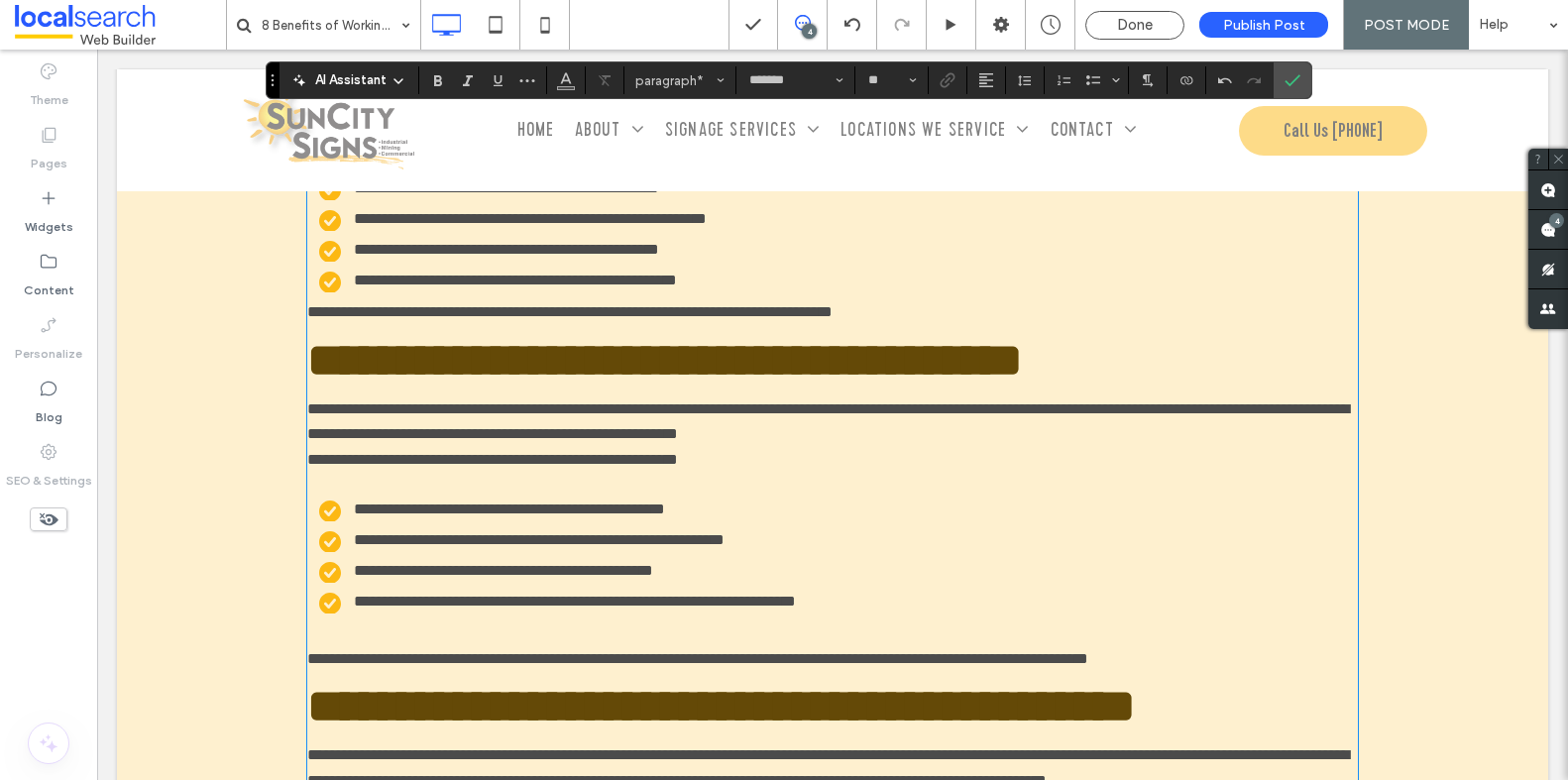 click on "**********" at bounding box center [833, 312] 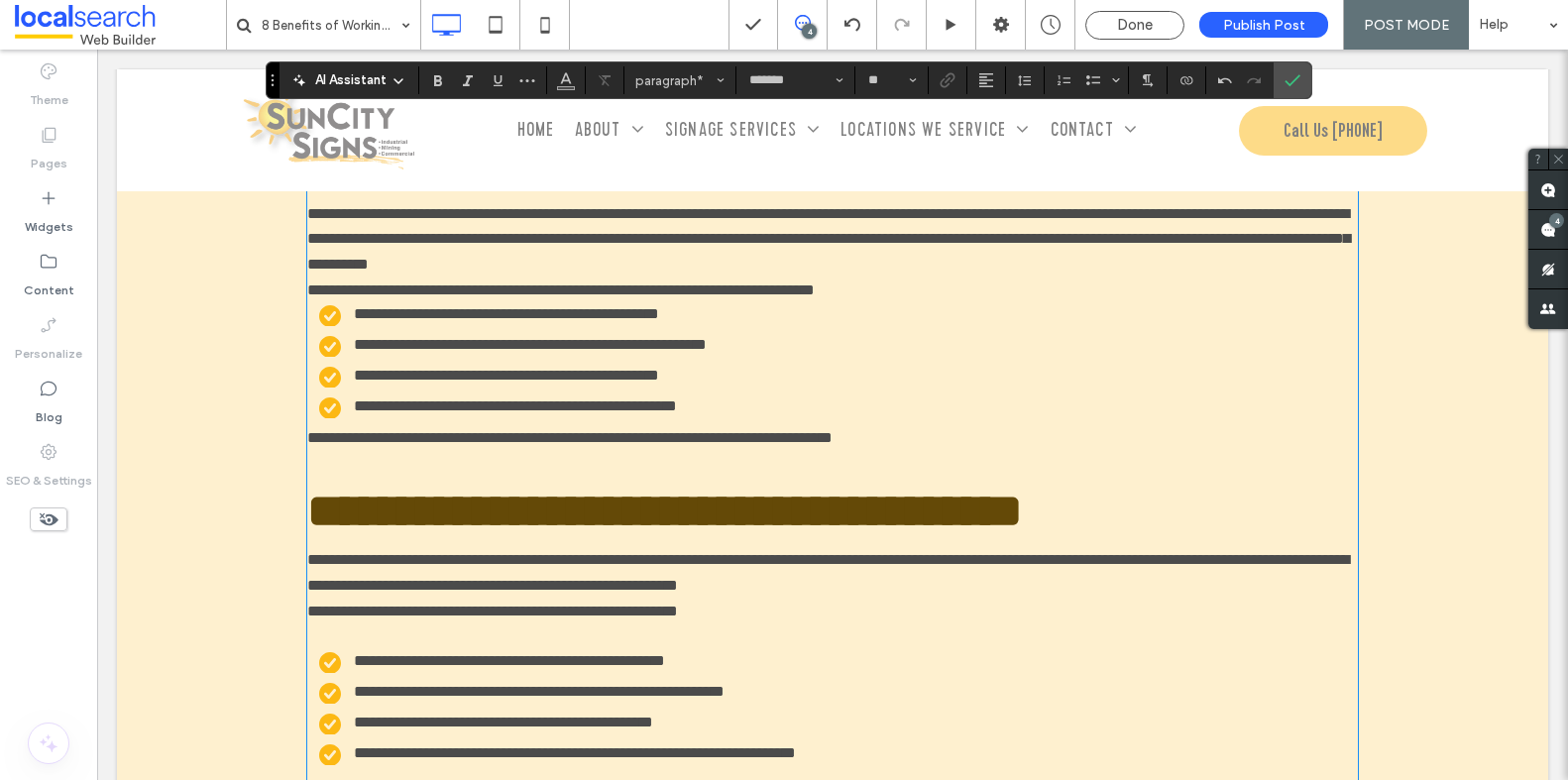 scroll, scrollTop: 1743, scrollLeft: 0, axis: vertical 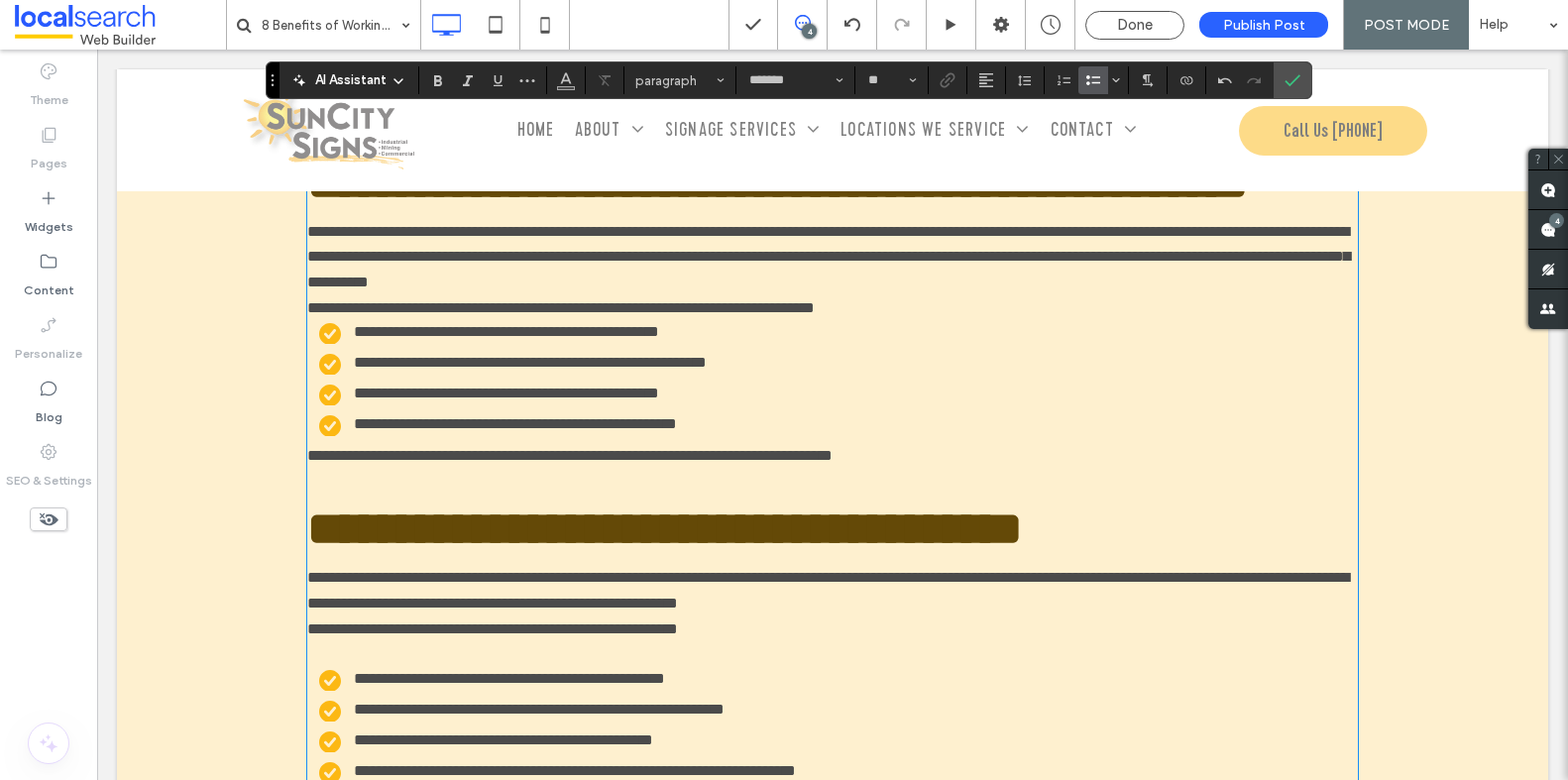 click on "**********" at bounding box center (839, 424) 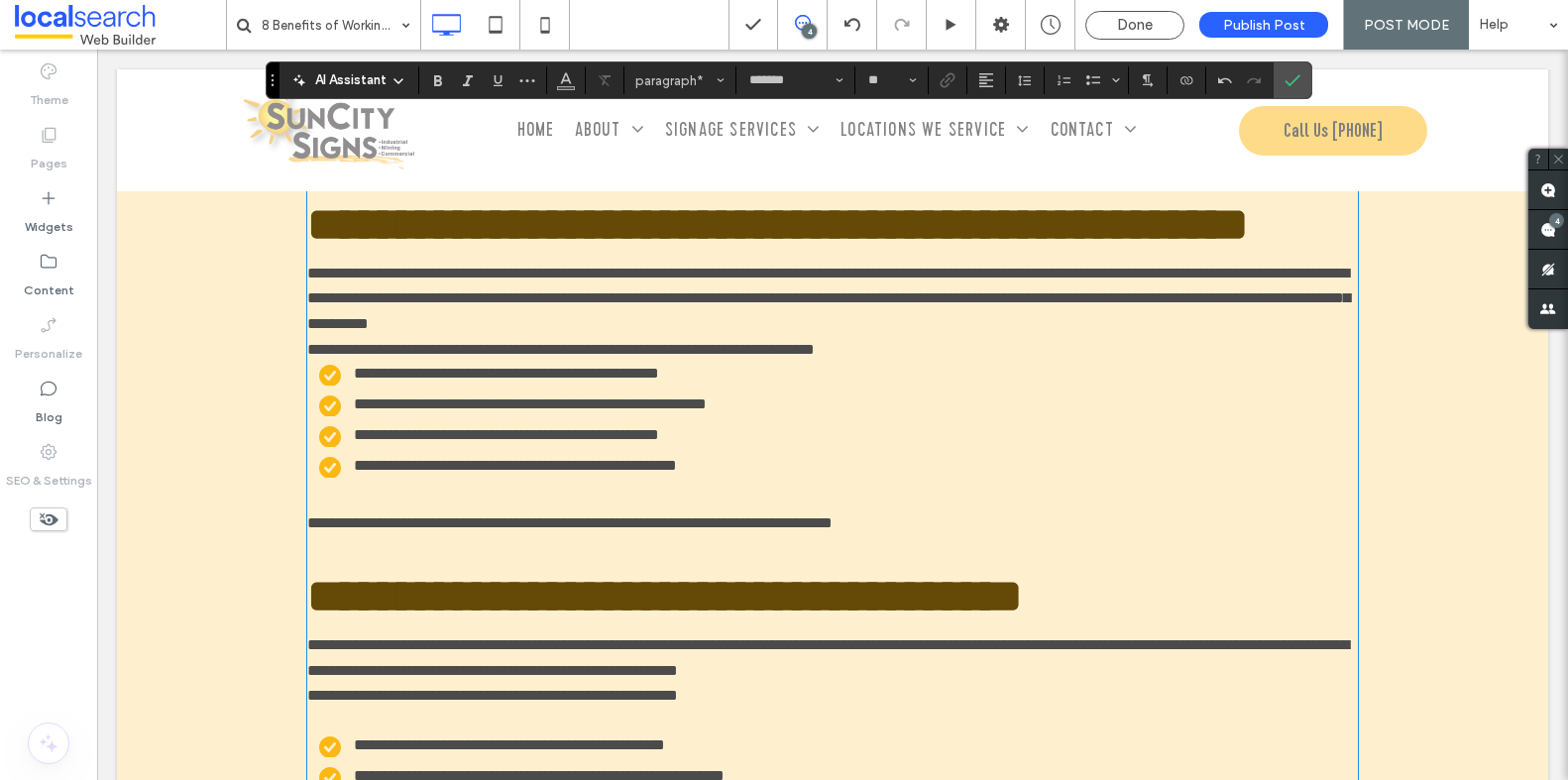 scroll, scrollTop: 1669, scrollLeft: 0, axis: vertical 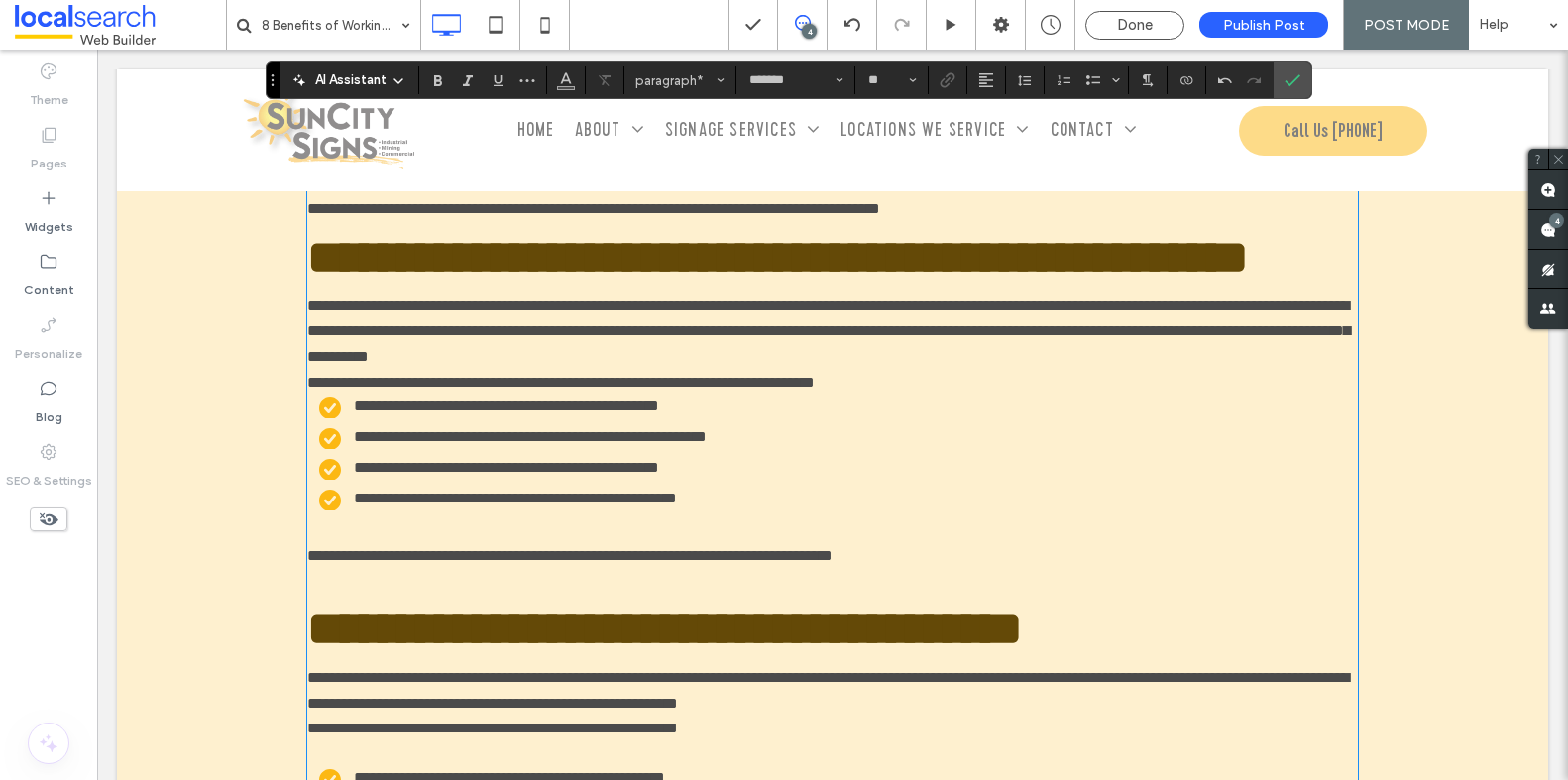 click on "**********" at bounding box center (833, 383) 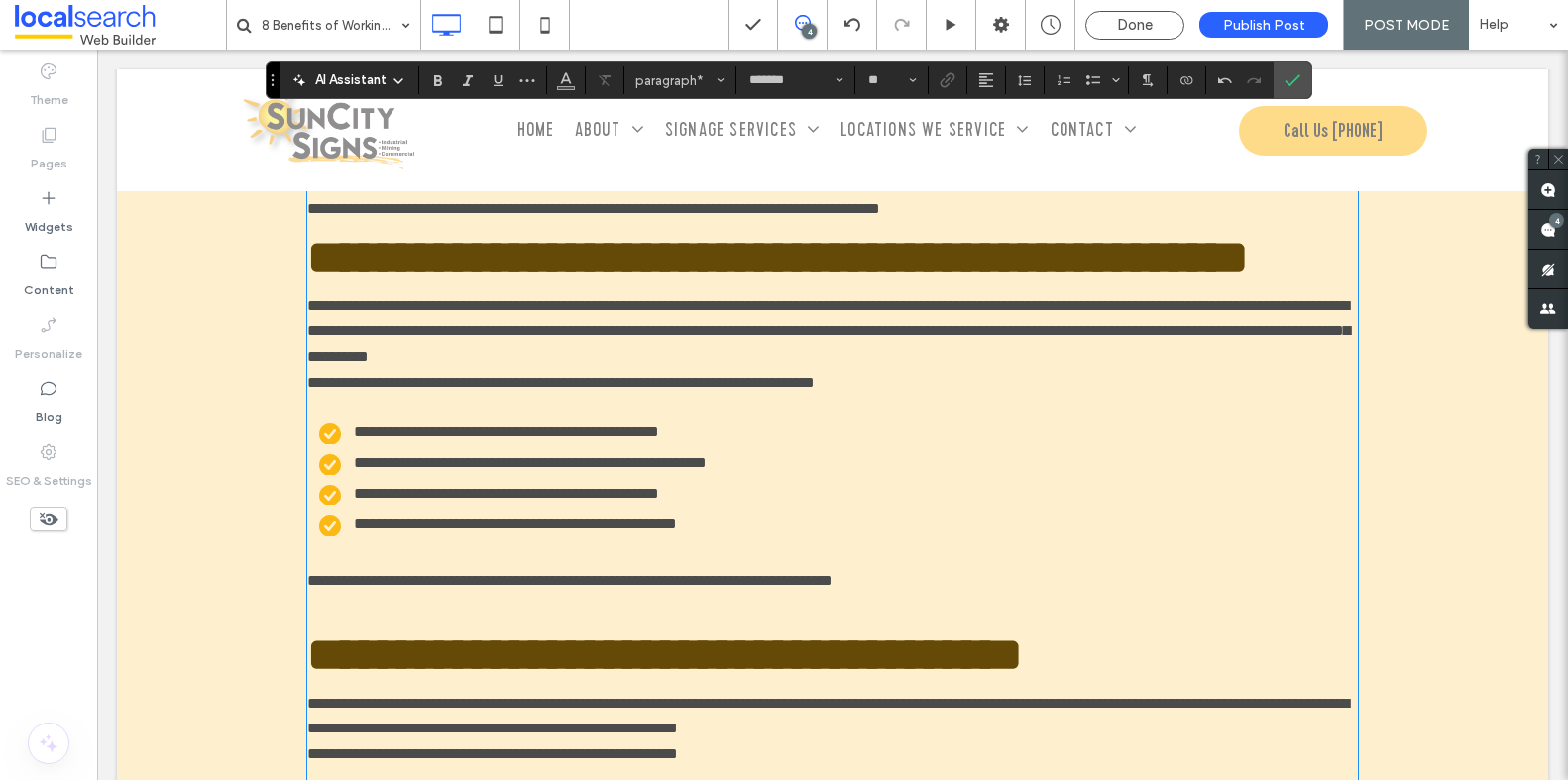 click on "**********" at bounding box center (833, 331) 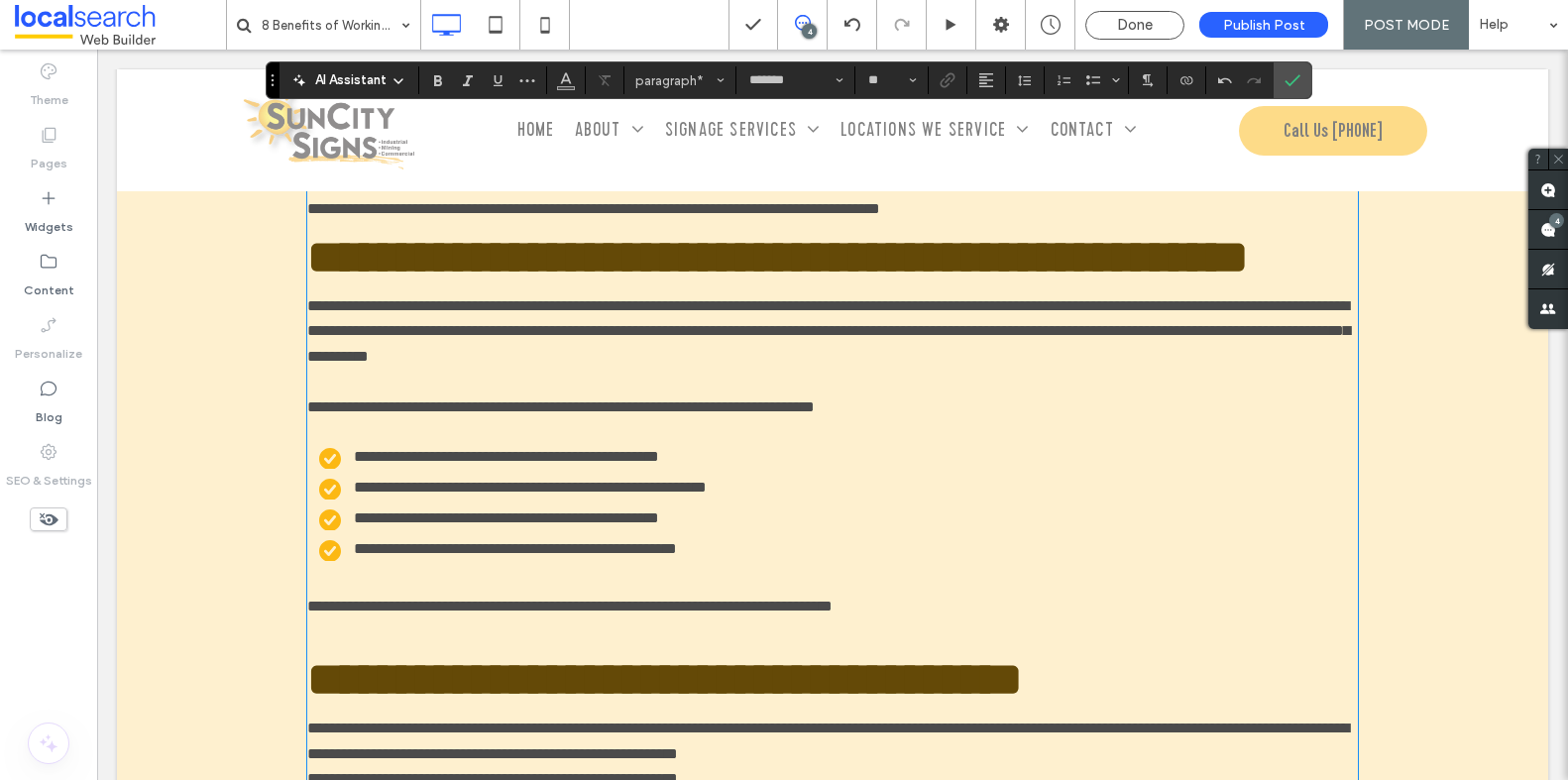scroll, scrollTop: 1635, scrollLeft: 0, axis: vertical 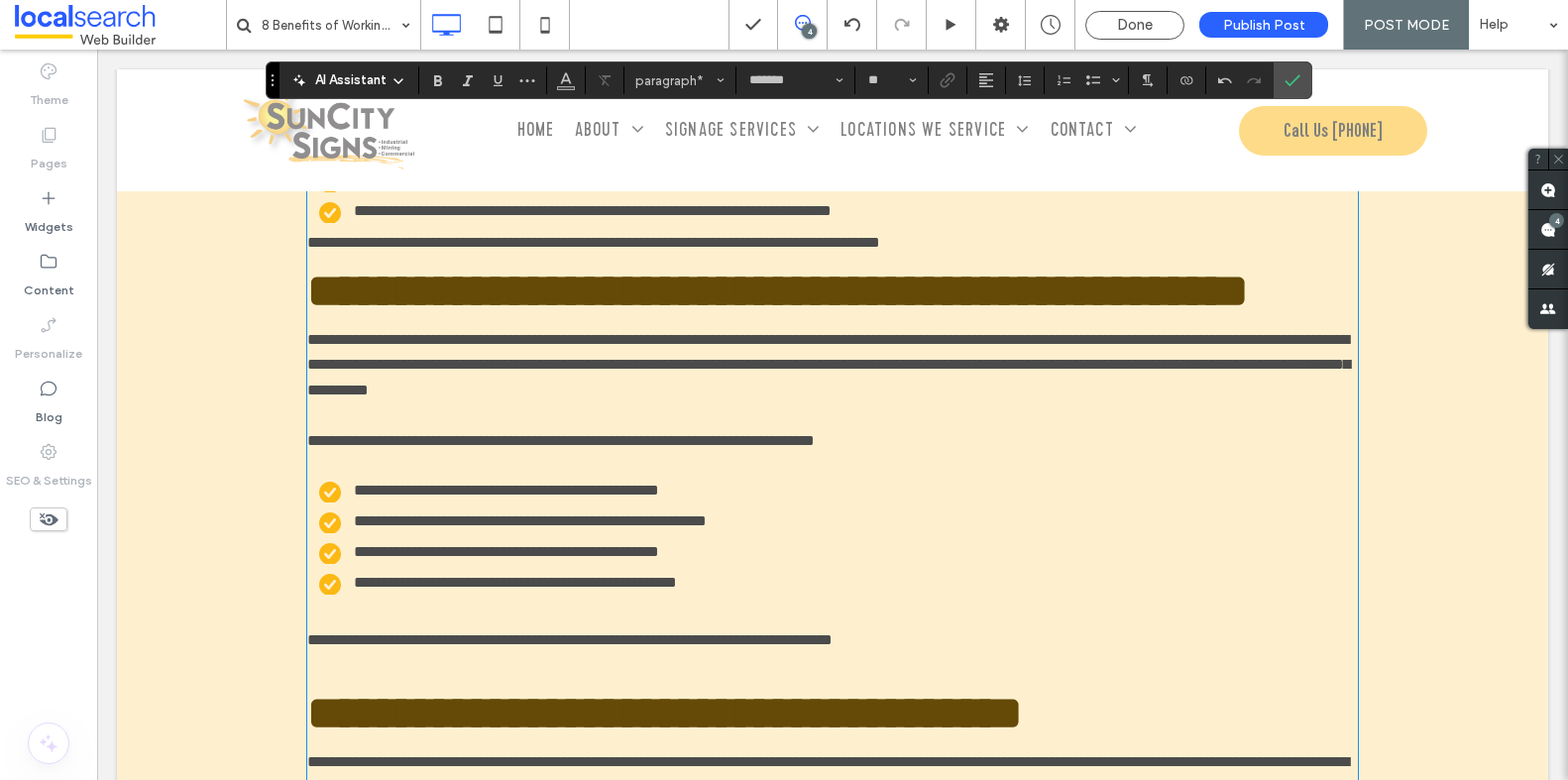 click on "**********" at bounding box center (833, 243) 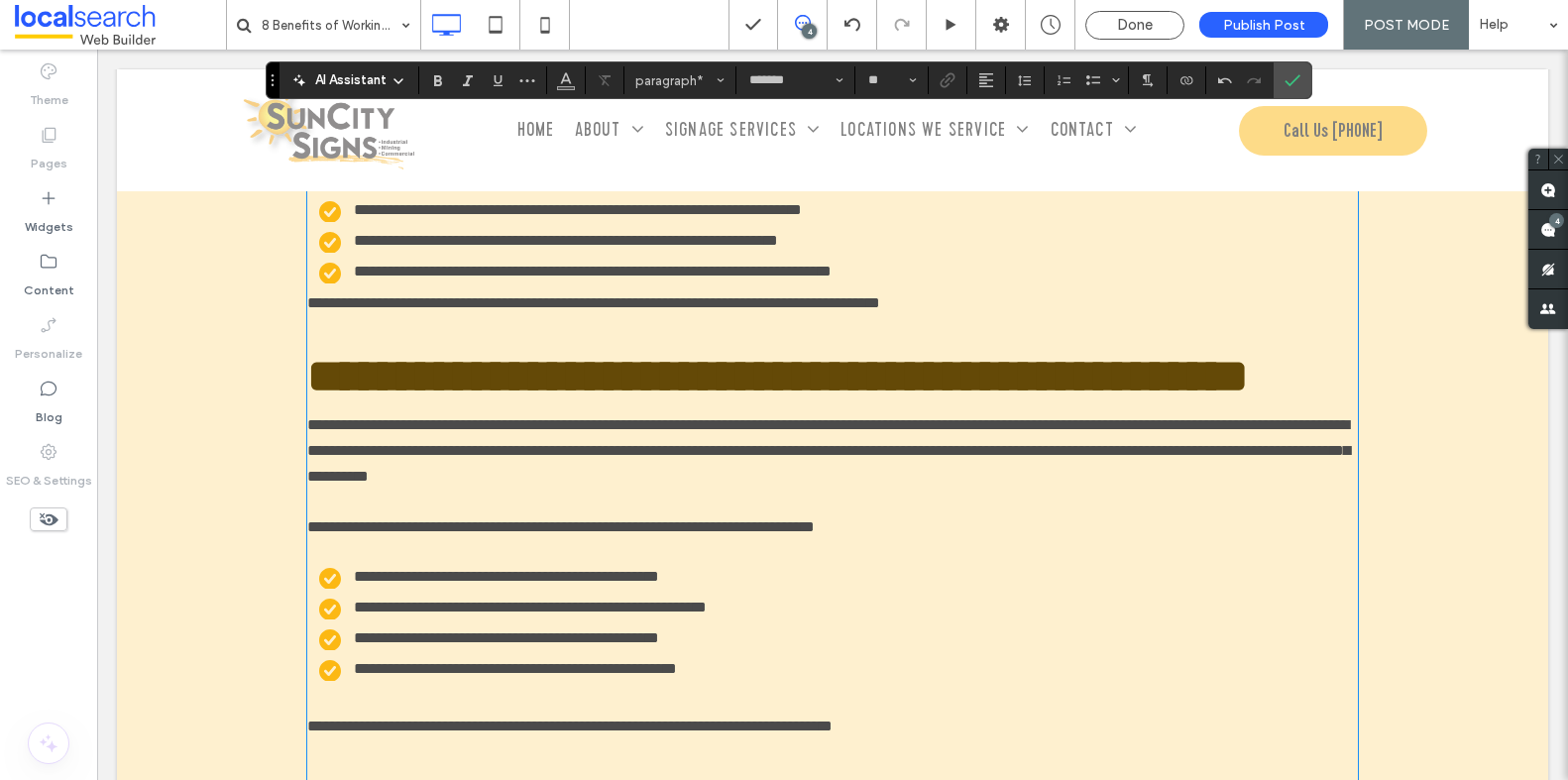 scroll, scrollTop: 1557, scrollLeft: 0, axis: vertical 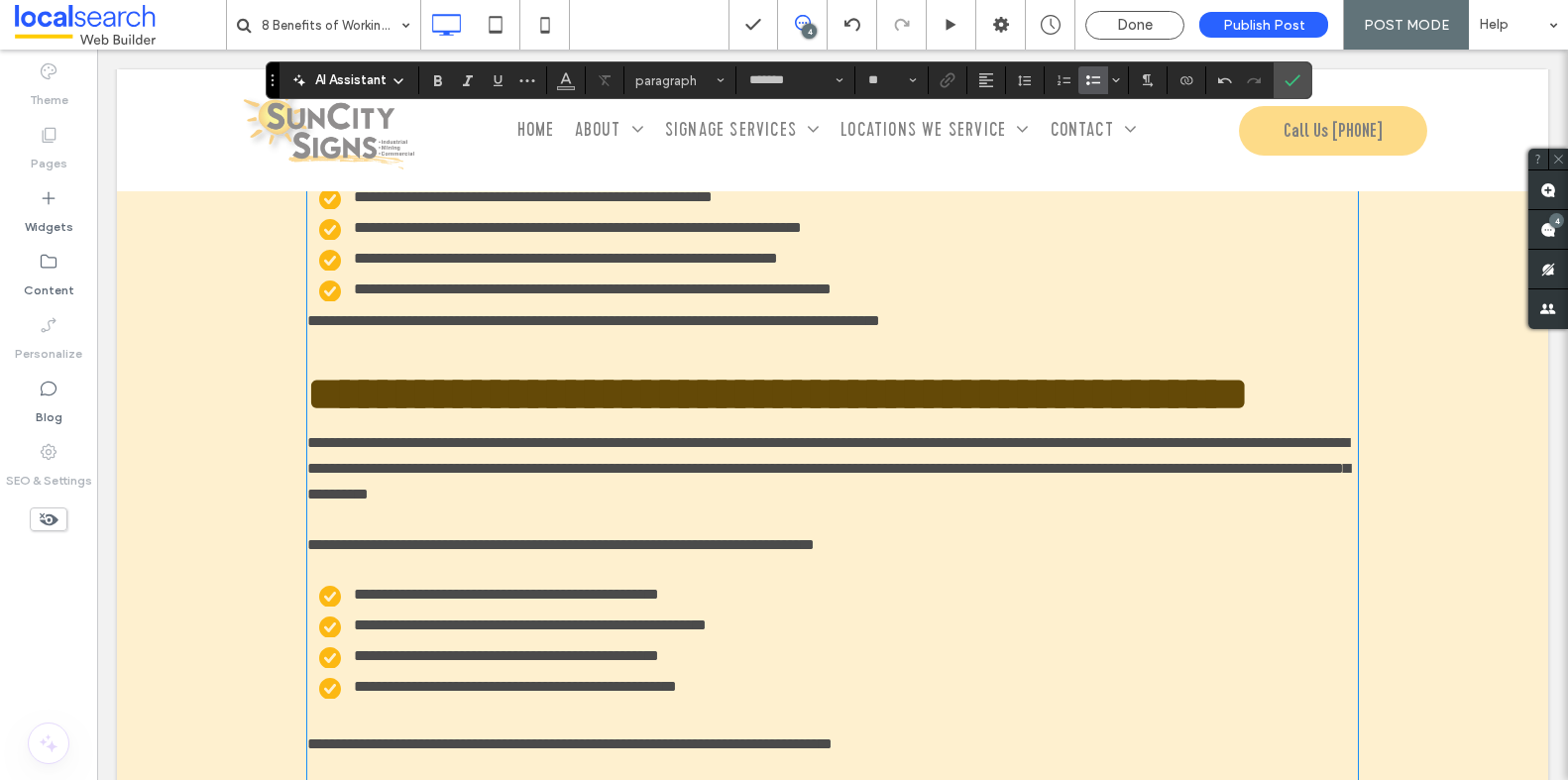 click on "**********" at bounding box center (839, 289) 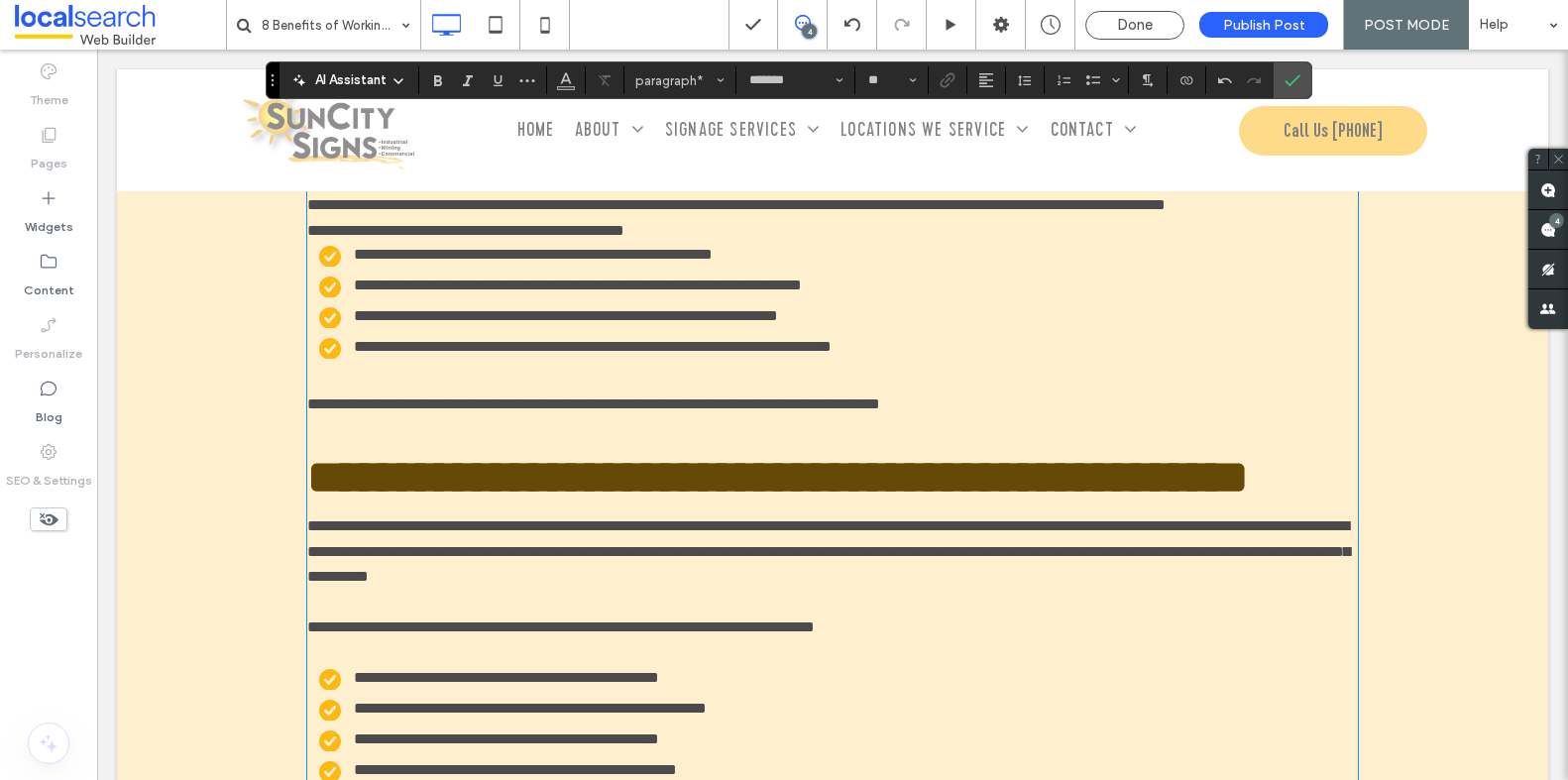 scroll, scrollTop: 1499, scrollLeft: 0, axis: vertical 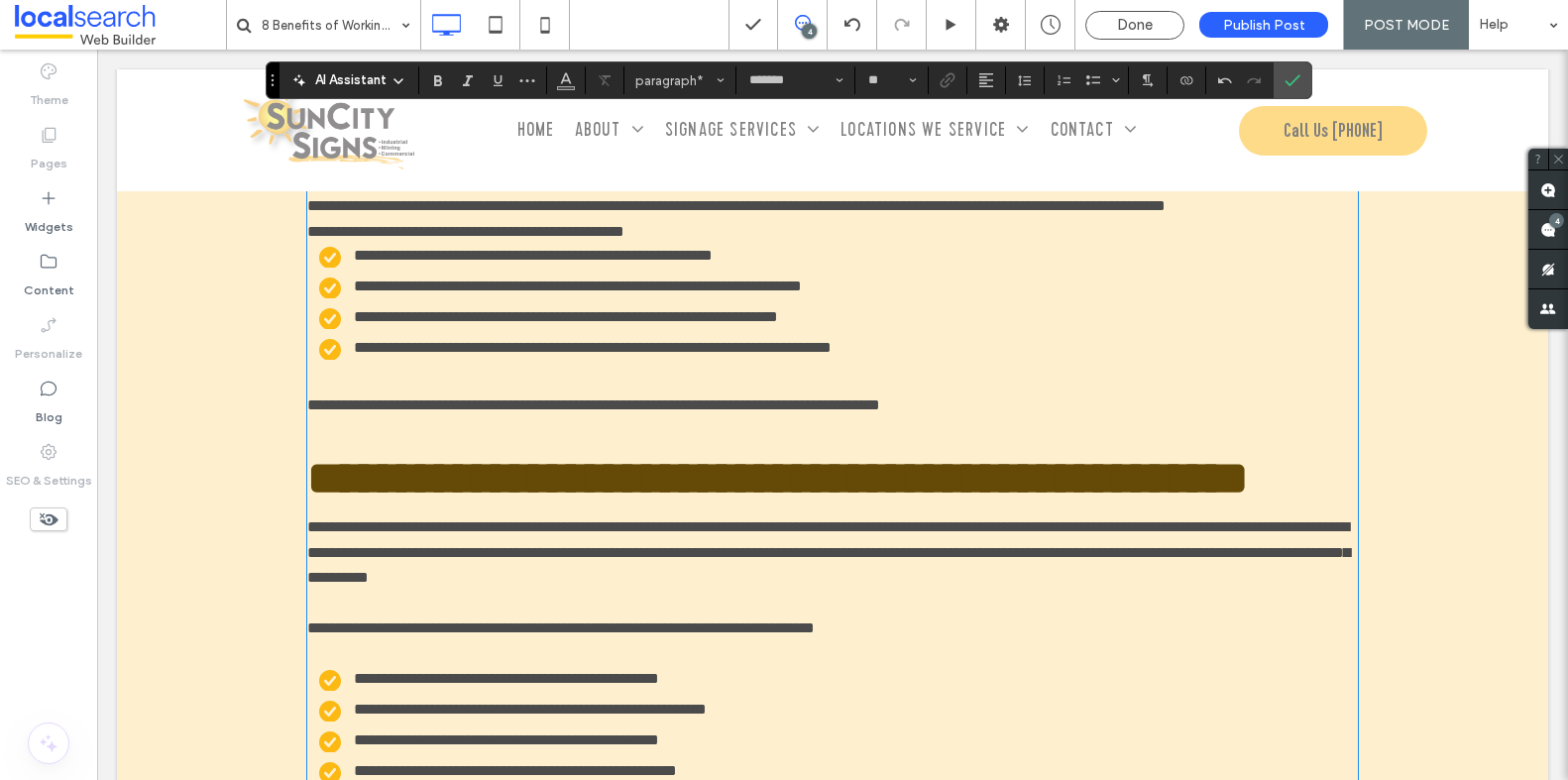 click on "**********" at bounding box center [833, 232] 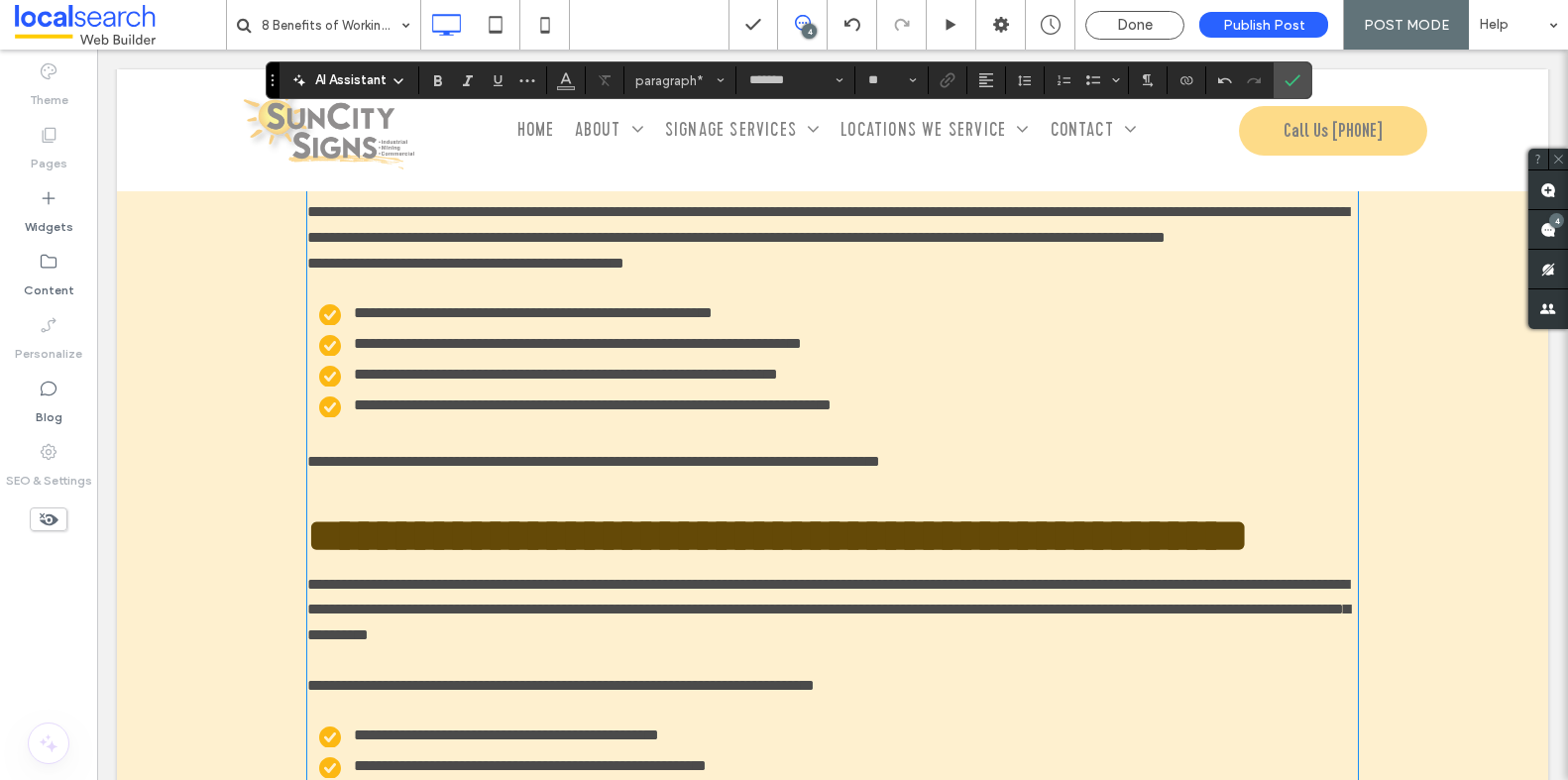 scroll, scrollTop: 1452, scrollLeft: 0, axis: vertical 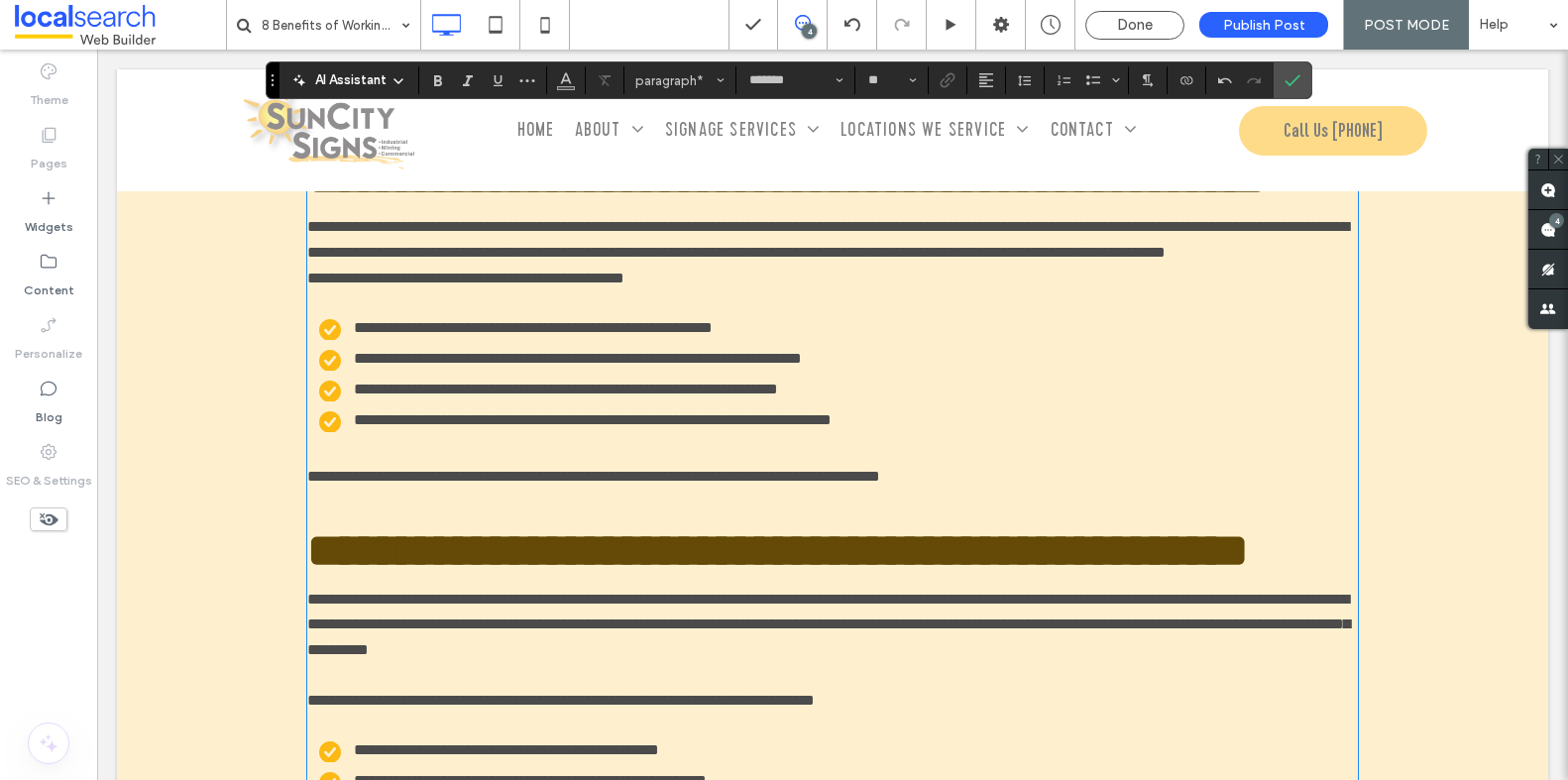 click on "**********" at bounding box center (833, 239) 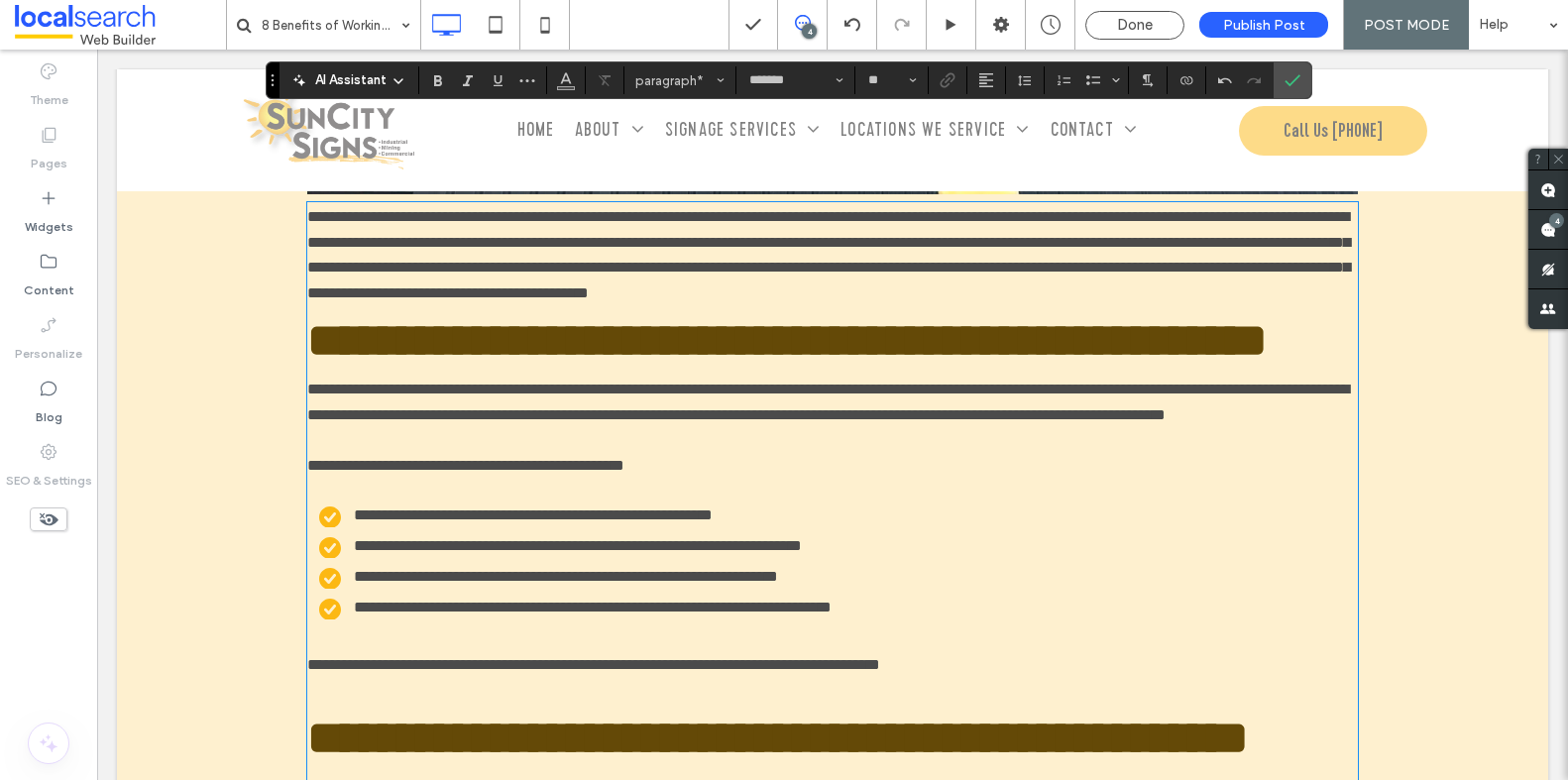 scroll, scrollTop: 1266, scrollLeft: 0, axis: vertical 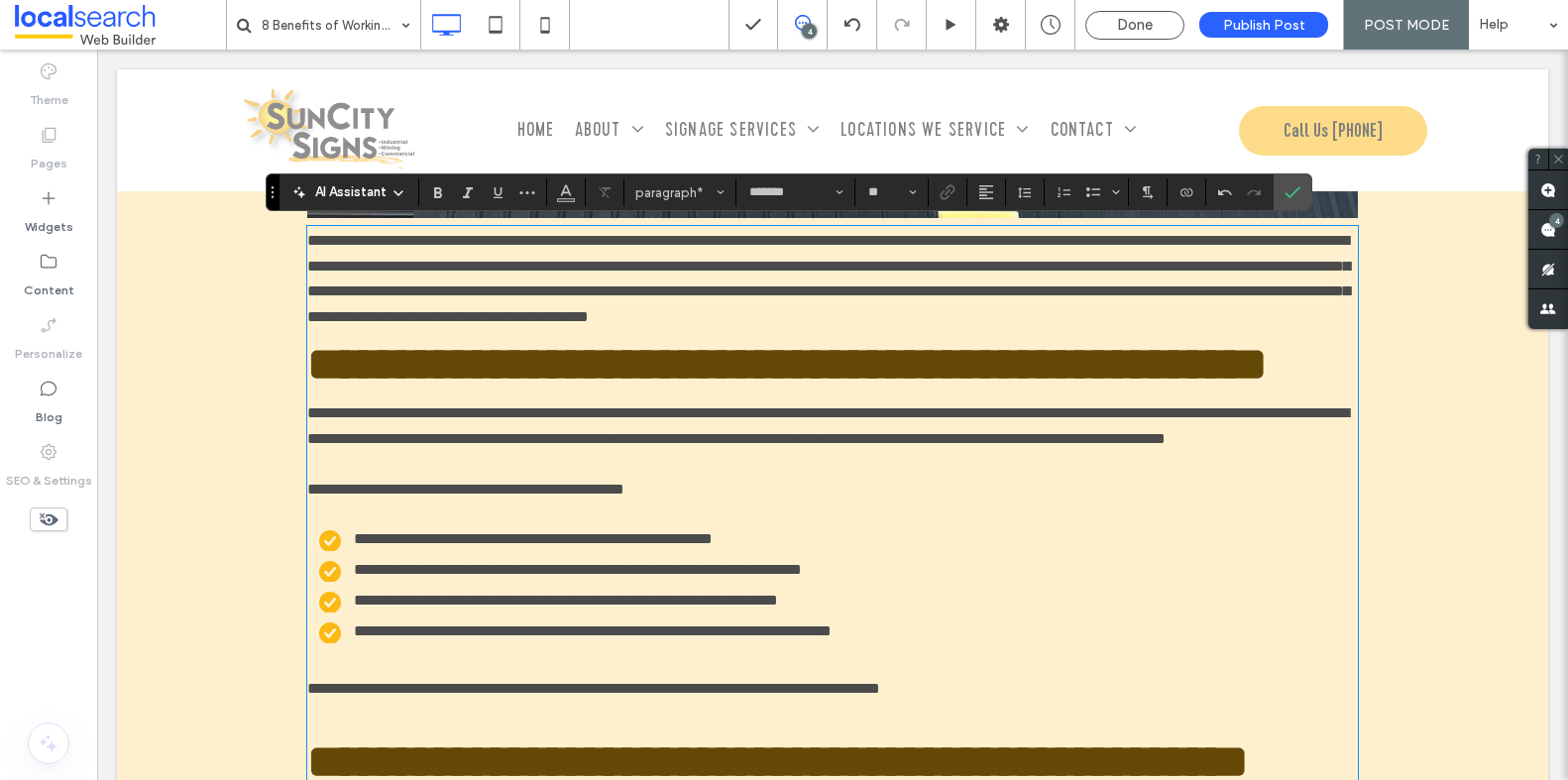 click on "**********" at bounding box center [833, 279] 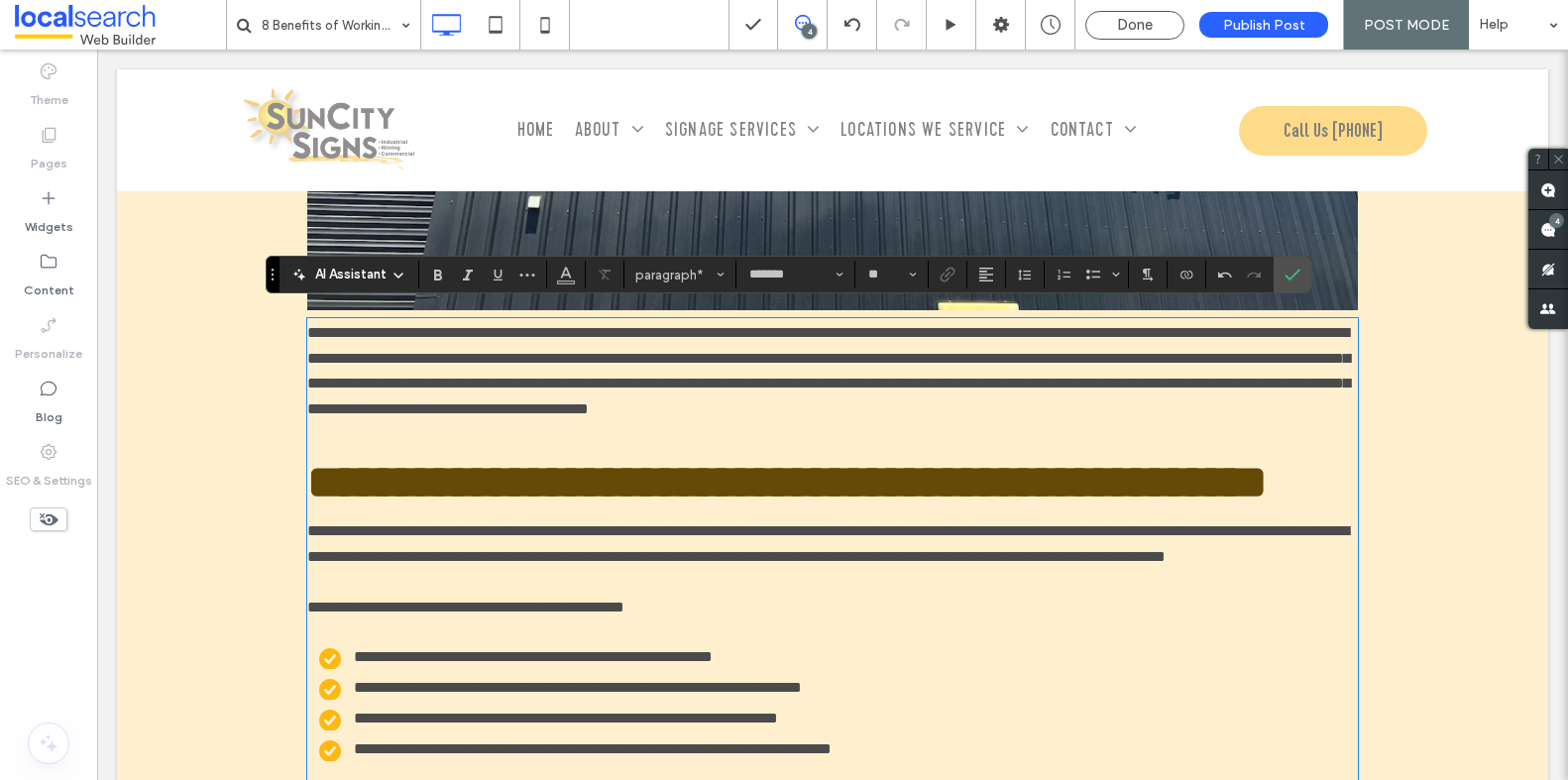 scroll, scrollTop: 1166, scrollLeft: 0, axis: vertical 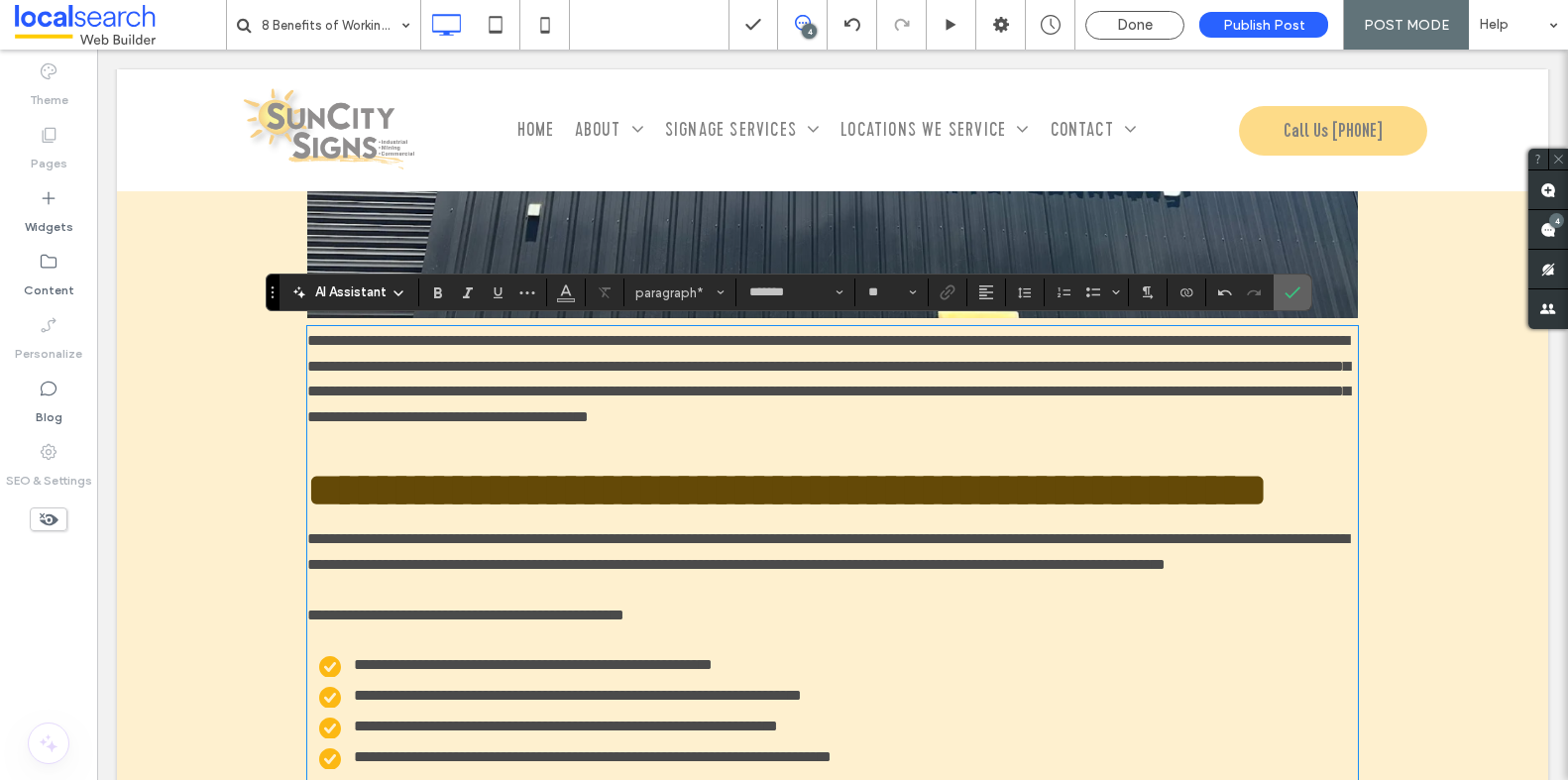 click 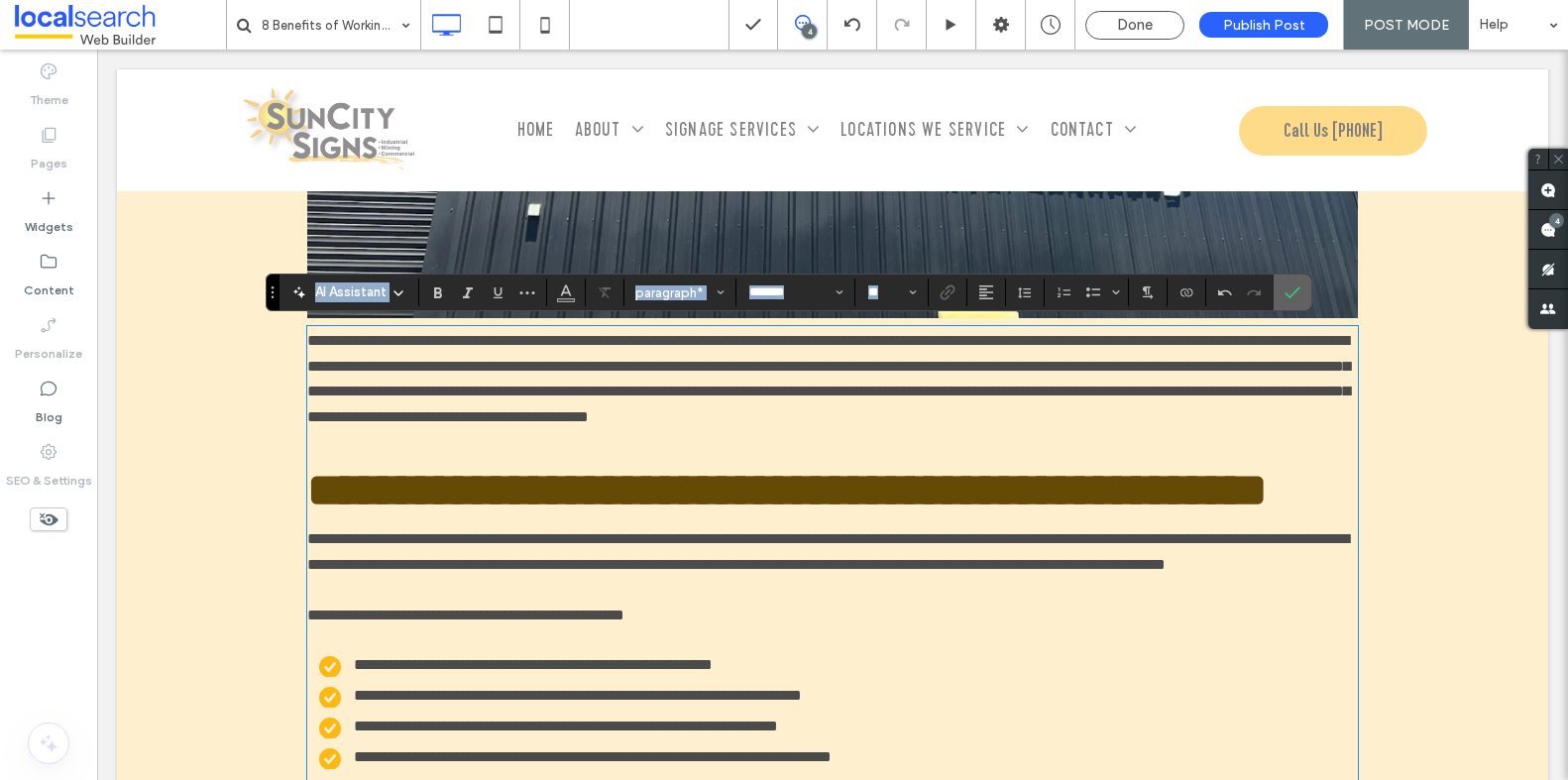 click 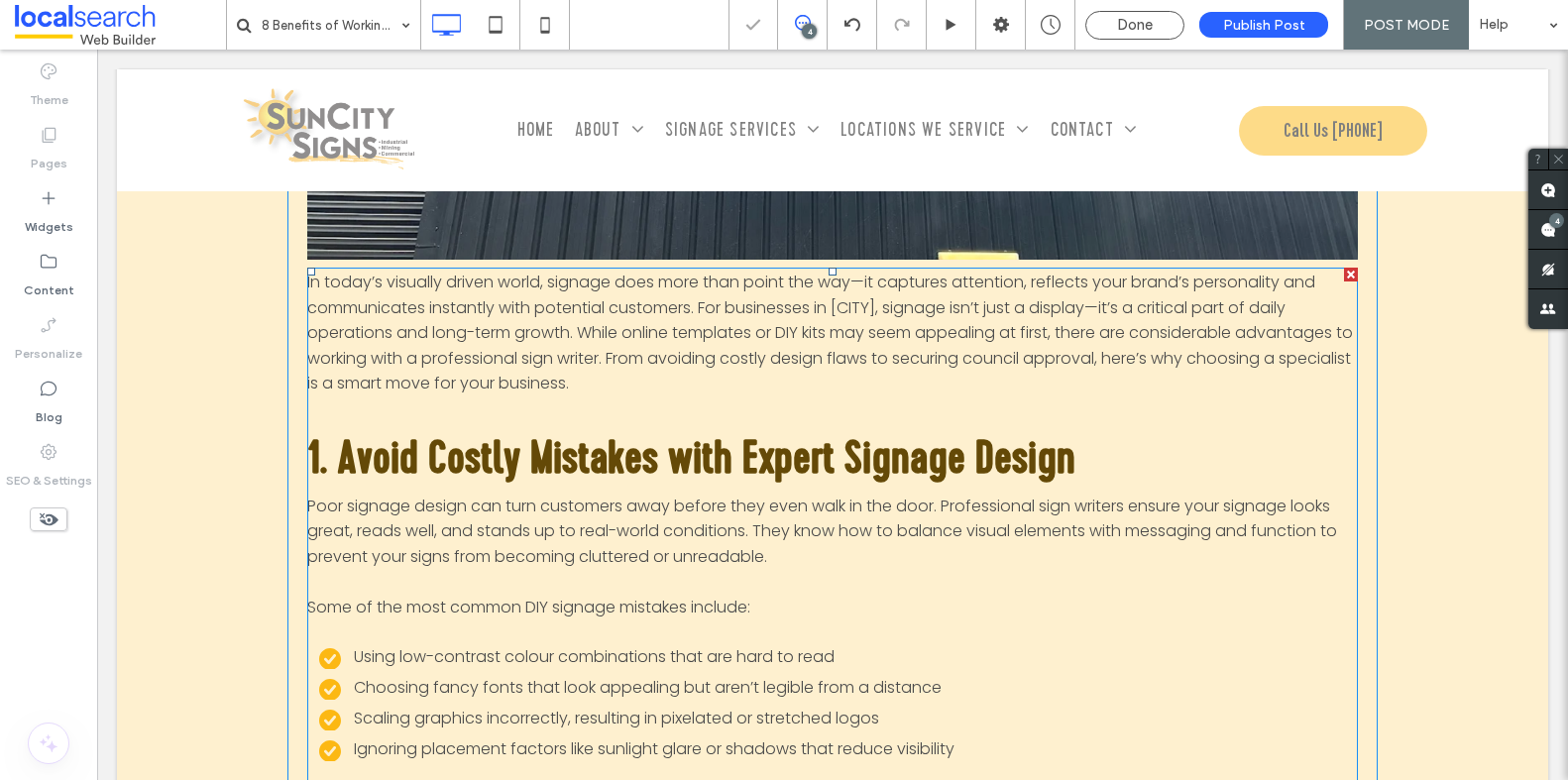 scroll, scrollTop: 1255, scrollLeft: 0, axis: vertical 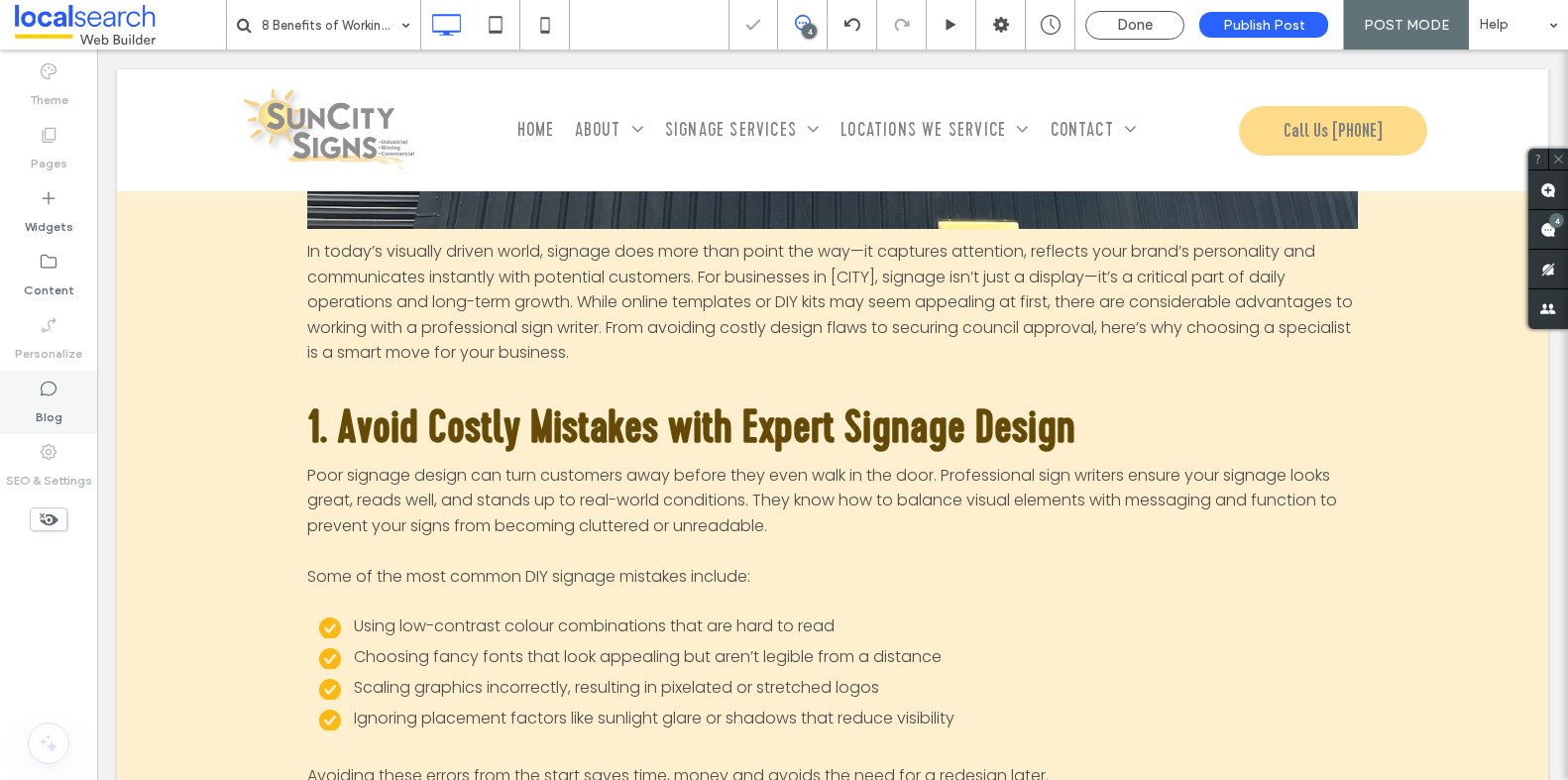 click on "Blog" at bounding box center (49, 412) 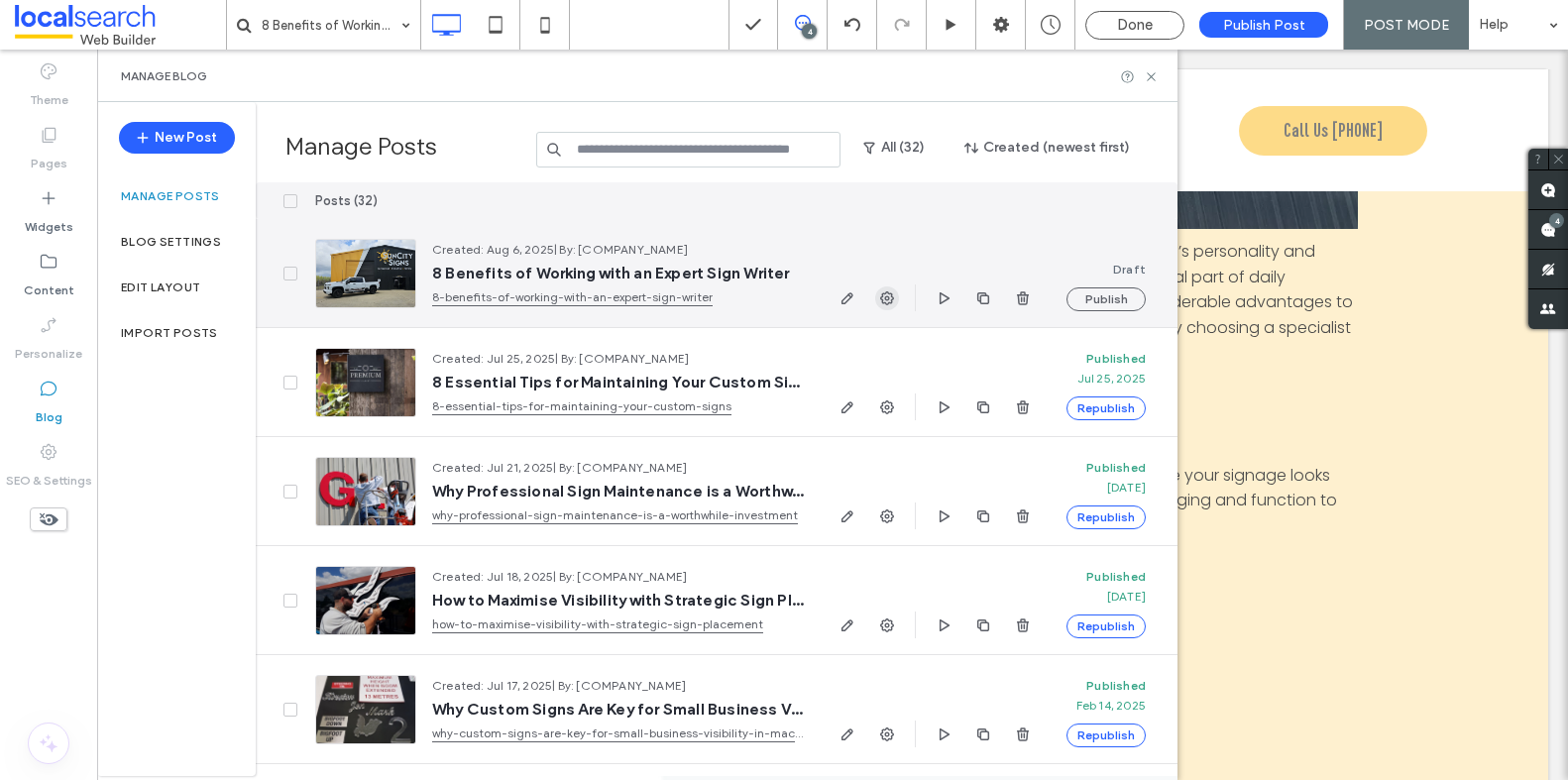 click 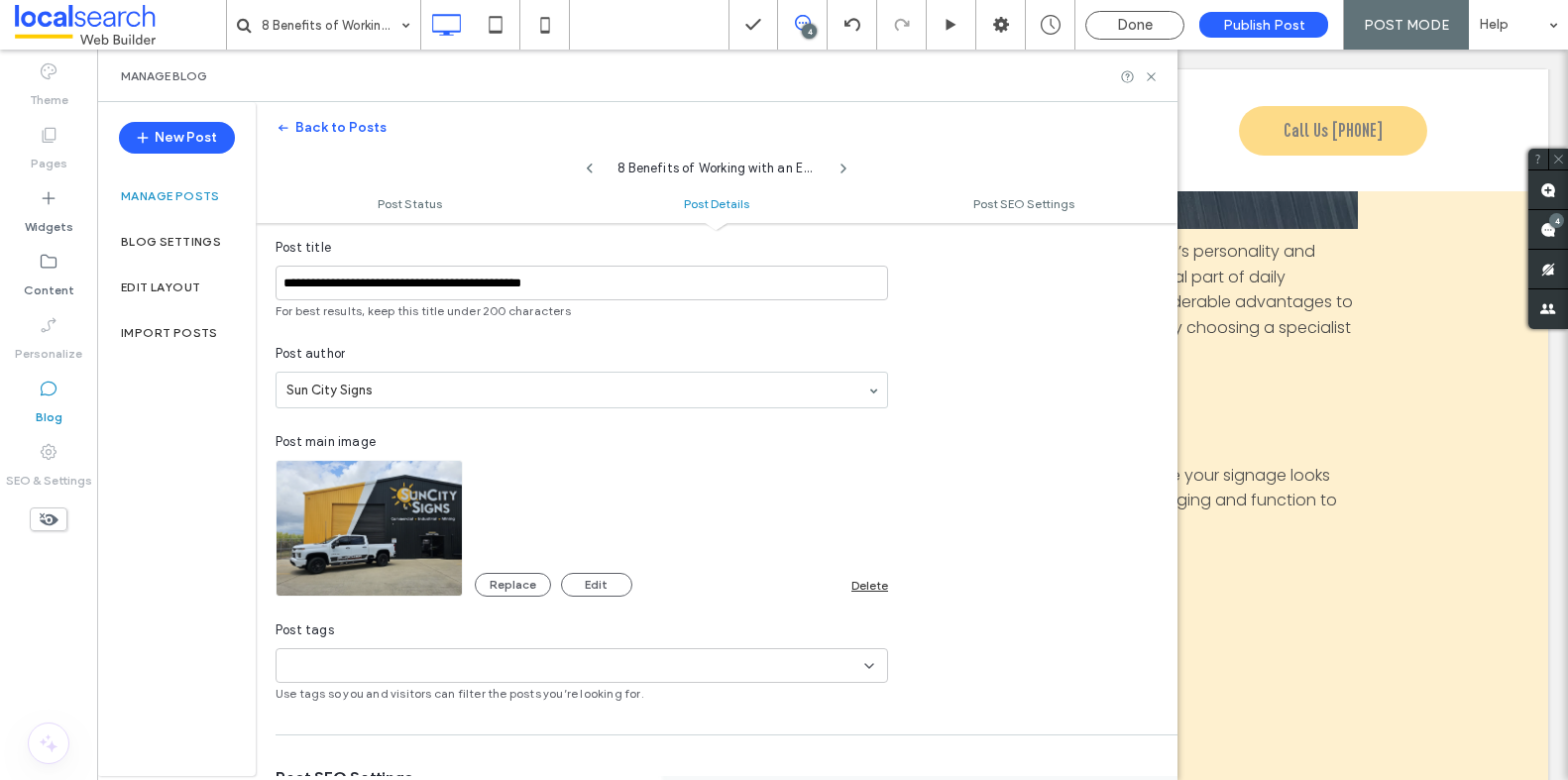 scroll, scrollTop: 373, scrollLeft: 0, axis: vertical 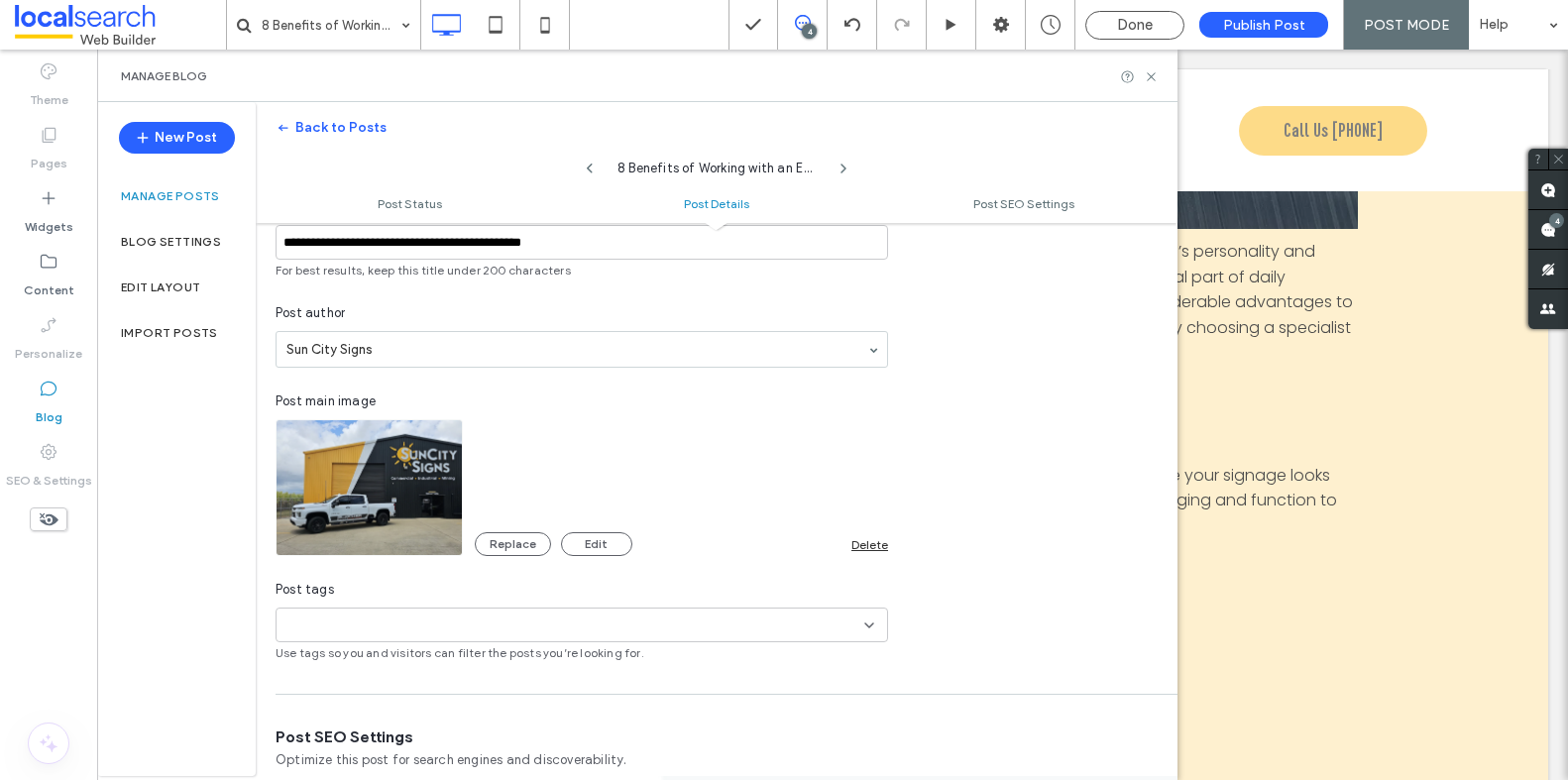 click at bounding box center [353, 625] 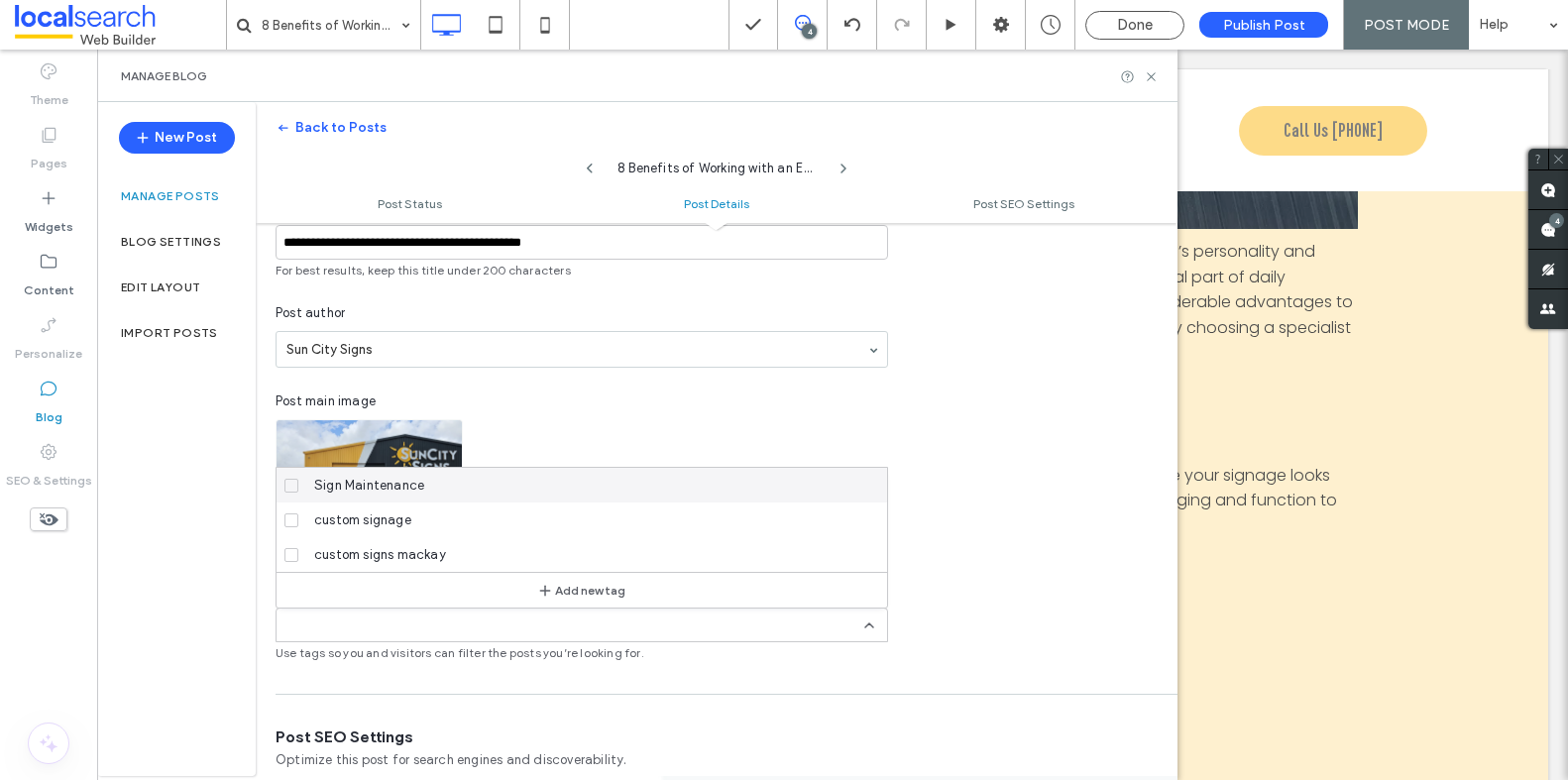 paste on "**********" 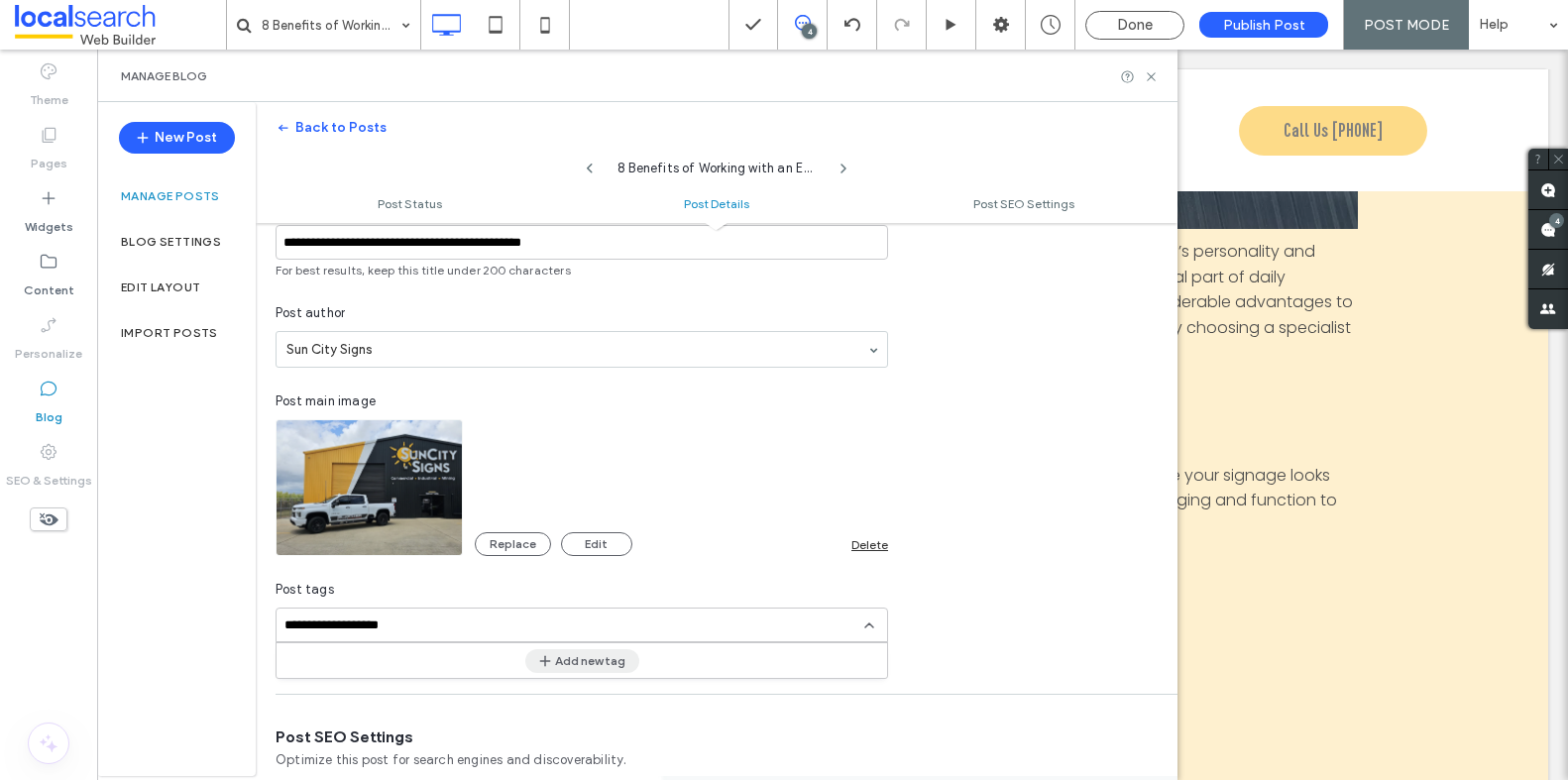 type on "**********" 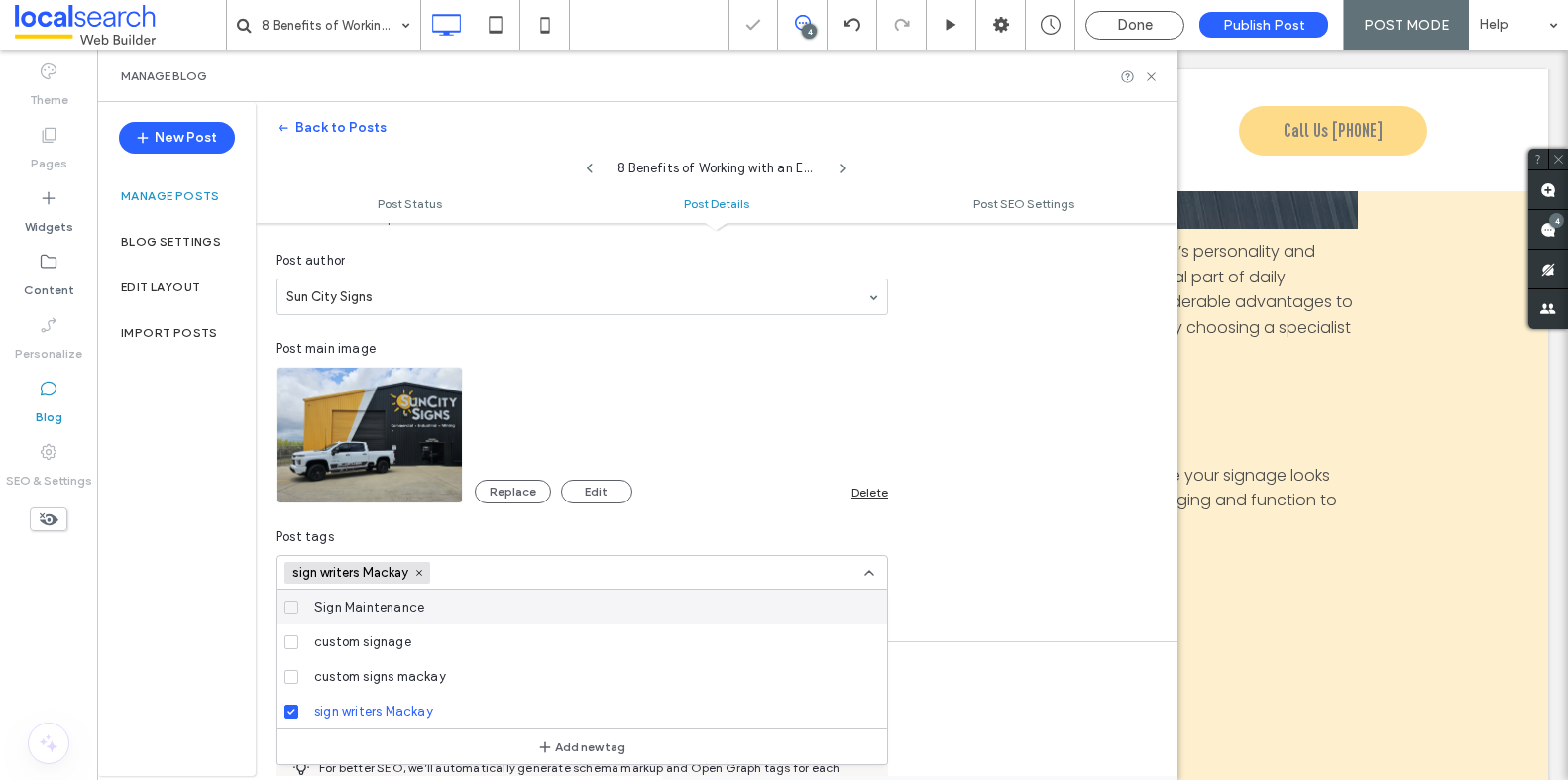 scroll, scrollTop: 450, scrollLeft: 0, axis: vertical 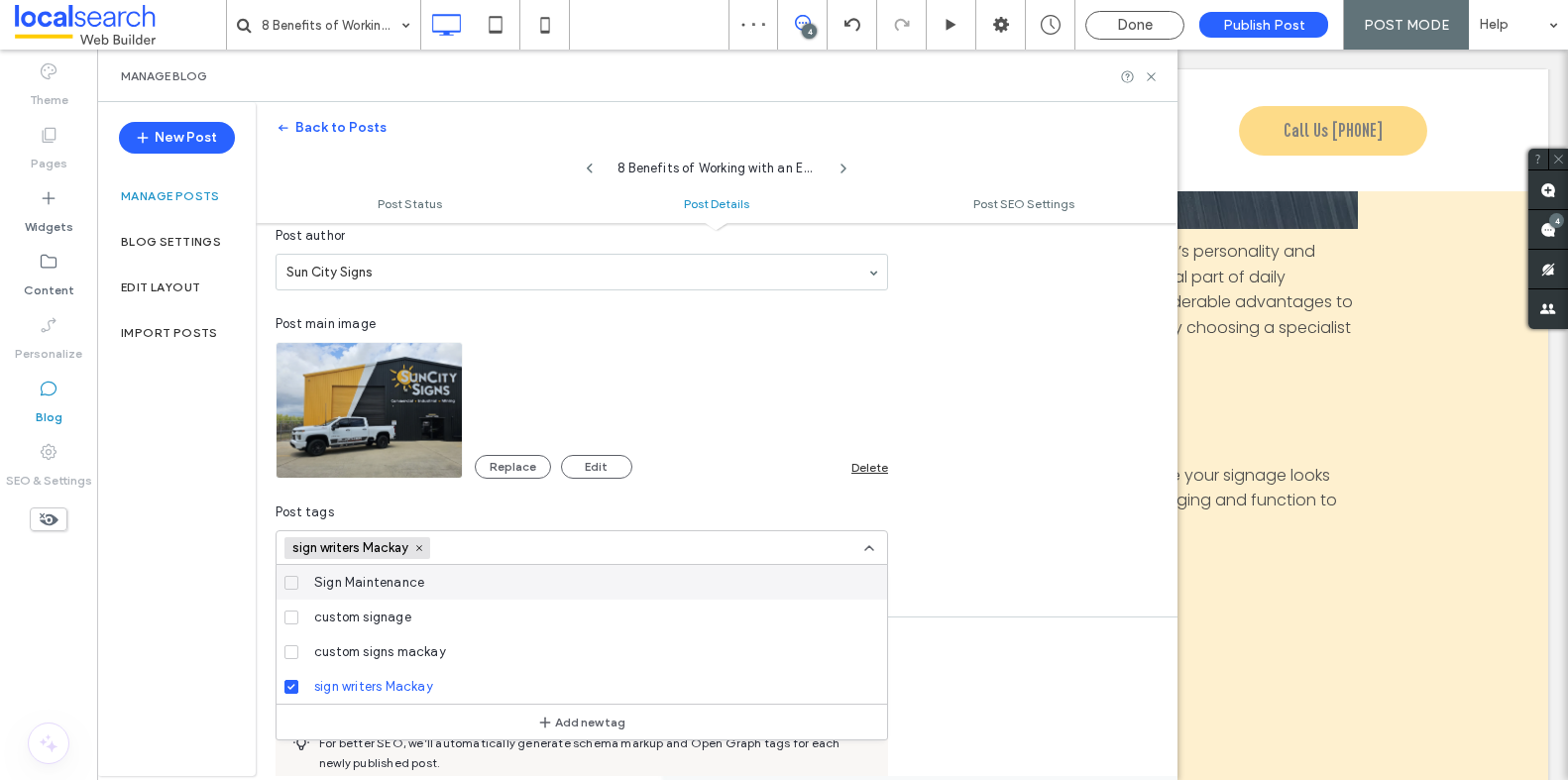 drag, startPoint x: 869, startPoint y: 542, endPoint x: 724, endPoint y: 599, distance: 155.8012 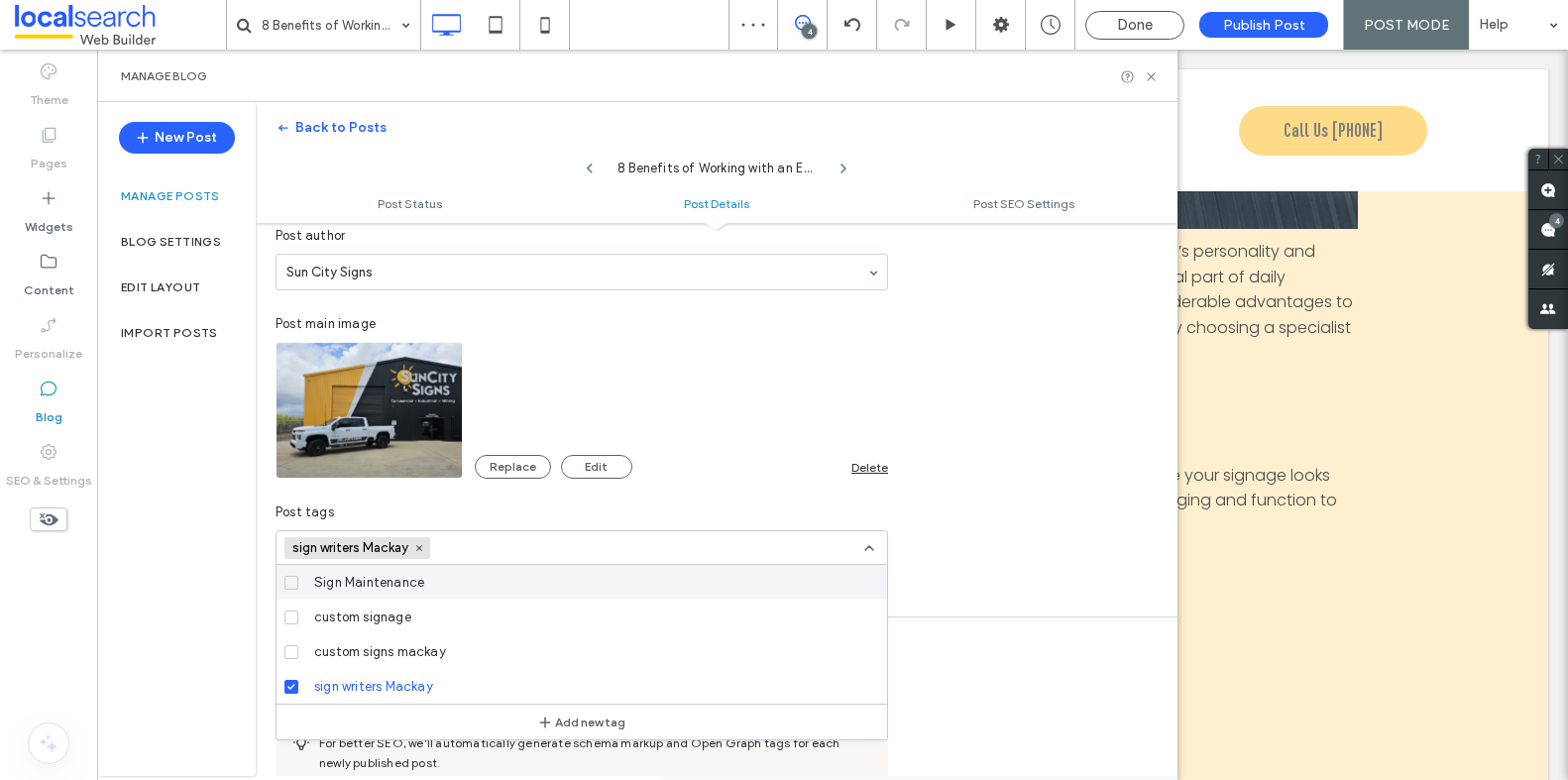 click 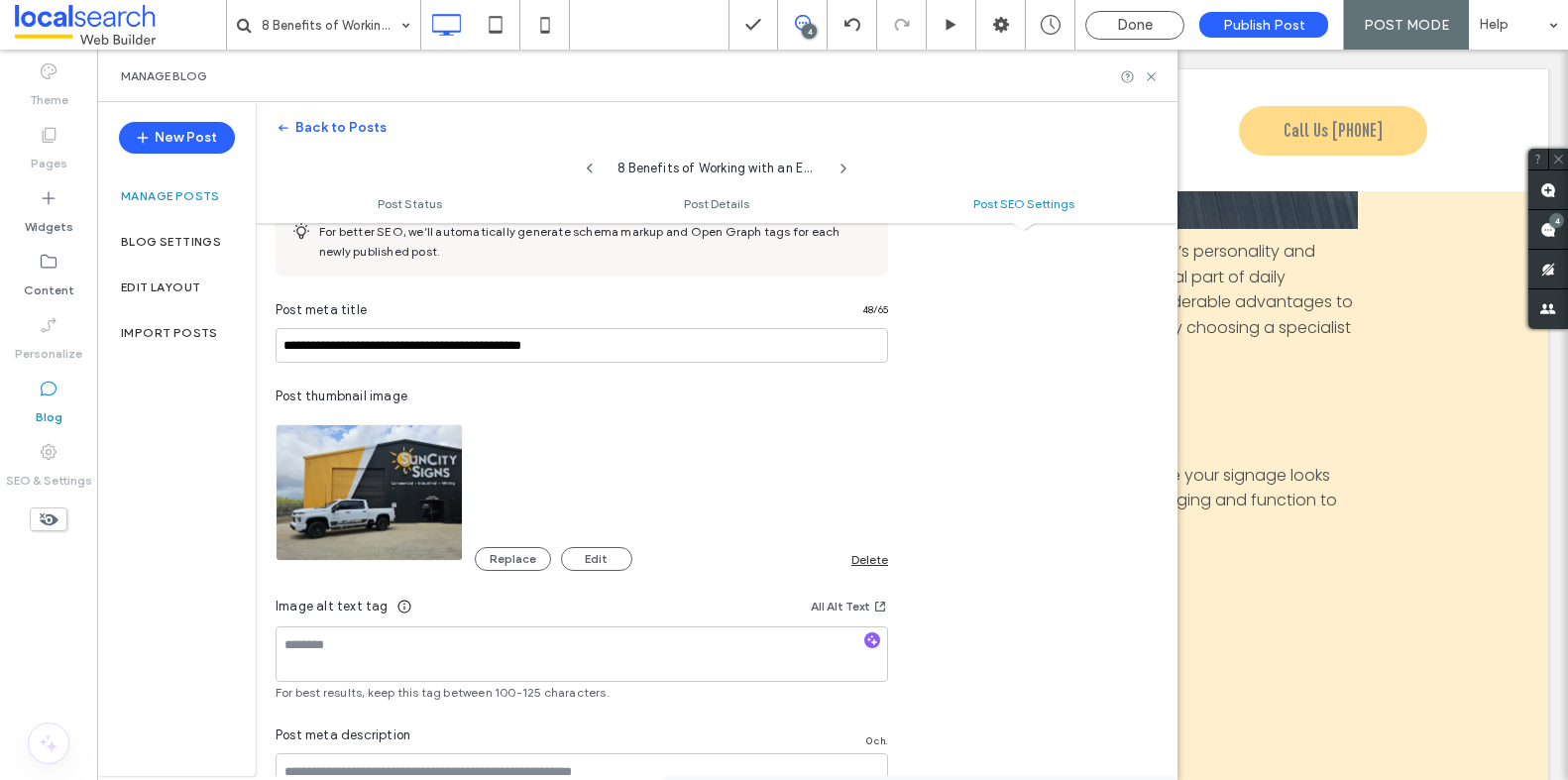 scroll, scrollTop: 970, scrollLeft: 0, axis: vertical 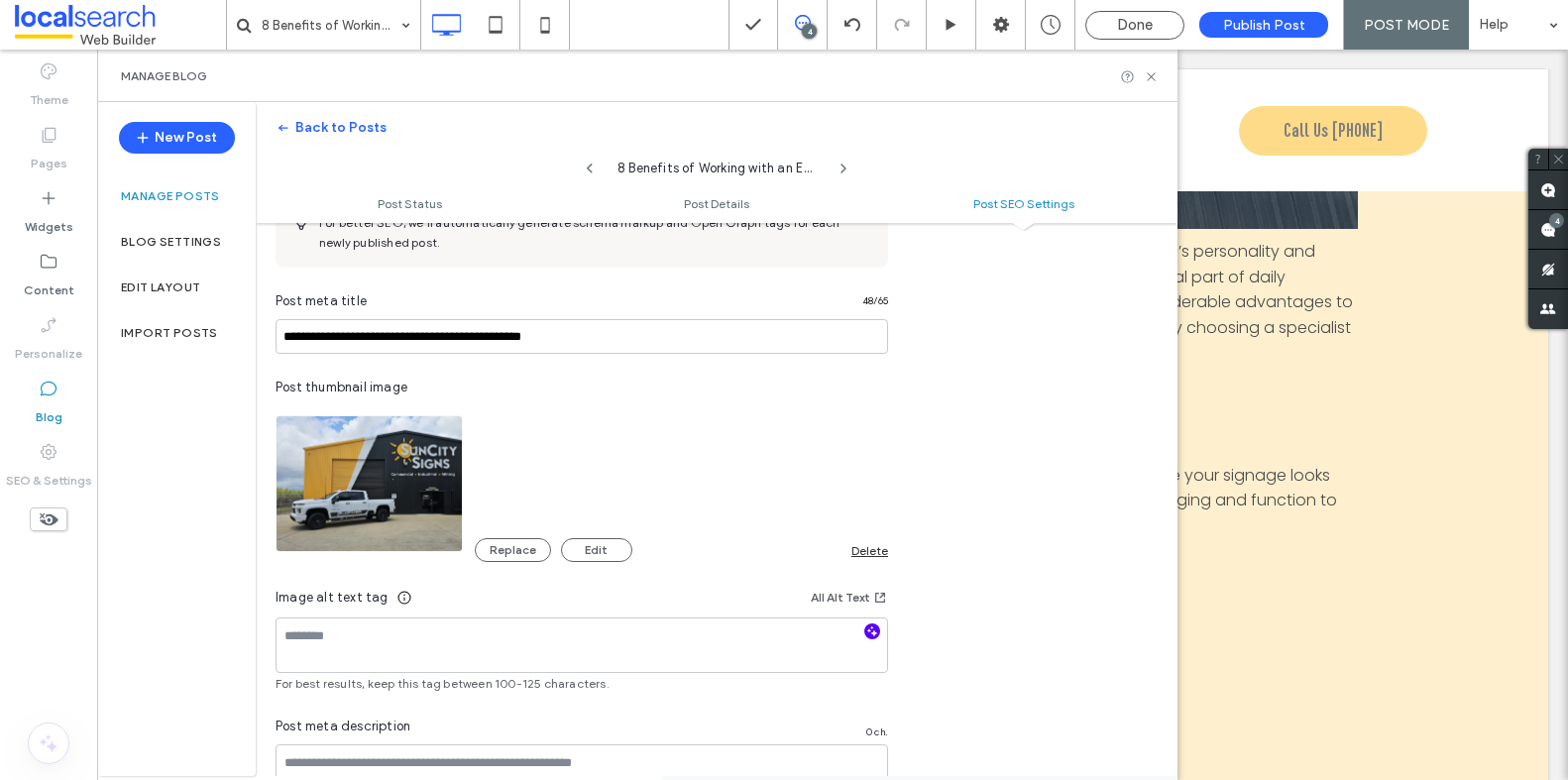 click 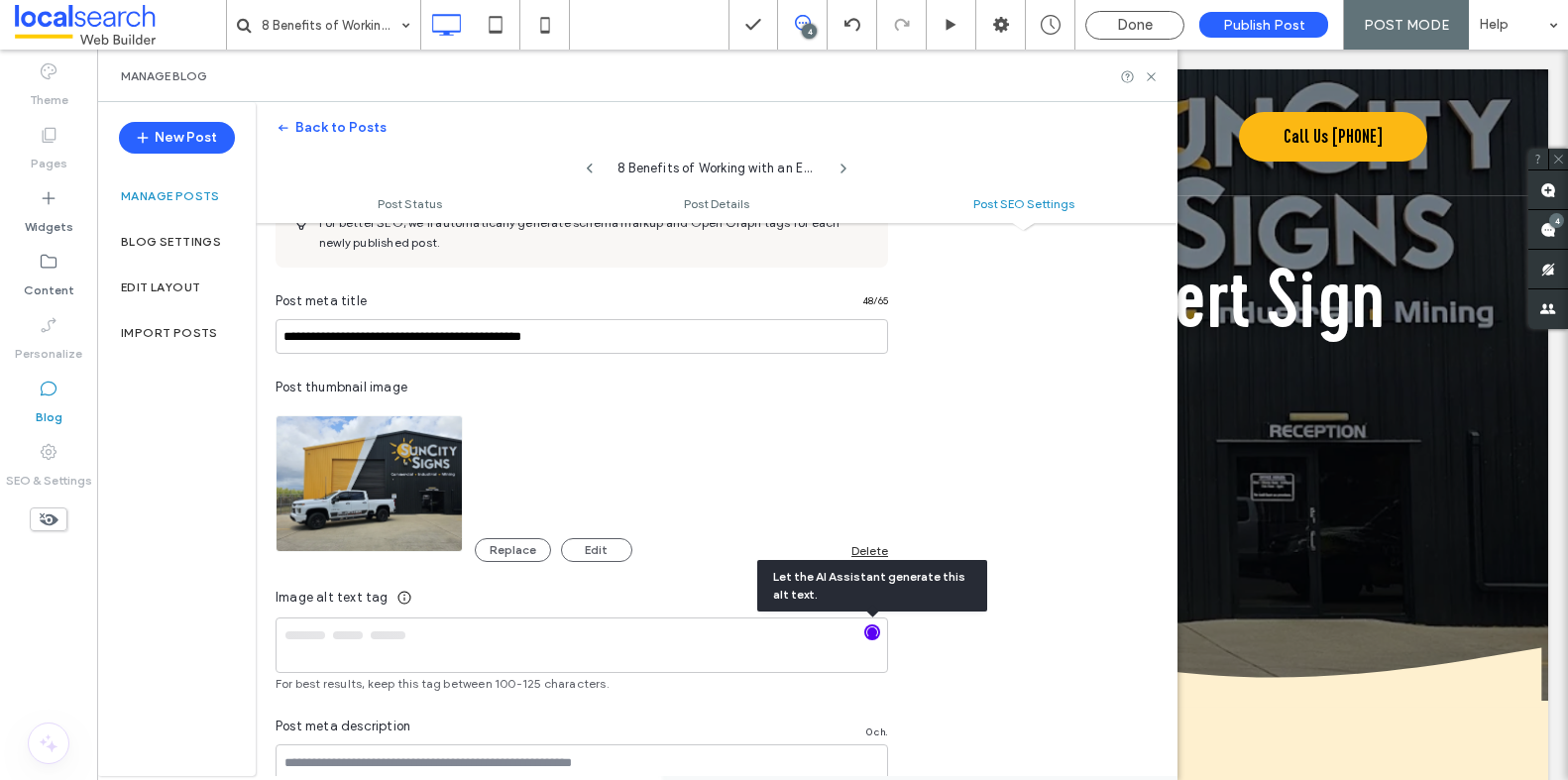 scroll, scrollTop: 0, scrollLeft: 0, axis: both 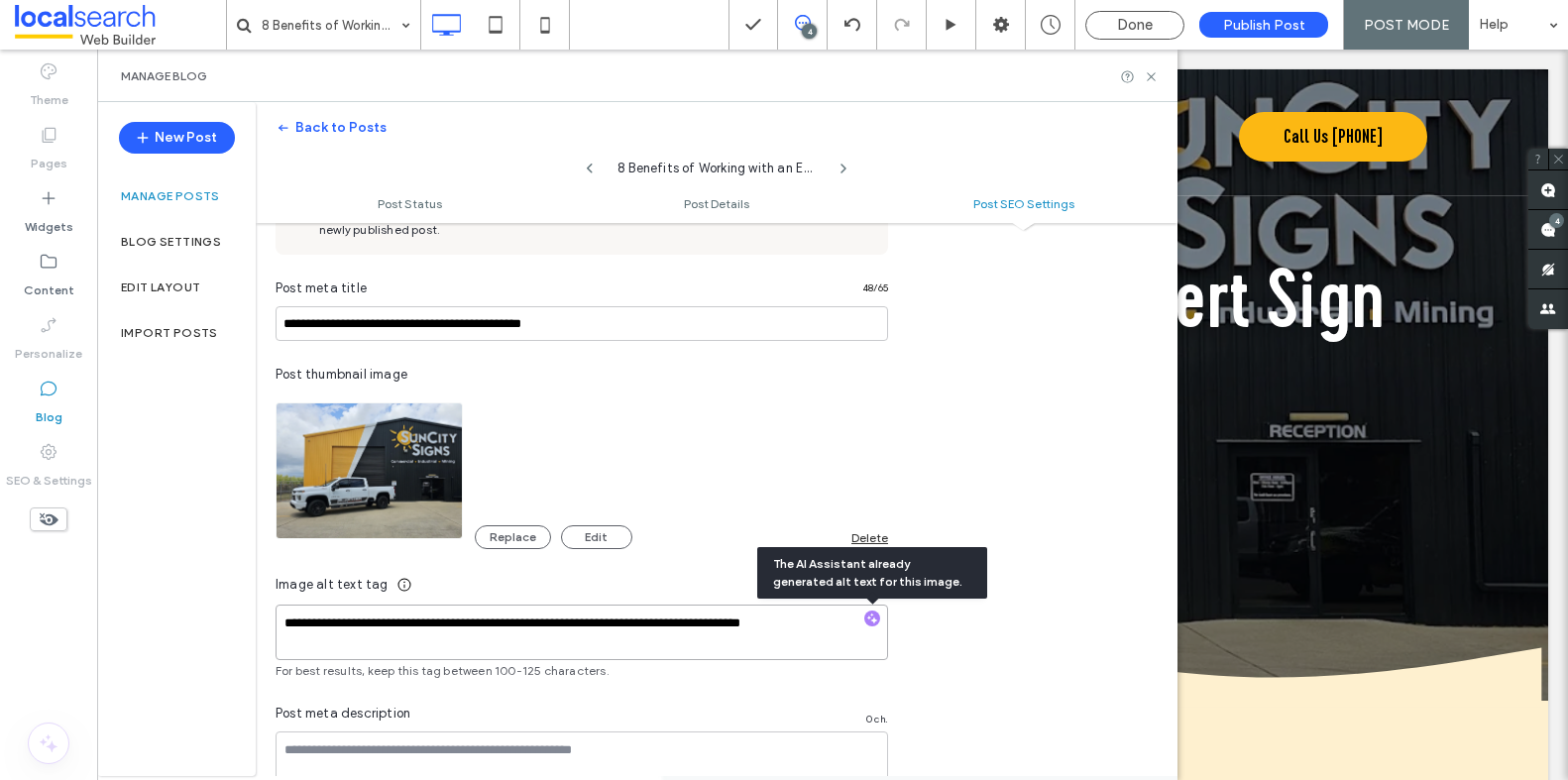 click on "**********" at bounding box center [582, 632] 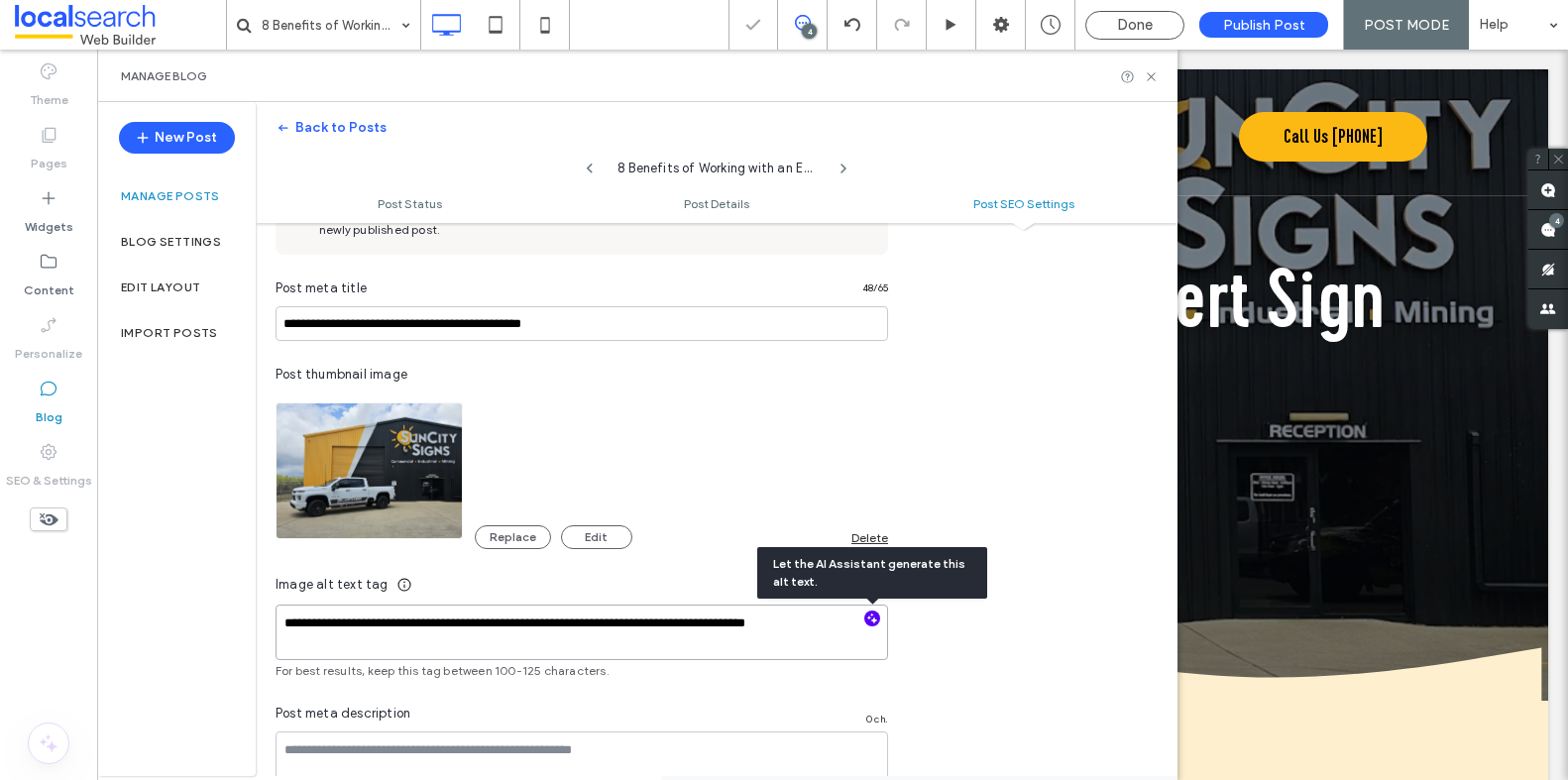 type on "**********" 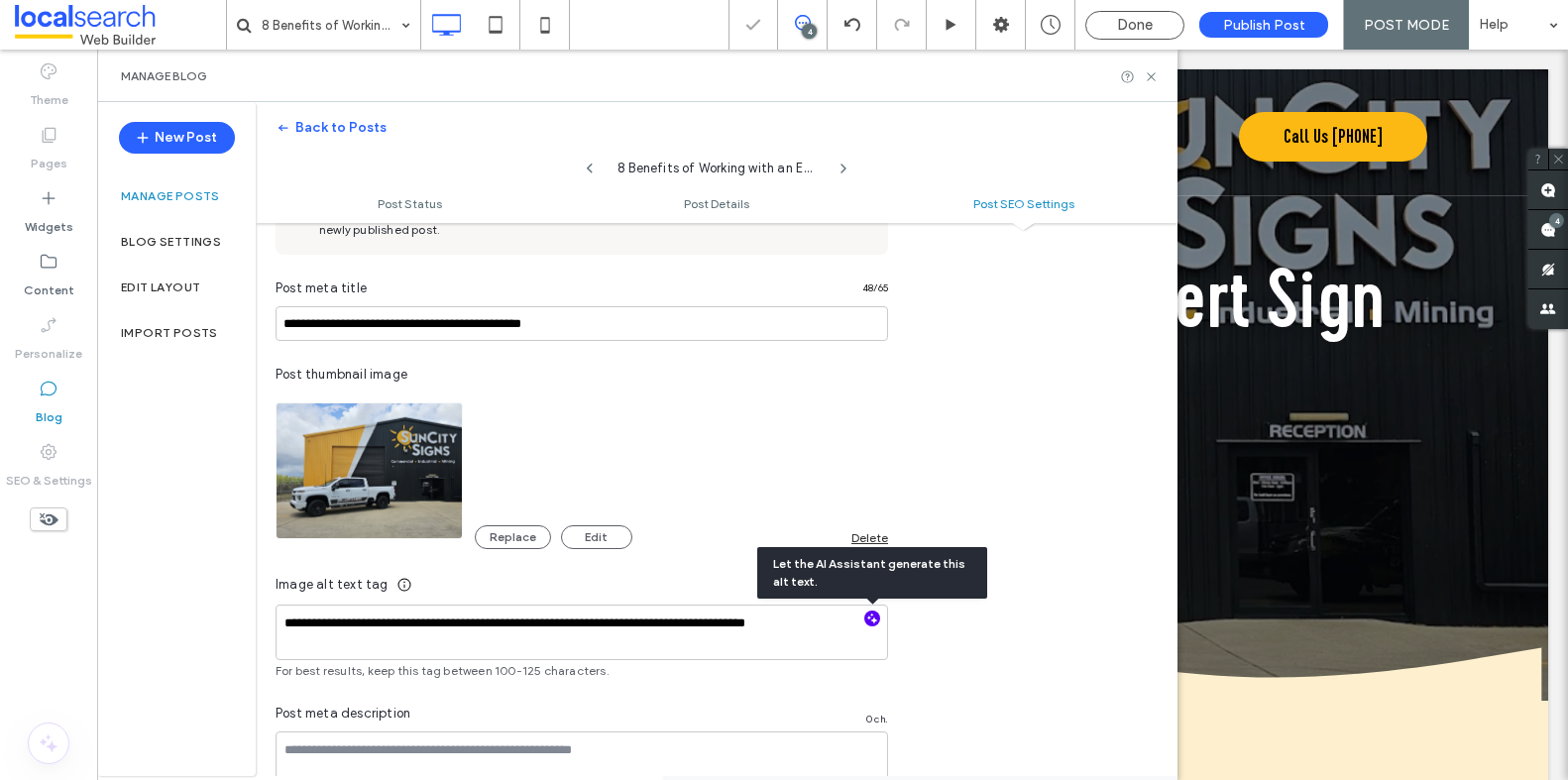 click on "**********" at bounding box center (784, 390) 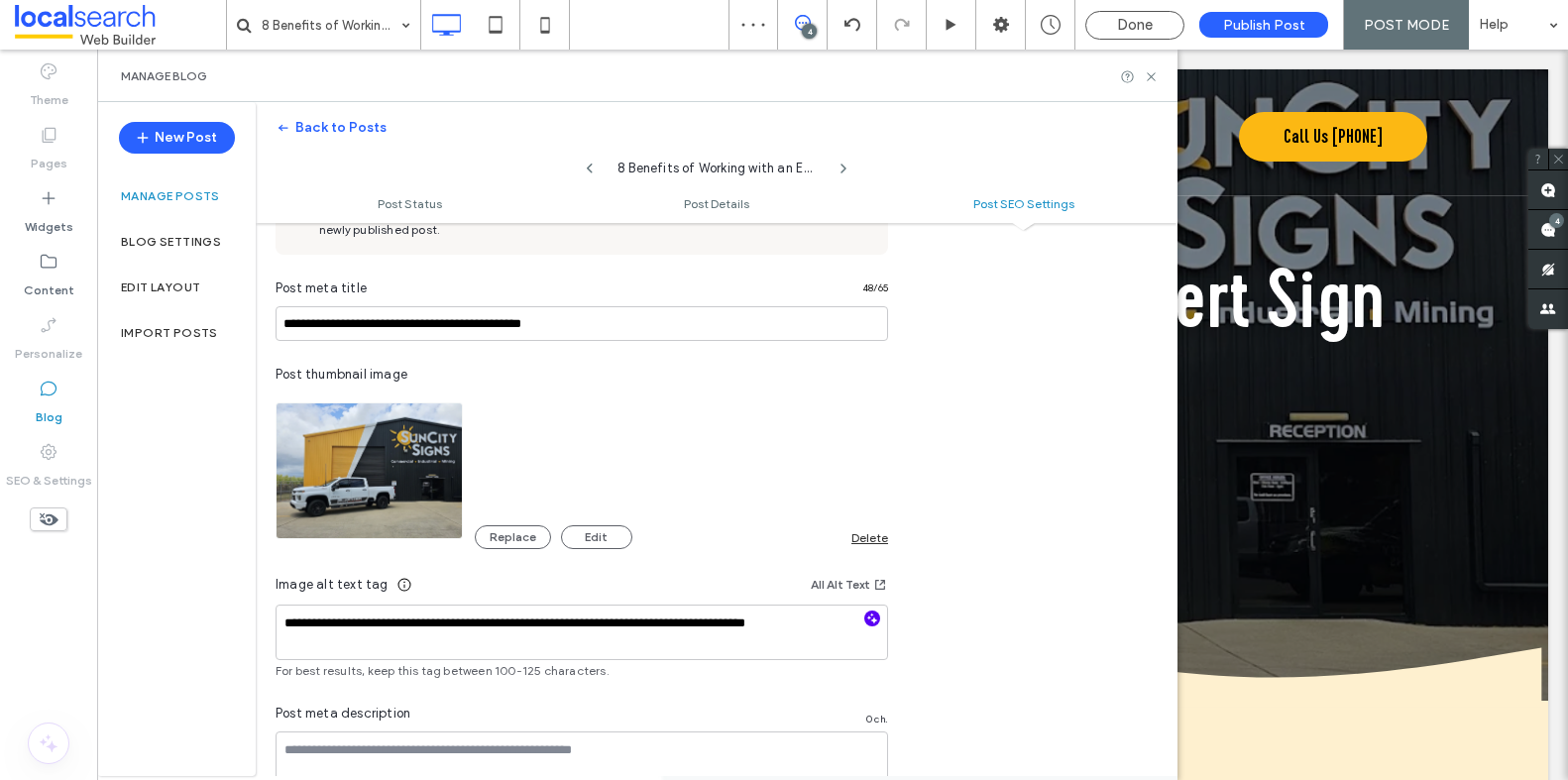 scroll, scrollTop: 0, scrollLeft: 0, axis: both 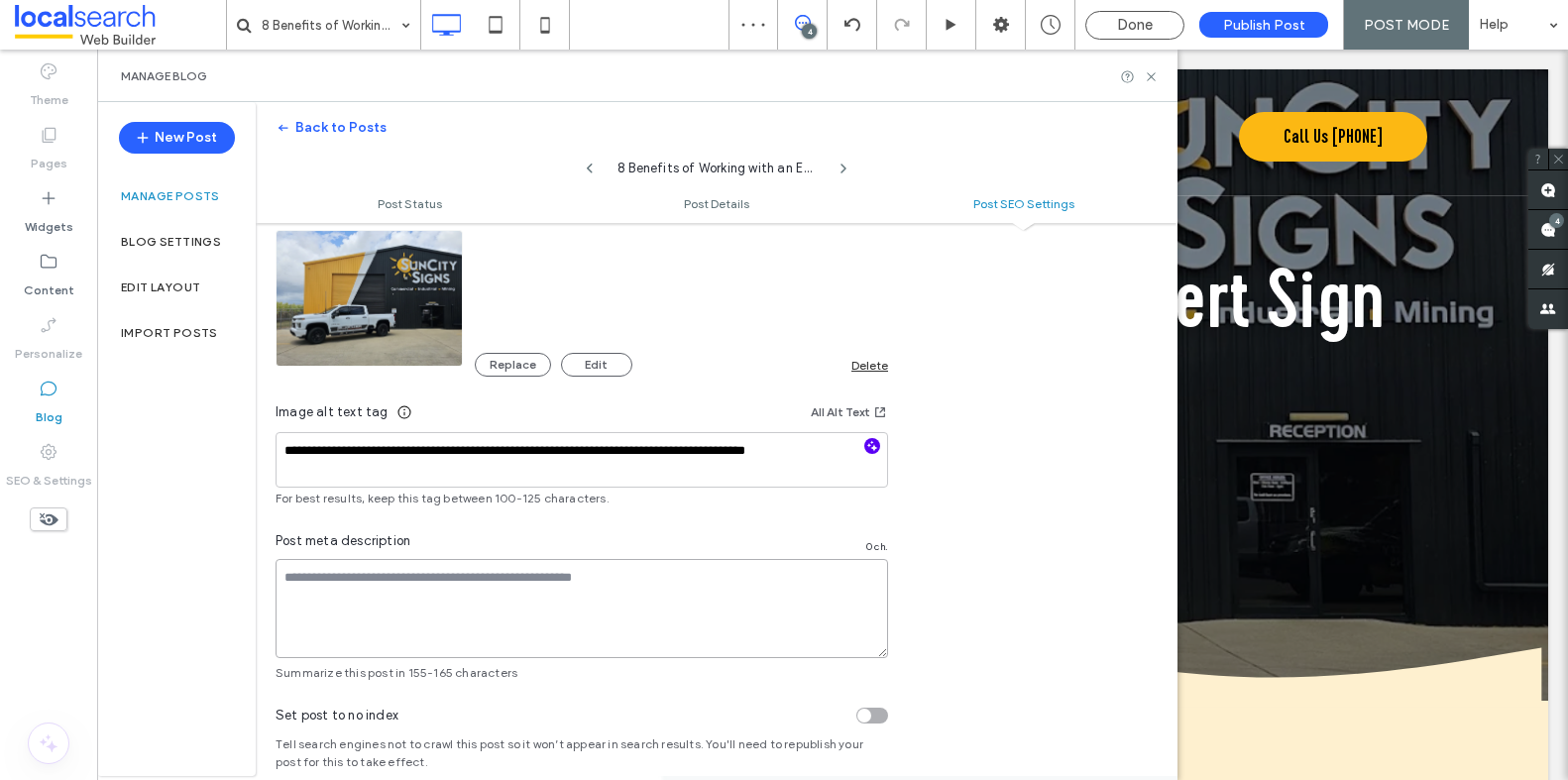 click at bounding box center [582, 609] 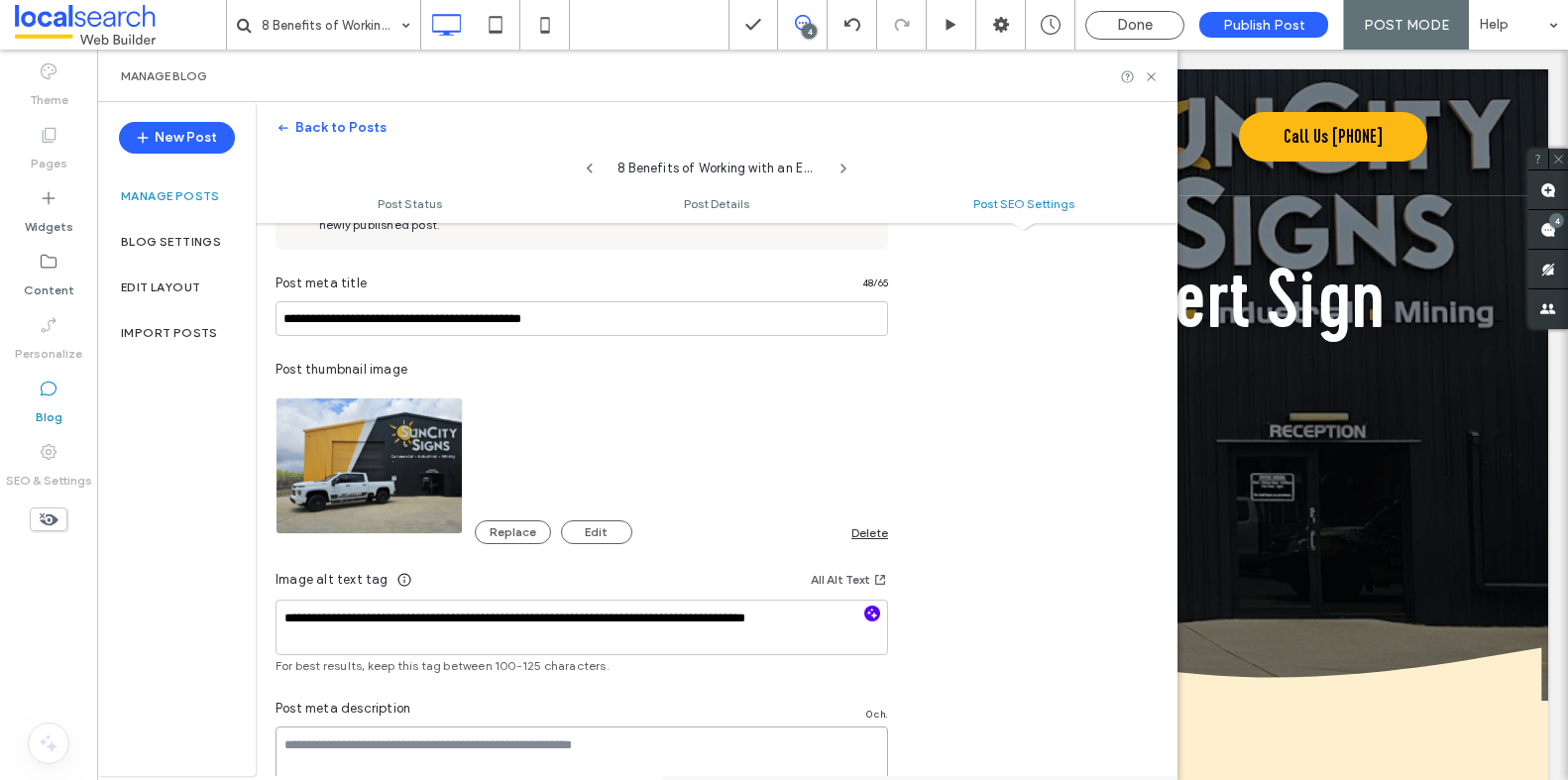 scroll, scrollTop: 1008, scrollLeft: 0, axis: vertical 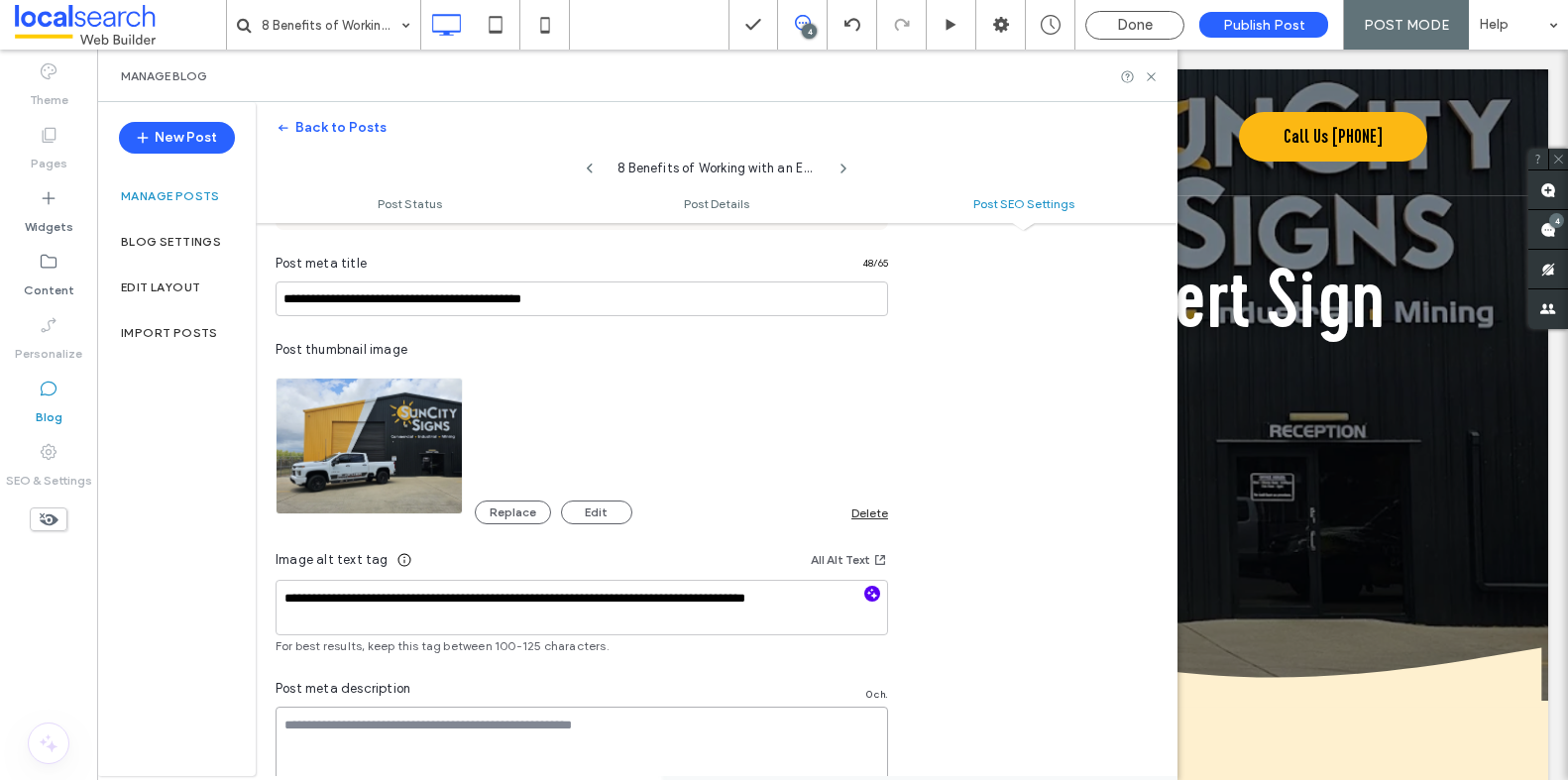 type on "*" 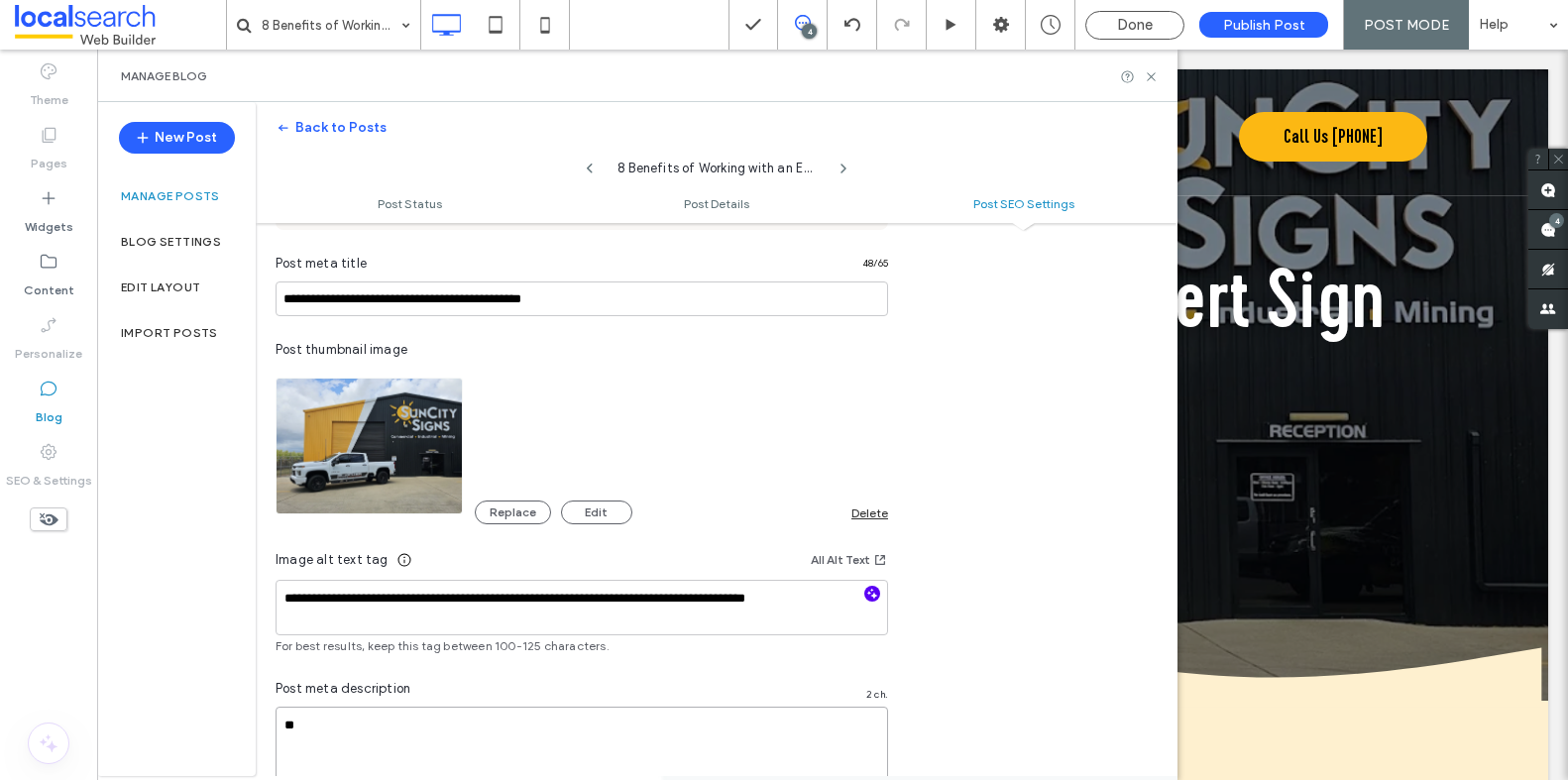 type on "*" 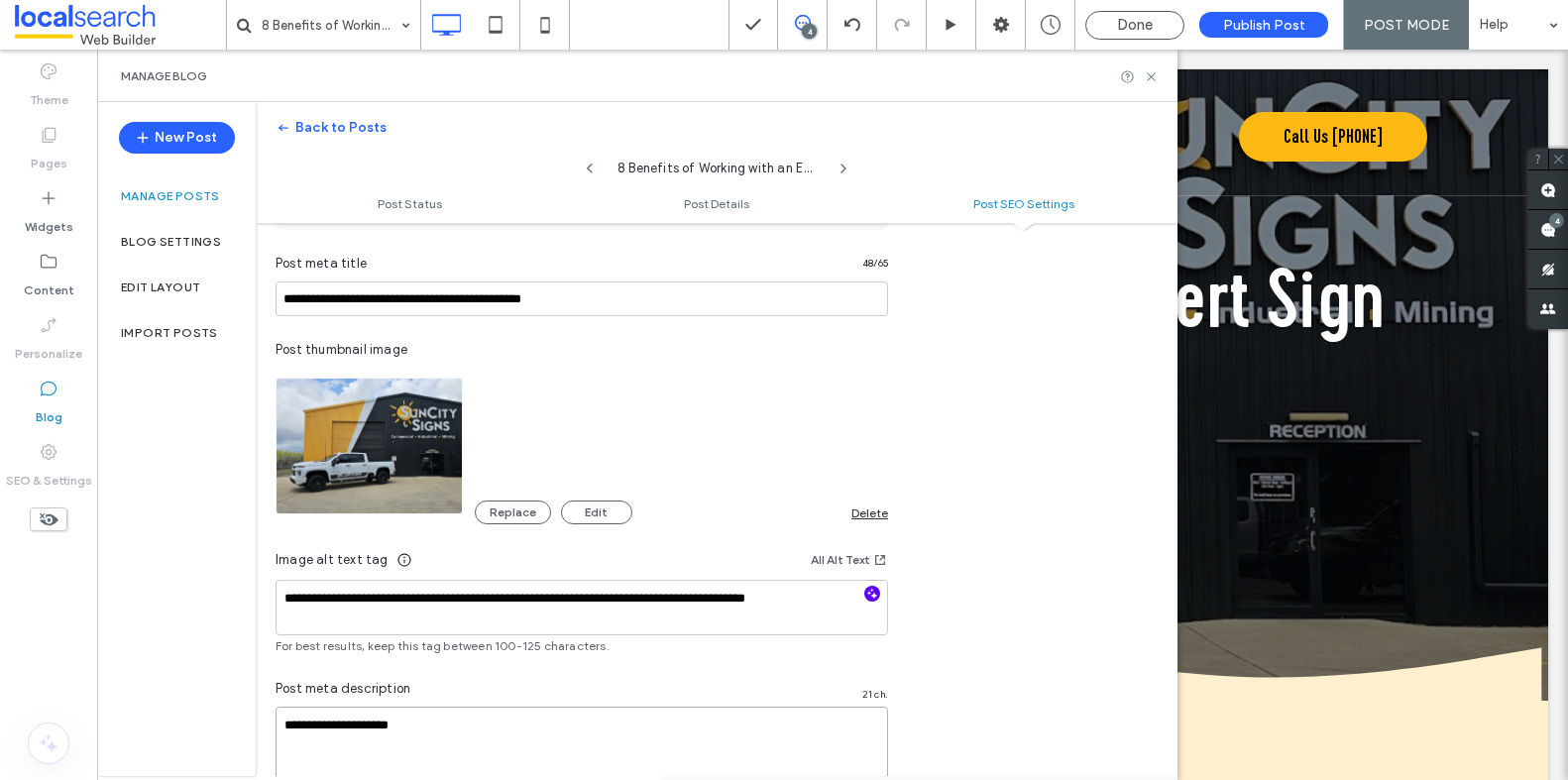 type on "**********" 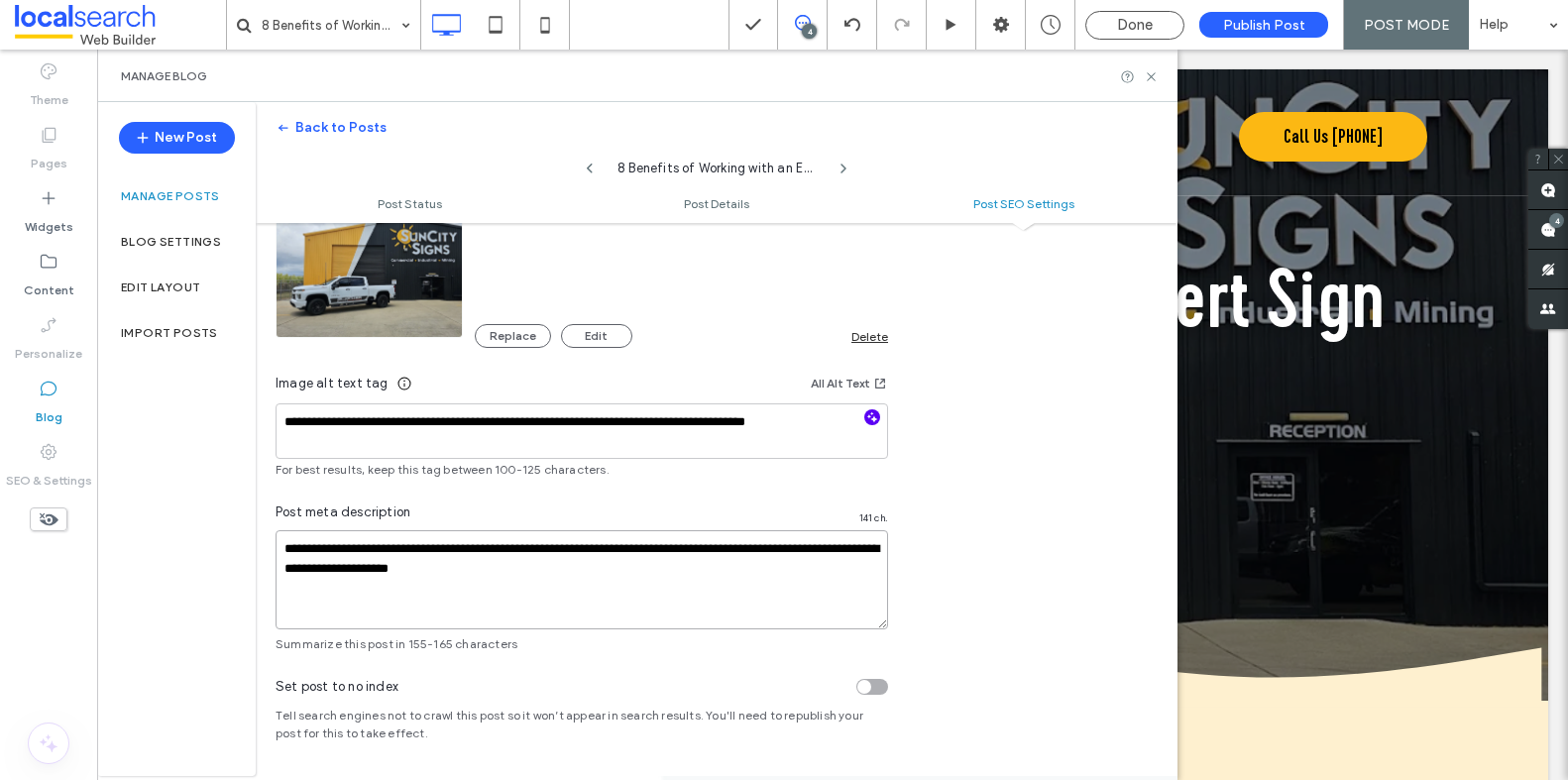 scroll, scrollTop: 1183, scrollLeft: 0, axis: vertical 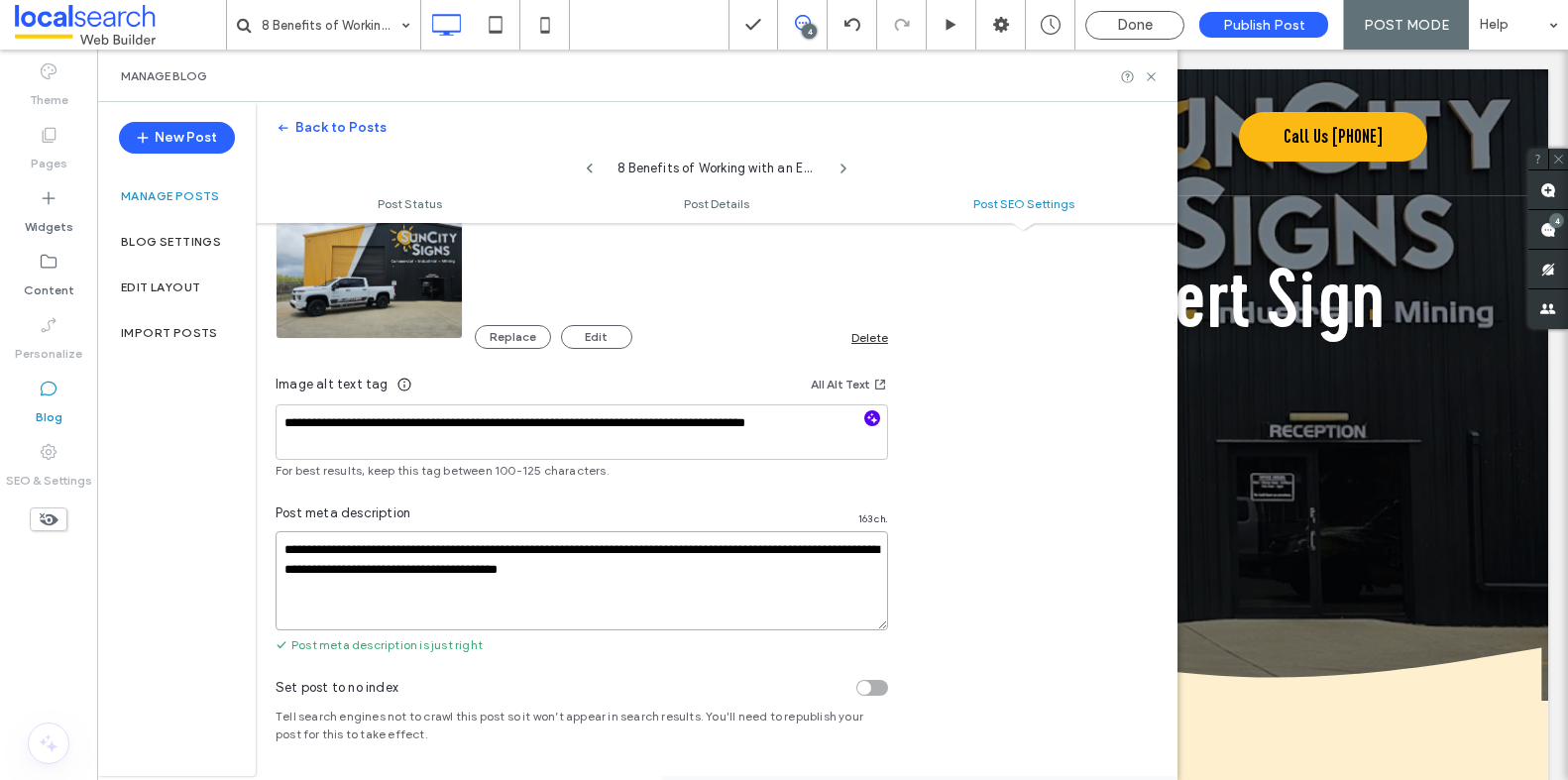 drag, startPoint x: 678, startPoint y: 562, endPoint x: 559, endPoint y: 566, distance: 119.06721 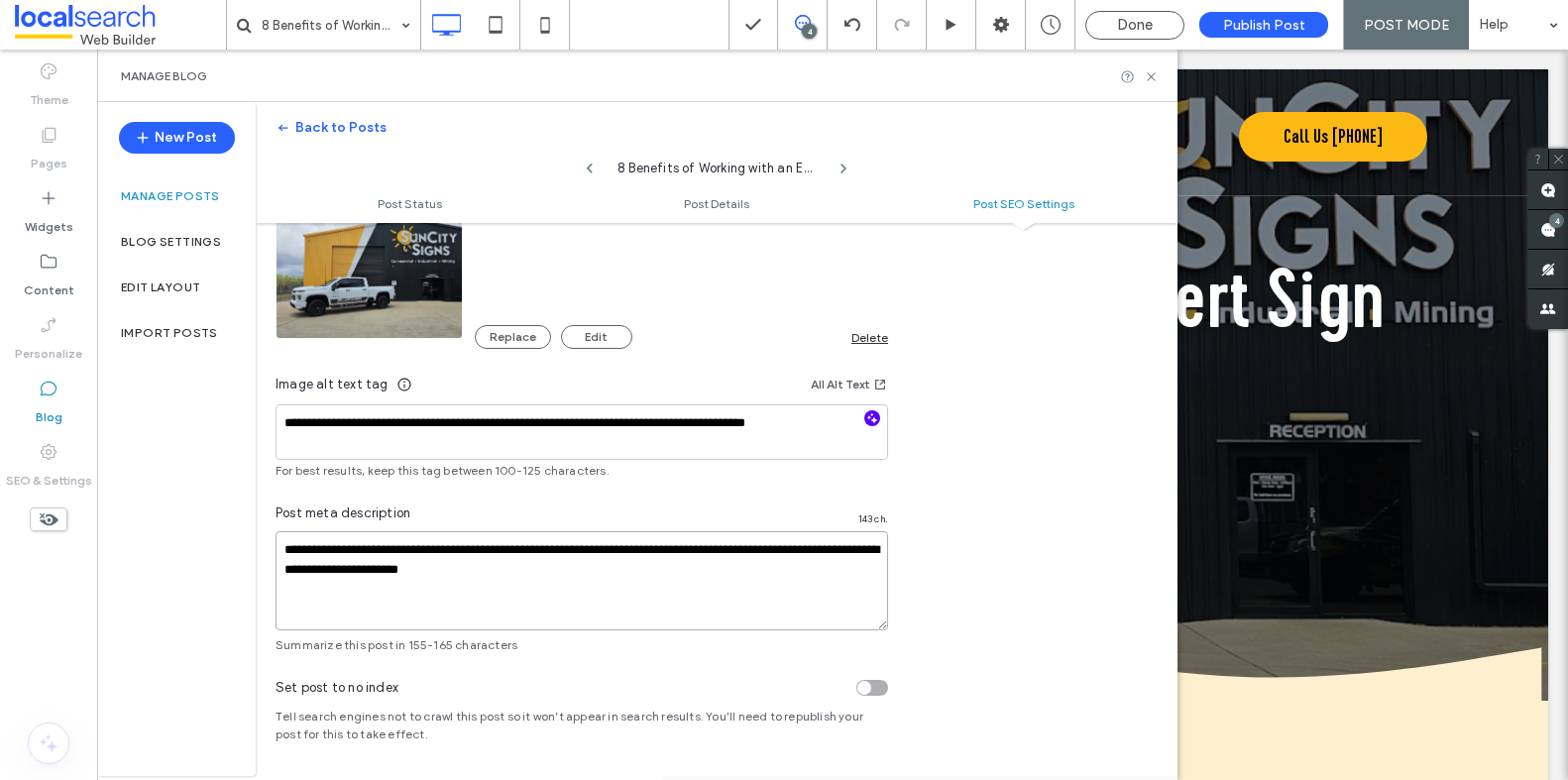 click on "**********" at bounding box center (582, 581) 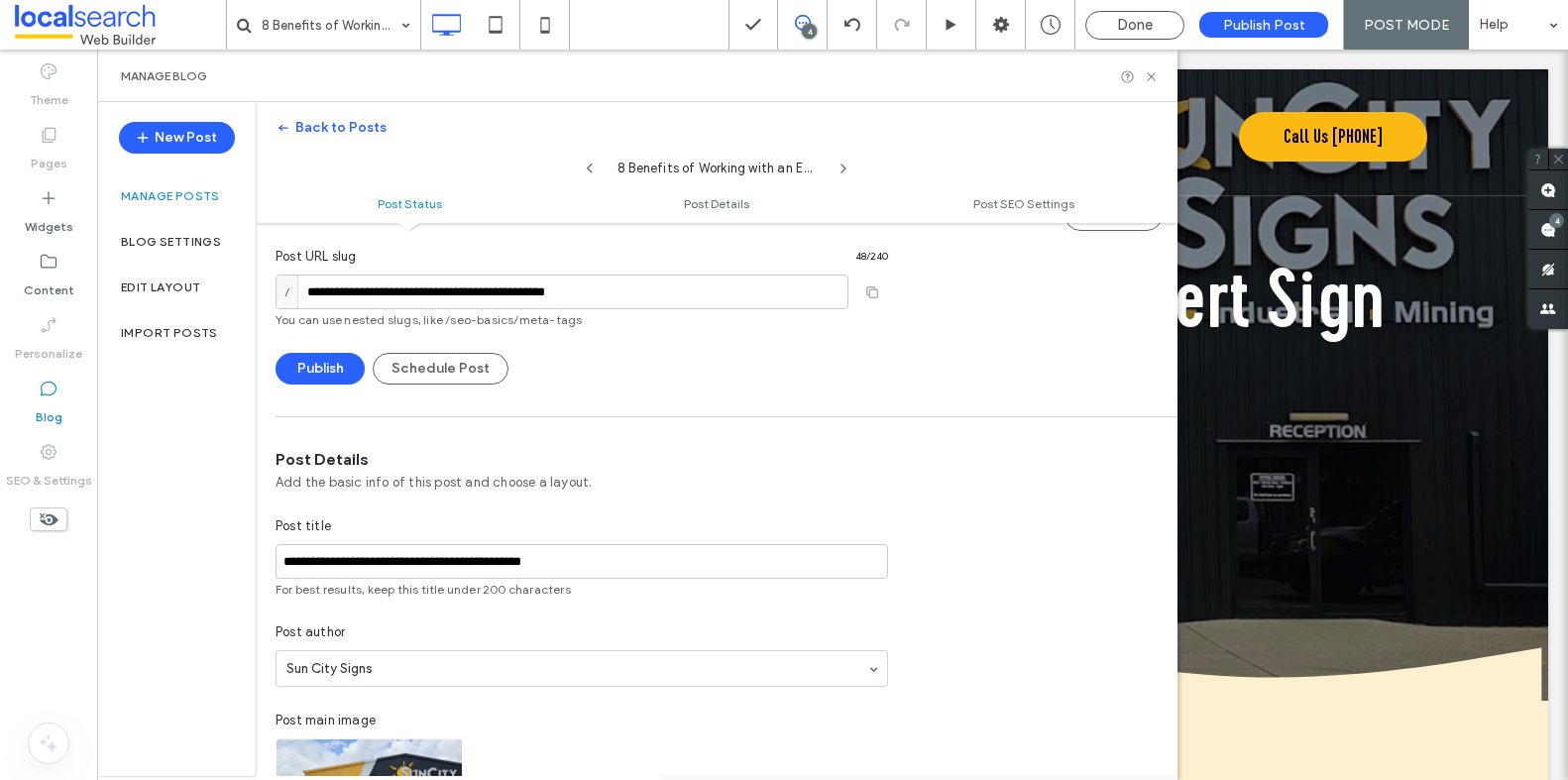 scroll, scrollTop: 0, scrollLeft: 0, axis: both 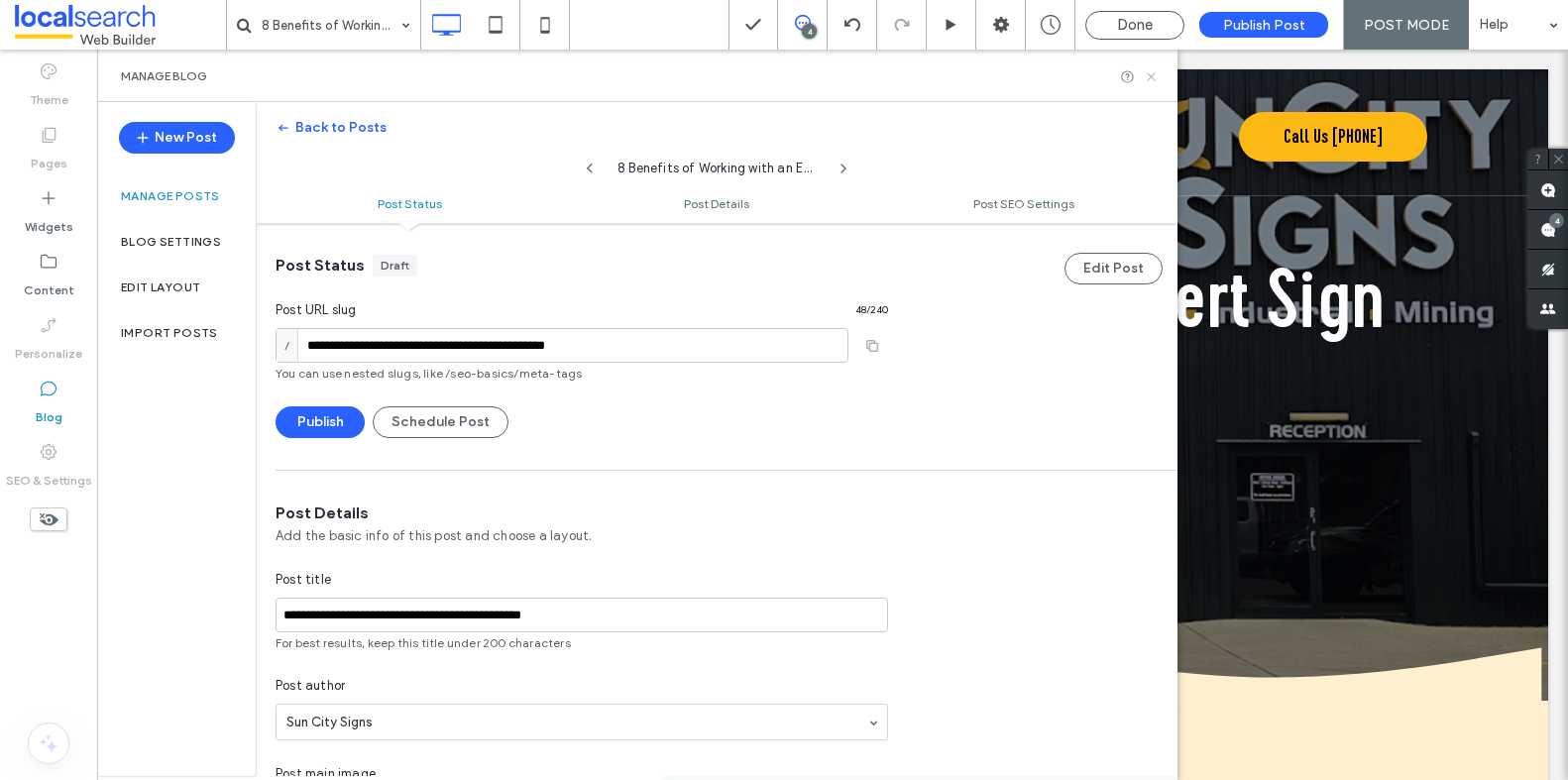 type on "**********" 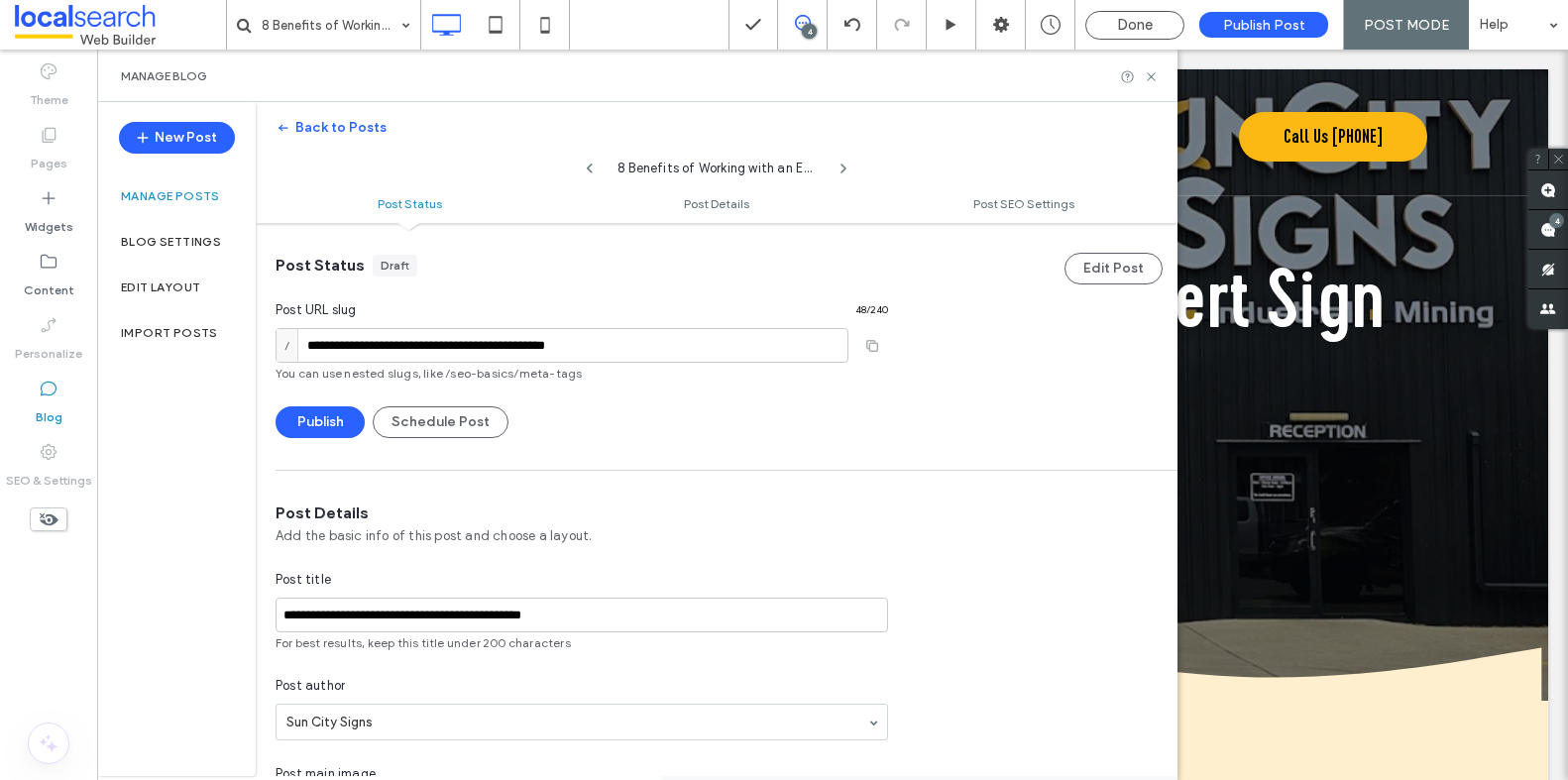drag, startPoint x: 1149, startPoint y: 77, endPoint x: 790, endPoint y: 284, distance: 414.4032 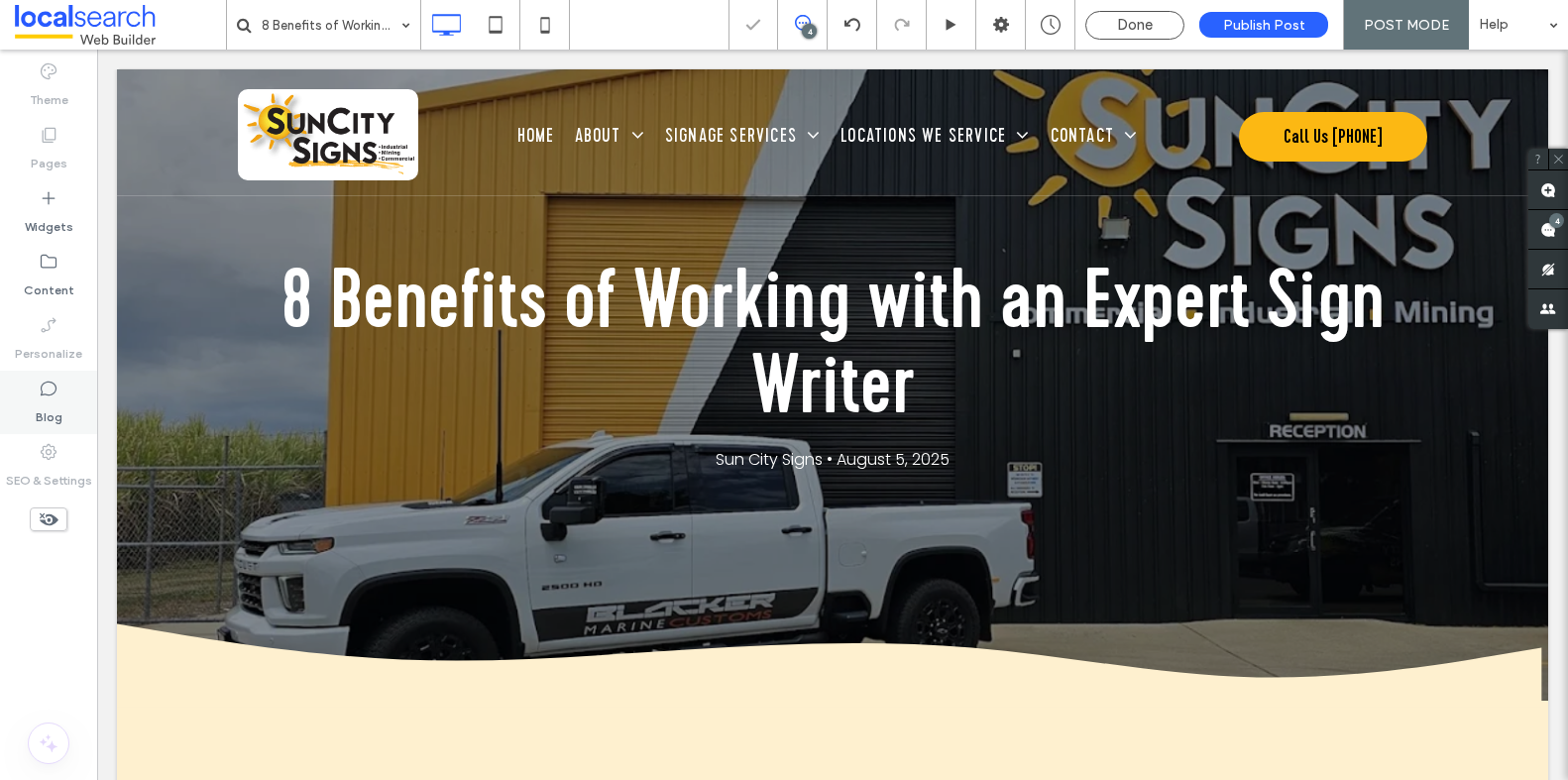 click on "Blog" at bounding box center (49, 412) 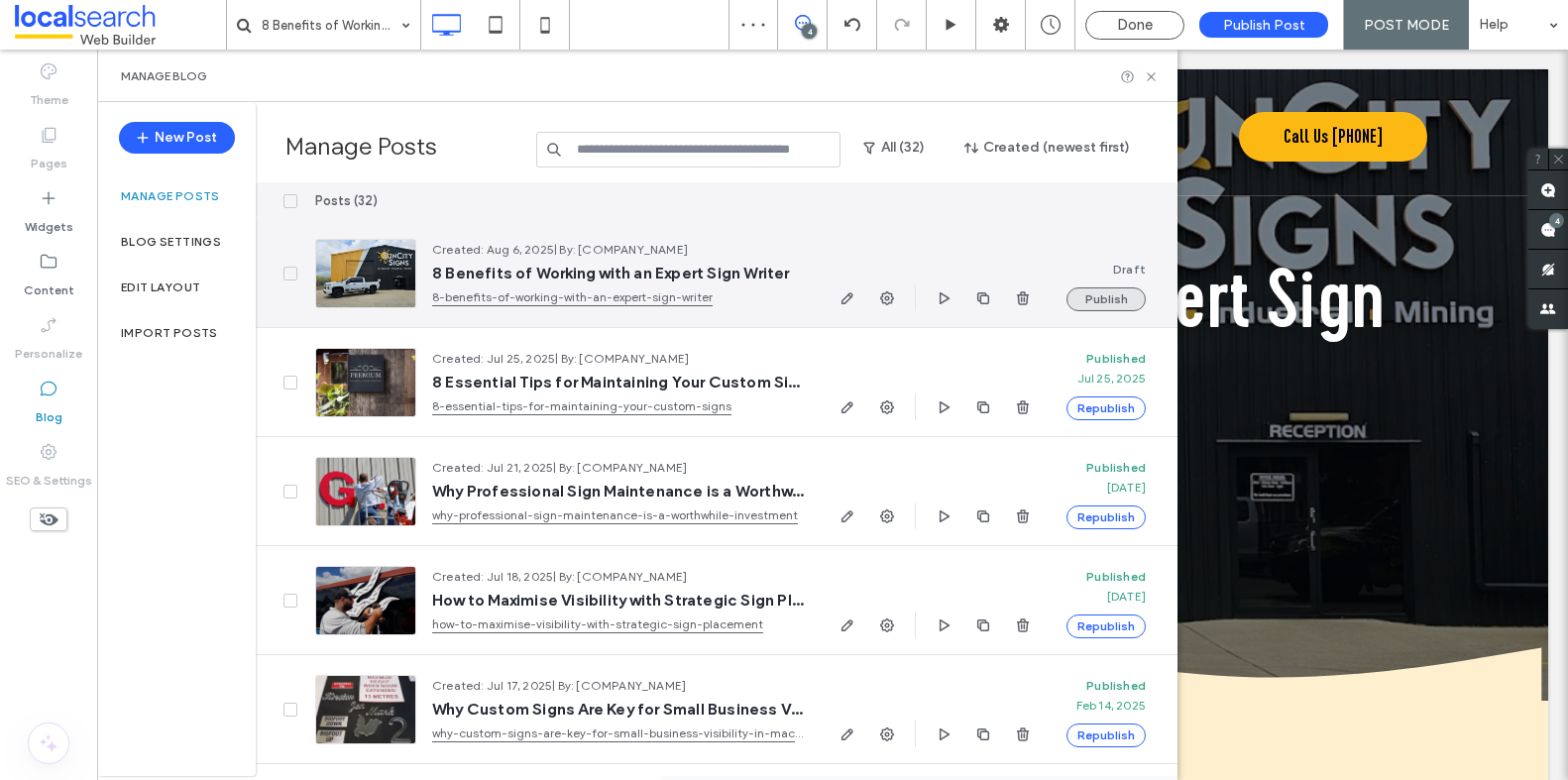 scroll, scrollTop: 0, scrollLeft: 0, axis: both 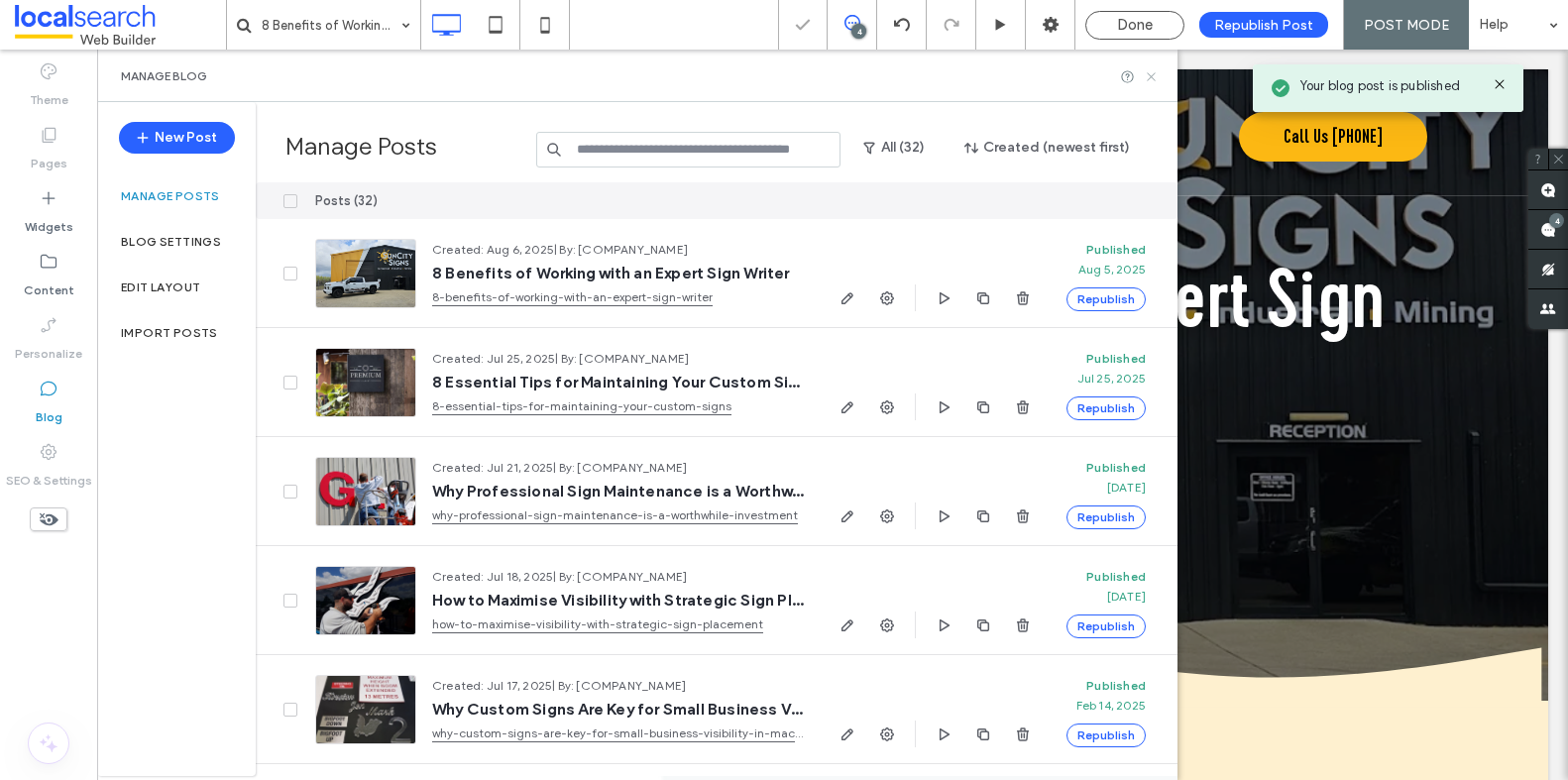 click 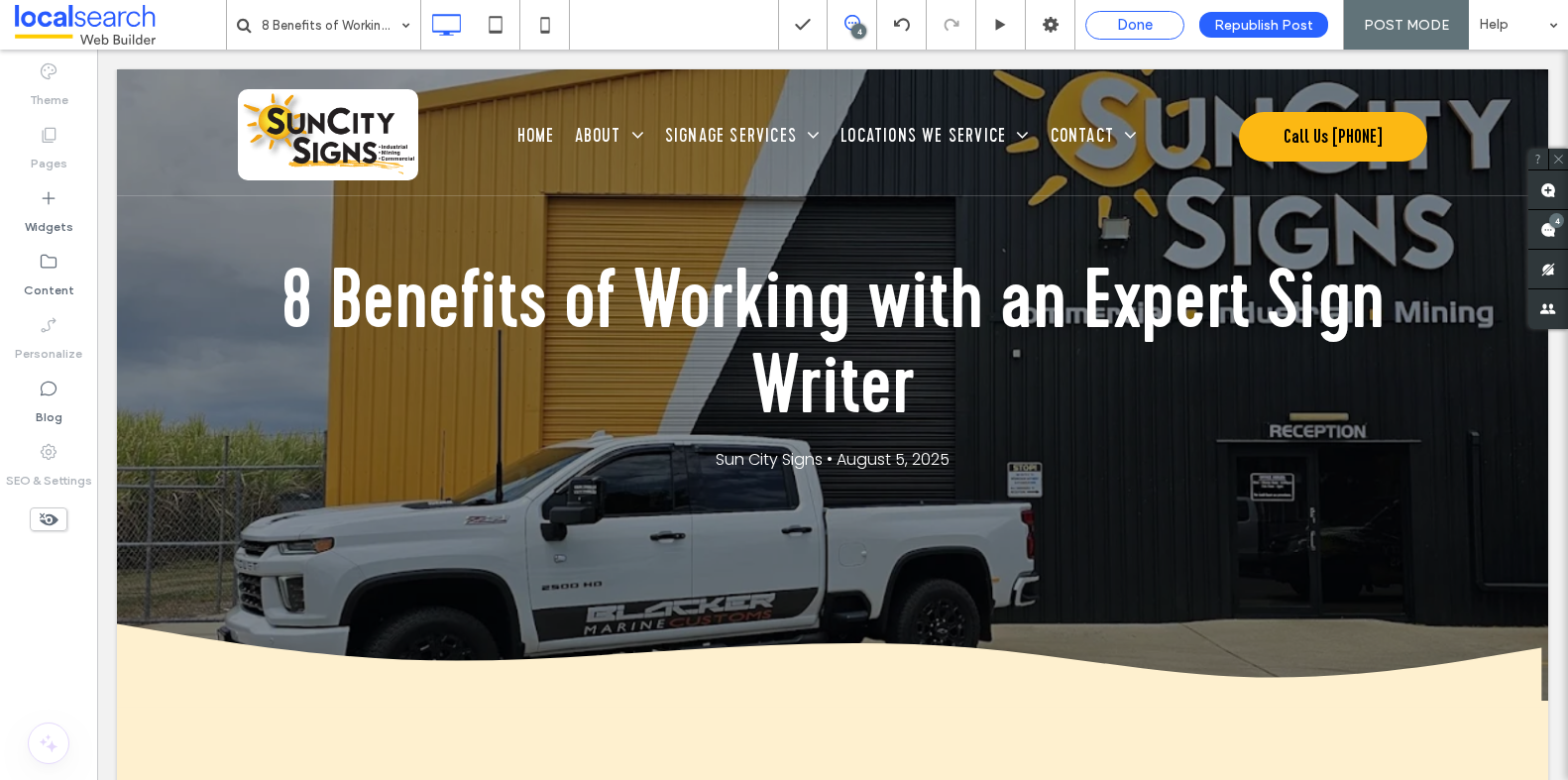 click on "Done" at bounding box center (1135, 25) 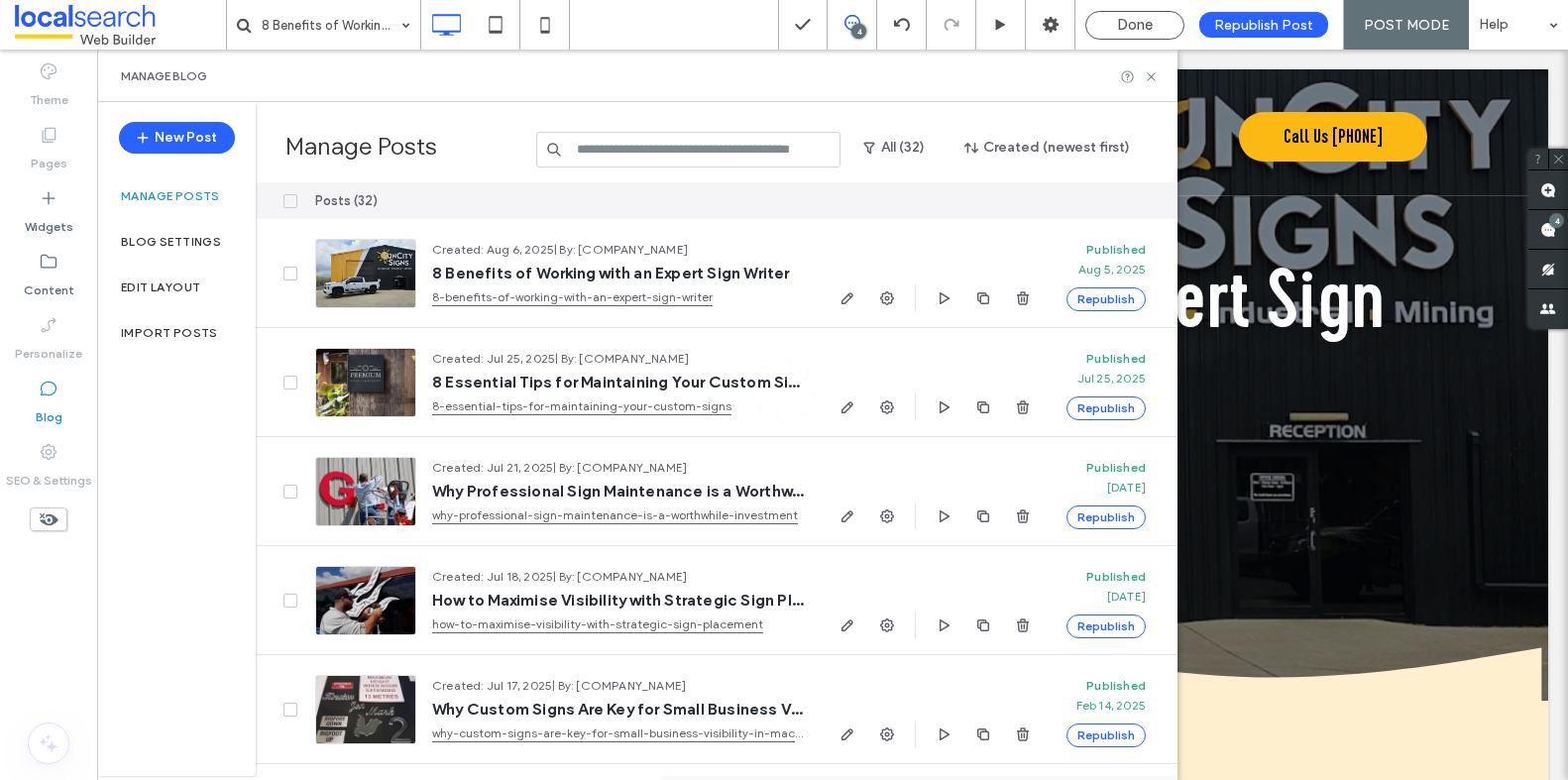click 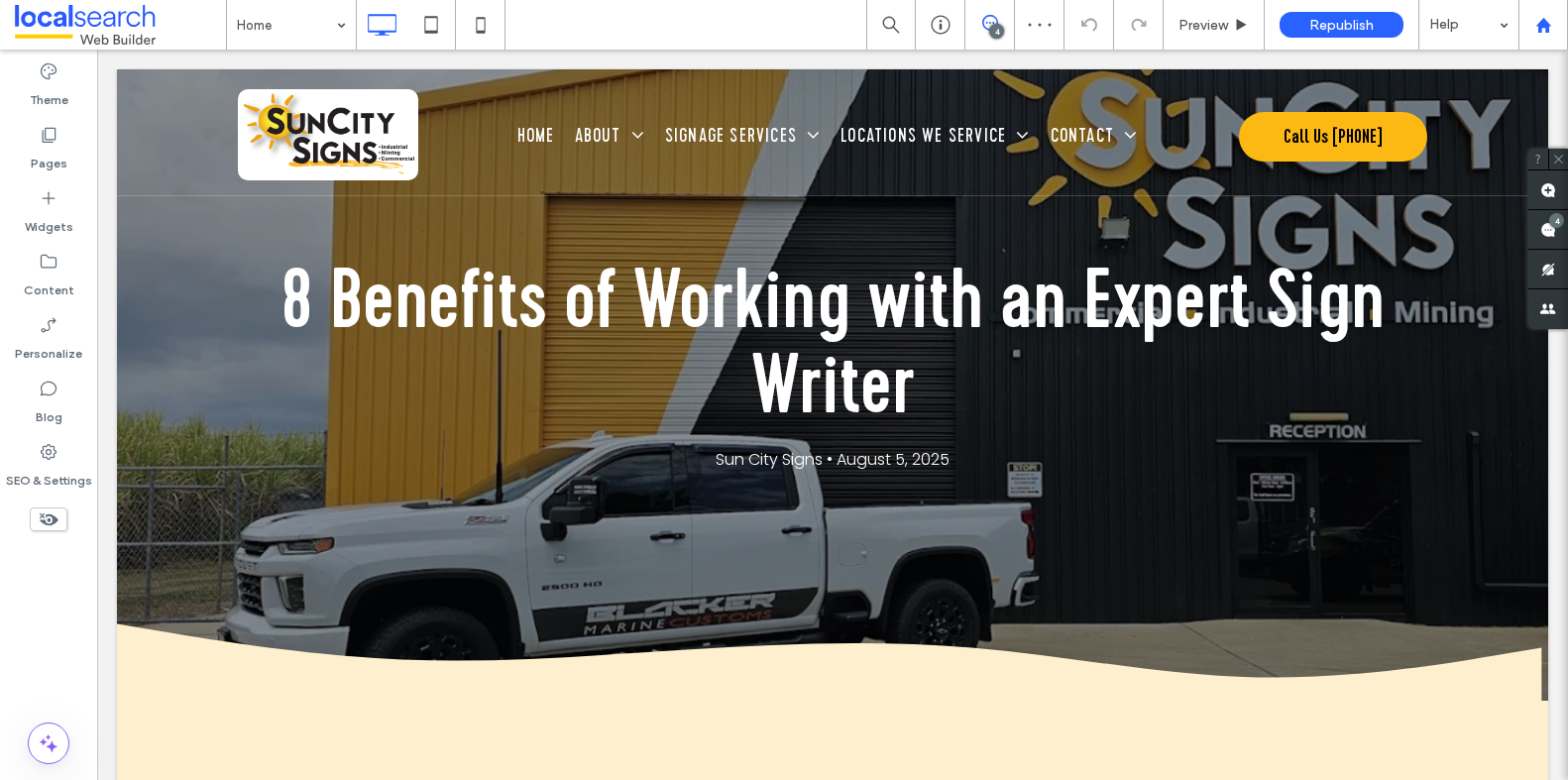 click 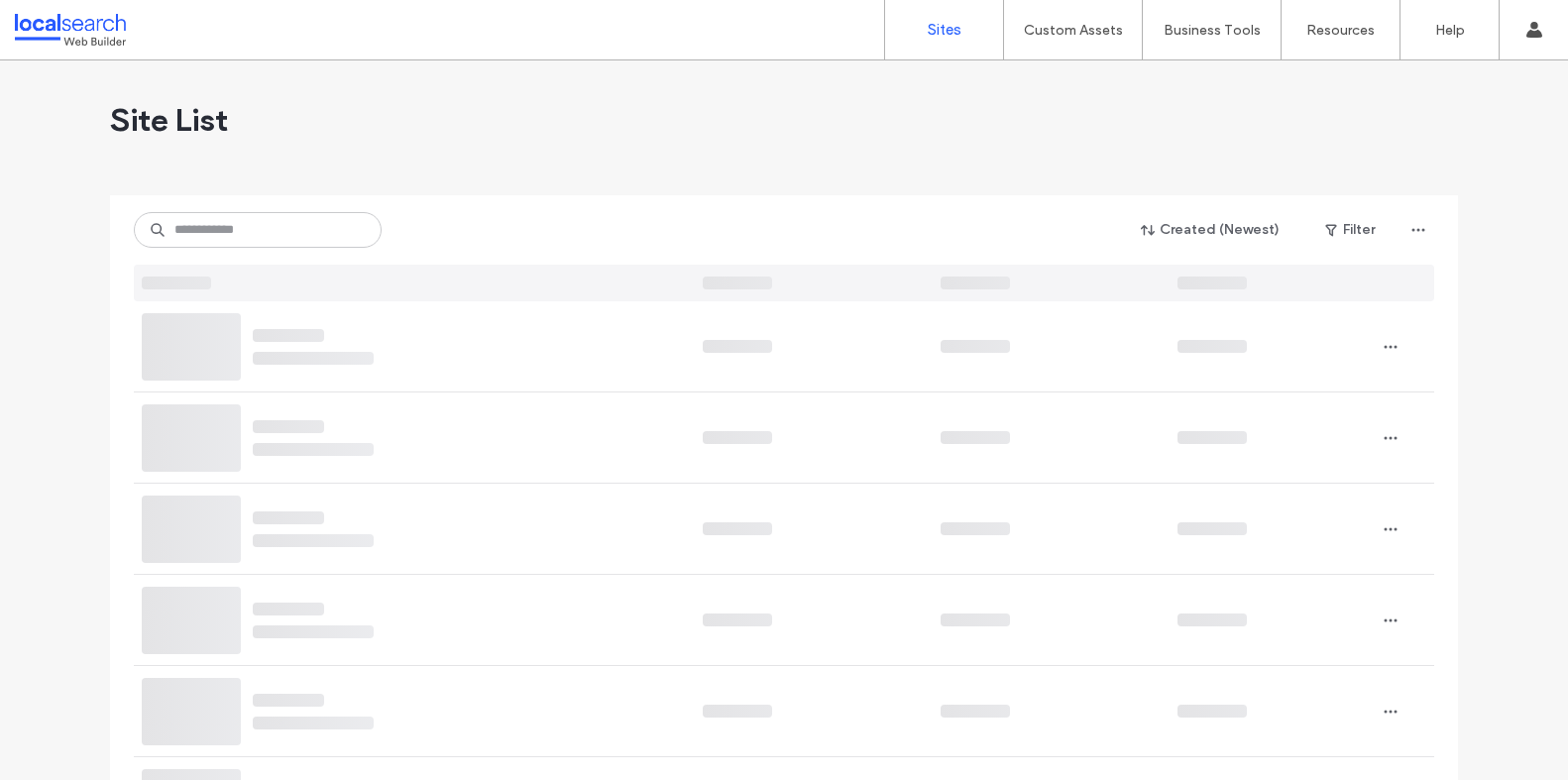 scroll, scrollTop: 0, scrollLeft: 0, axis: both 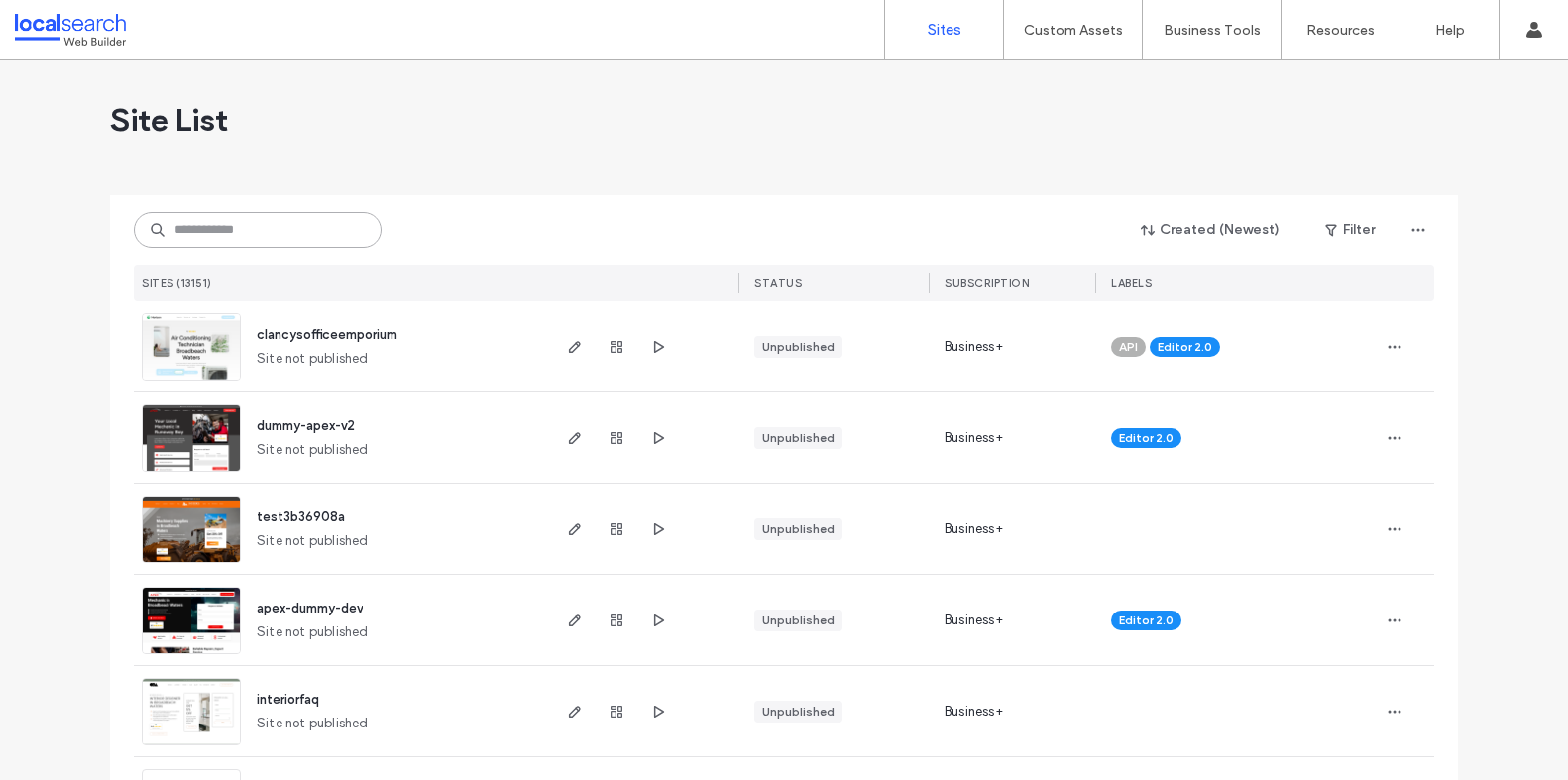 click at bounding box center (258, 230) 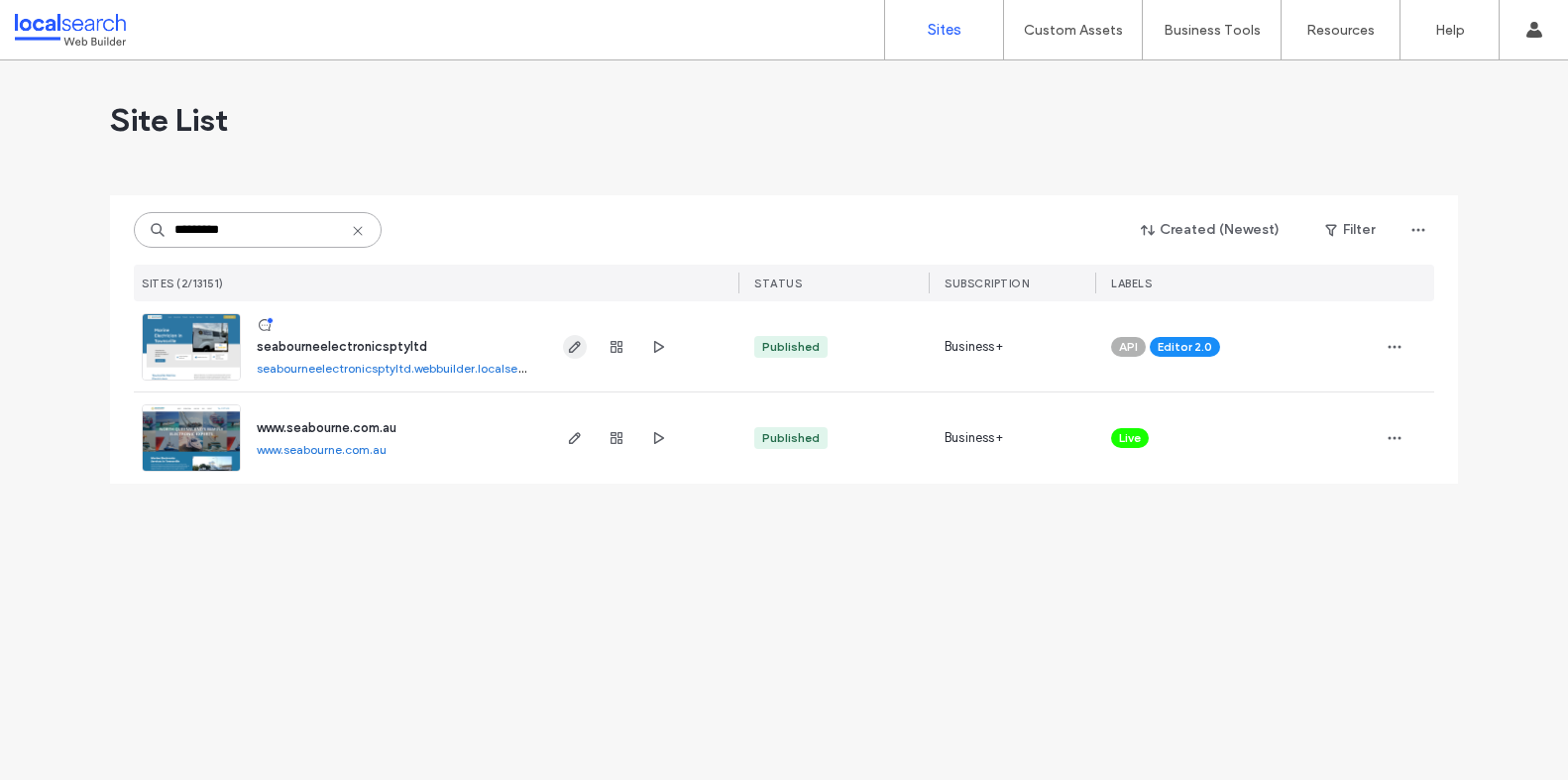 type on "*********" 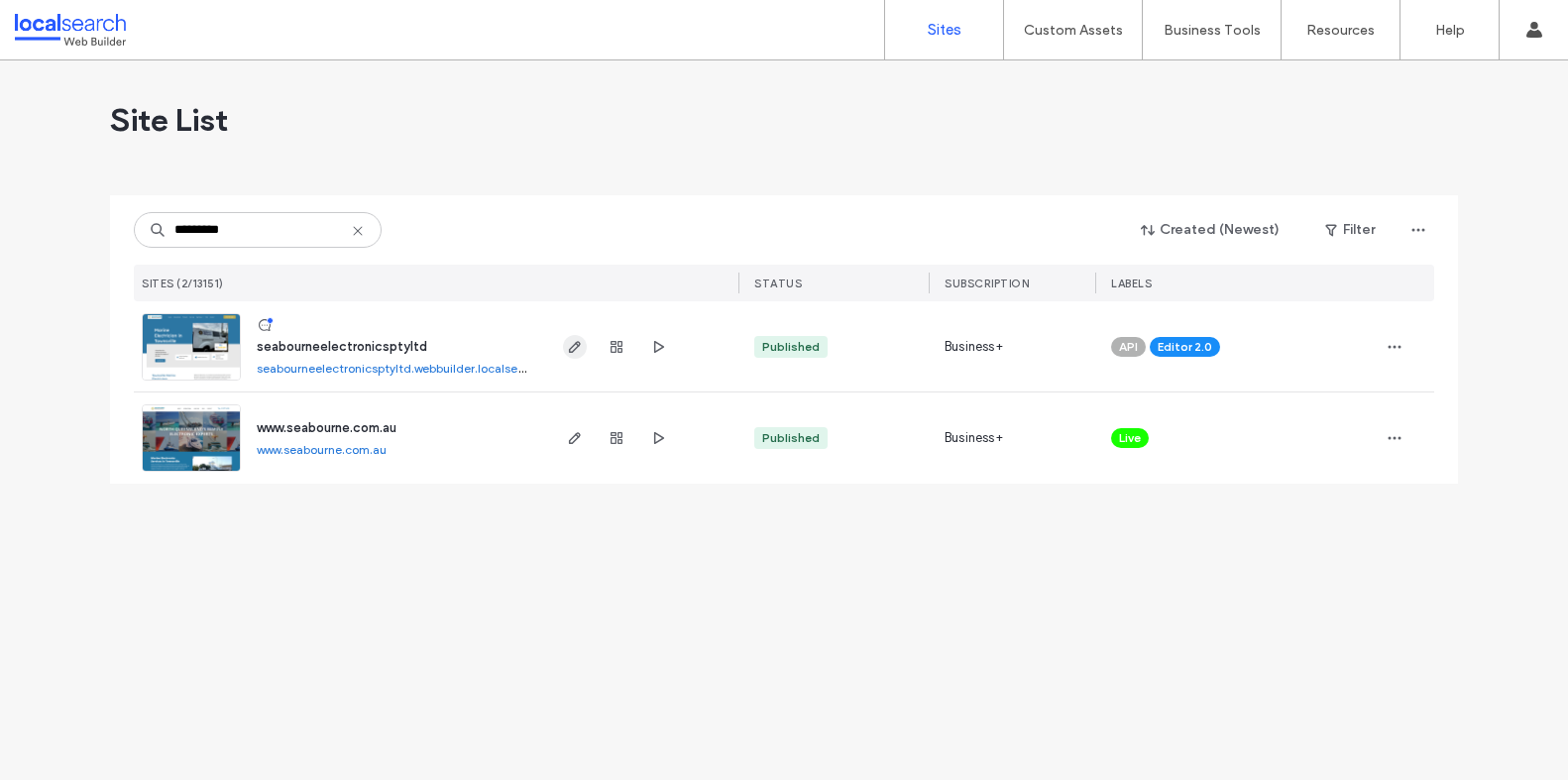 click 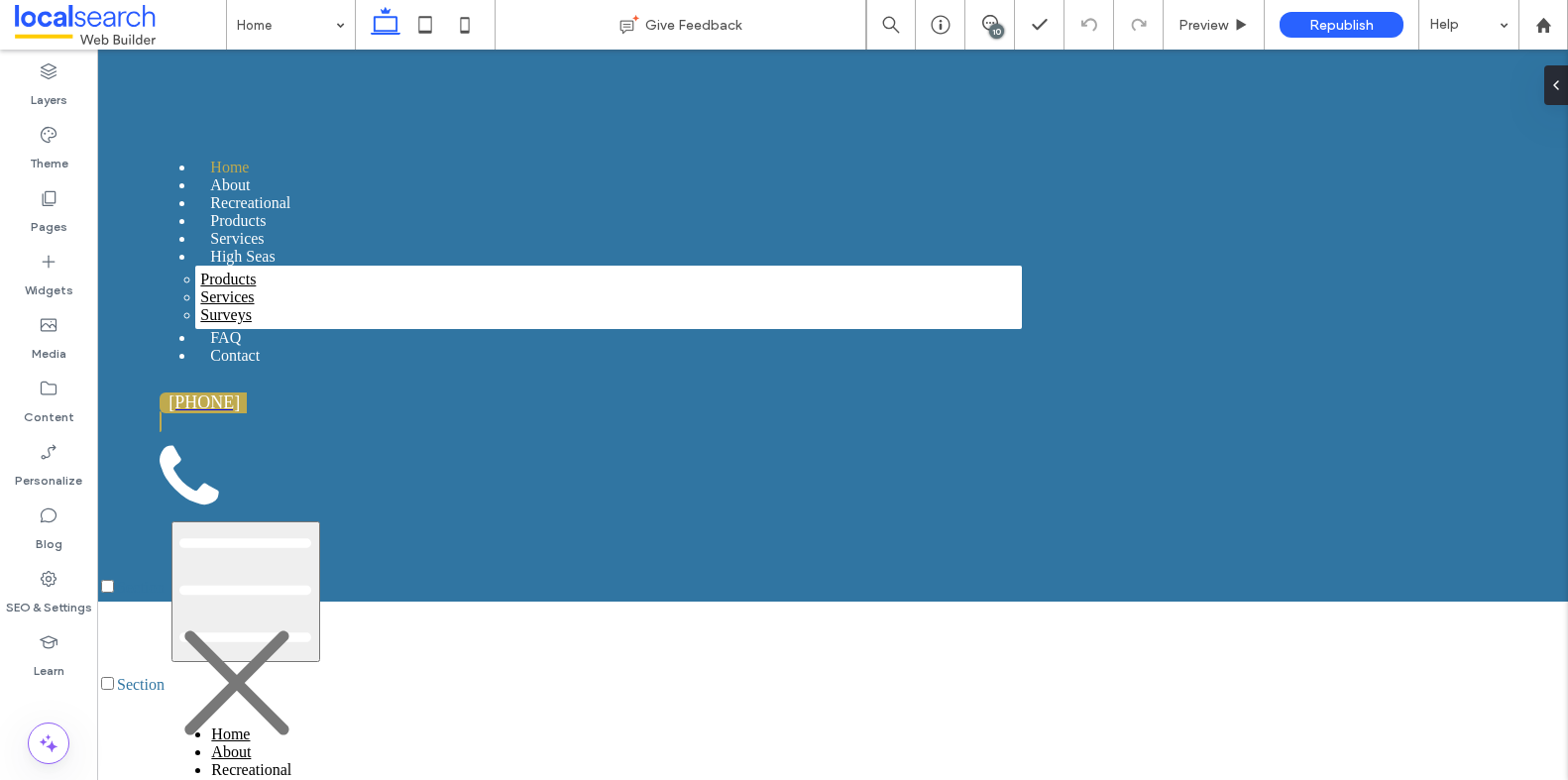 scroll, scrollTop: 0, scrollLeft: 0, axis: both 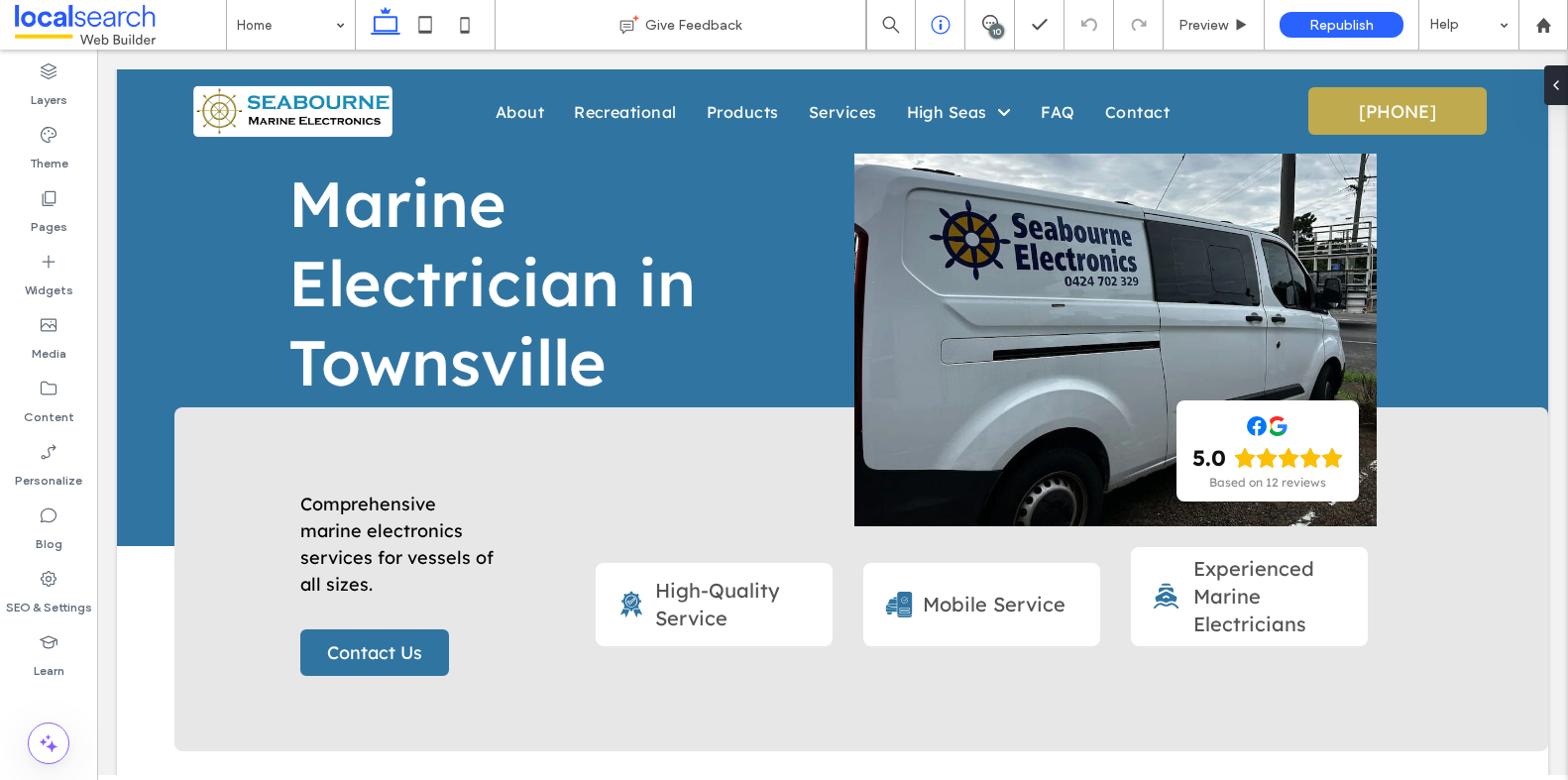 drag, startPoint x: 988, startPoint y: 14, endPoint x: 957, endPoint y: 39, distance: 39.824616 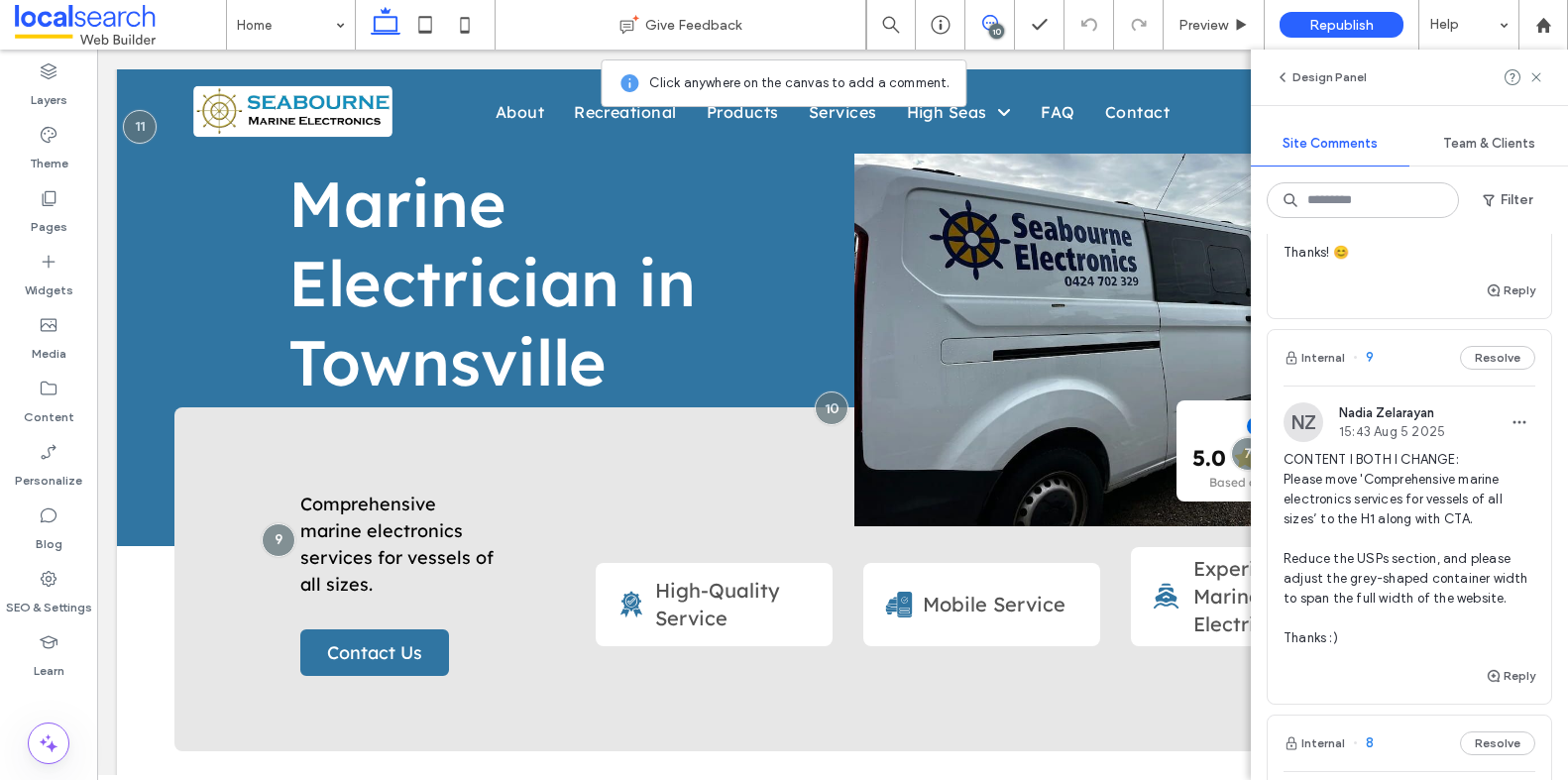scroll, scrollTop: 900, scrollLeft: 0, axis: vertical 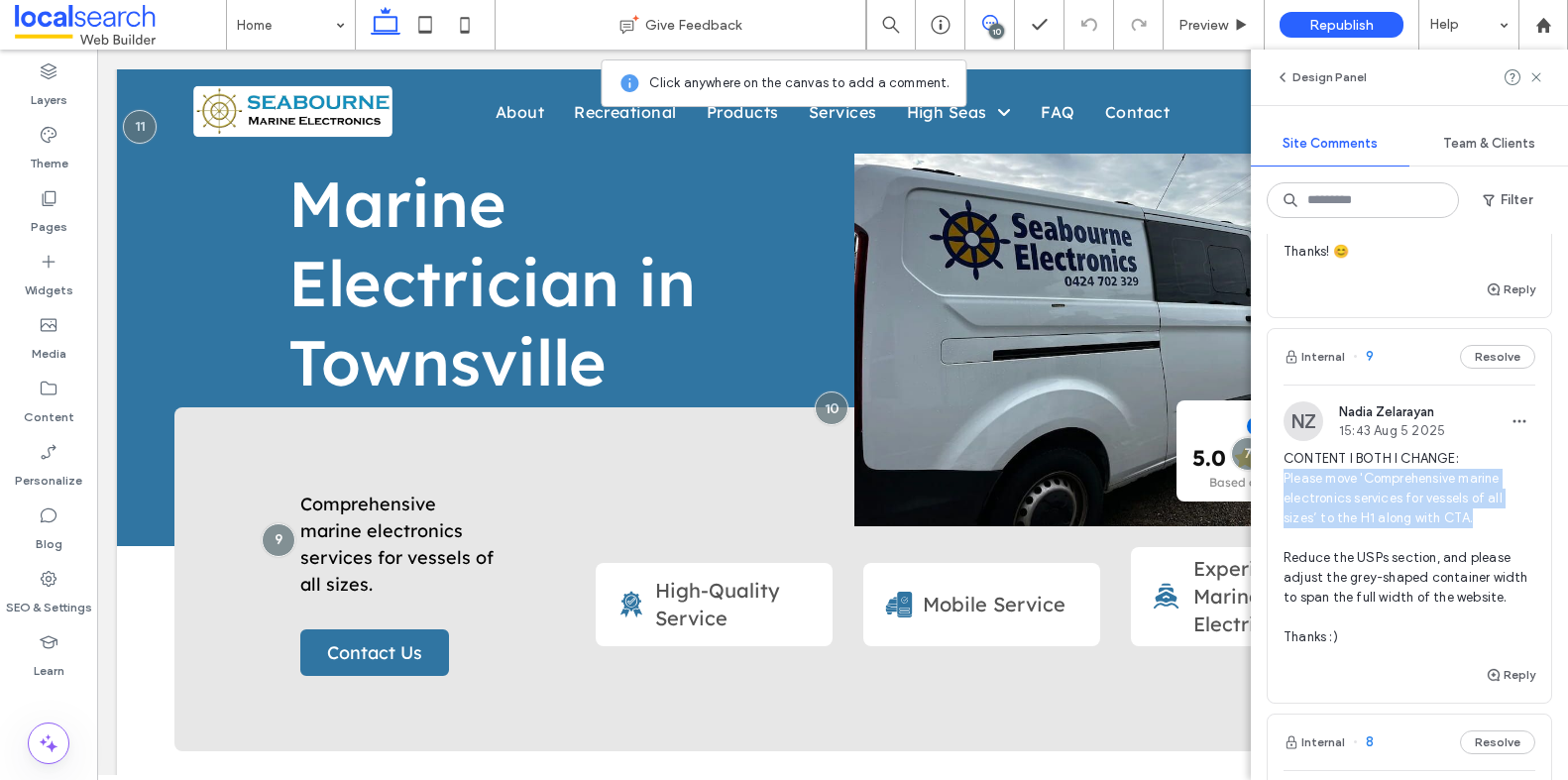 drag, startPoint x: 1473, startPoint y: 519, endPoint x: 1285, endPoint y: 484, distance: 191.23023 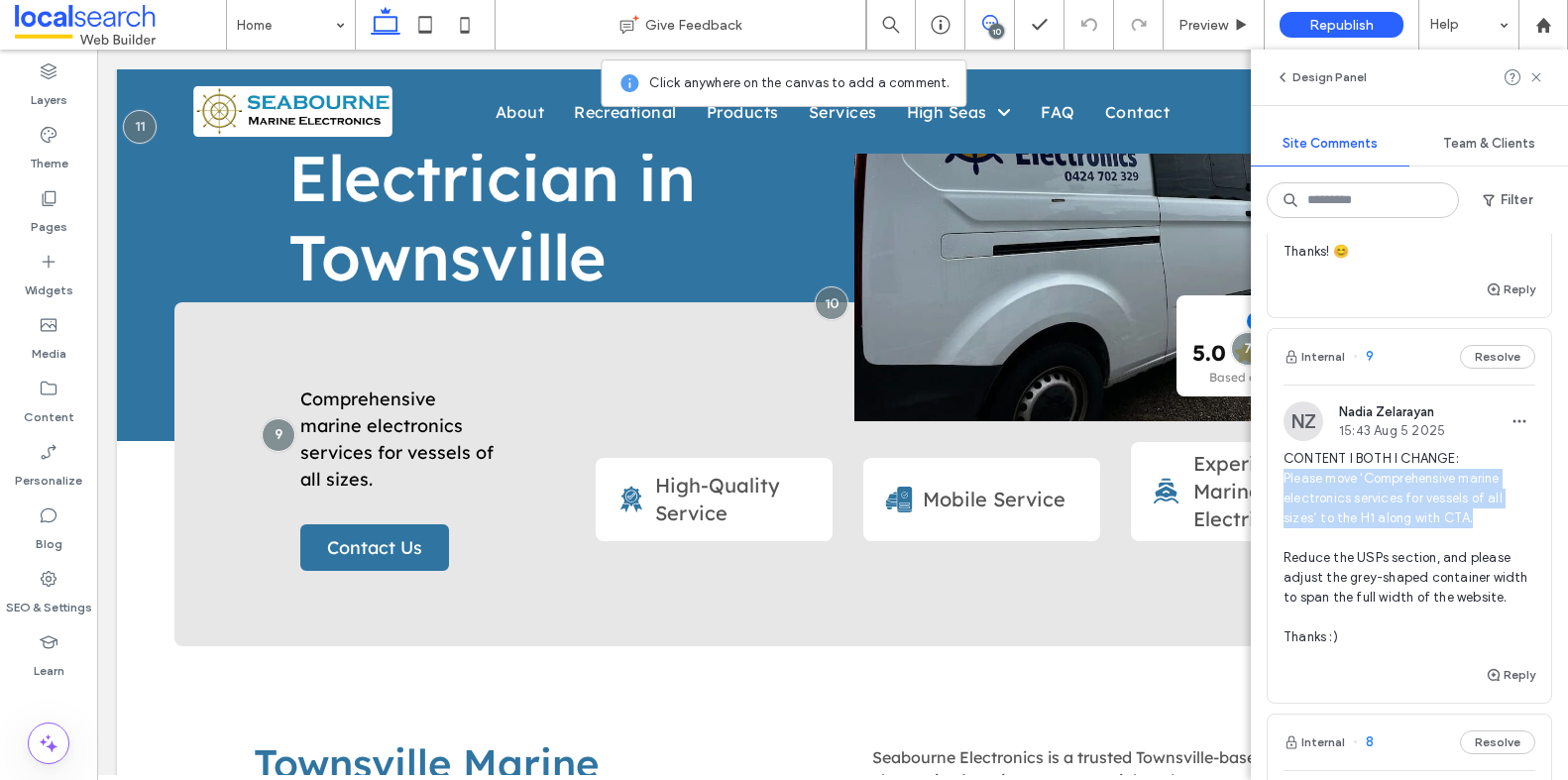 scroll, scrollTop: 217, scrollLeft: 0, axis: vertical 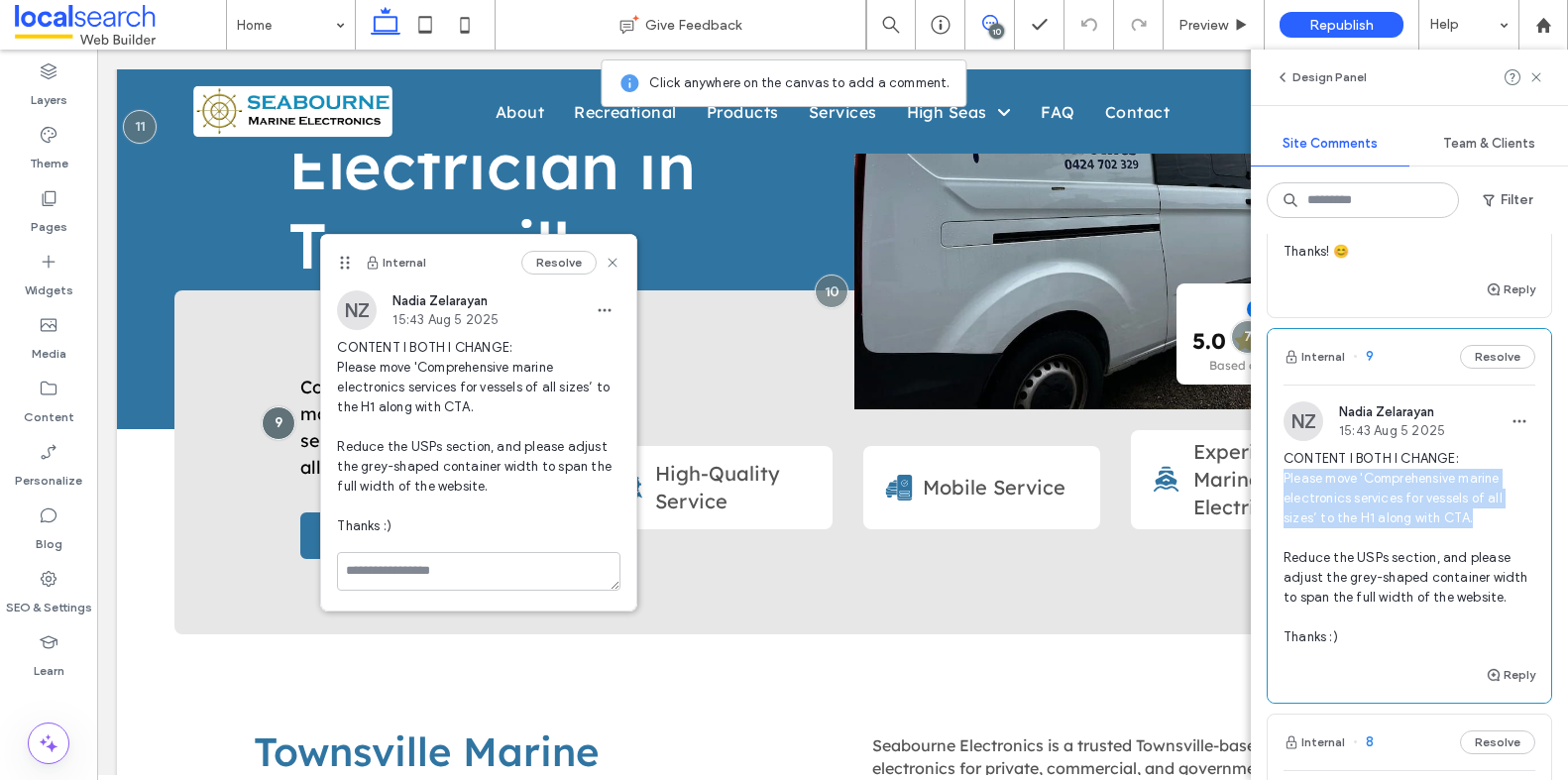 copy on "Please move 'Comprehensive marine electronics services for vessels of all sizes’ to the H1 along with CTA." 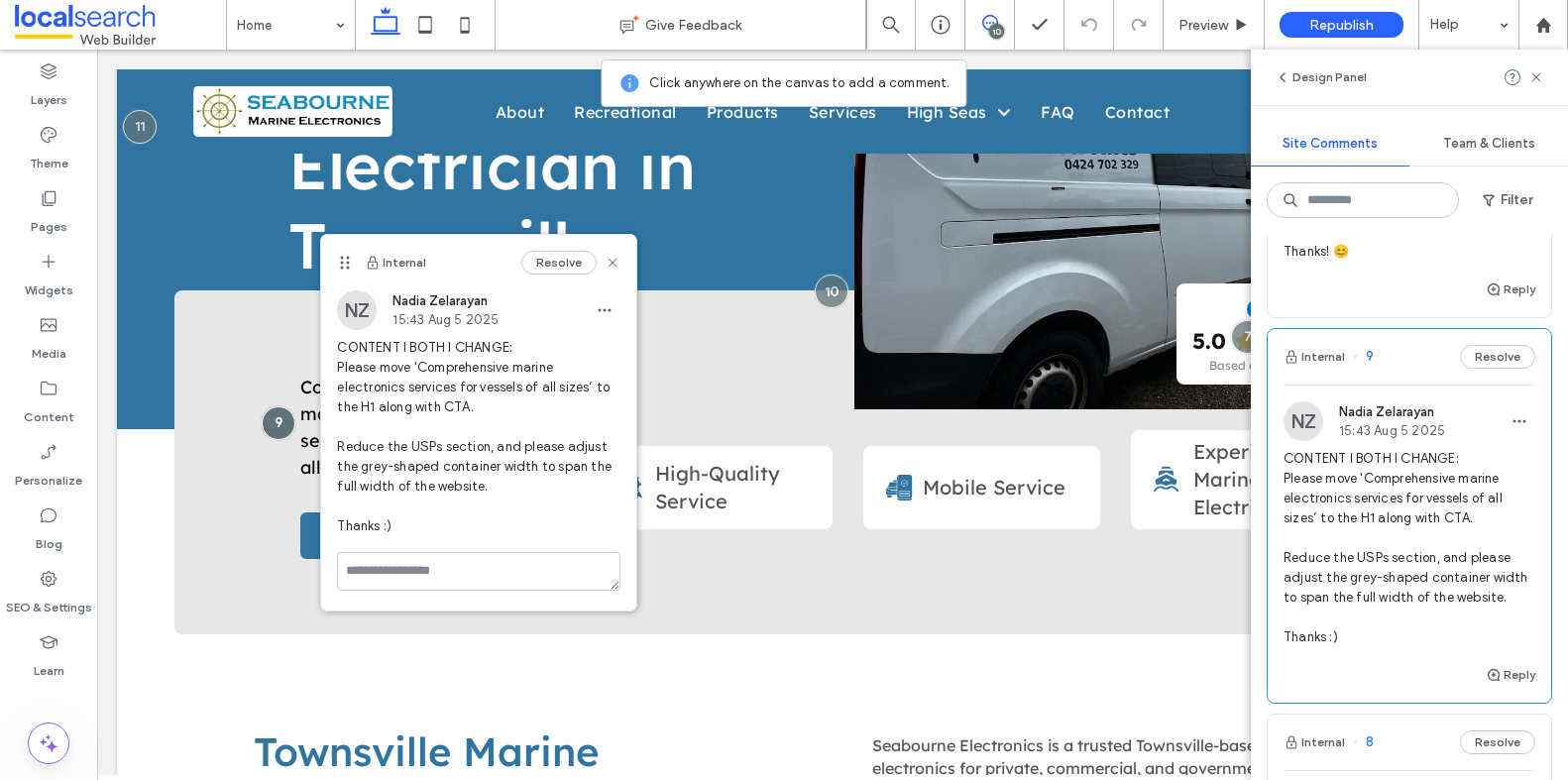 click 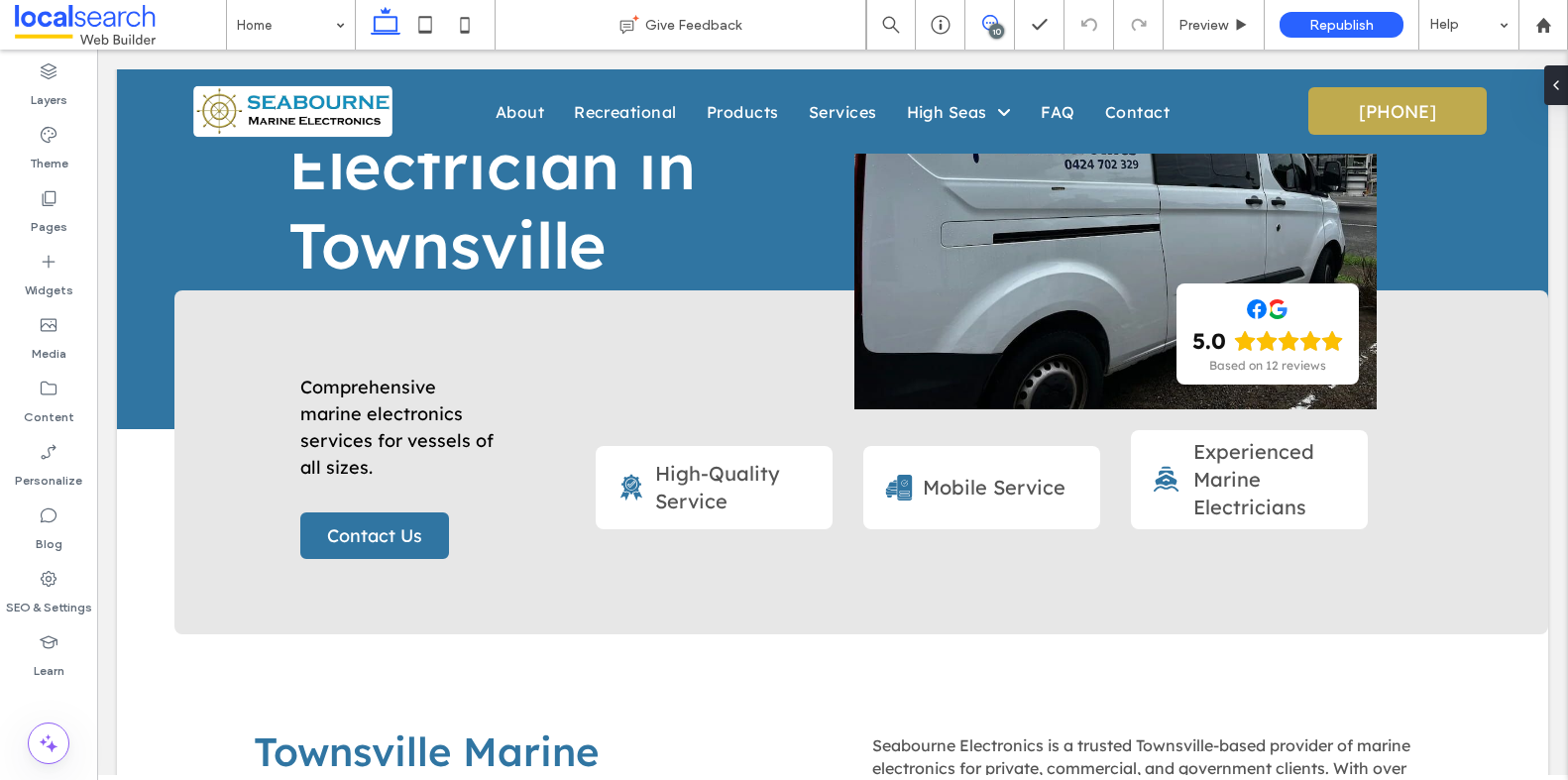 scroll, scrollTop: 0, scrollLeft: 0, axis: both 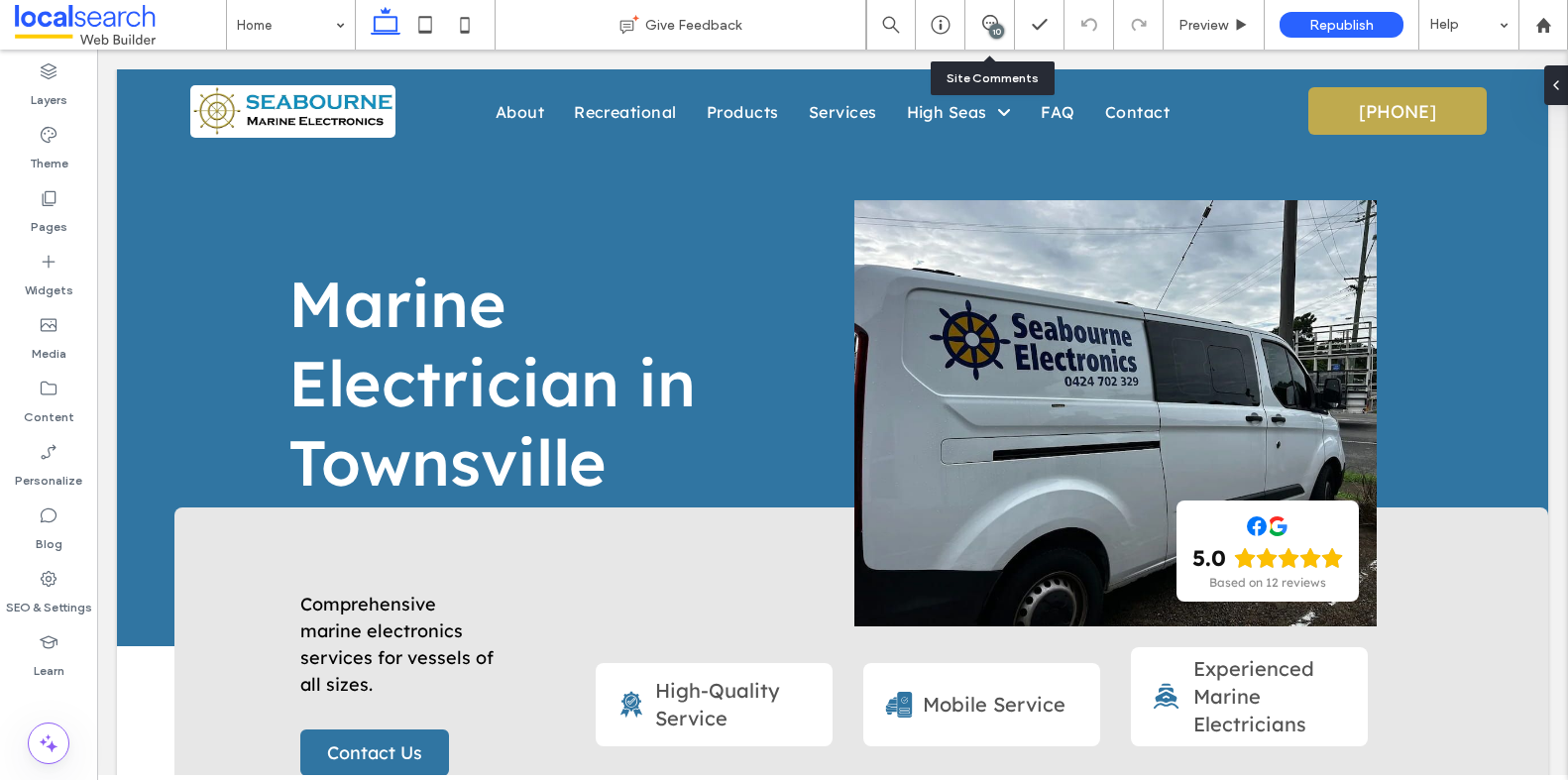 click on "10" at bounding box center (990, 25) 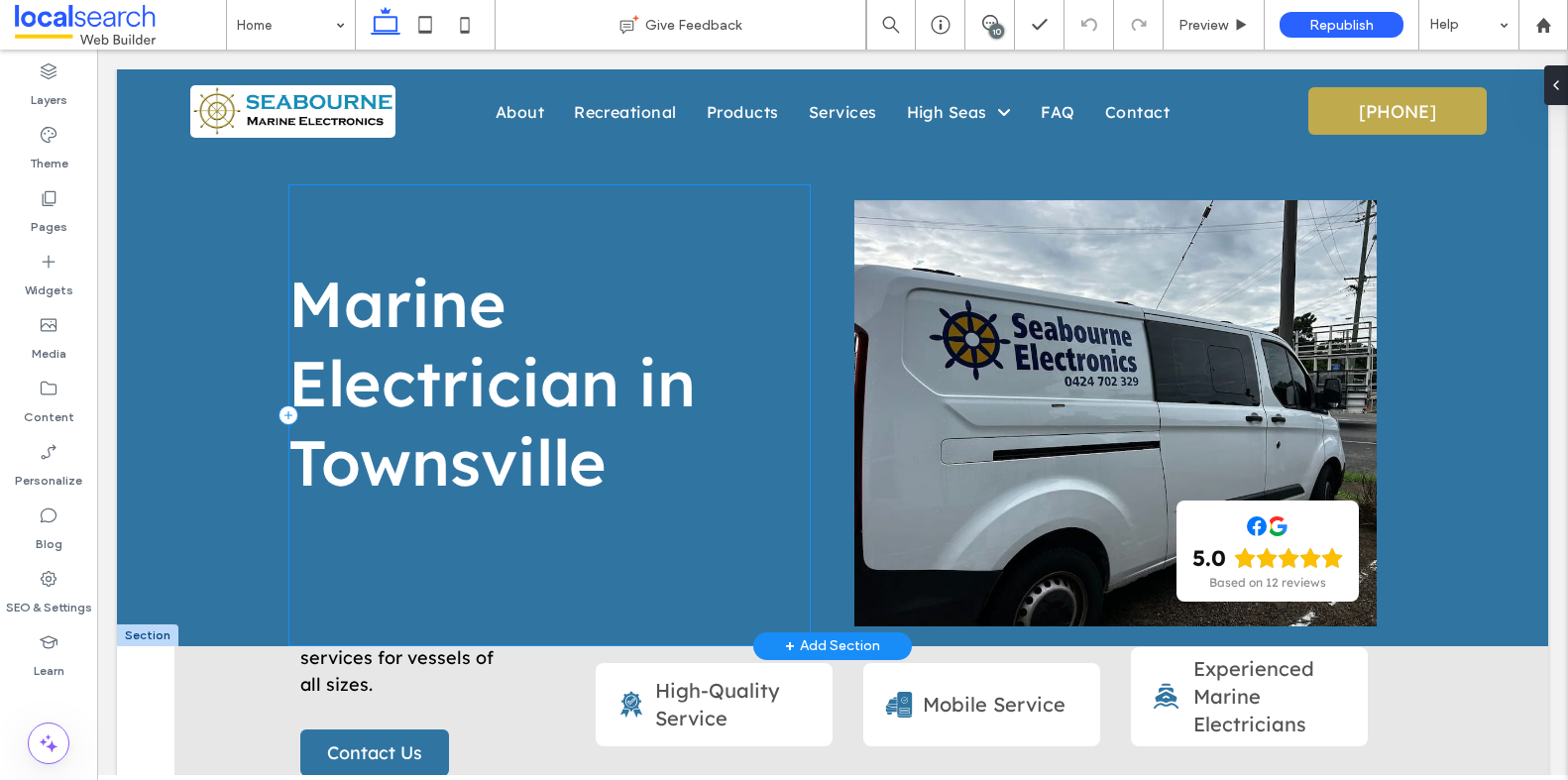 click on "Marine Electrician in Townsville" at bounding box center (549, 415) 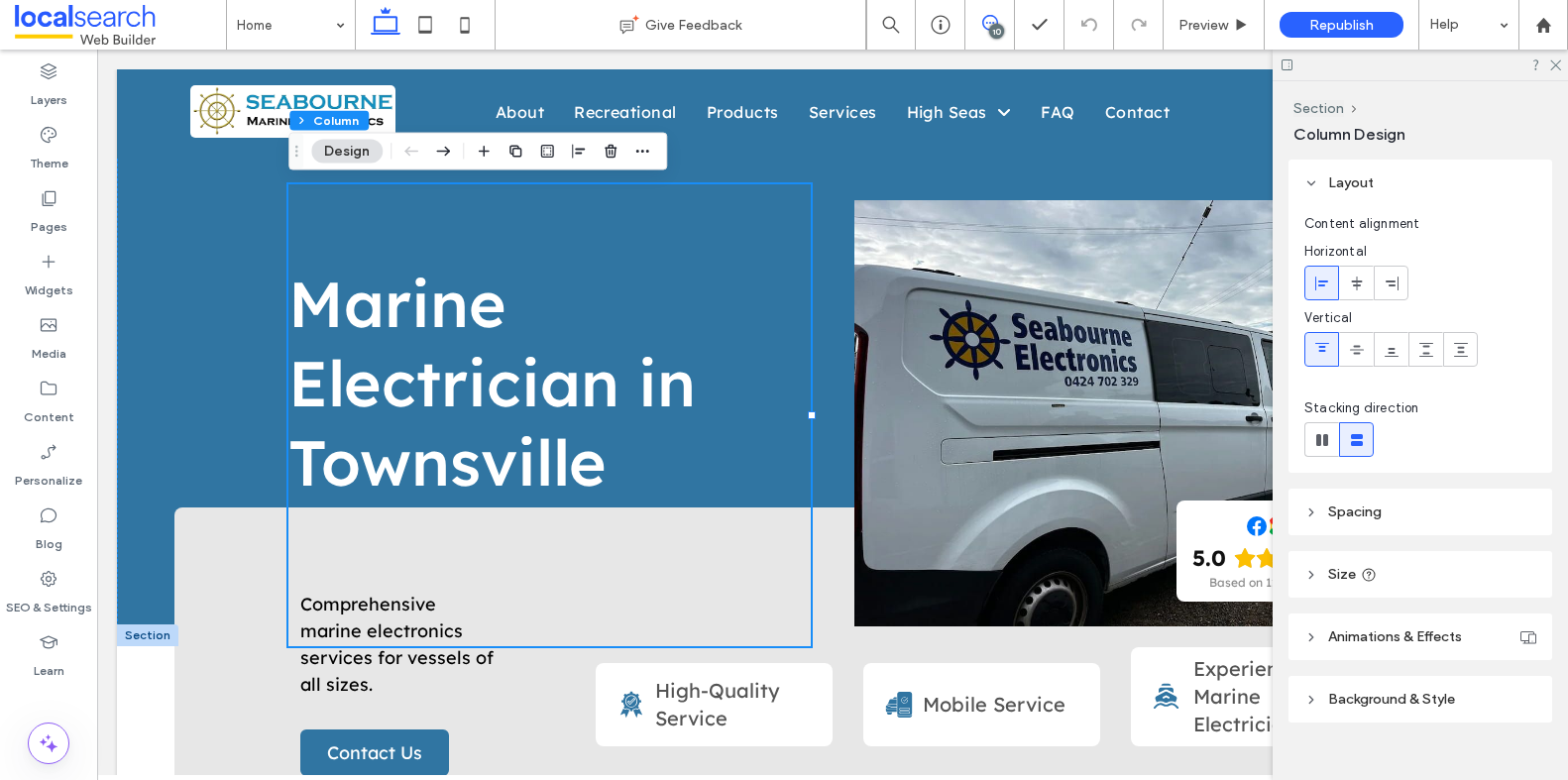 drag, startPoint x: 988, startPoint y: 17, endPoint x: 566, endPoint y: 390, distance: 563.2167 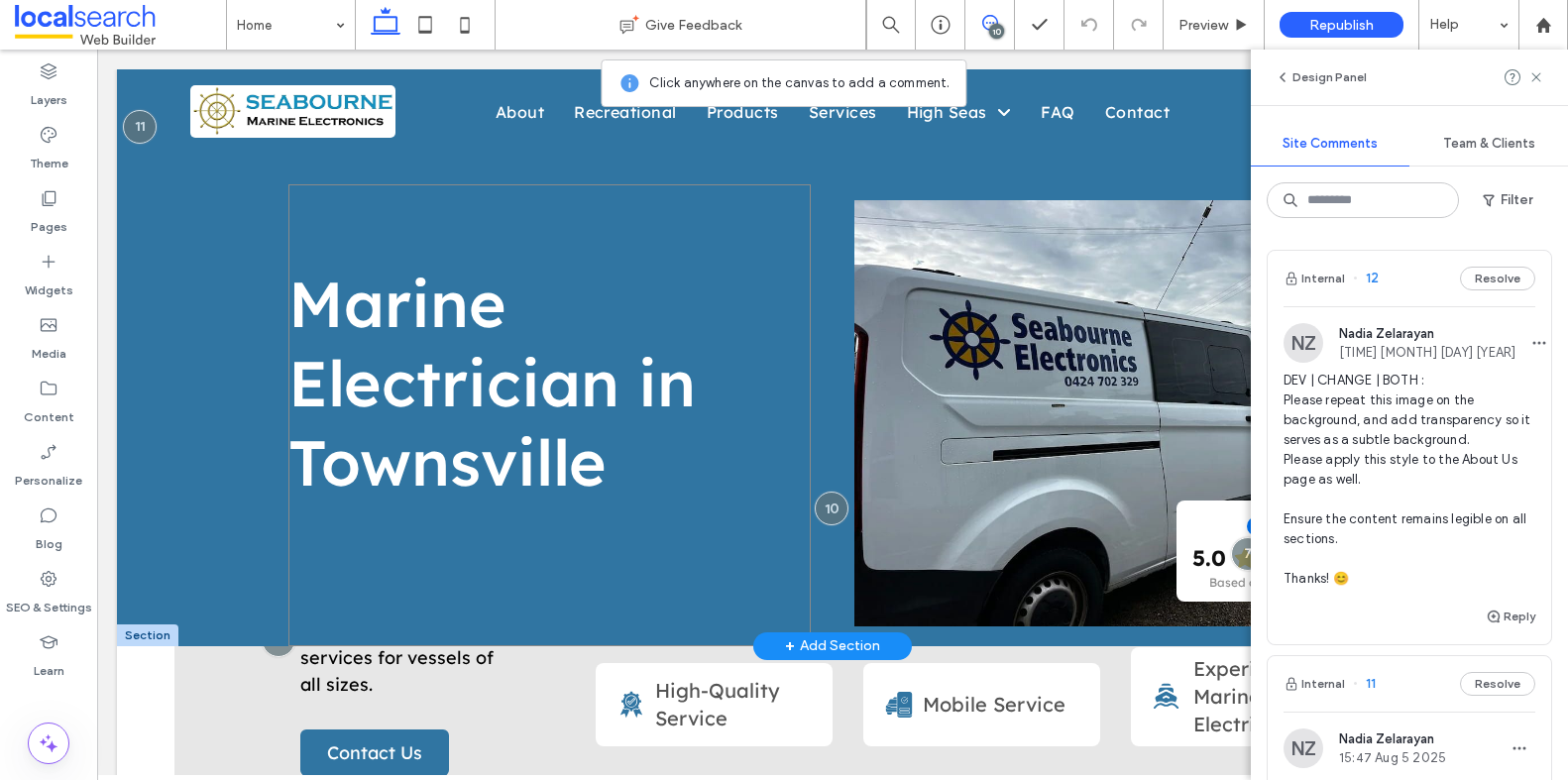 click on "Marine Electrician in Townsville" at bounding box center [549, 415] 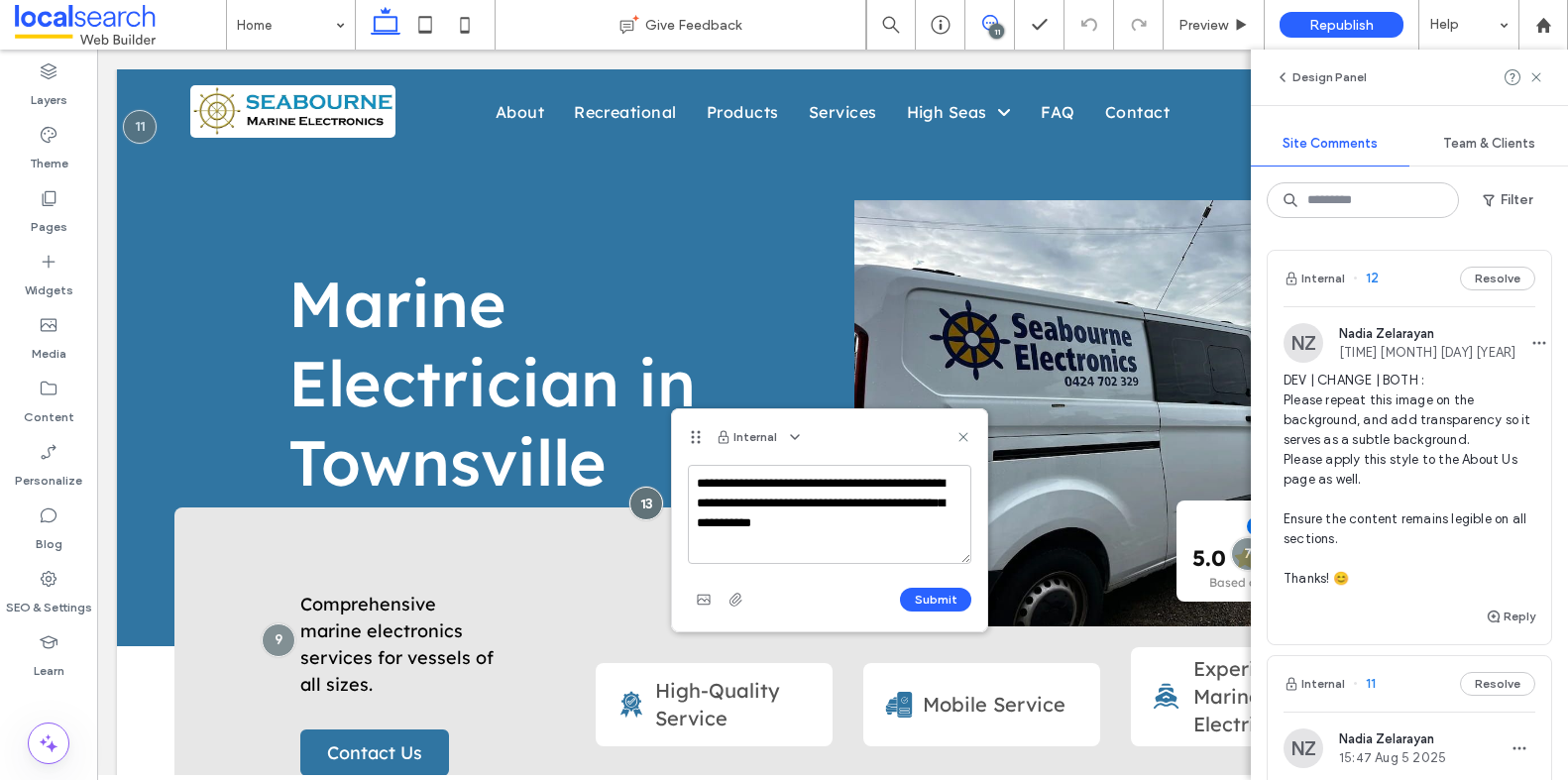 click on "**********" at bounding box center [830, 548] 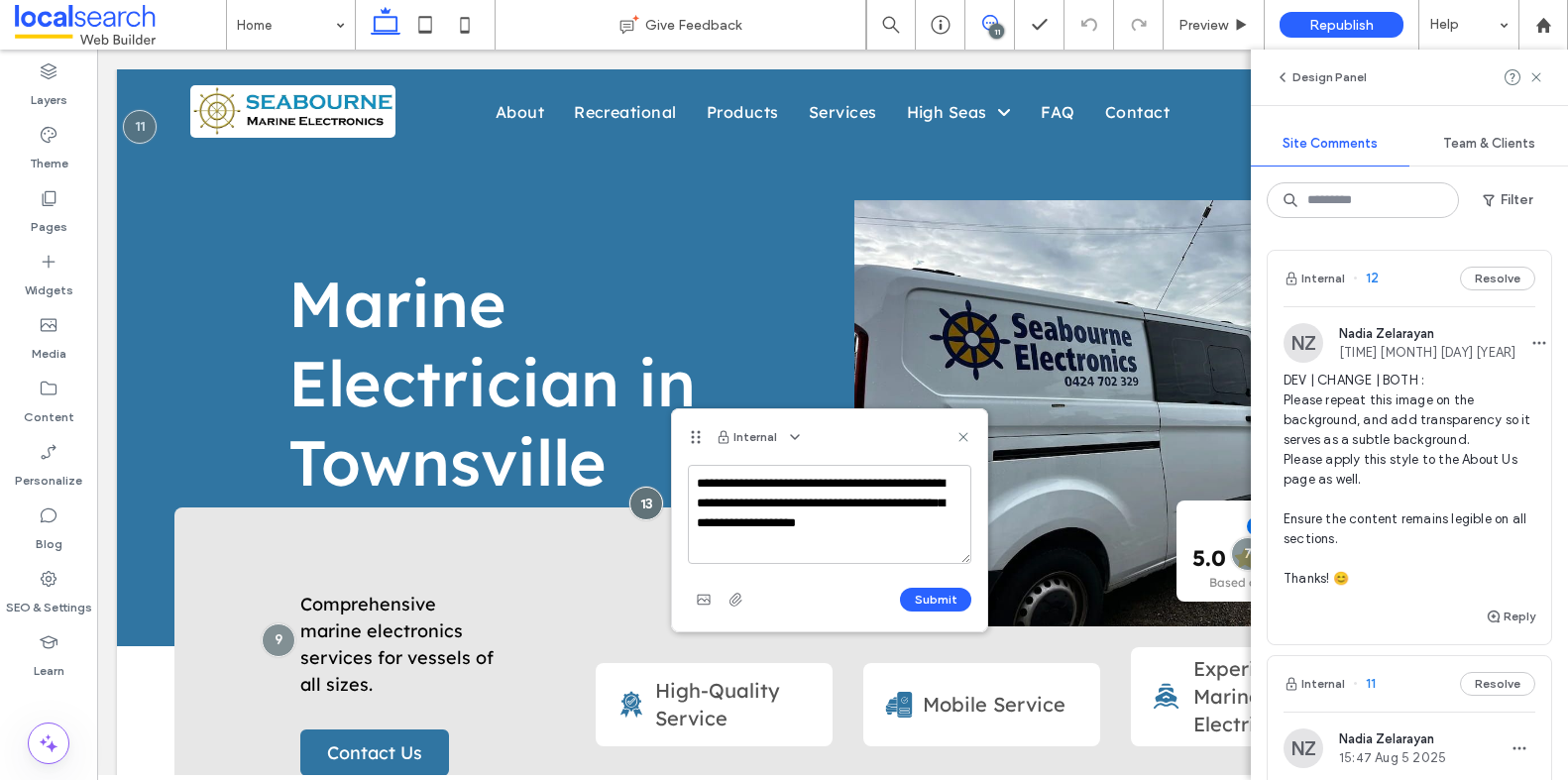 click on "**********" at bounding box center (830, 514) 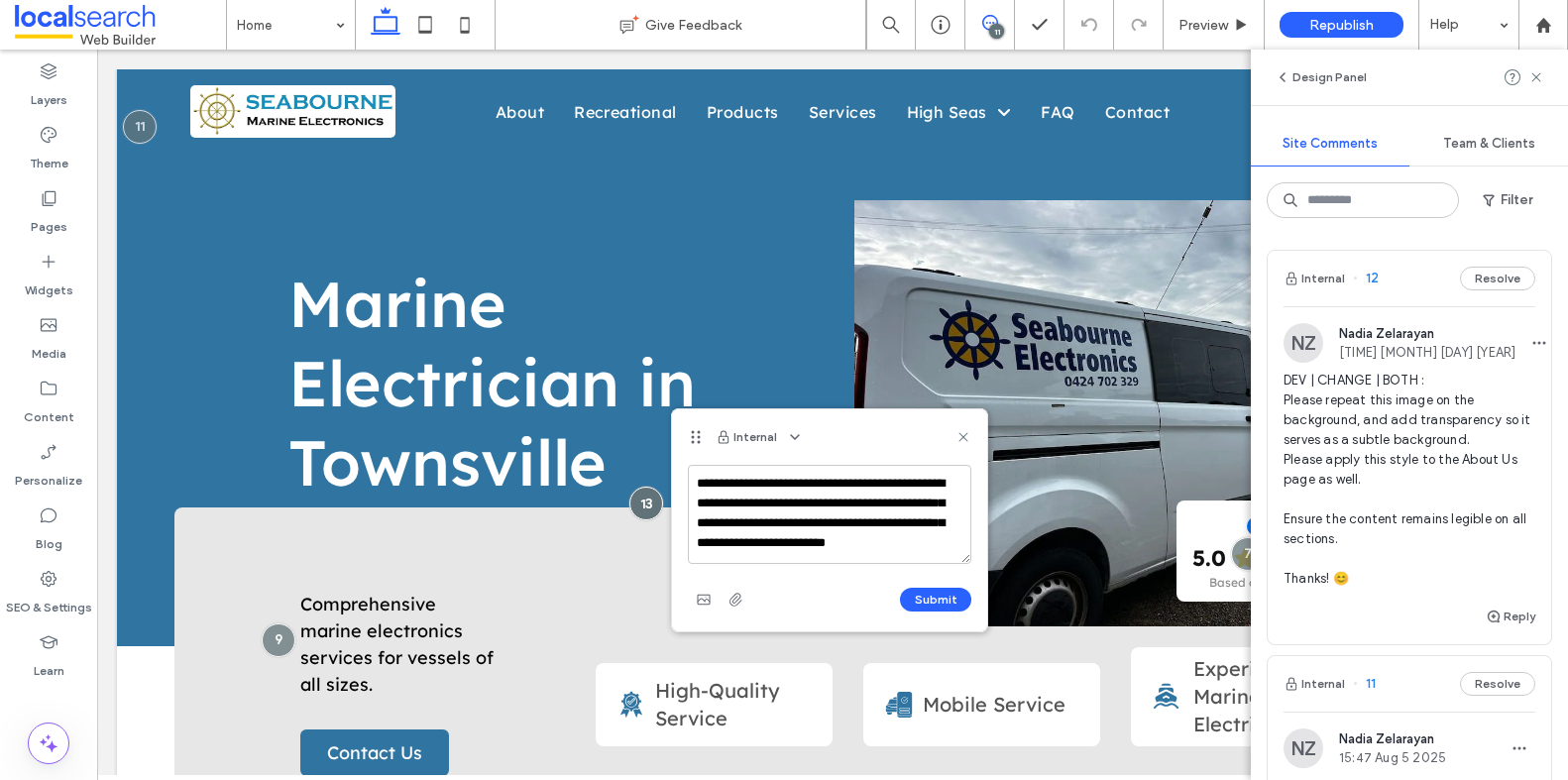 scroll, scrollTop: 7, scrollLeft: 0, axis: vertical 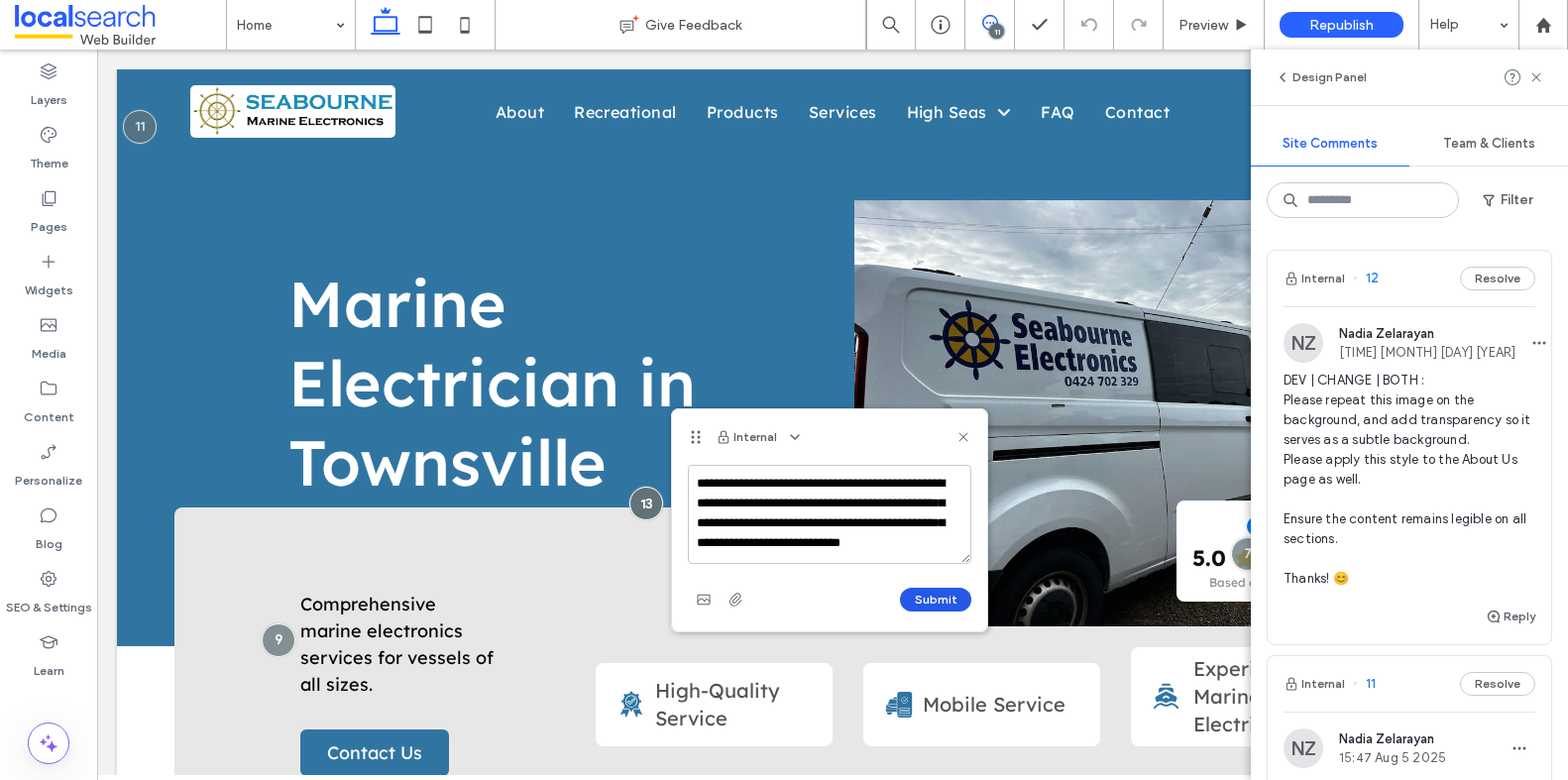 type on "**********" 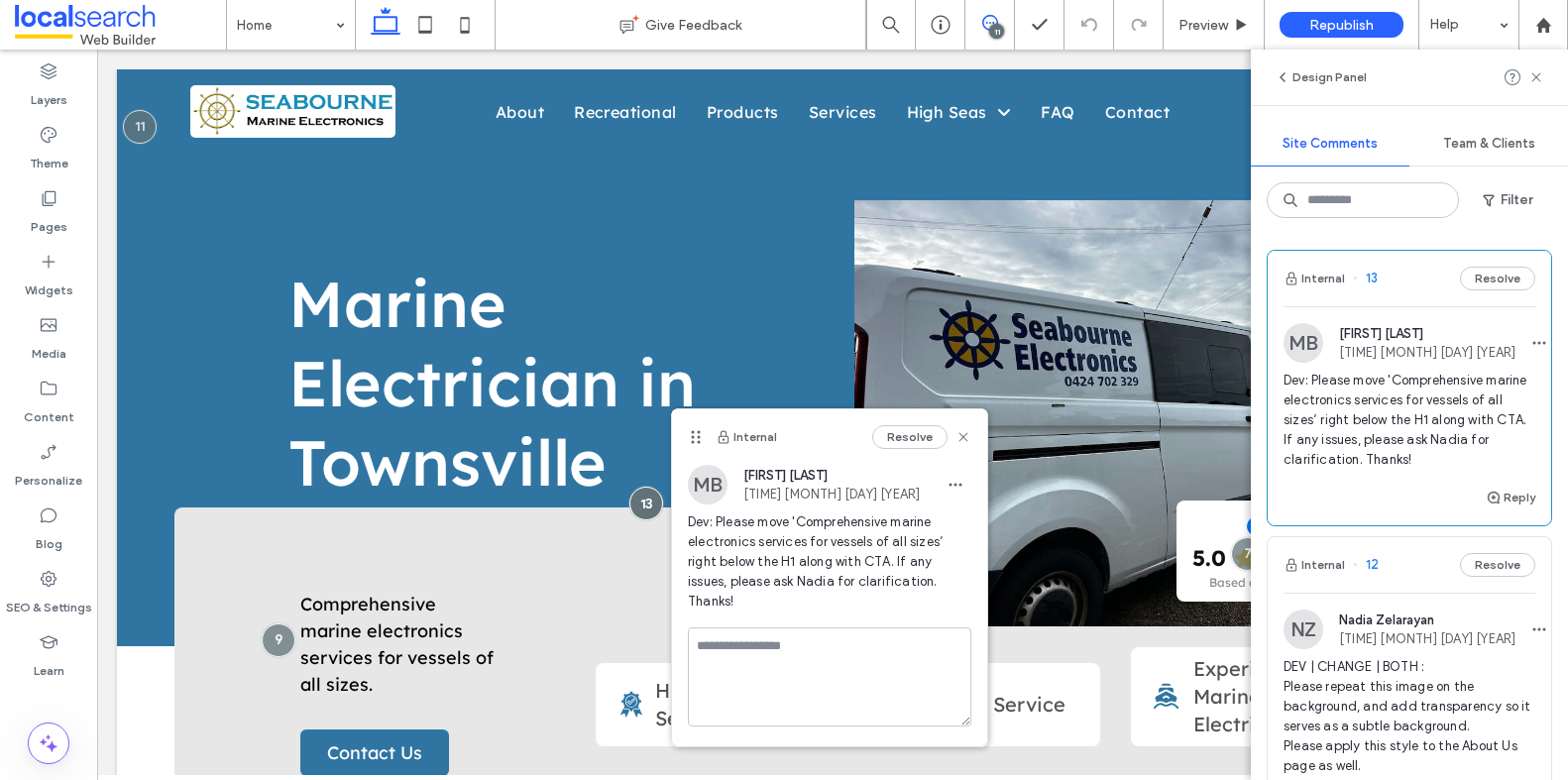 scroll, scrollTop: 0, scrollLeft: 0, axis: both 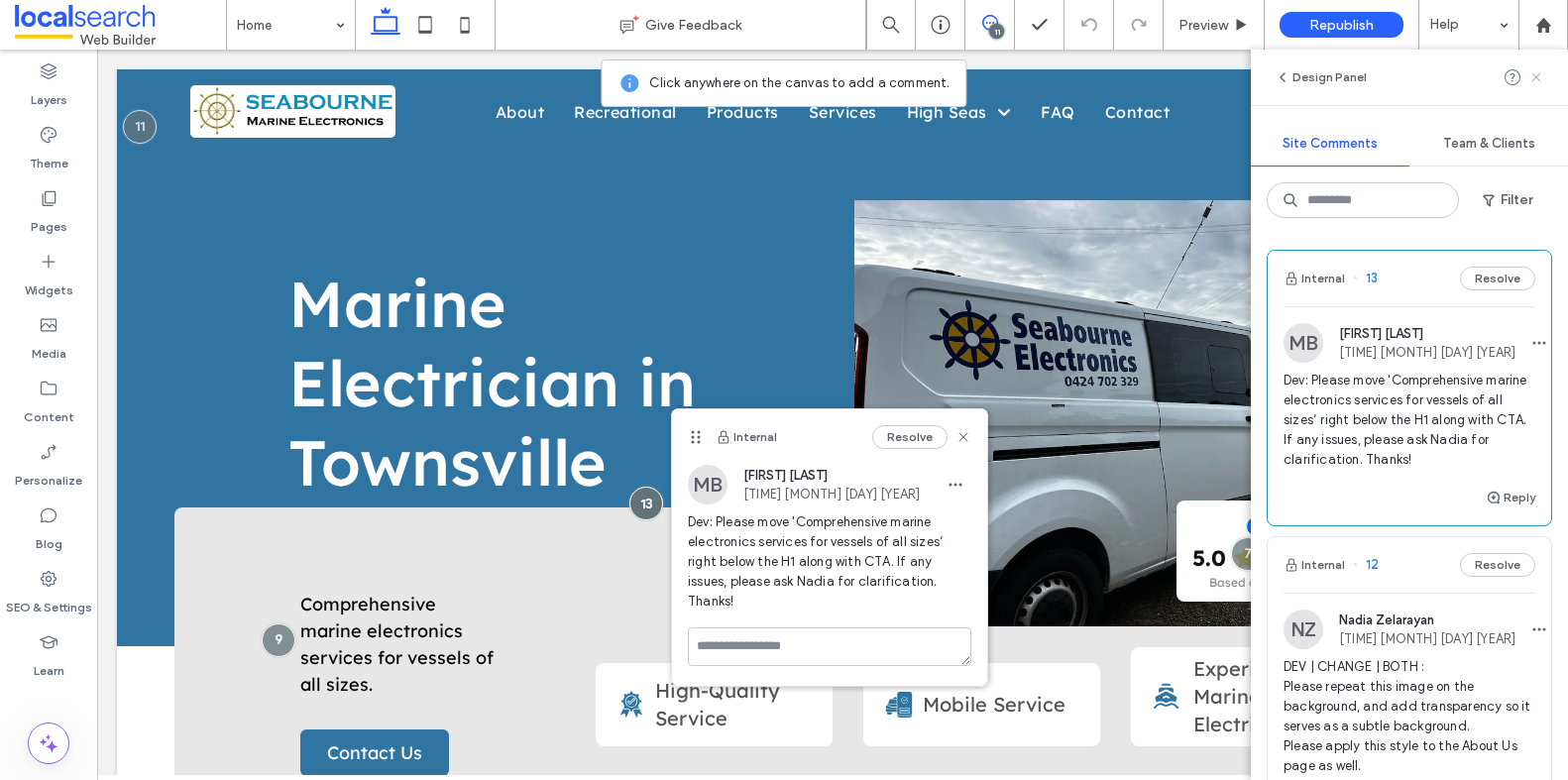 click 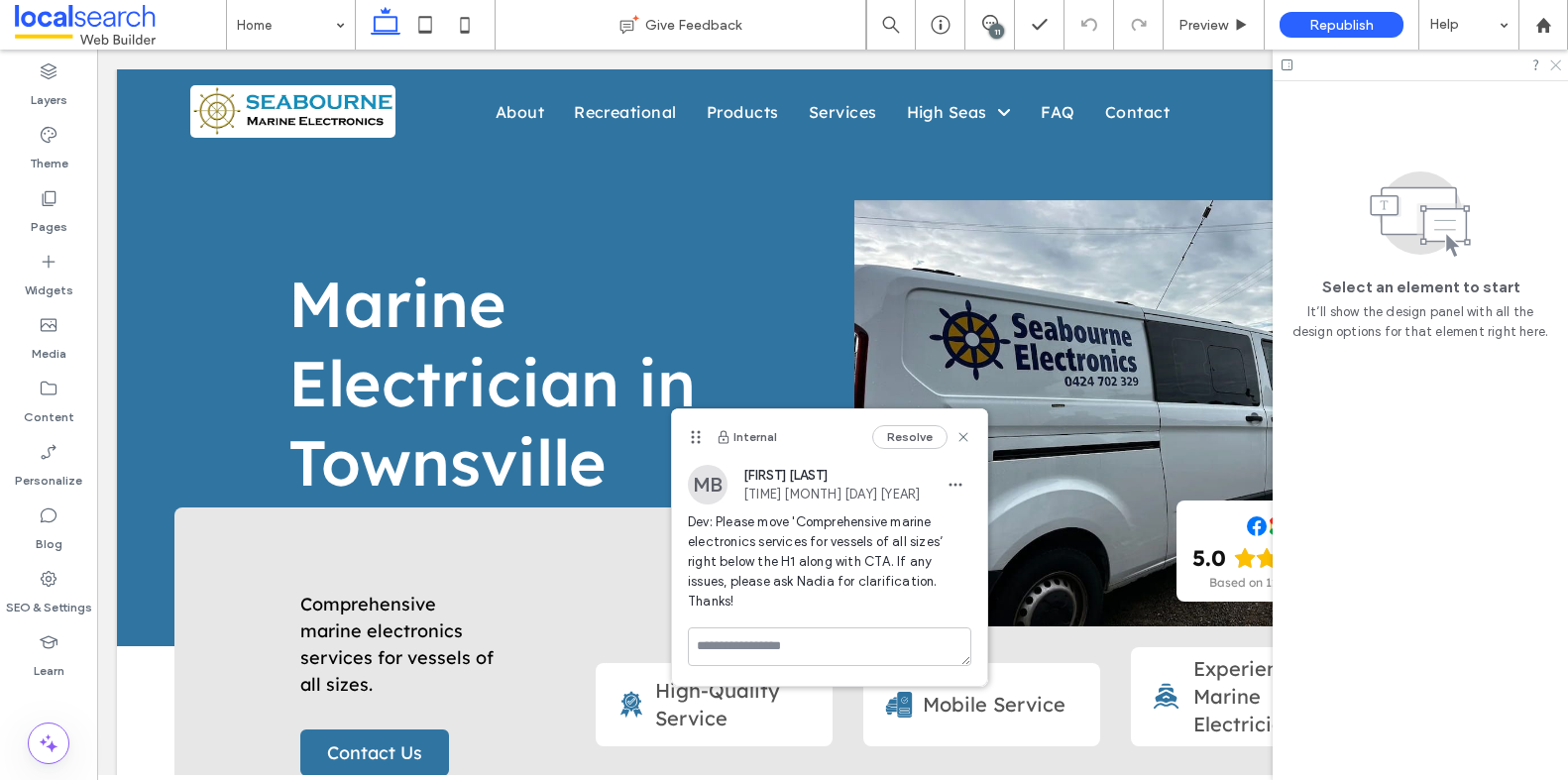click 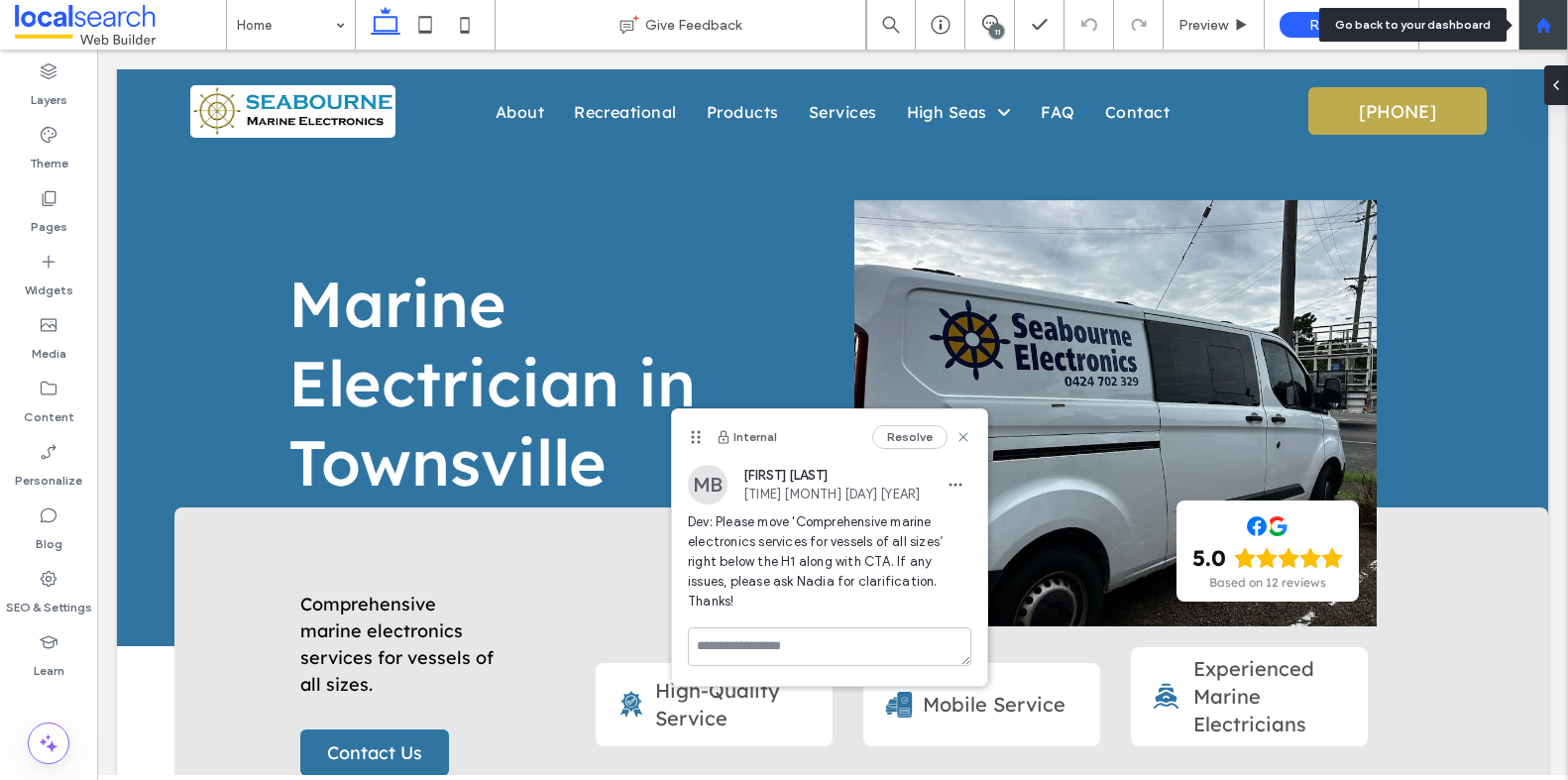 click 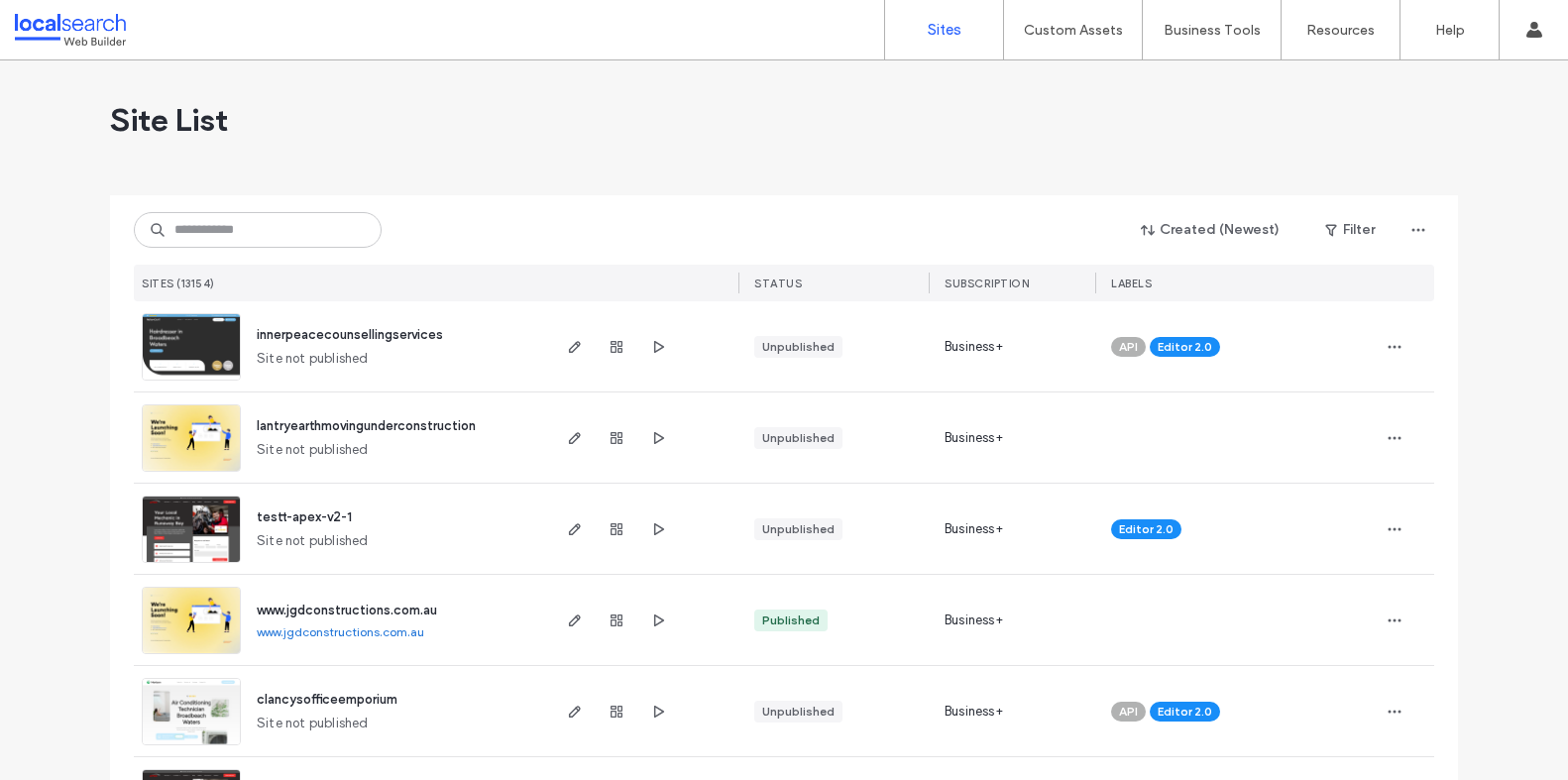 scroll, scrollTop: 0, scrollLeft: 0, axis: both 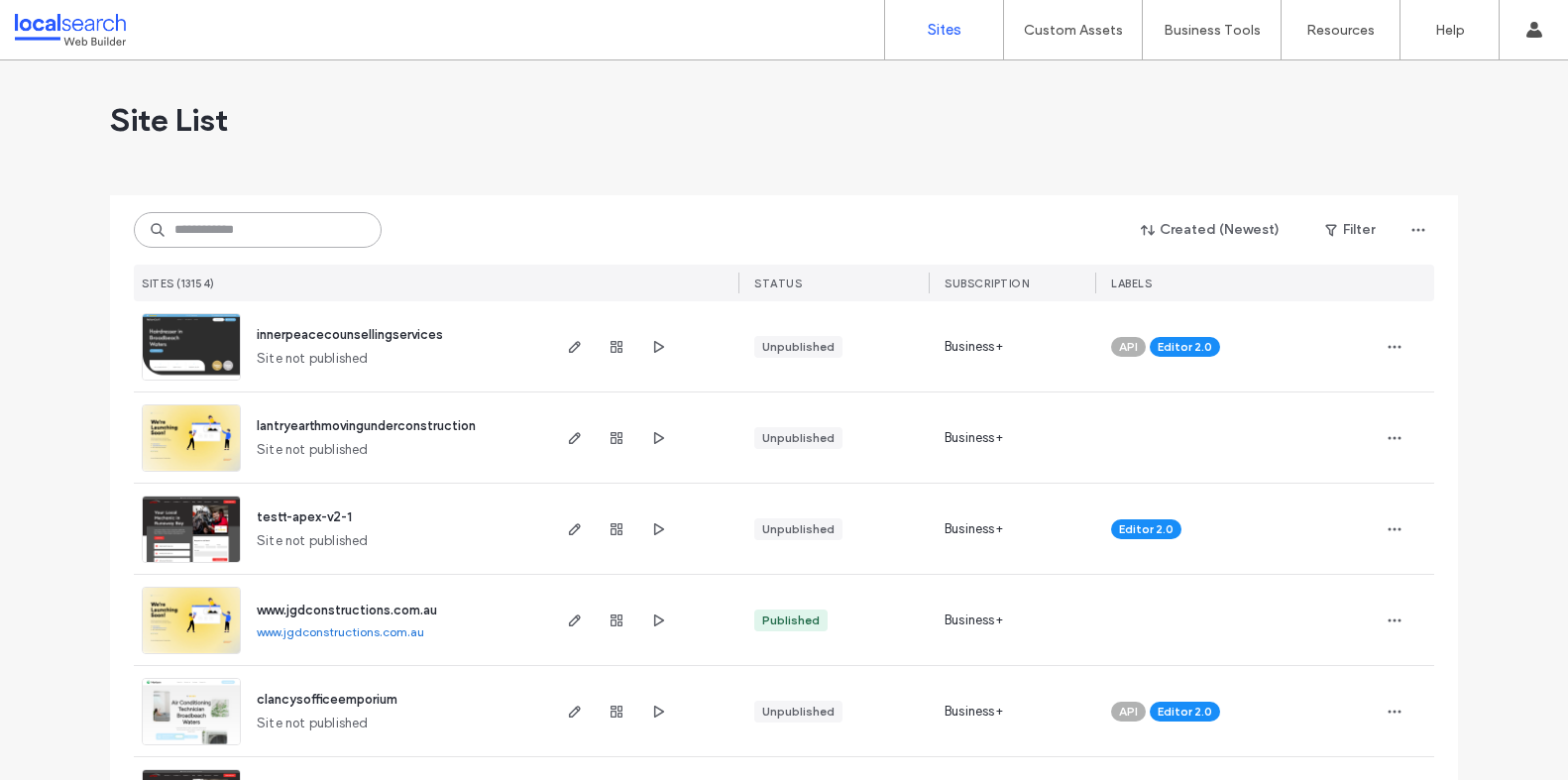 click at bounding box center [258, 230] 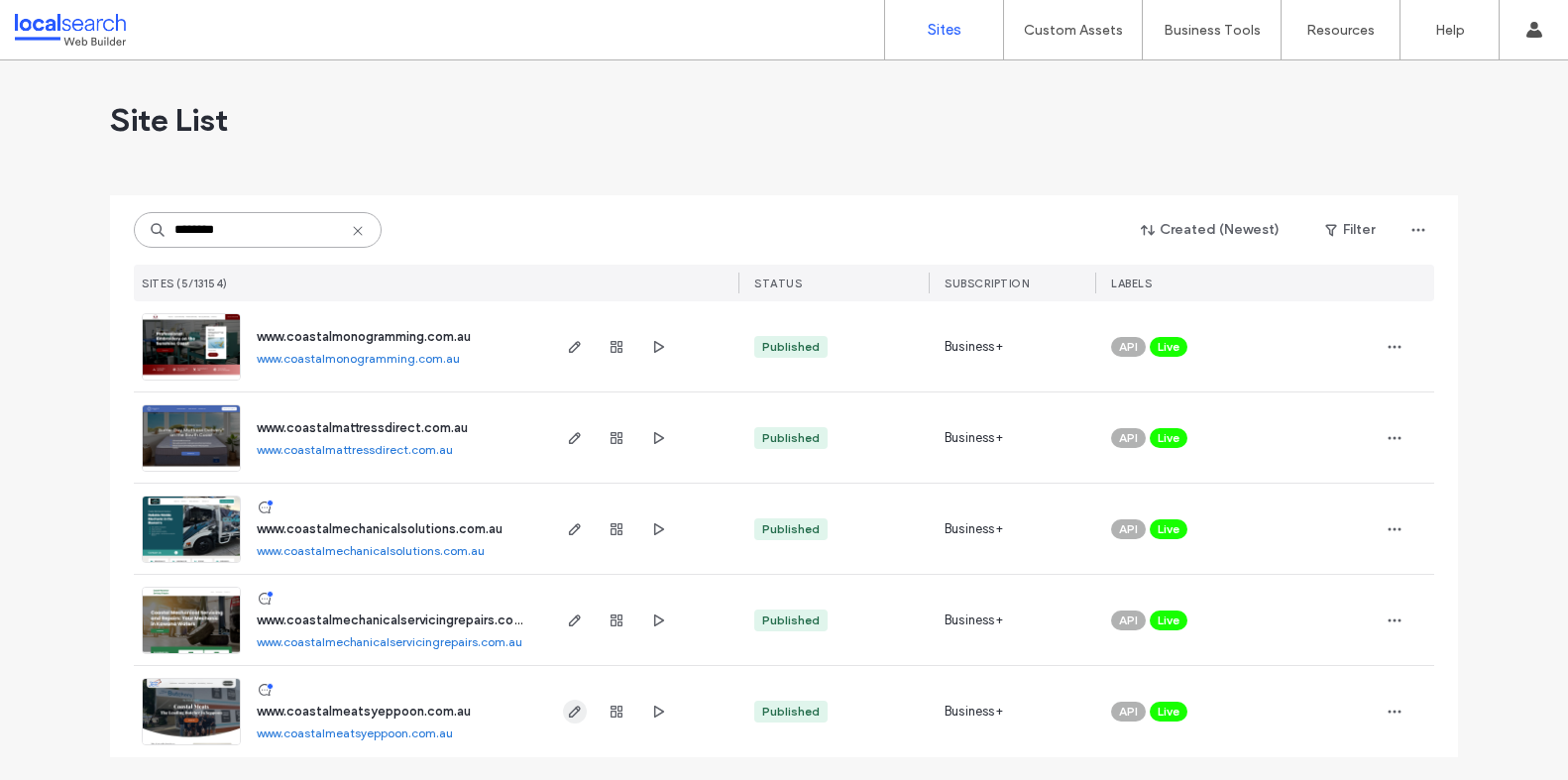 type on "********" 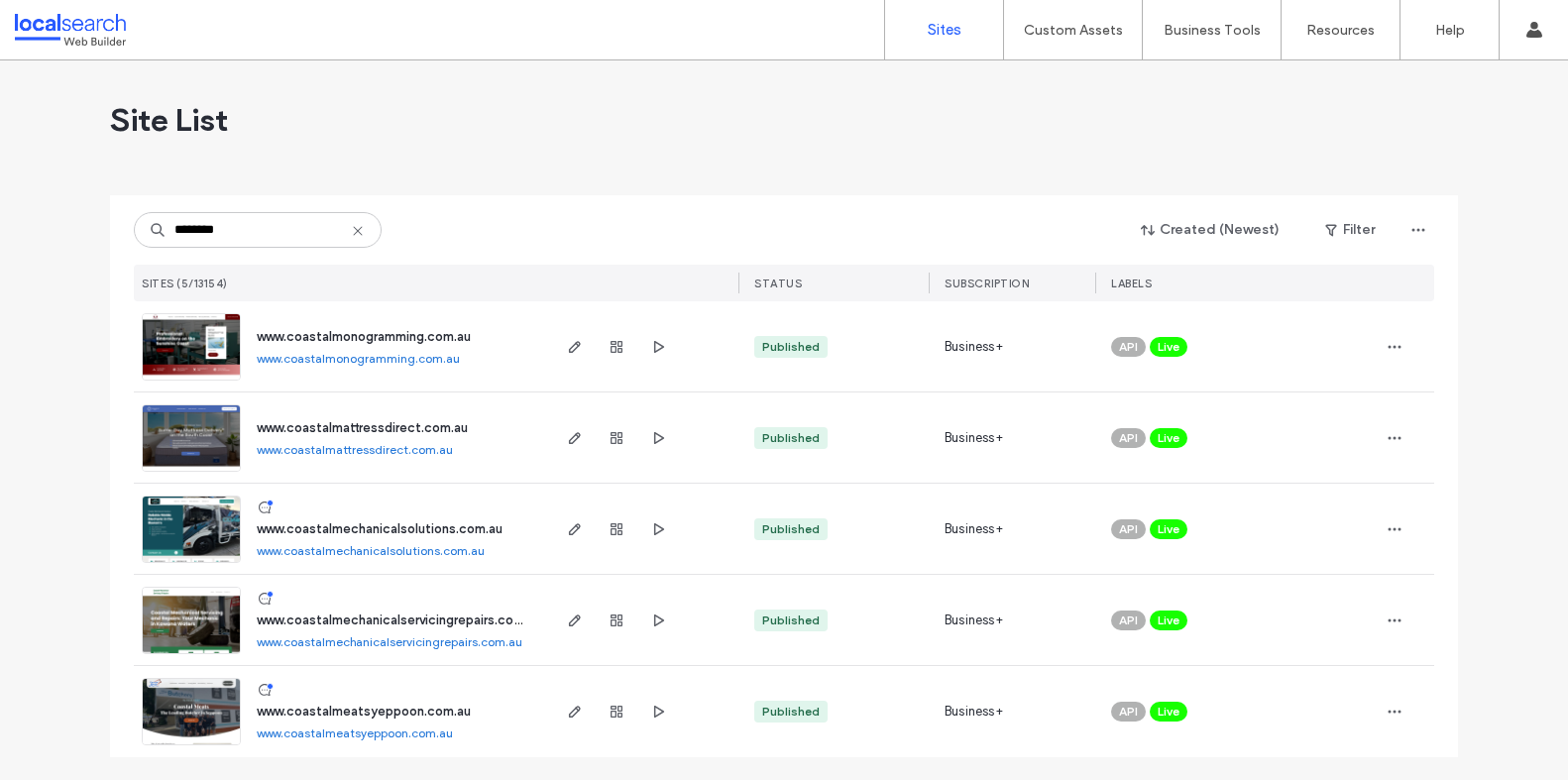 drag, startPoint x: 567, startPoint y: 710, endPoint x: 414, endPoint y: 682, distance: 155.54099 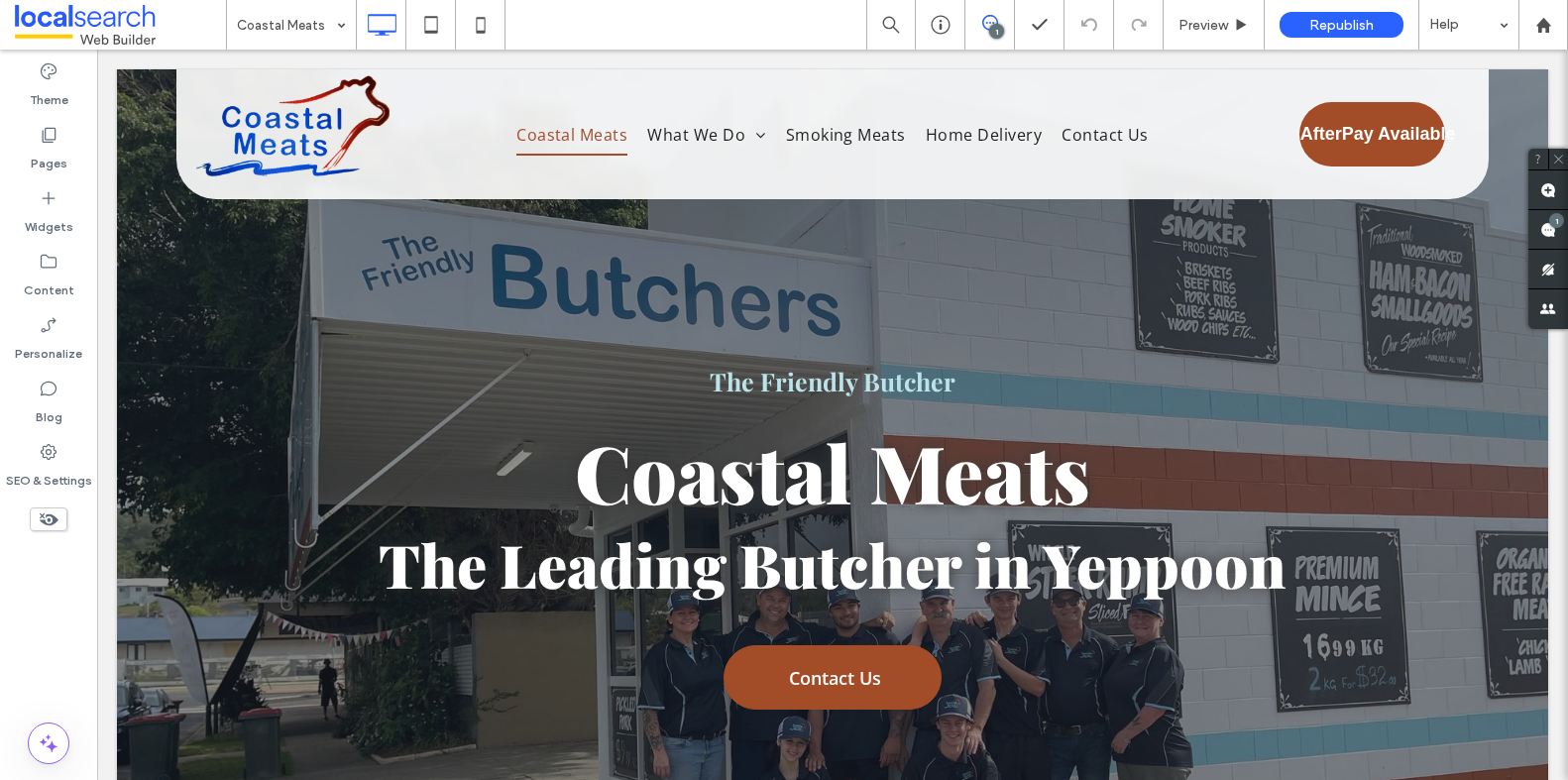 scroll, scrollTop: 0, scrollLeft: 0, axis: both 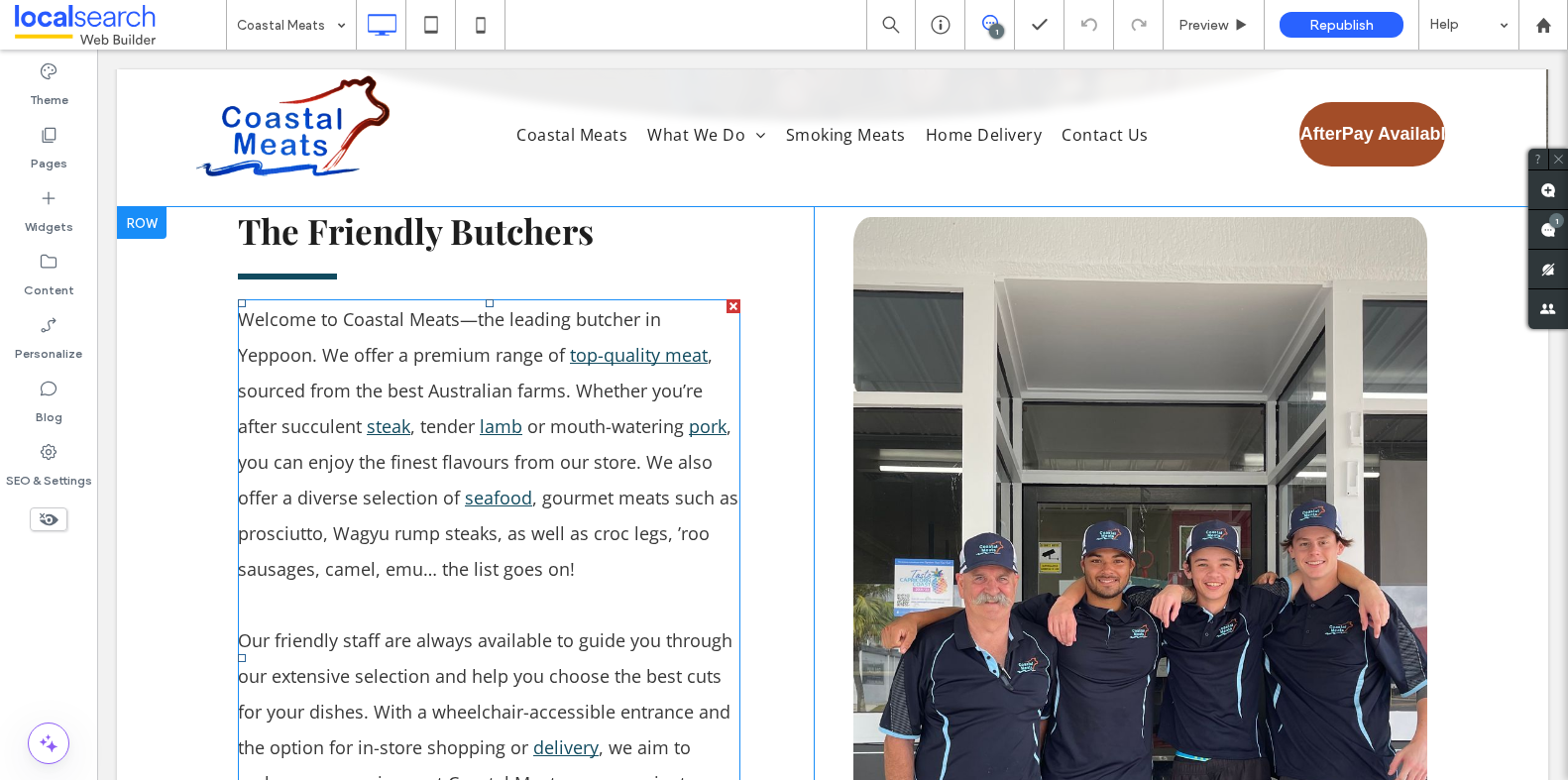 click on ", you can enjoy the finest flavours from our store. We also offer a diverse selection of" at bounding box center [485, 462] 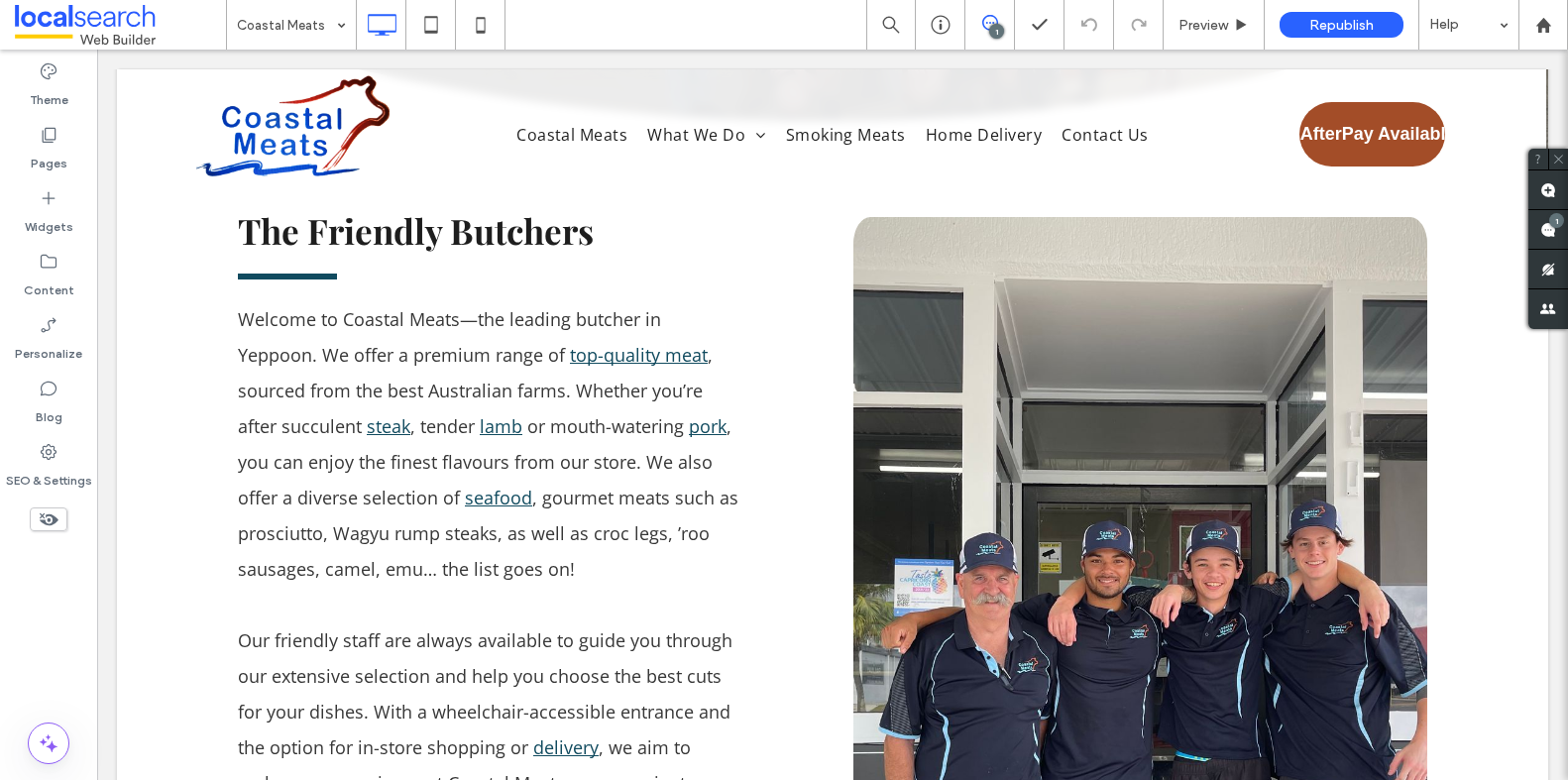 click on ", you can enjoy the finest flavours from our store. We also offer a diverse selection of" at bounding box center (485, 462) 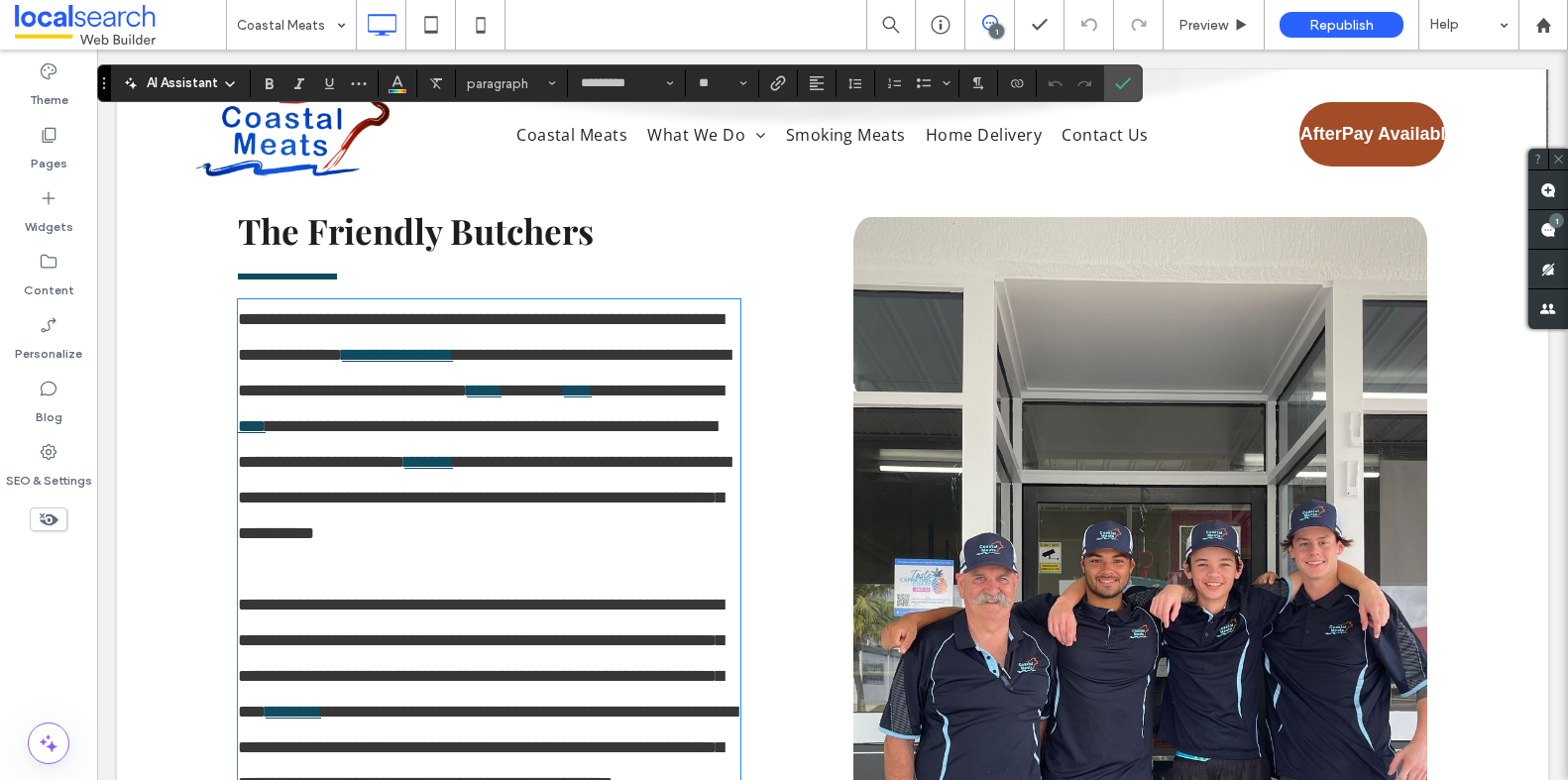 type on "*********" 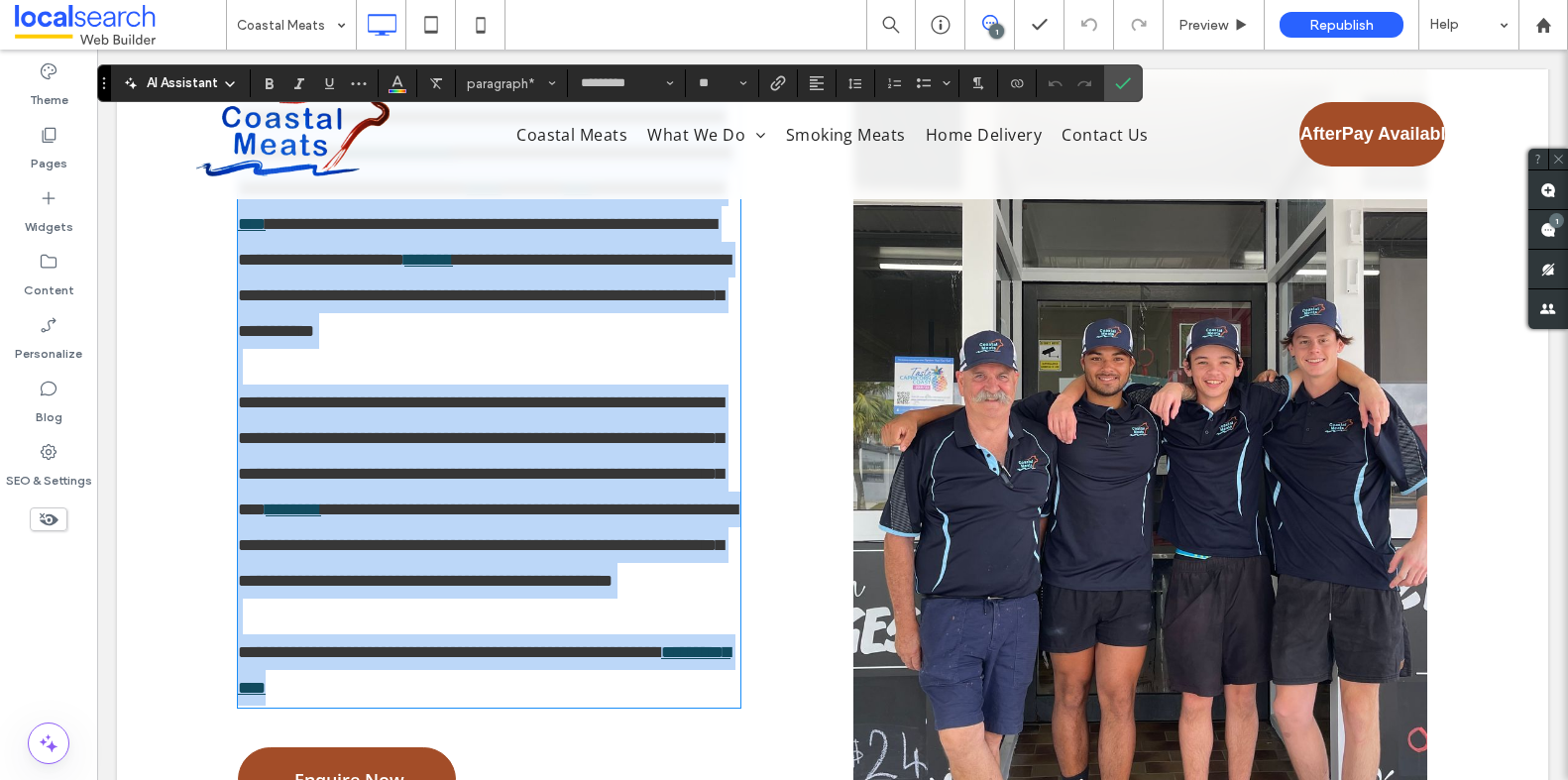 scroll, scrollTop: 1081, scrollLeft: 0, axis: vertical 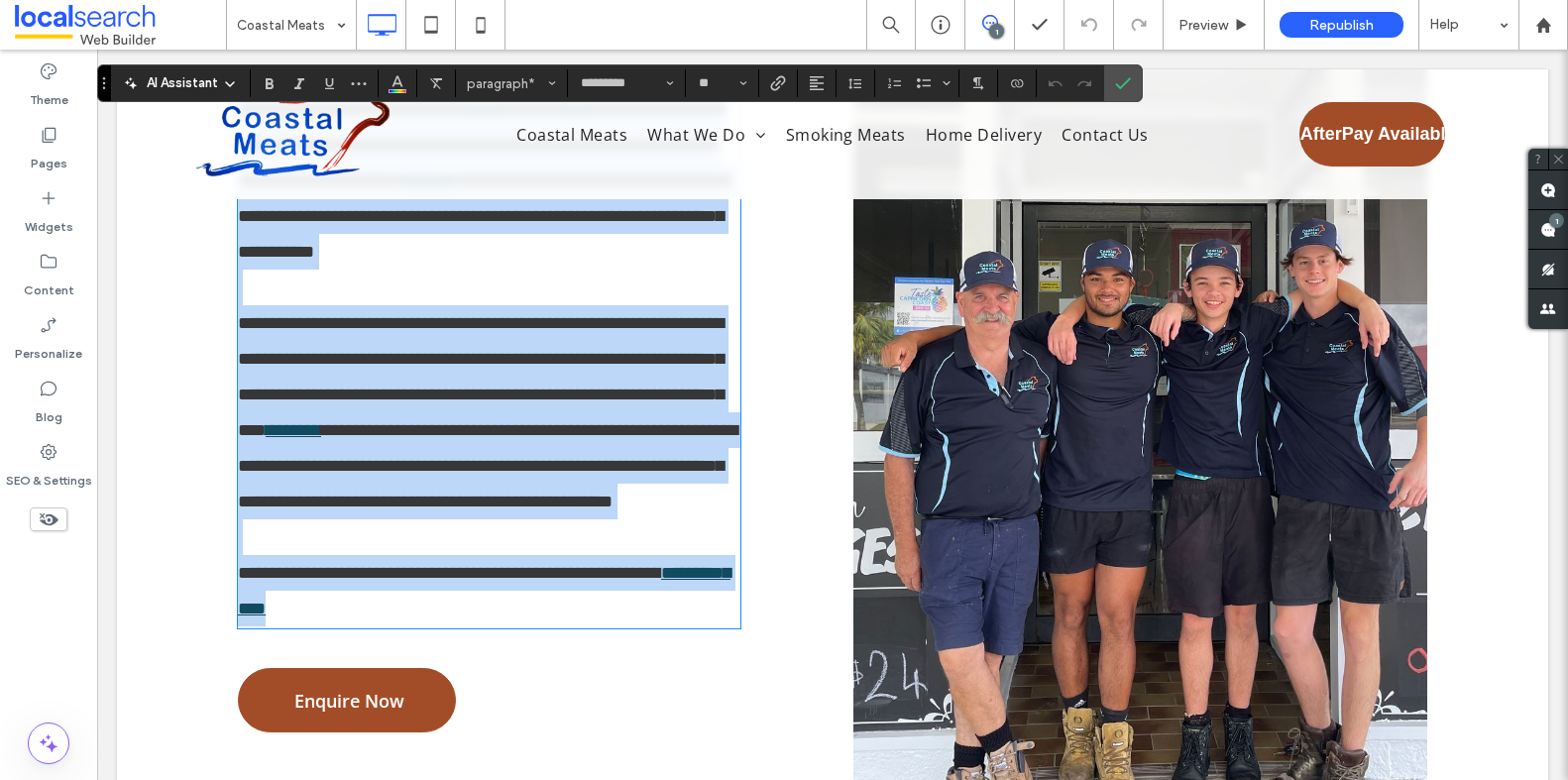 copy on "**********" 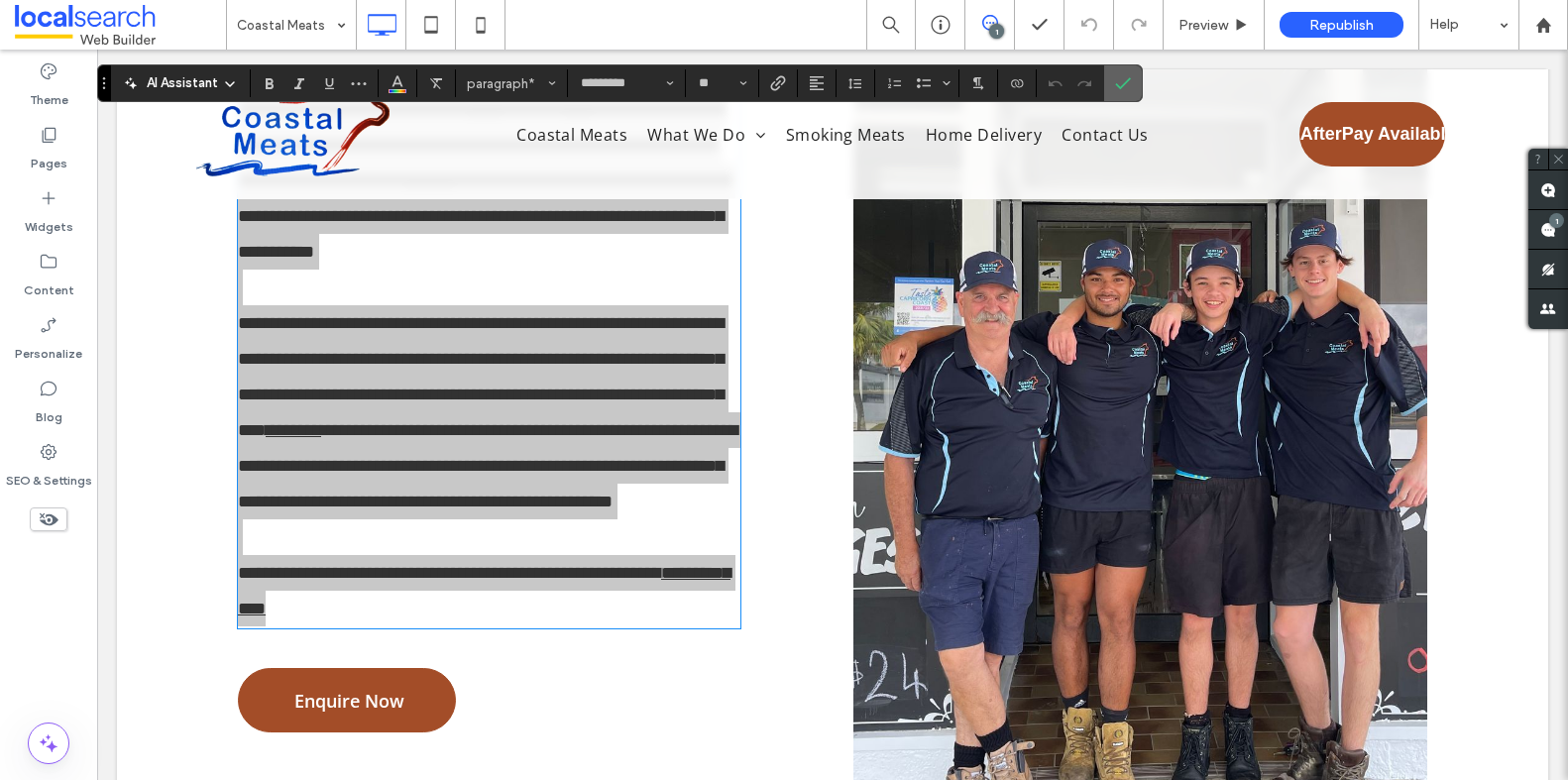 click 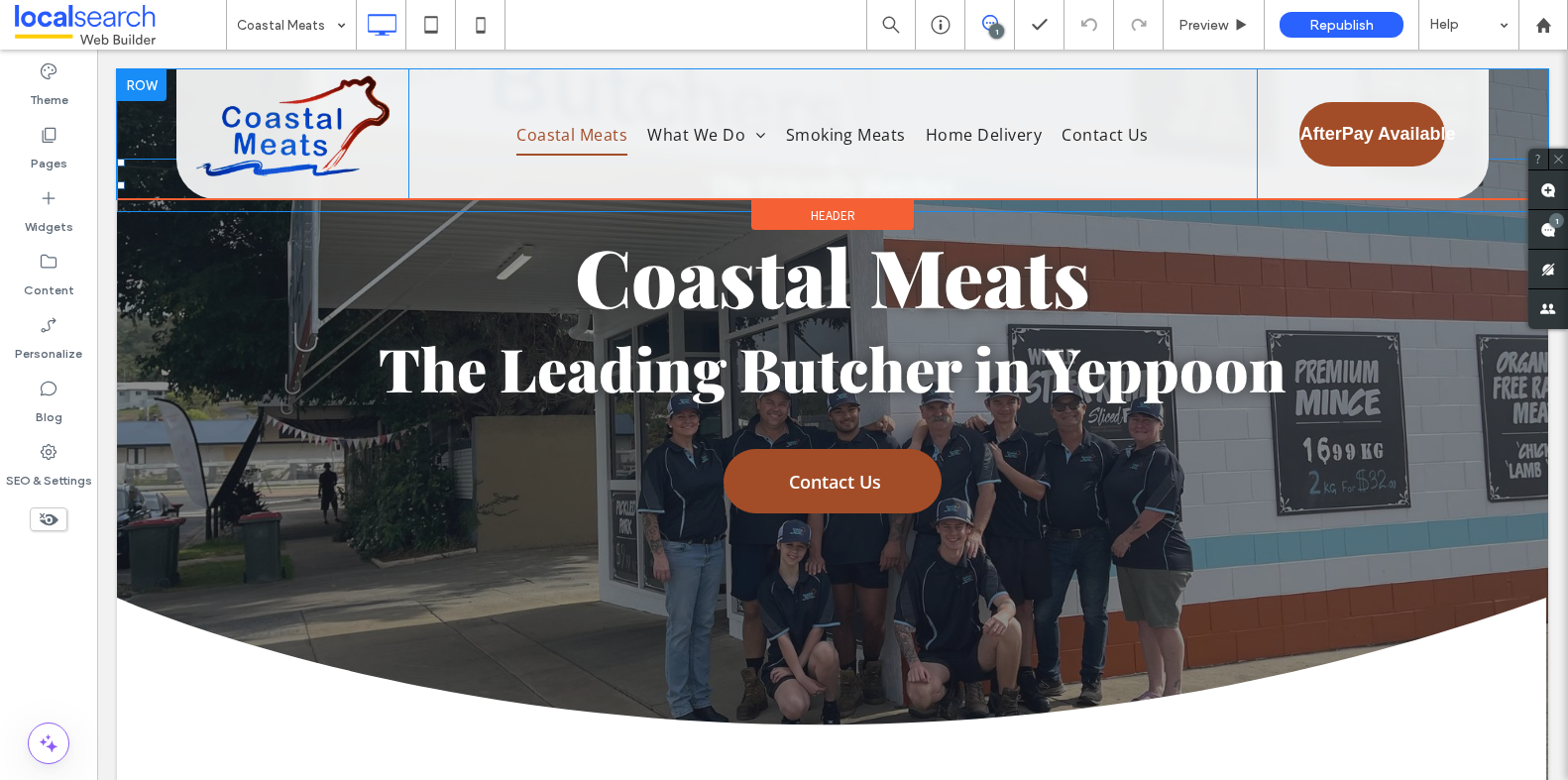 scroll, scrollTop: 0, scrollLeft: 0, axis: both 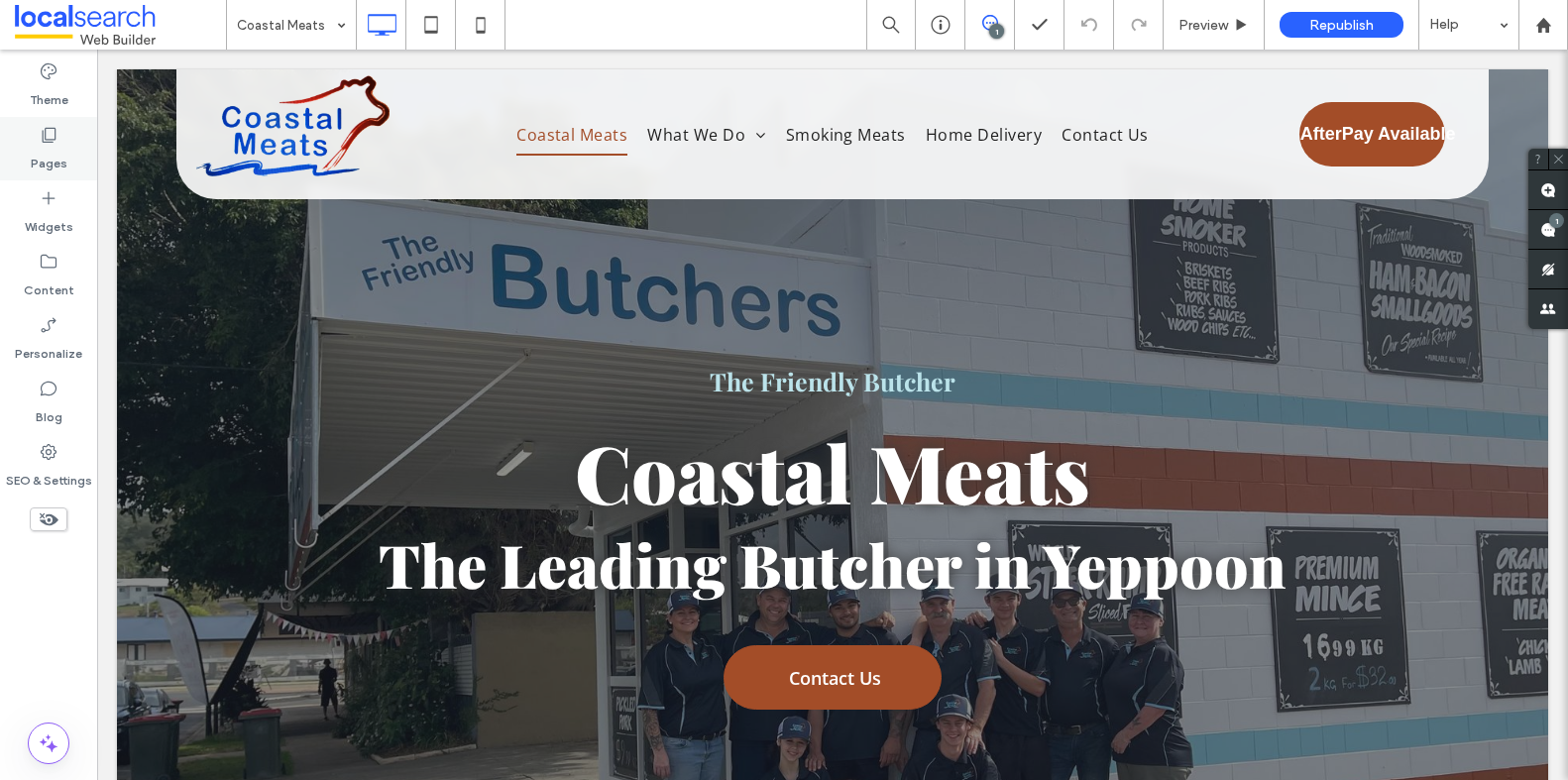 click on "Pages" at bounding box center (49, 149) 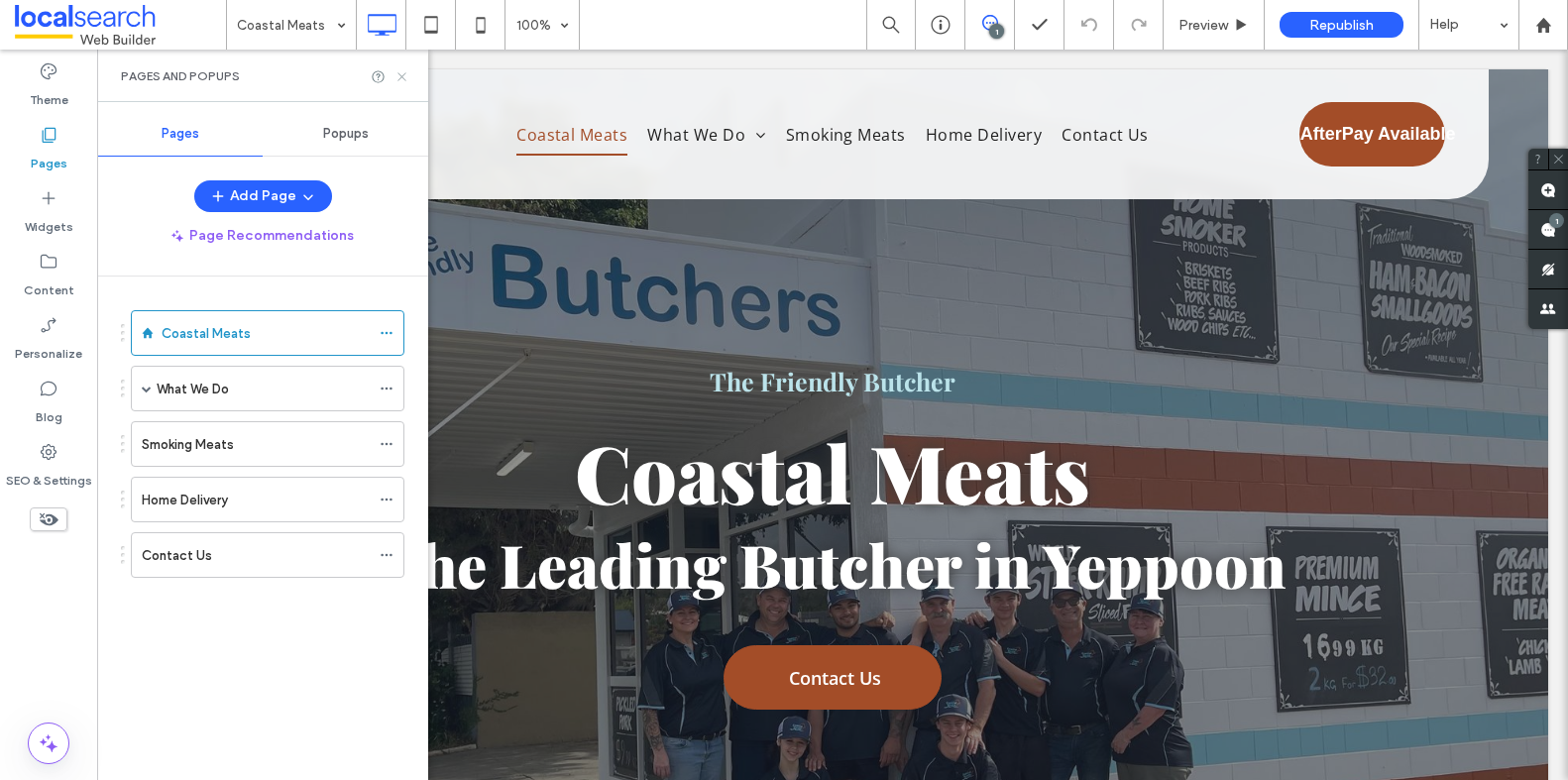 click 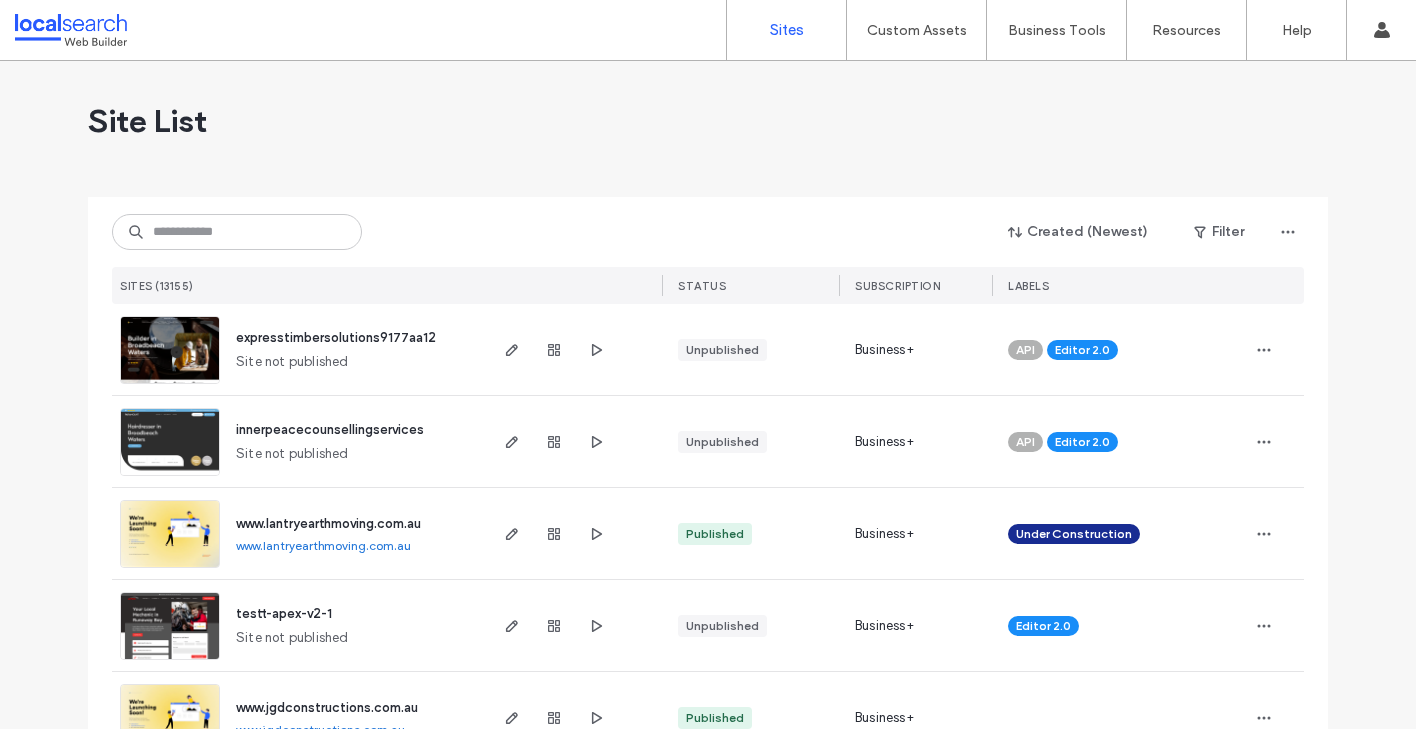 scroll, scrollTop: 0, scrollLeft: 0, axis: both 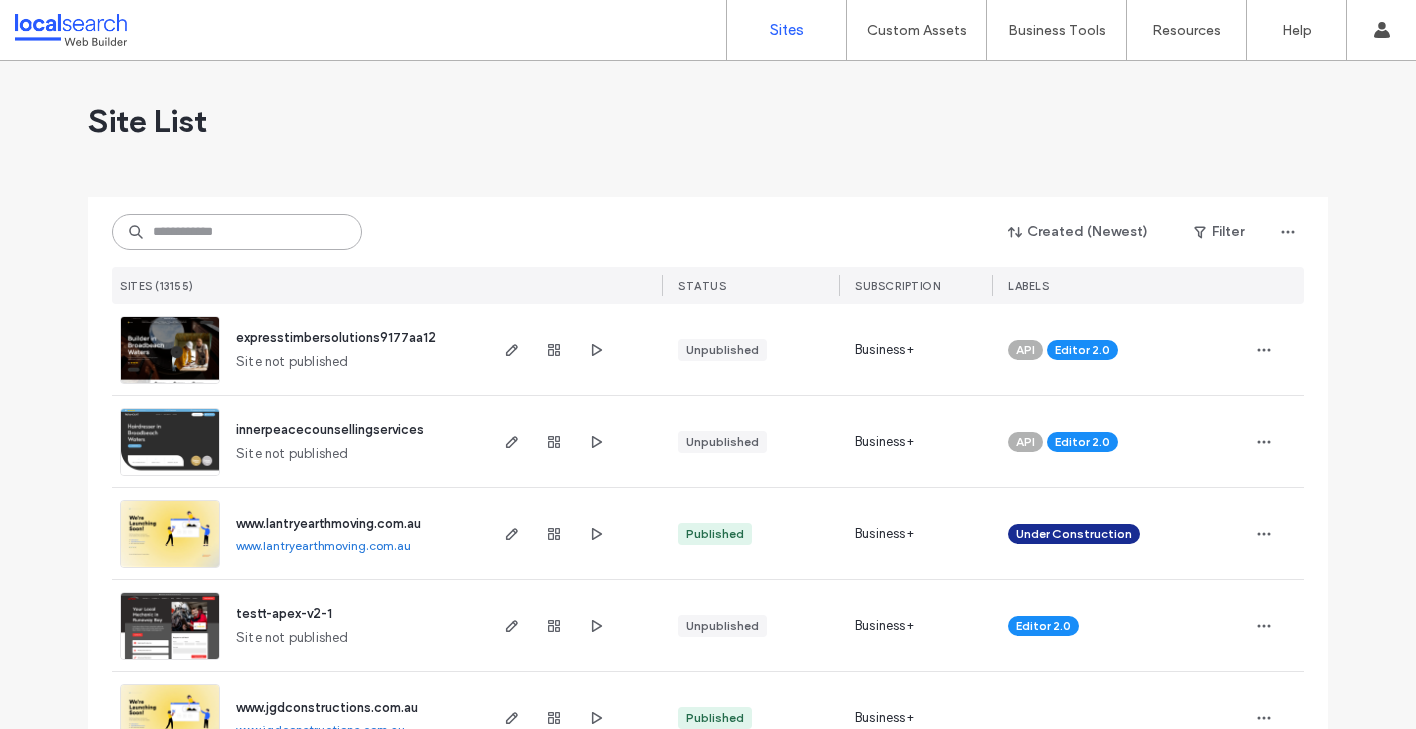click at bounding box center [237, 232] 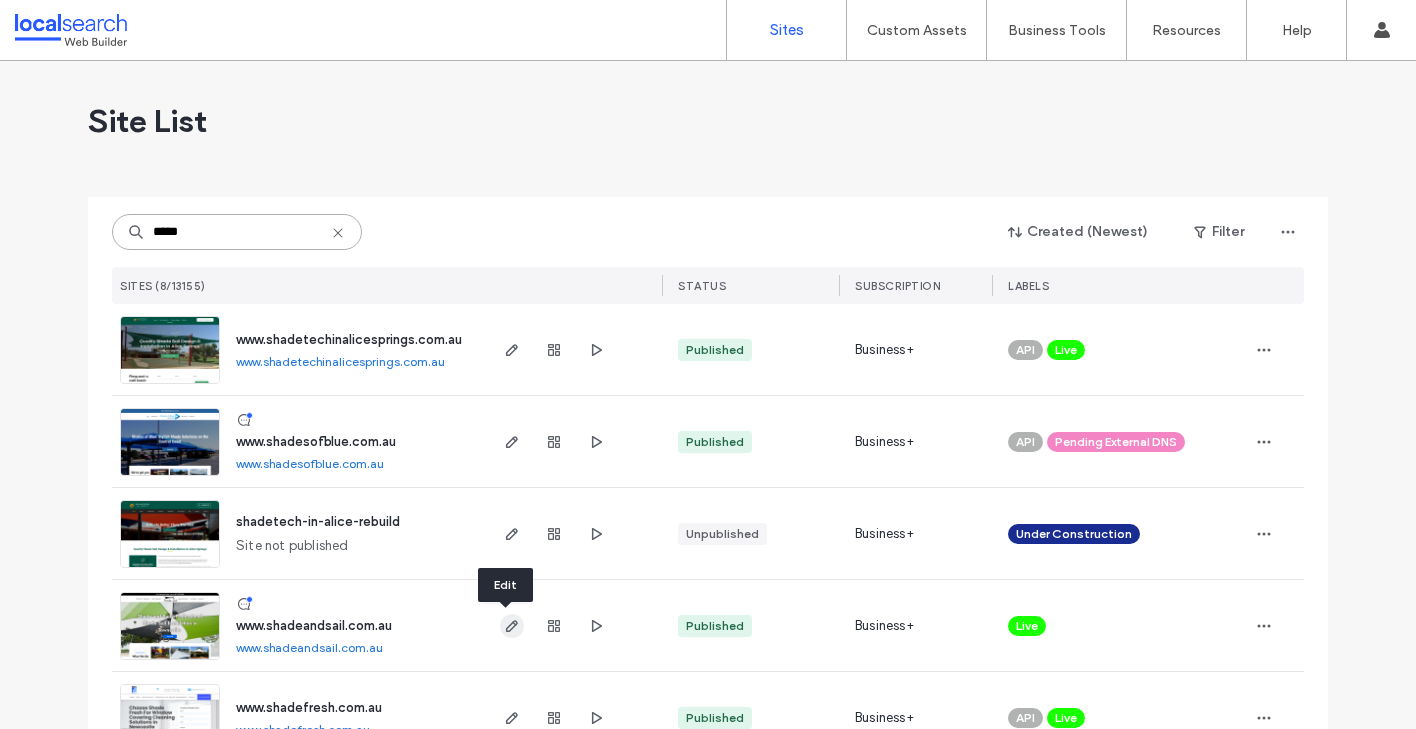 type on "*****" 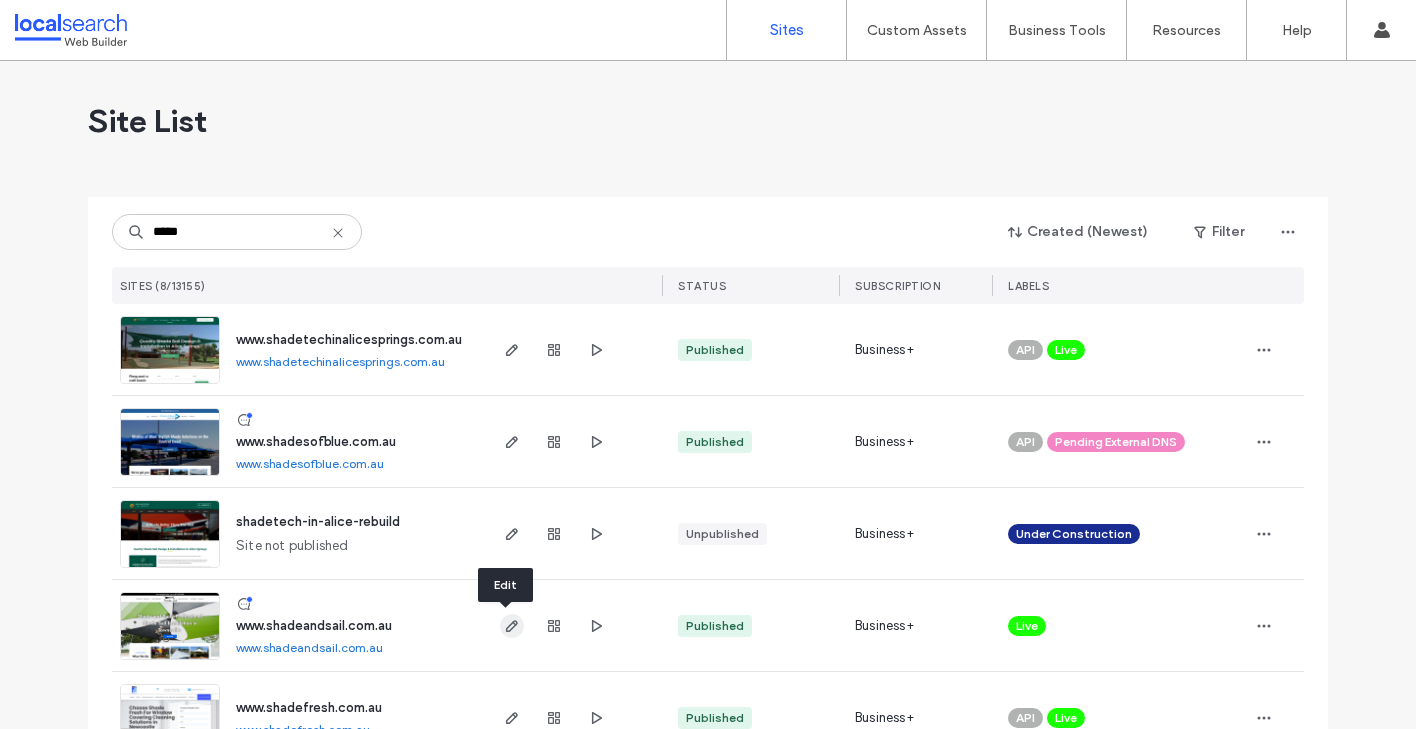 click 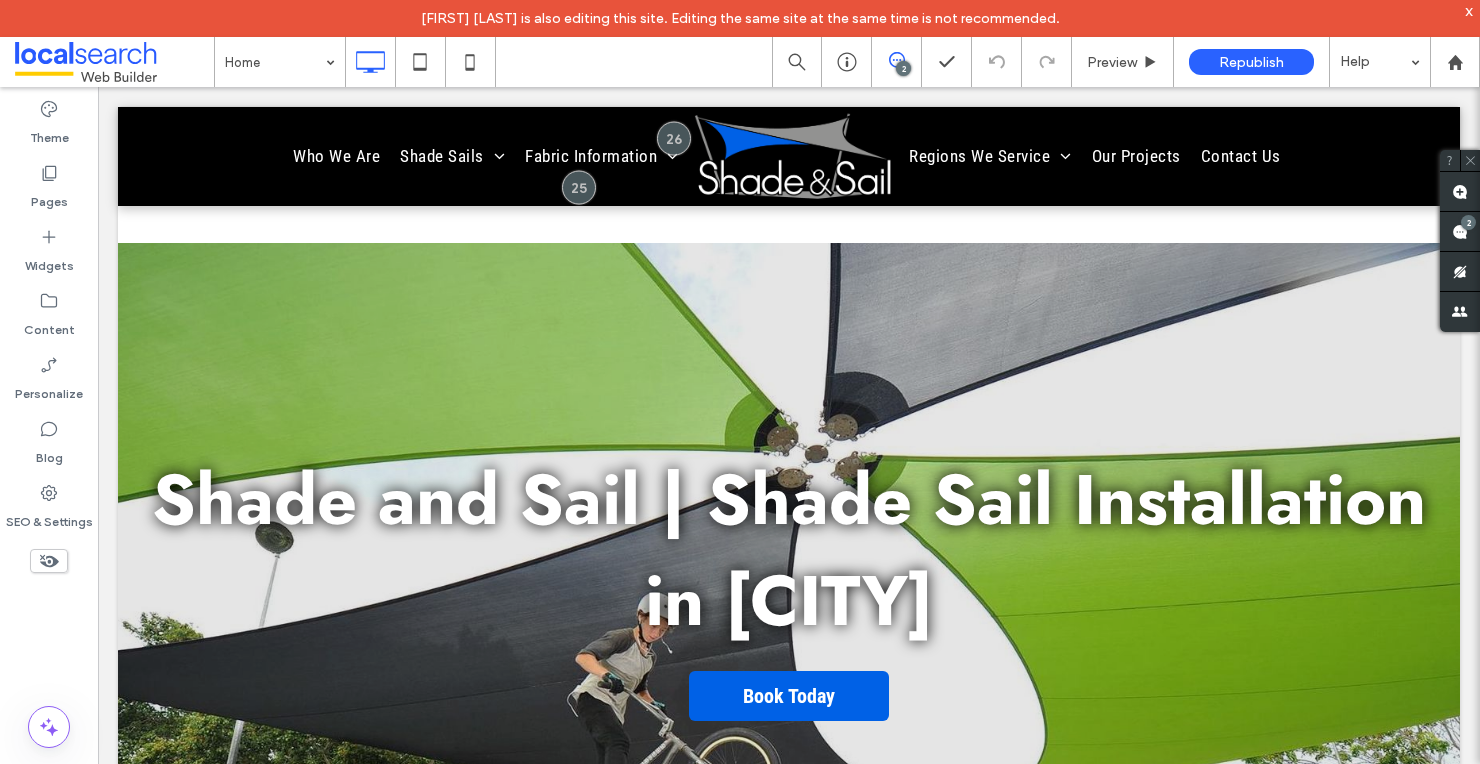 scroll, scrollTop: 967, scrollLeft: 0, axis: vertical 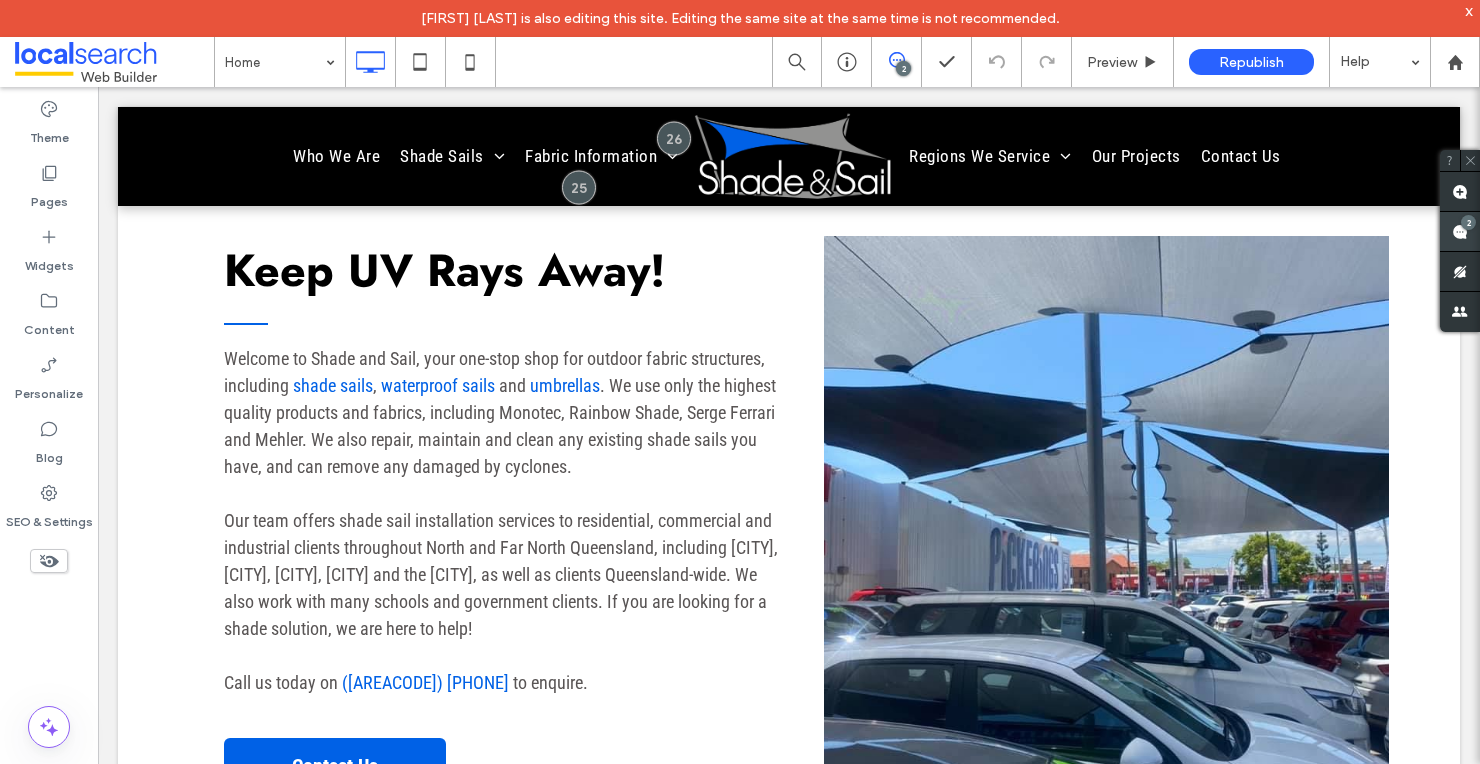 click 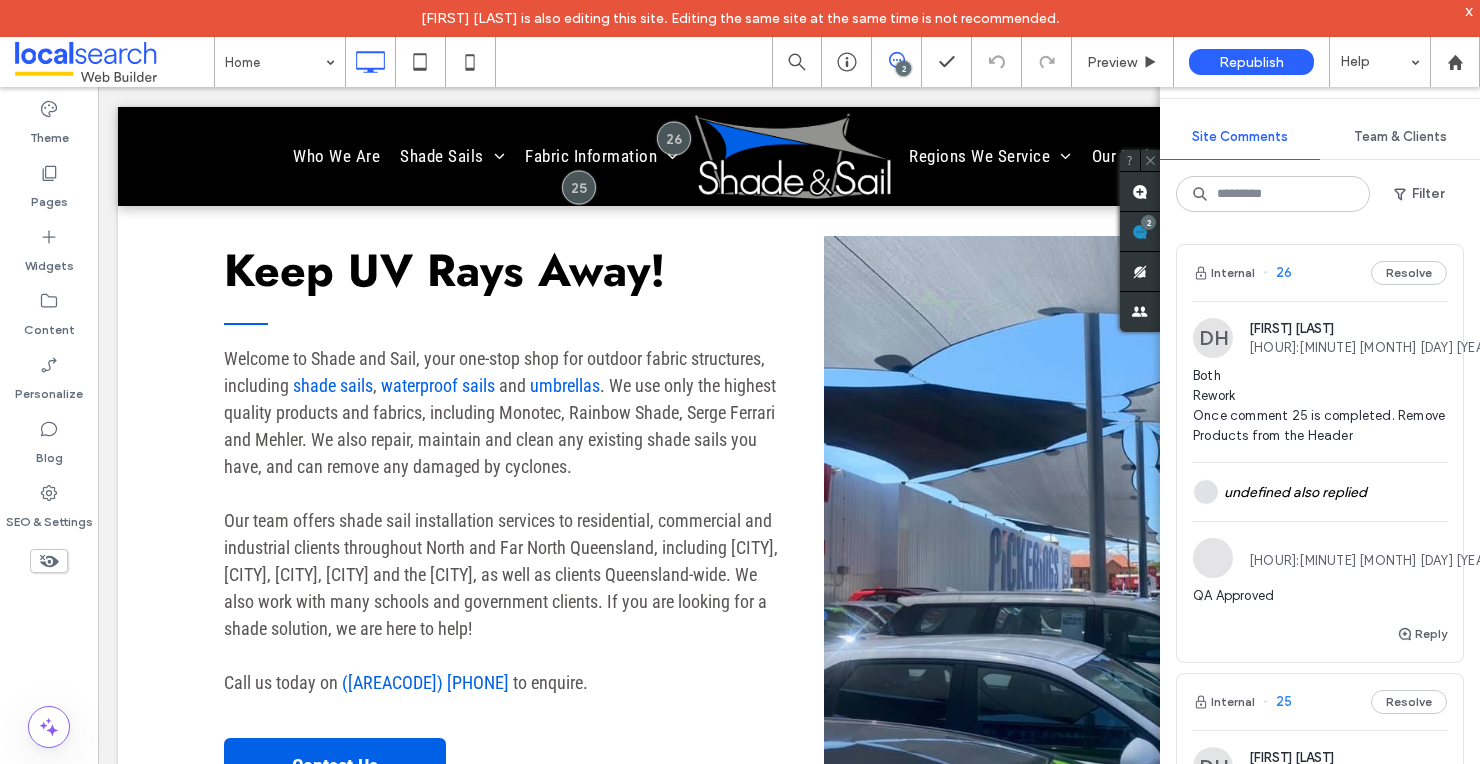 scroll, scrollTop: 611, scrollLeft: 0, axis: vertical 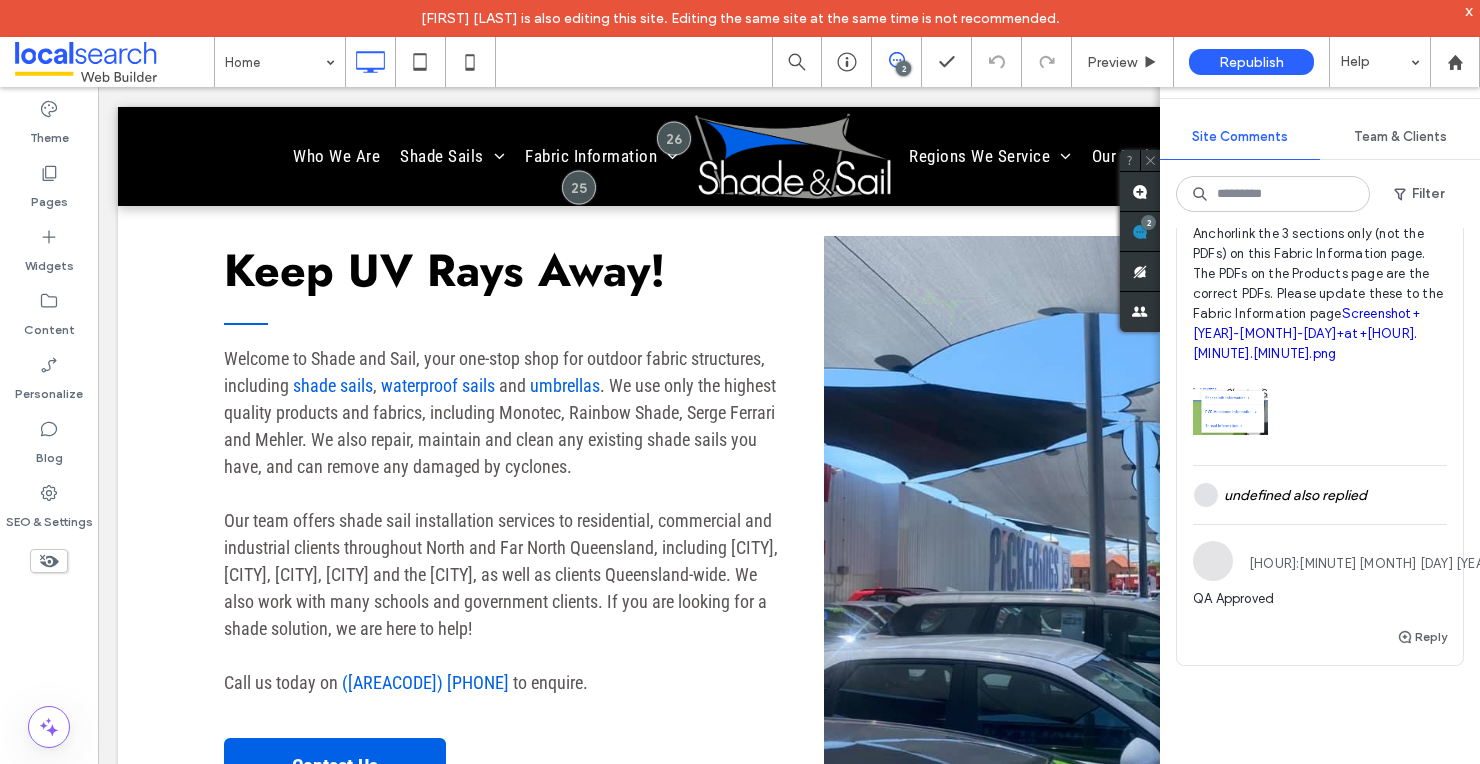 click on "x" at bounding box center (1469, 10) 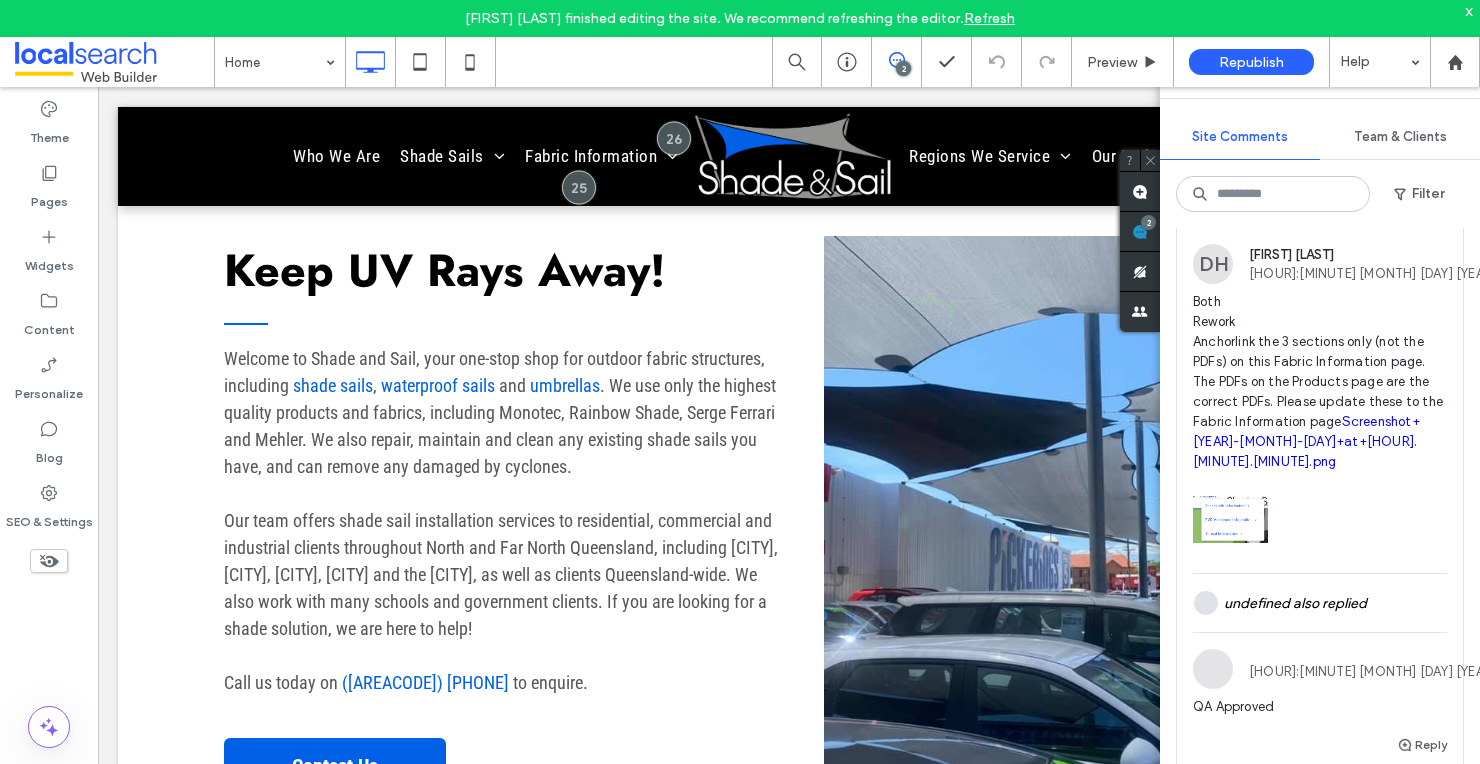 scroll, scrollTop: 433, scrollLeft: 0, axis: vertical 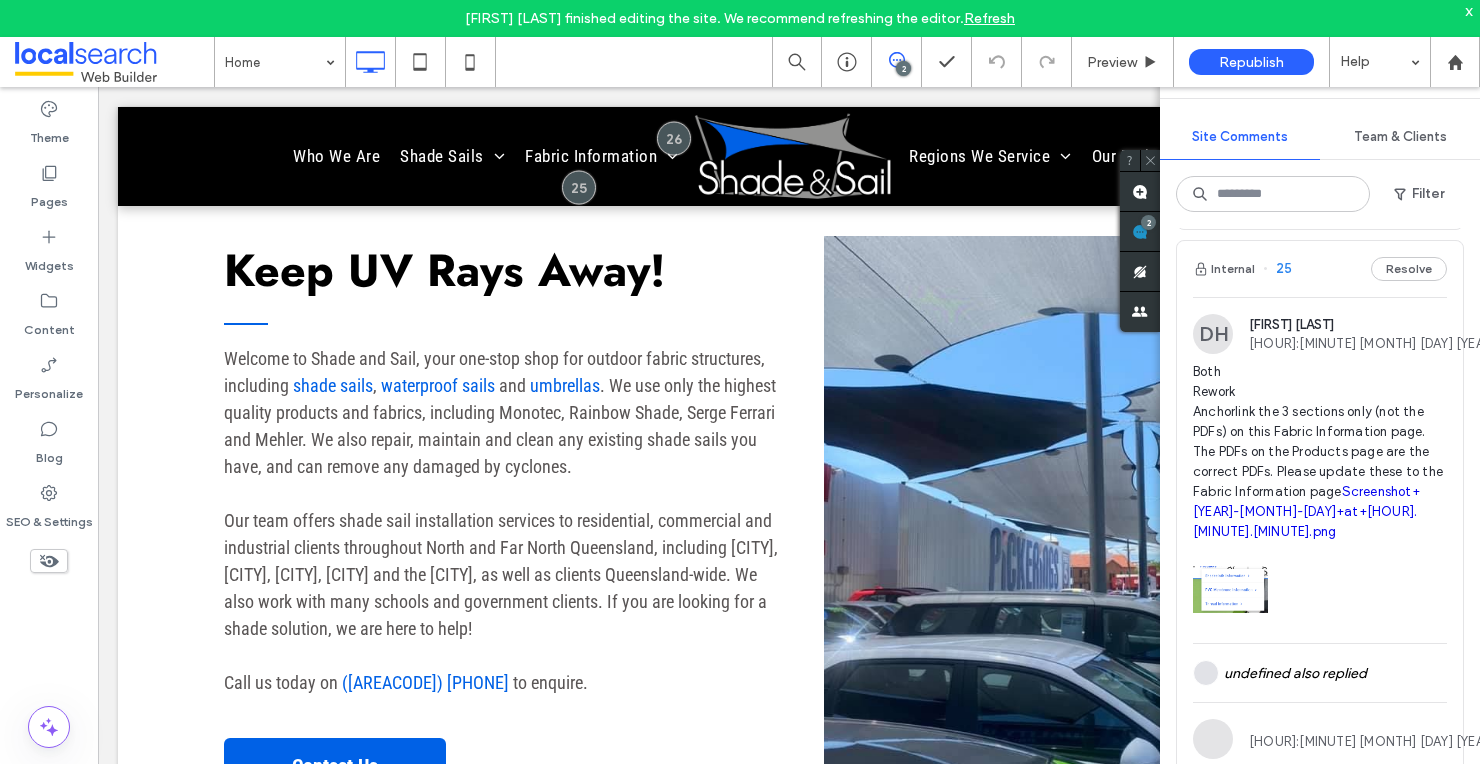 click on "x" at bounding box center [1469, 10] 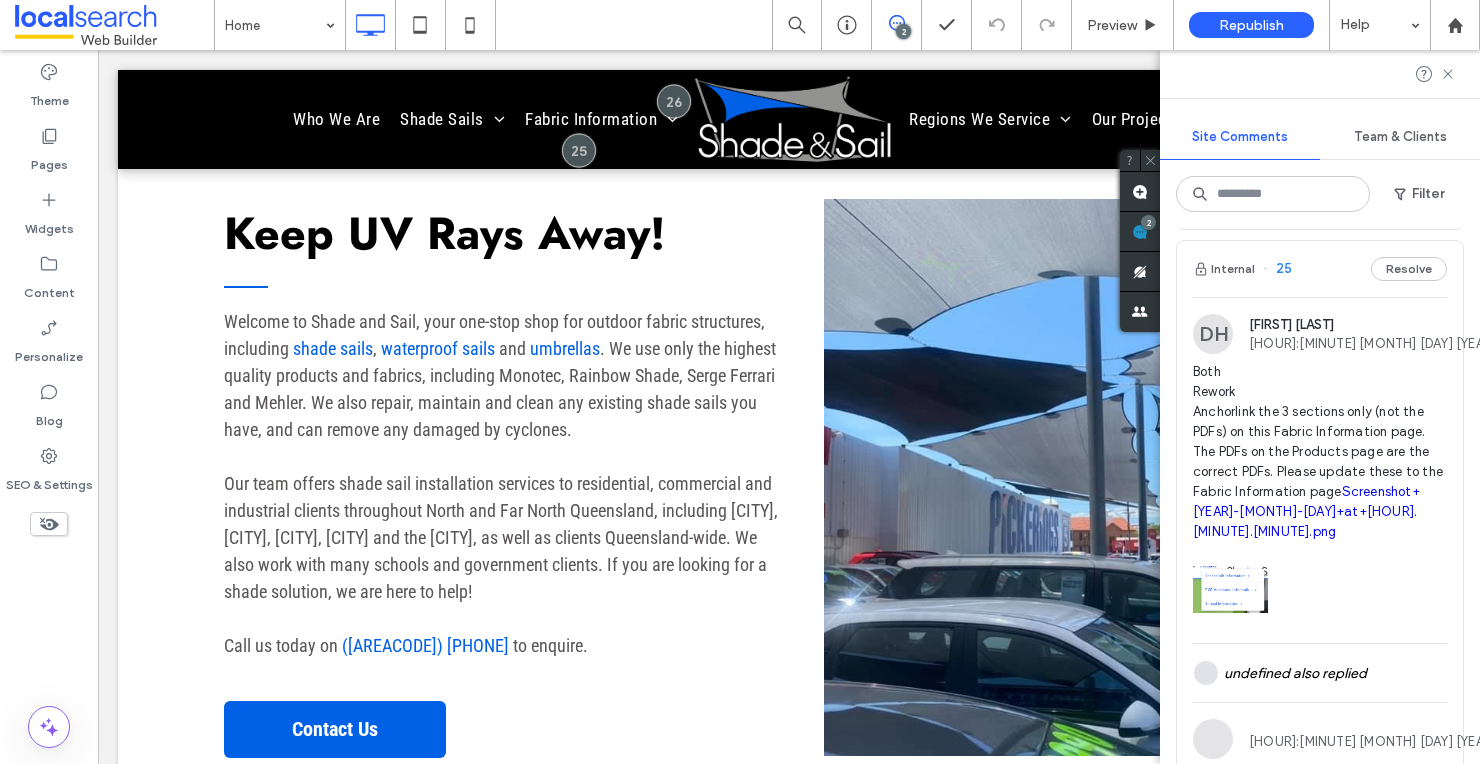 drag, startPoint x: 1453, startPoint y: 74, endPoint x: 1400, endPoint y: 81, distance: 53.460266 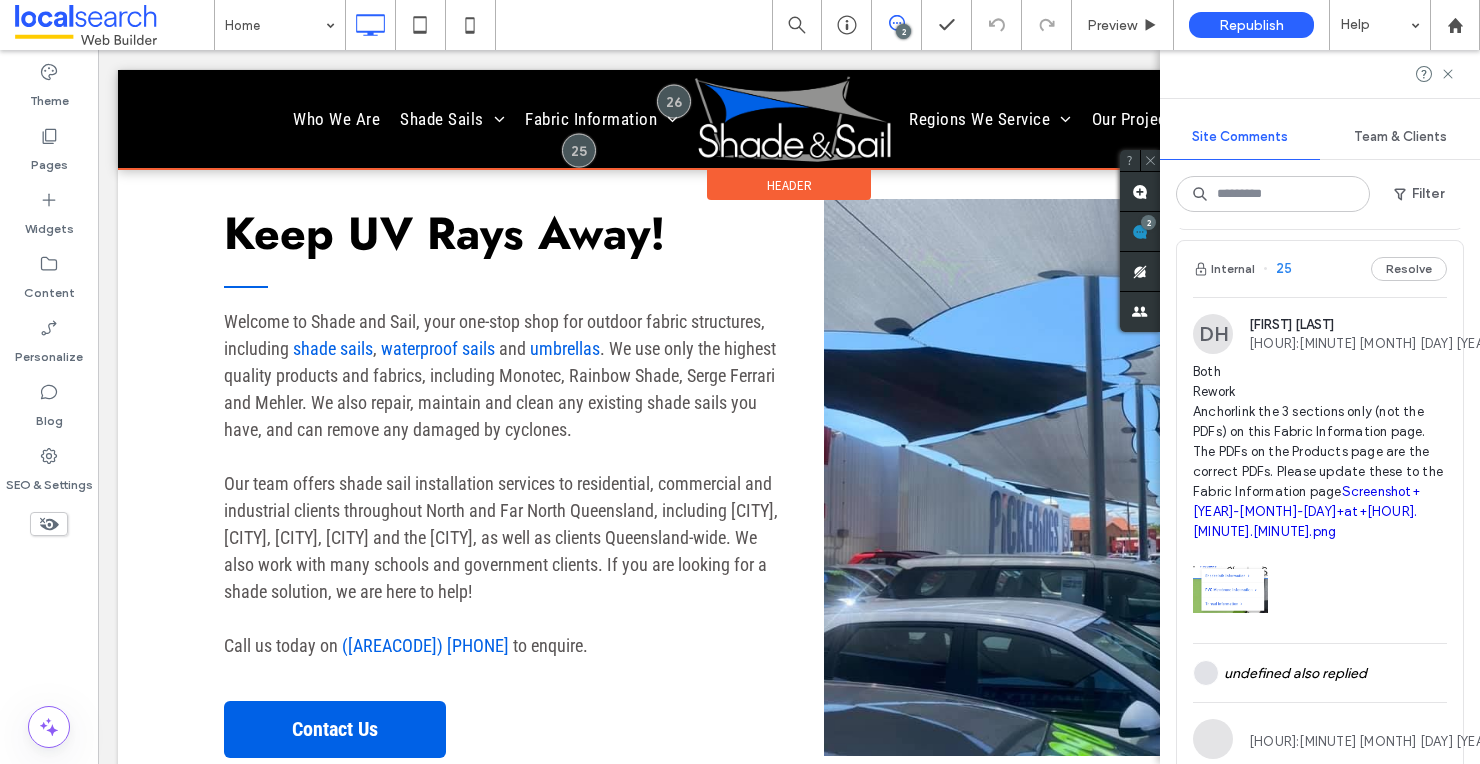 scroll, scrollTop: 0, scrollLeft: 0, axis: both 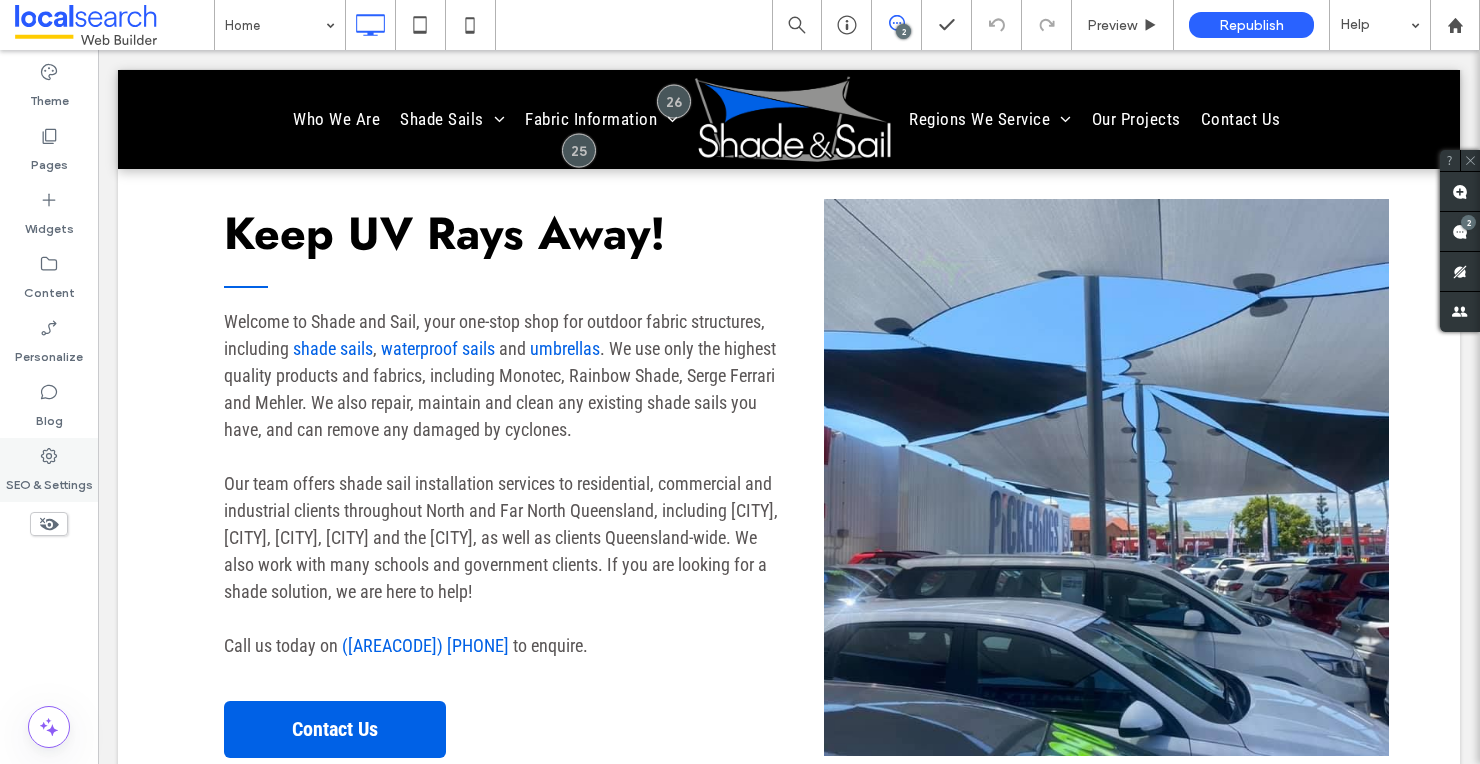 click on "SEO & Settings" at bounding box center [49, 480] 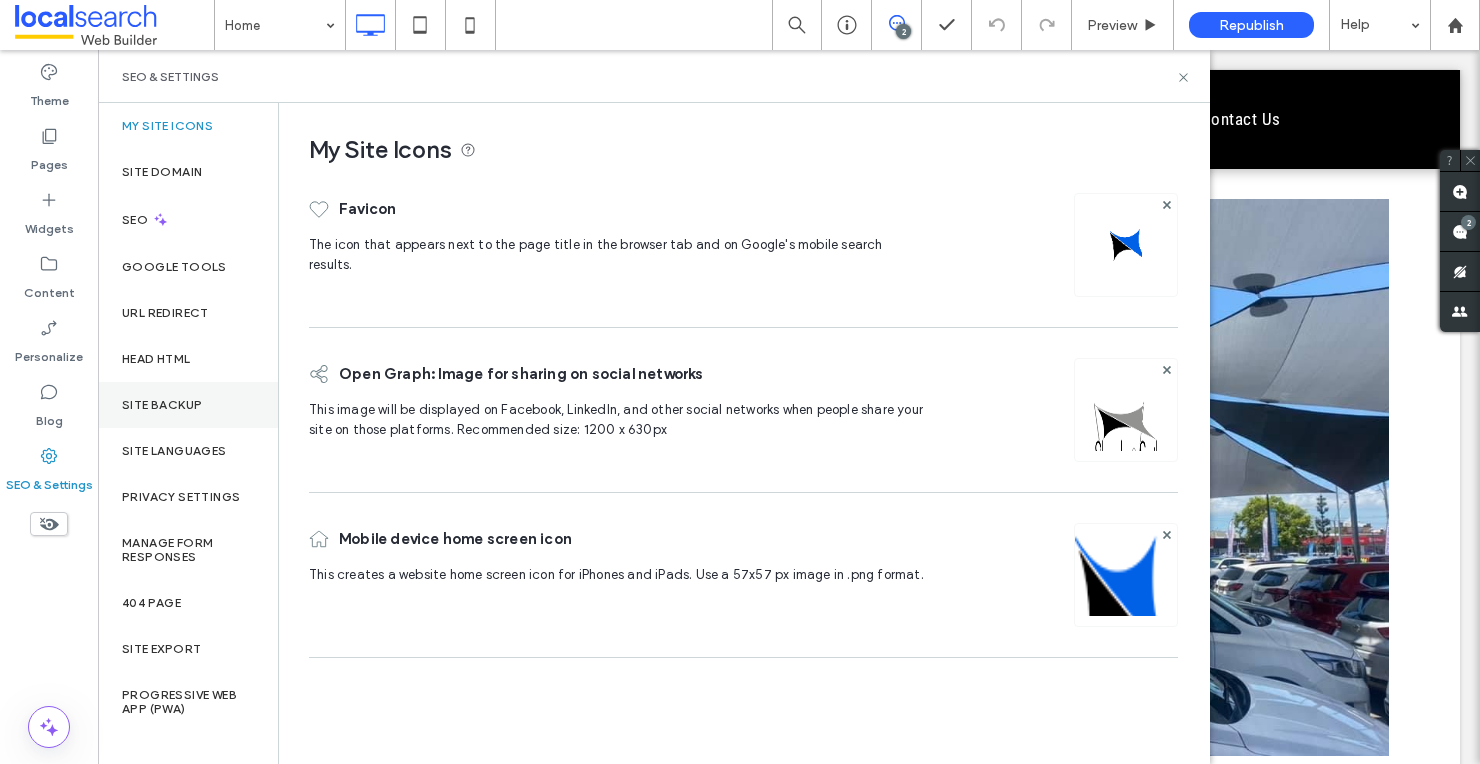 click on "Site Backup" at bounding box center [188, 405] 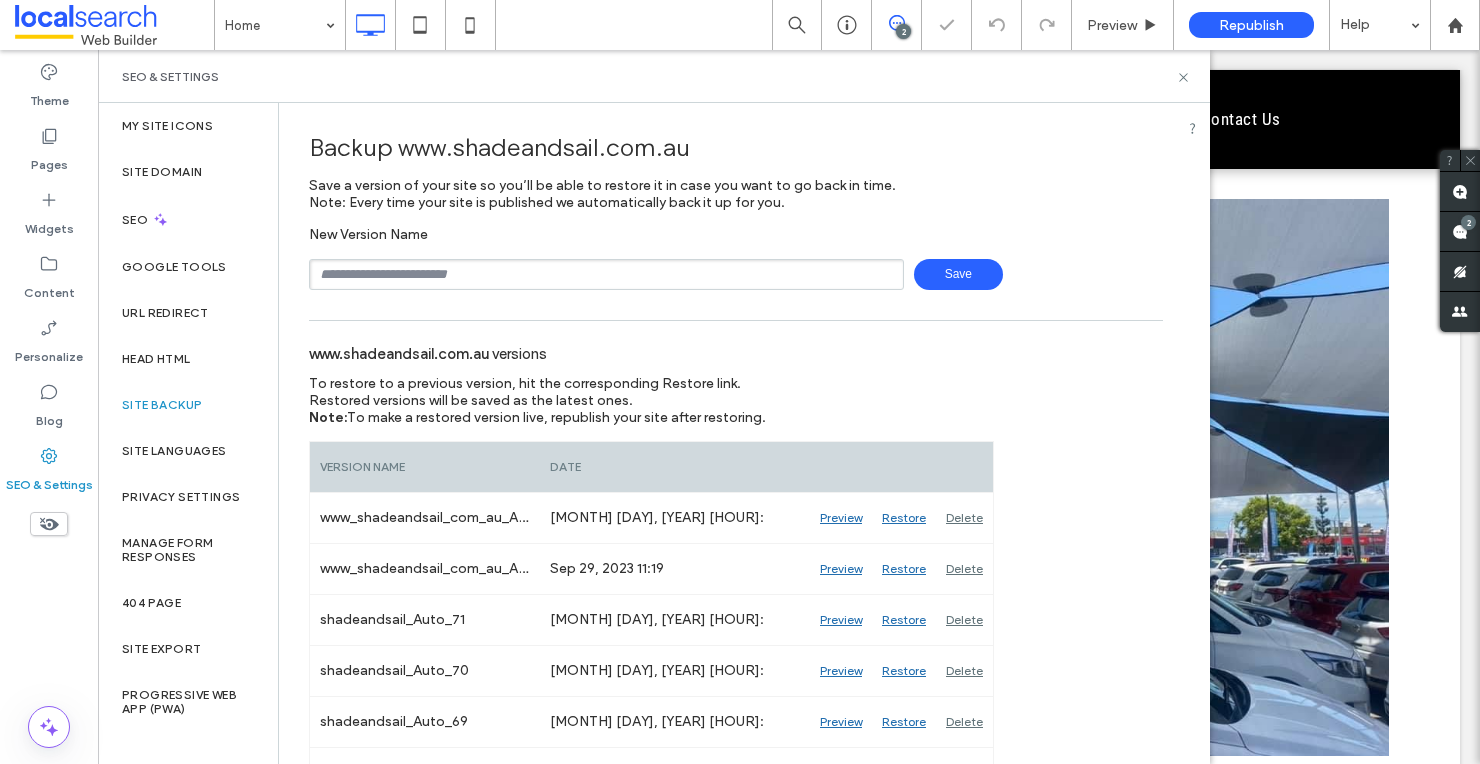 click at bounding box center (606, 274) 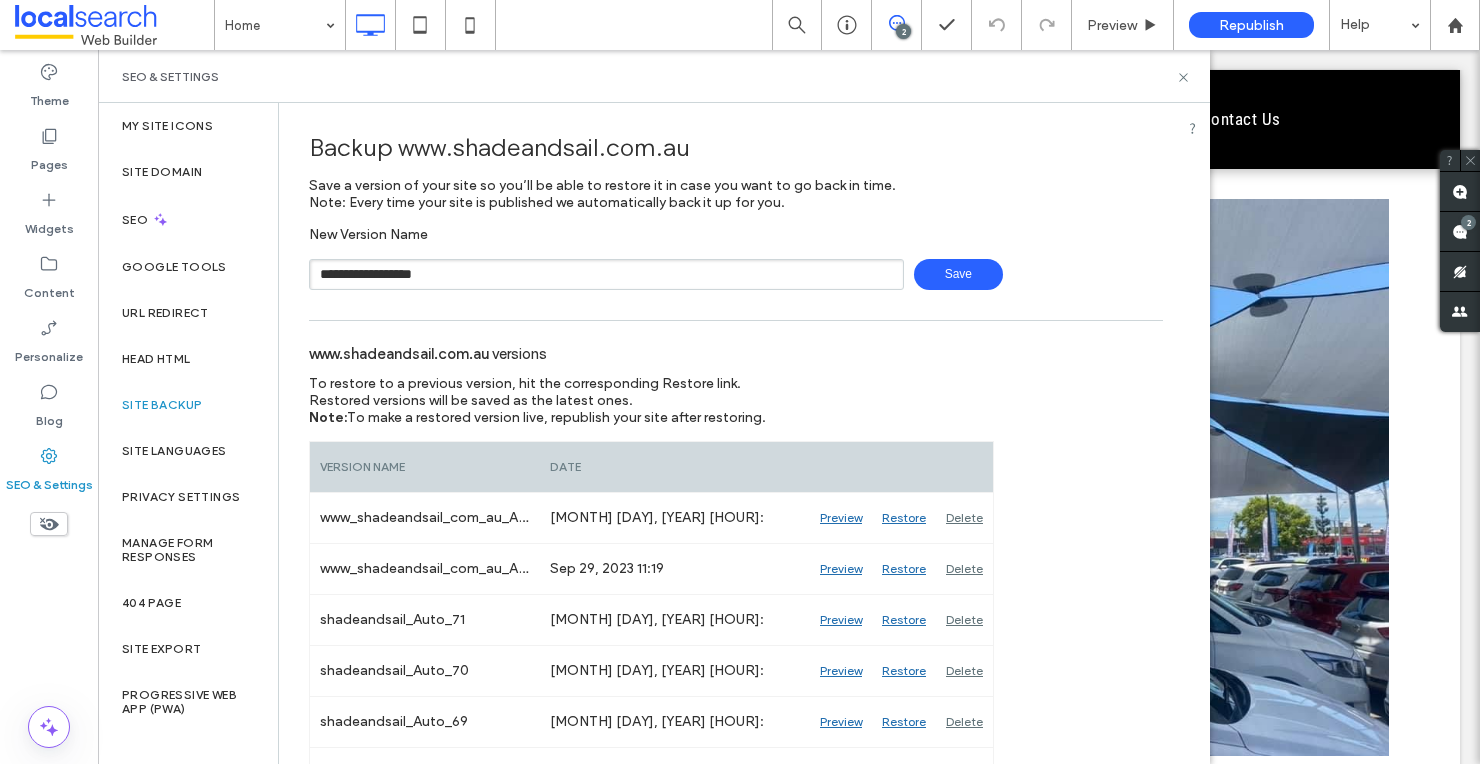 type on "**********" 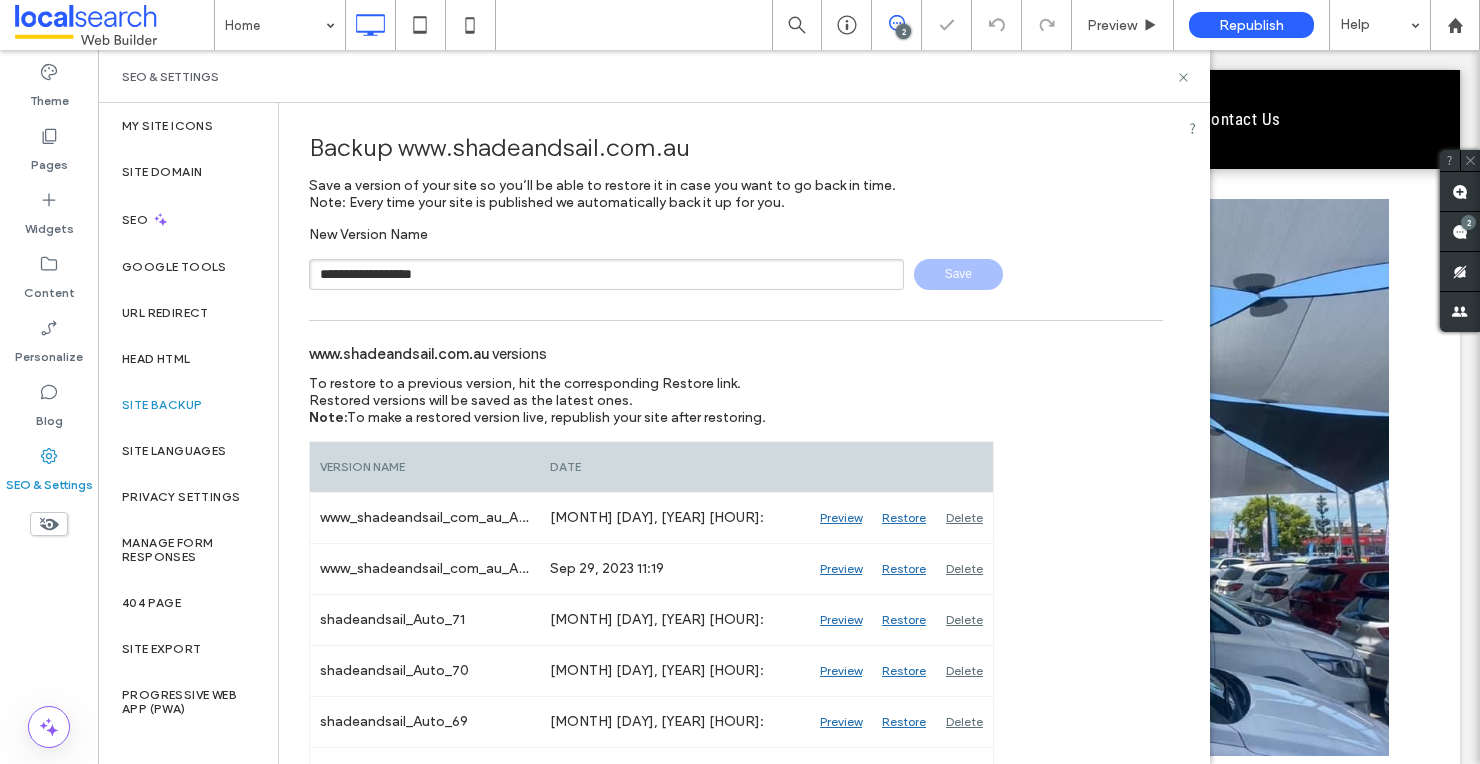 type 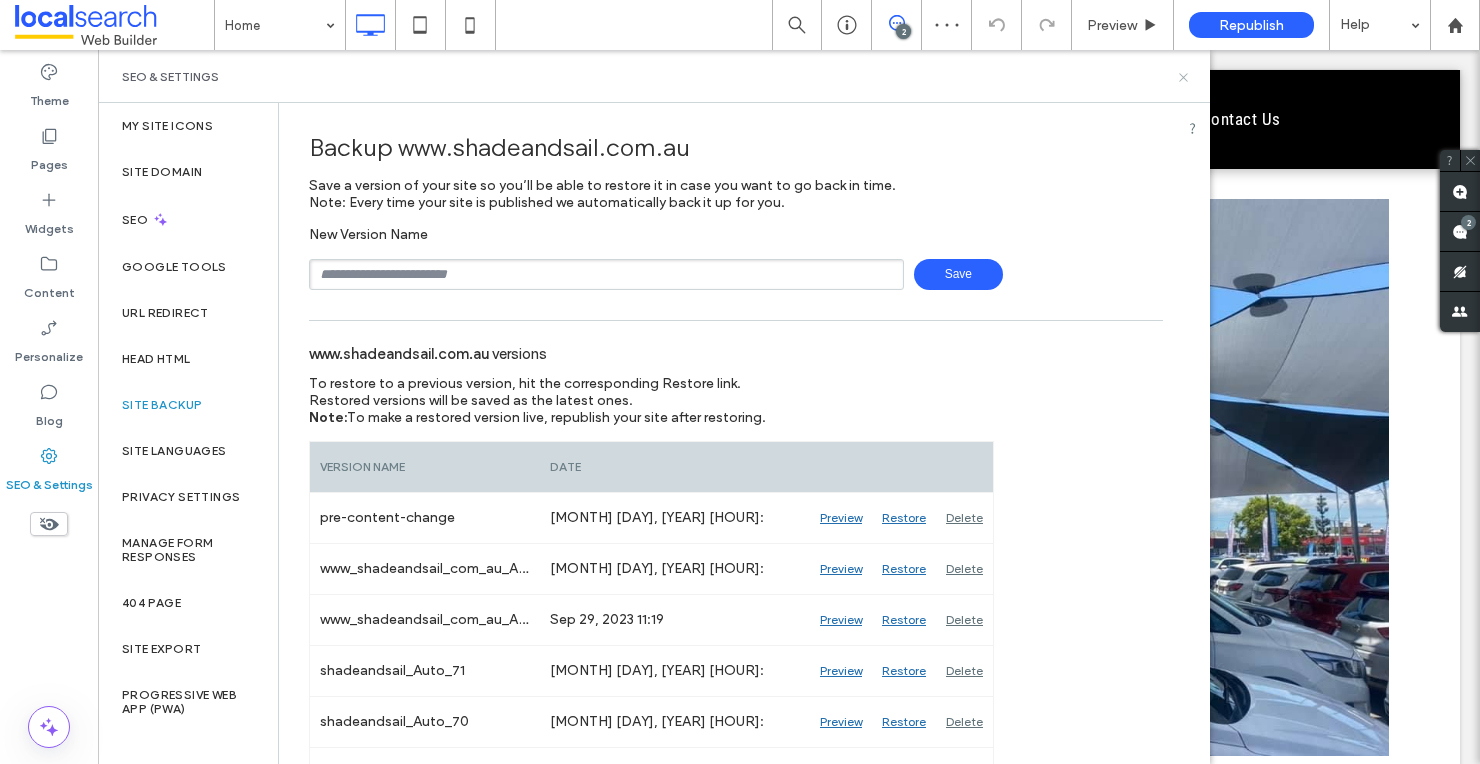 drag, startPoint x: 1184, startPoint y: 79, endPoint x: 898, endPoint y: 71, distance: 286.11188 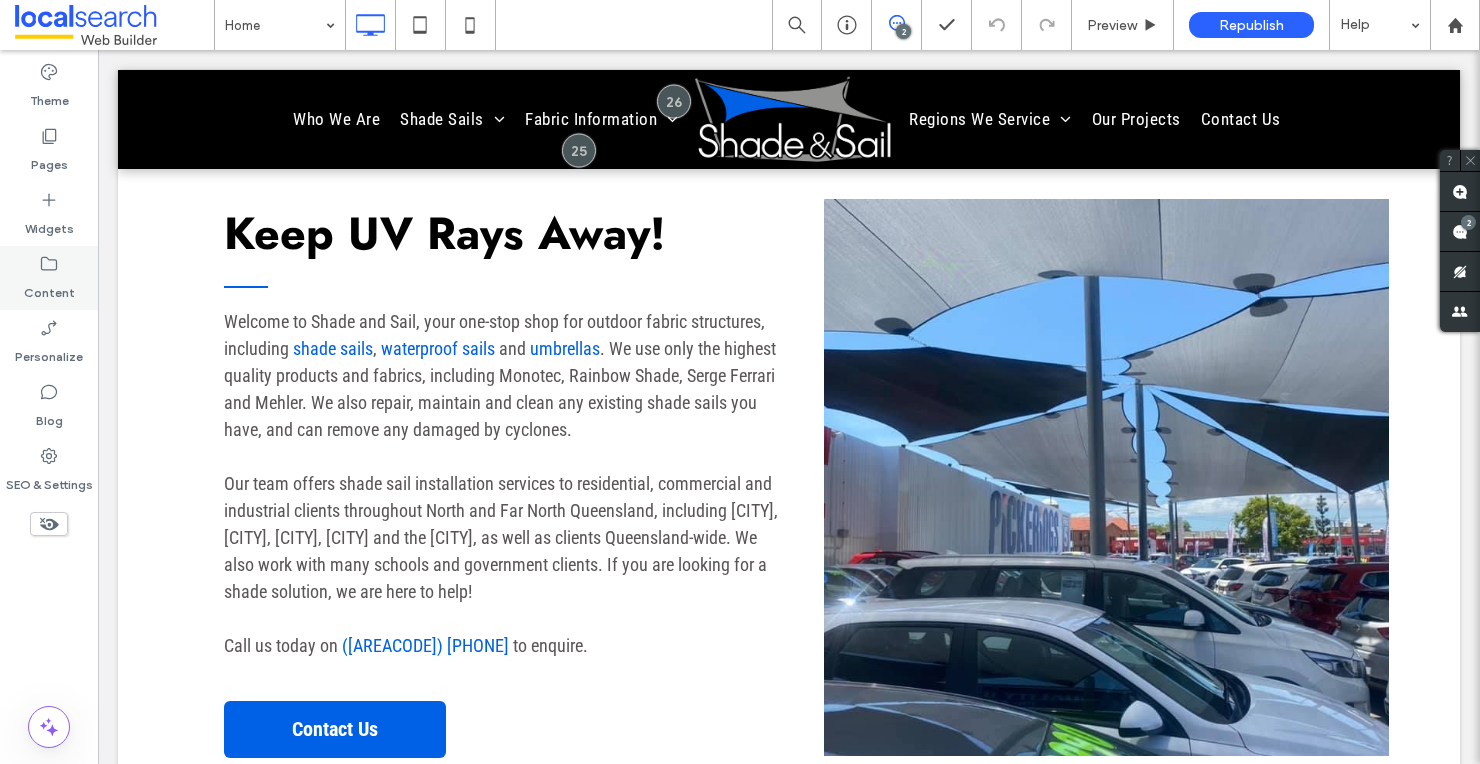 click 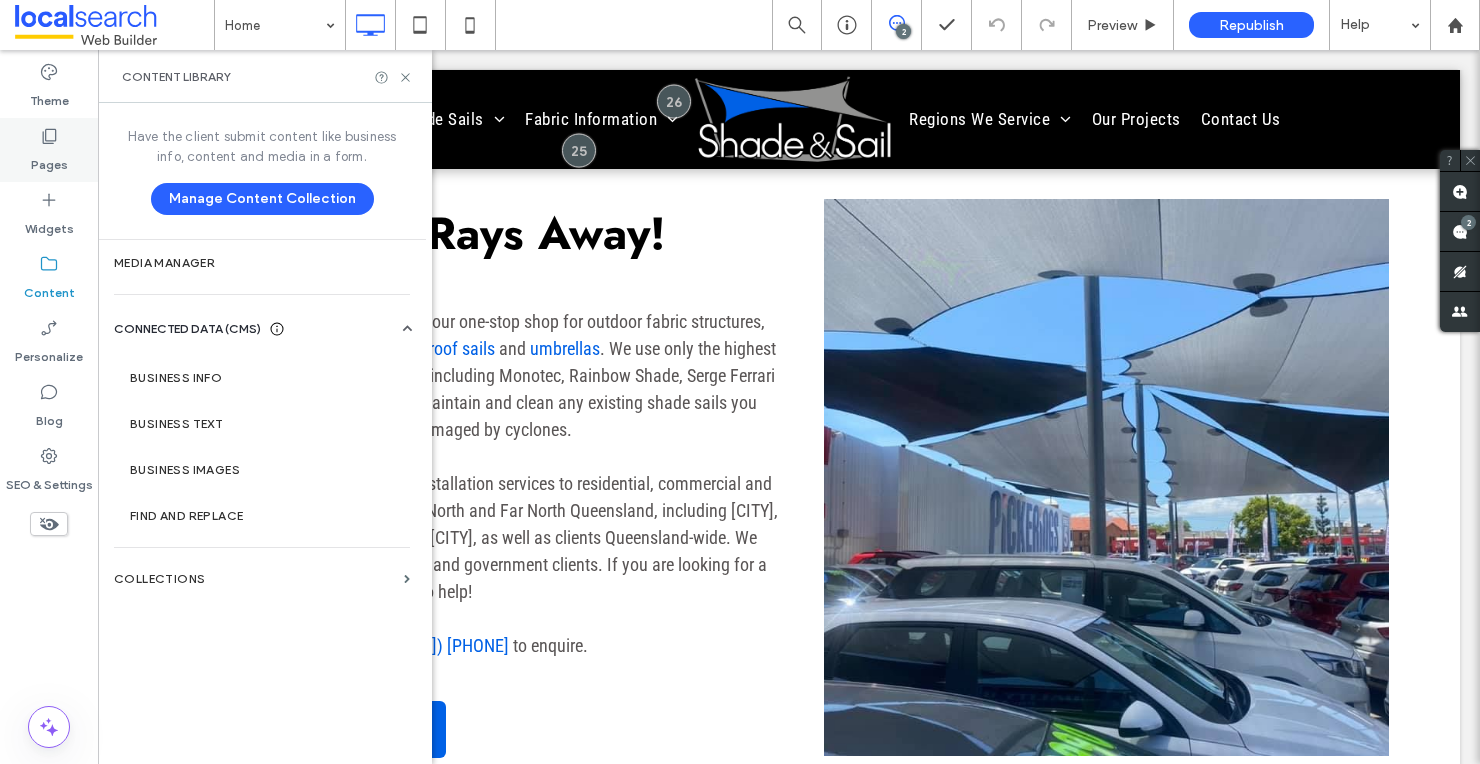 click on "Pages" at bounding box center (49, 160) 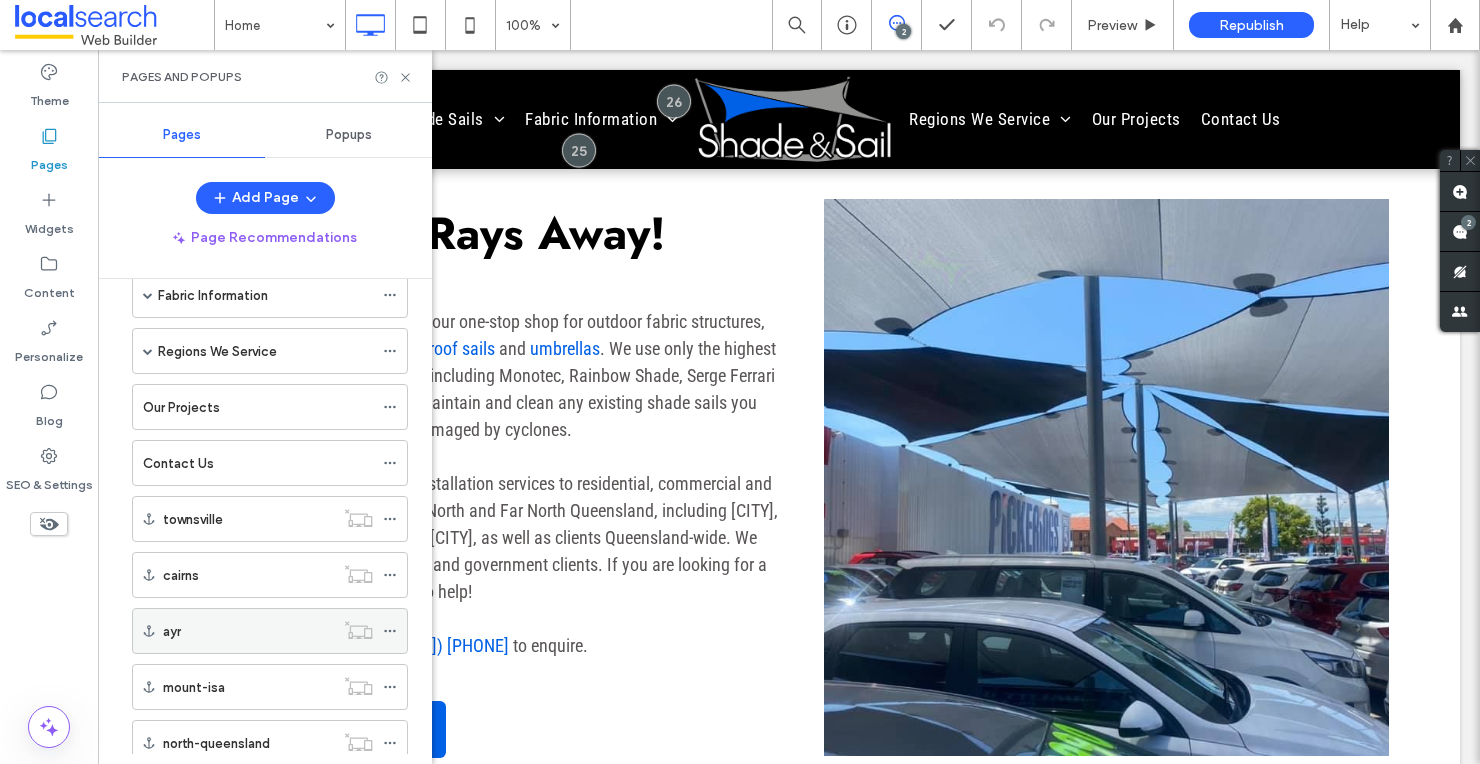 scroll, scrollTop: 174, scrollLeft: 0, axis: vertical 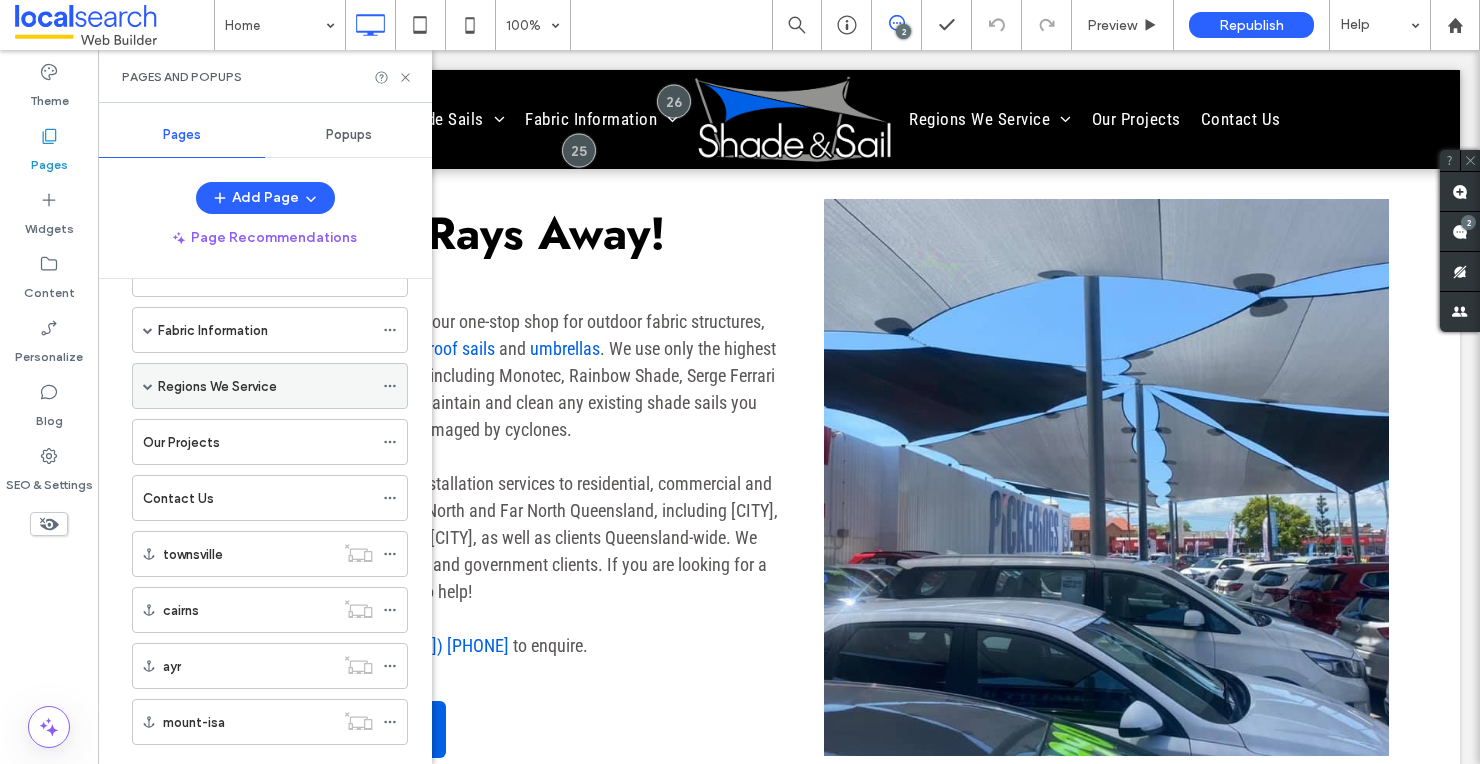click at bounding box center (148, 386) 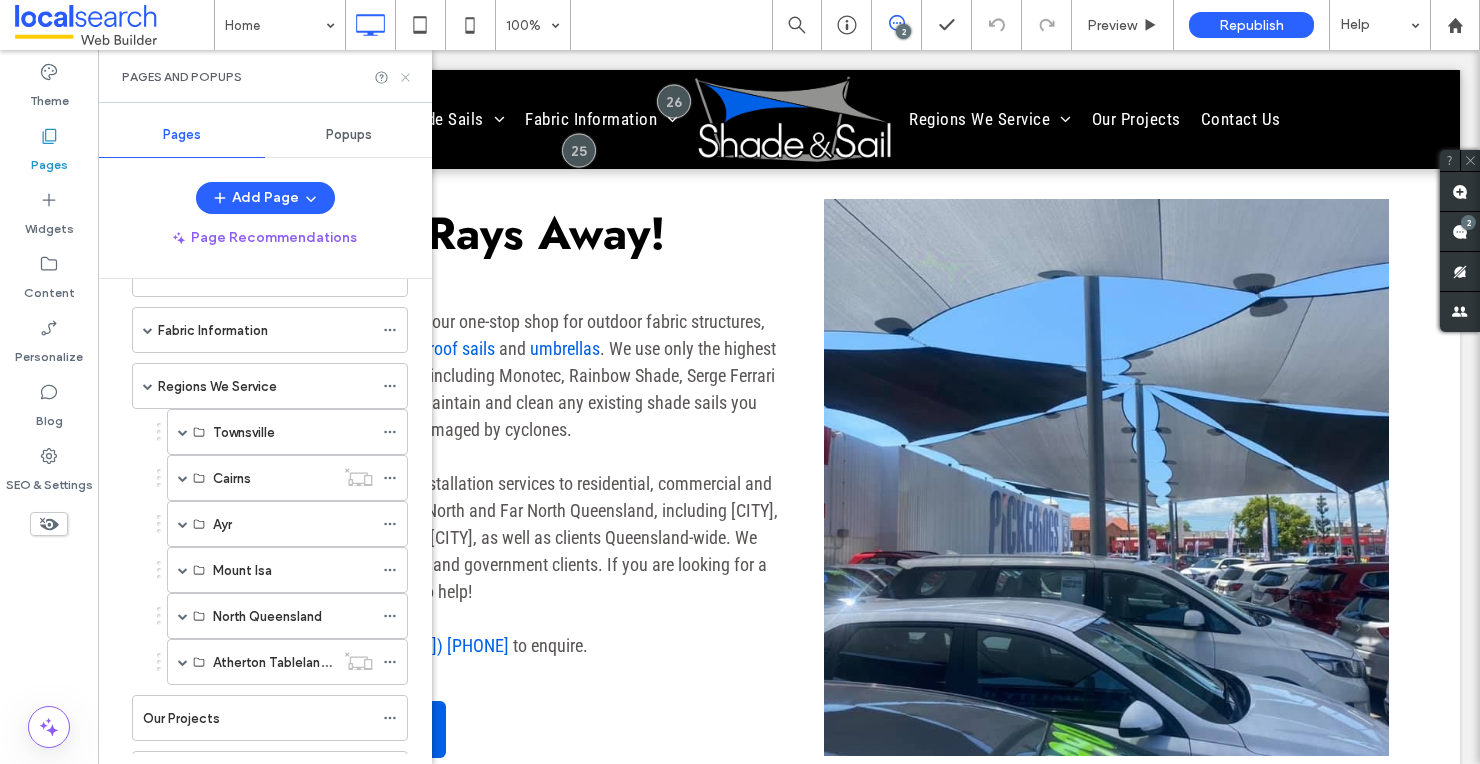 click 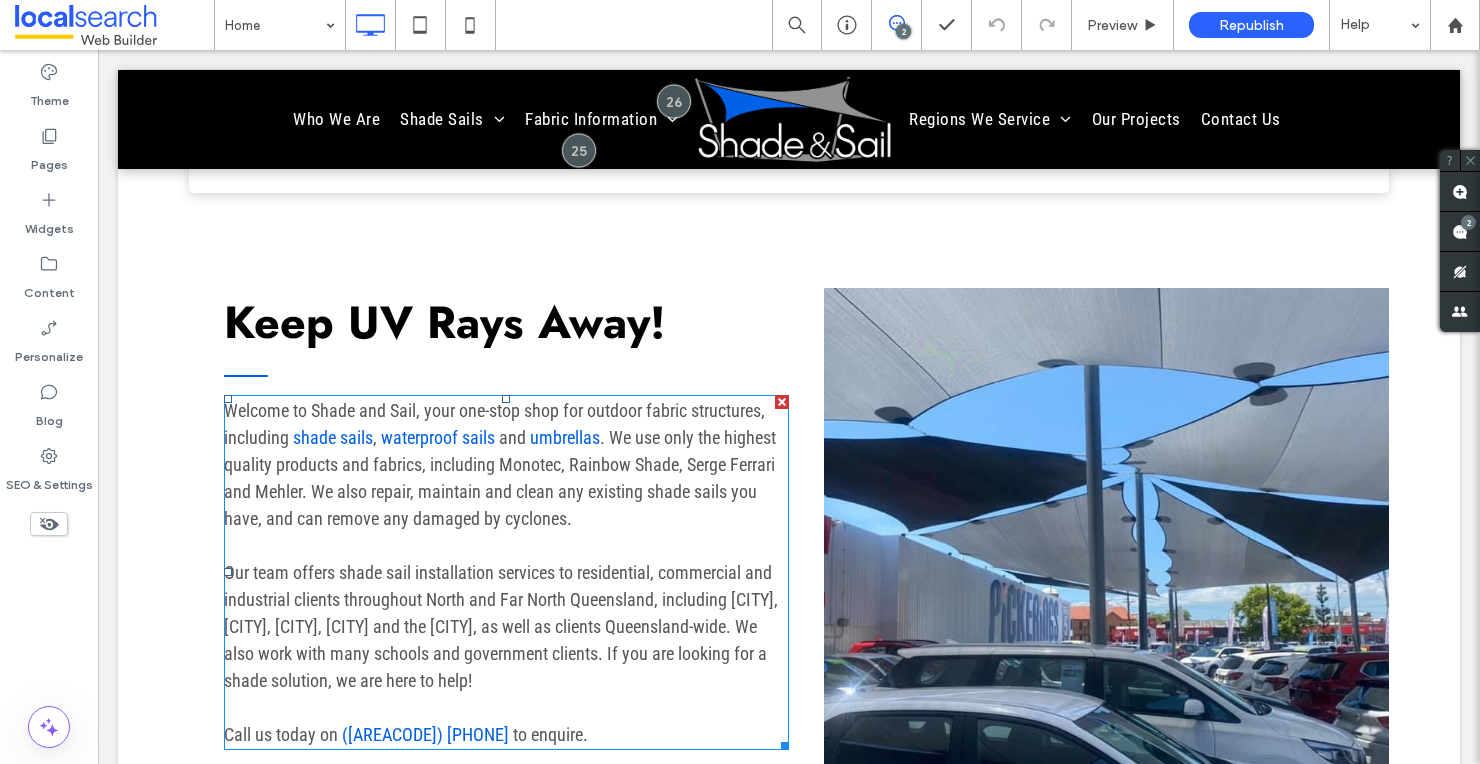 scroll, scrollTop: 0, scrollLeft: 0, axis: both 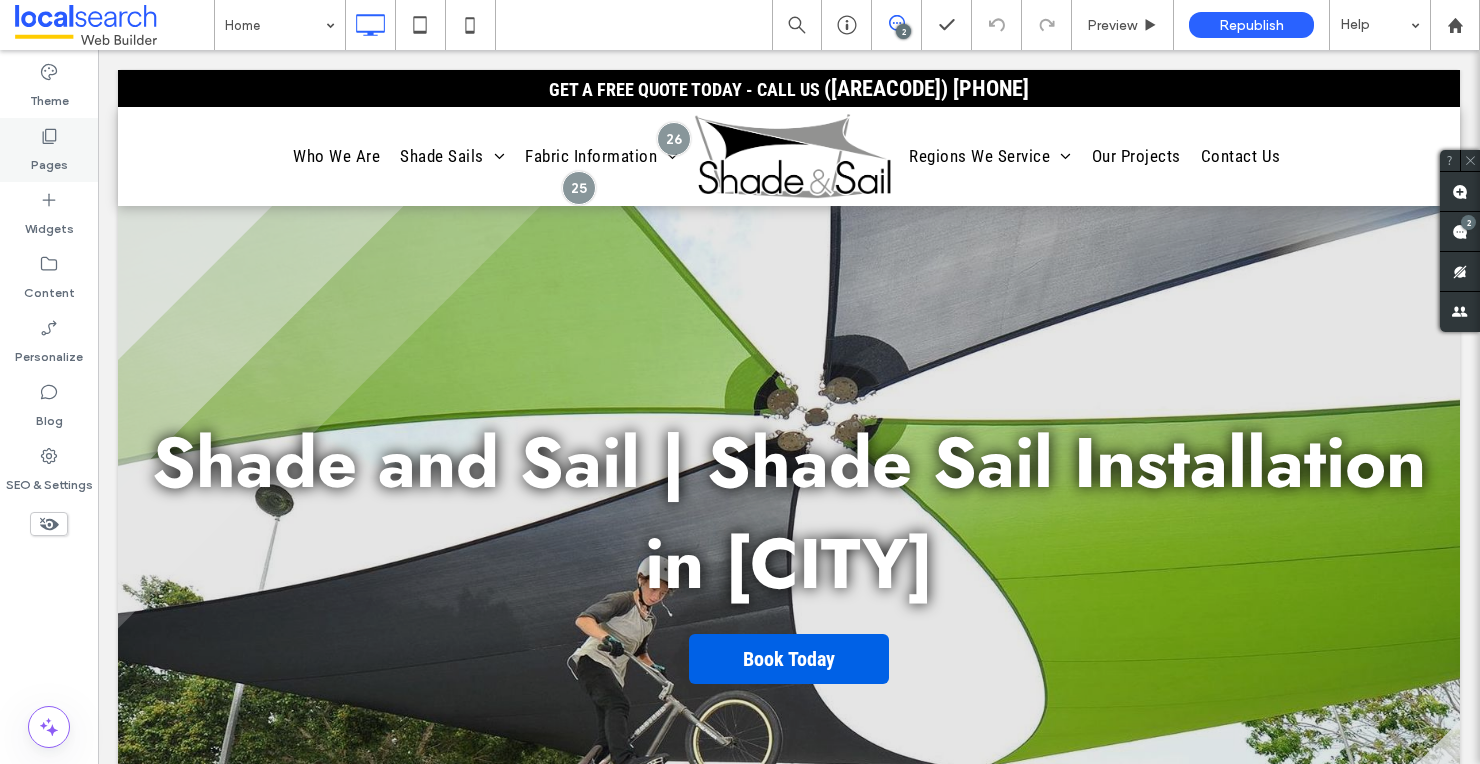 click on "Pages" at bounding box center [49, 160] 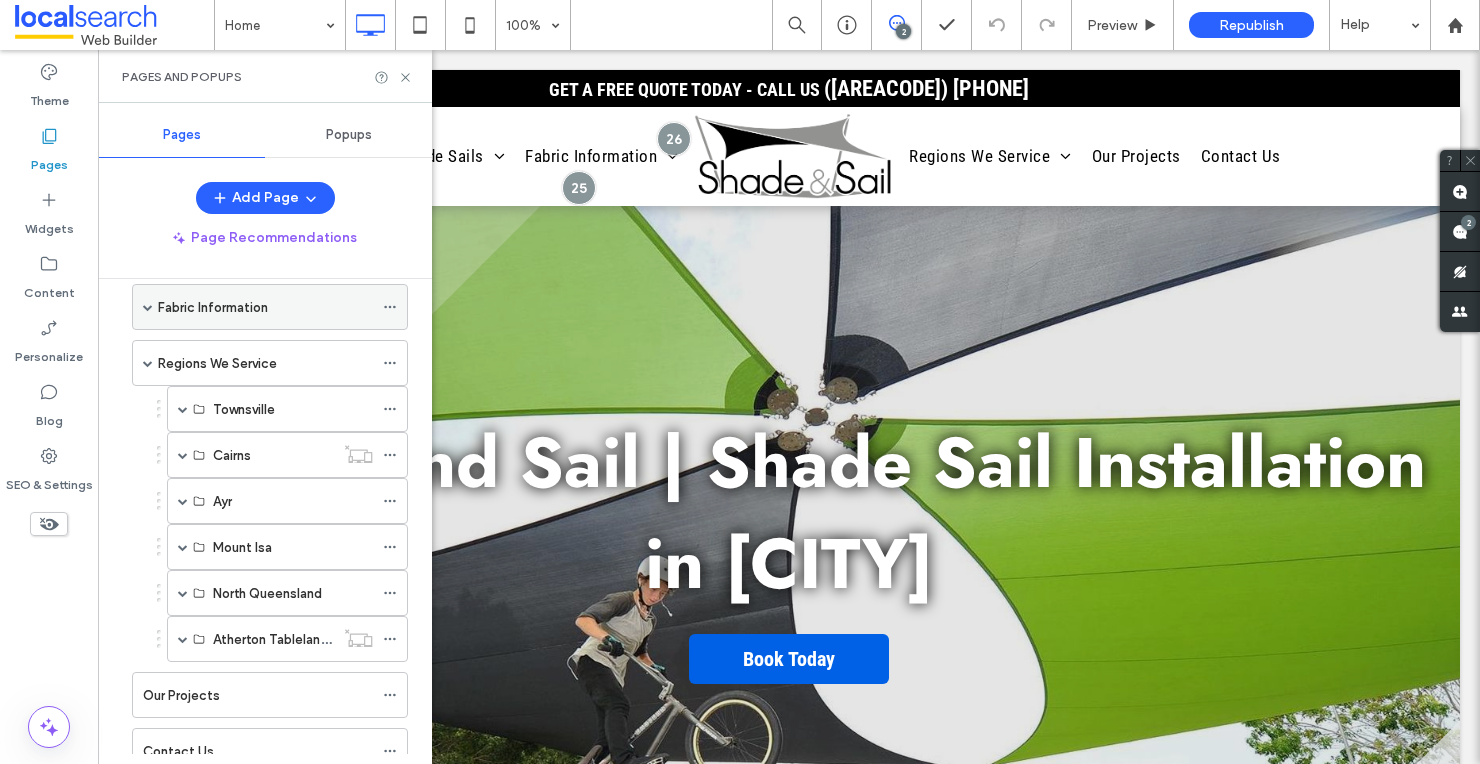 scroll, scrollTop: 276, scrollLeft: 0, axis: vertical 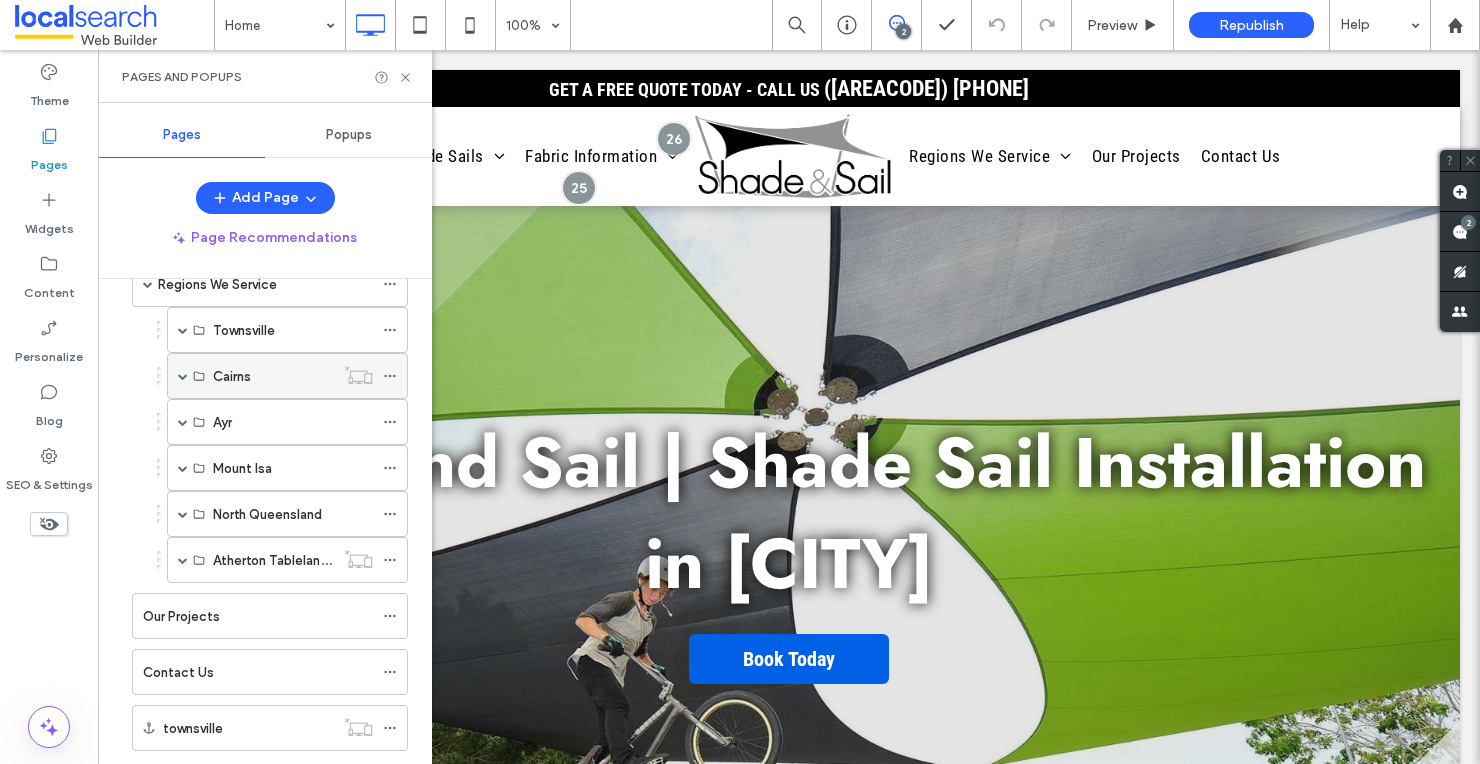 click 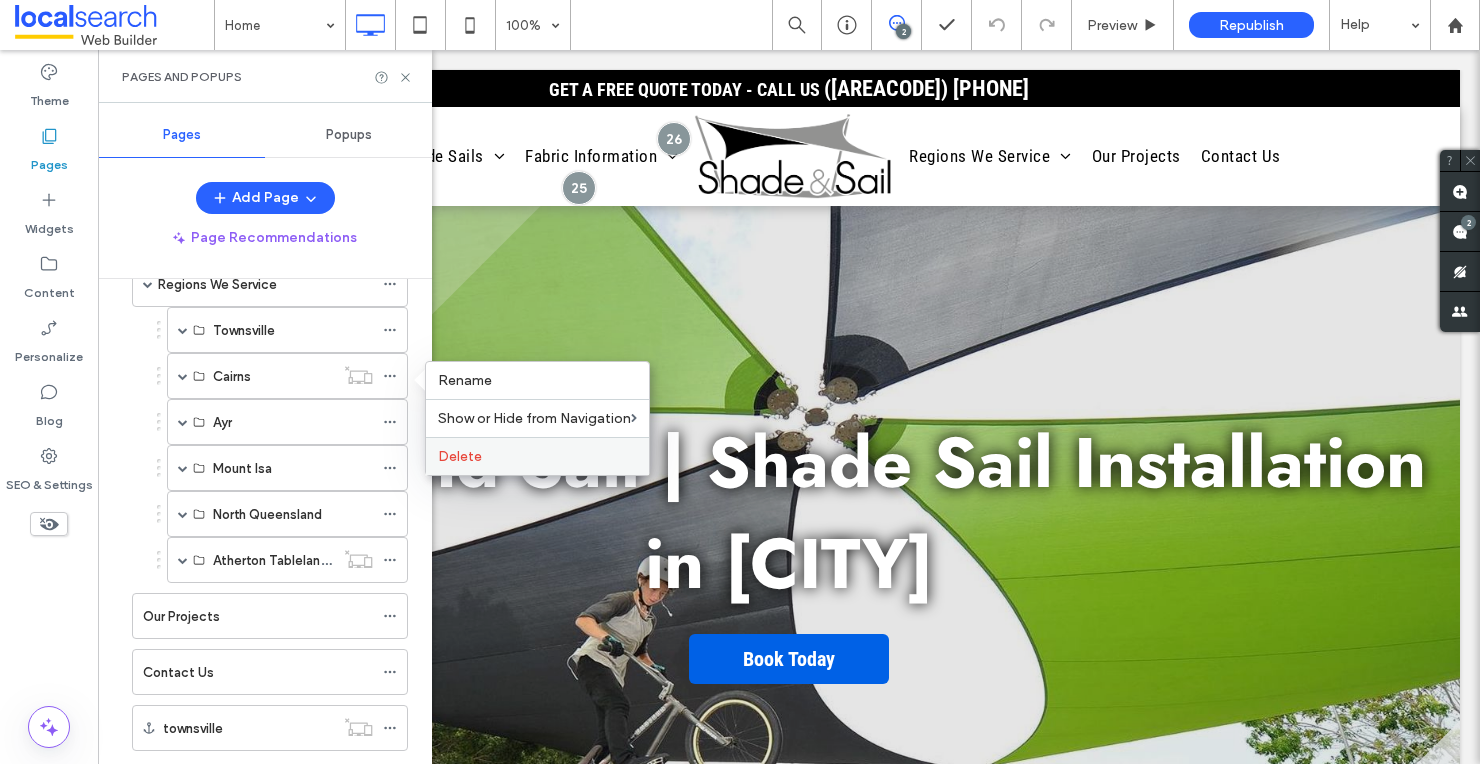 click on "Delete" at bounding box center [460, 456] 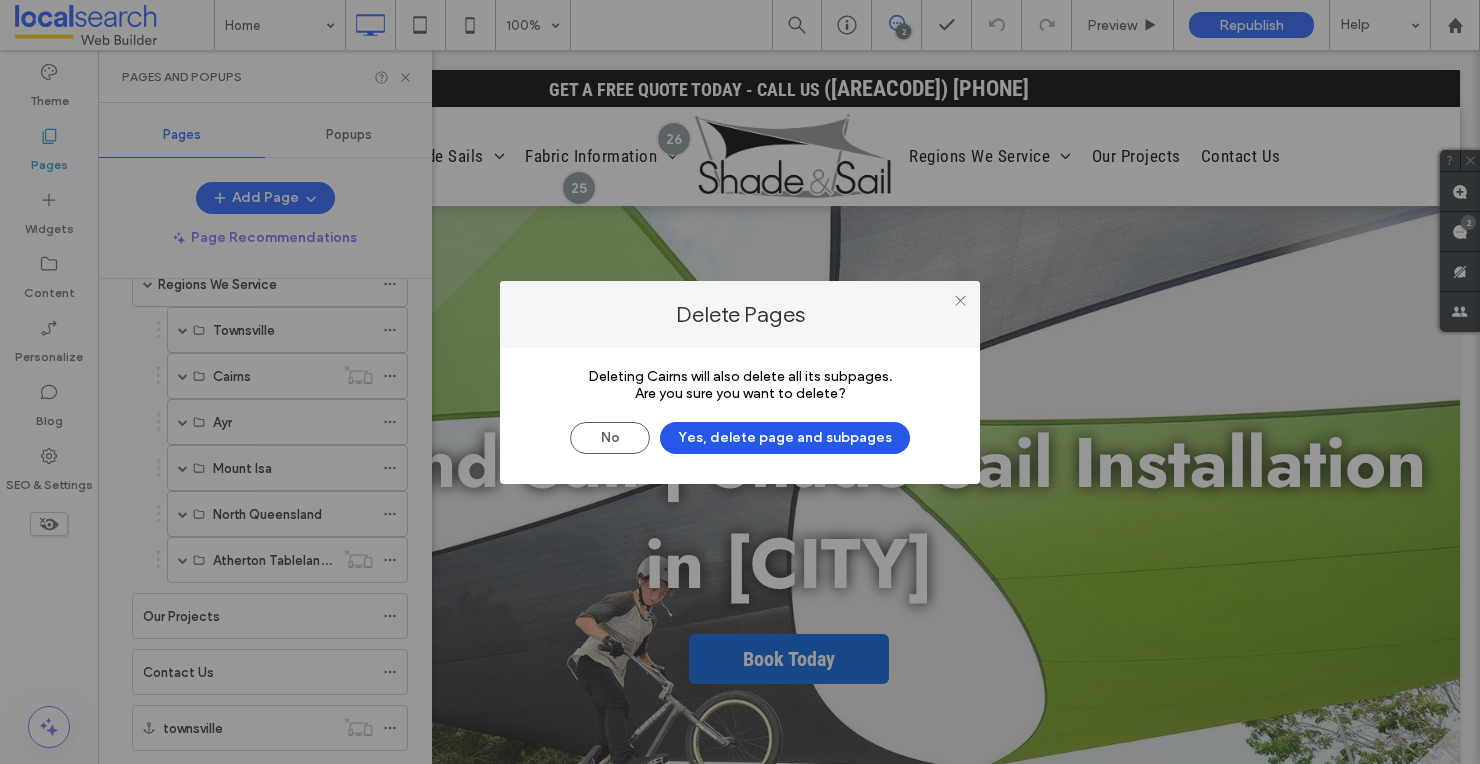 click on "Yes, delete page and subpages" at bounding box center [785, 438] 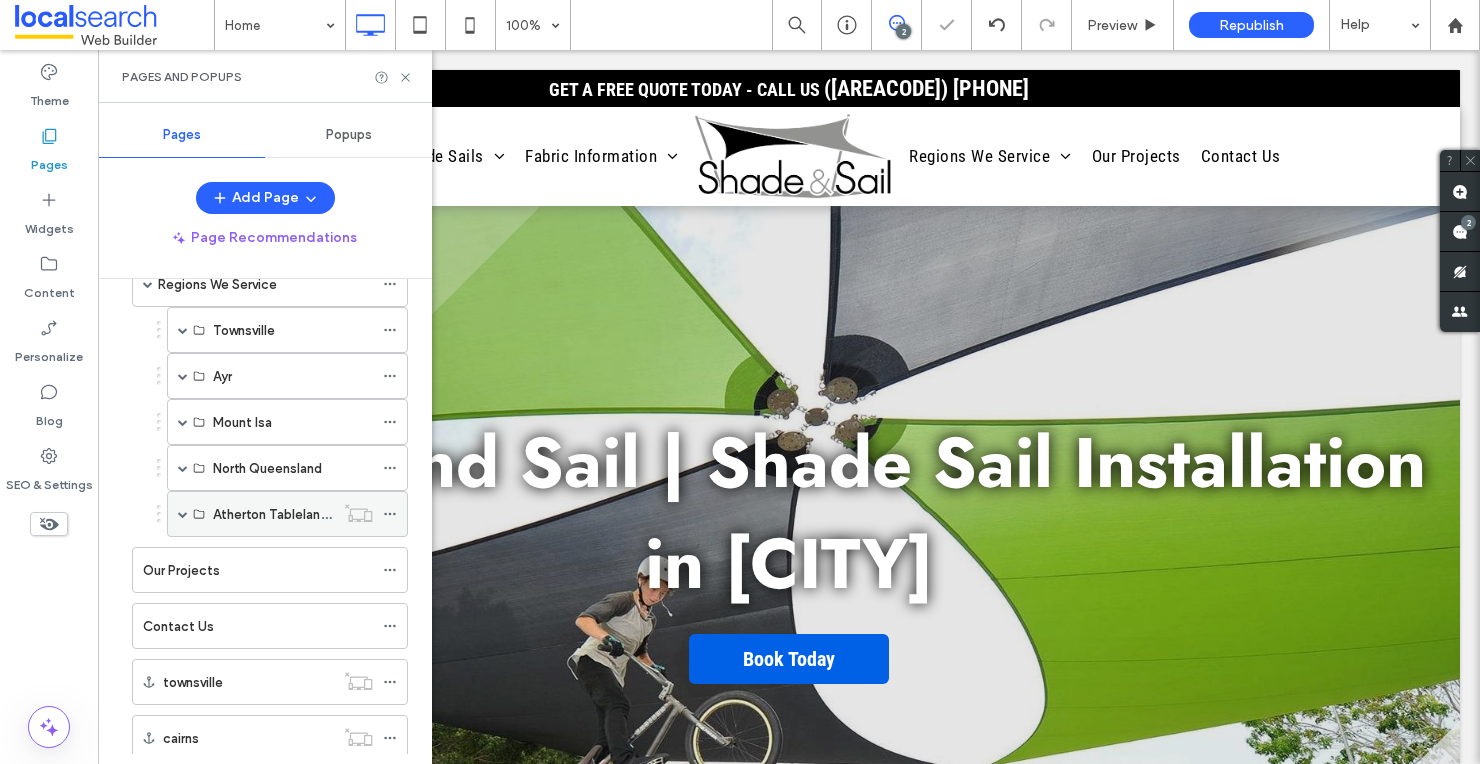 click 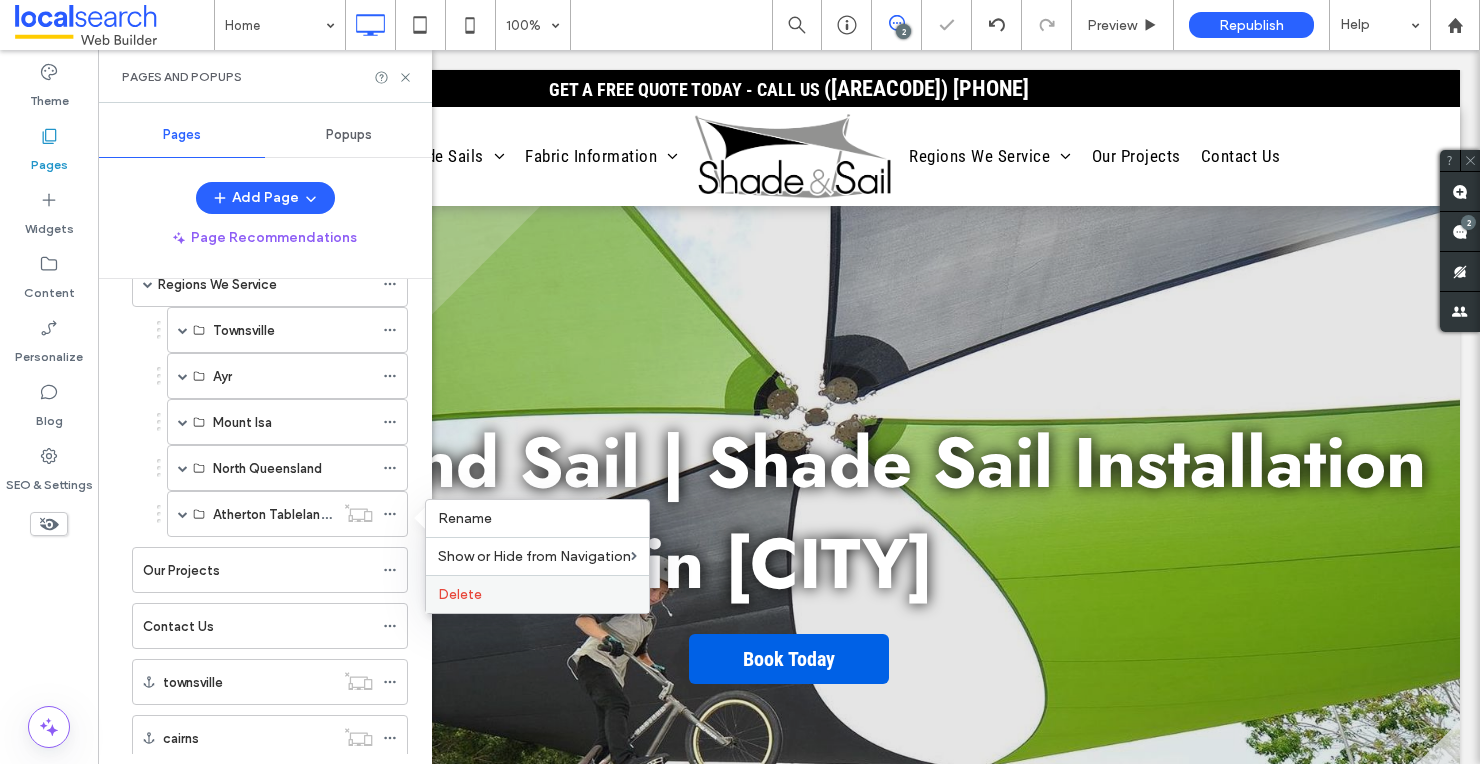 click on "Delete" at bounding box center [460, 594] 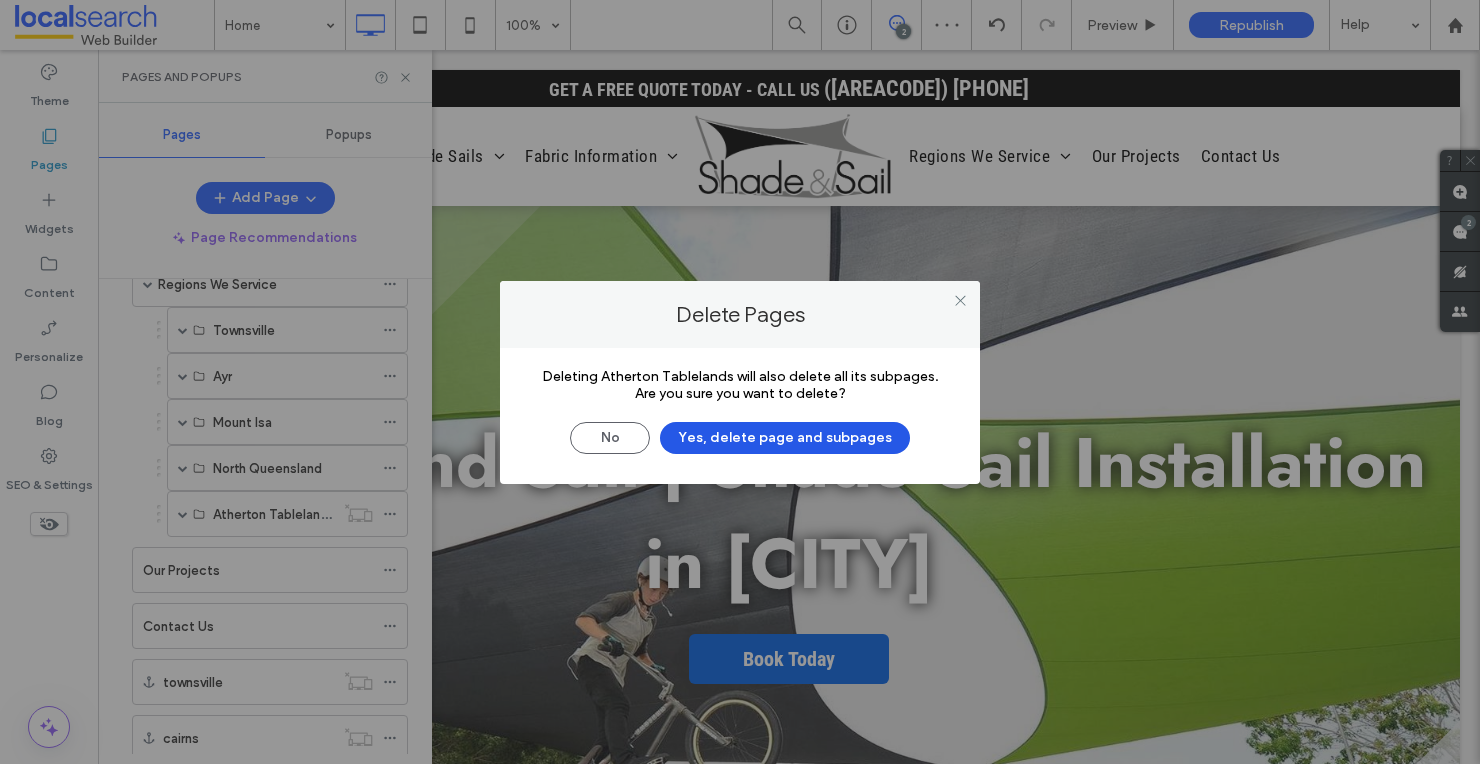 click on "Yes, delete page and subpages" at bounding box center (785, 438) 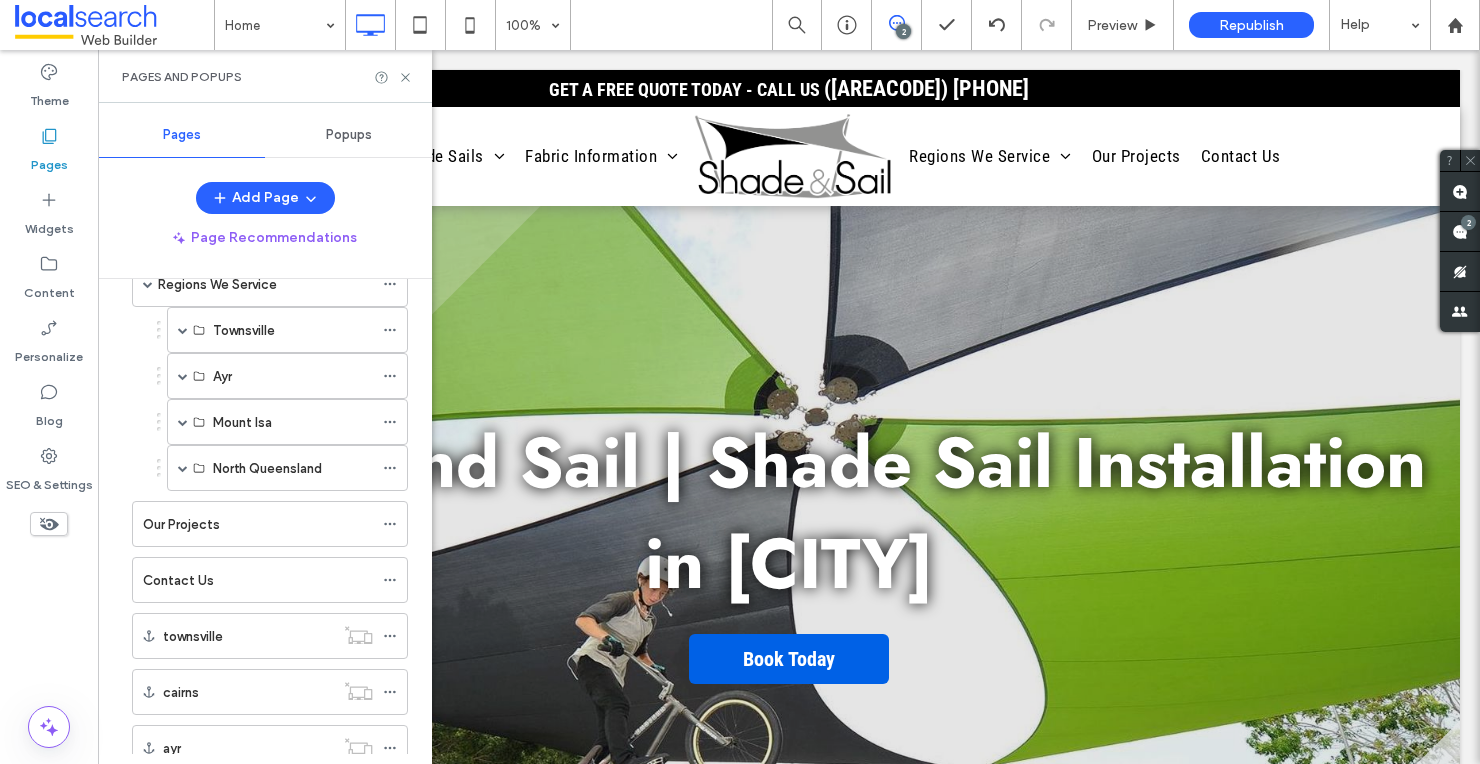 scroll, scrollTop: 0, scrollLeft: 0, axis: both 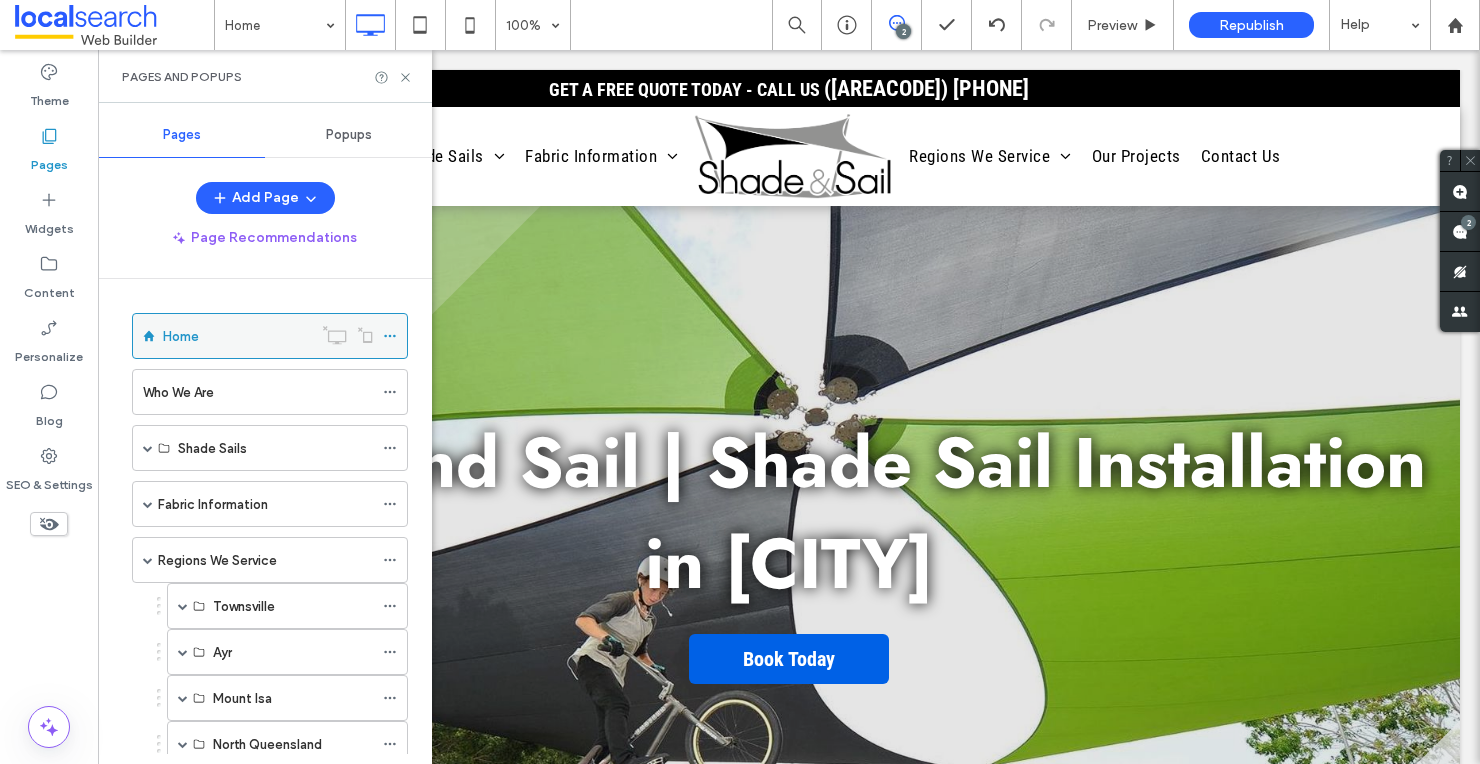 click 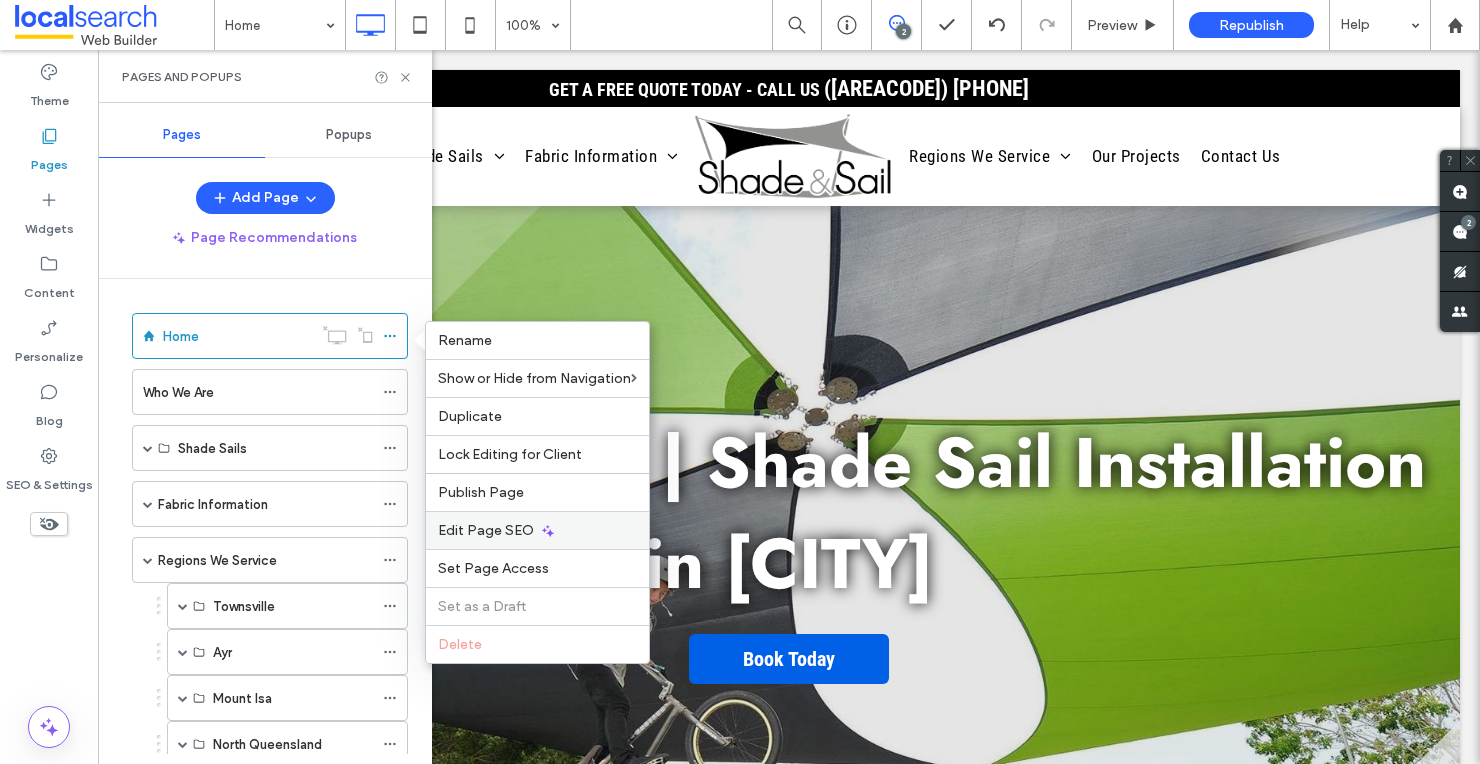 click on "Edit Page SEO" at bounding box center [537, 530] 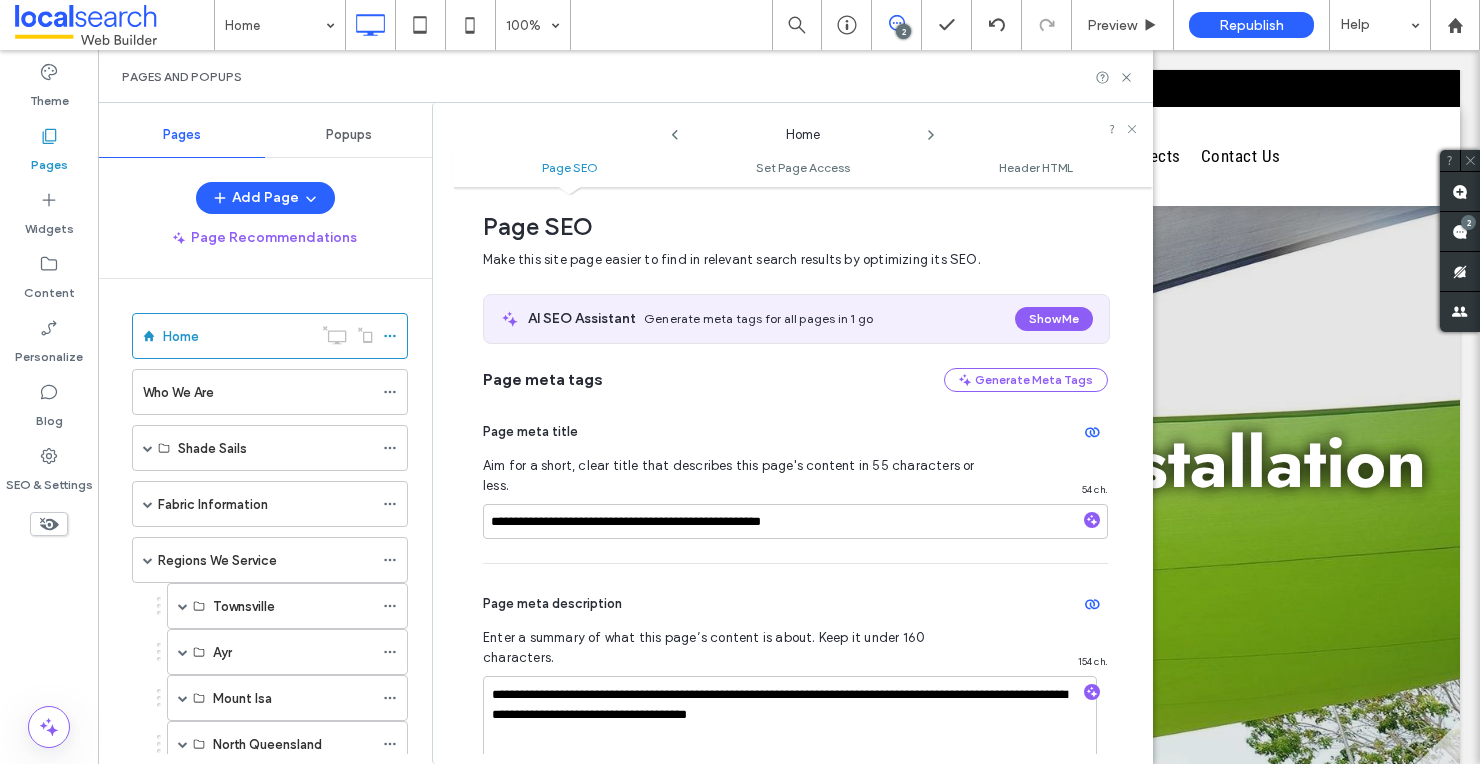 scroll, scrollTop: 57, scrollLeft: 0, axis: vertical 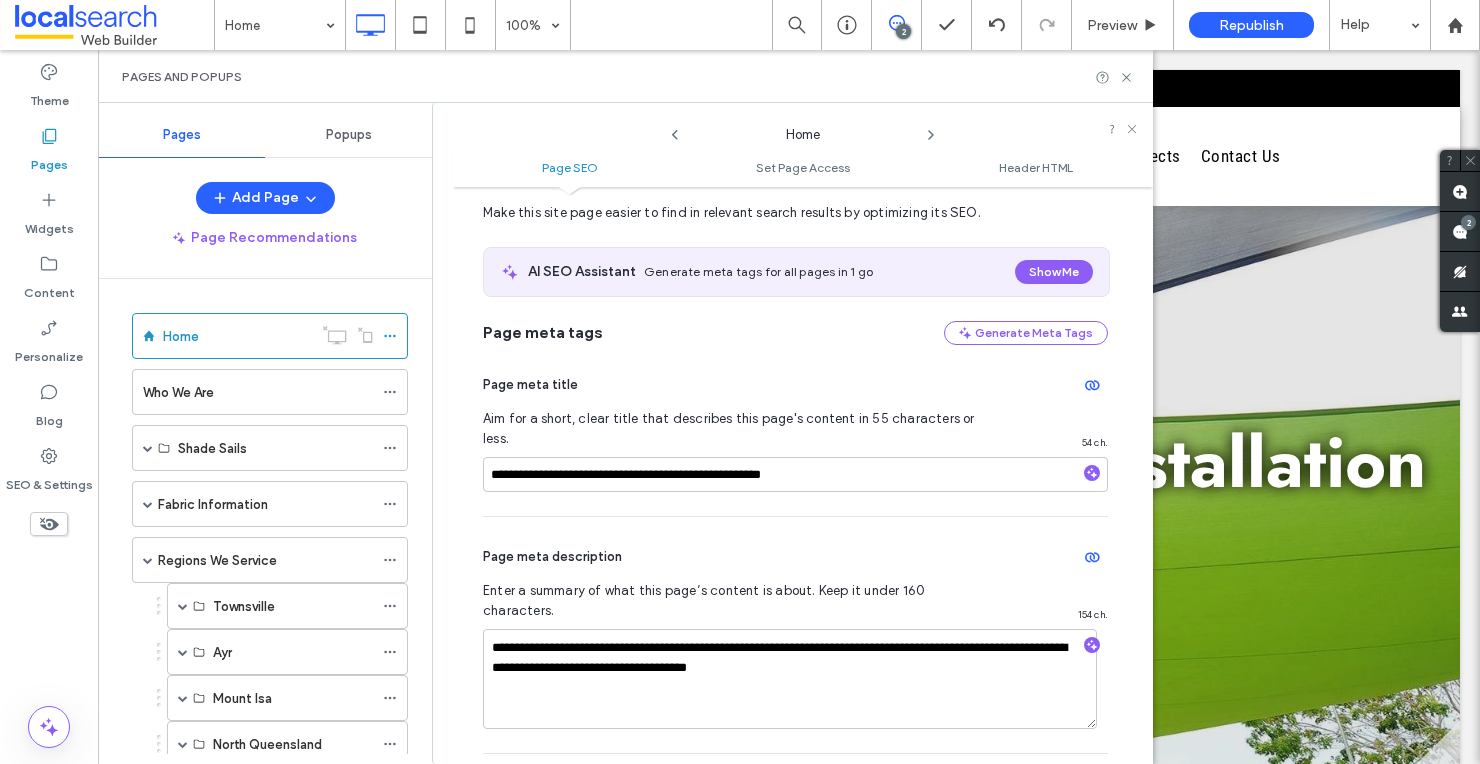 click 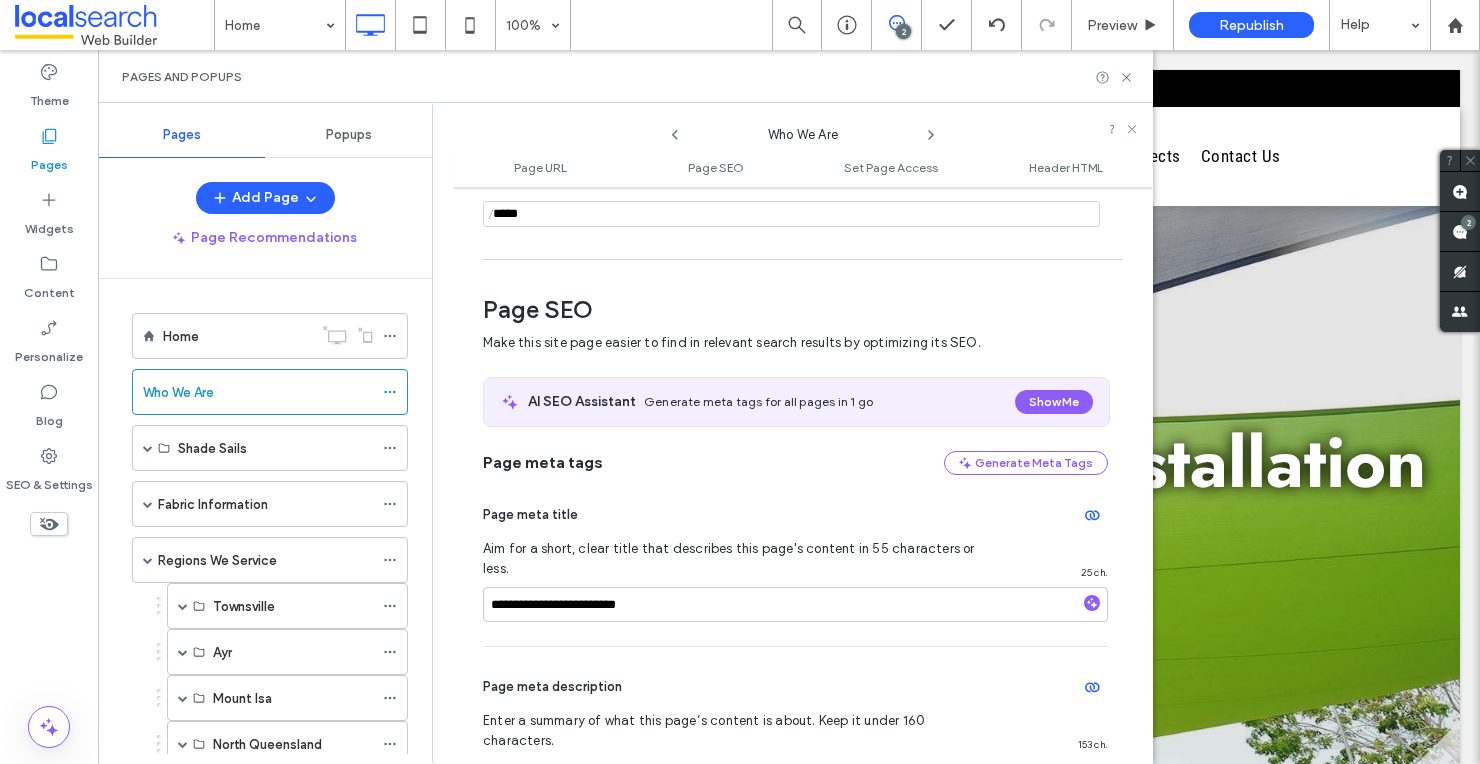 scroll, scrollTop: 274, scrollLeft: 0, axis: vertical 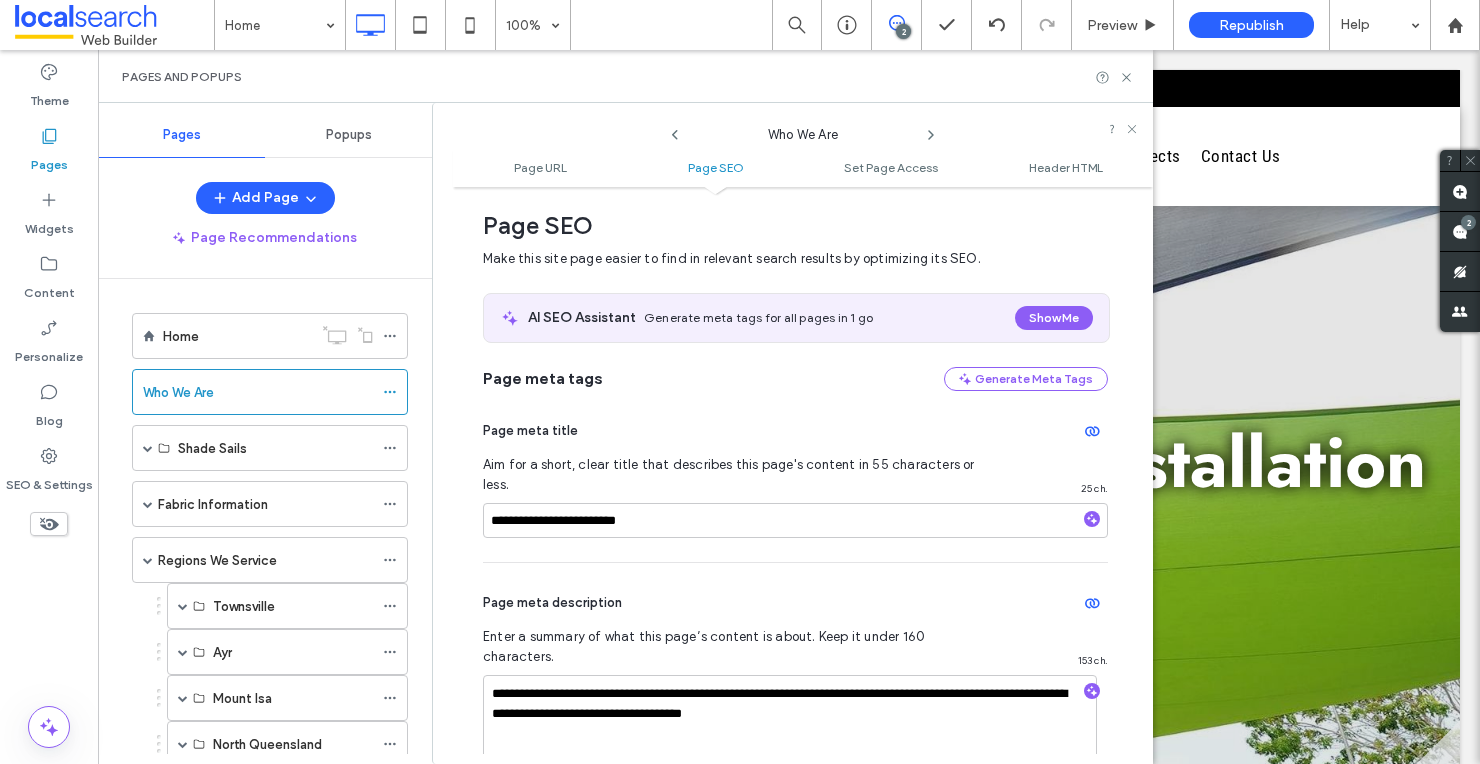 click 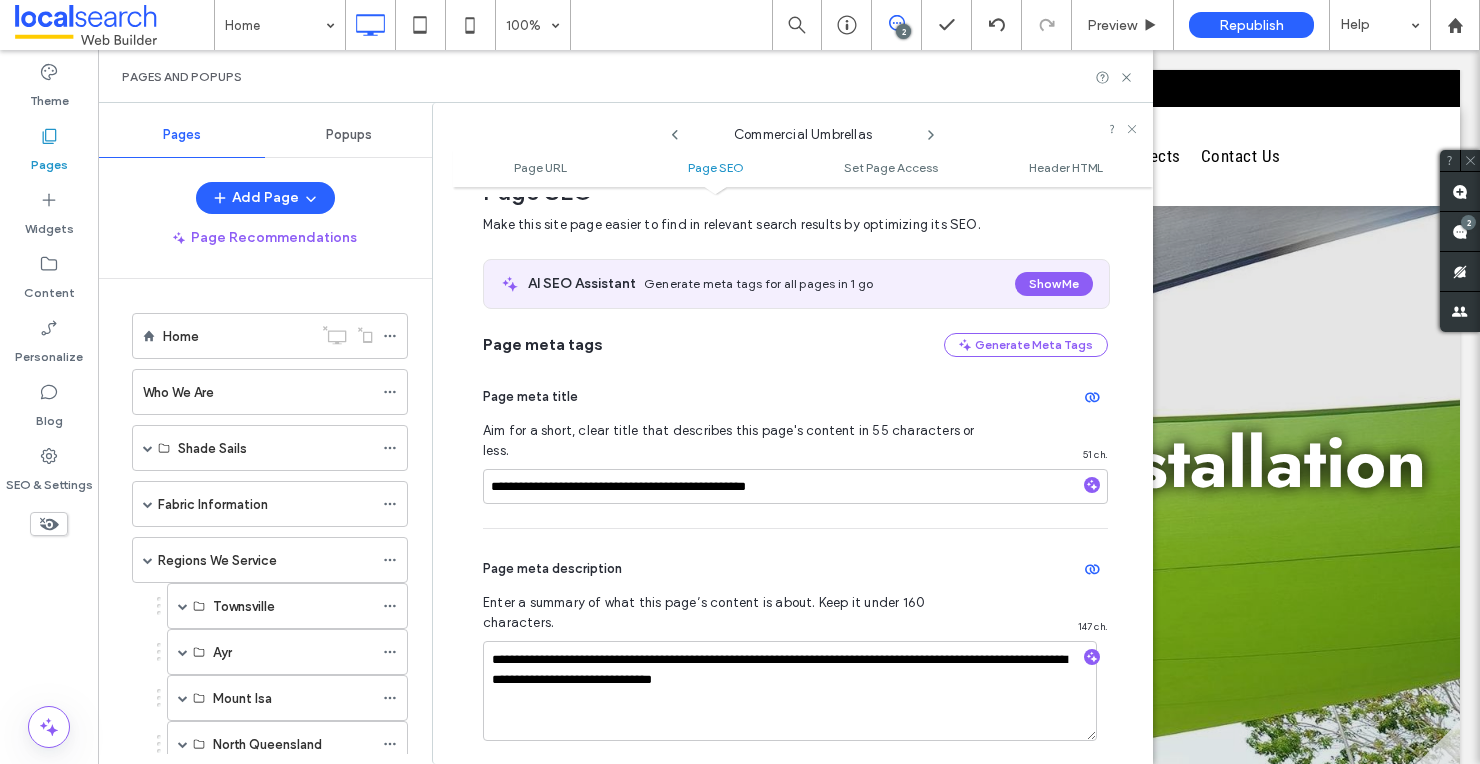 scroll, scrollTop: 314, scrollLeft: 0, axis: vertical 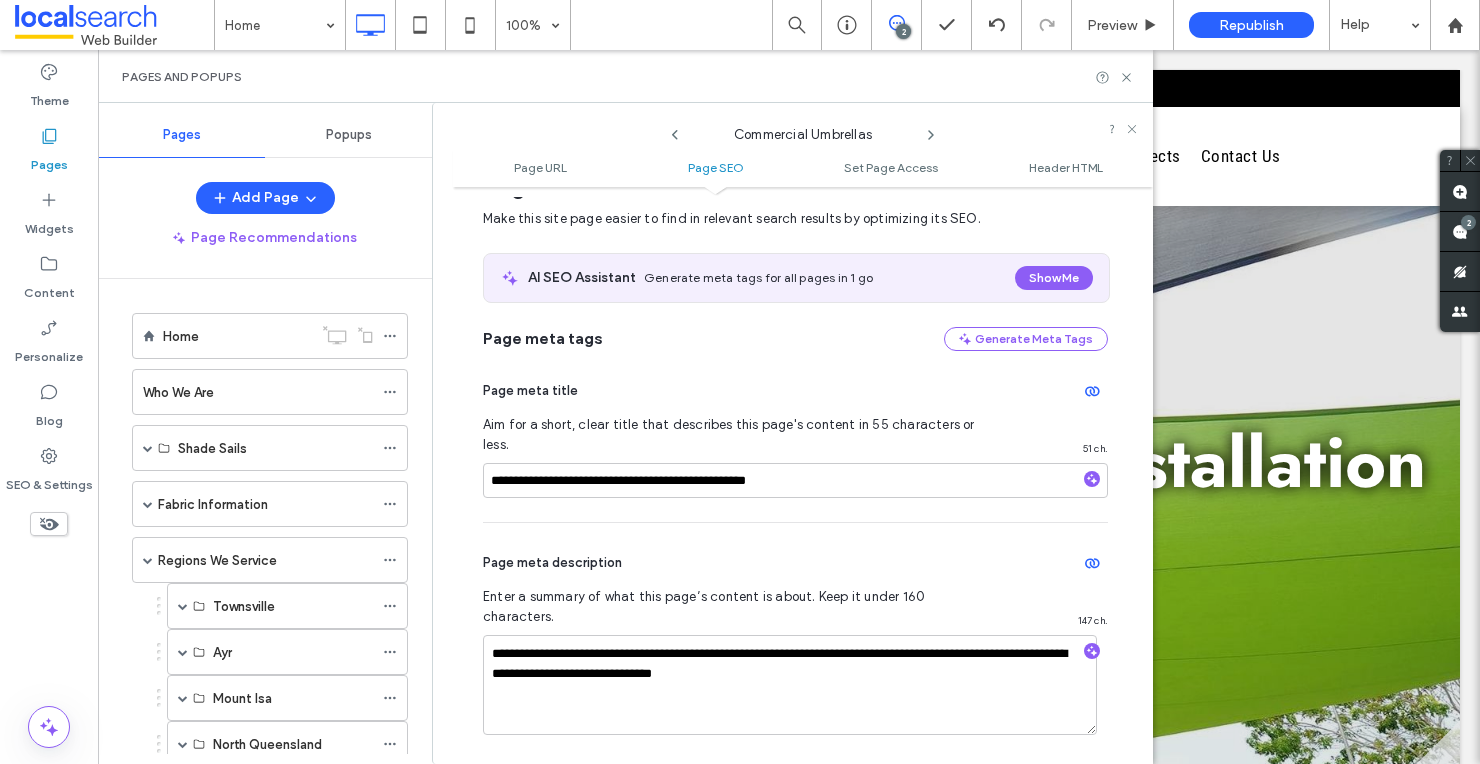 drag, startPoint x: 929, startPoint y: 133, endPoint x: 117, endPoint y: 261, distance: 822.02673 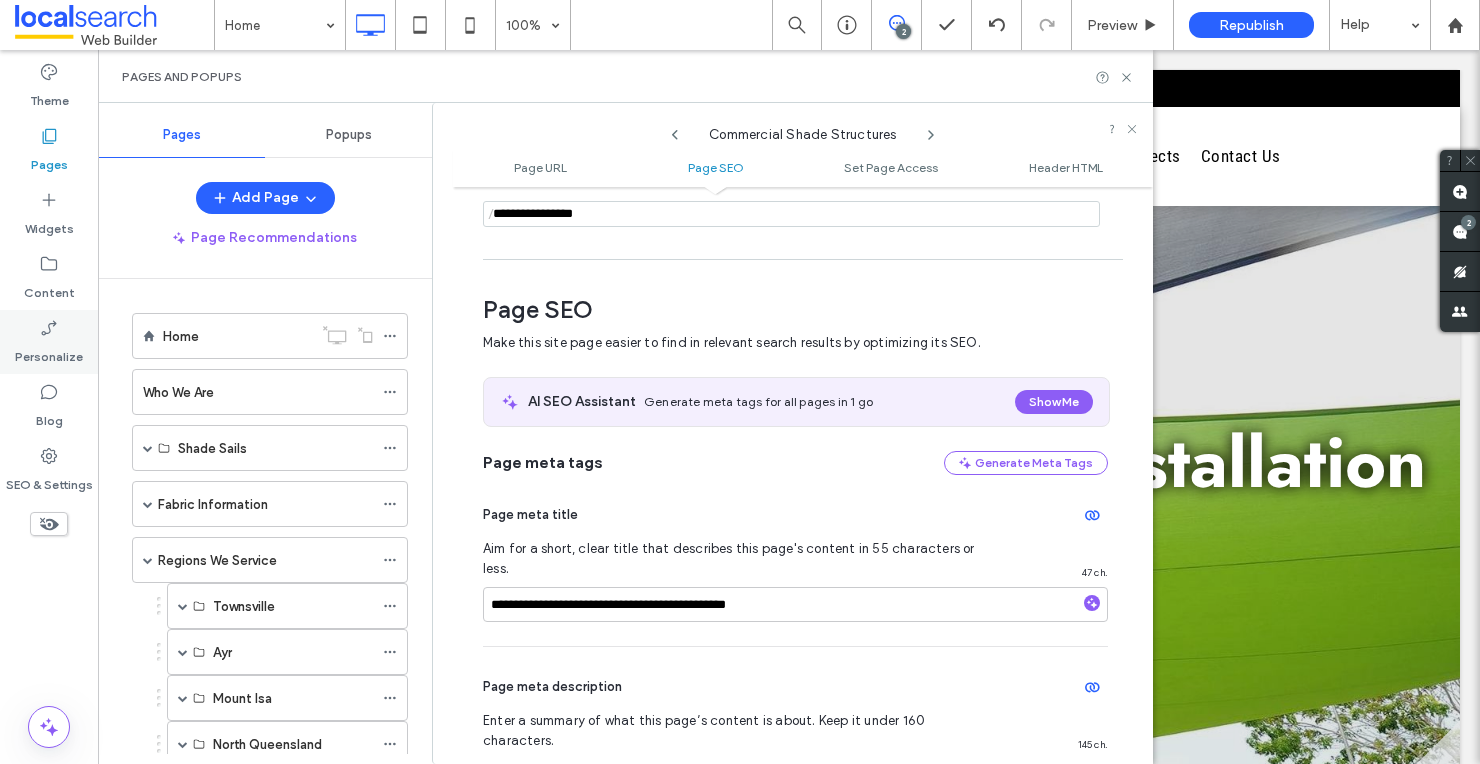 scroll, scrollTop: 274, scrollLeft: 0, axis: vertical 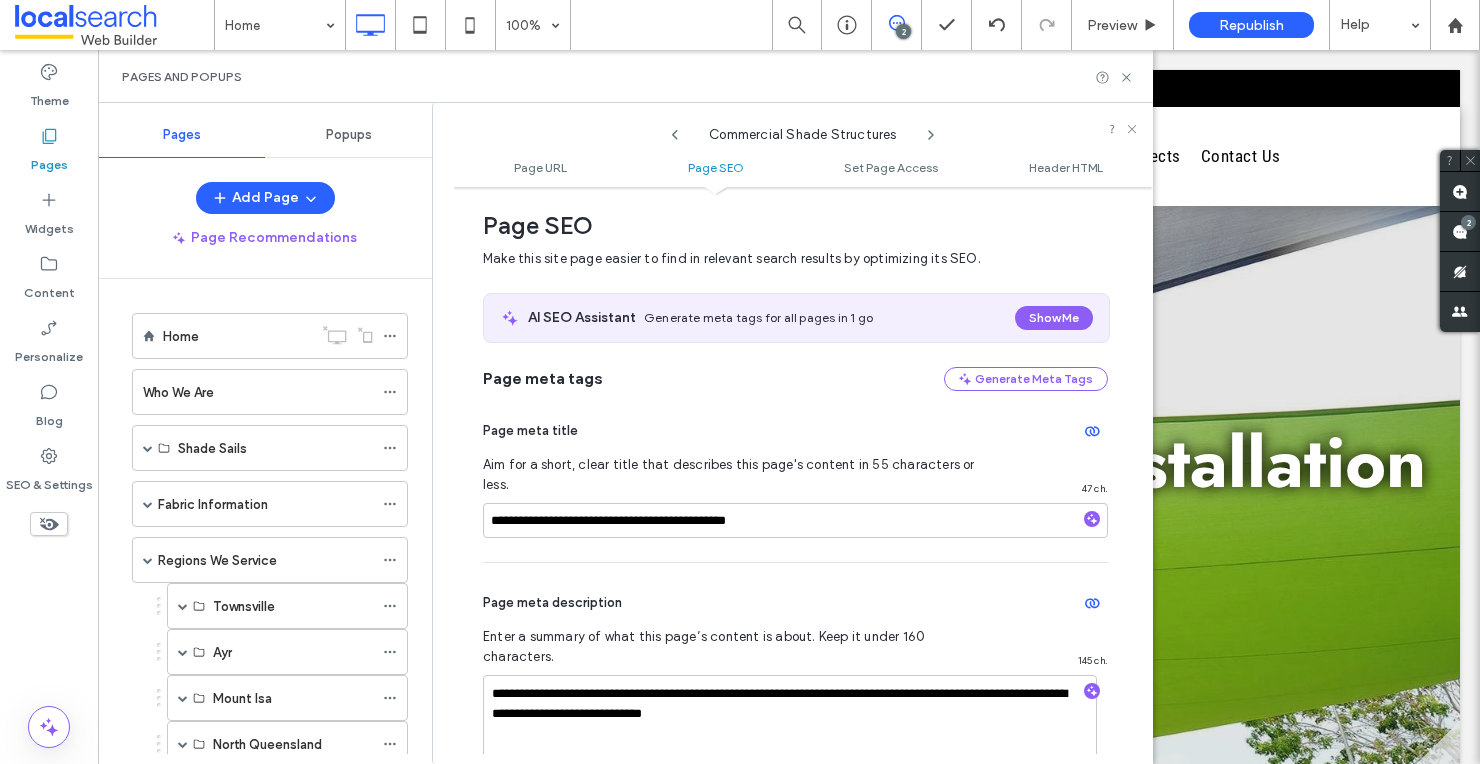 click 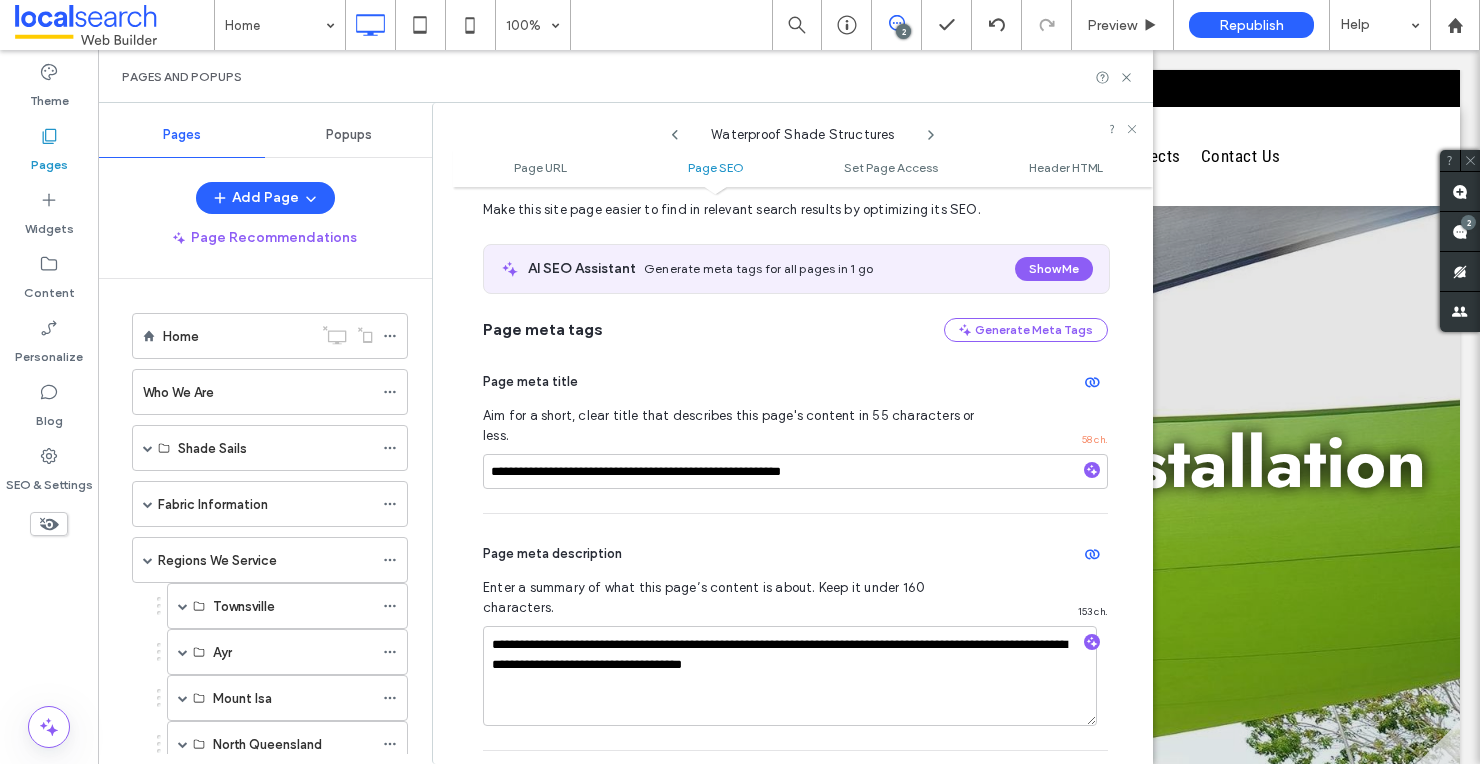scroll, scrollTop: 328, scrollLeft: 0, axis: vertical 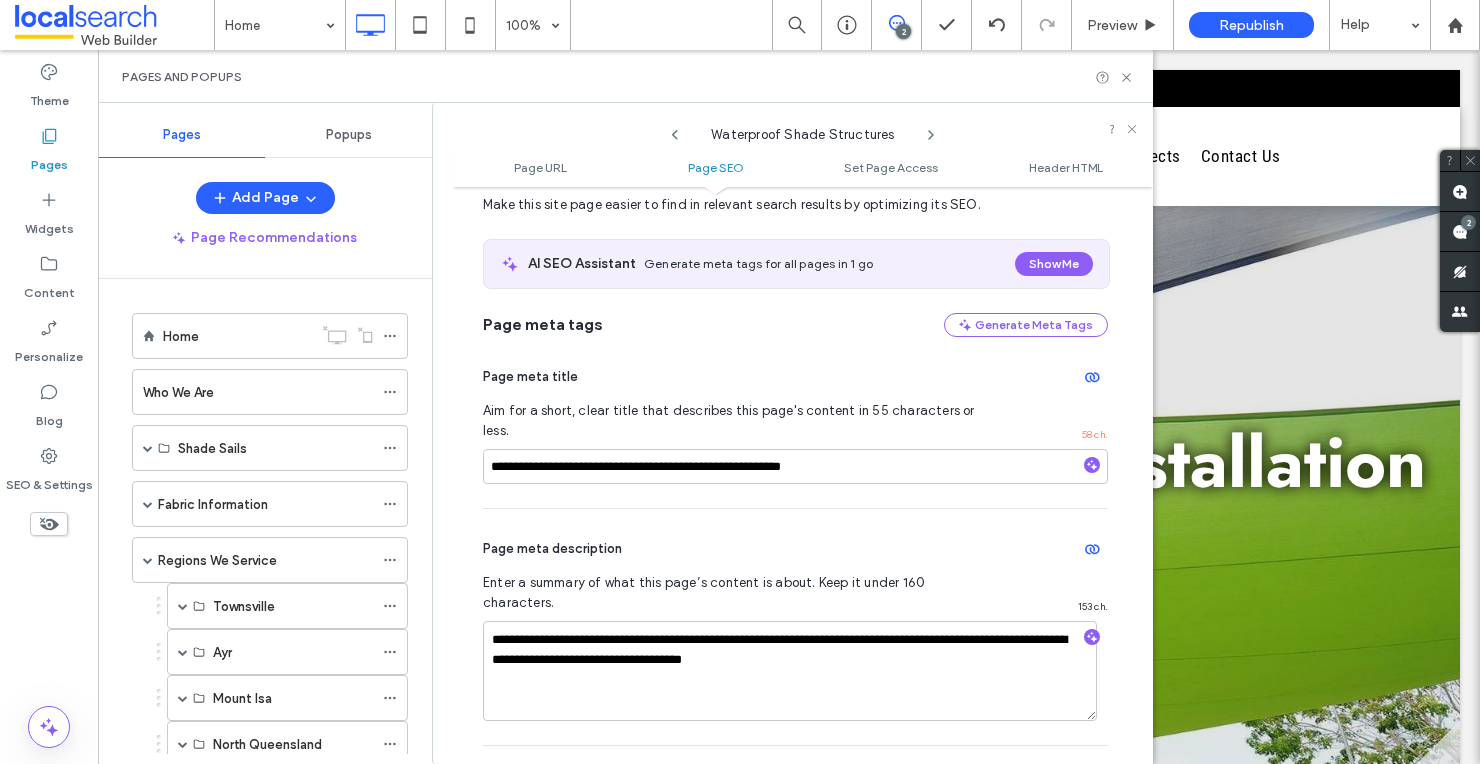 click 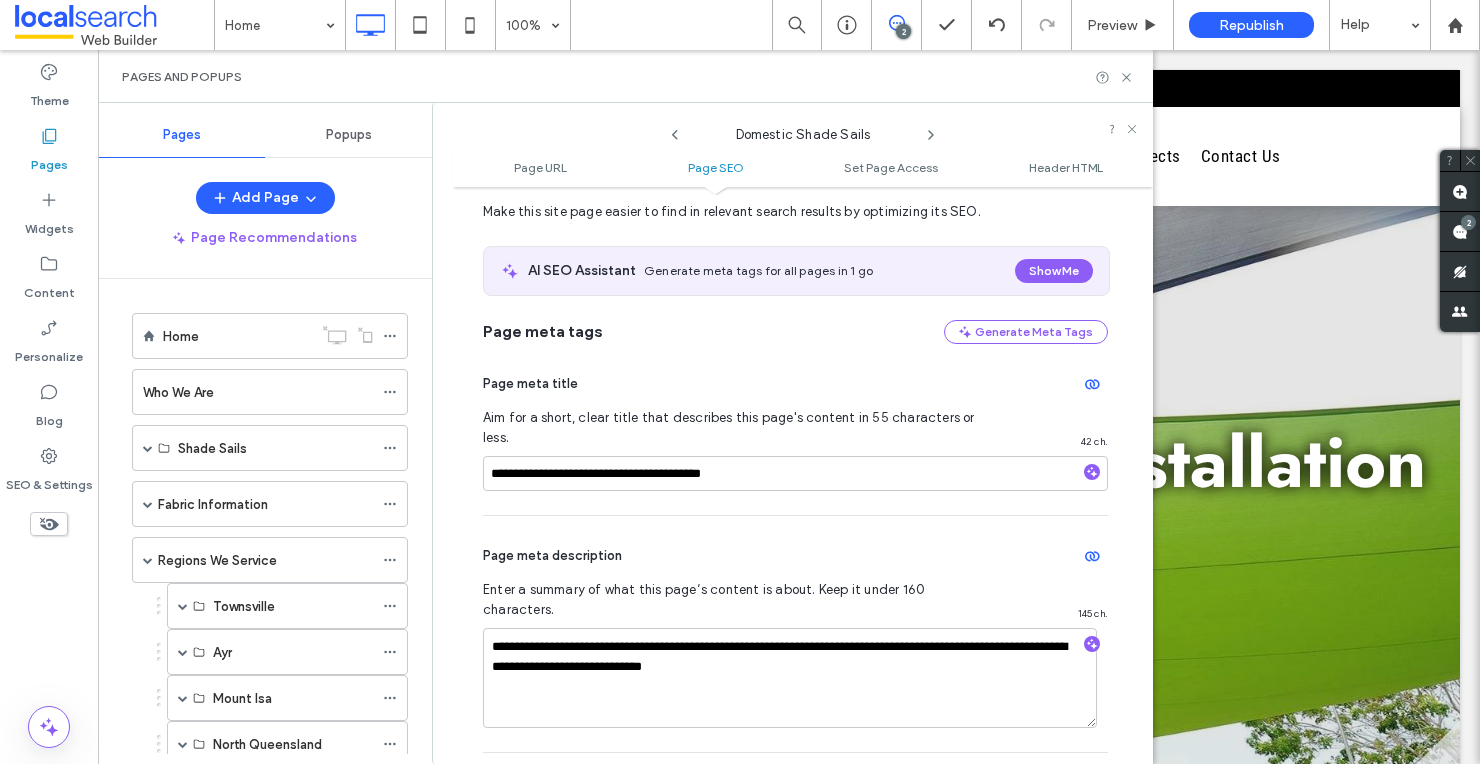 scroll, scrollTop: 351, scrollLeft: 0, axis: vertical 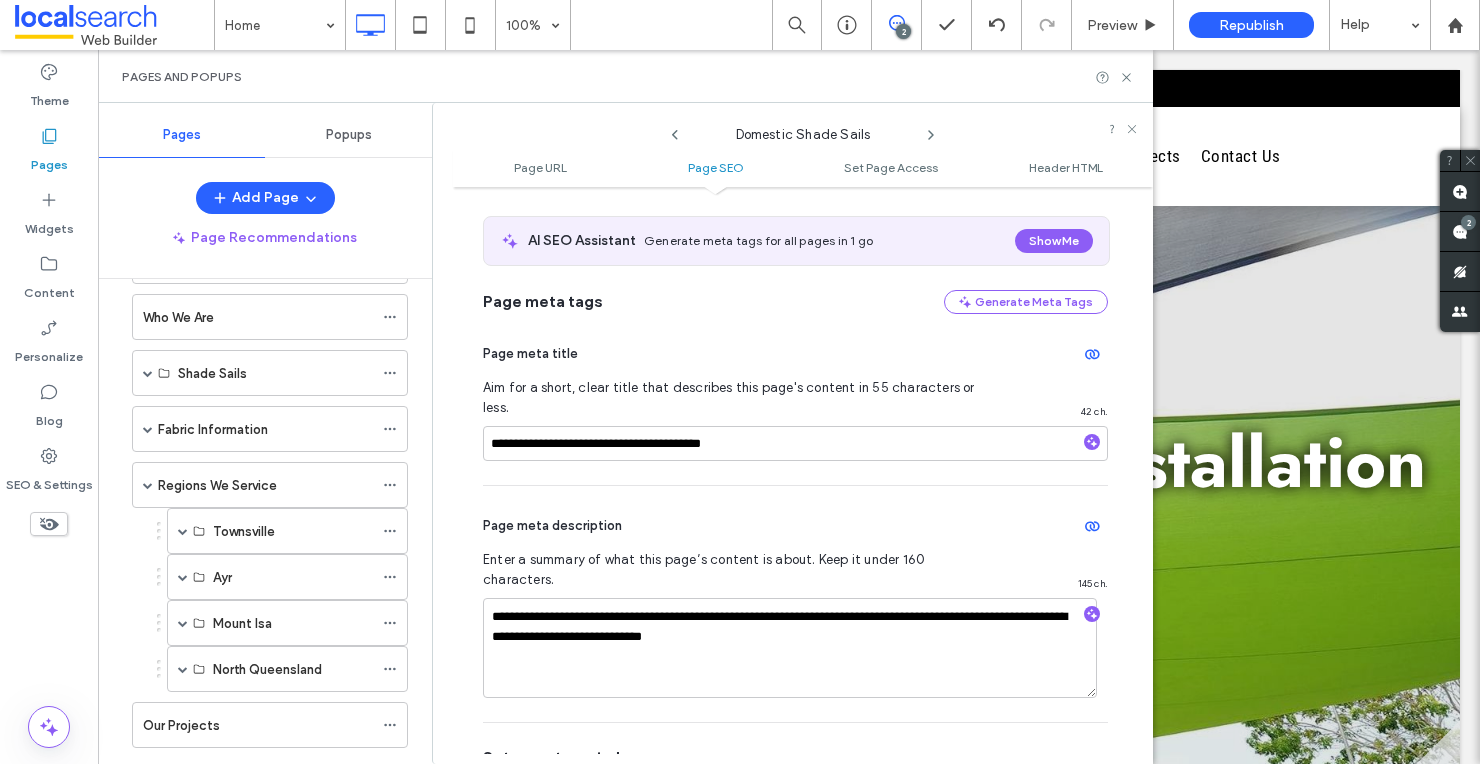 click 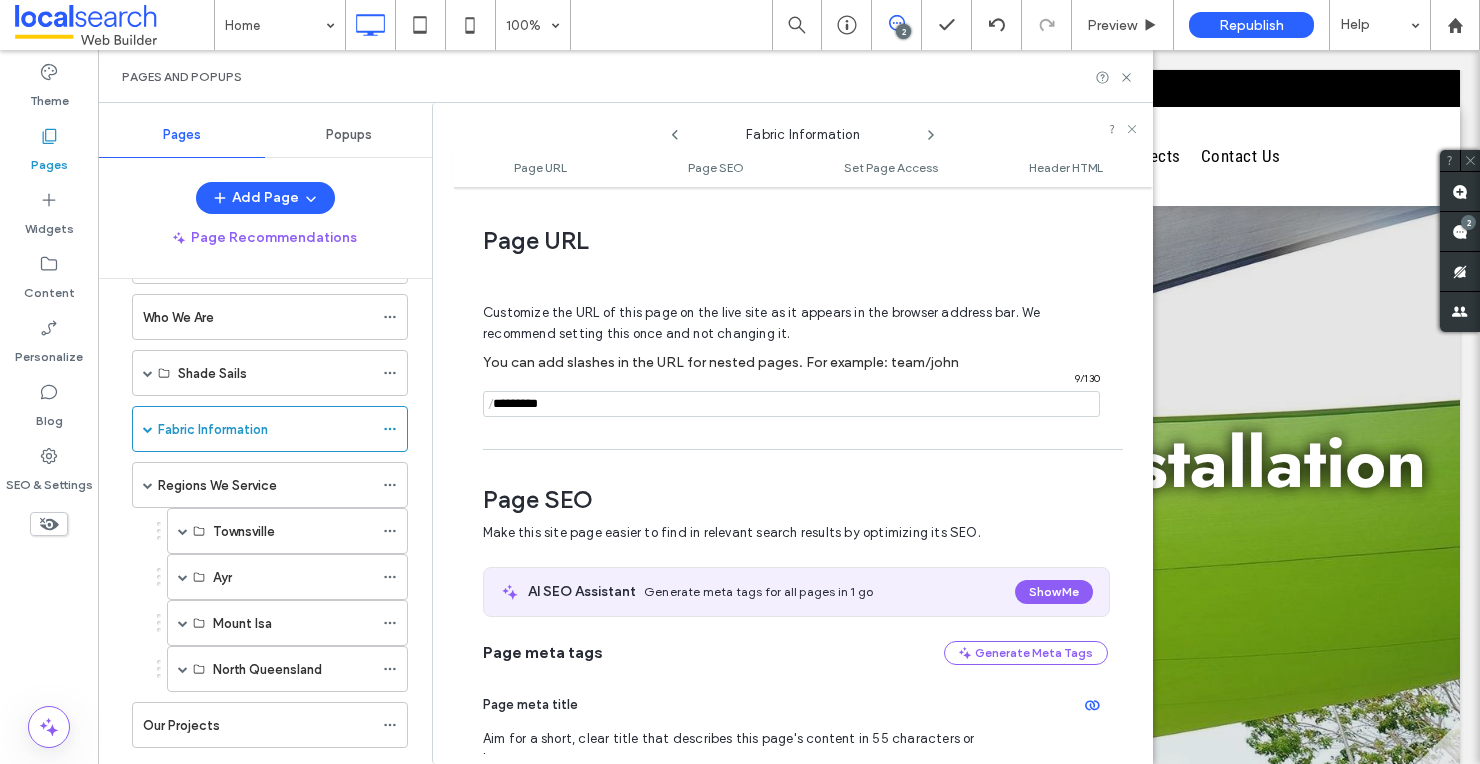 scroll, scrollTop: 274, scrollLeft: 0, axis: vertical 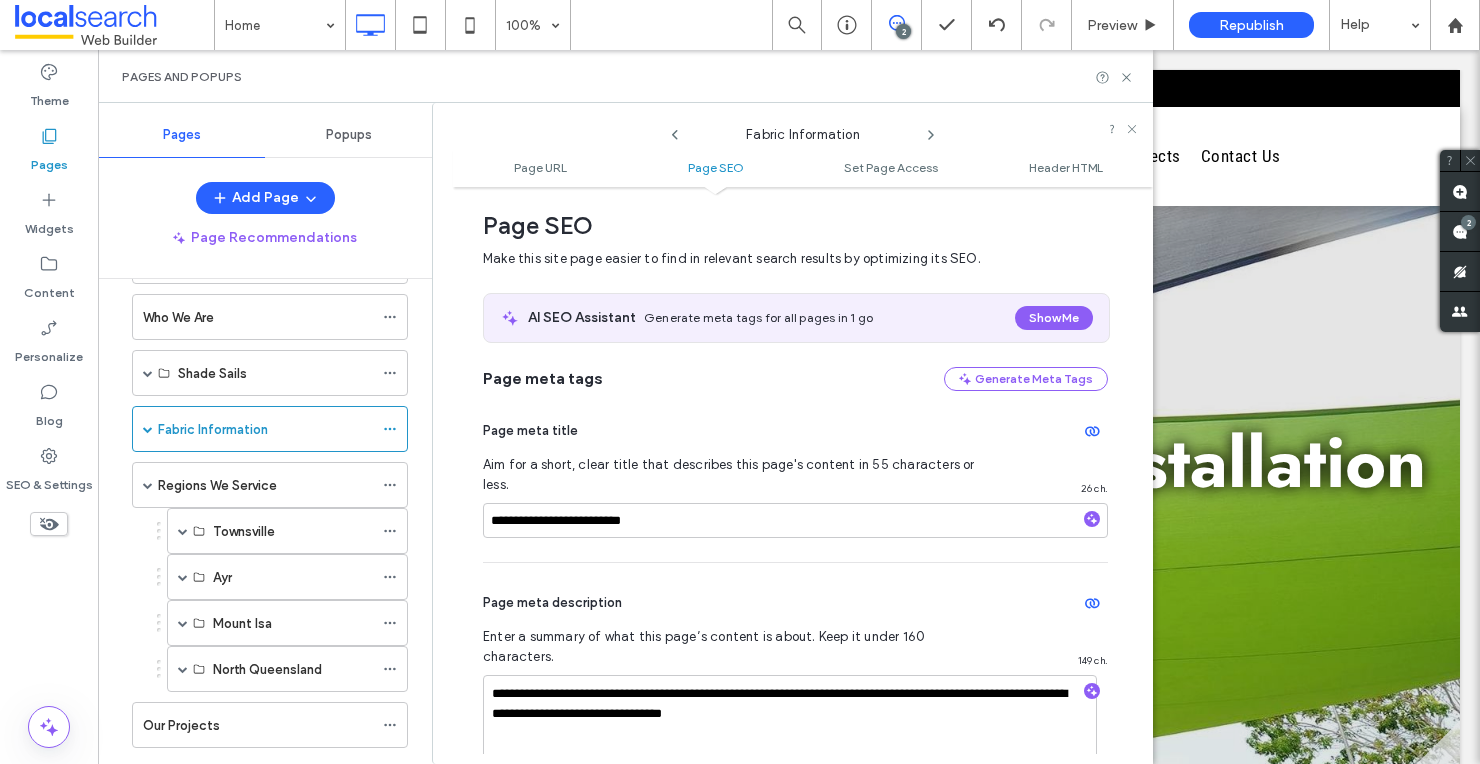 click 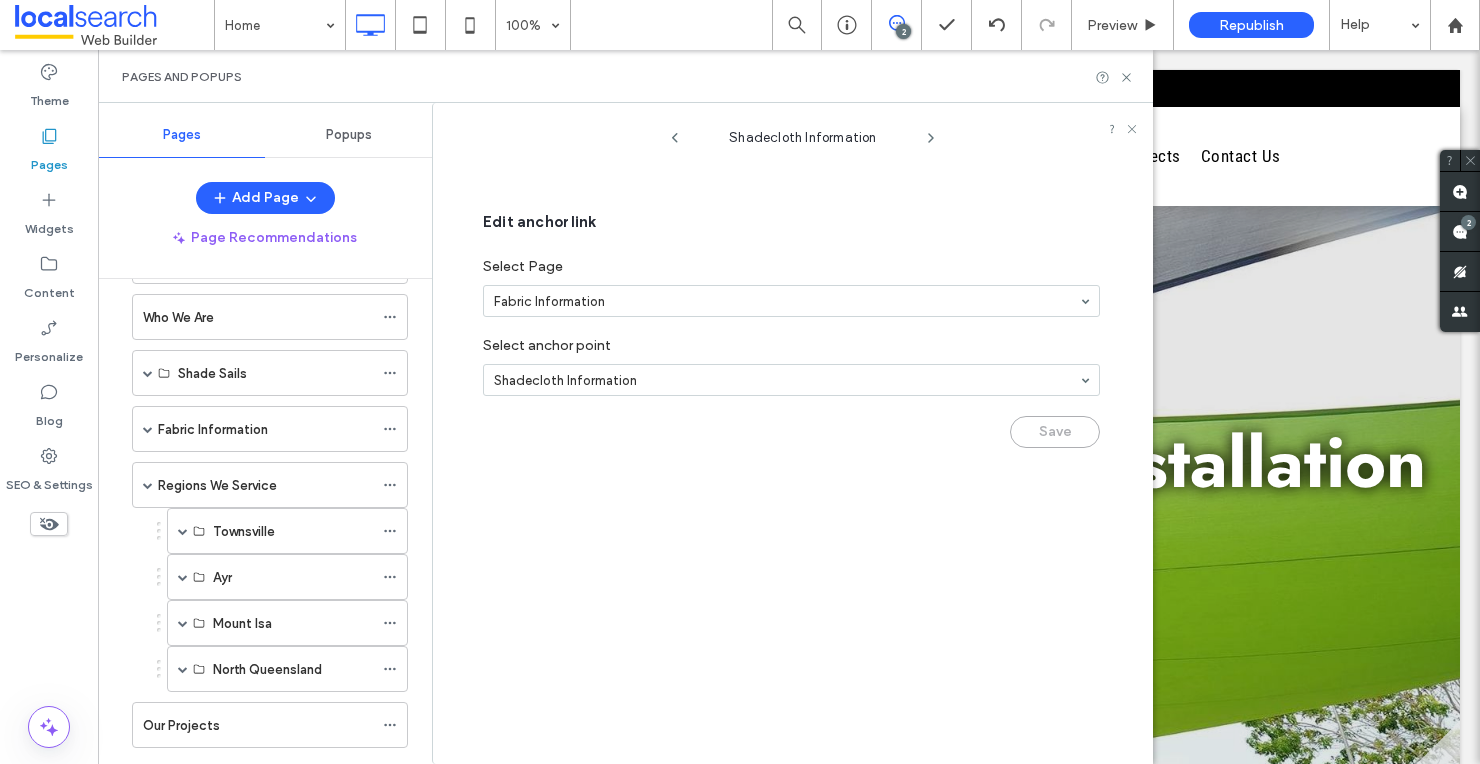 click 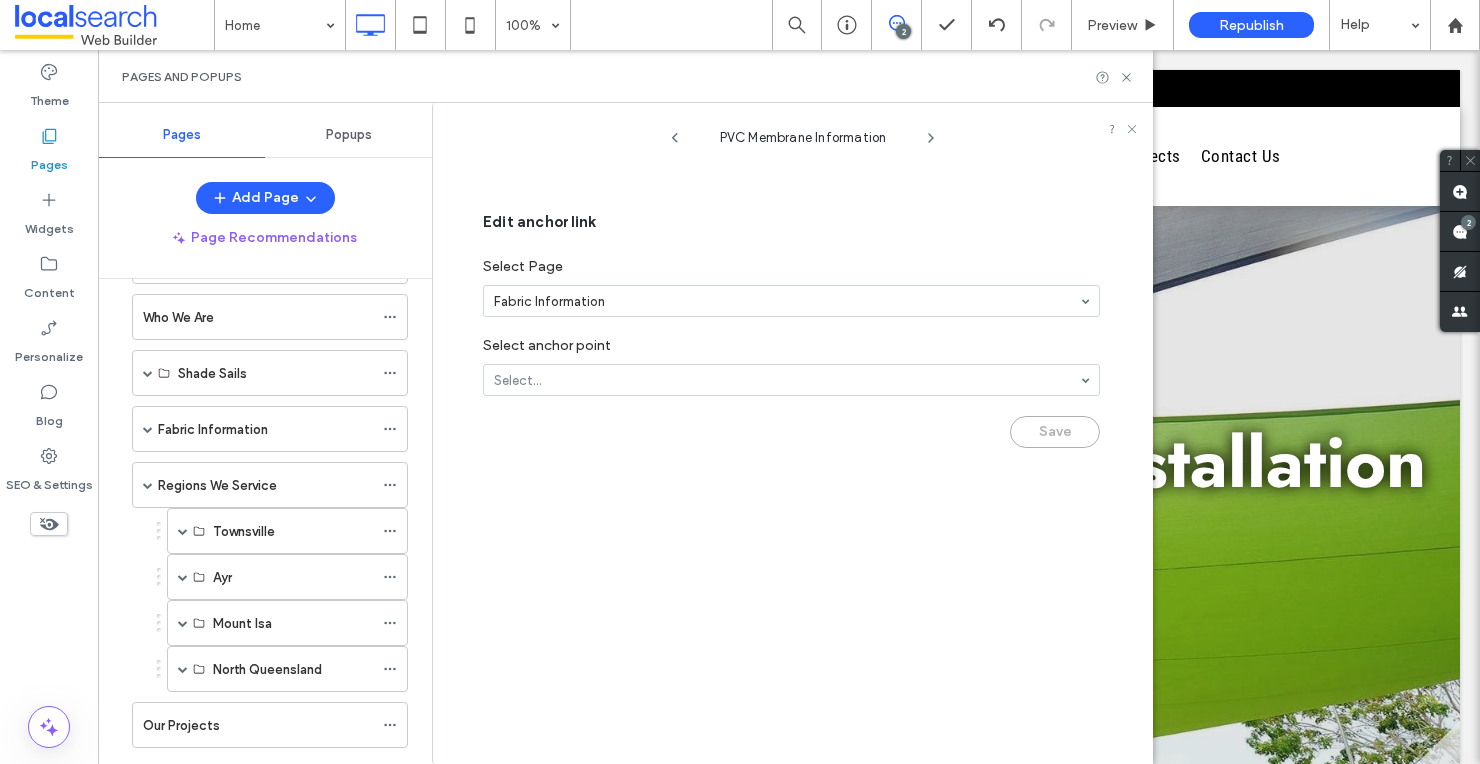 click 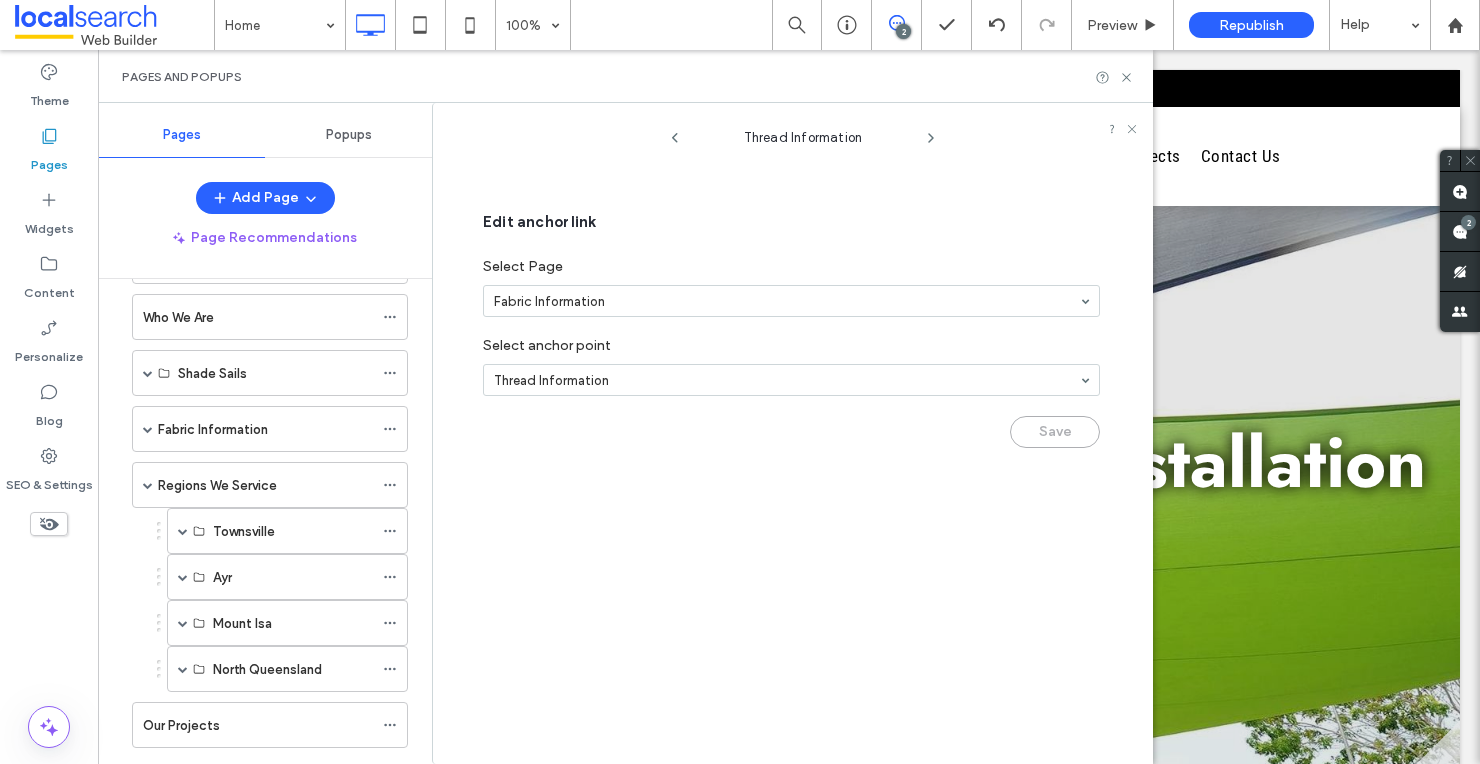 click 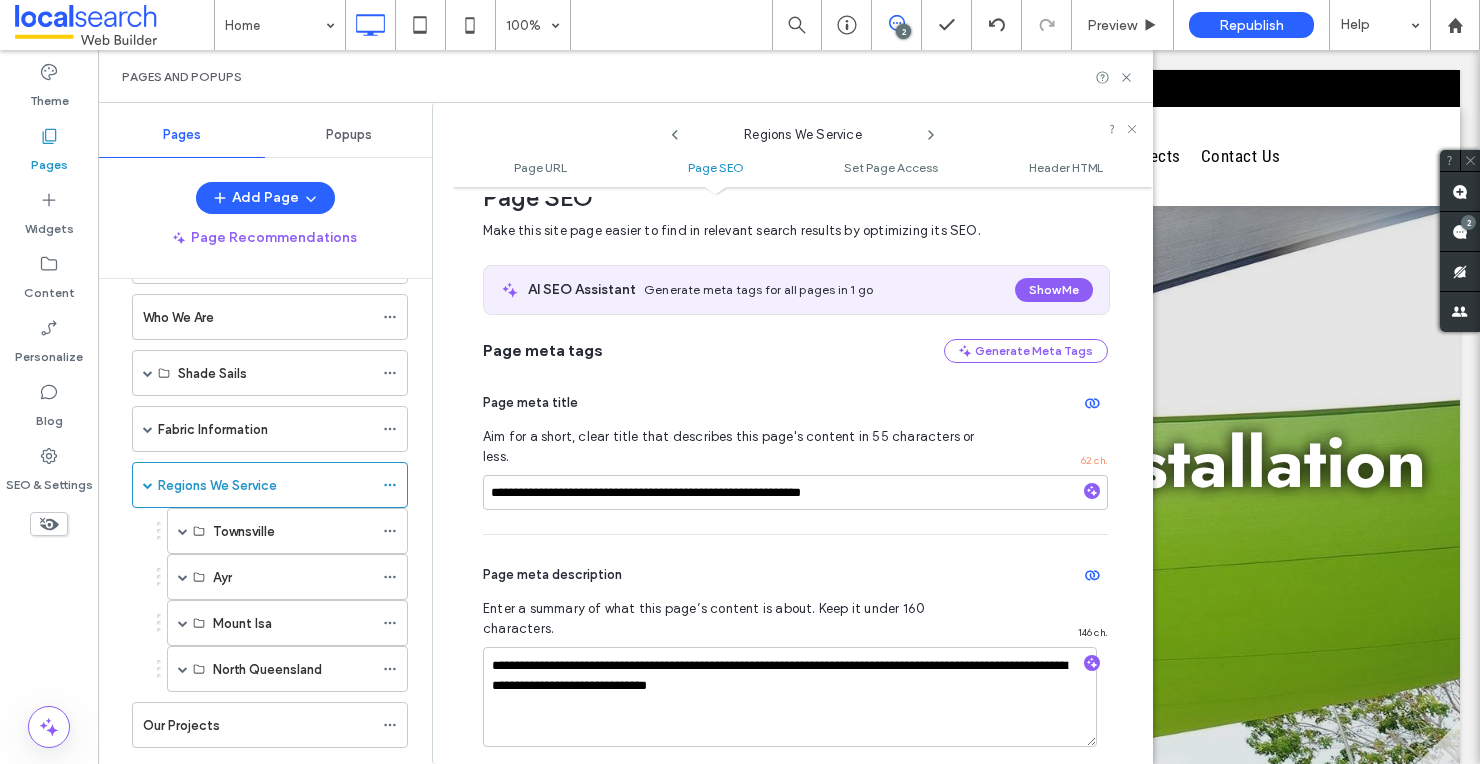scroll, scrollTop: 306, scrollLeft: 0, axis: vertical 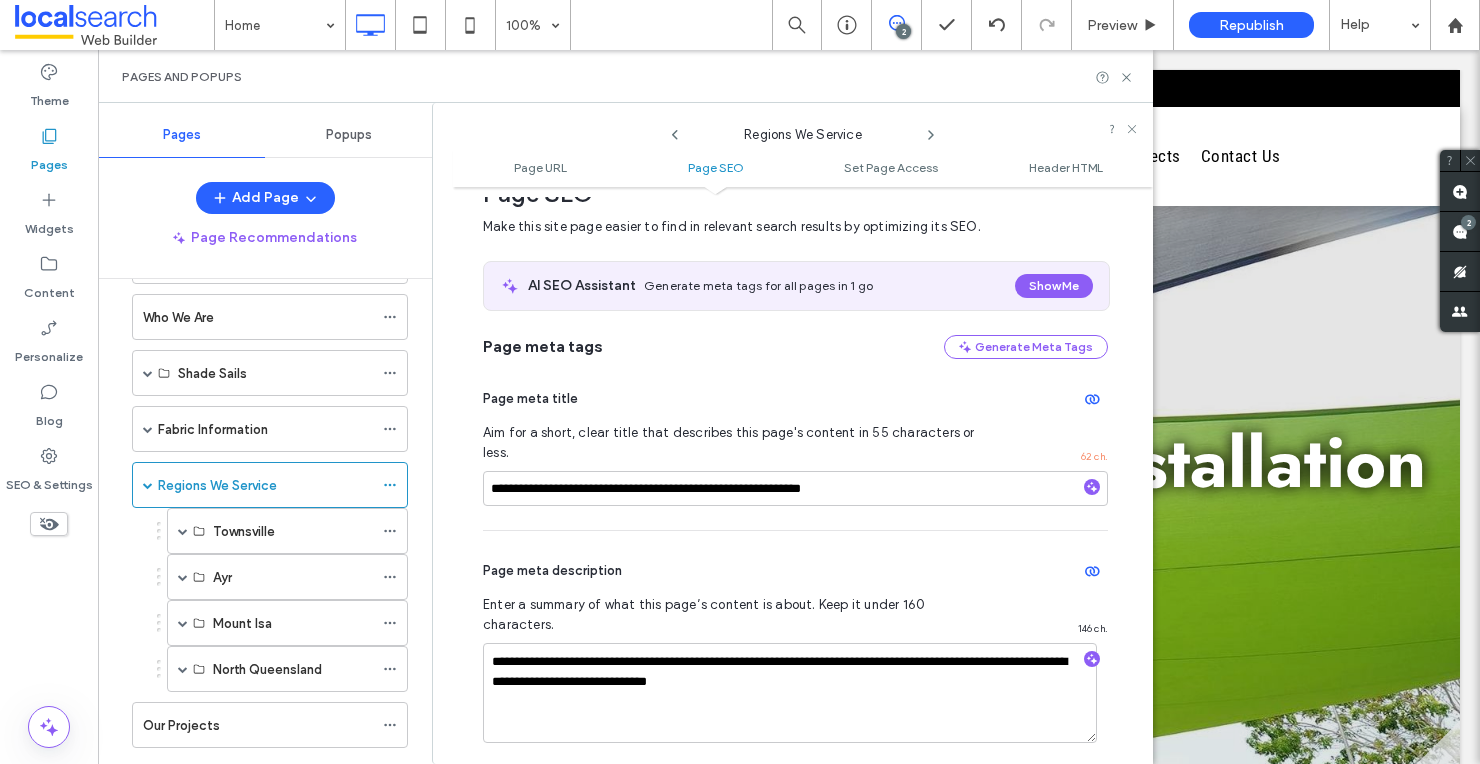 click 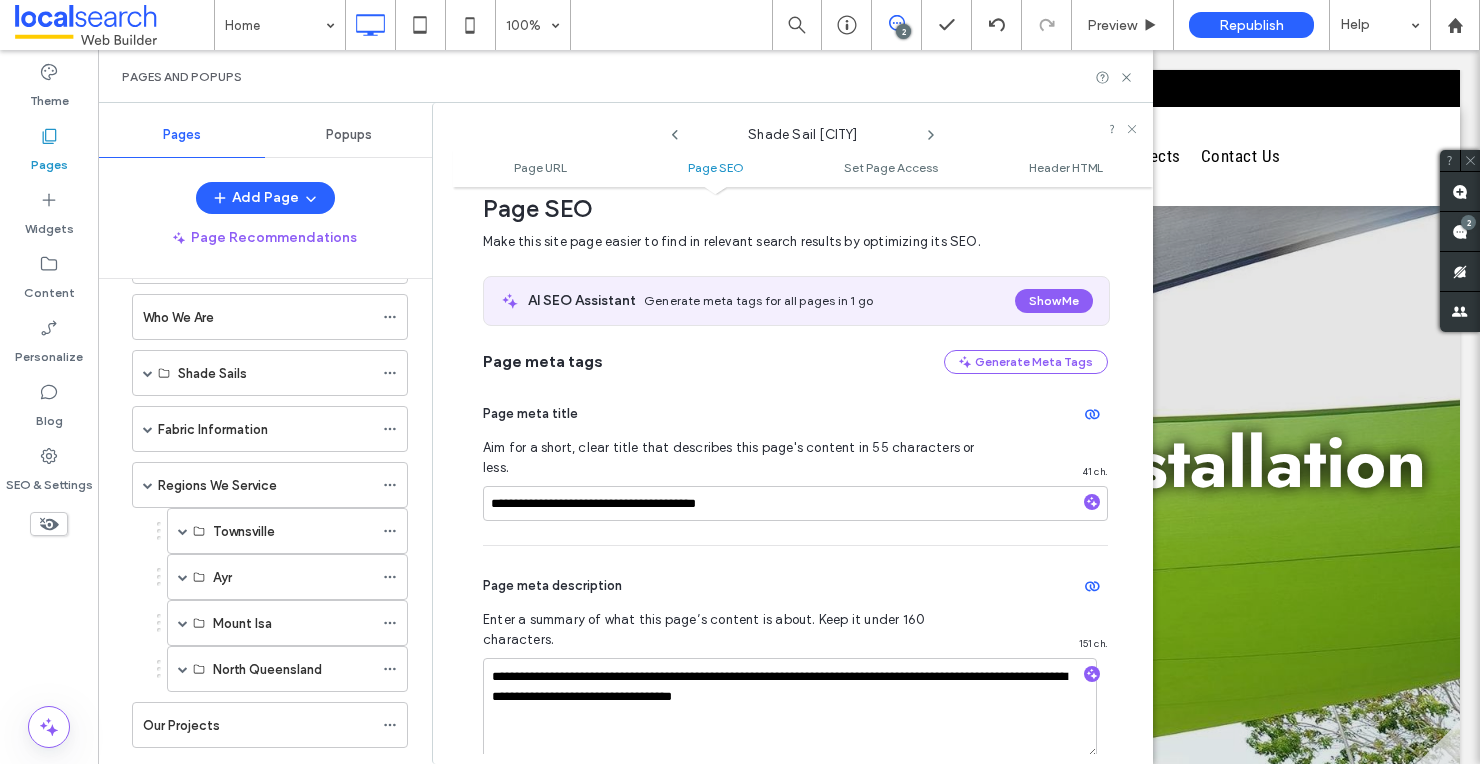 scroll, scrollTop: 296, scrollLeft: 0, axis: vertical 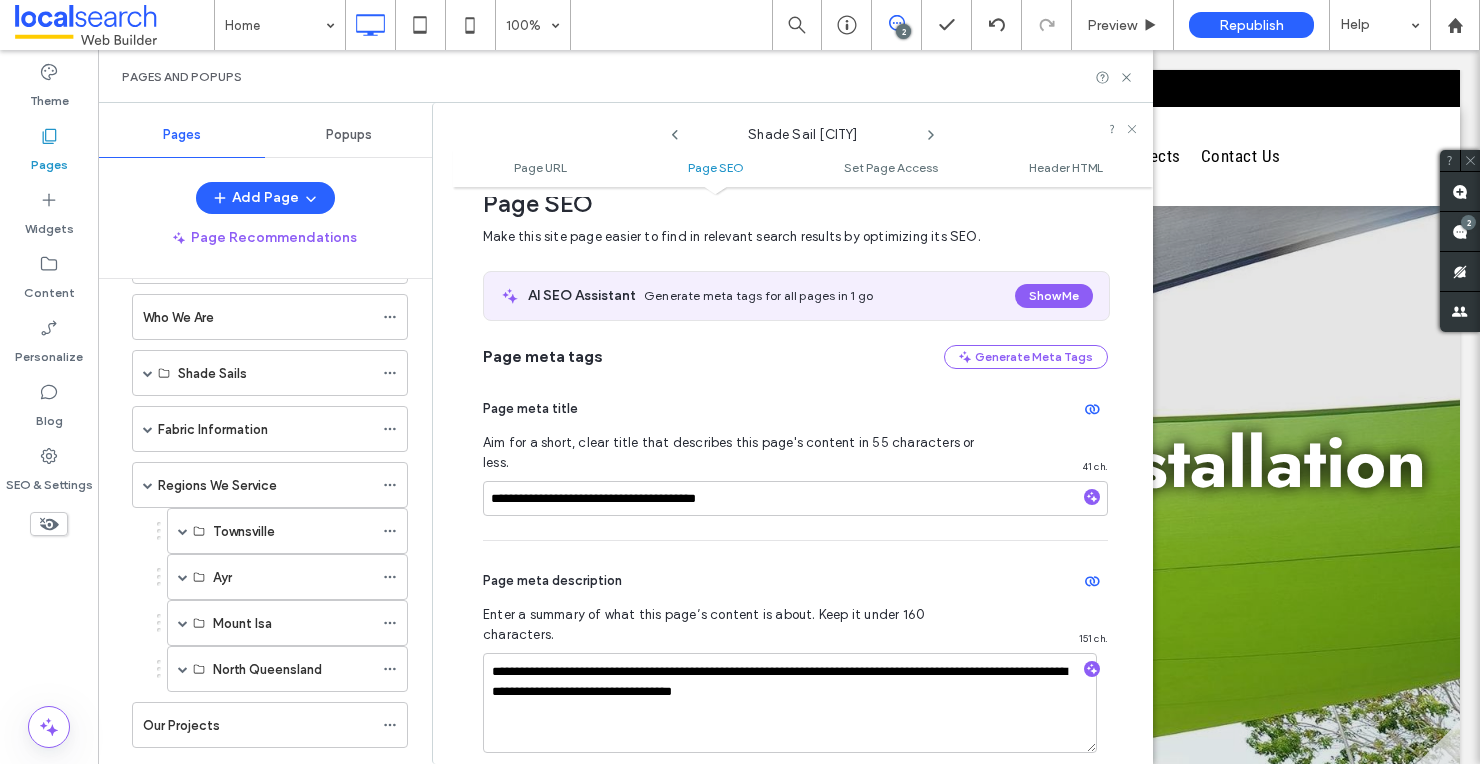 click 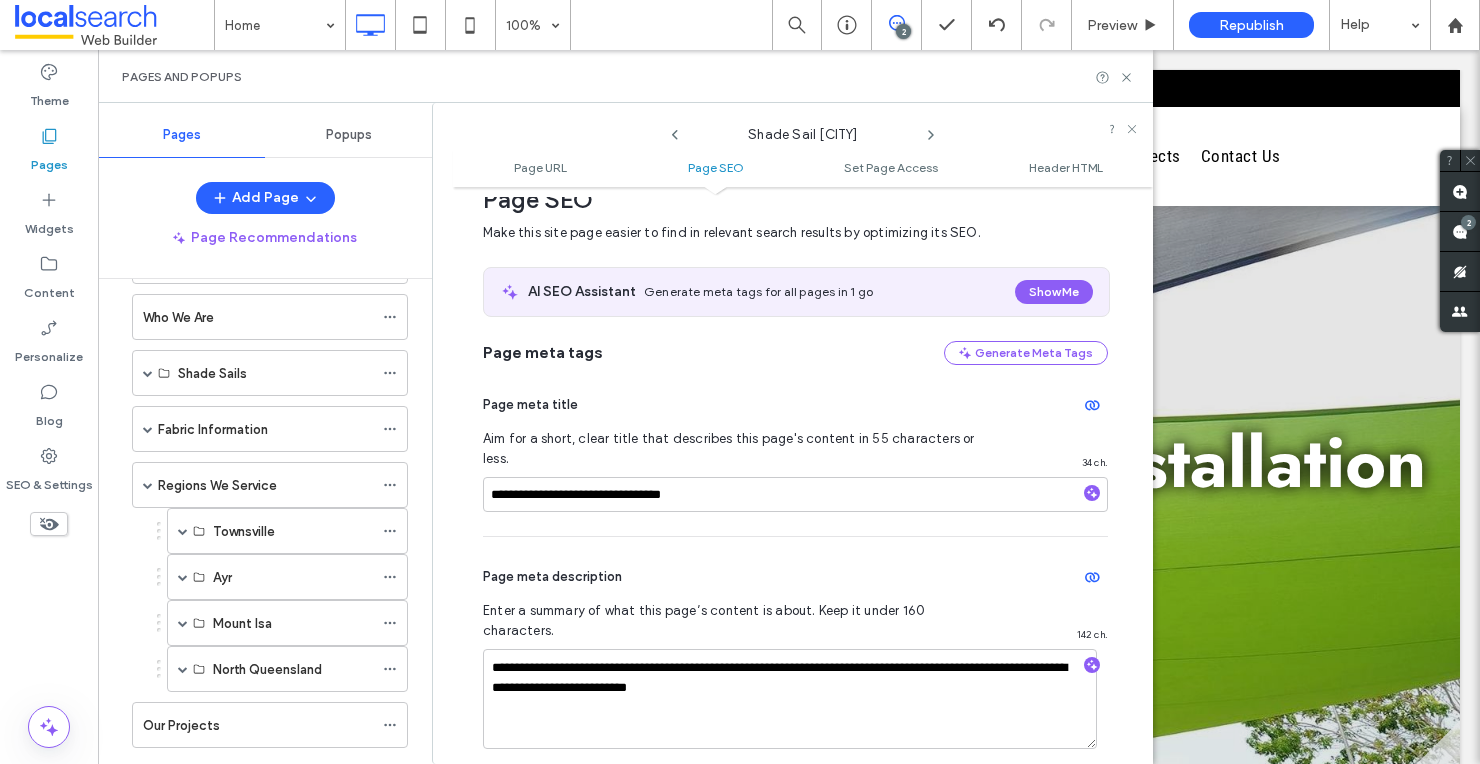 scroll, scrollTop: 307, scrollLeft: 0, axis: vertical 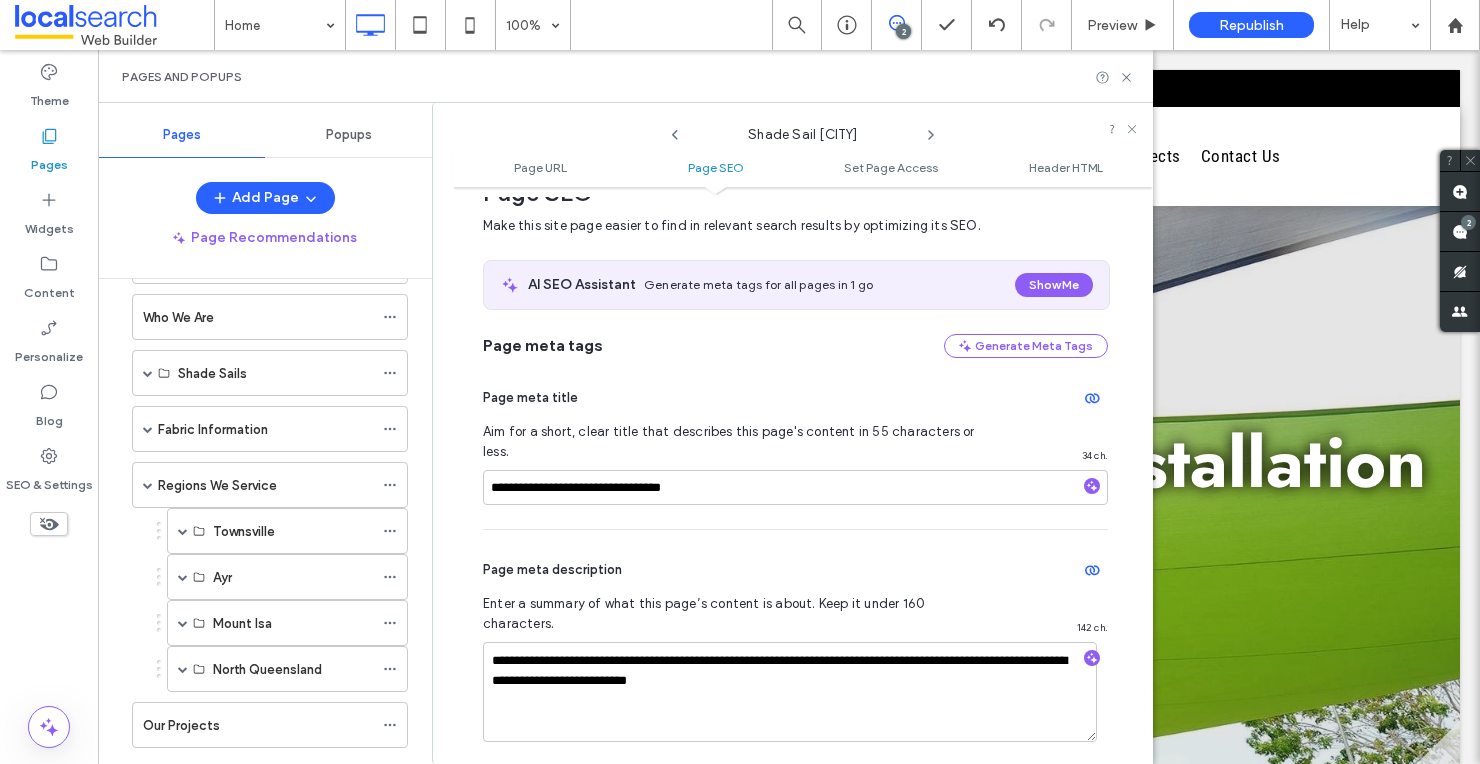 click 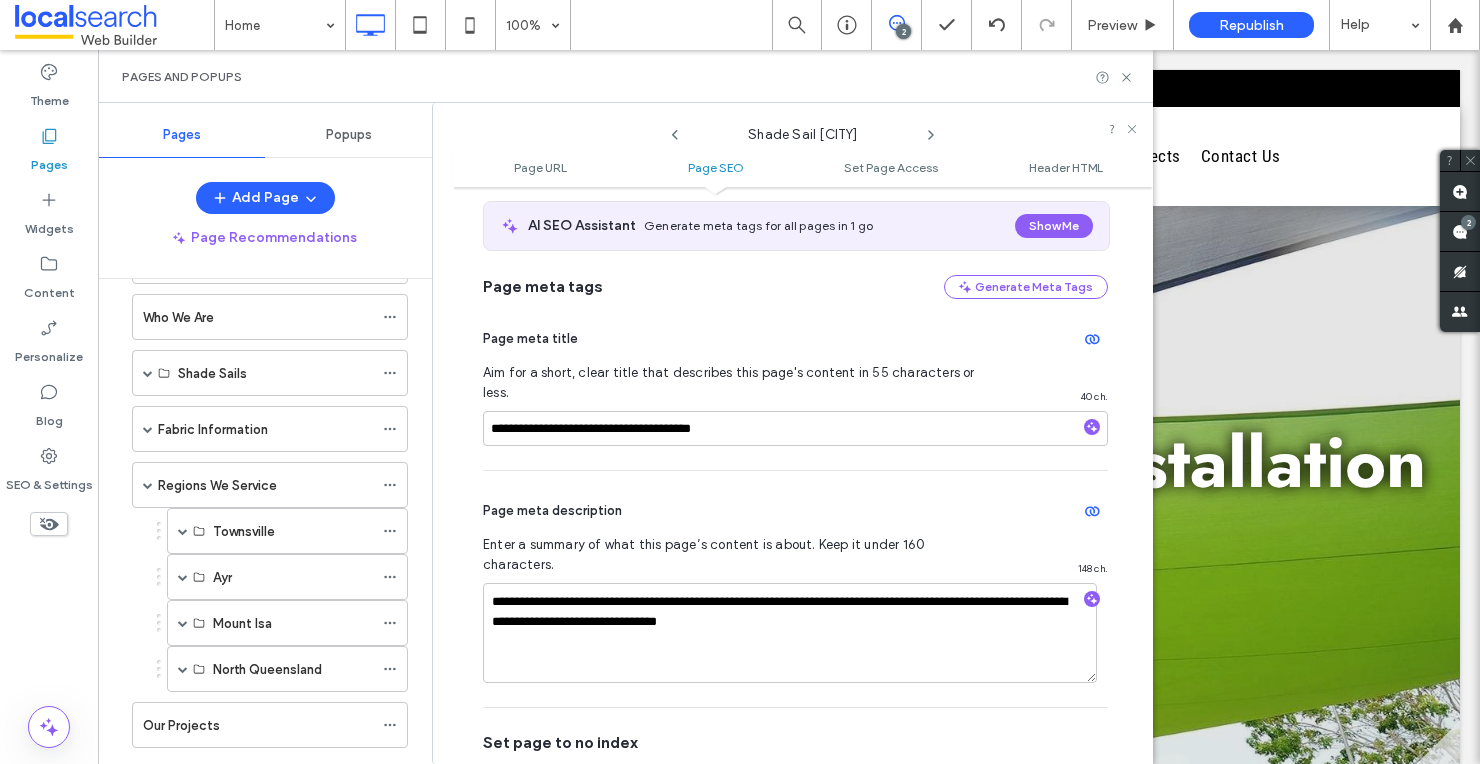 scroll, scrollTop: 406, scrollLeft: 0, axis: vertical 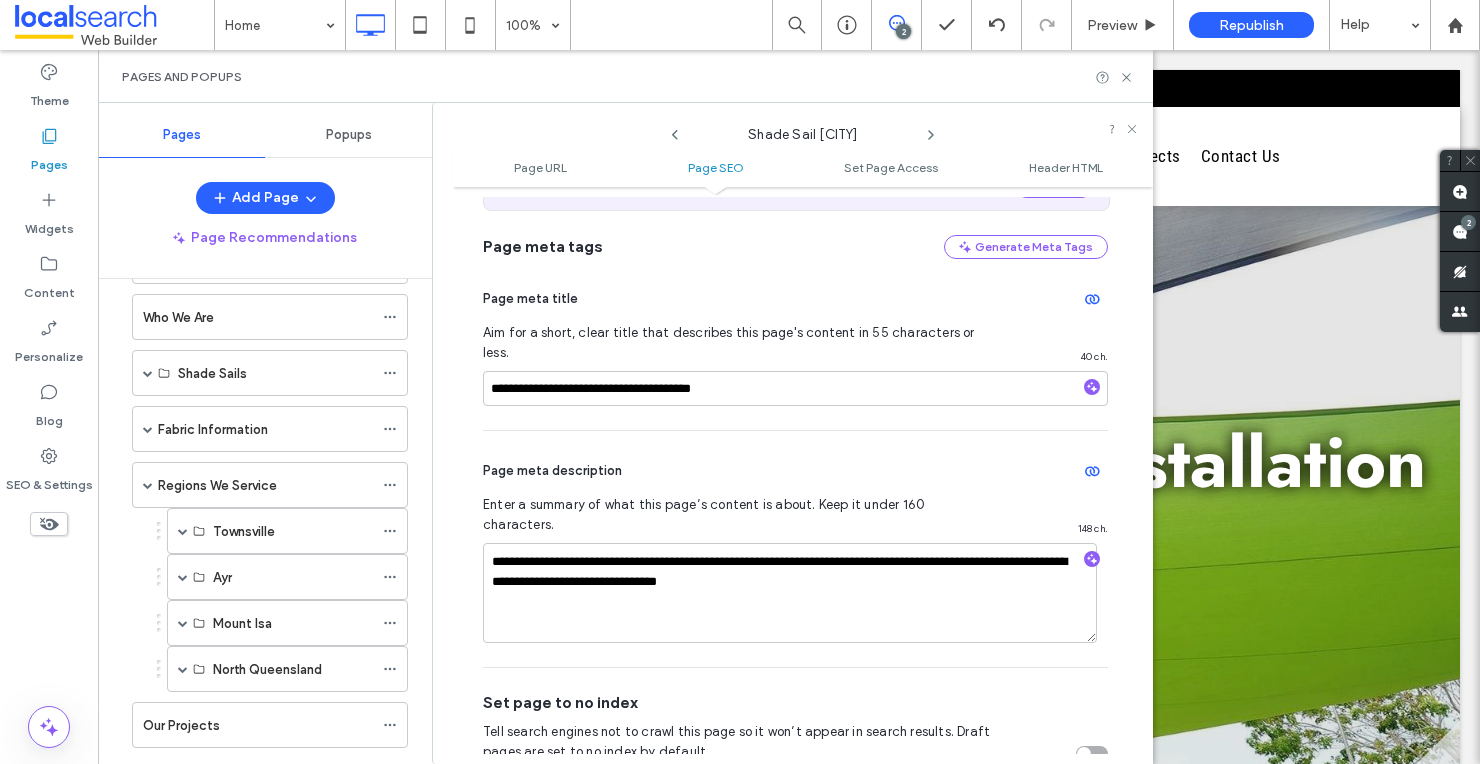click 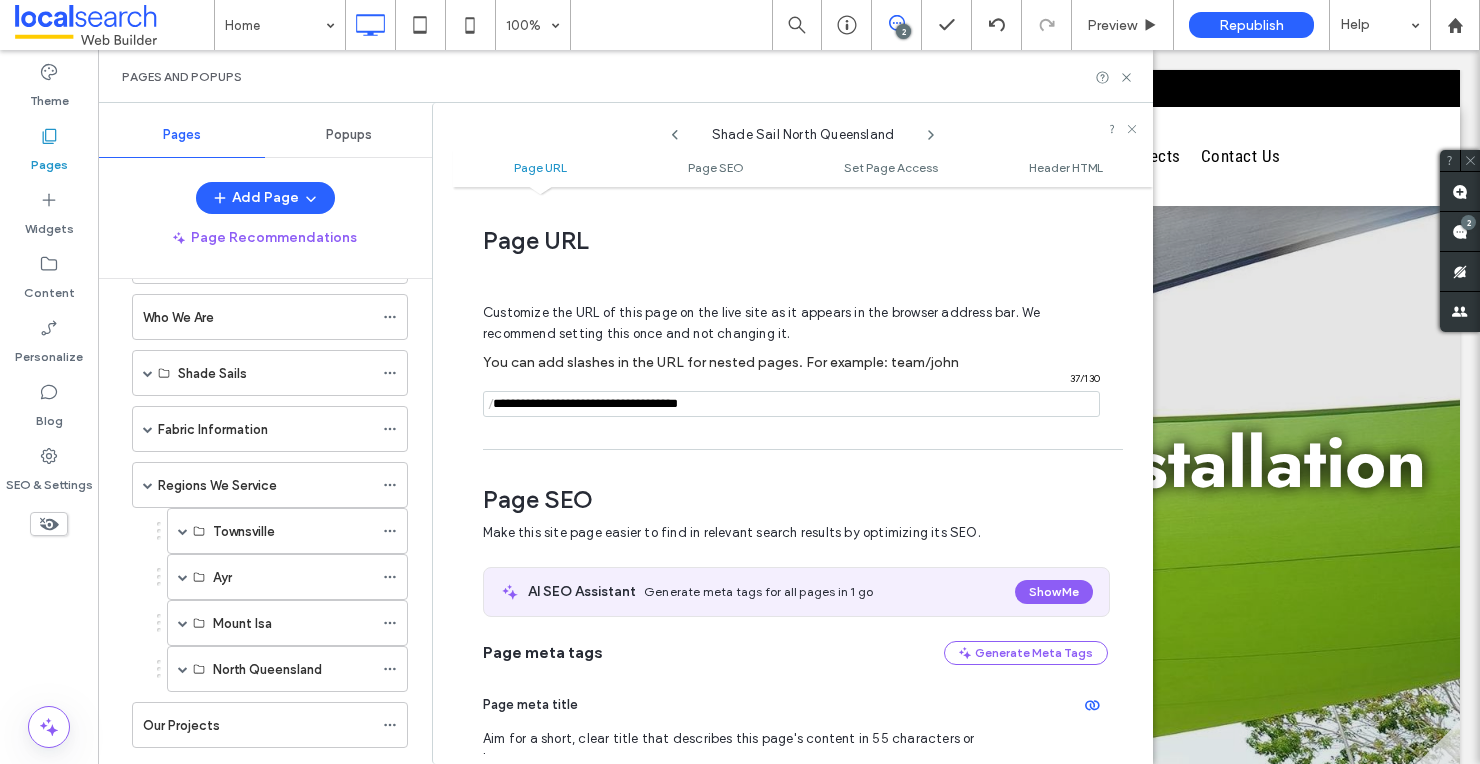 scroll, scrollTop: 274, scrollLeft: 0, axis: vertical 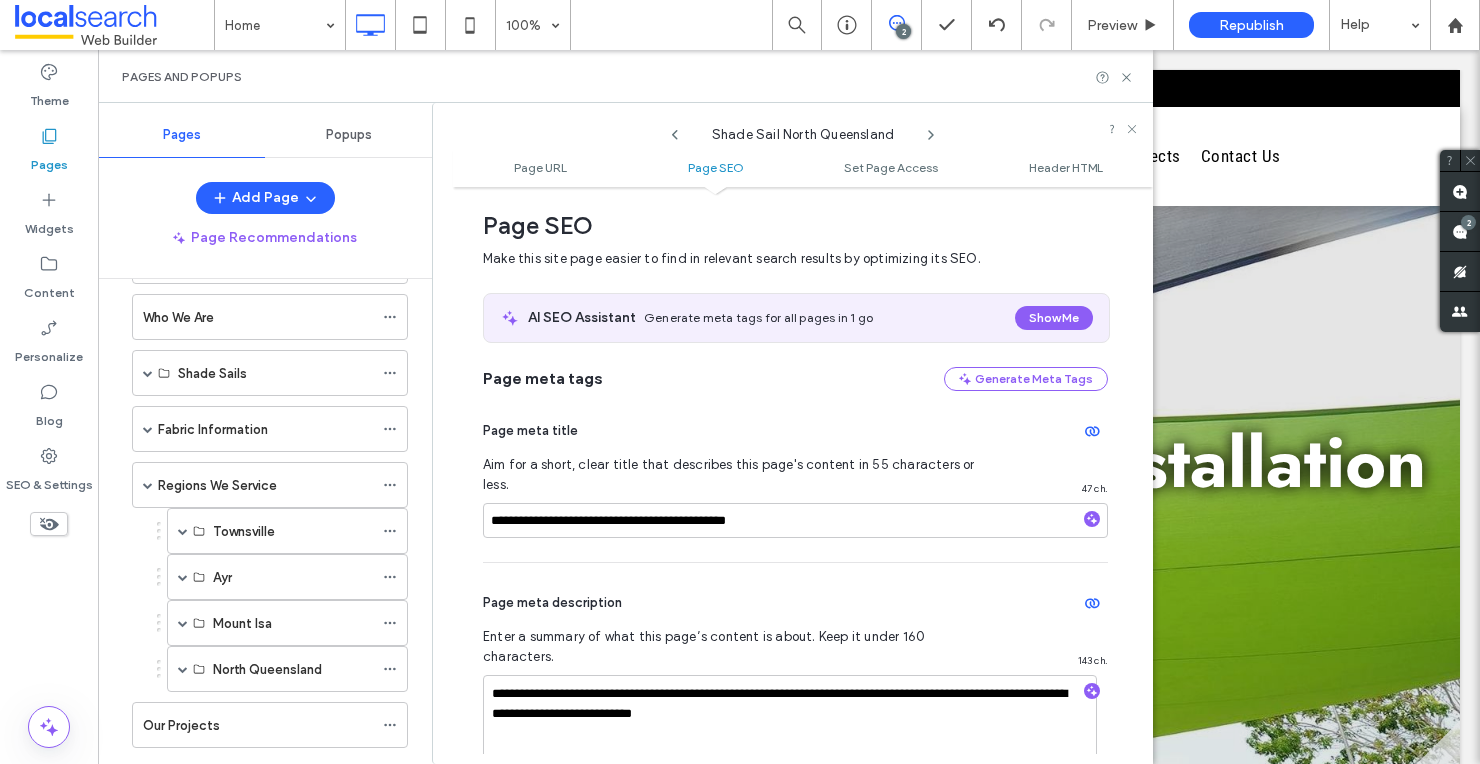 click 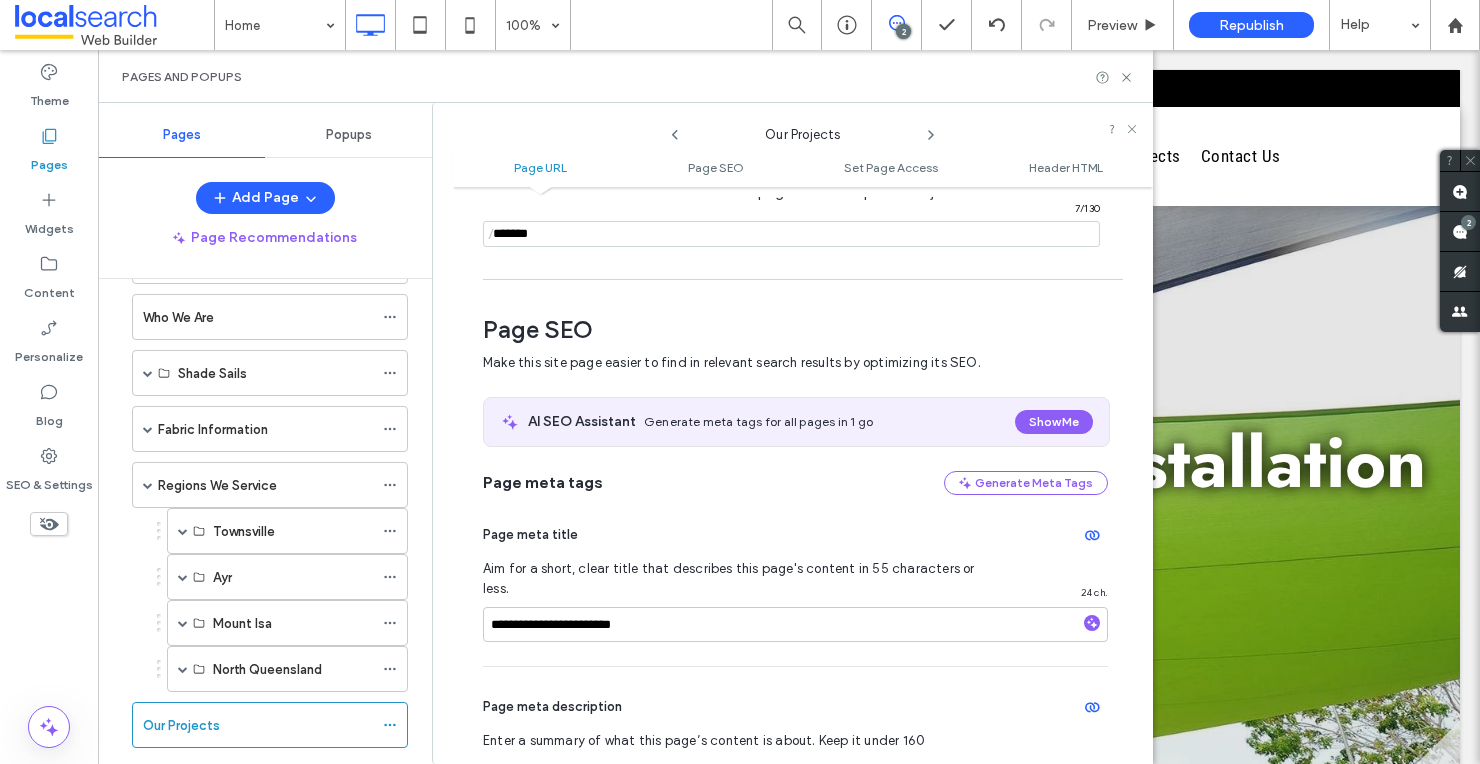 scroll, scrollTop: 274, scrollLeft: 0, axis: vertical 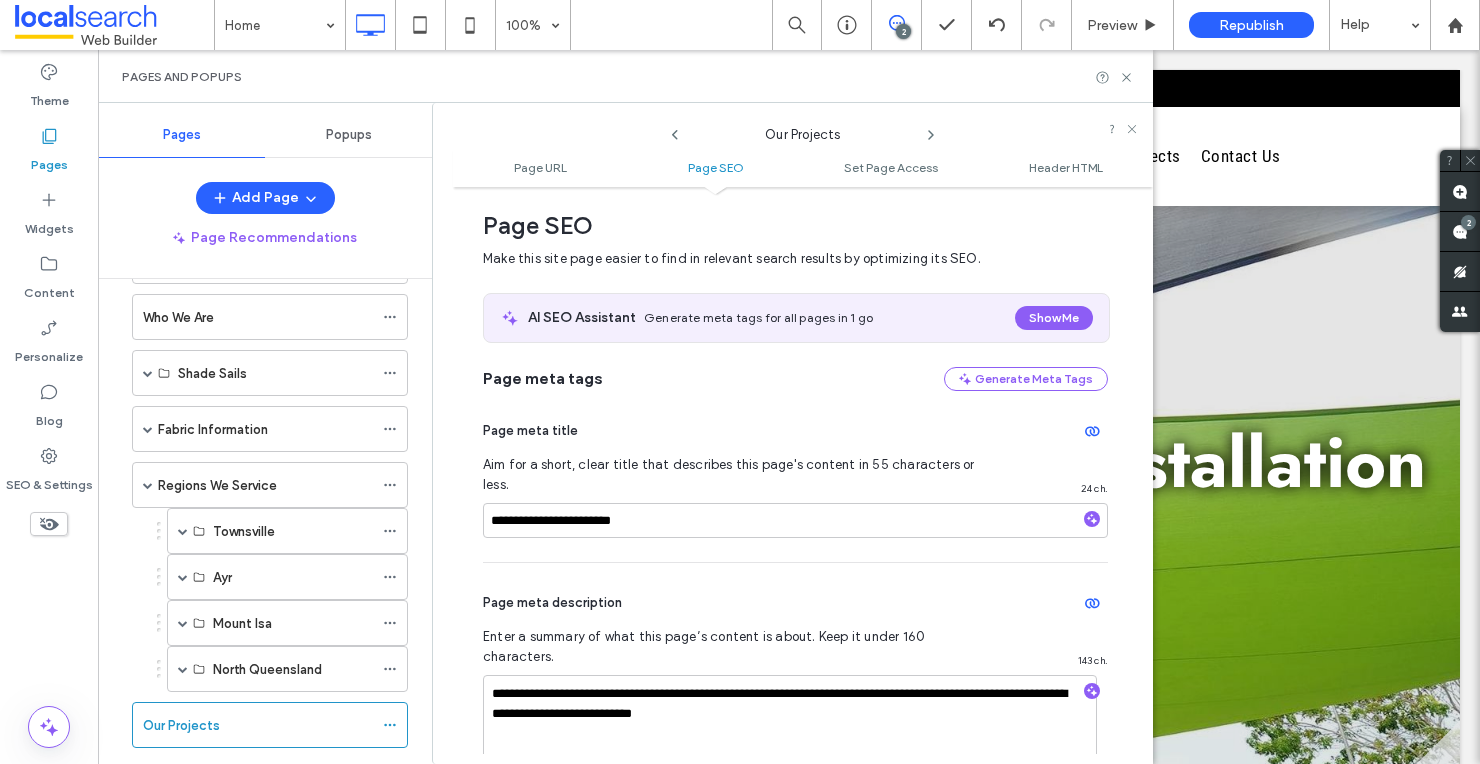 click 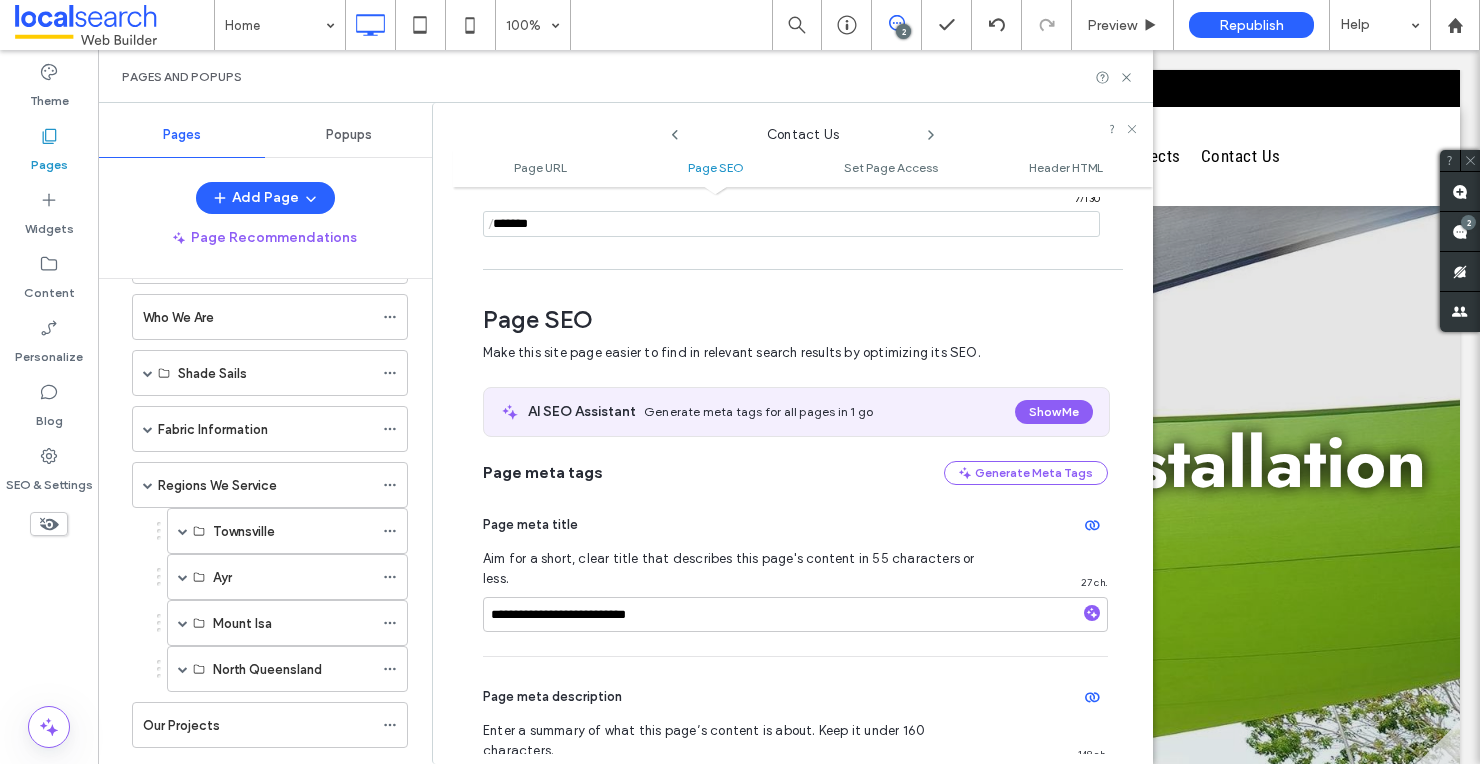 scroll, scrollTop: 274, scrollLeft: 0, axis: vertical 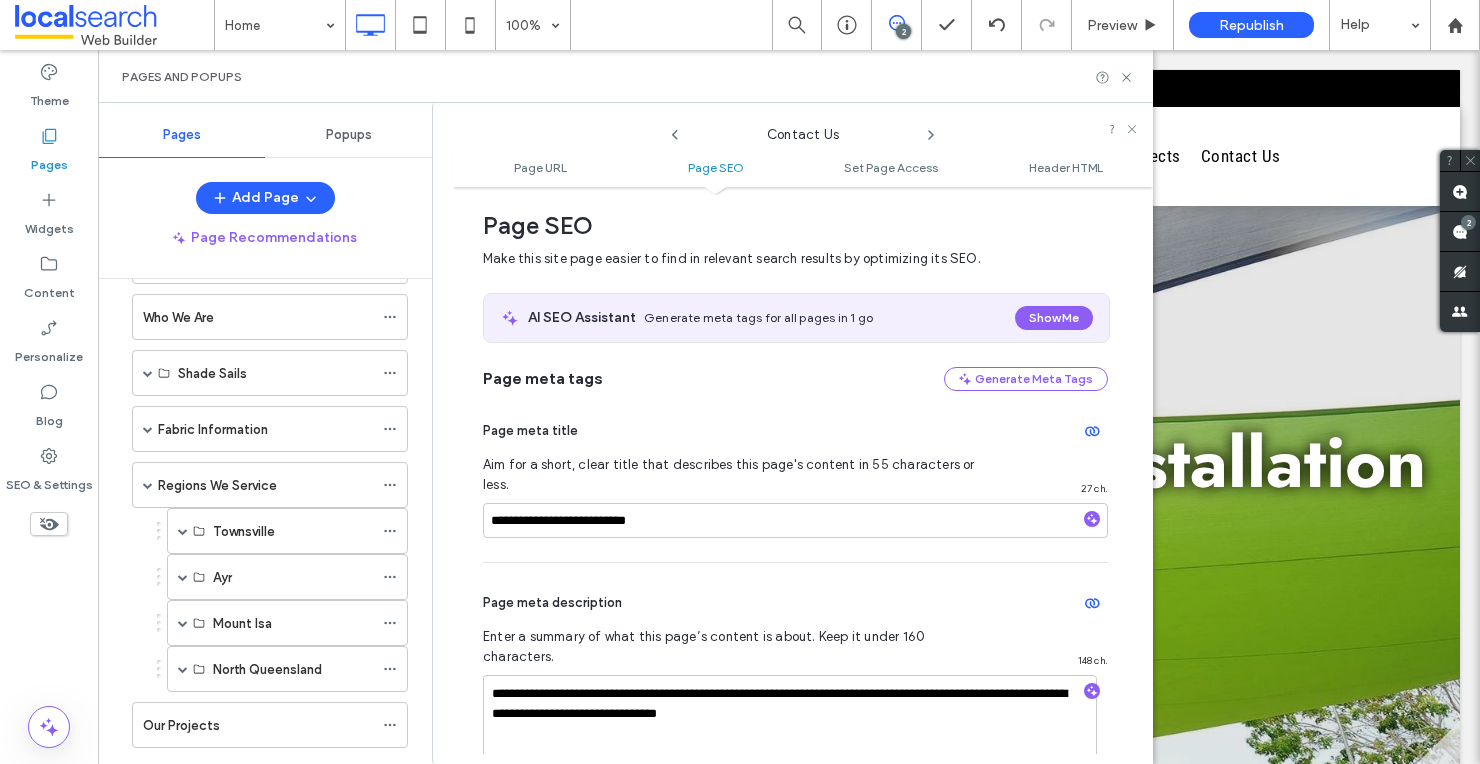 click 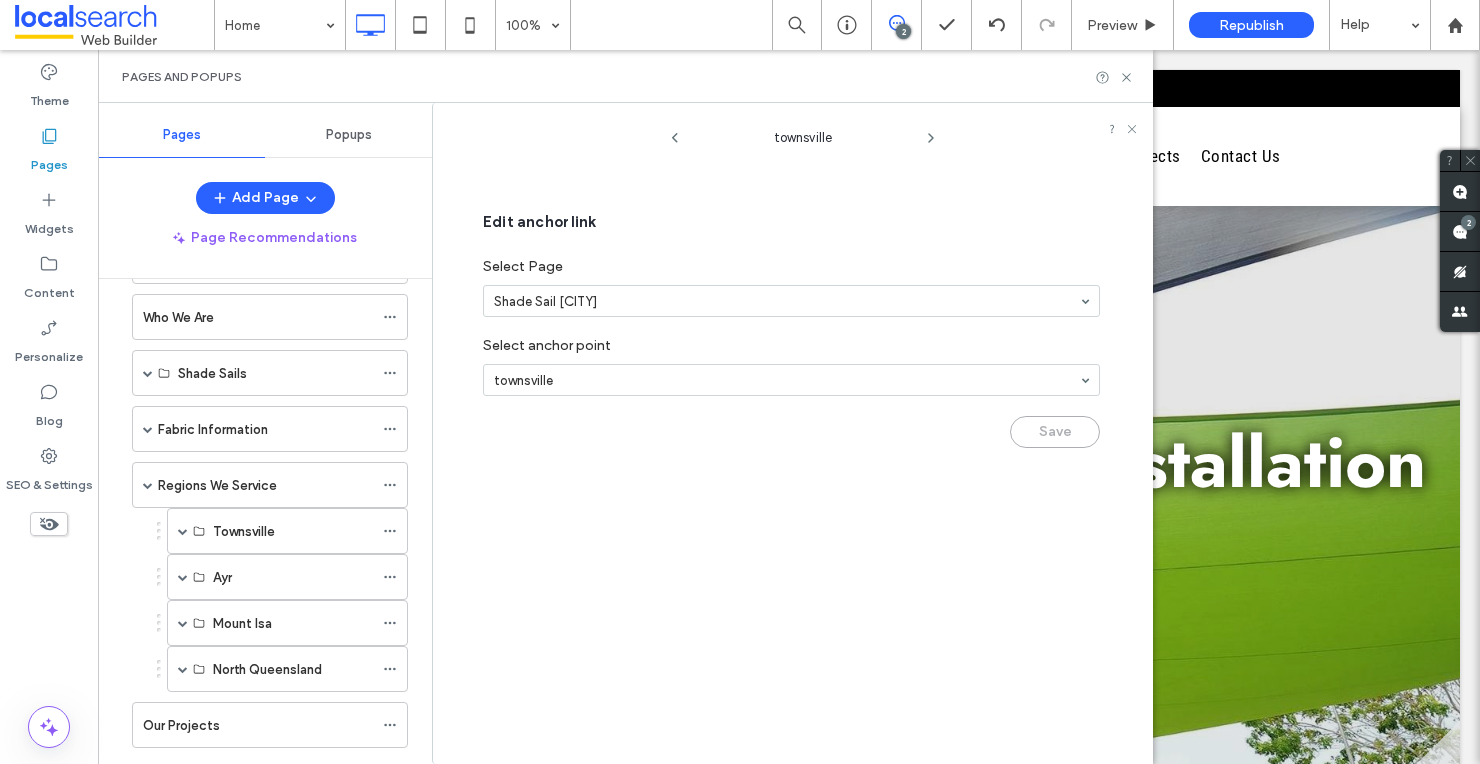 click 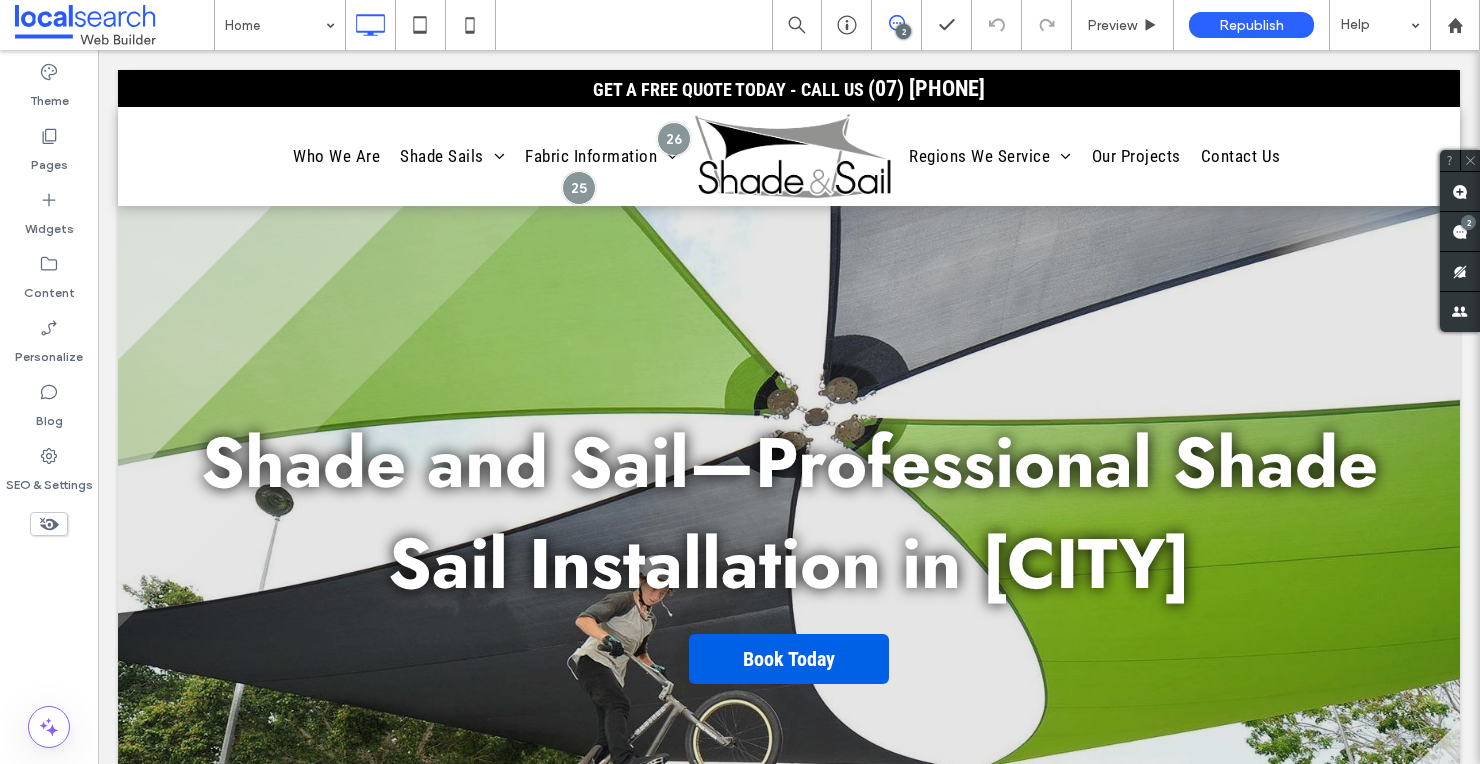 scroll, scrollTop: 0, scrollLeft: 0, axis: both 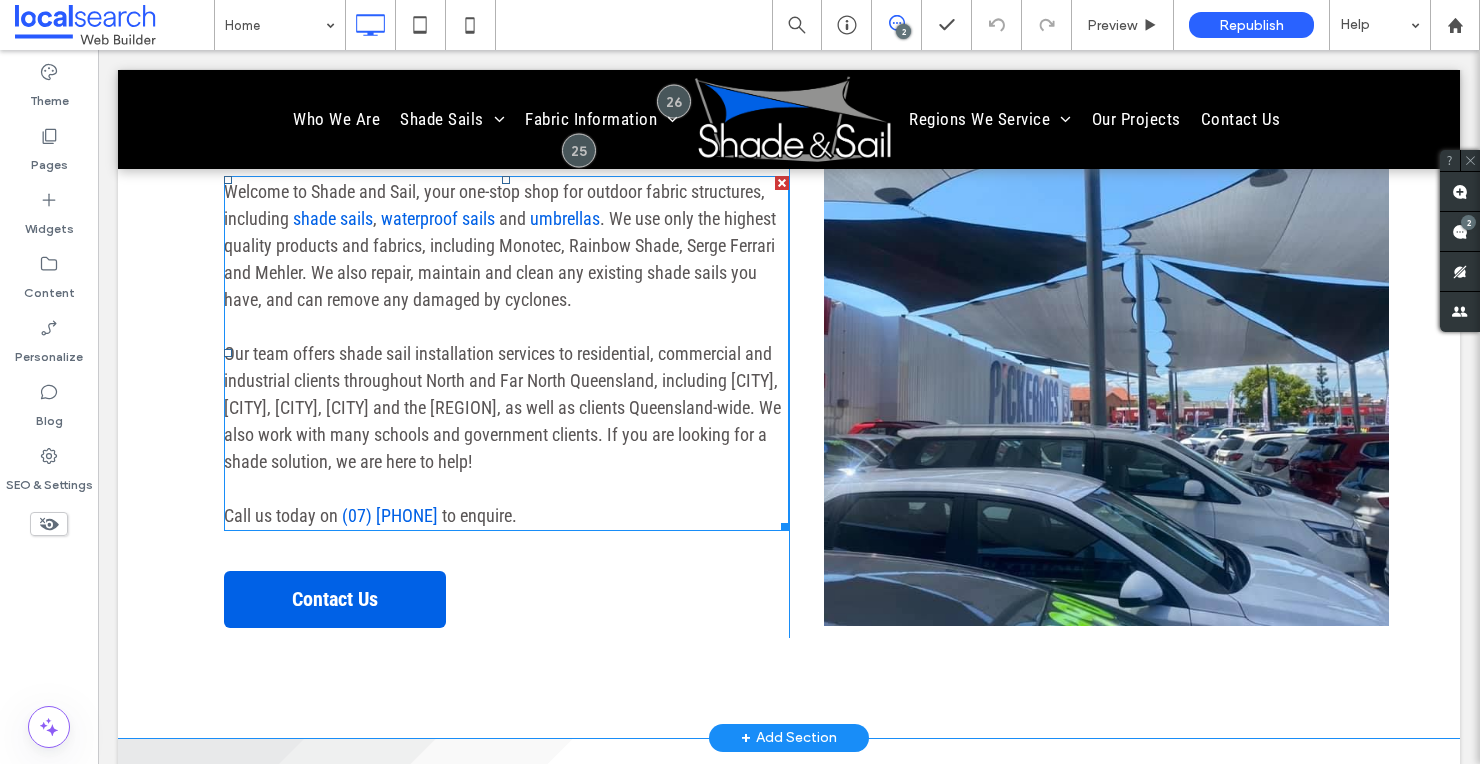 click on "Our team offers shade sail installation services to residential, commercial and industrial clients throughout North and Far North Queensland, including Townsville, Cairns, Ayr, Mount Isa and the Atherton Tablelands, as well as clients Queensland-wide. We also work with many schools and government clients. If you are looking for a shade solution, we are here to help!" at bounding box center [502, 407] 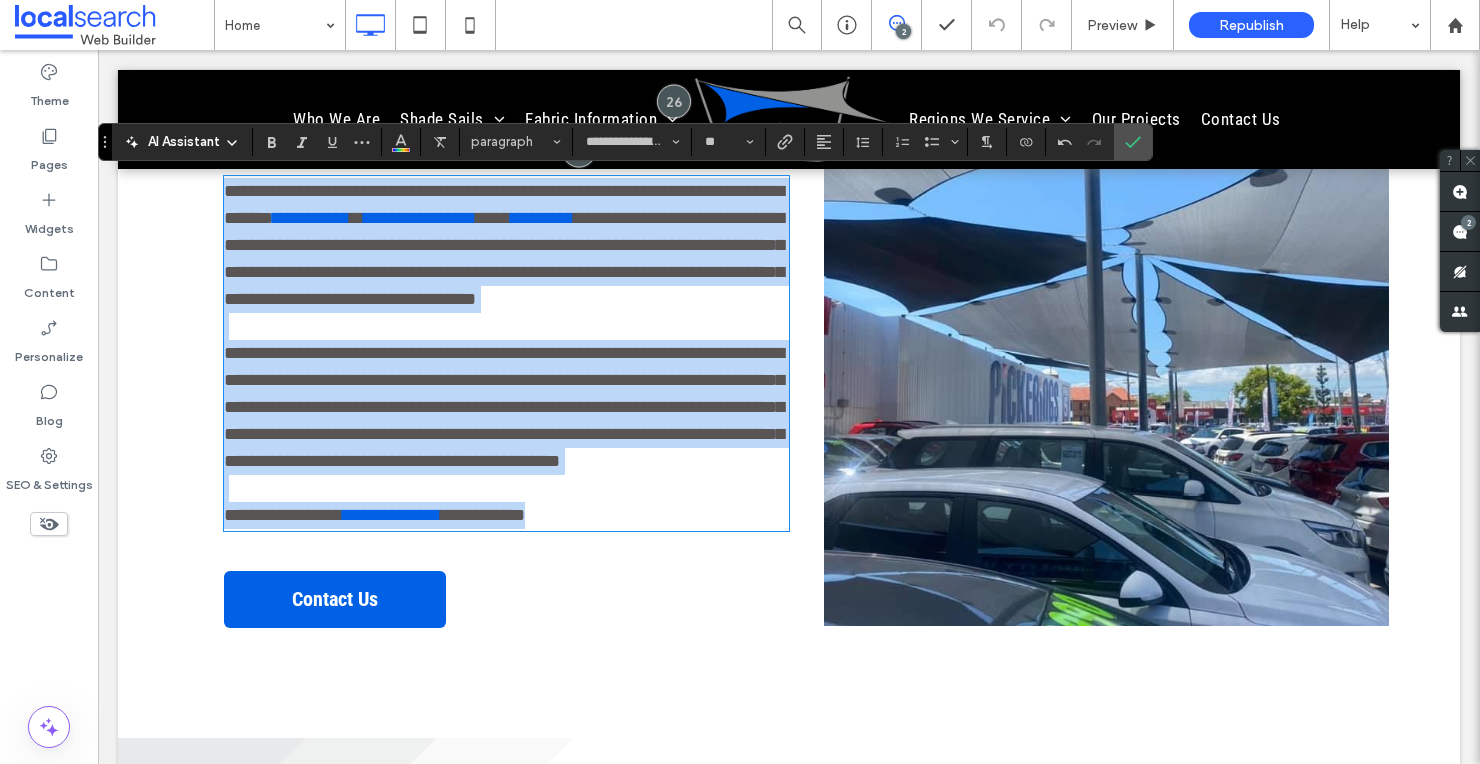 type on "**********" 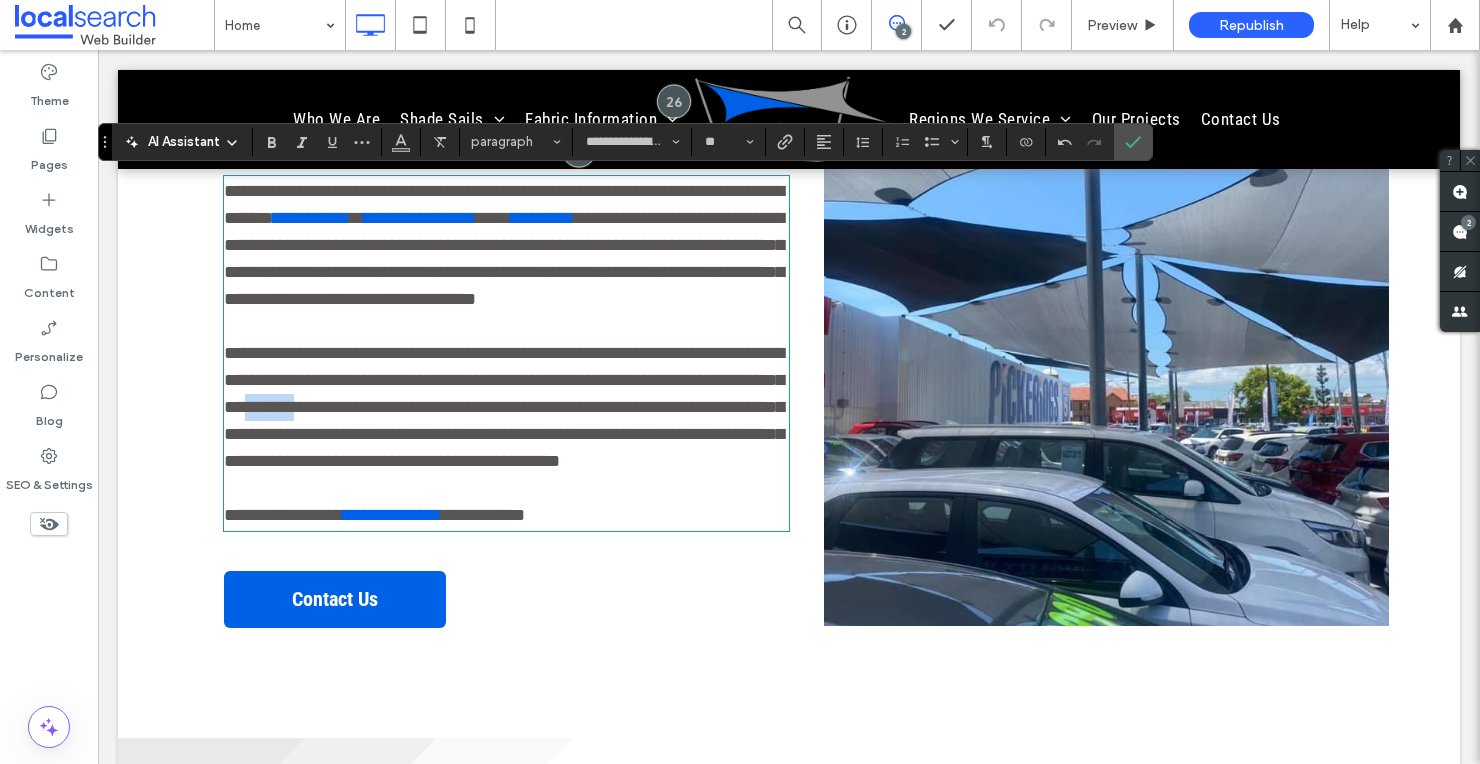 drag, startPoint x: 348, startPoint y: 407, endPoint x: 303, endPoint y: 408, distance: 45.01111 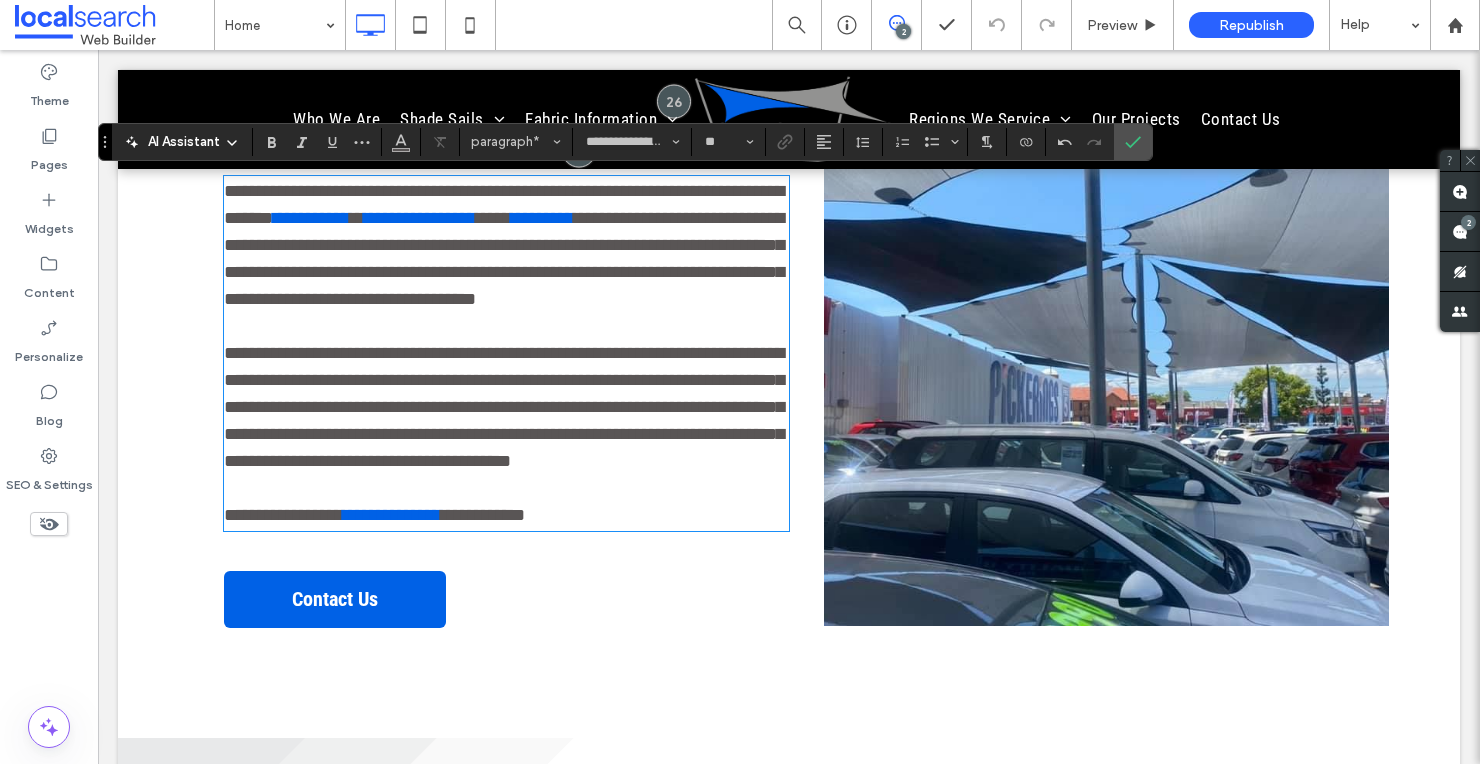 type 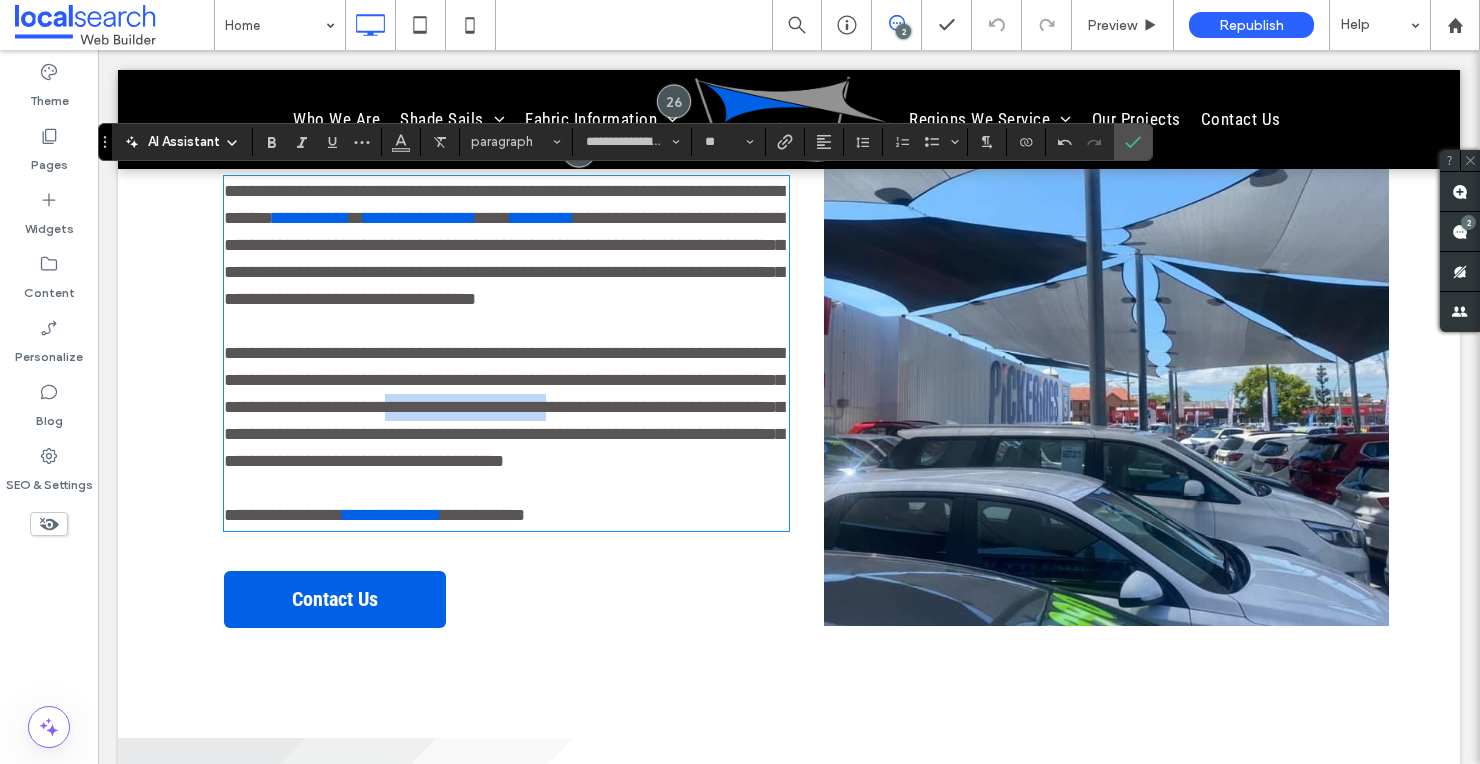drag, startPoint x: 609, startPoint y: 408, endPoint x: 443, endPoint y: 400, distance: 166.19266 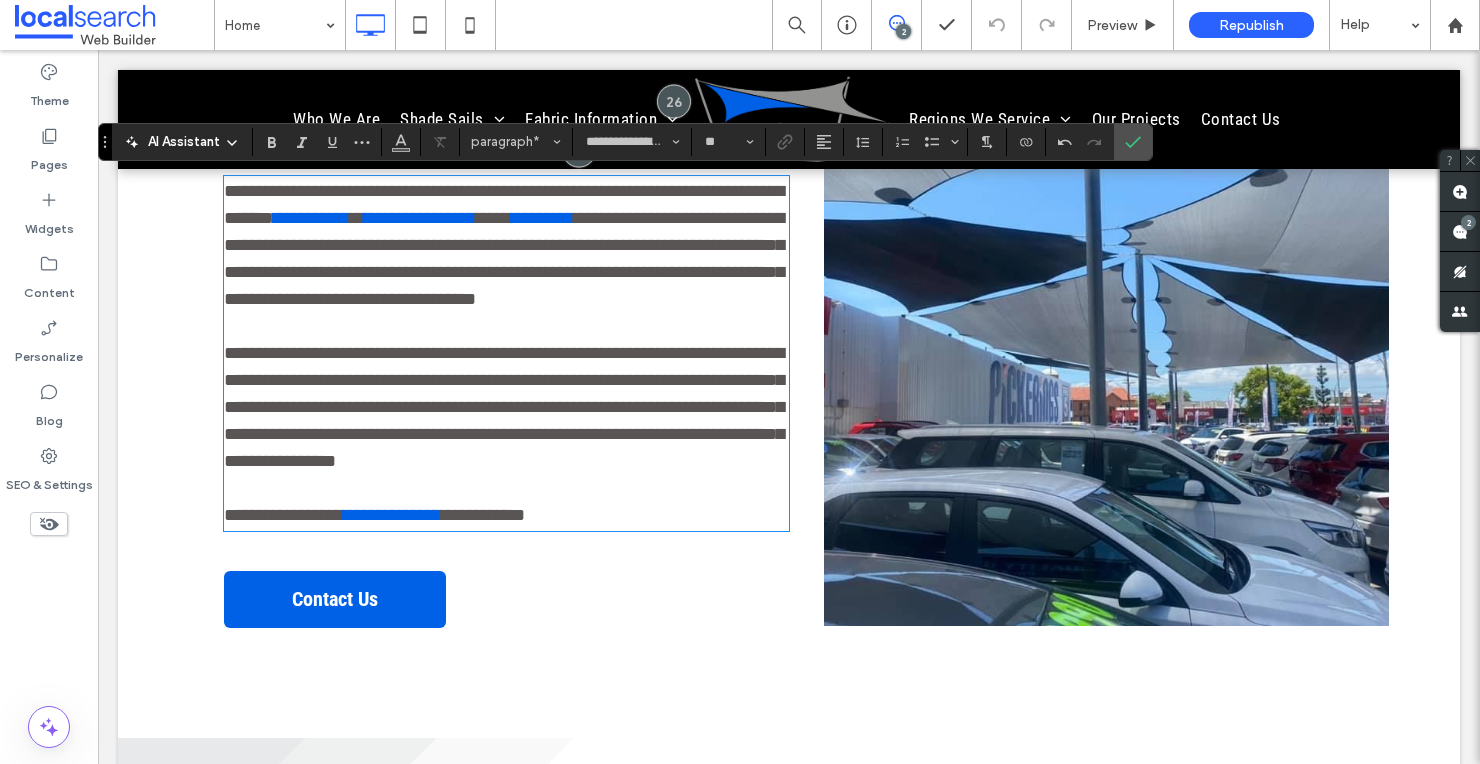 click on "**********" at bounding box center (504, 407) 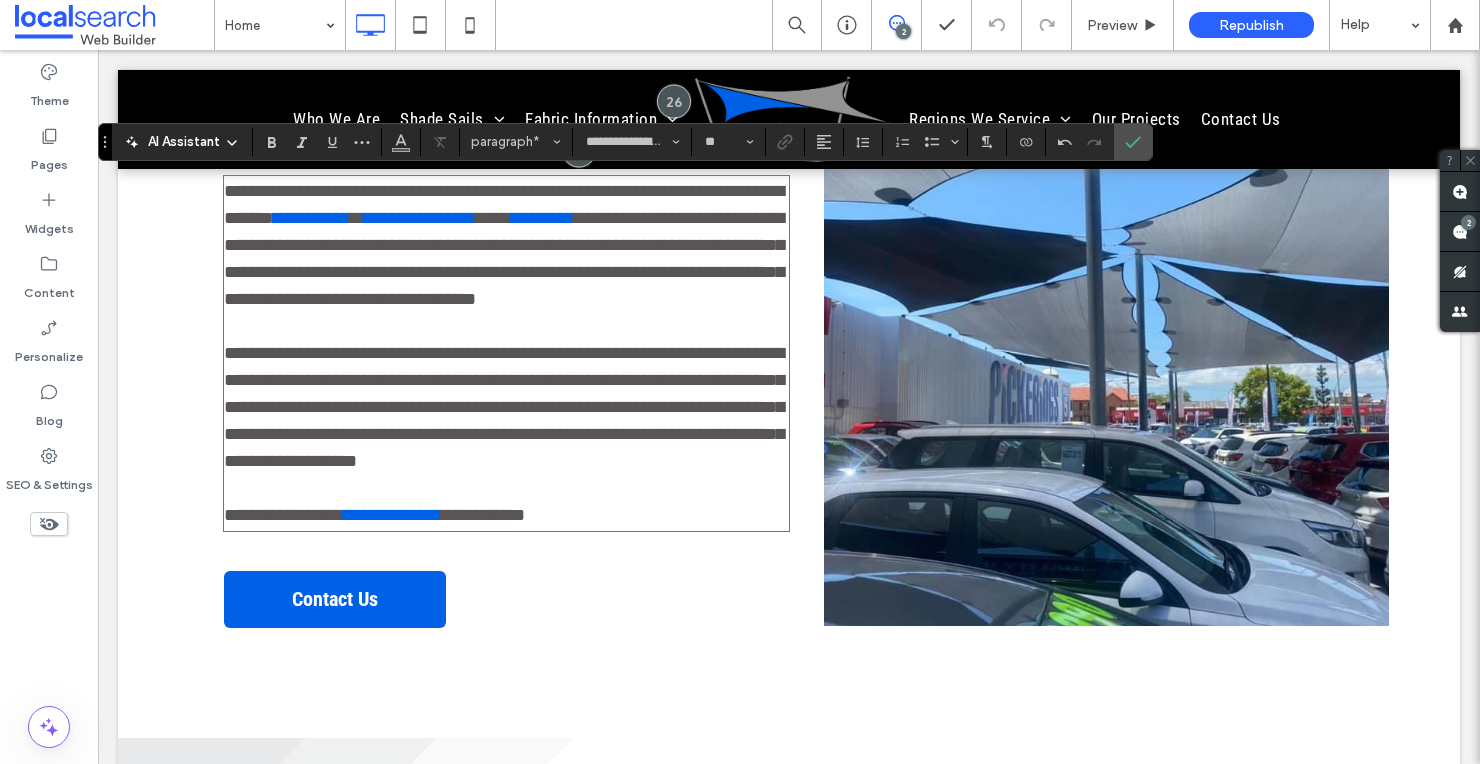 click on "**********" at bounding box center [504, 407] 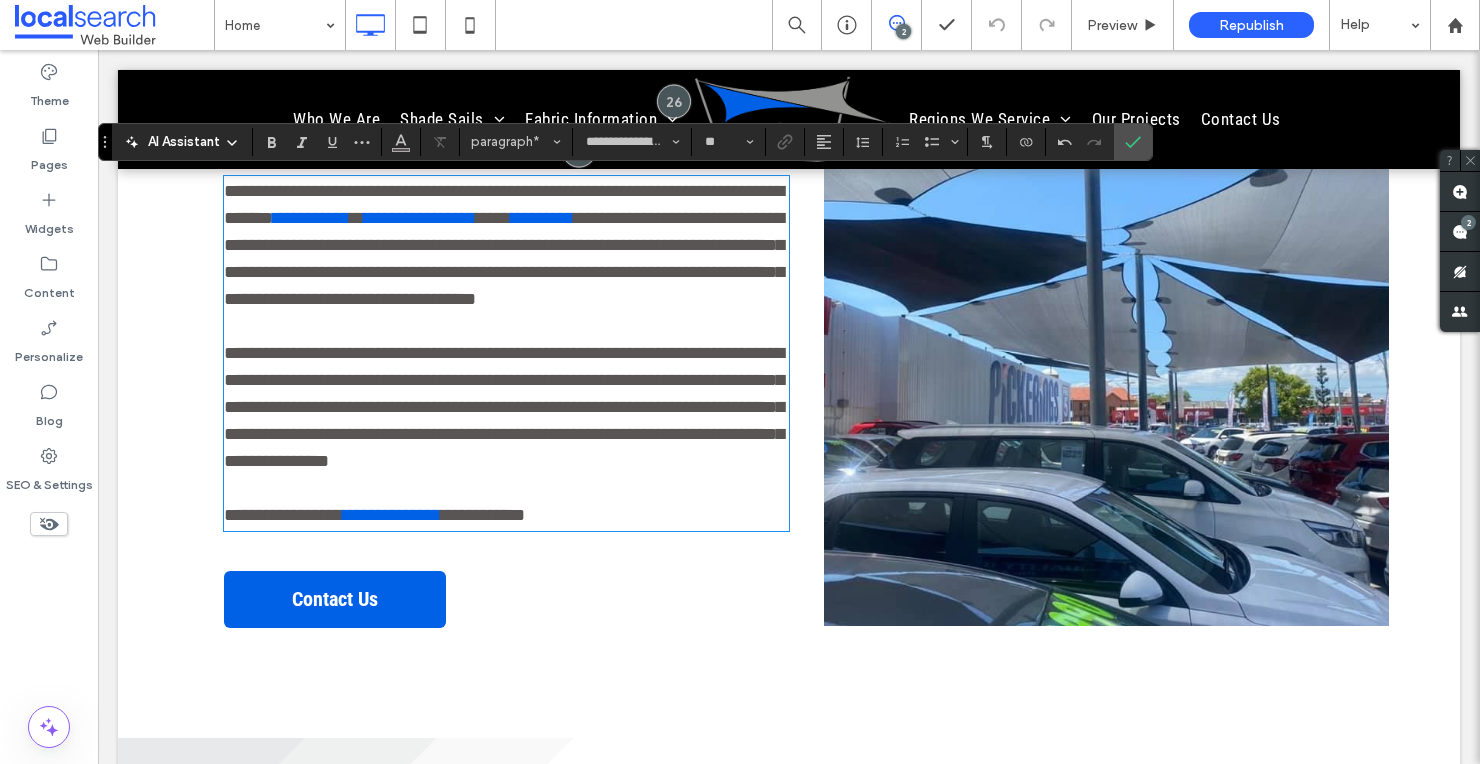 click on "**********" at bounding box center [506, 407] 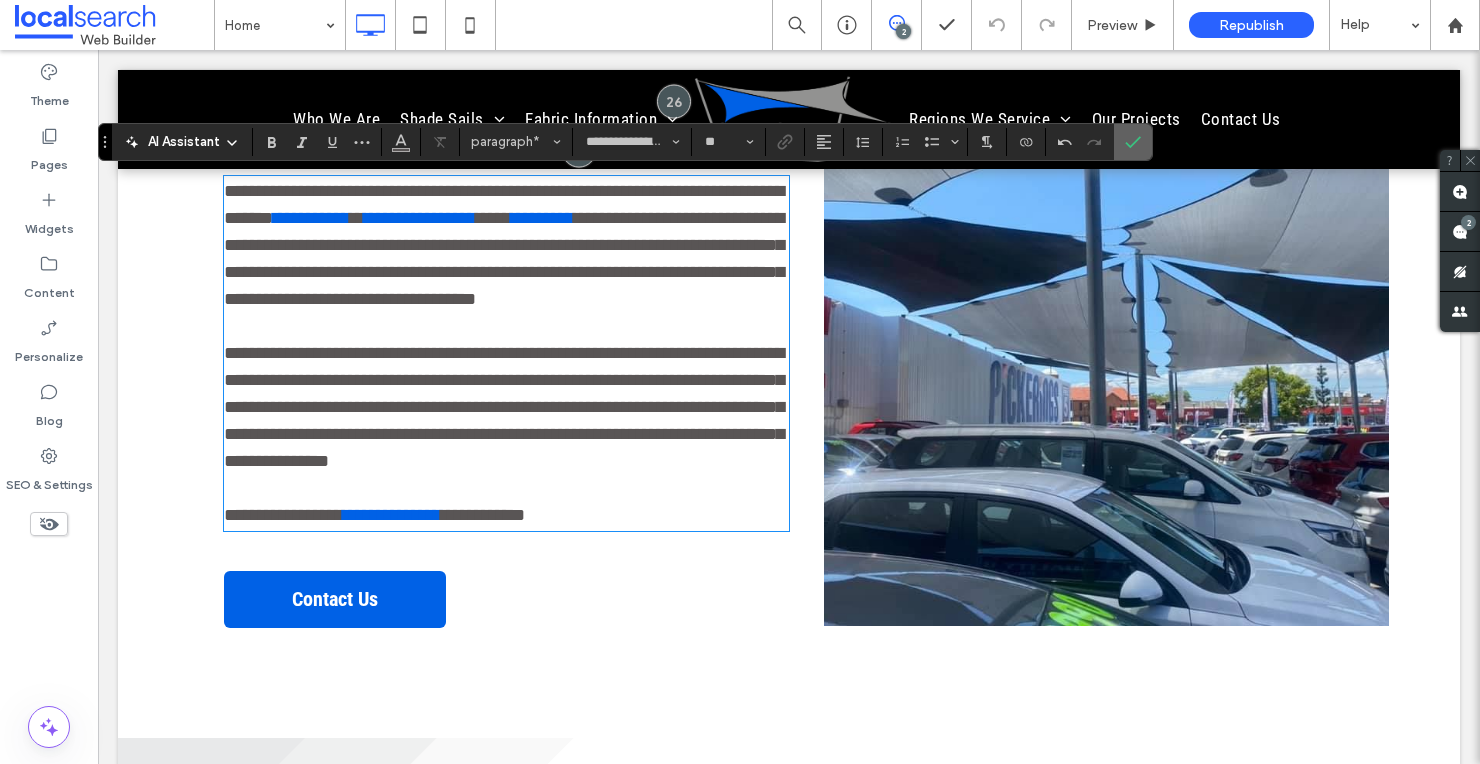 click 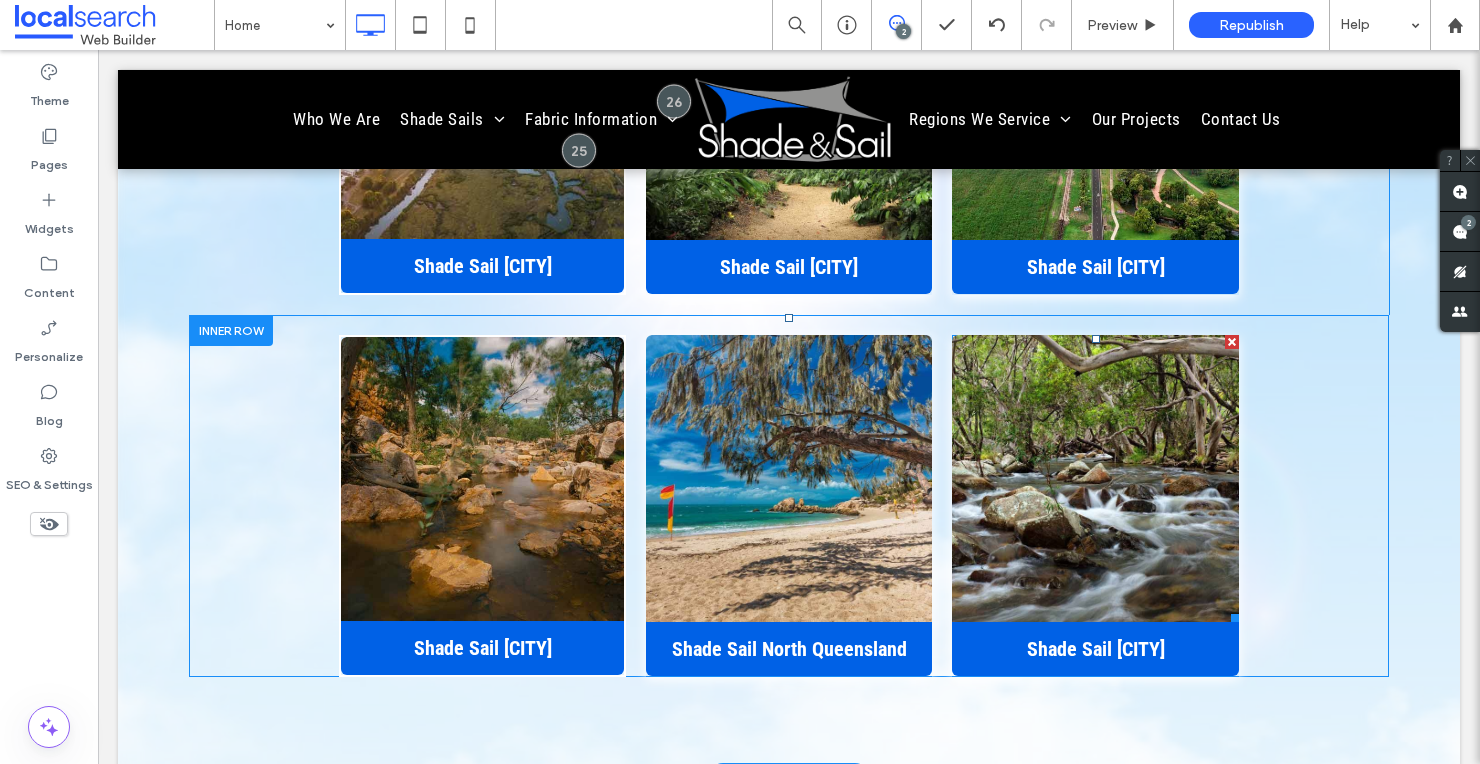 scroll, scrollTop: 5099, scrollLeft: 0, axis: vertical 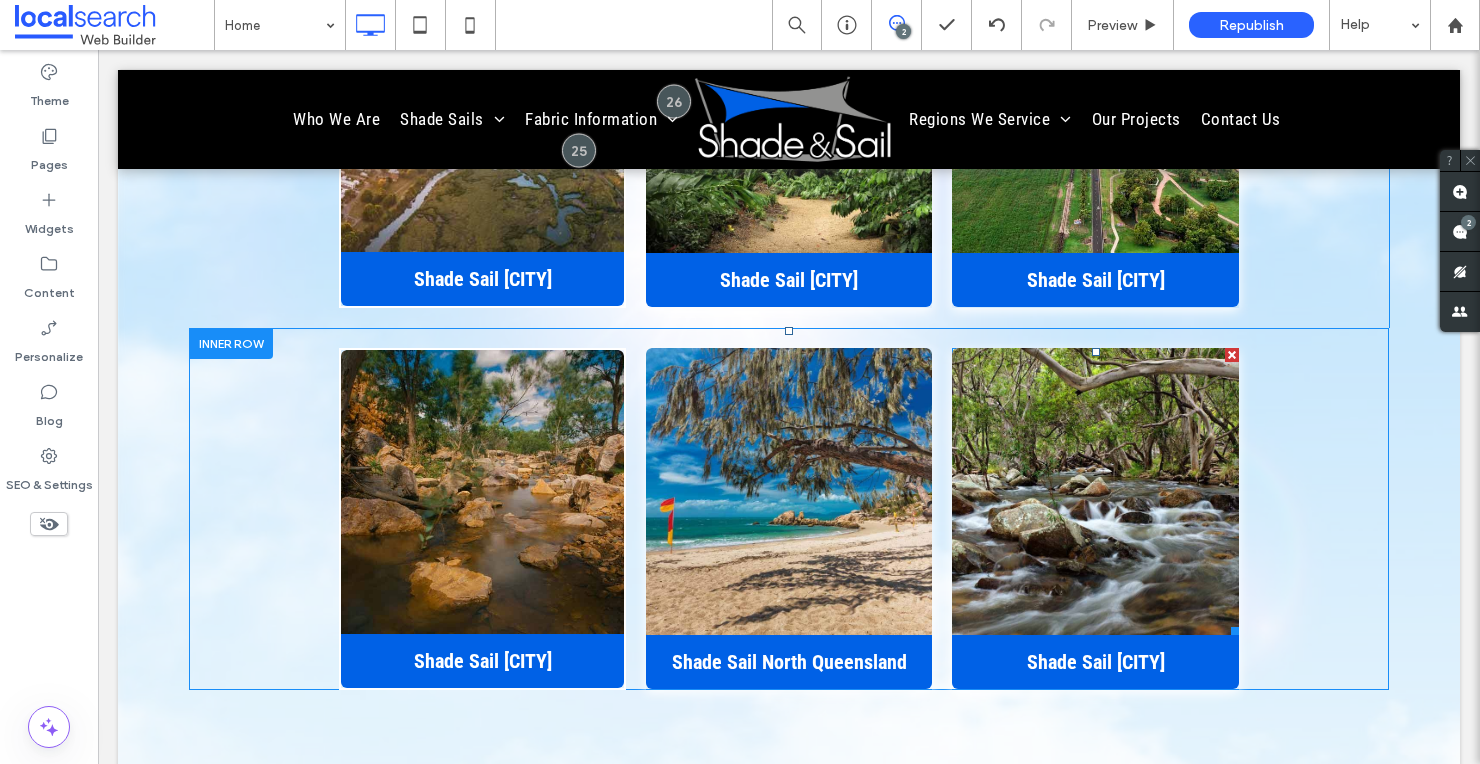 click at bounding box center [1232, 355] 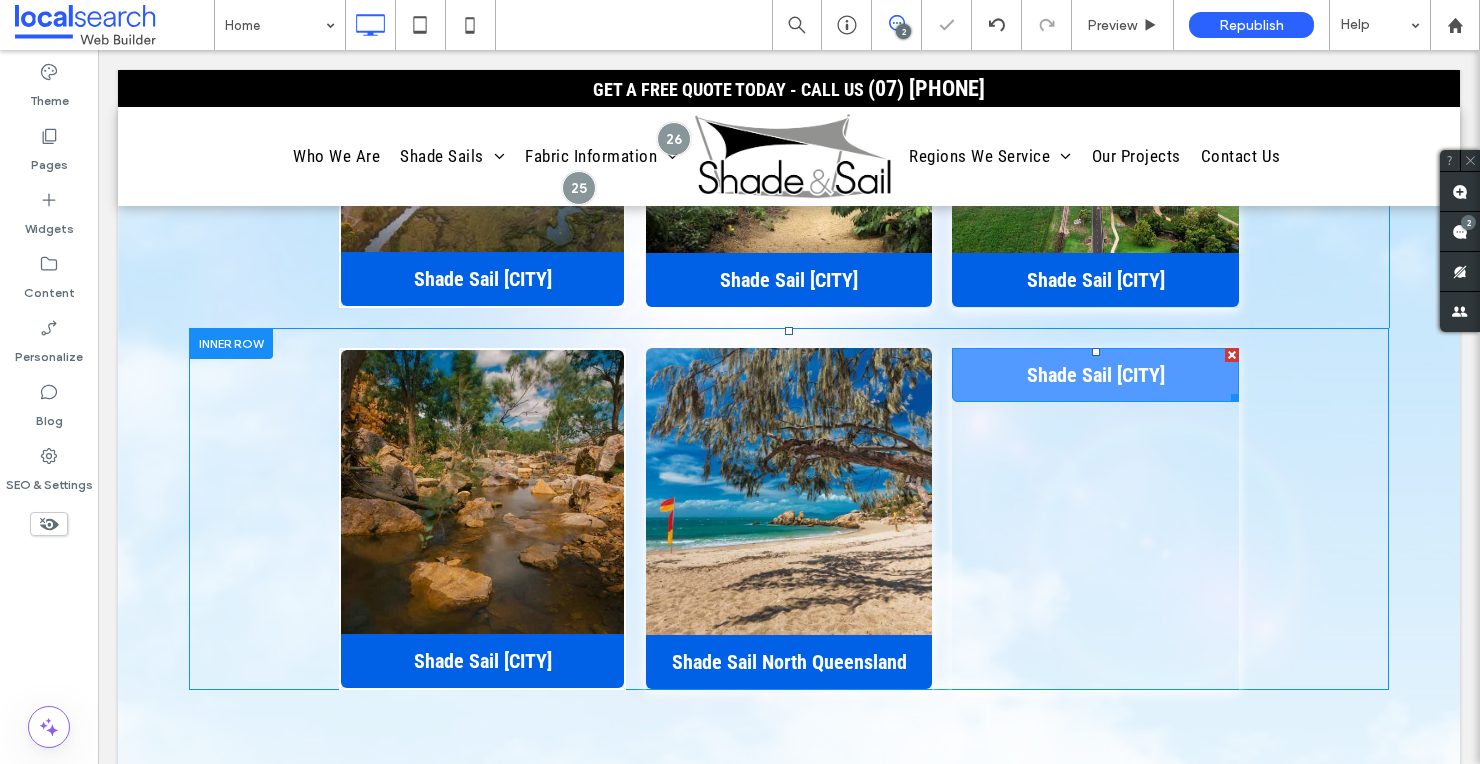 click at bounding box center [1232, 355] 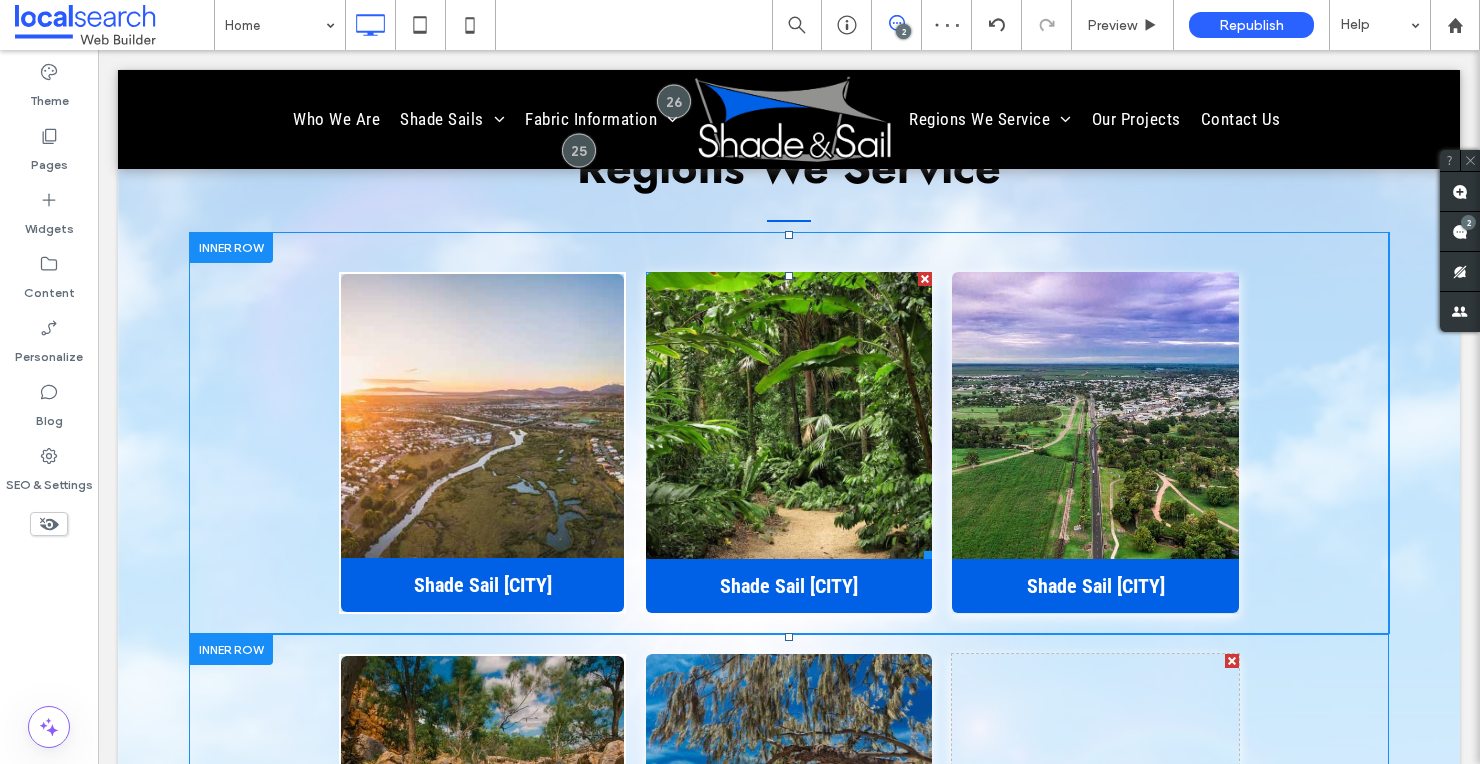 scroll, scrollTop: 4792, scrollLeft: 0, axis: vertical 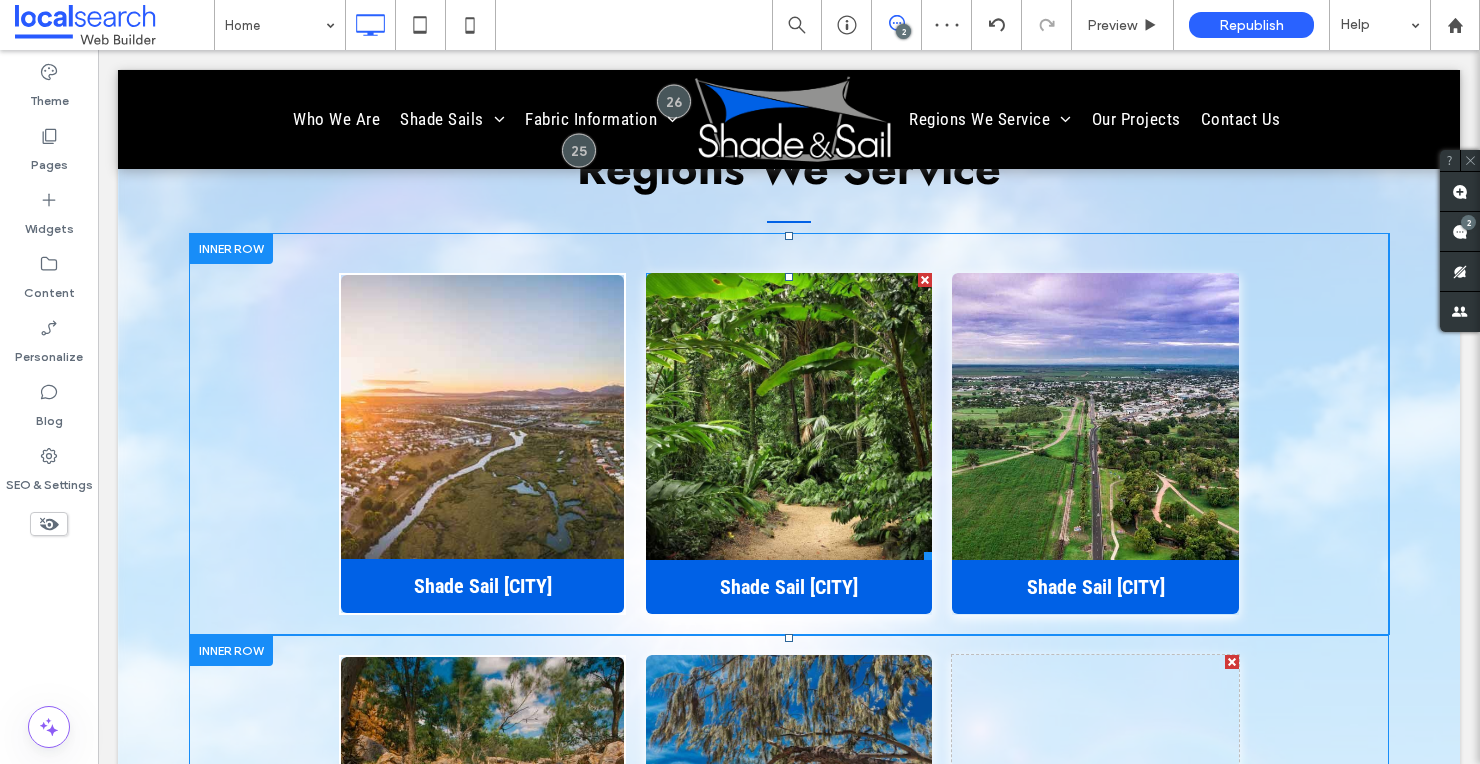 click at bounding box center [925, 280] 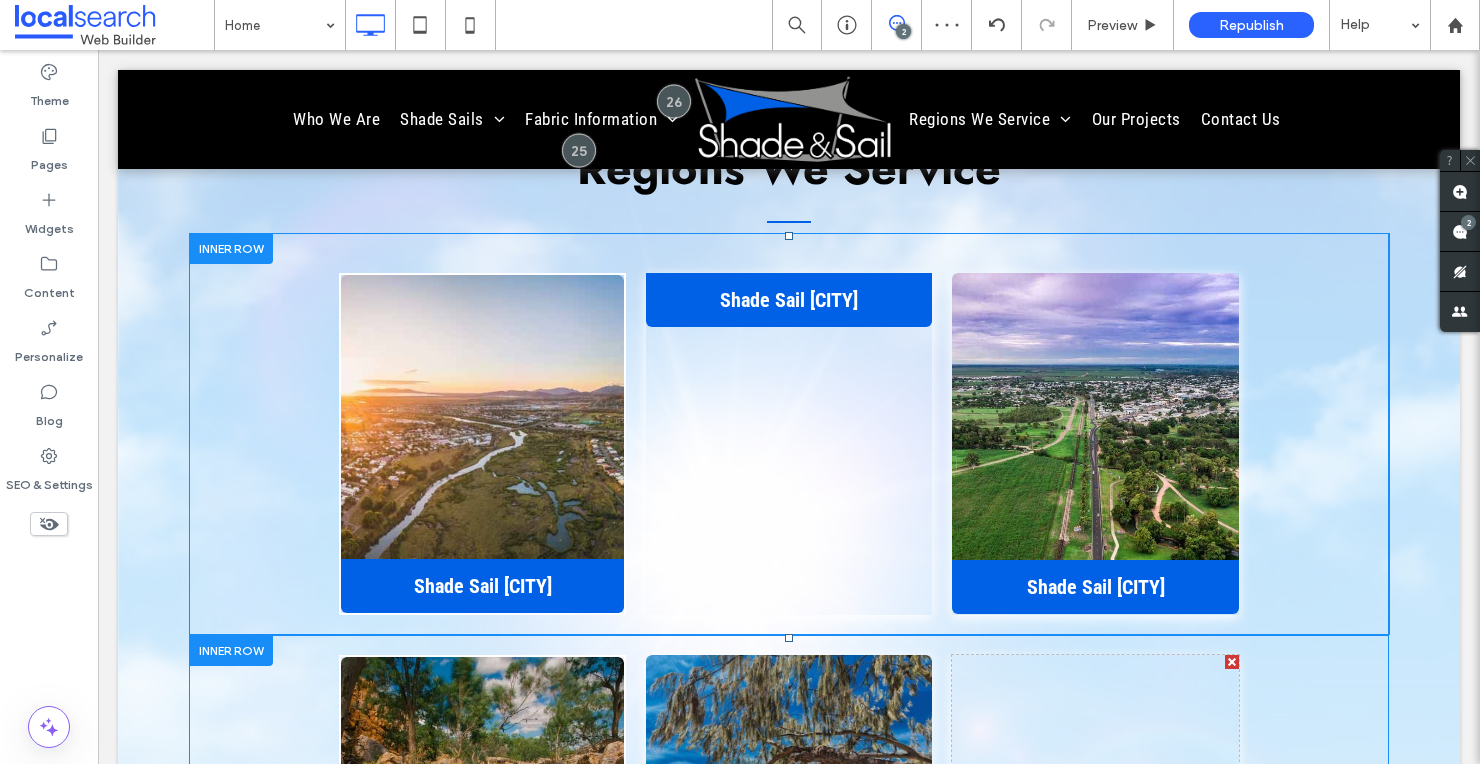 scroll, scrollTop: 4505, scrollLeft: 0, axis: vertical 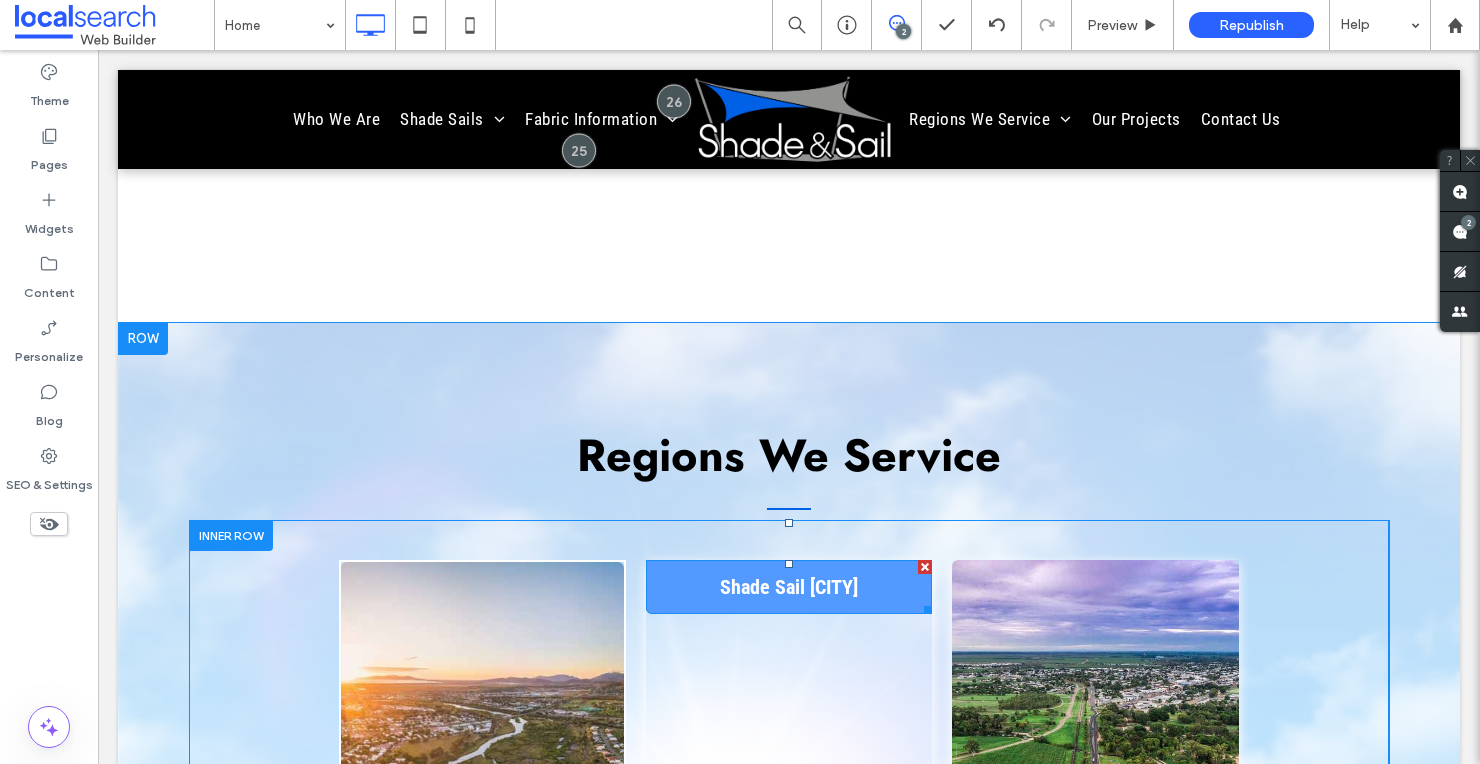 click at bounding box center (925, 567) 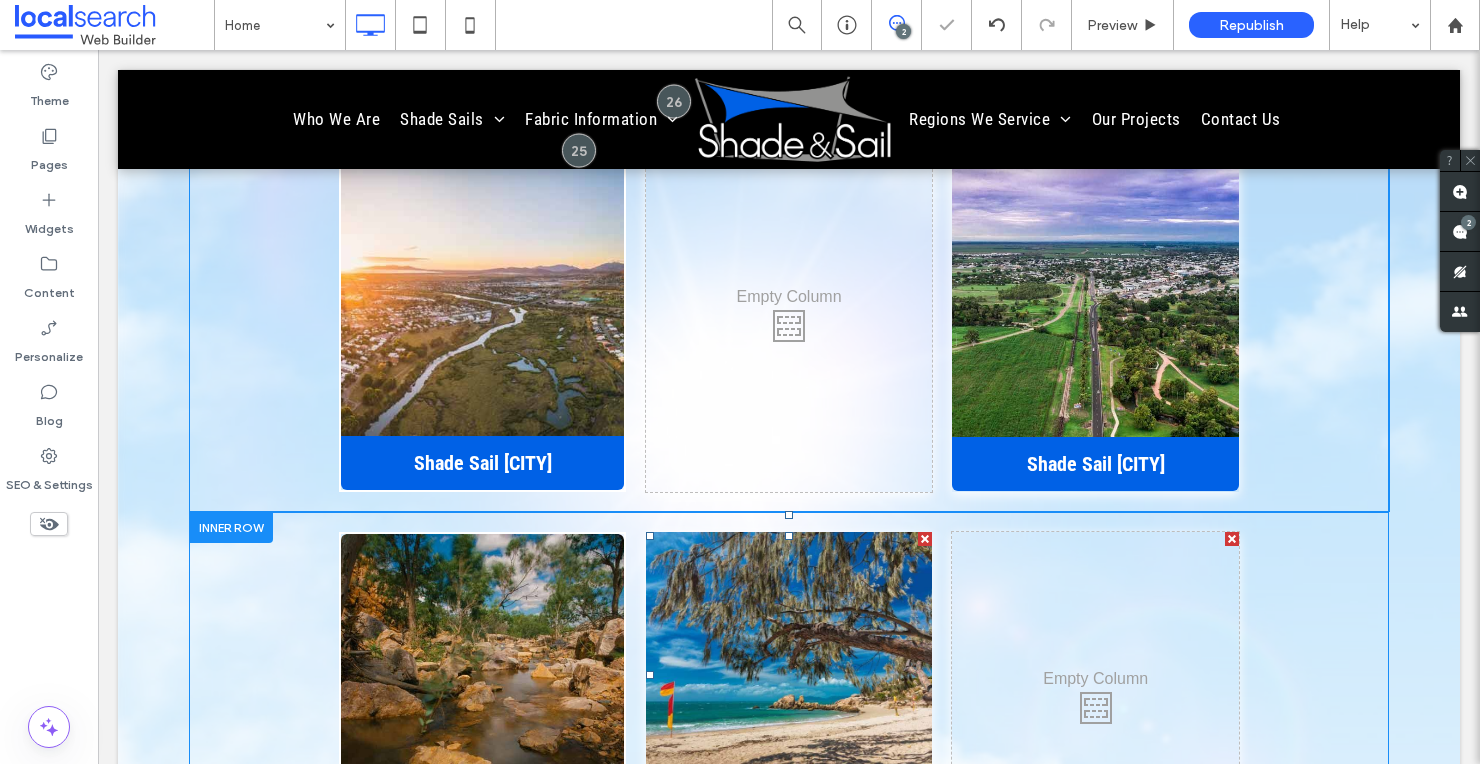 scroll, scrollTop: 4903, scrollLeft: 0, axis: vertical 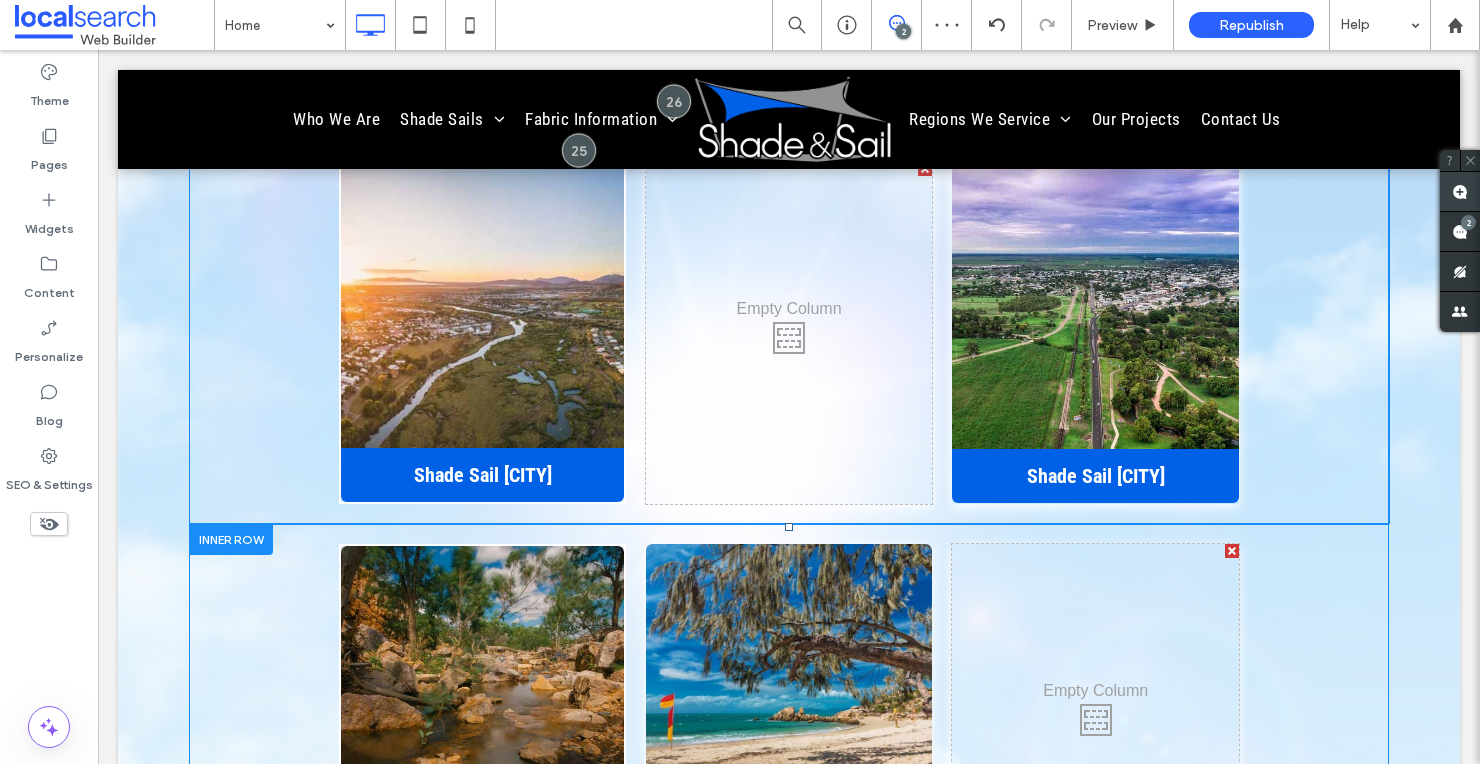 click 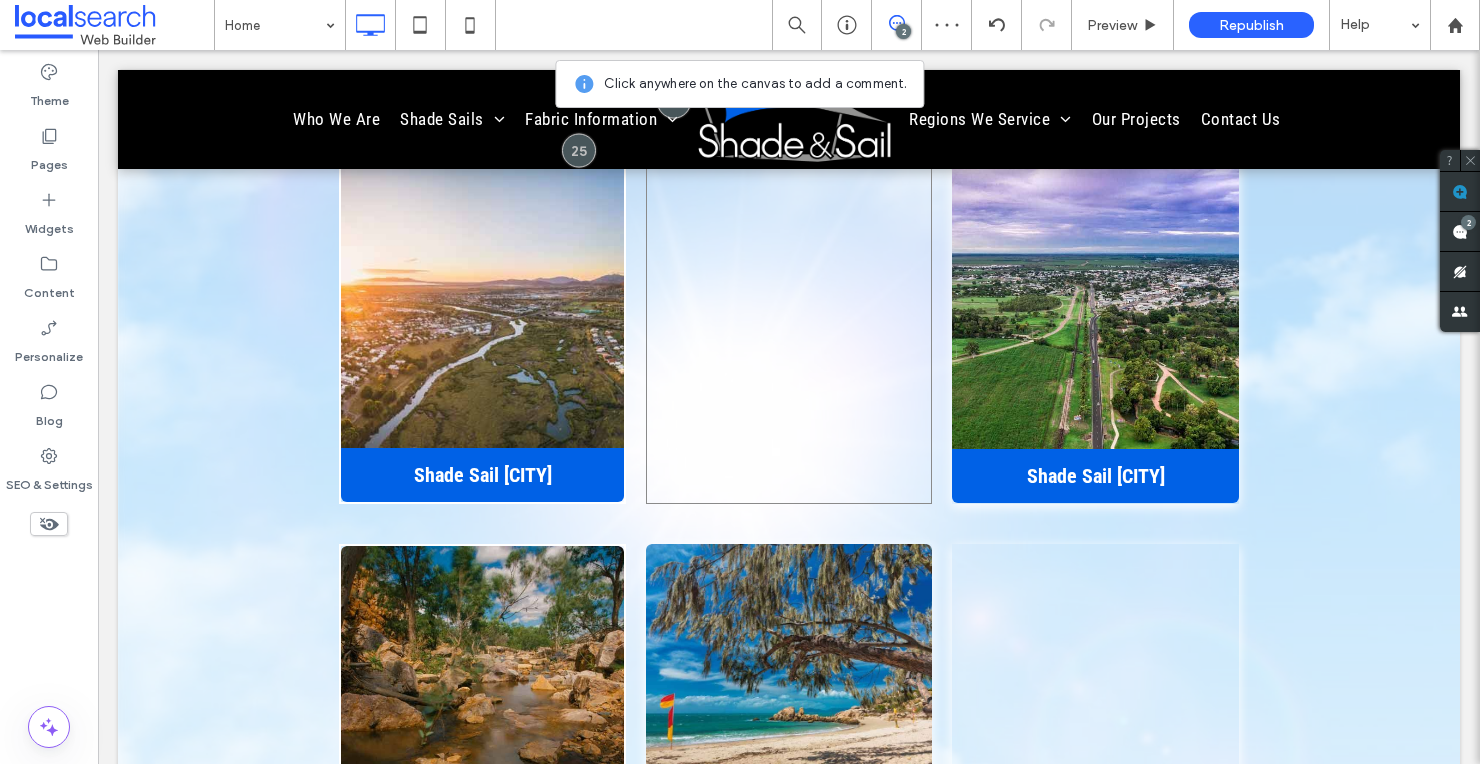 click on "Click To Paste" at bounding box center (789, 333) 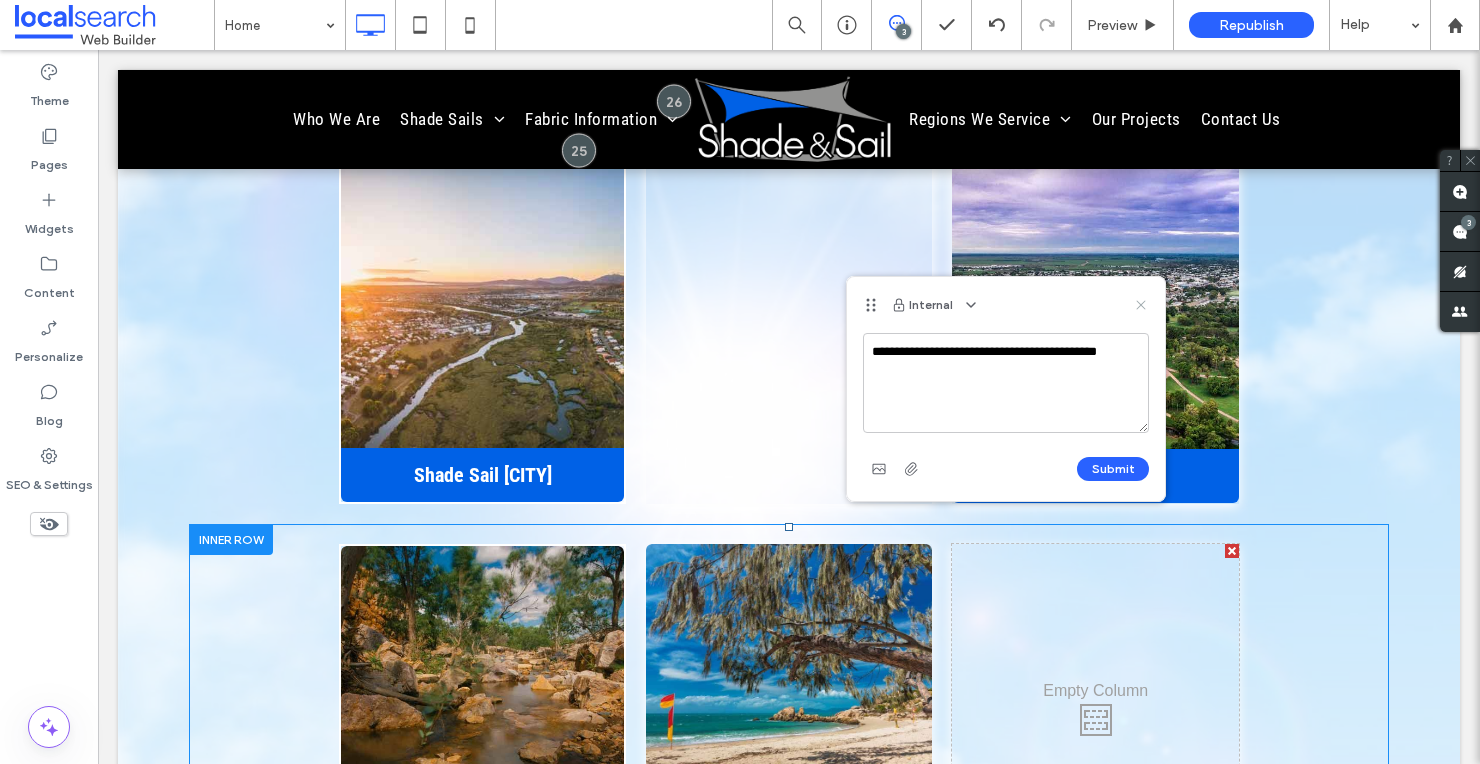 type on "**********" 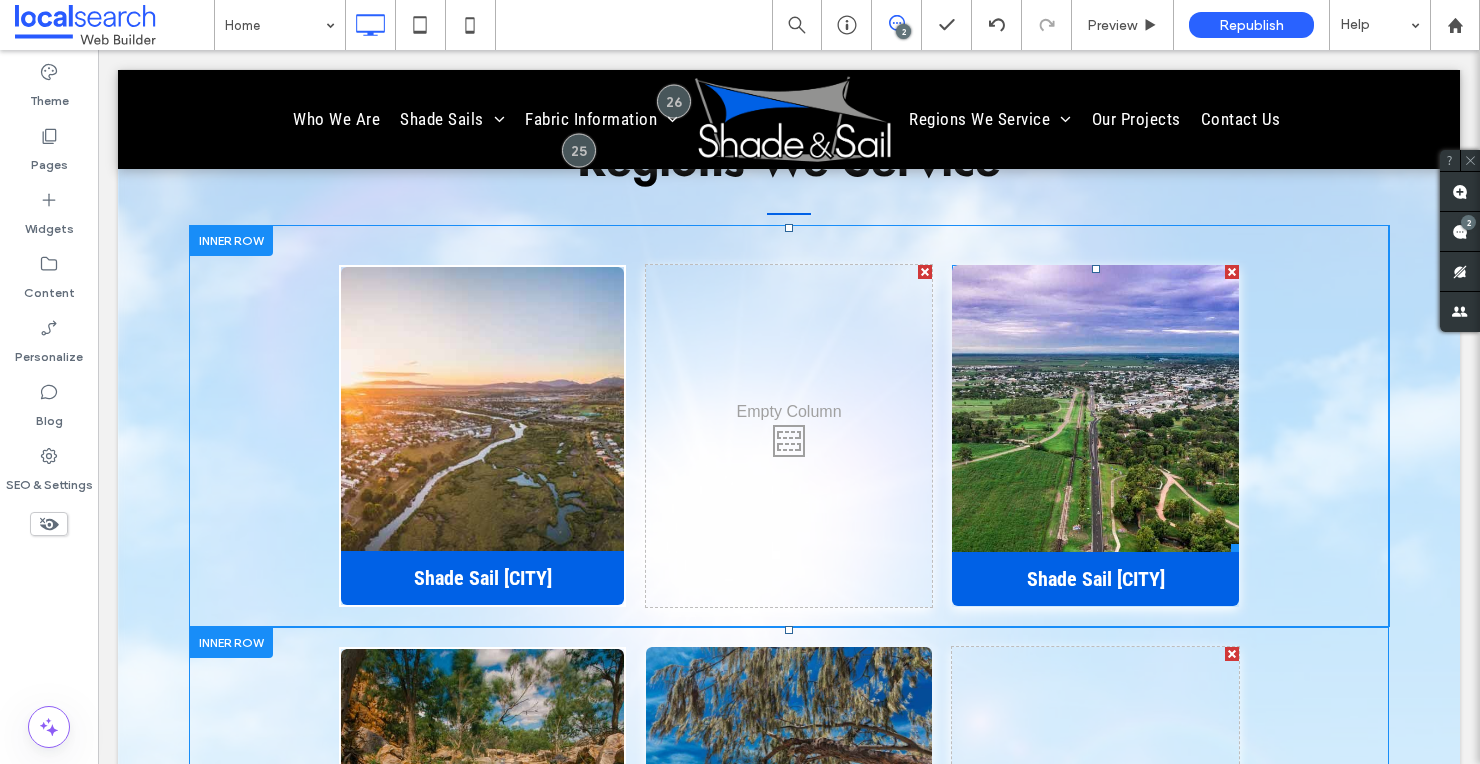 scroll, scrollTop: 4792, scrollLeft: 0, axis: vertical 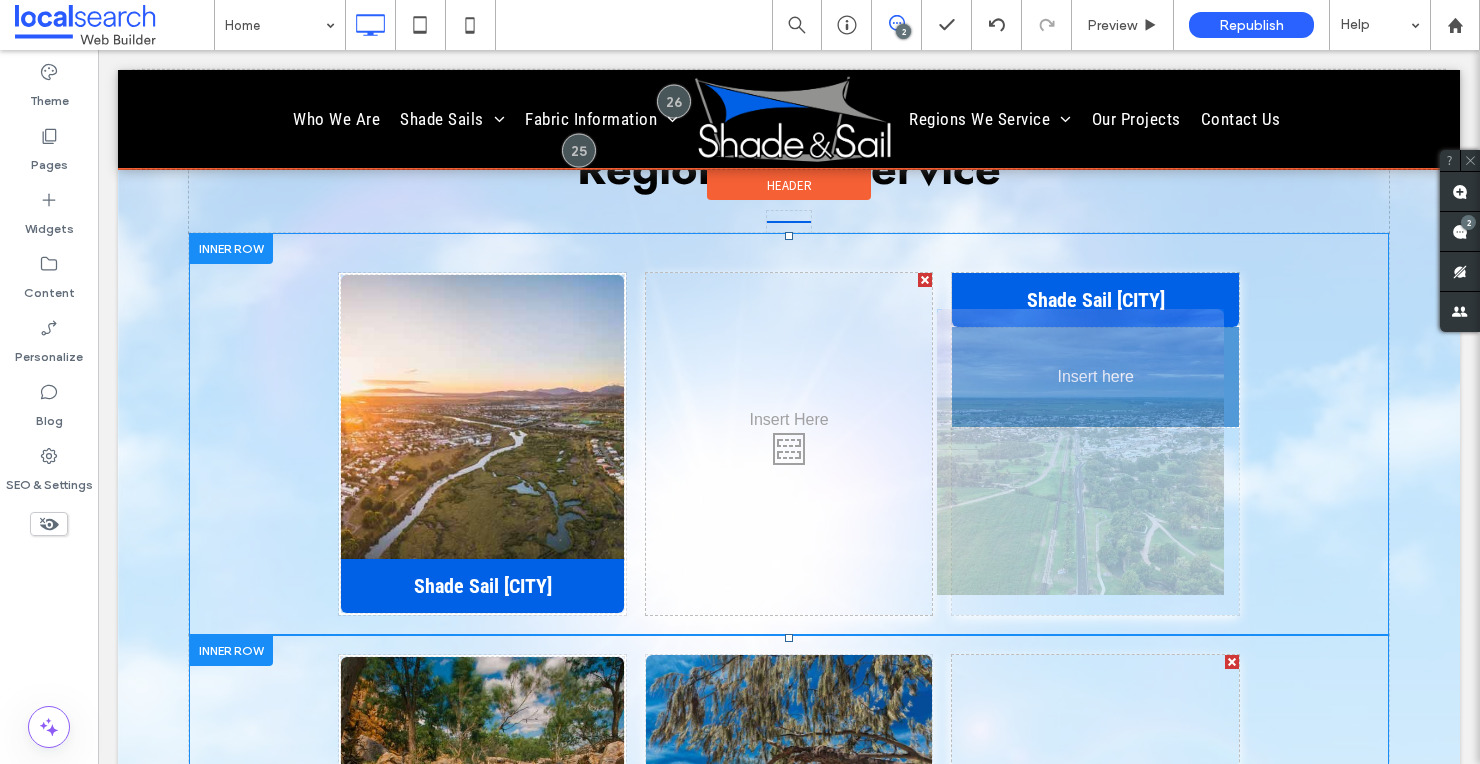 drag, startPoint x: 1032, startPoint y: 426, endPoint x: 977, endPoint y: 462, distance: 65.734314 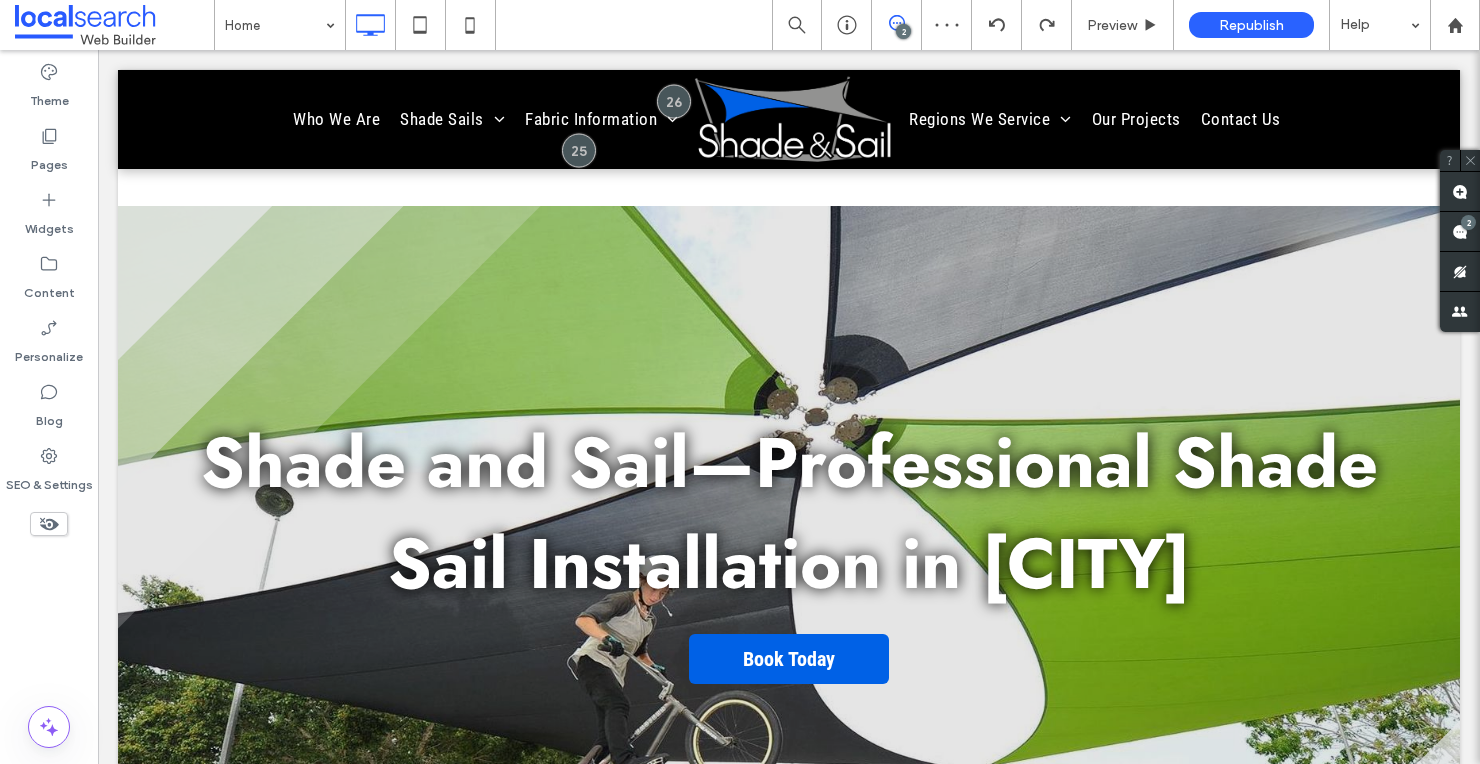 scroll, scrollTop: 4813, scrollLeft: 0, axis: vertical 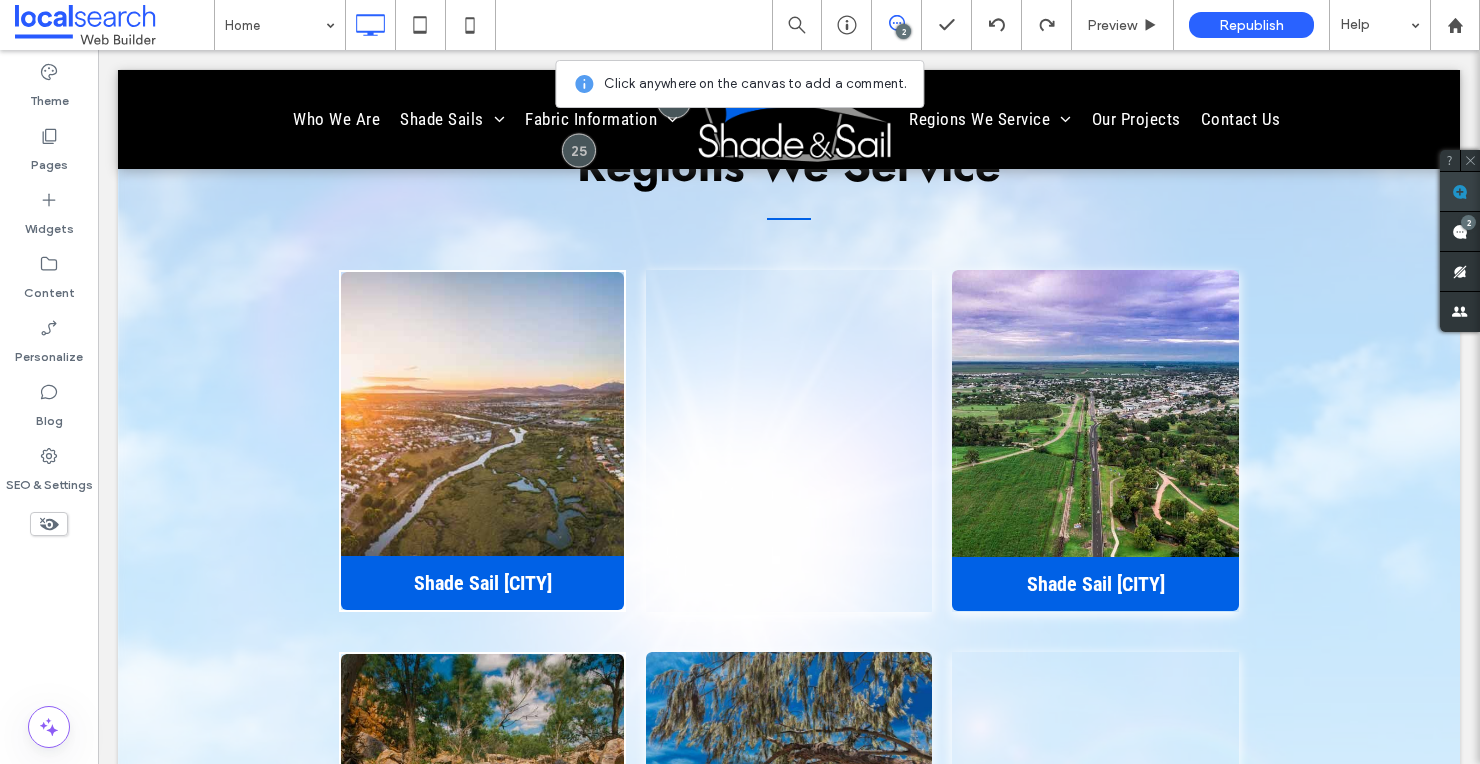 click 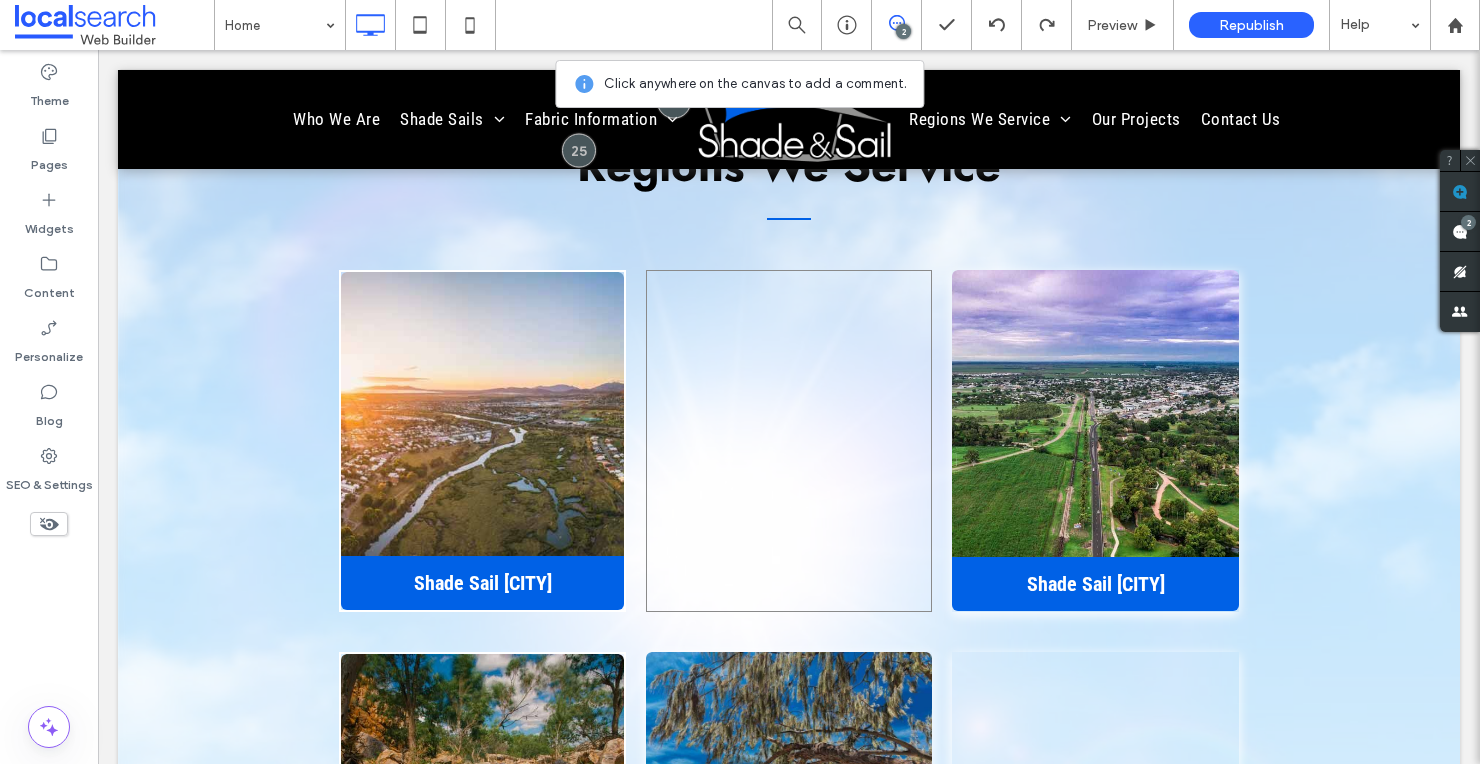 click on "Click To Paste" at bounding box center (789, 441) 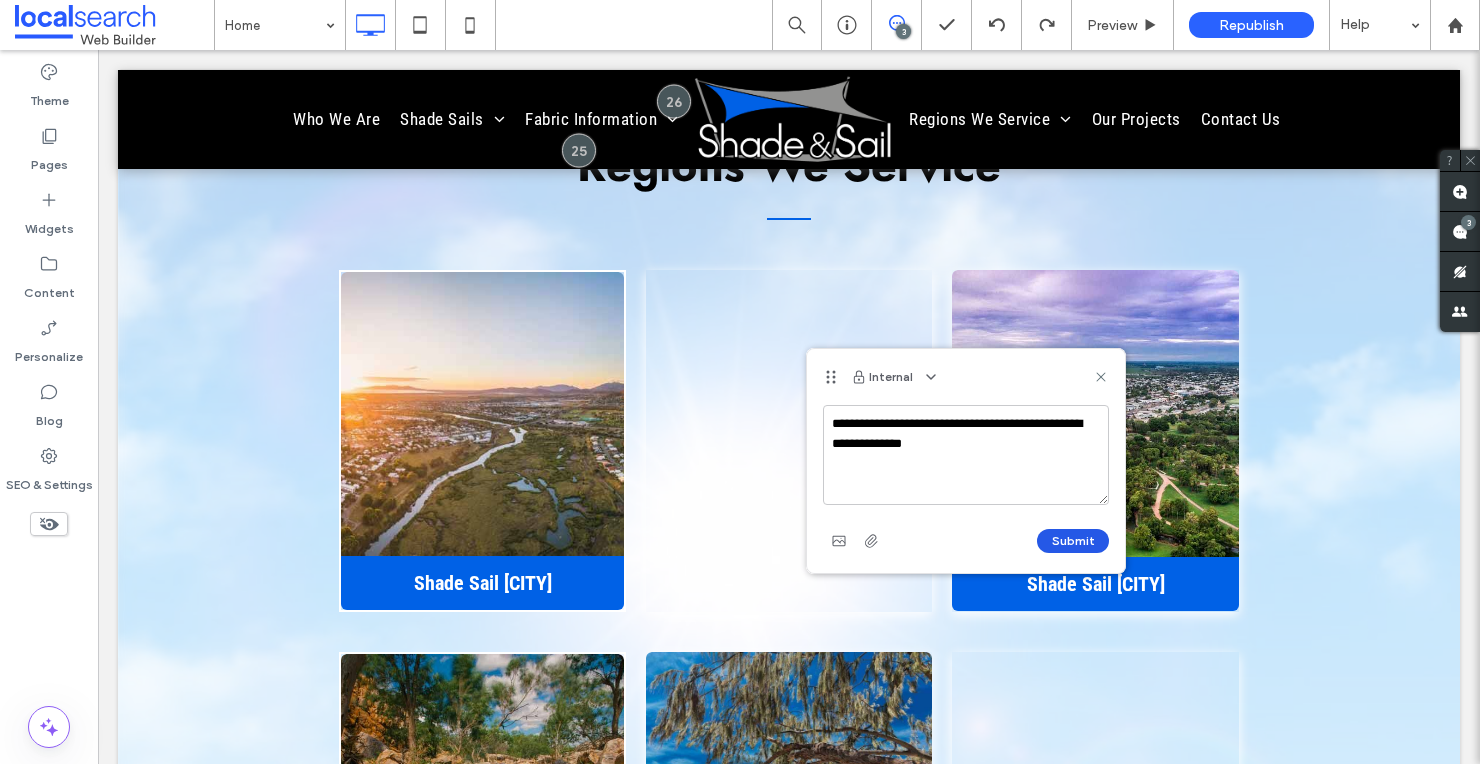 type on "**********" 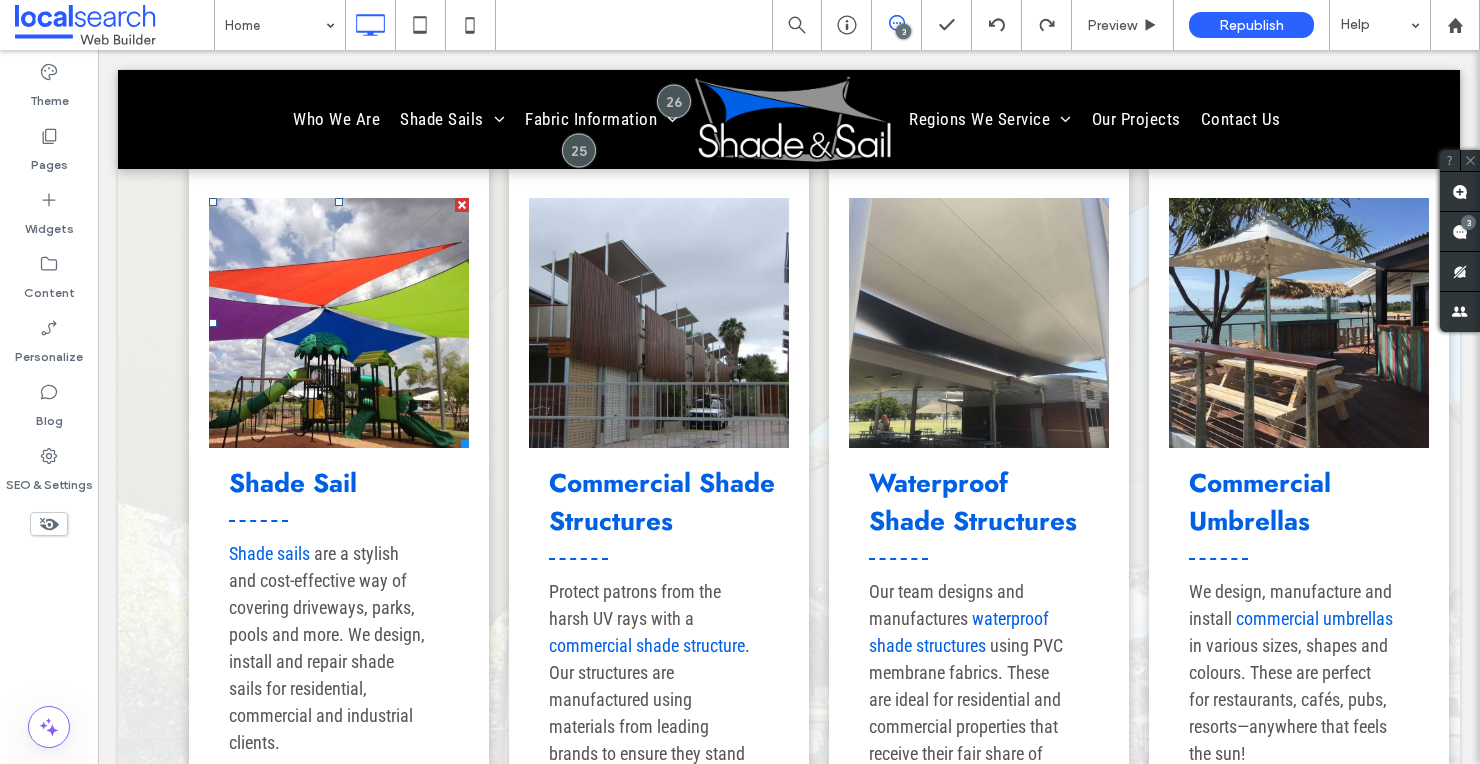 scroll, scrollTop: 2799, scrollLeft: 0, axis: vertical 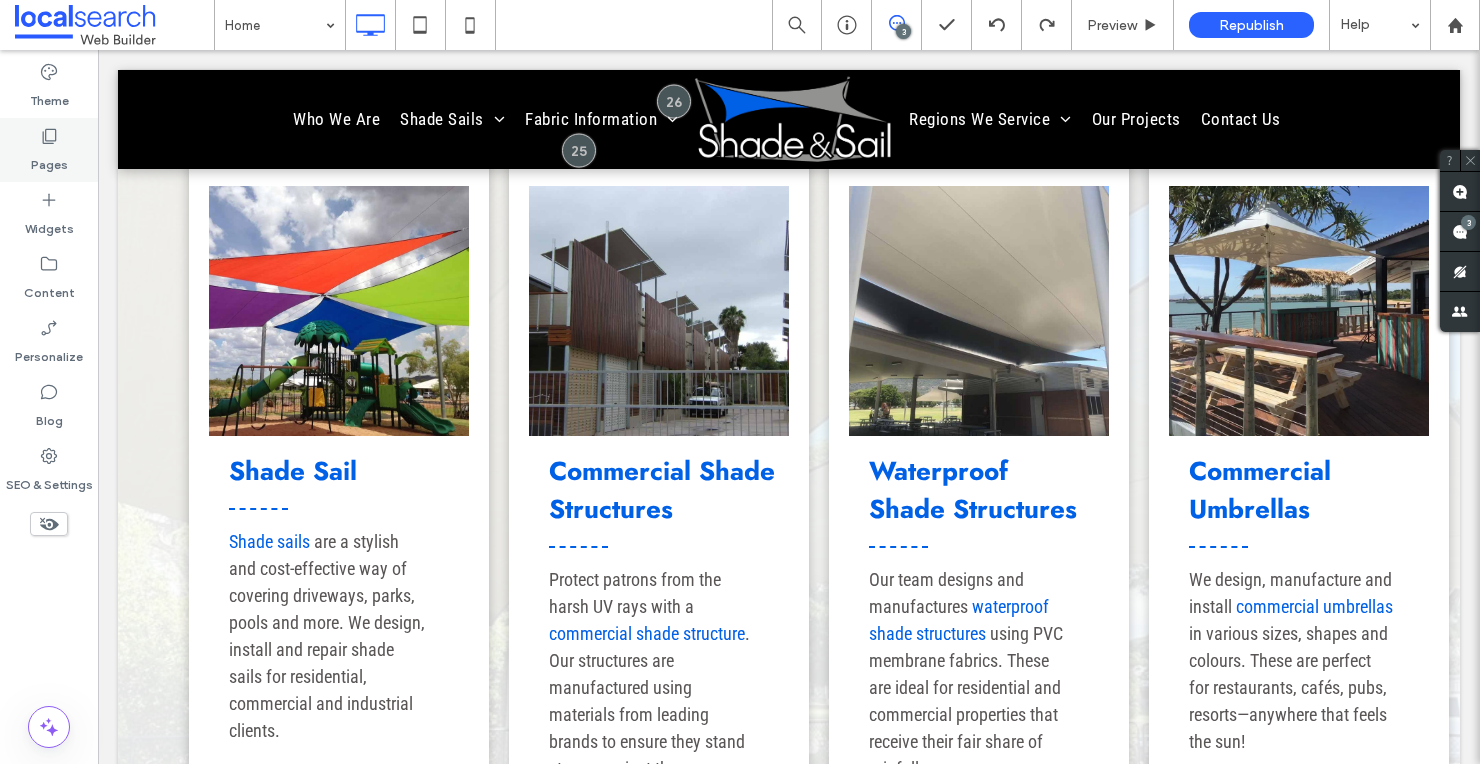 click on "Pages" at bounding box center [49, 160] 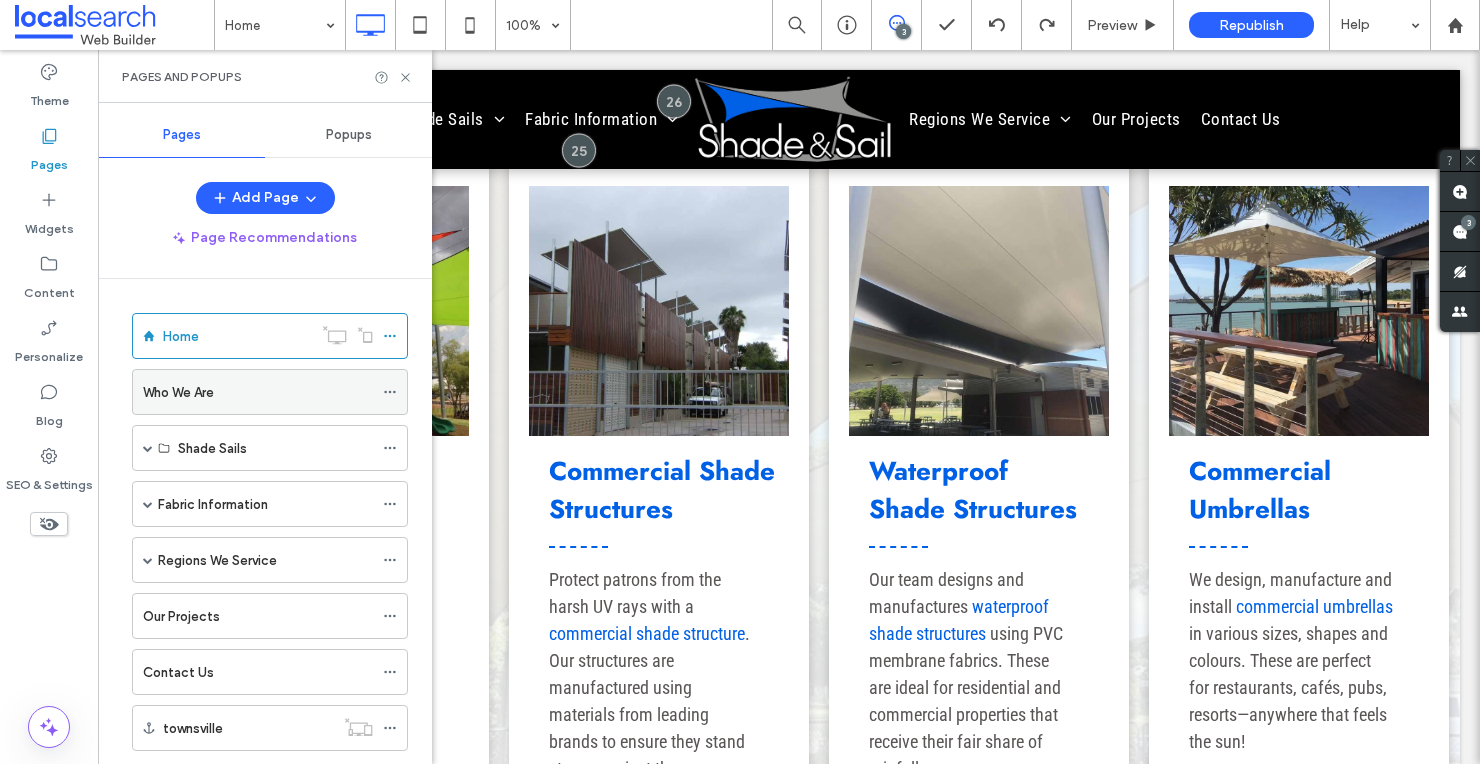 click on "Who We Are" at bounding box center [178, 392] 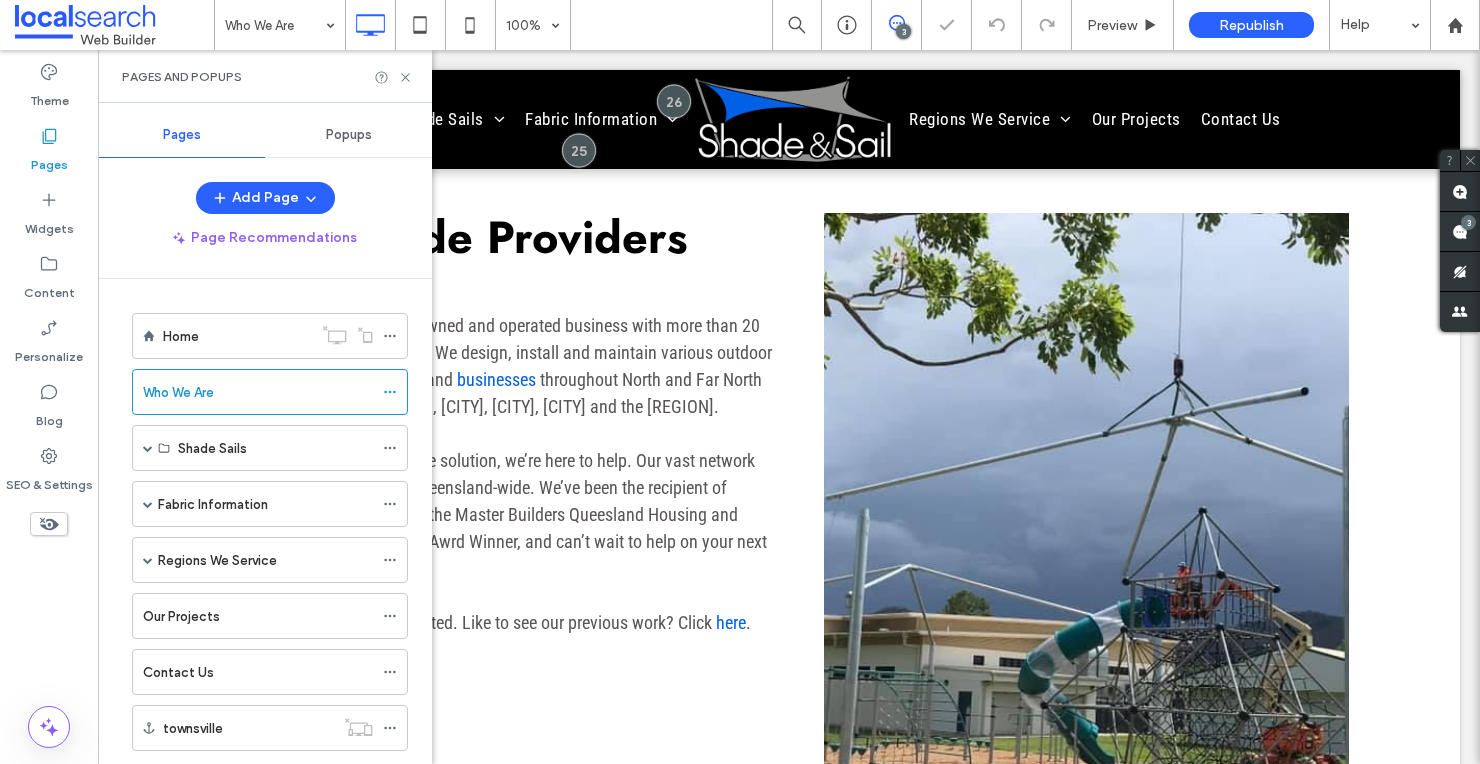 scroll, scrollTop: 892, scrollLeft: 0, axis: vertical 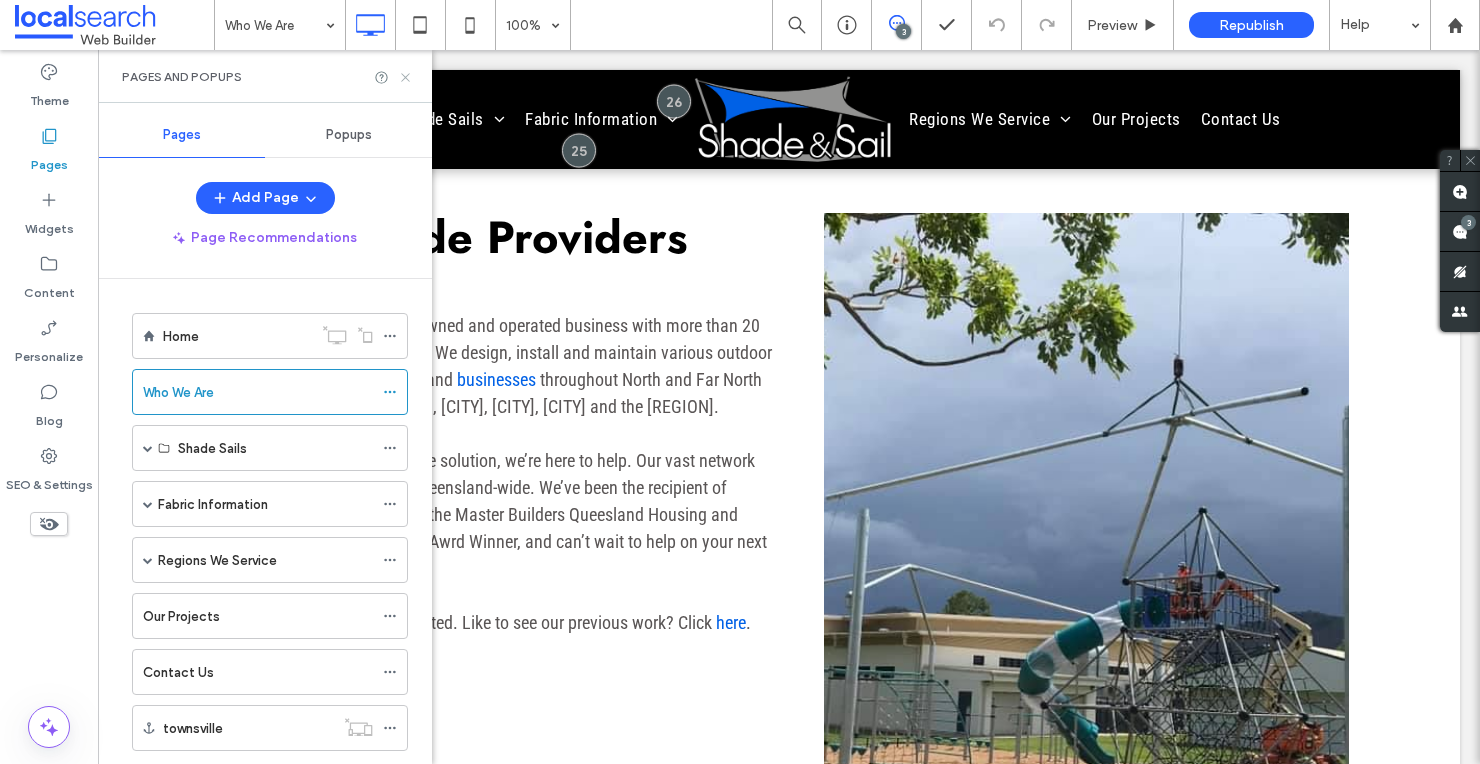drag, startPoint x: 407, startPoint y: 76, endPoint x: 302, endPoint y: 13, distance: 122.44999 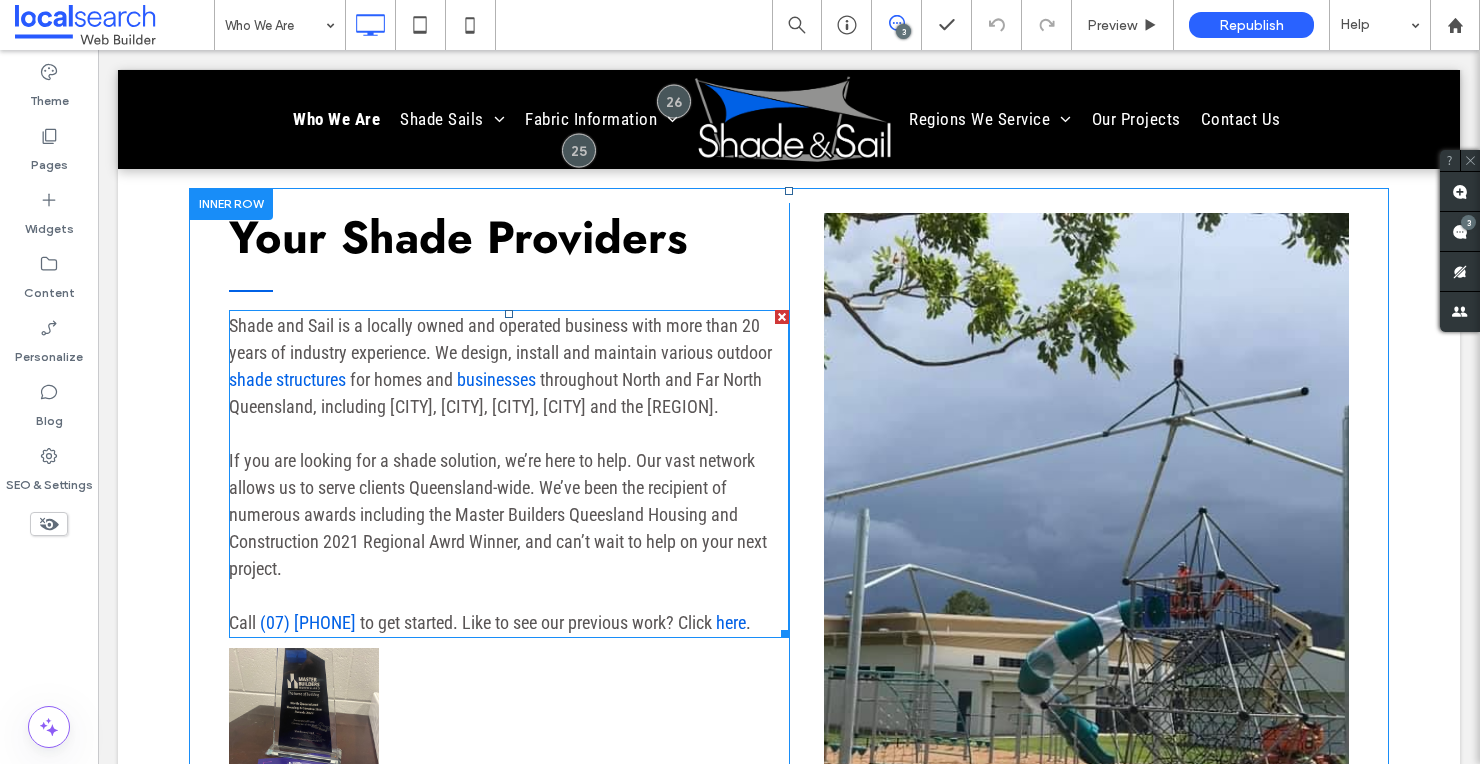 click on "throughout North and Far North Queensland, including Townsville, Cairns, Ayr, Mount Isa and the Atherton Tablelands." at bounding box center (495, 393) 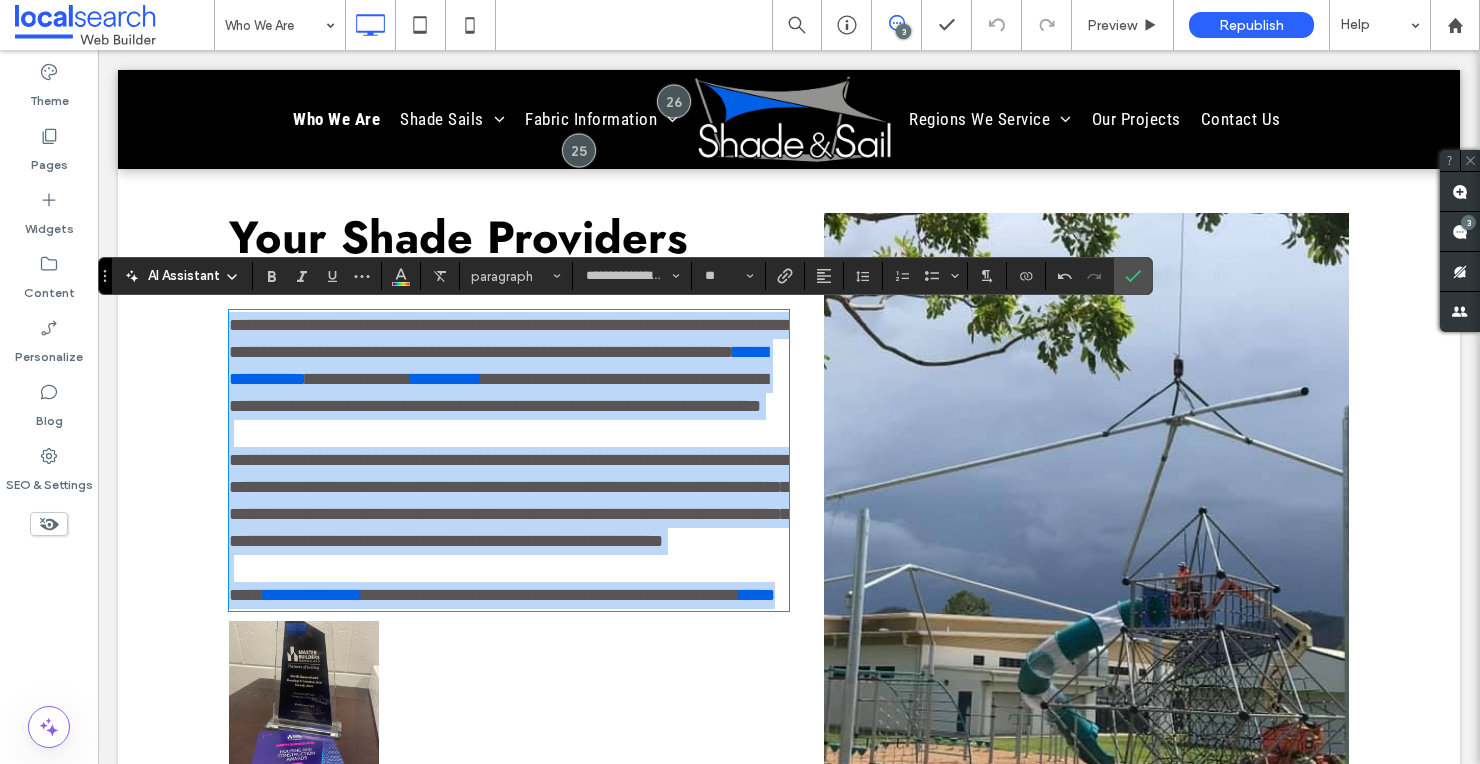 click on "**********" at bounding box center [509, 366] 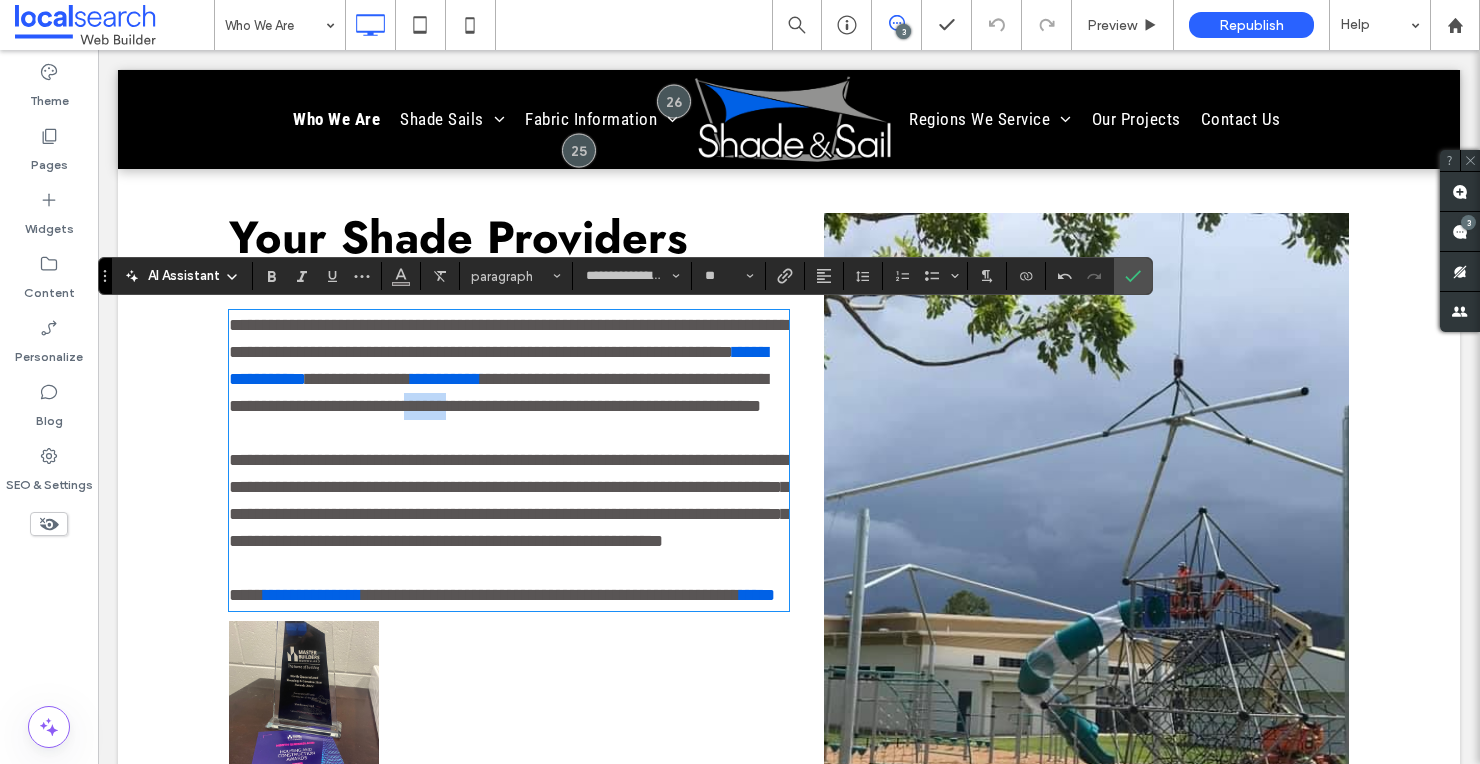 drag, startPoint x: 517, startPoint y: 411, endPoint x: 474, endPoint y: 410, distance: 43.011627 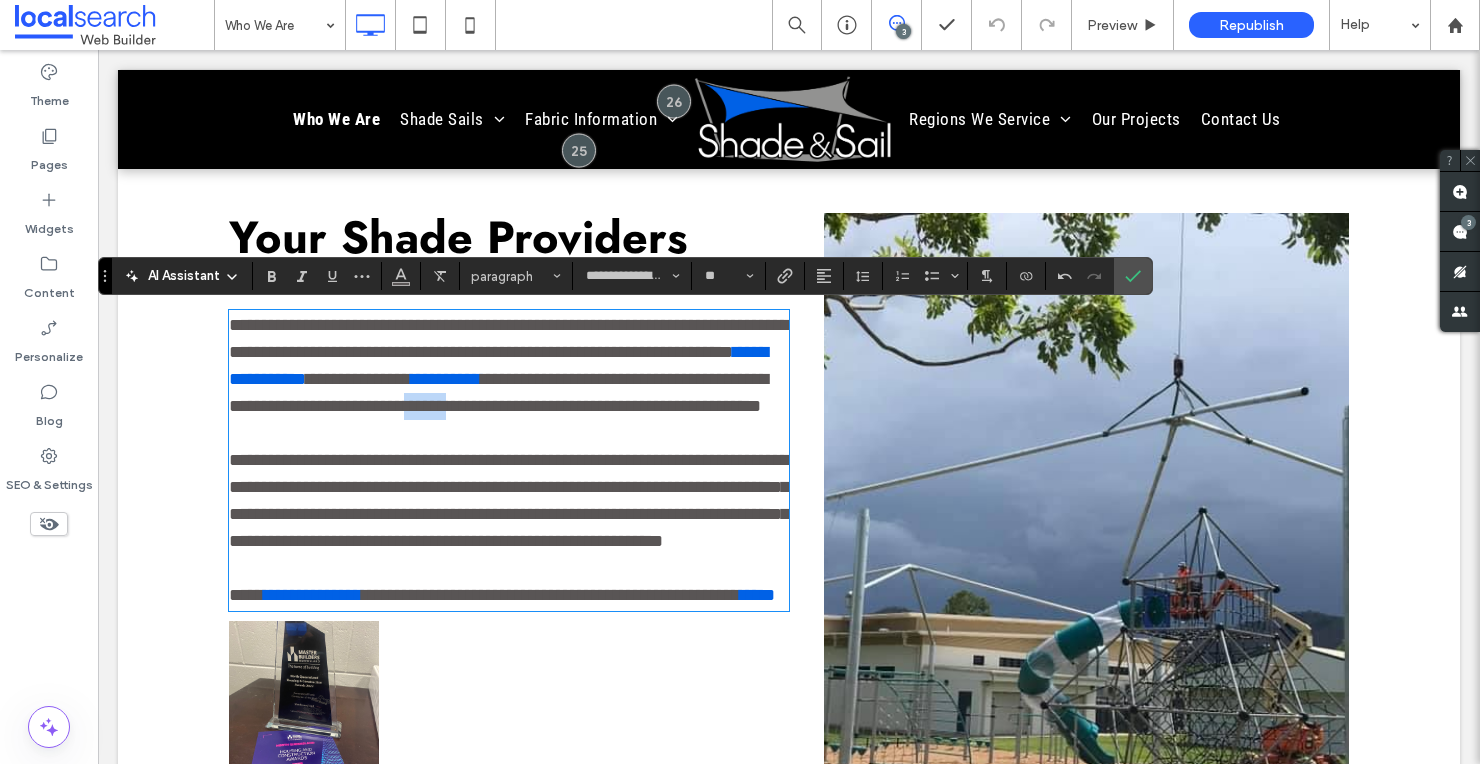 click on "**********" at bounding box center [498, 392] 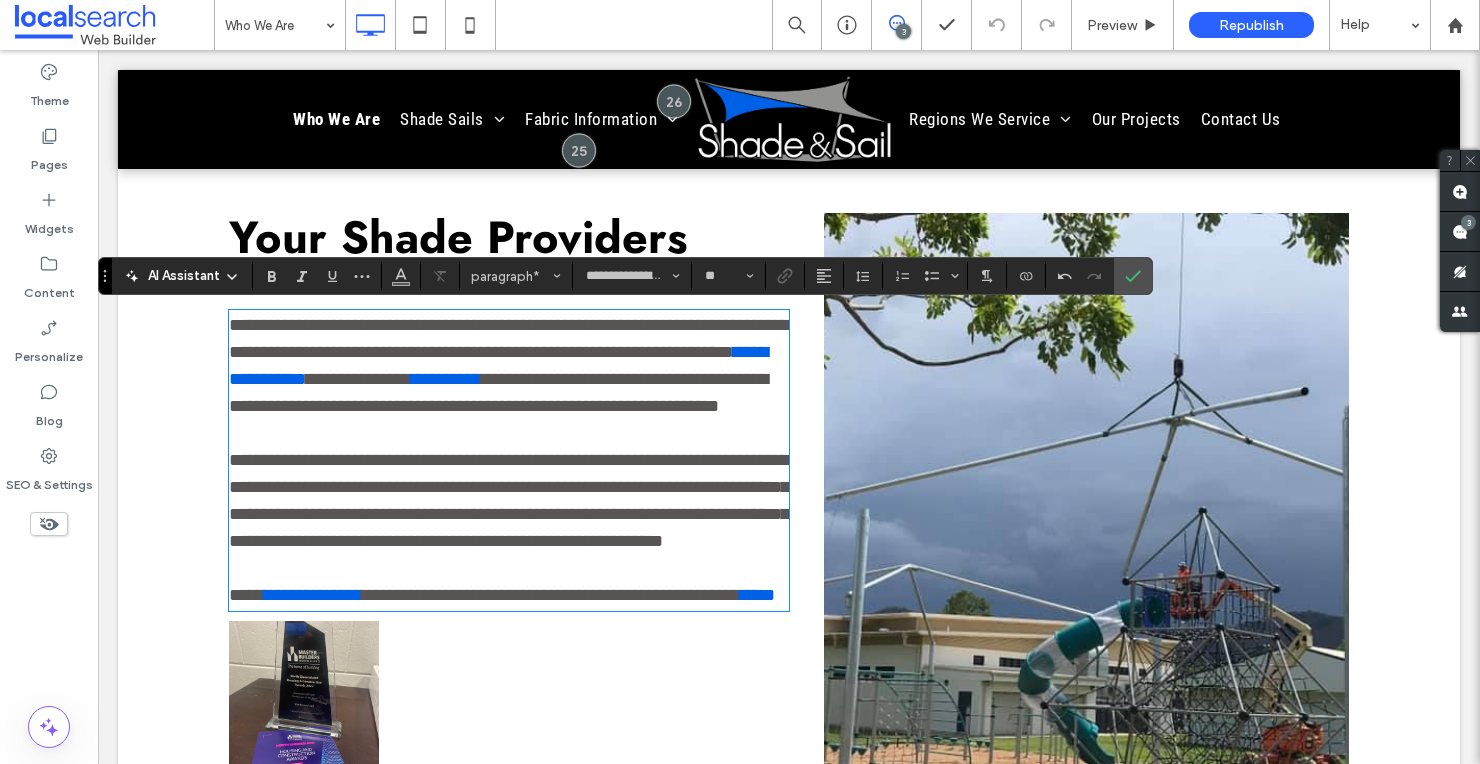 type 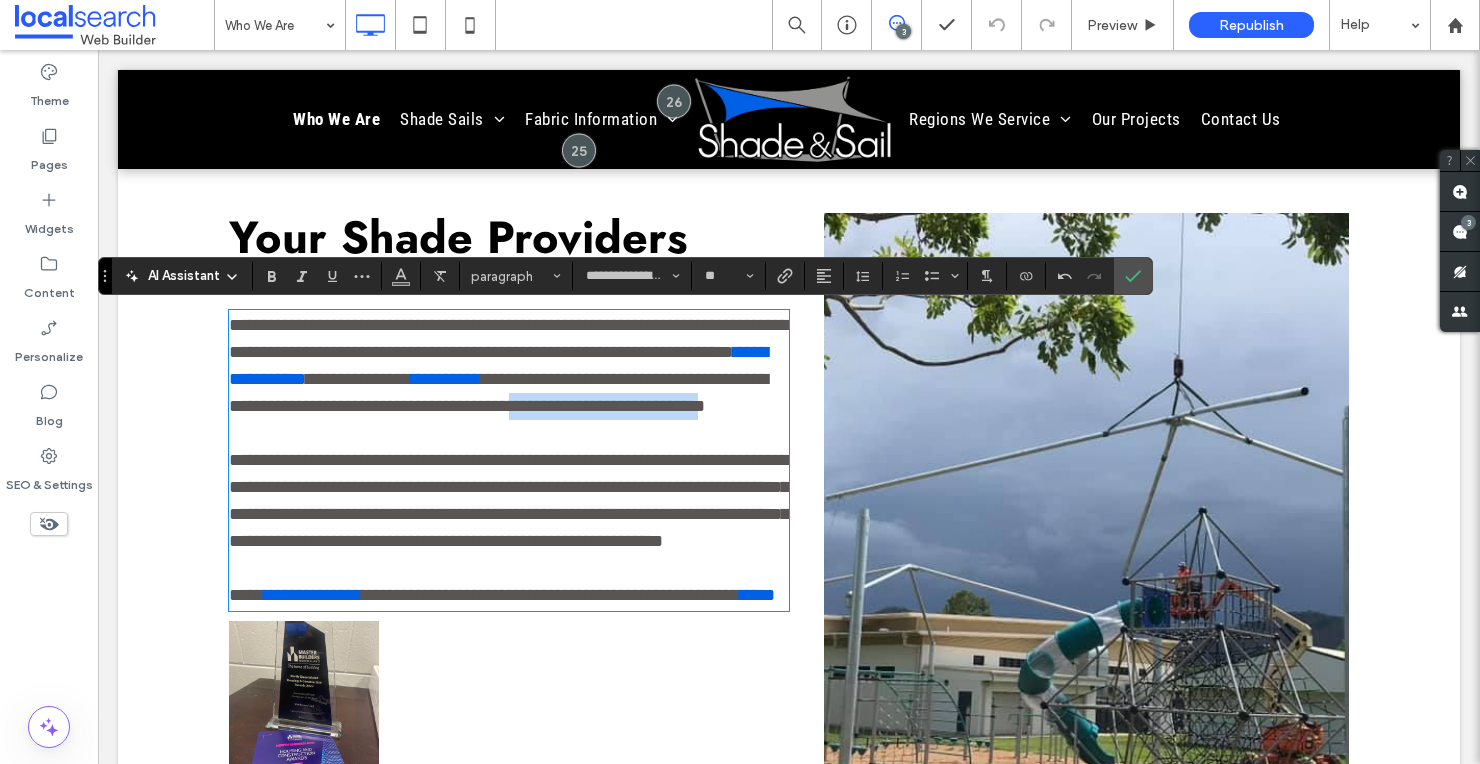 drag, startPoint x: 774, startPoint y: 409, endPoint x: 573, endPoint y: 404, distance: 201.06218 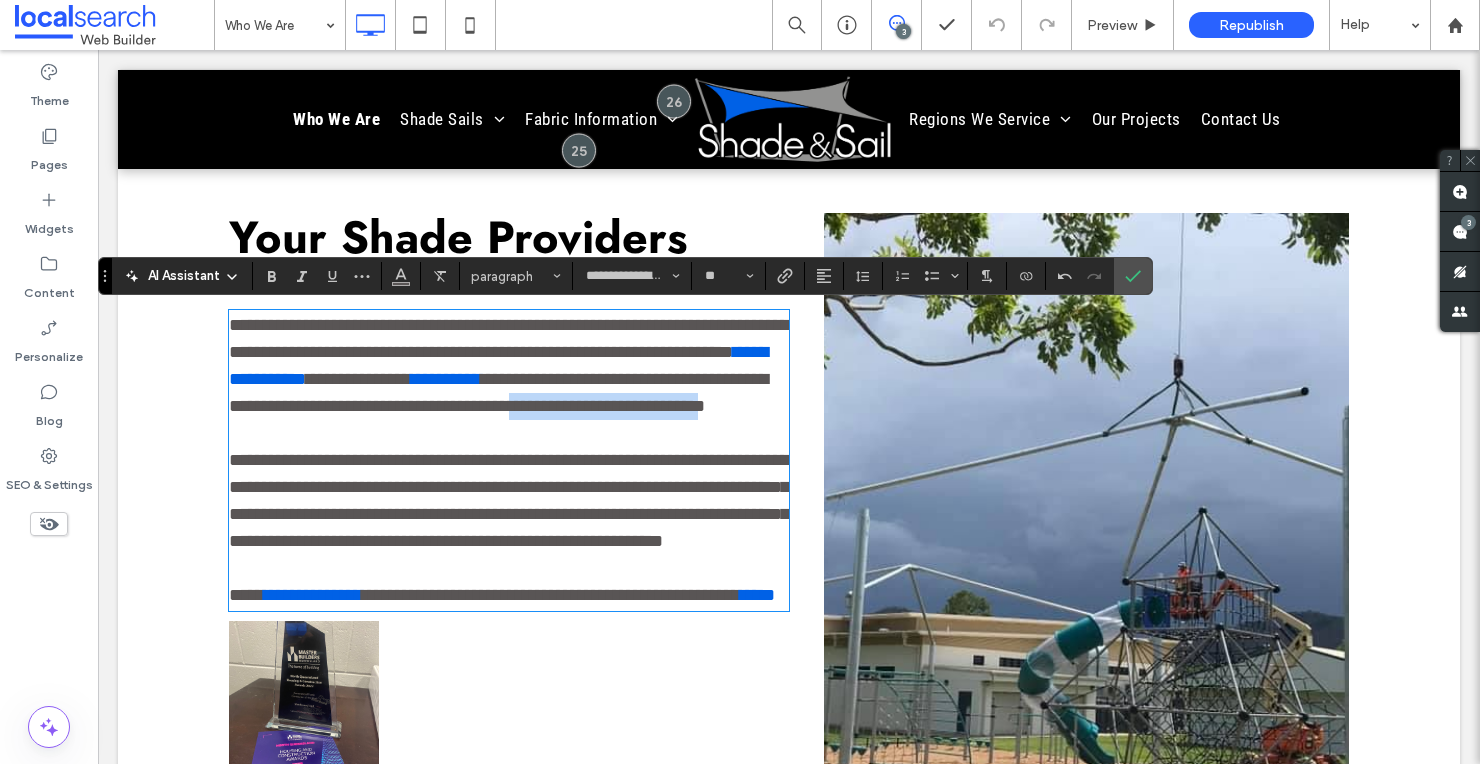 click on "**********" at bounding box center [498, 392] 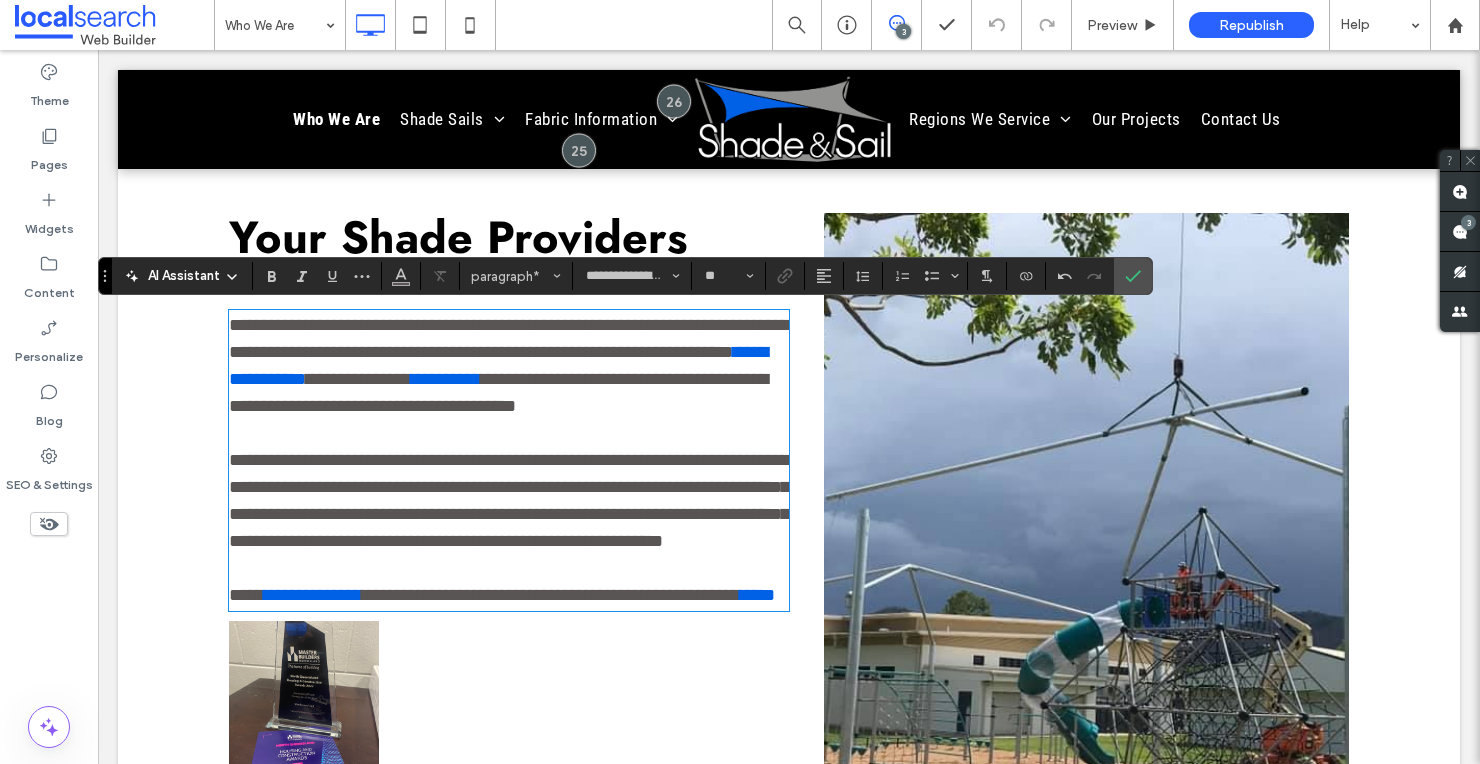 click on "**********" at bounding box center (498, 392) 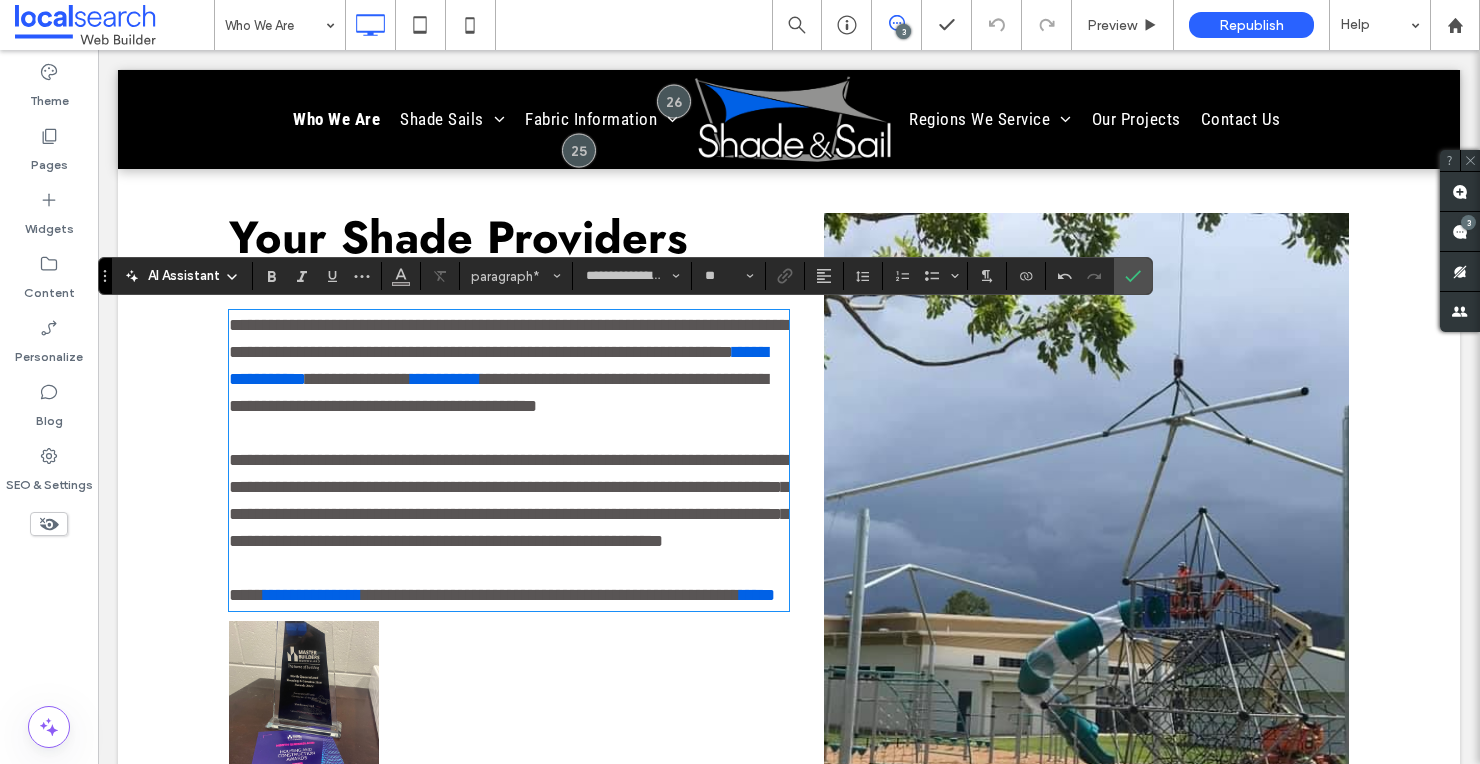 click at bounding box center (509, 433) 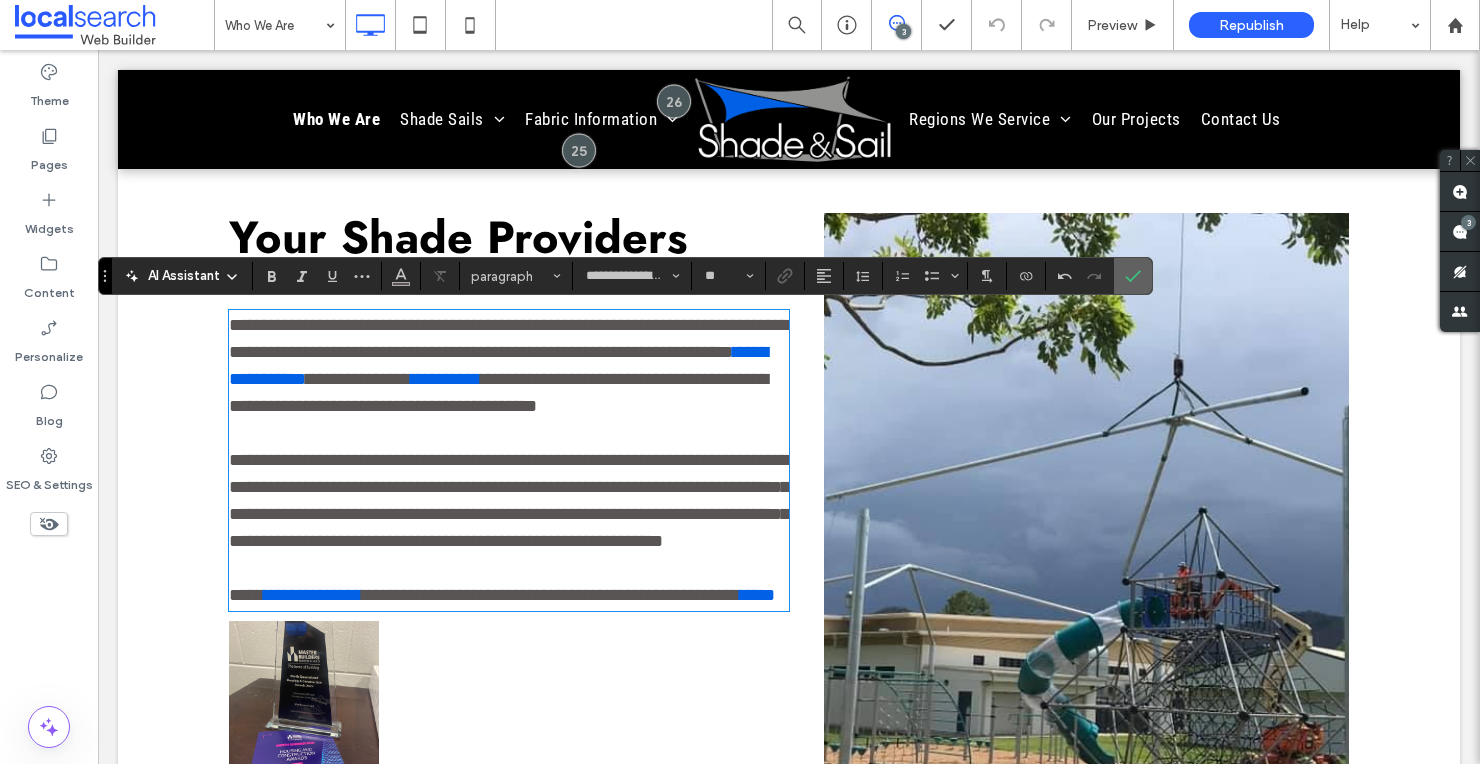 click at bounding box center (1133, 276) 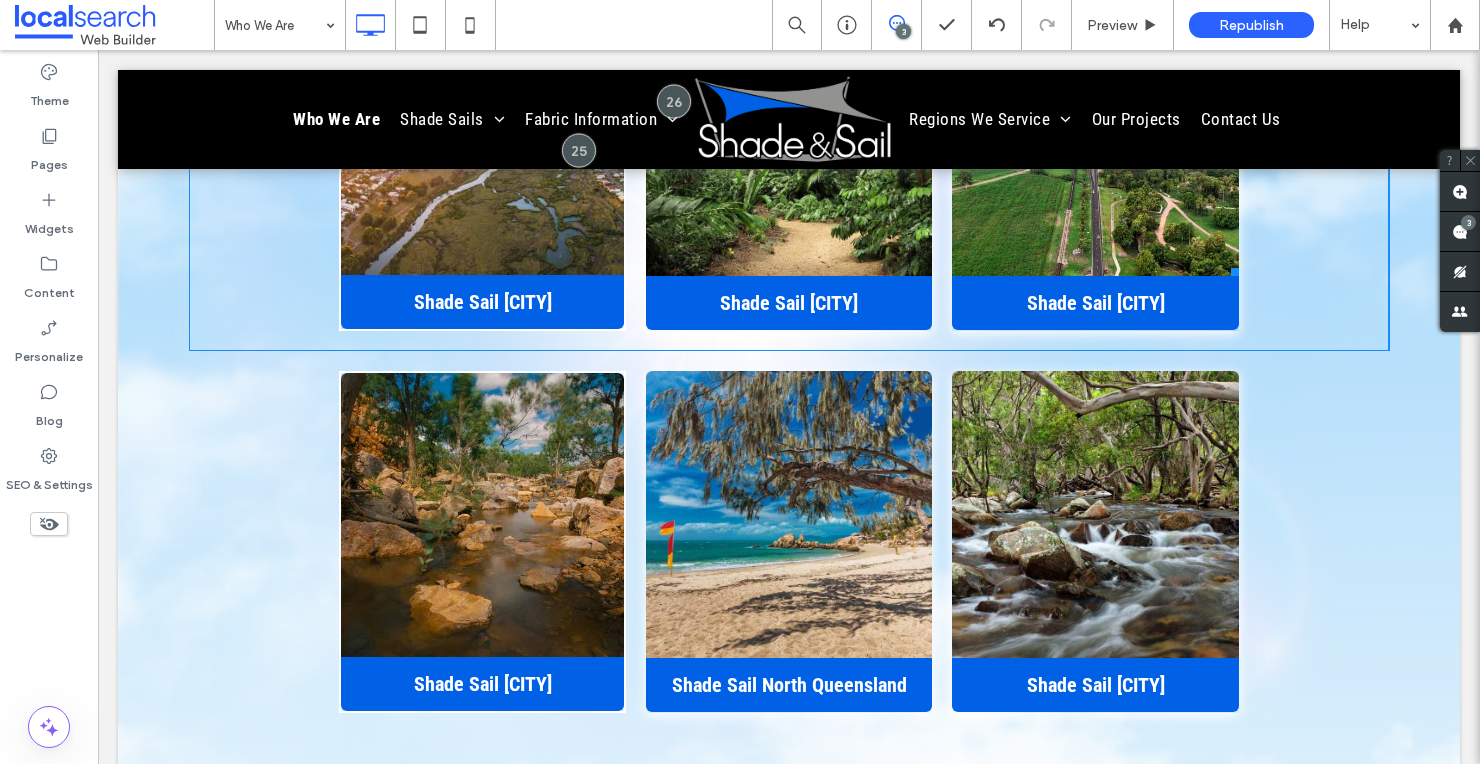 scroll, scrollTop: 2700, scrollLeft: 0, axis: vertical 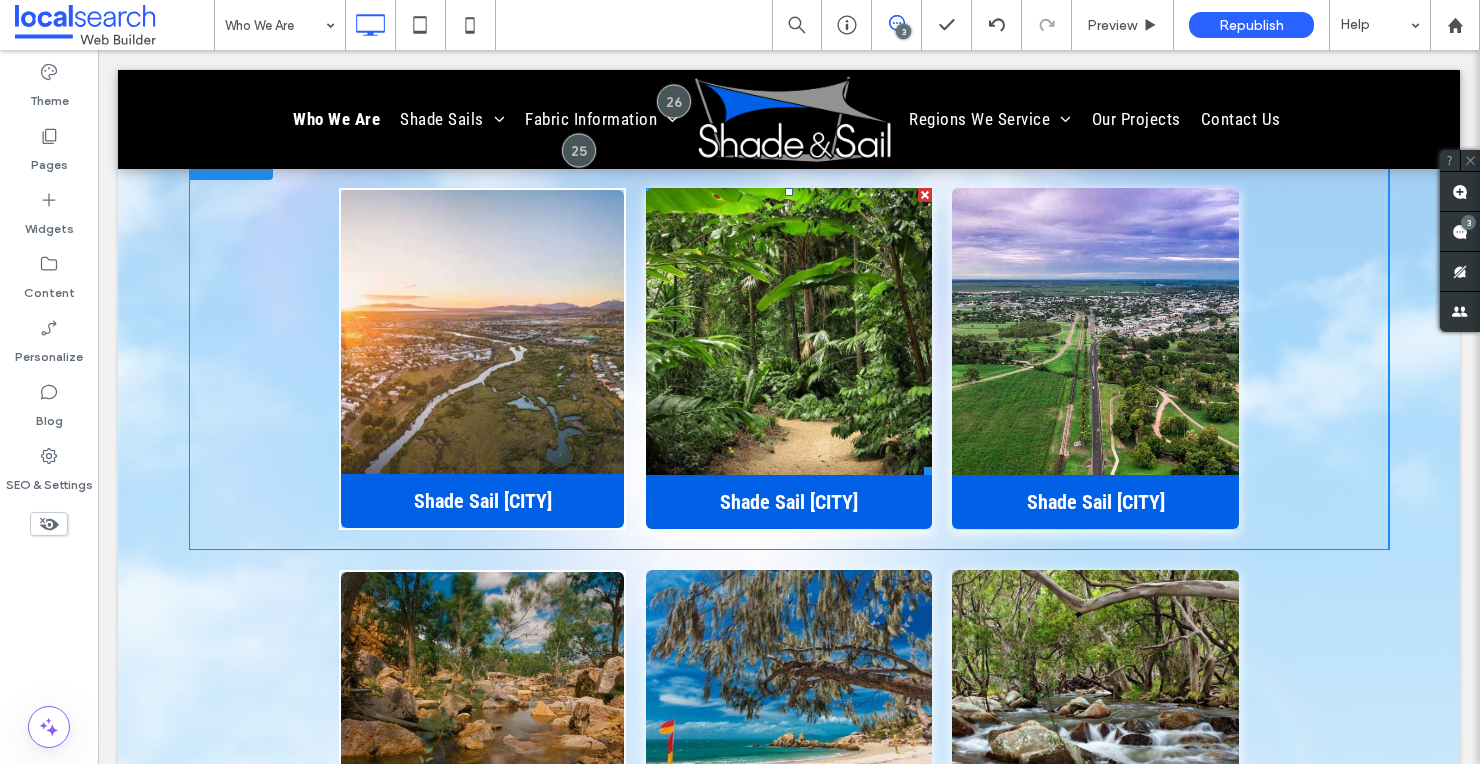 click at bounding box center (925, 195) 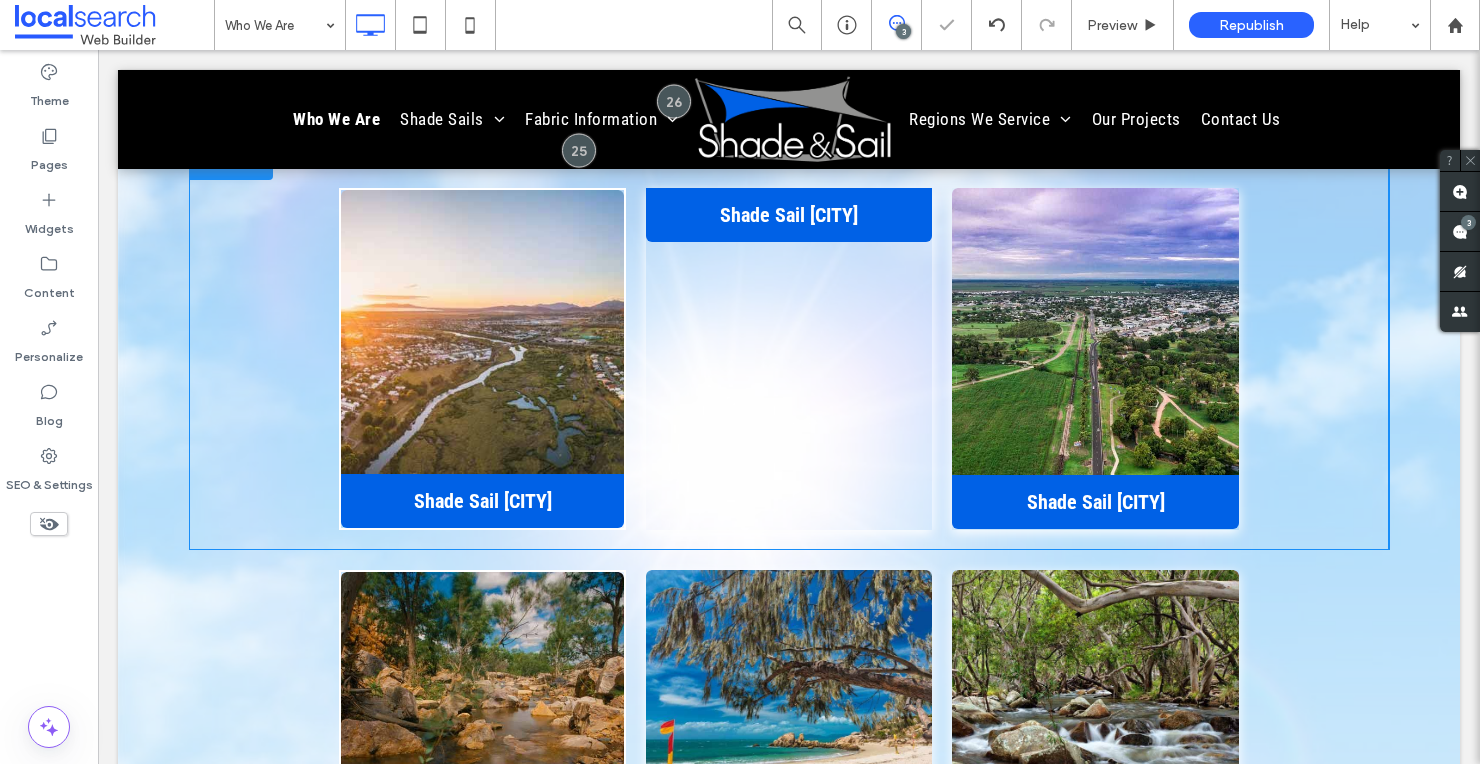 scroll, scrollTop: 2210, scrollLeft: 0, axis: vertical 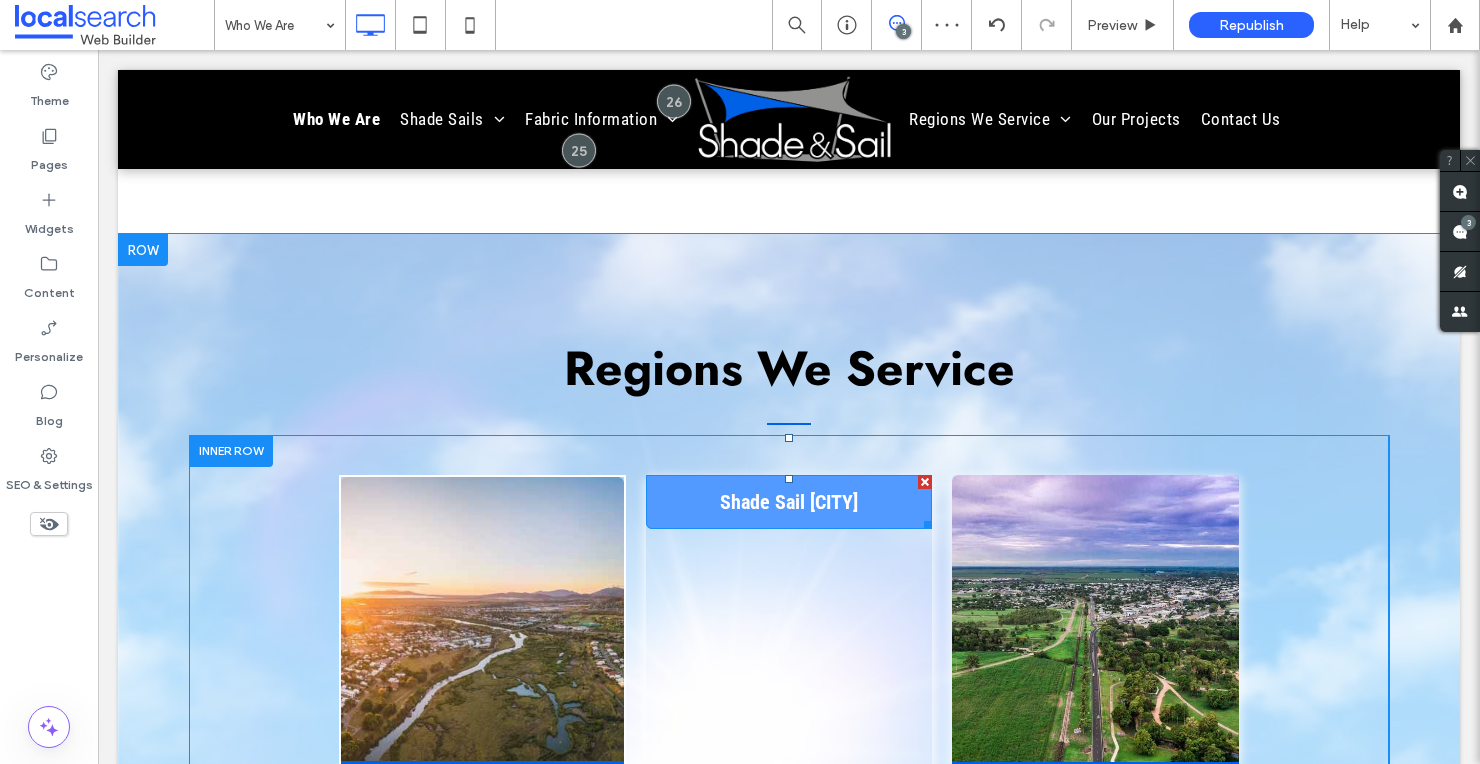 click at bounding box center (925, 482) 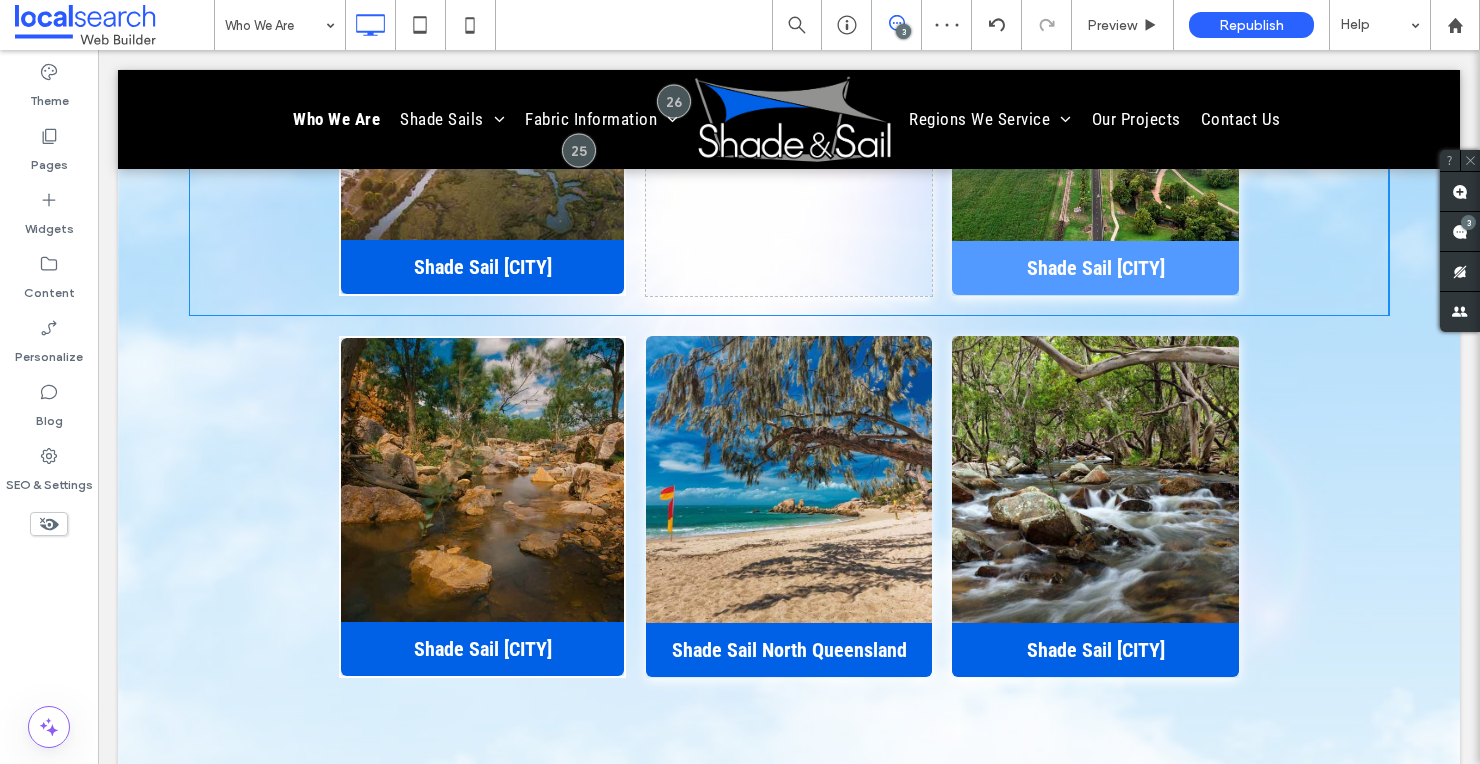 scroll, scrollTop: 2765, scrollLeft: 0, axis: vertical 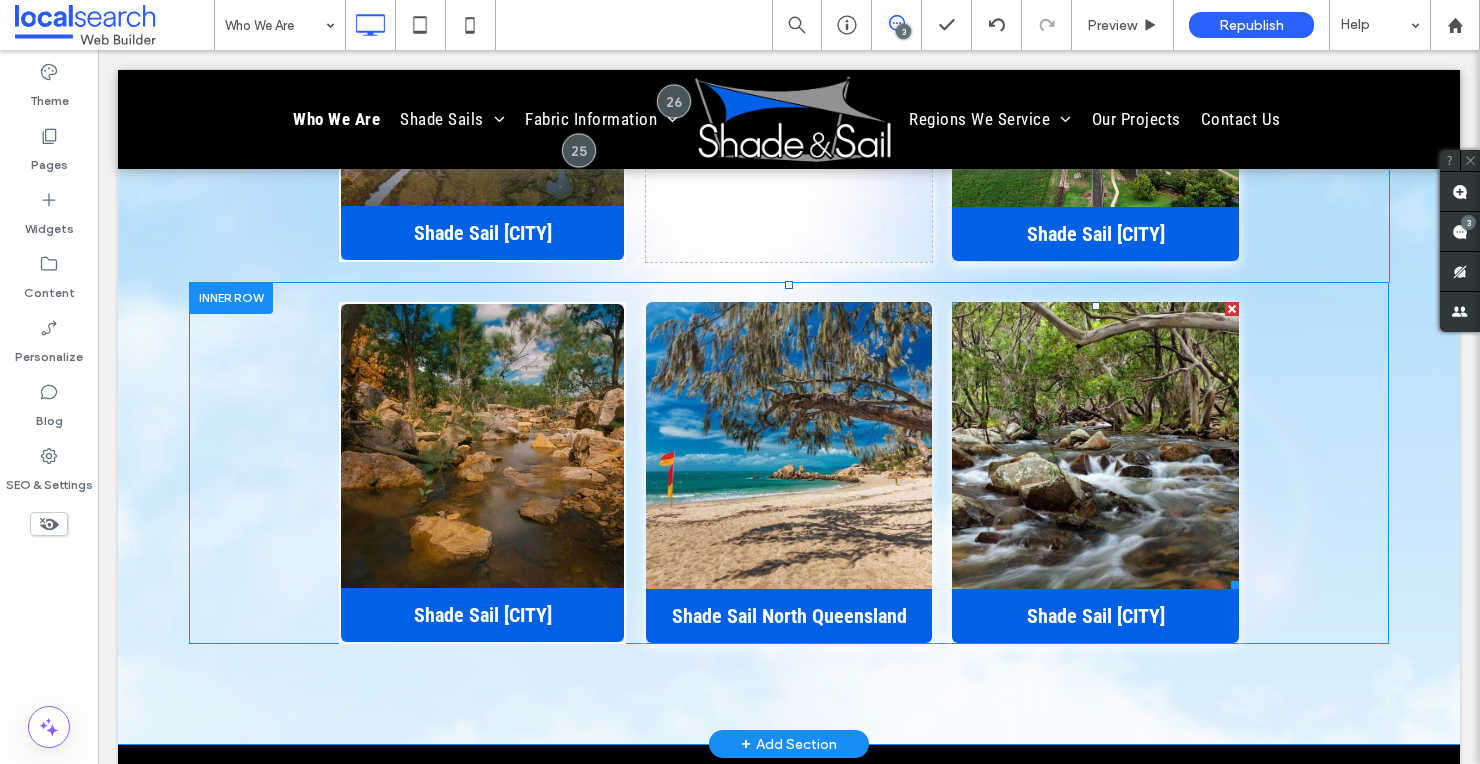 click at bounding box center (1232, 309) 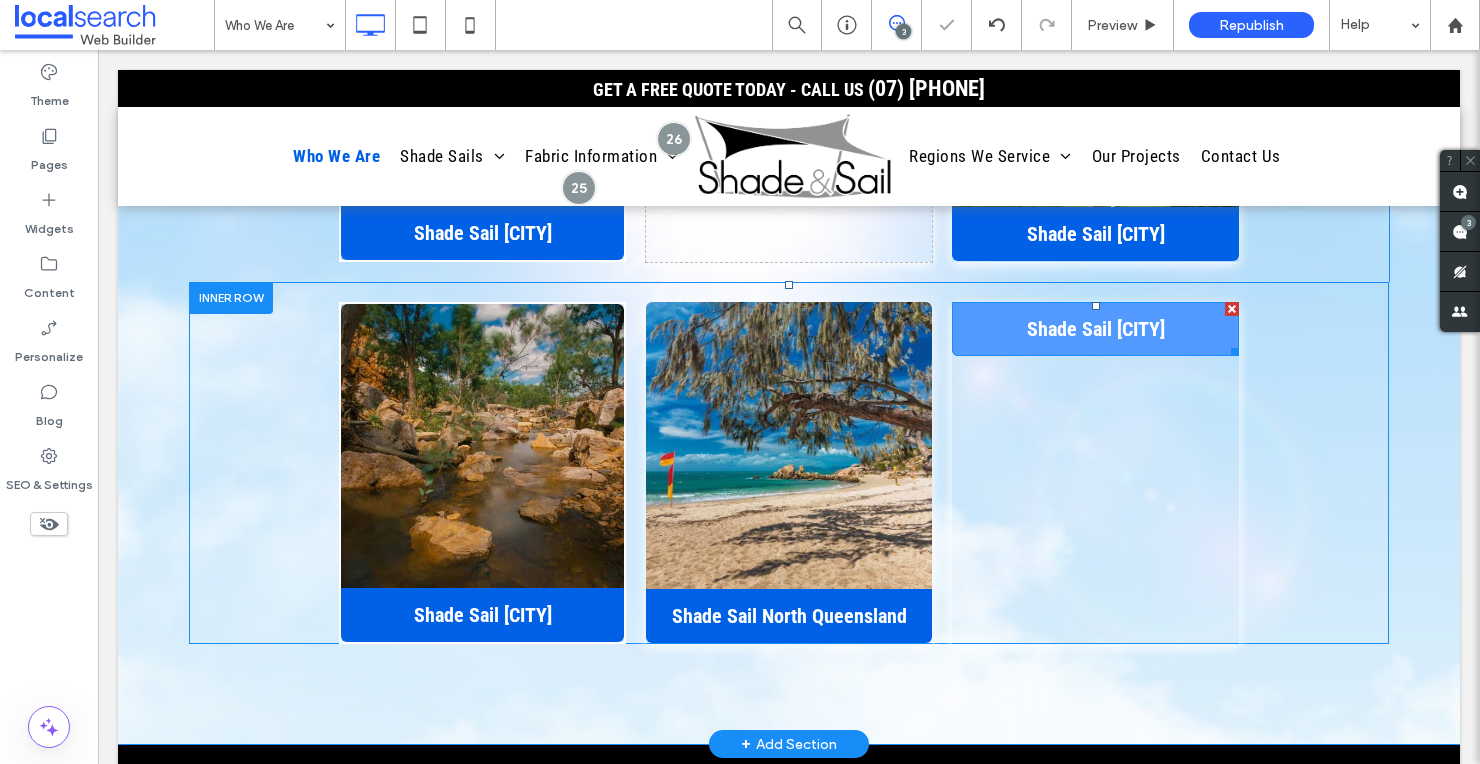 click at bounding box center (1232, 309) 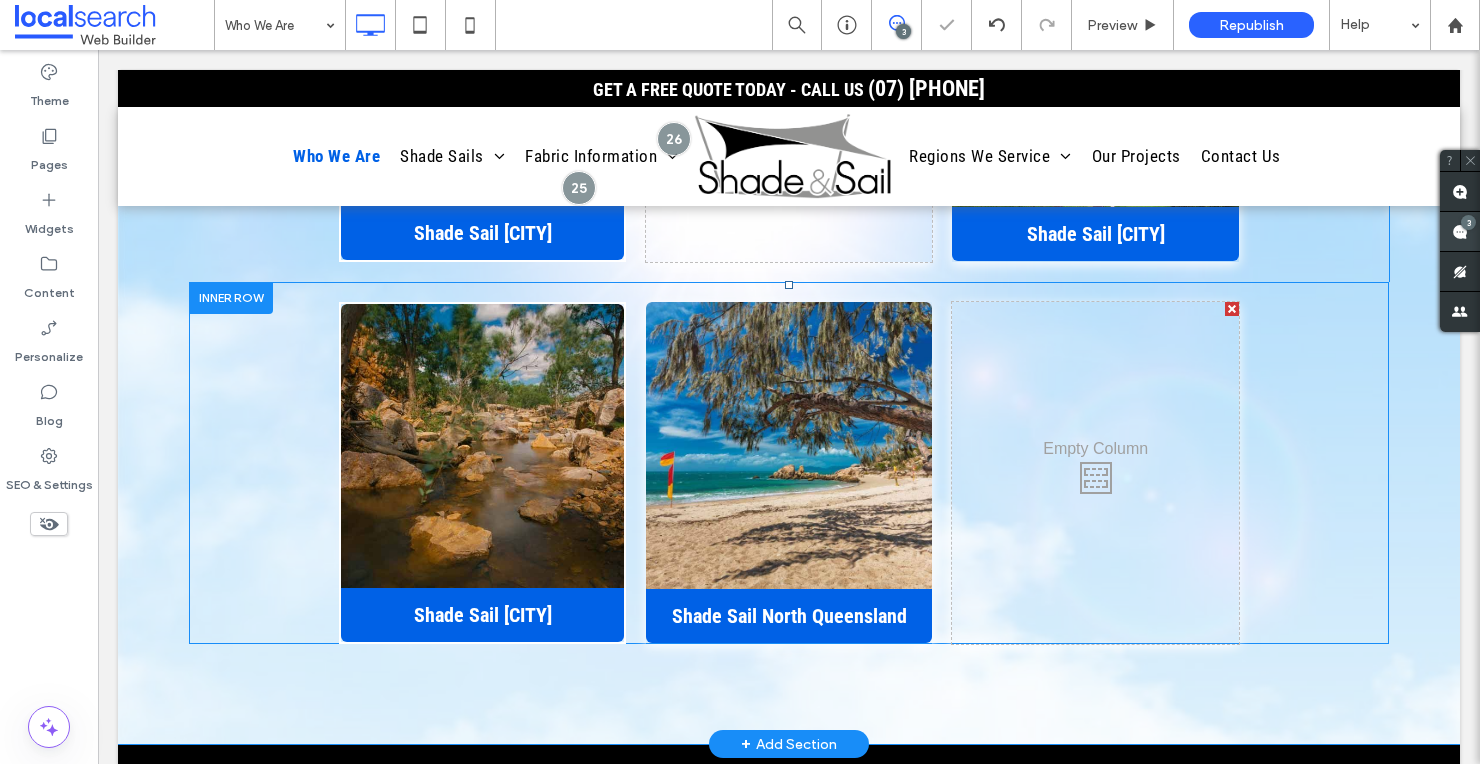 click on "3" at bounding box center (1468, 222) 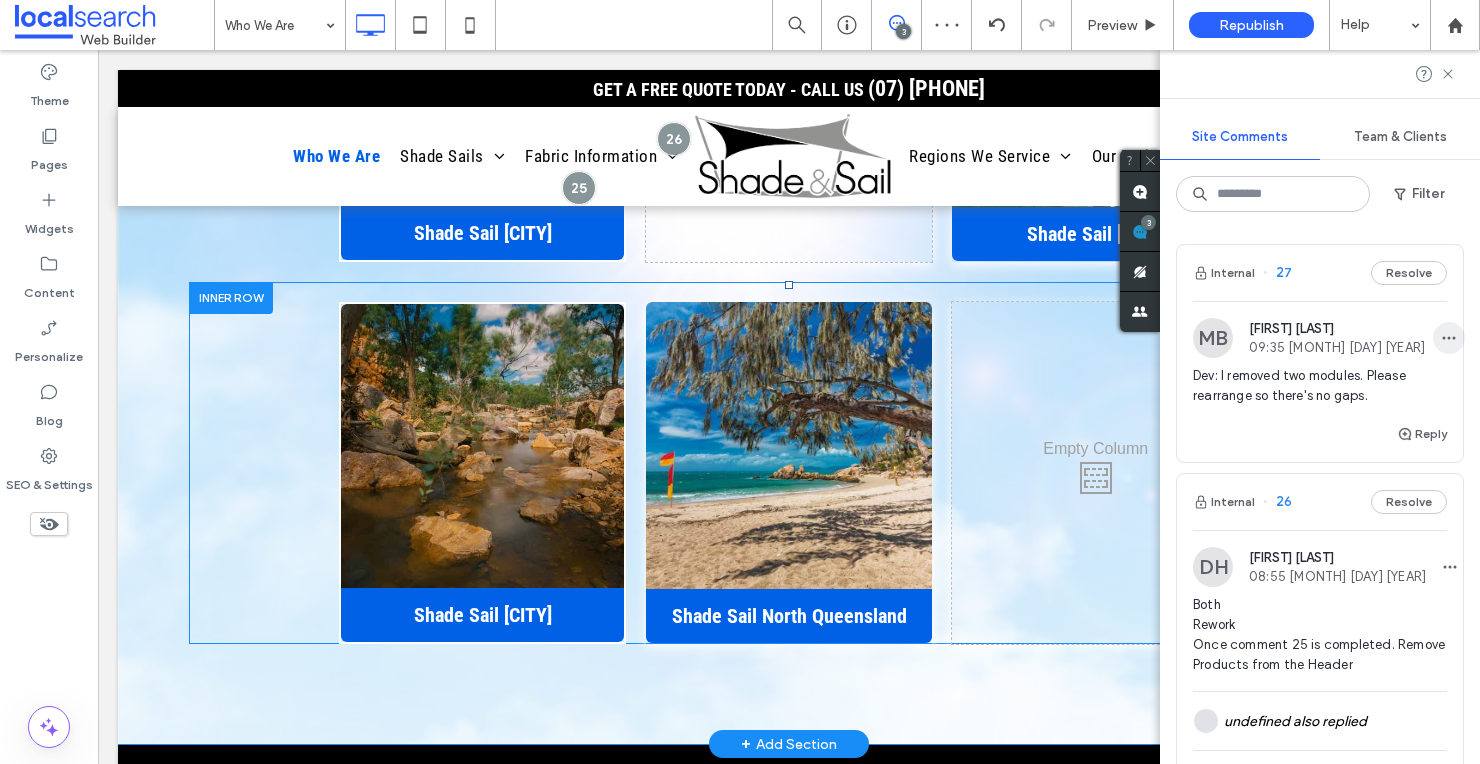 click 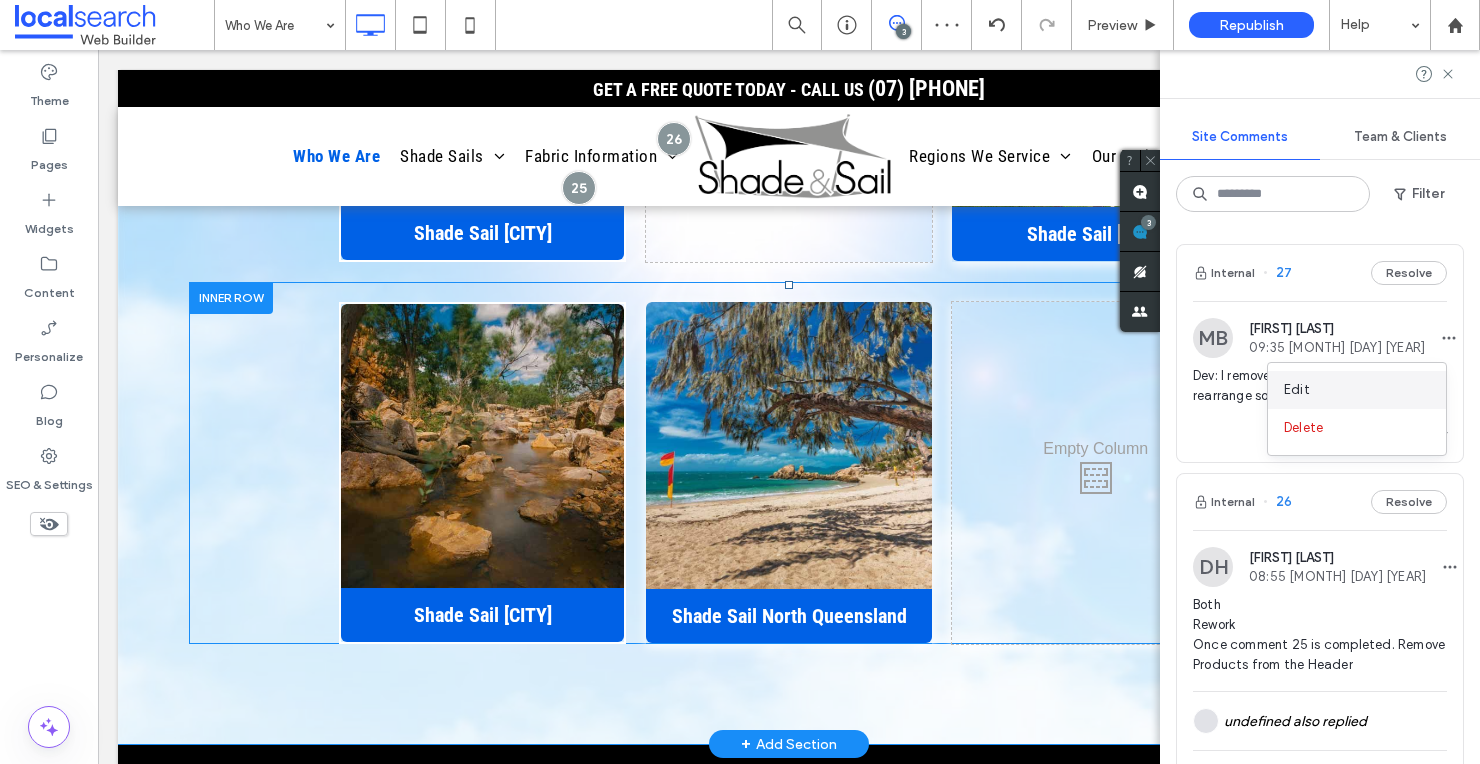click on "Edit" at bounding box center [1357, 390] 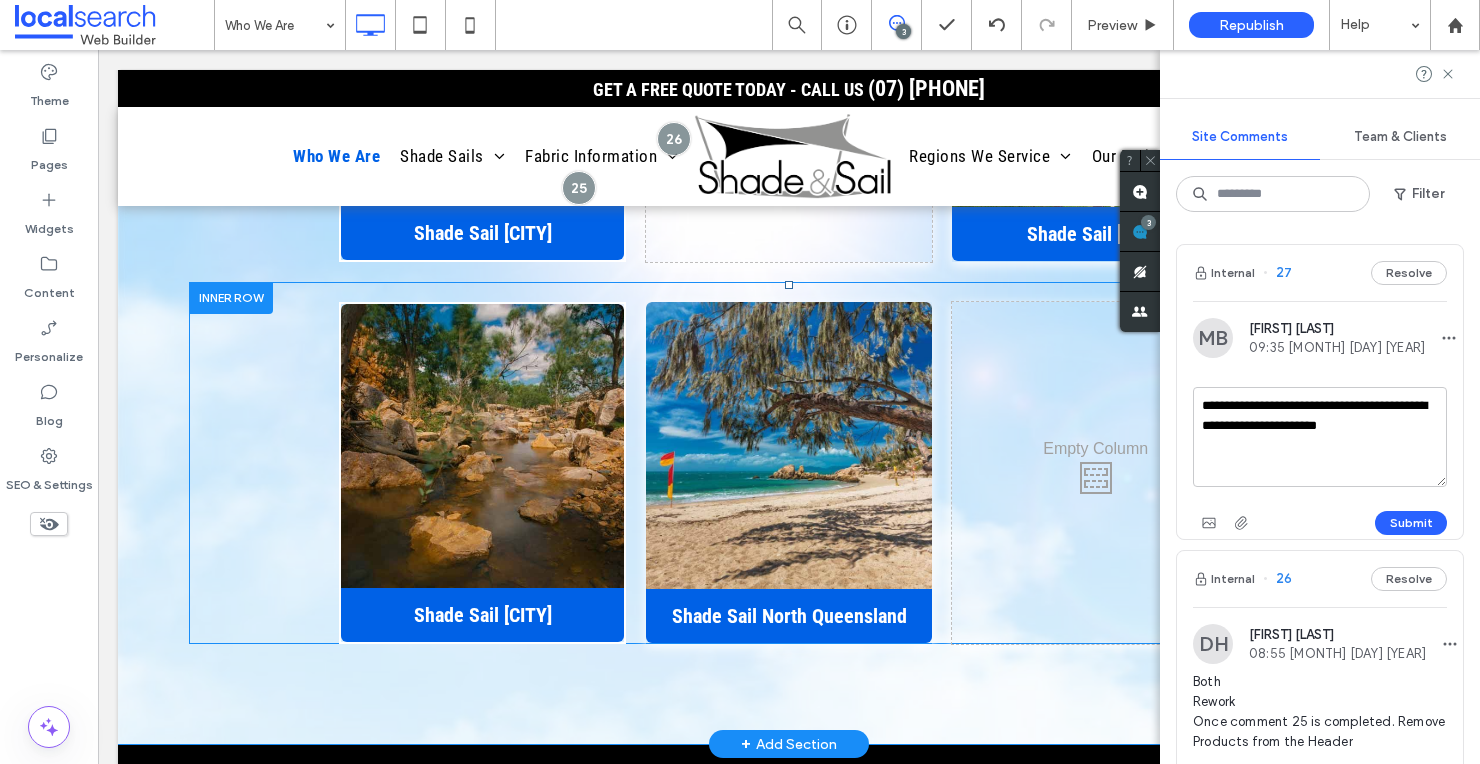 click on "**********" at bounding box center (1320, 437) 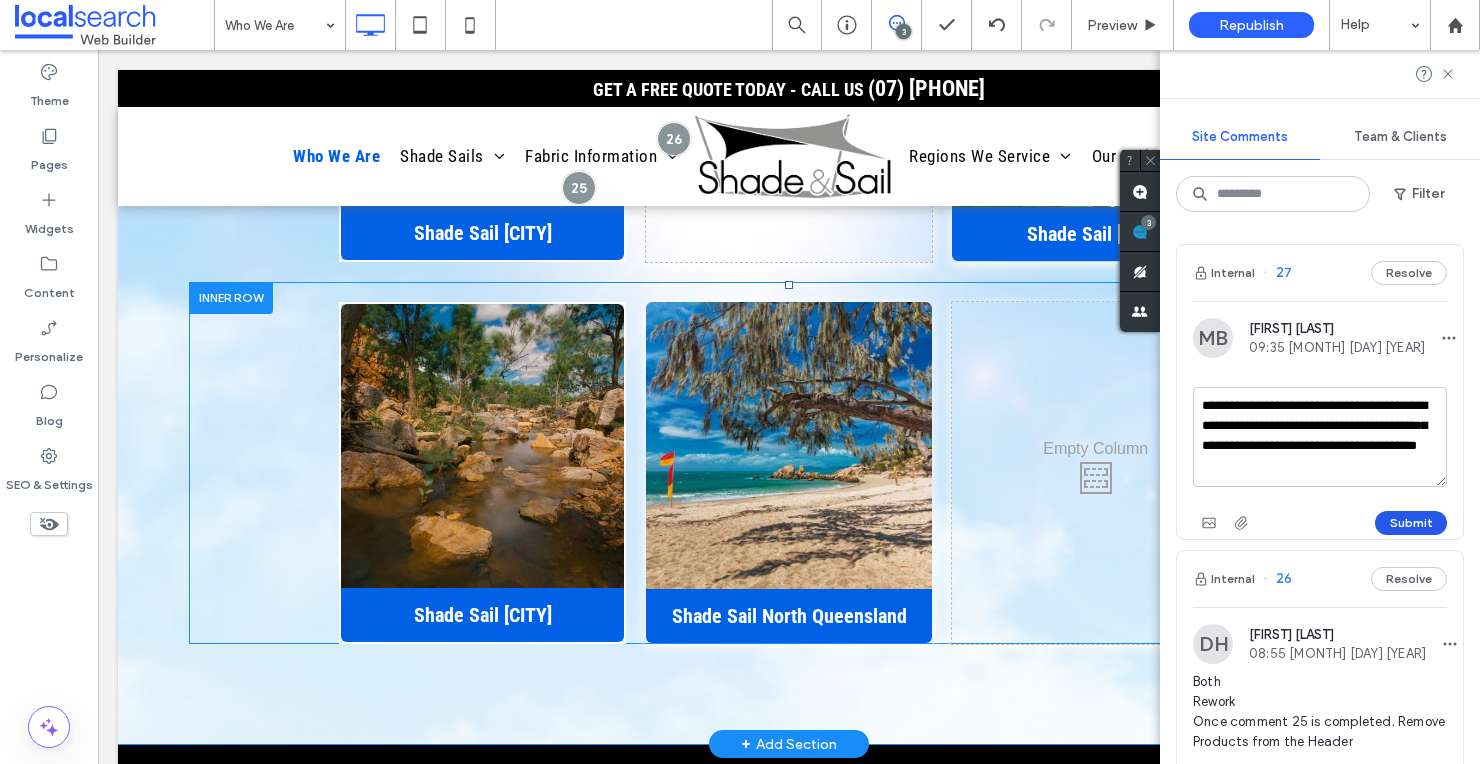 type on "**********" 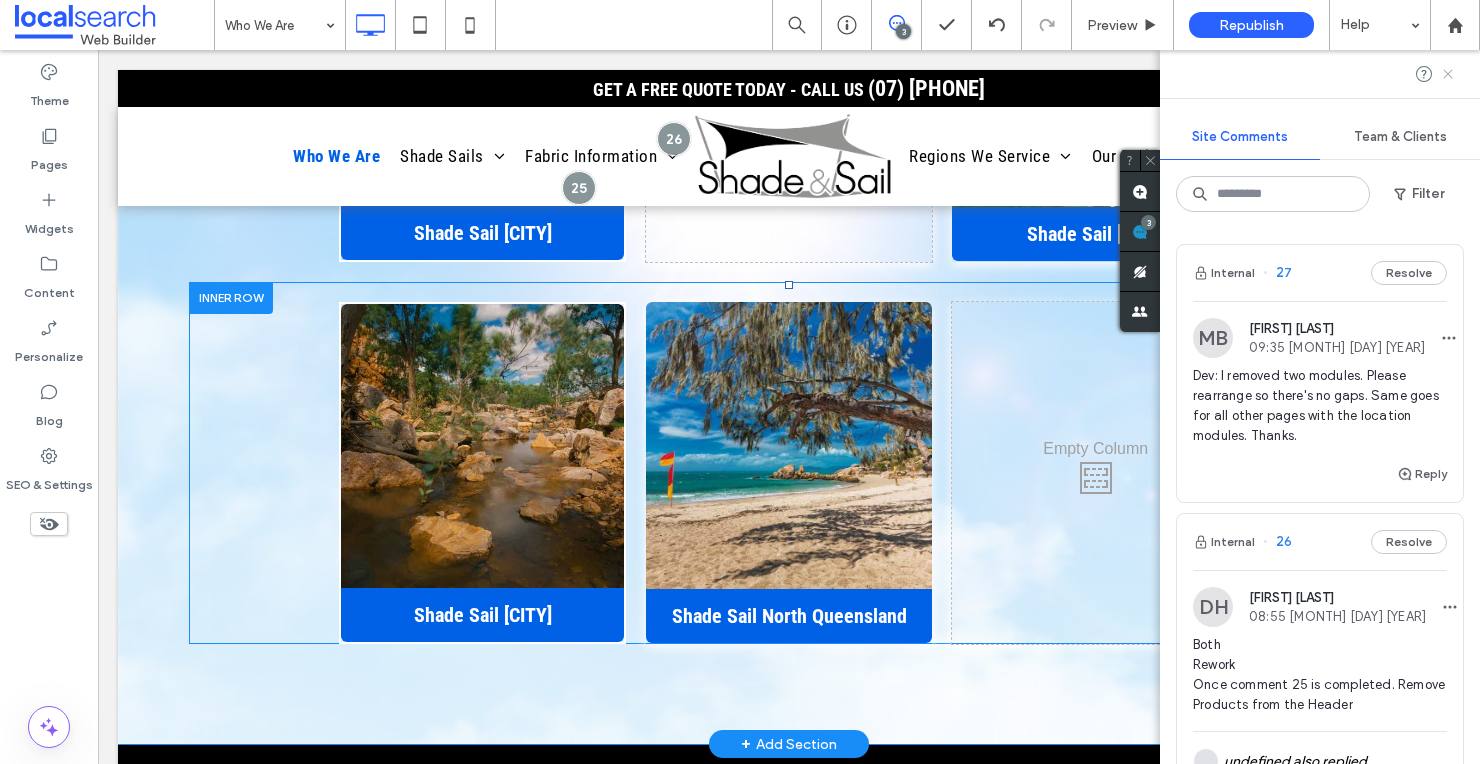 click 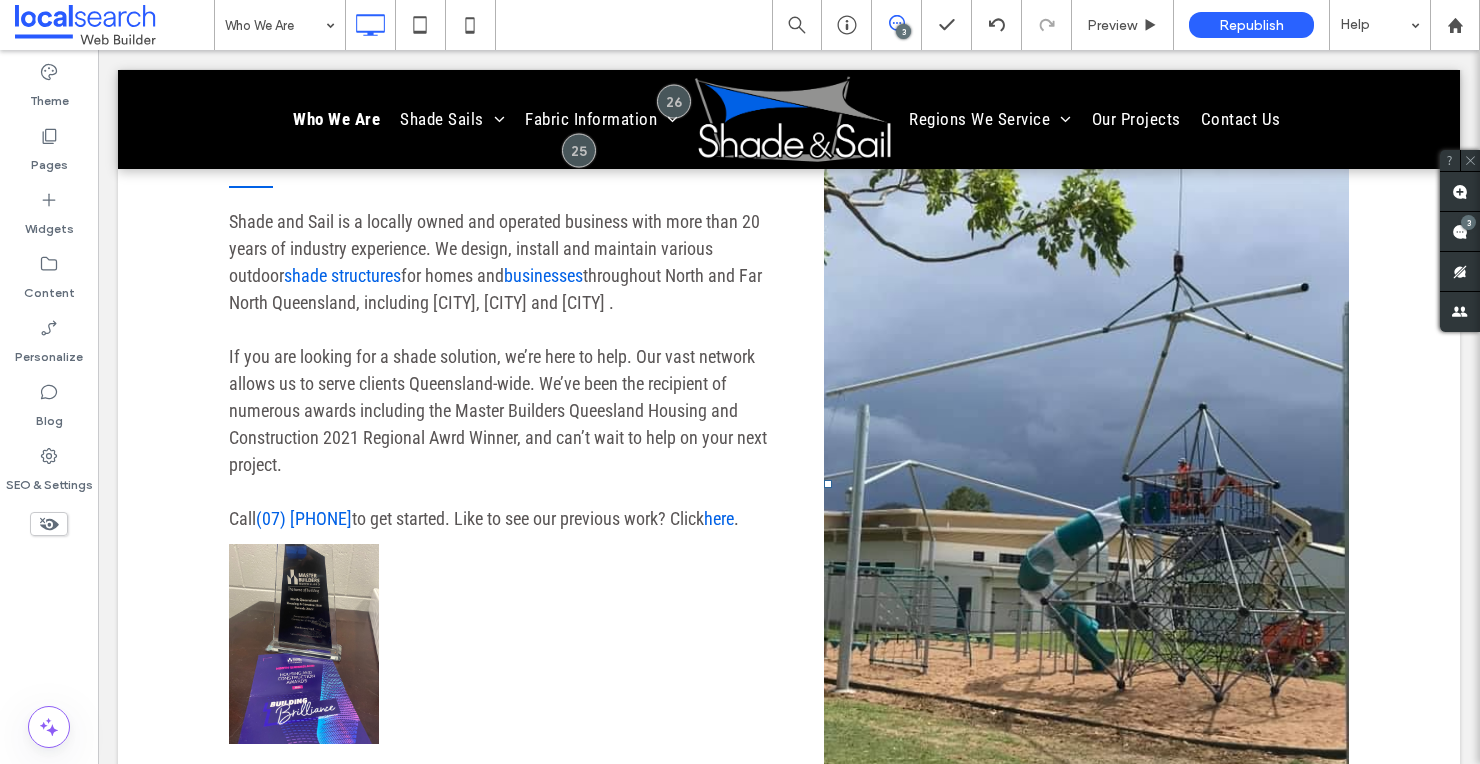 scroll, scrollTop: 953, scrollLeft: 0, axis: vertical 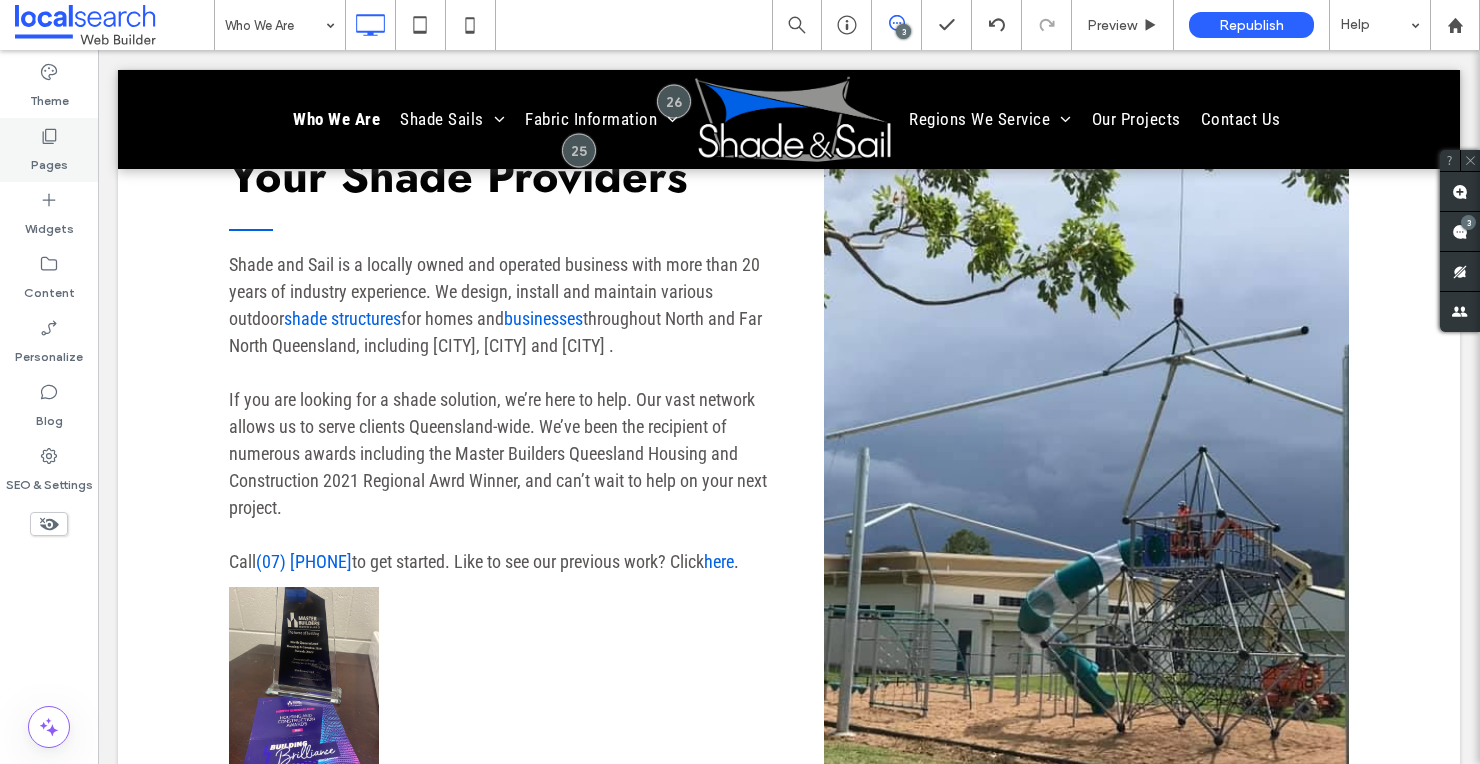 click on "Pages" at bounding box center (49, 160) 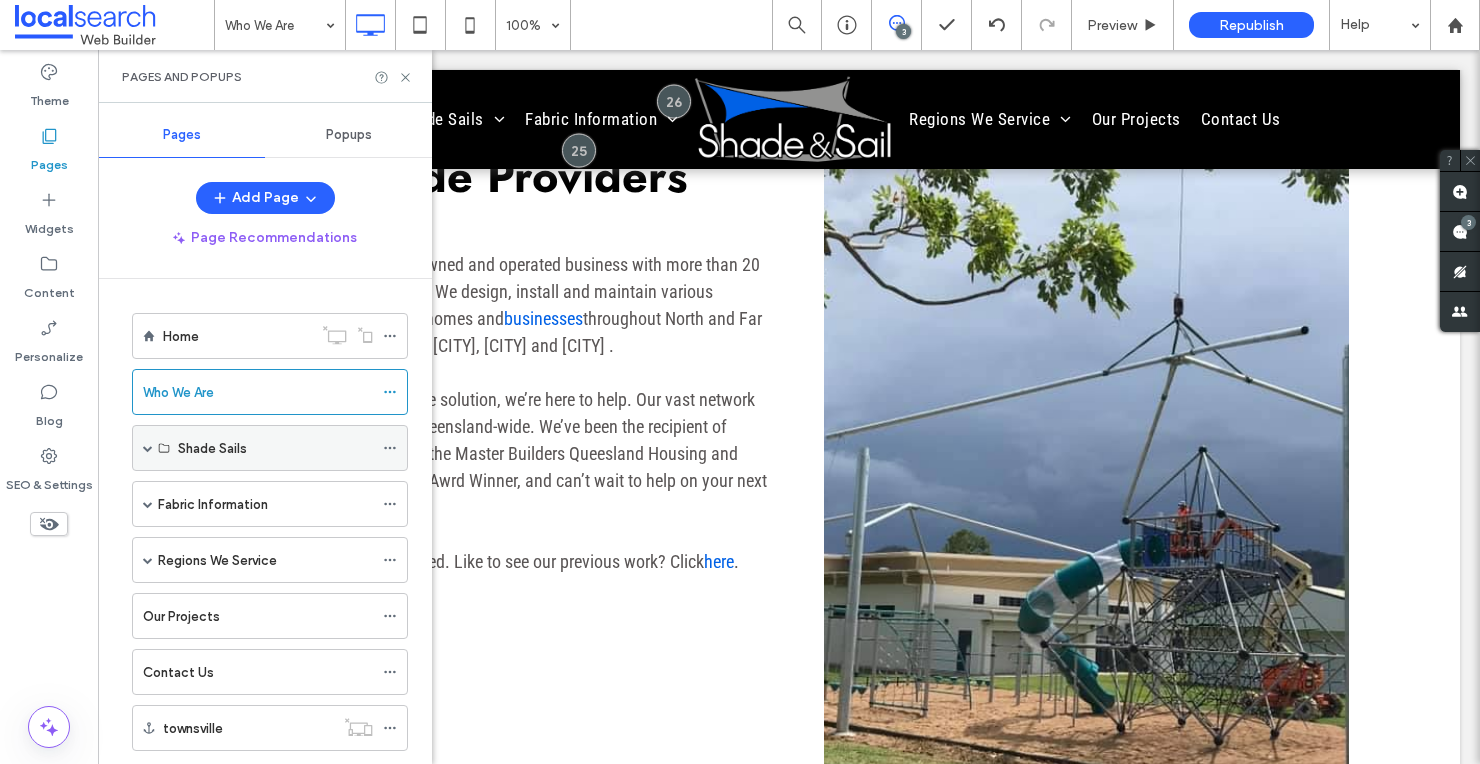 click on "Shade Sails" at bounding box center (212, 448) 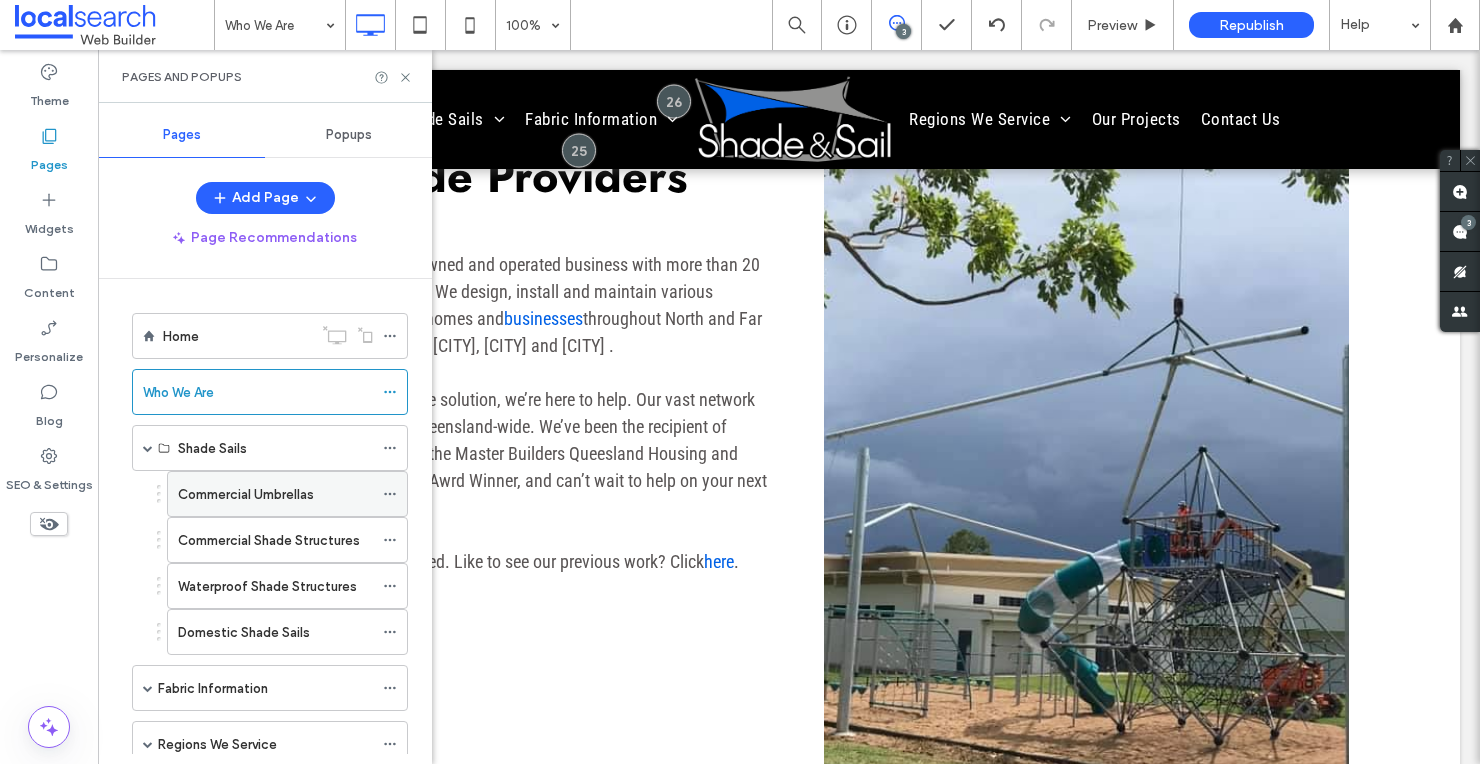 click on "Commercial Umbrellas" at bounding box center (246, 494) 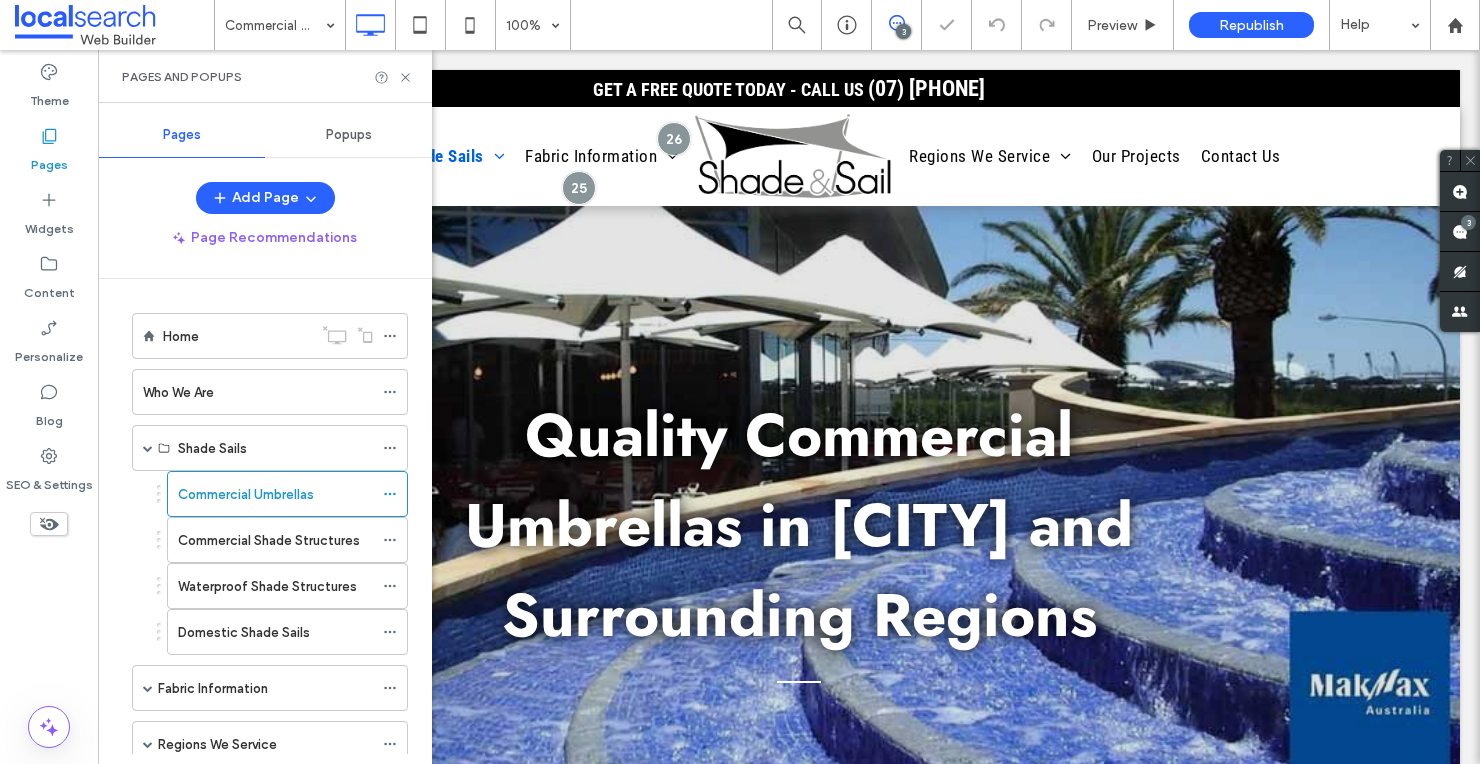 scroll, scrollTop: 0, scrollLeft: 0, axis: both 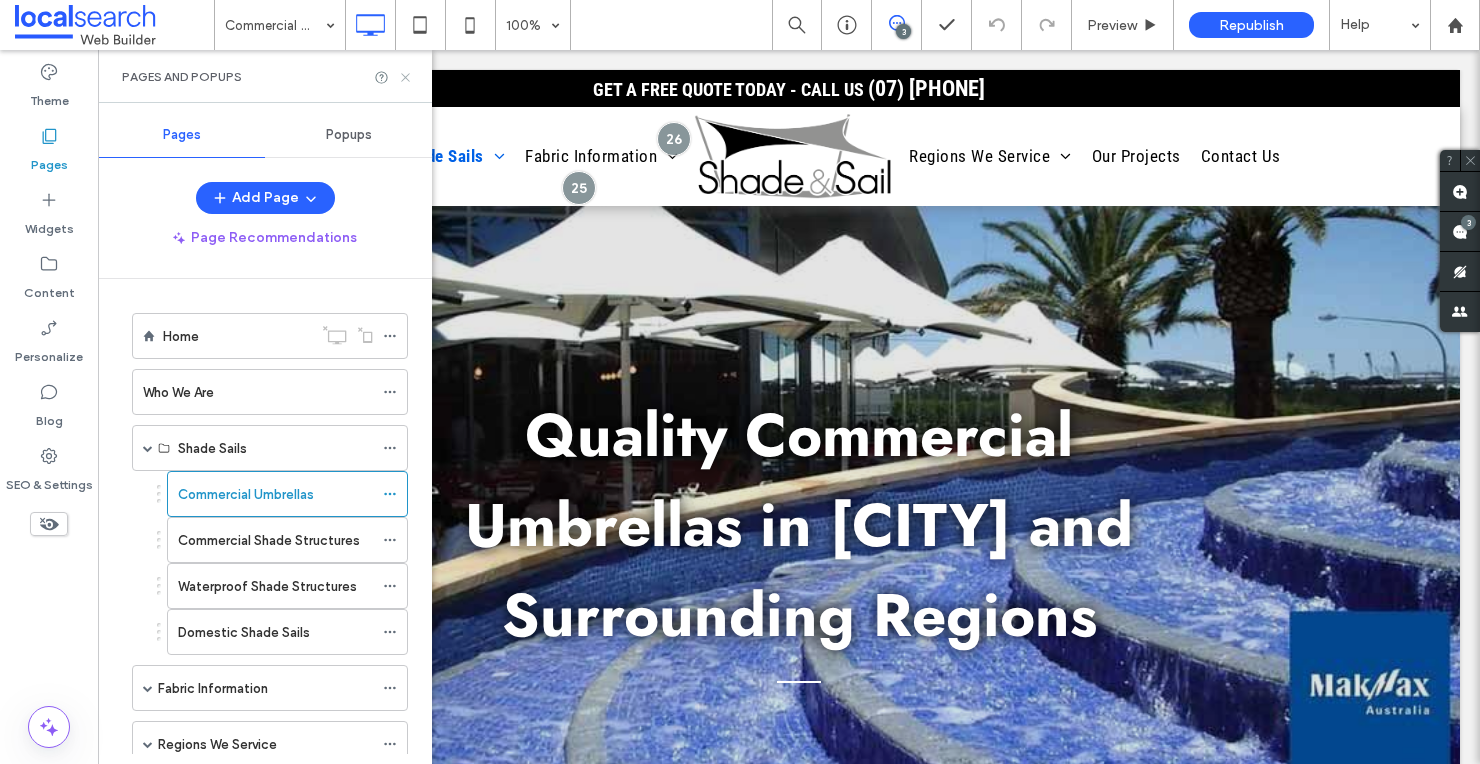 click 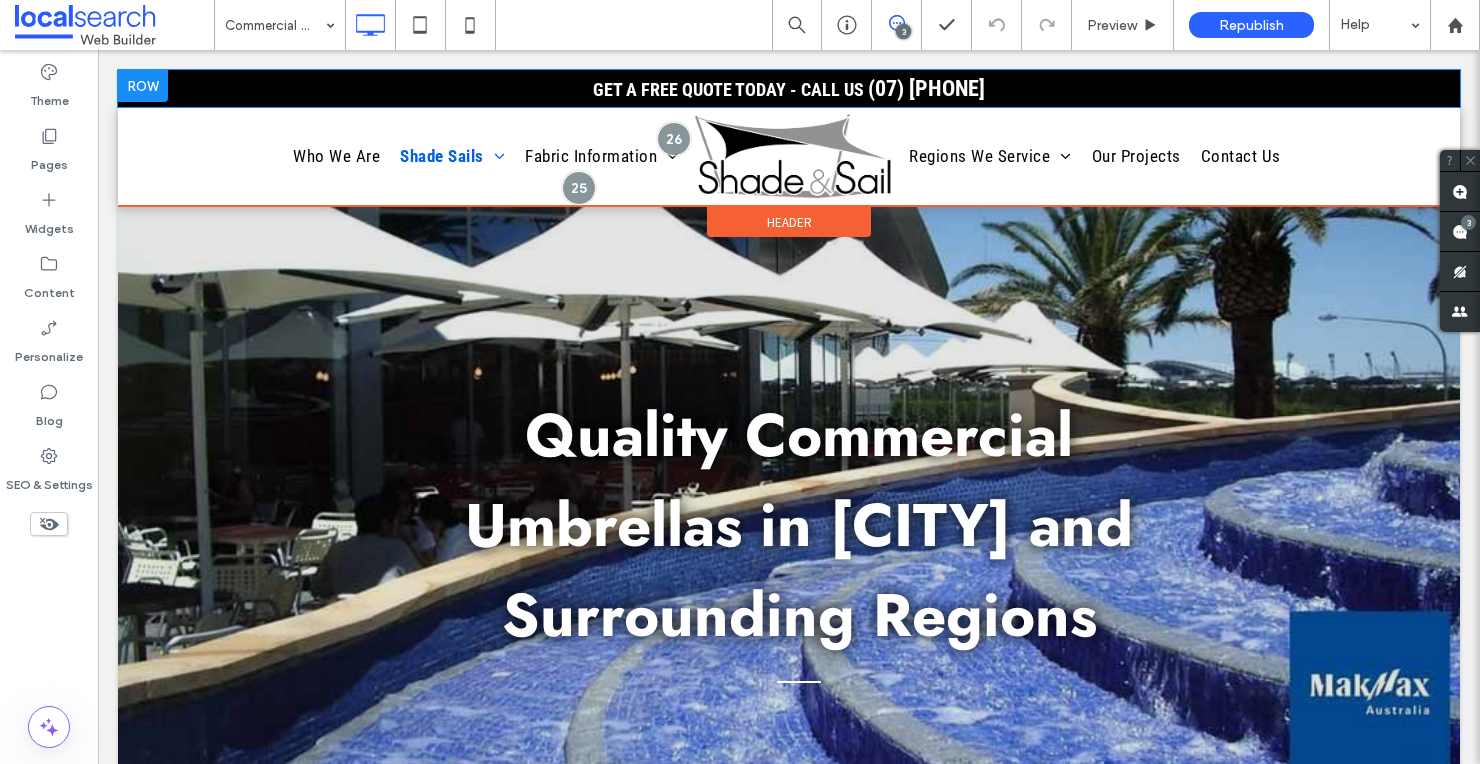 scroll, scrollTop: 1321, scrollLeft: 0, axis: vertical 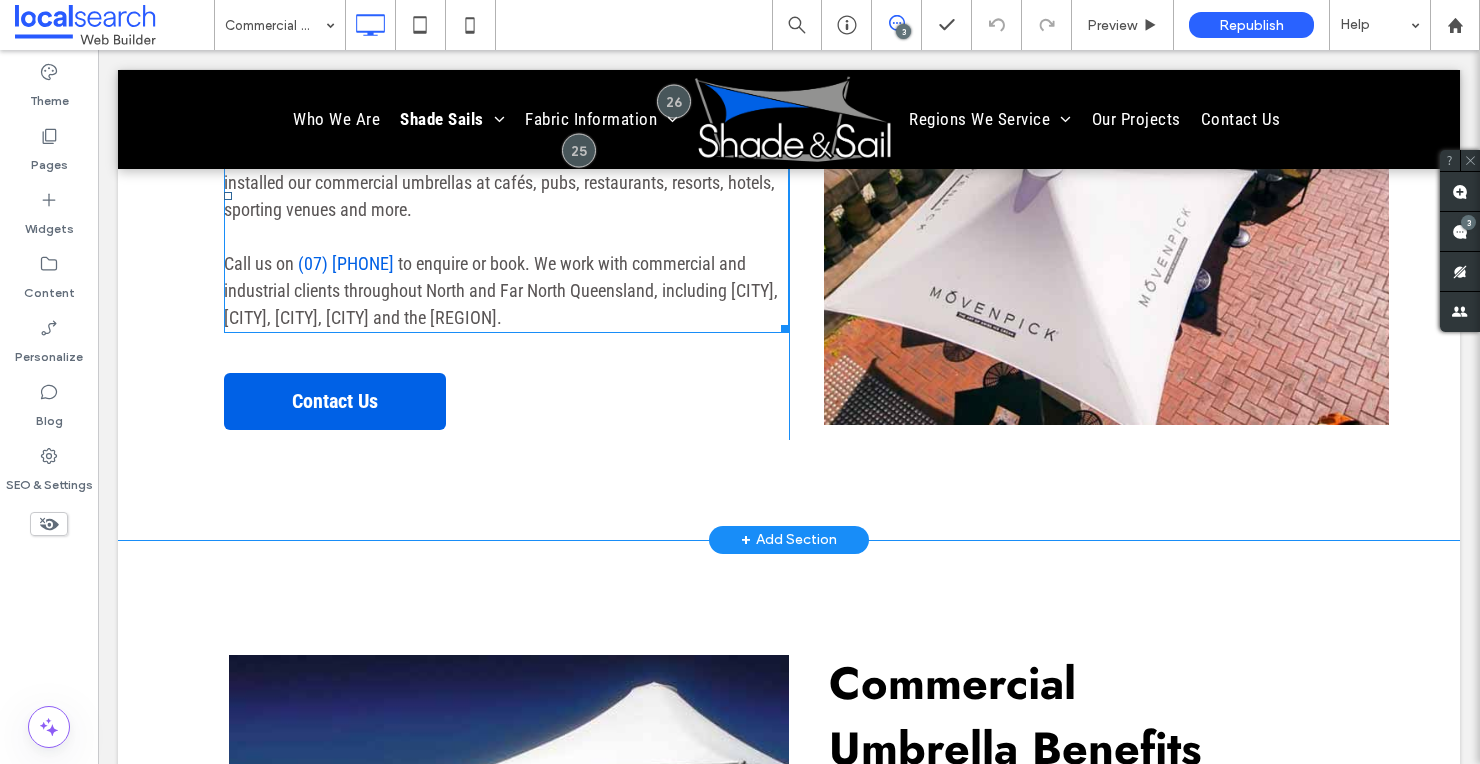 click on "to enquire or book. We work with commercial and industrial clients throughout North and Far North Queensland, including Townsville, Cairns, Ayr, Mount Isa and the Atherton Tablelands." at bounding box center (501, 290) 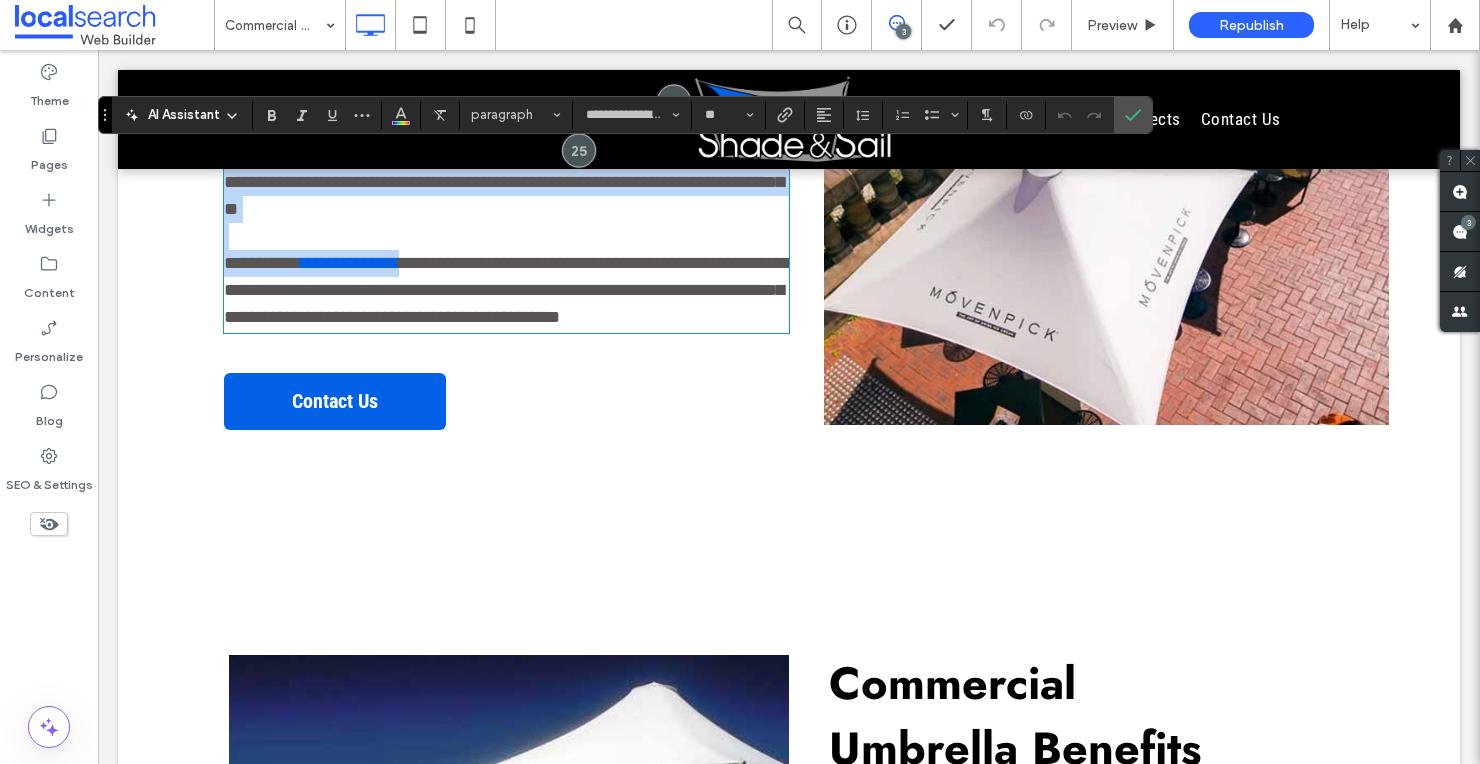 click on "**********" at bounding box center (507, 290) 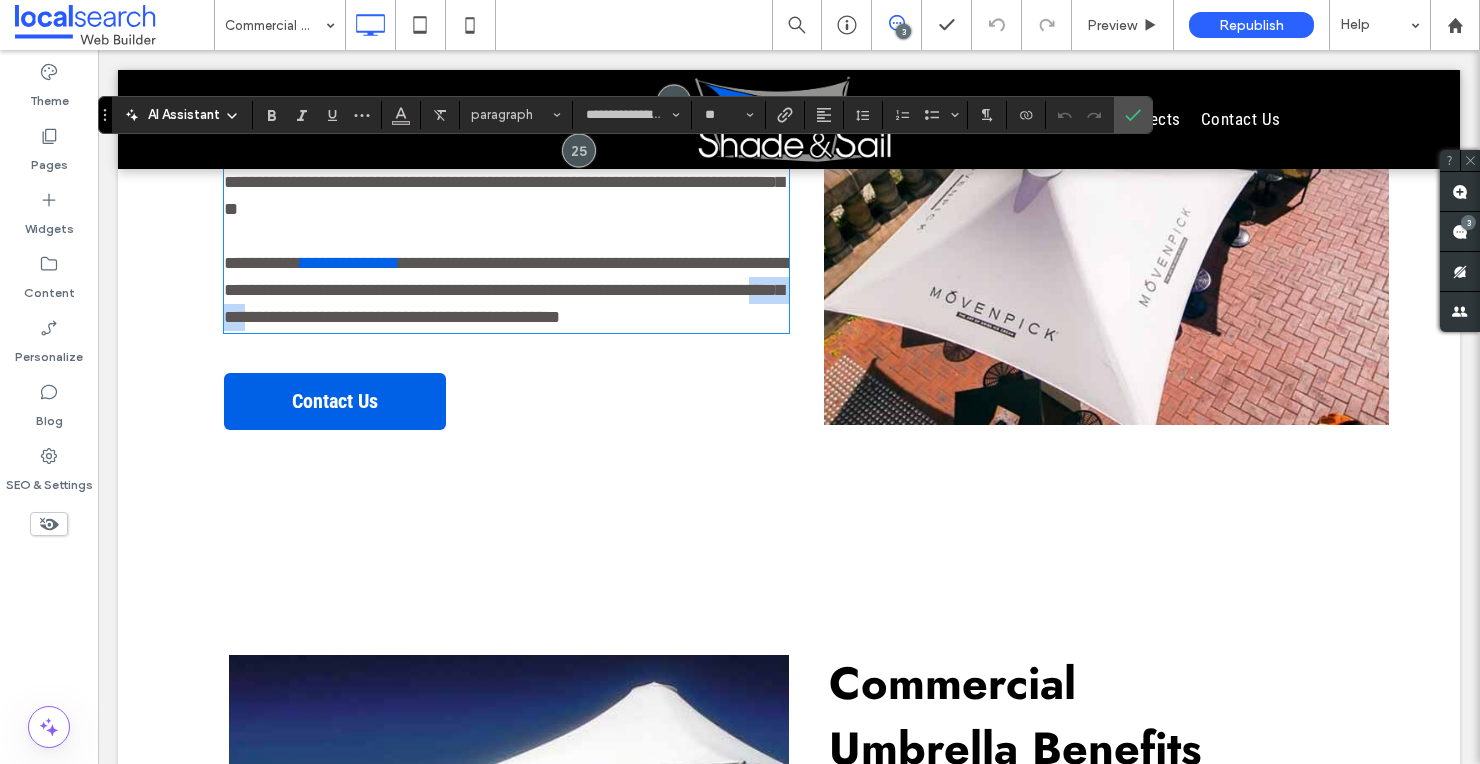 drag, startPoint x: 349, startPoint y: 405, endPoint x: 297, endPoint y: 405, distance: 52 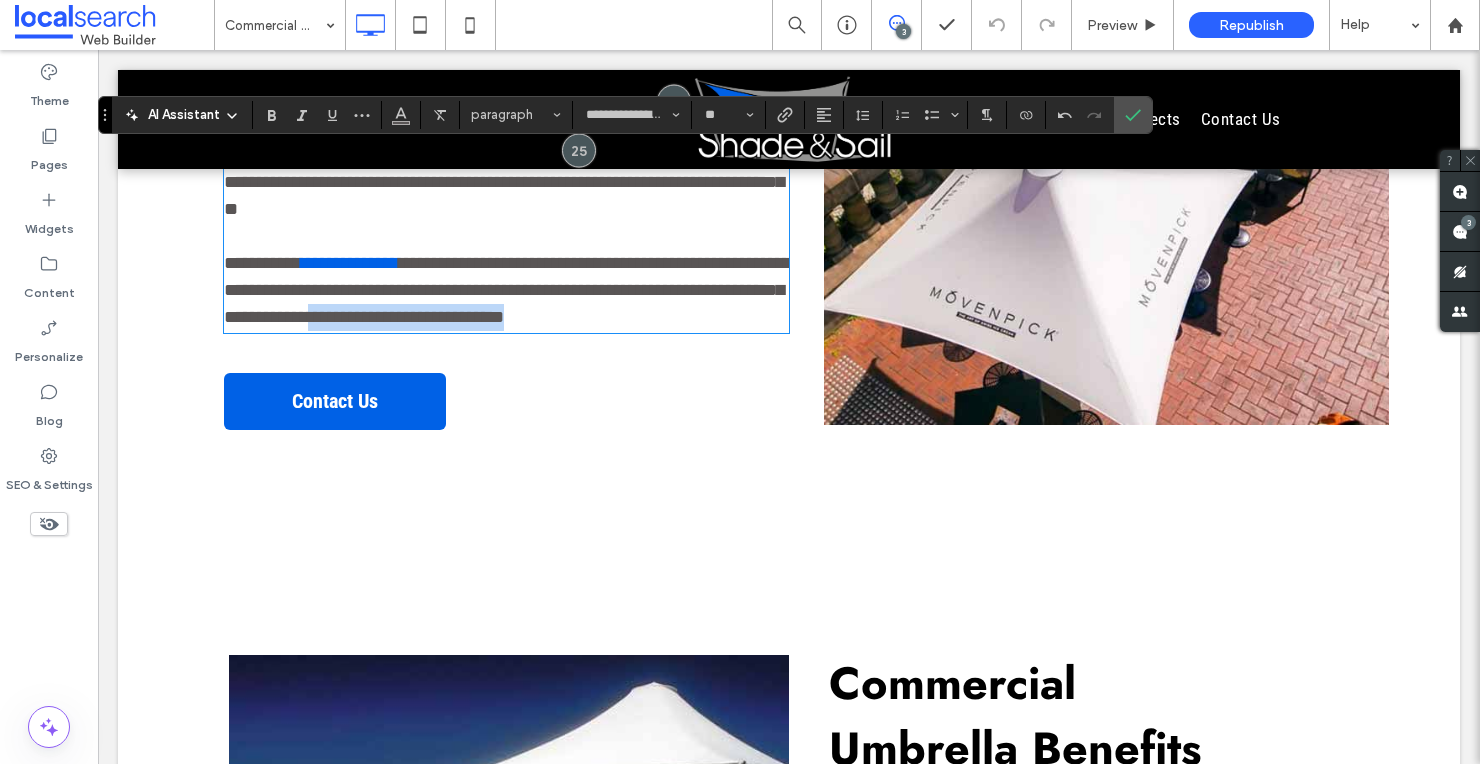 drag, startPoint x: 636, startPoint y: 399, endPoint x: 408, endPoint y: 399, distance: 228 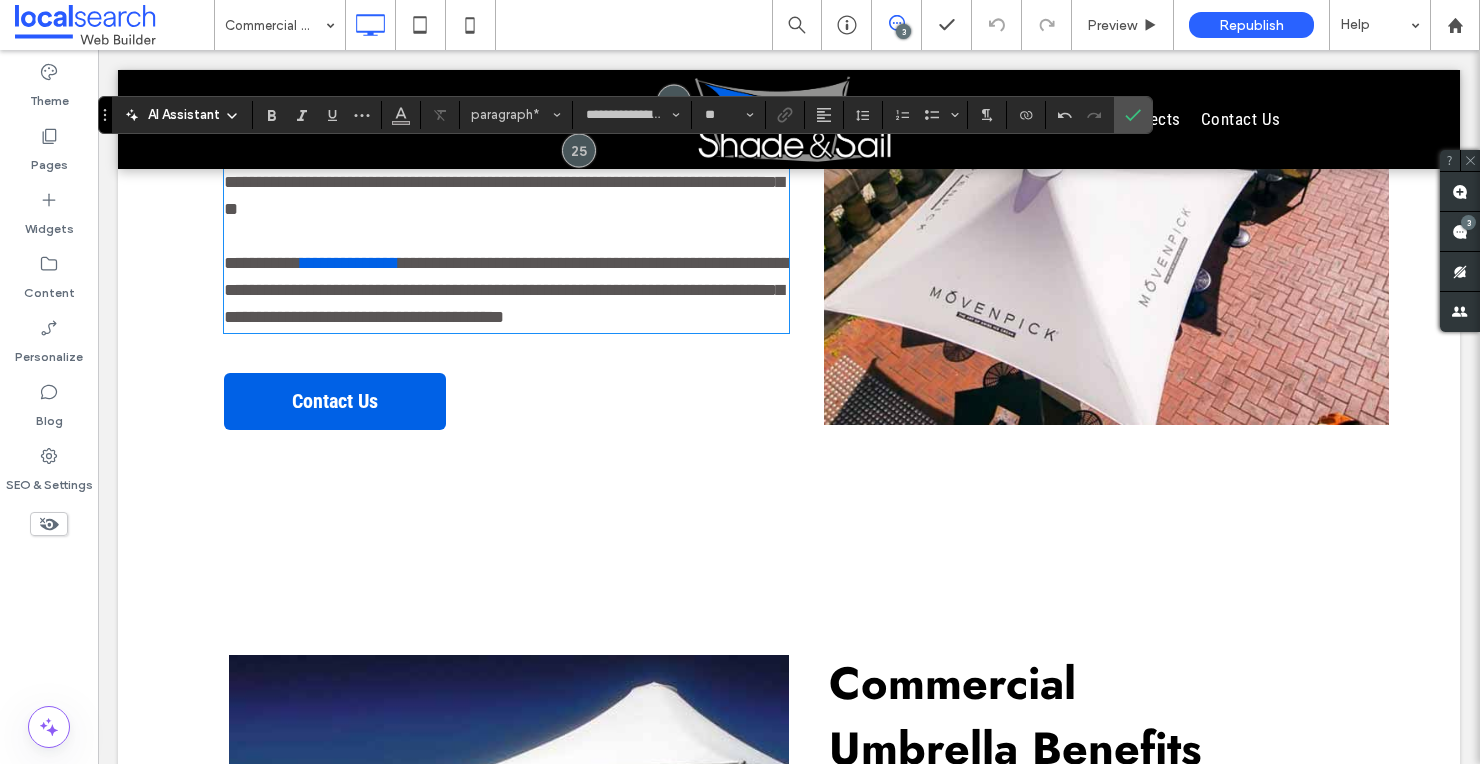 type 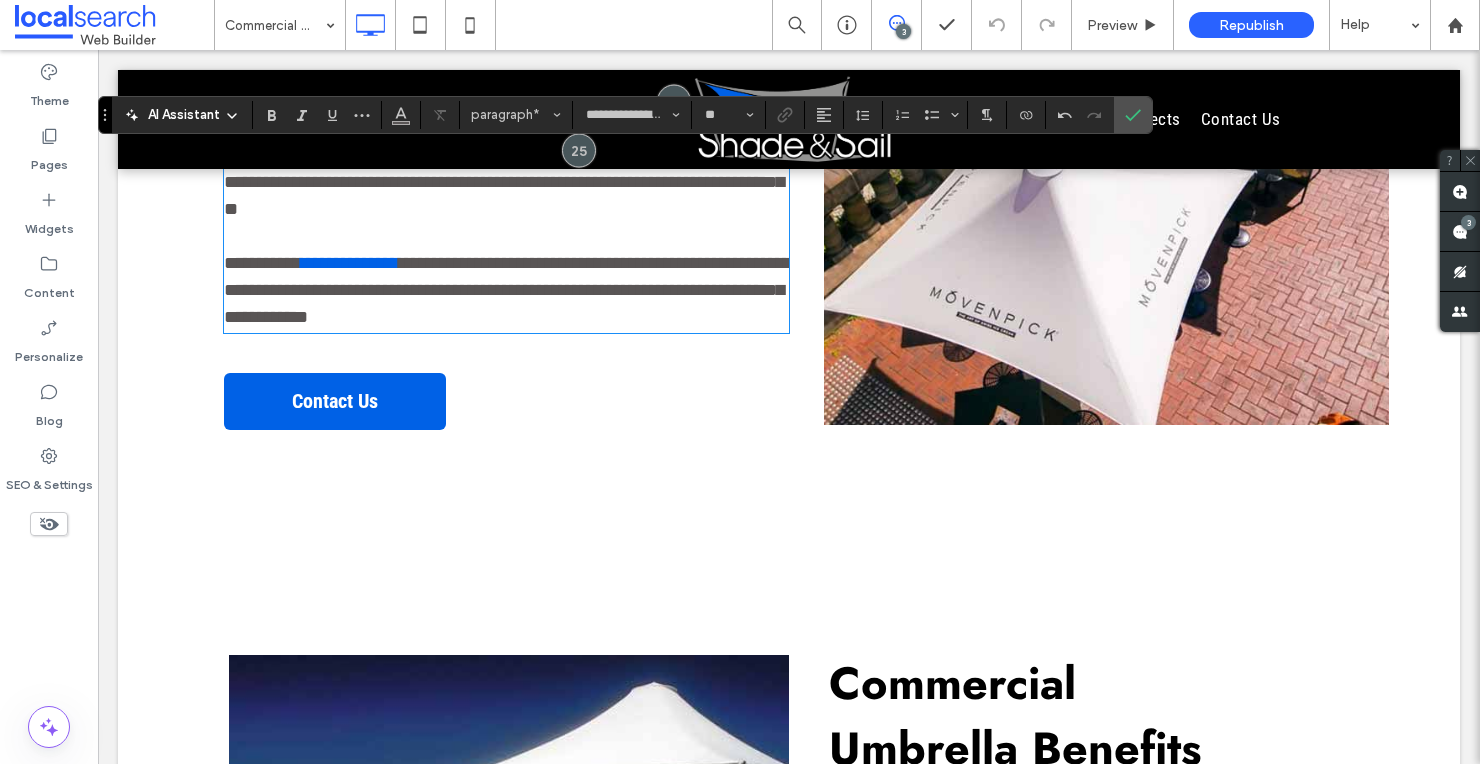 click on "**********" at bounding box center (507, 290) 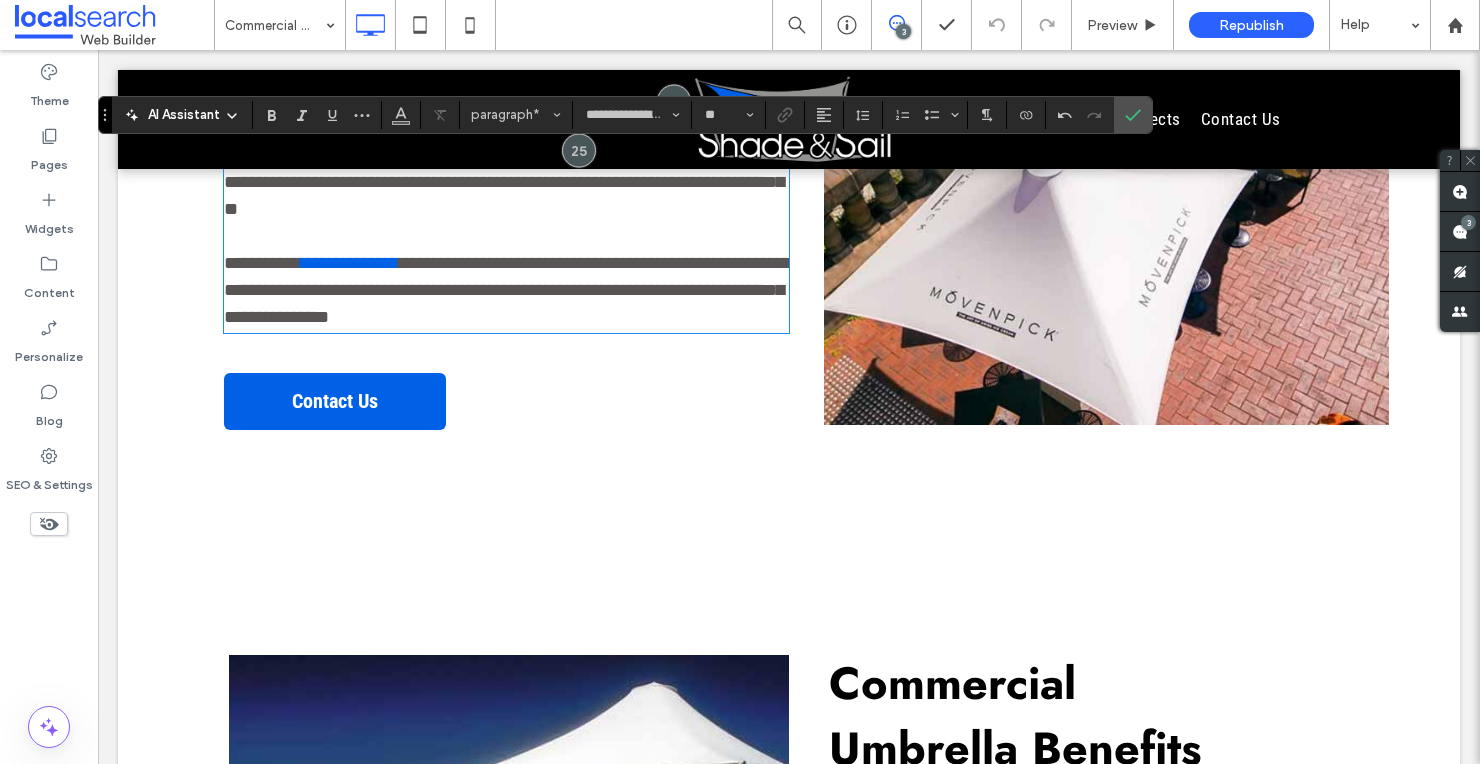 click on "**********" at bounding box center [506, 290] 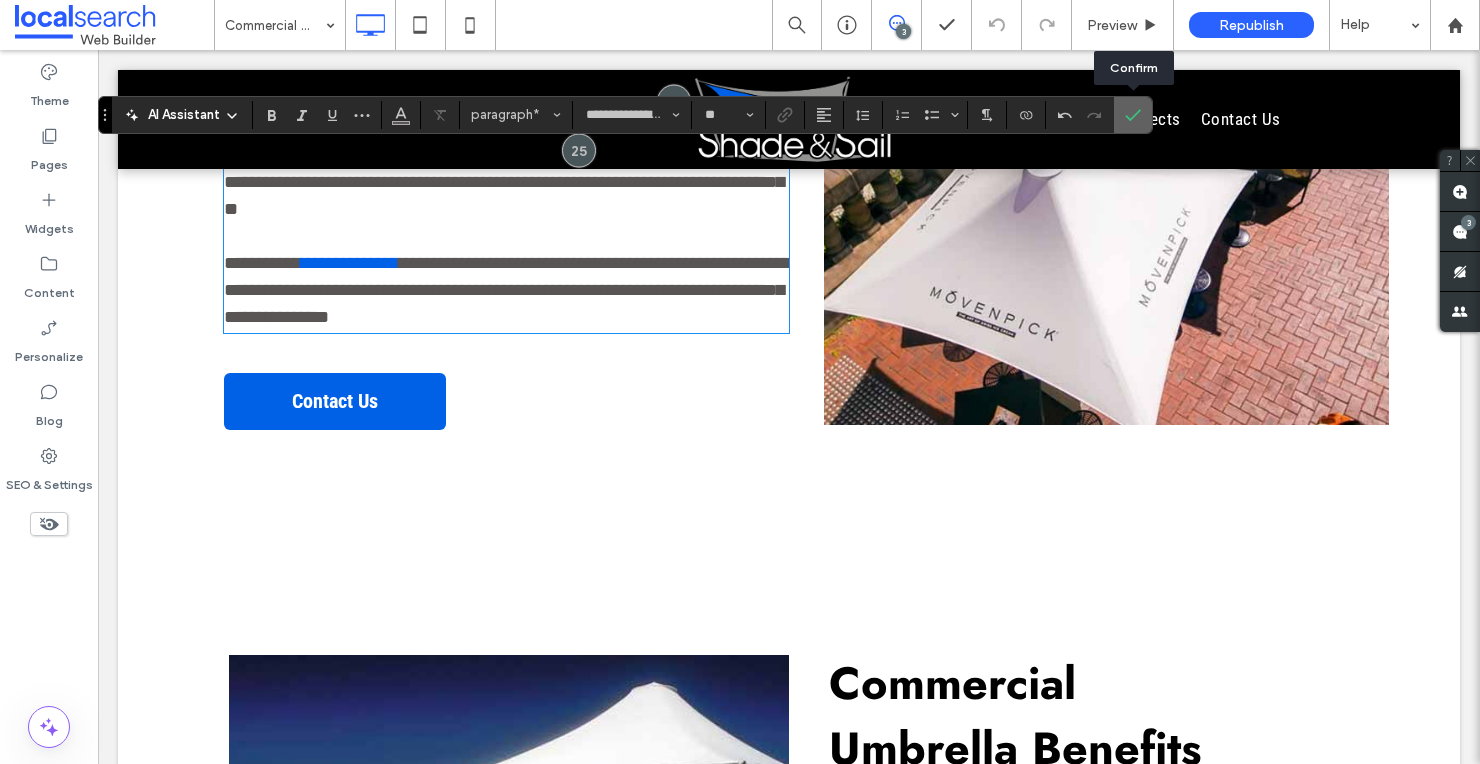 click 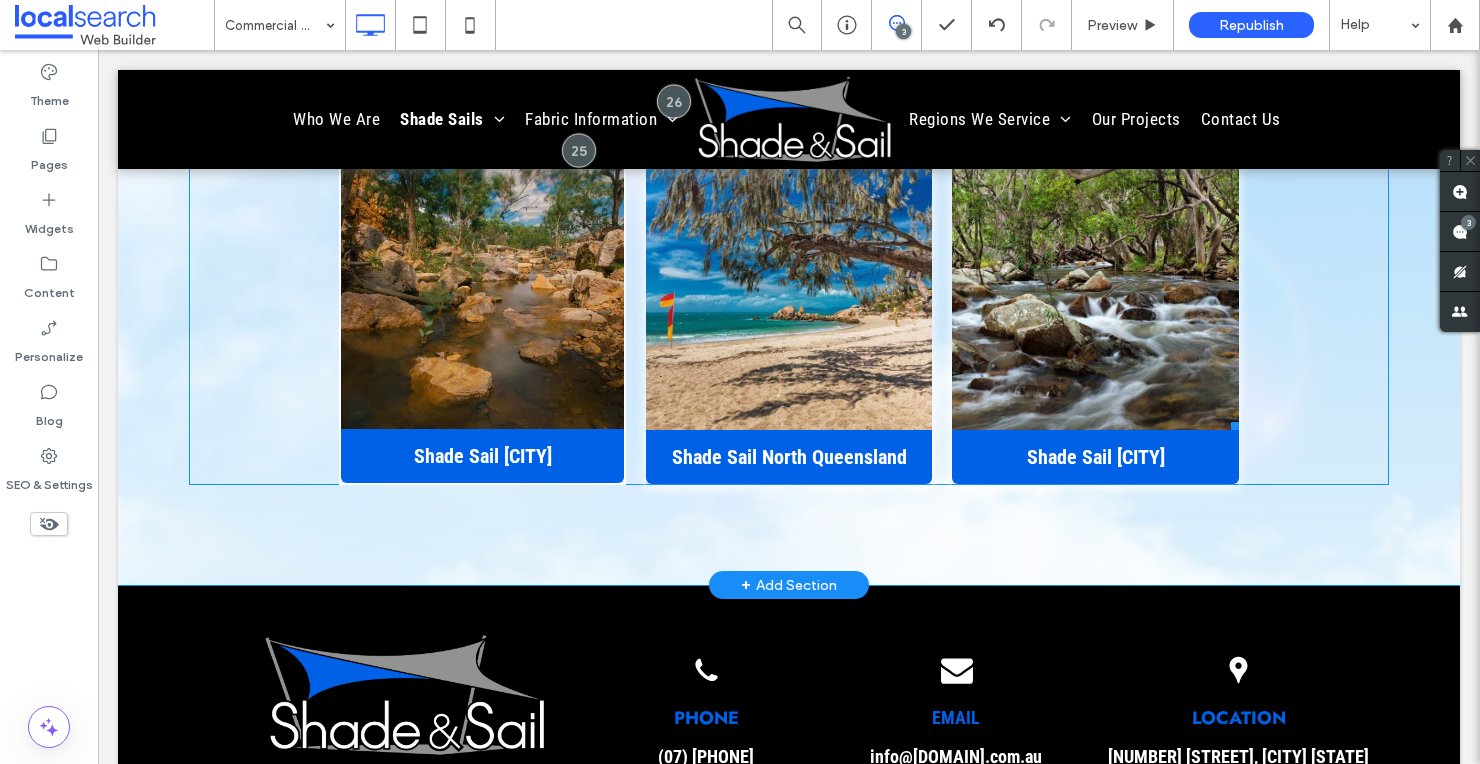 scroll, scrollTop: 4489, scrollLeft: 0, axis: vertical 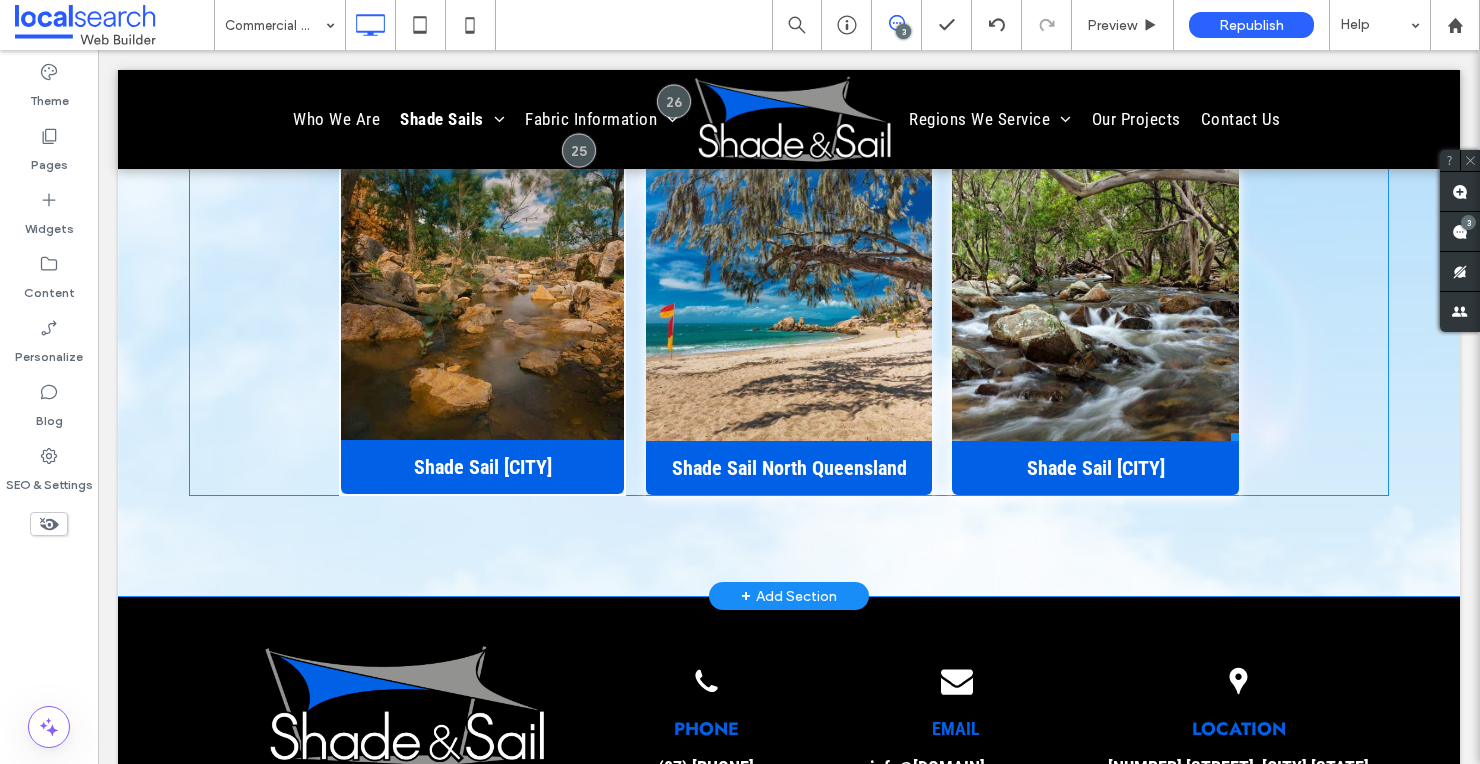 click at bounding box center [1232, 161] 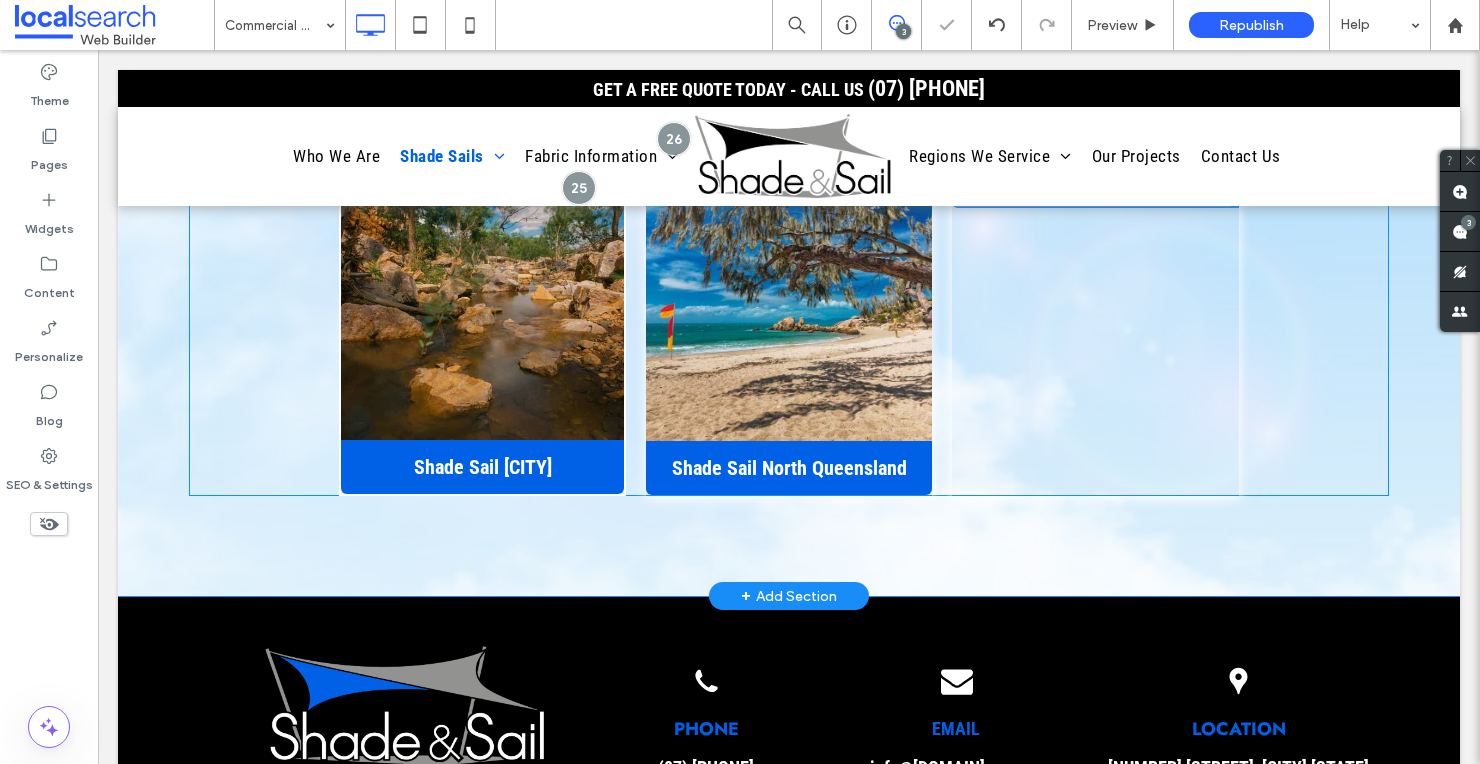 click at bounding box center [1232, 161] 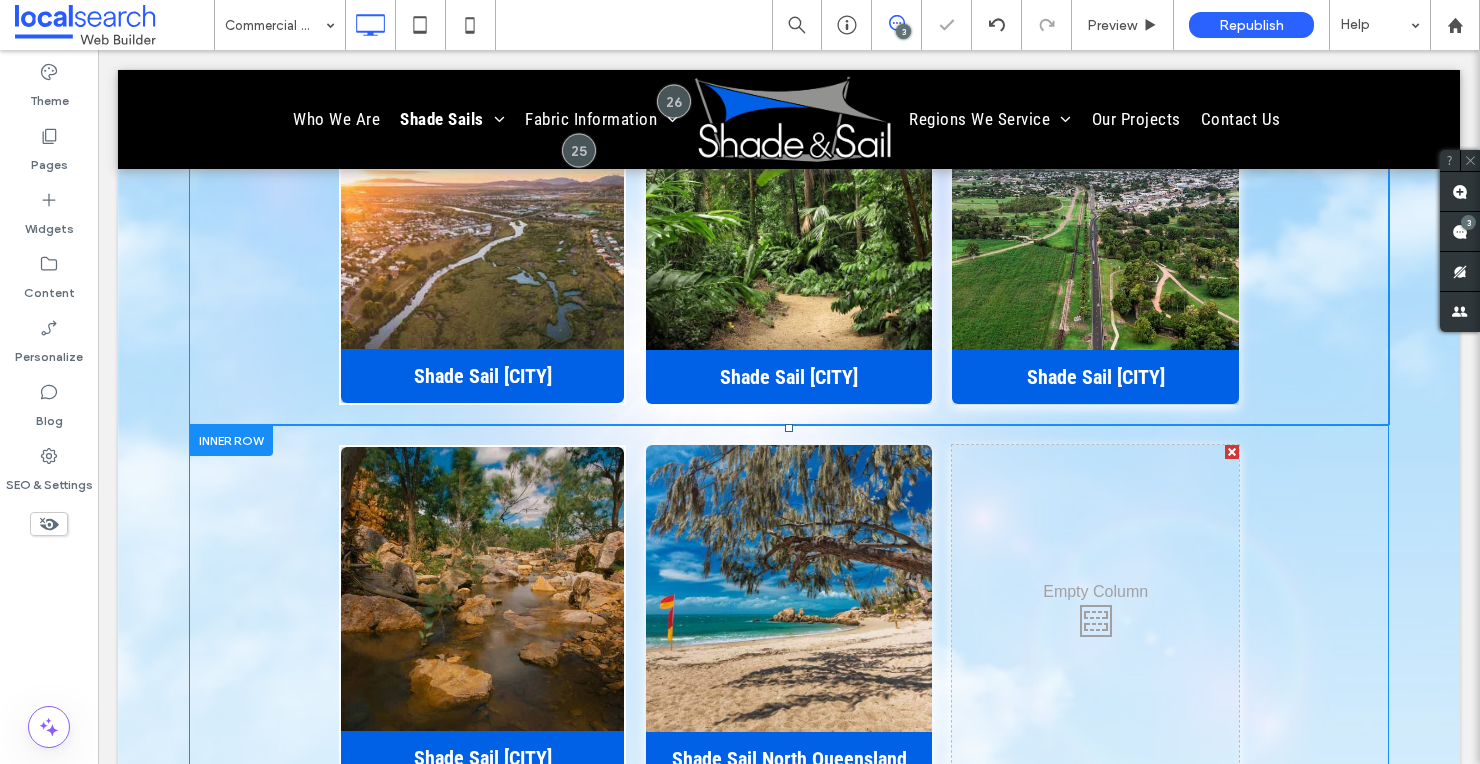 scroll, scrollTop: 4114, scrollLeft: 0, axis: vertical 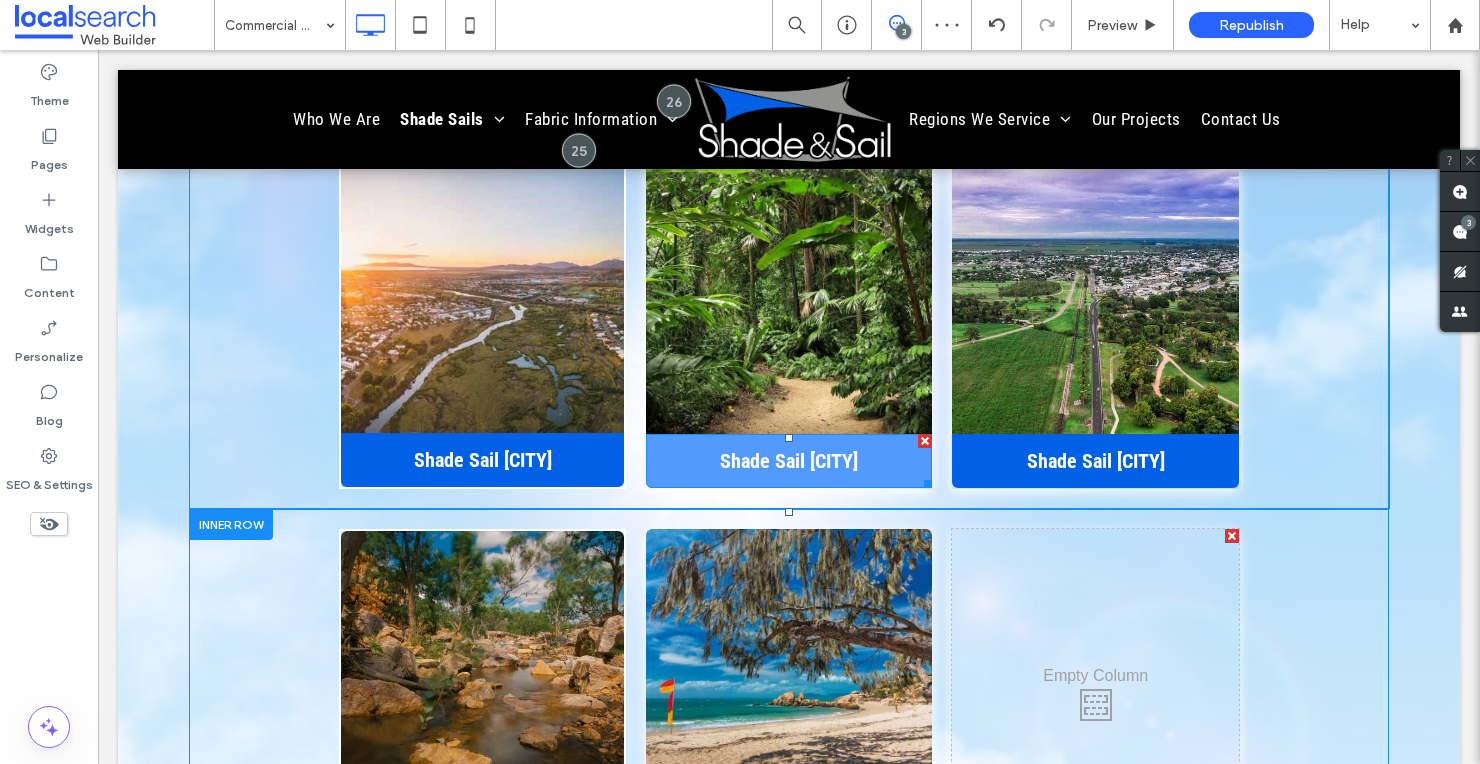 click at bounding box center [925, 441] 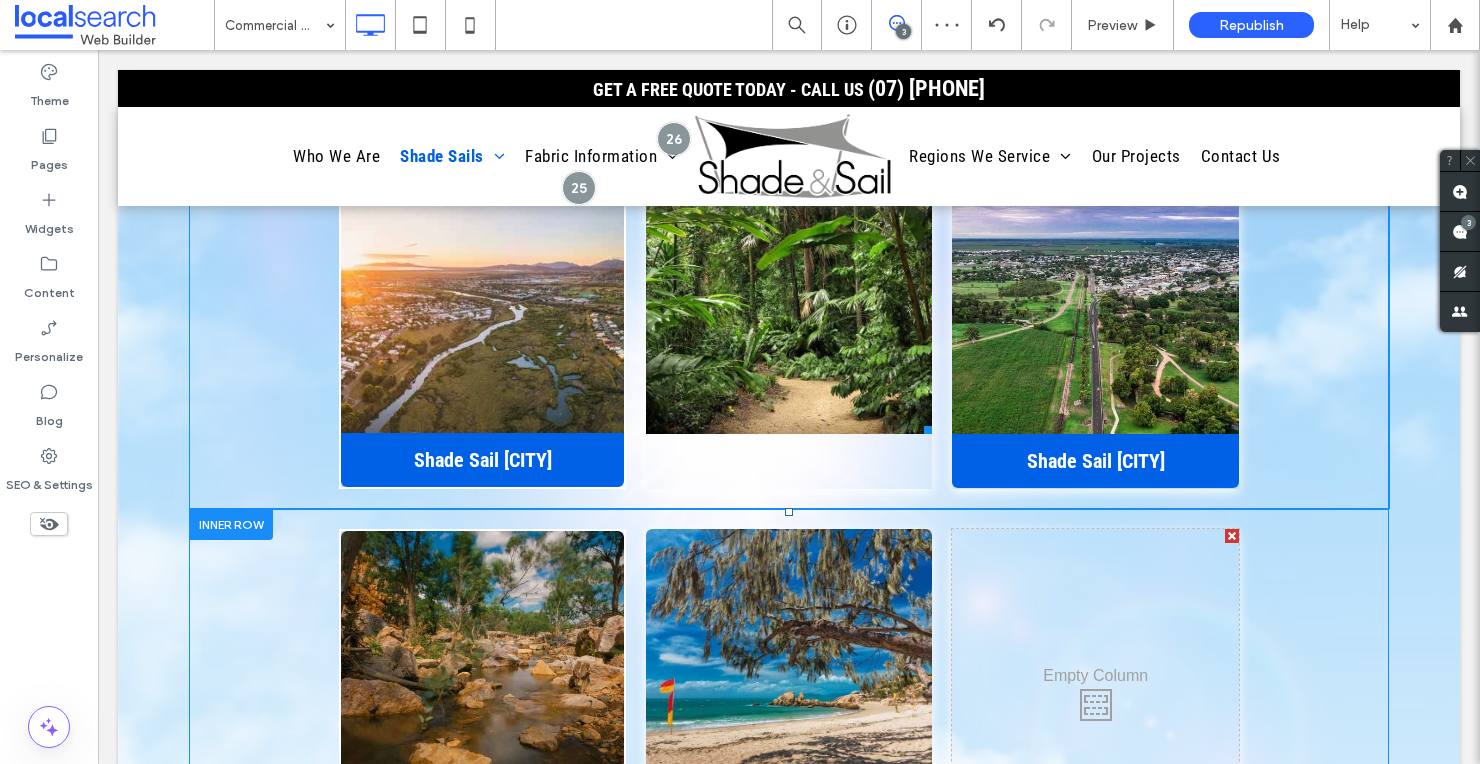 click at bounding box center [925, 154] 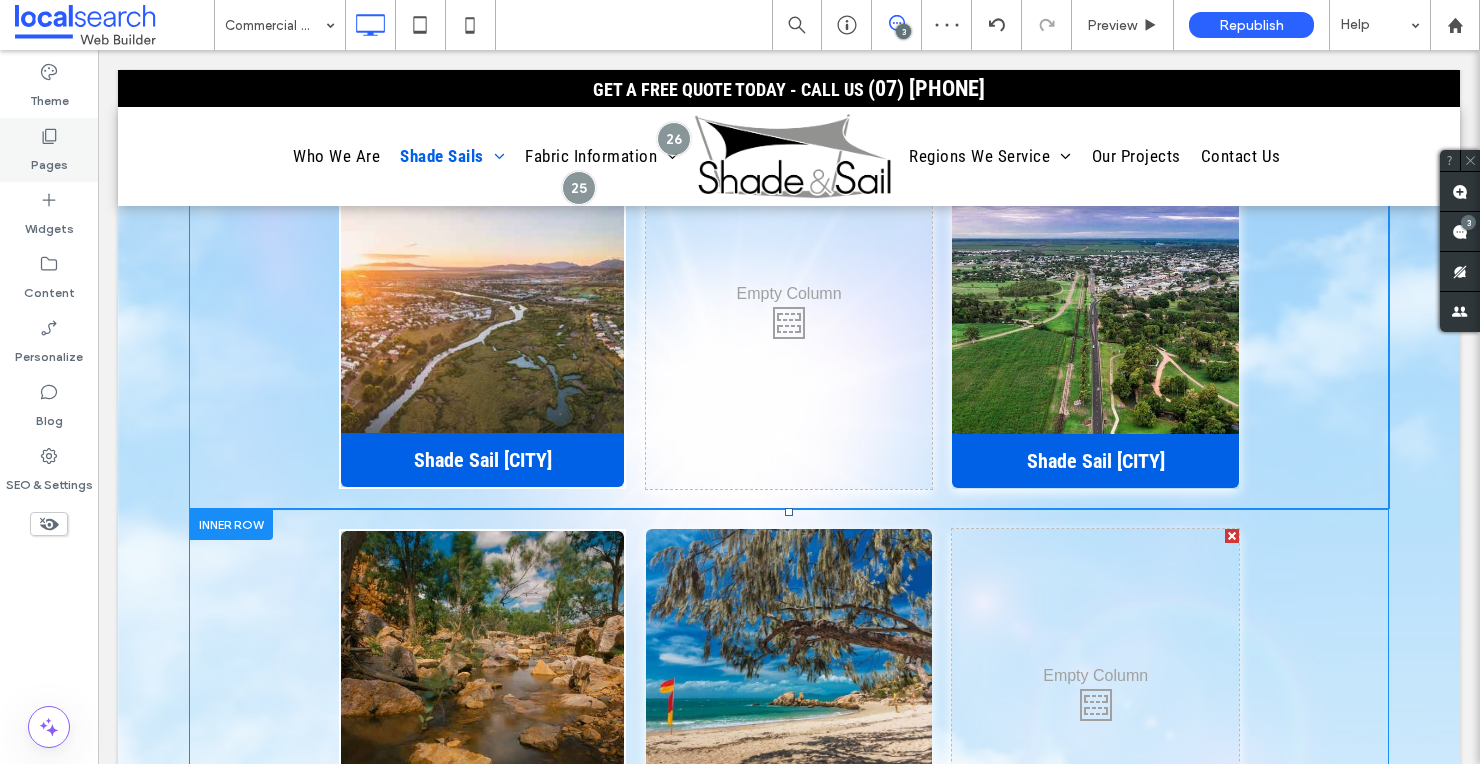 click on "Pages" at bounding box center [49, 160] 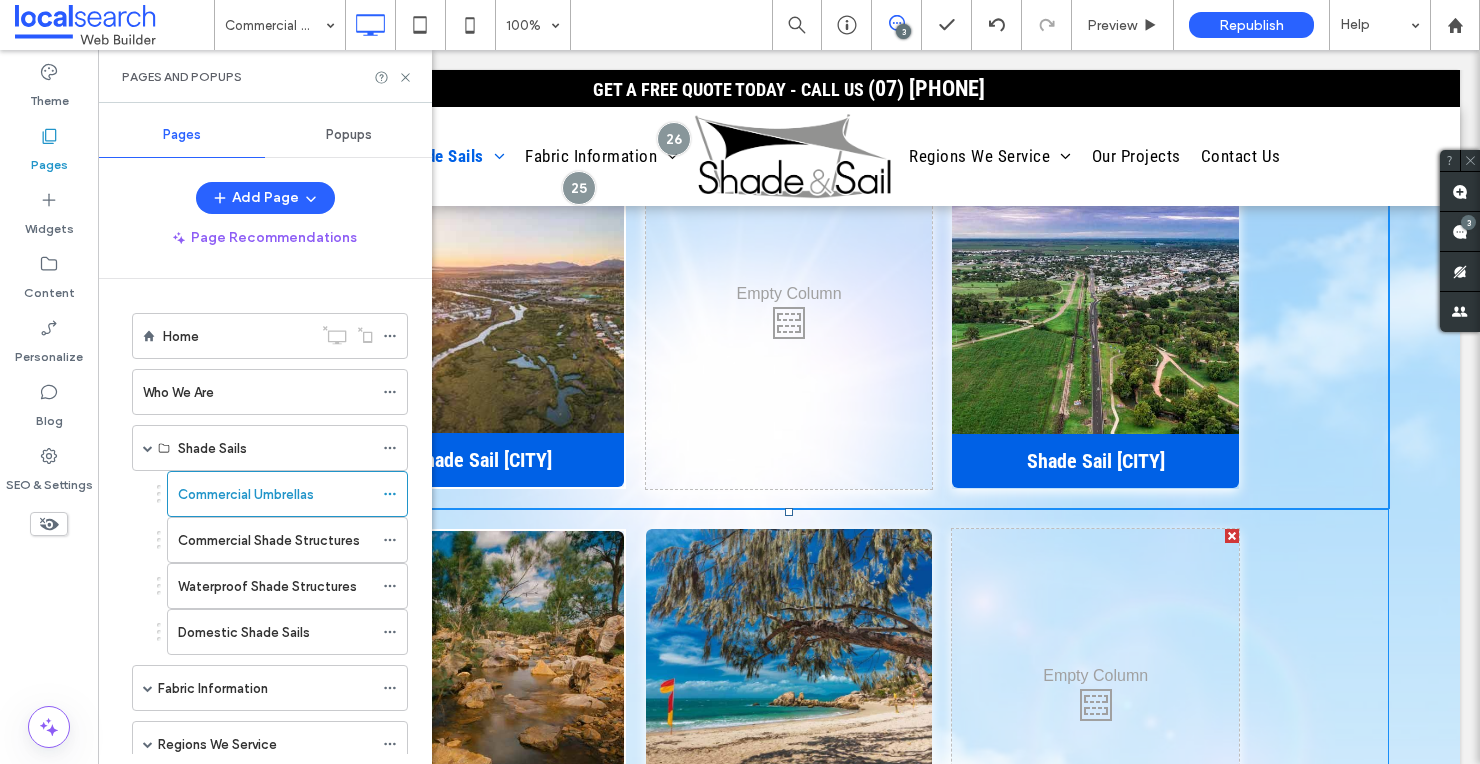 click on "Commercial Shade Structures" at bounding box center [275, 540] 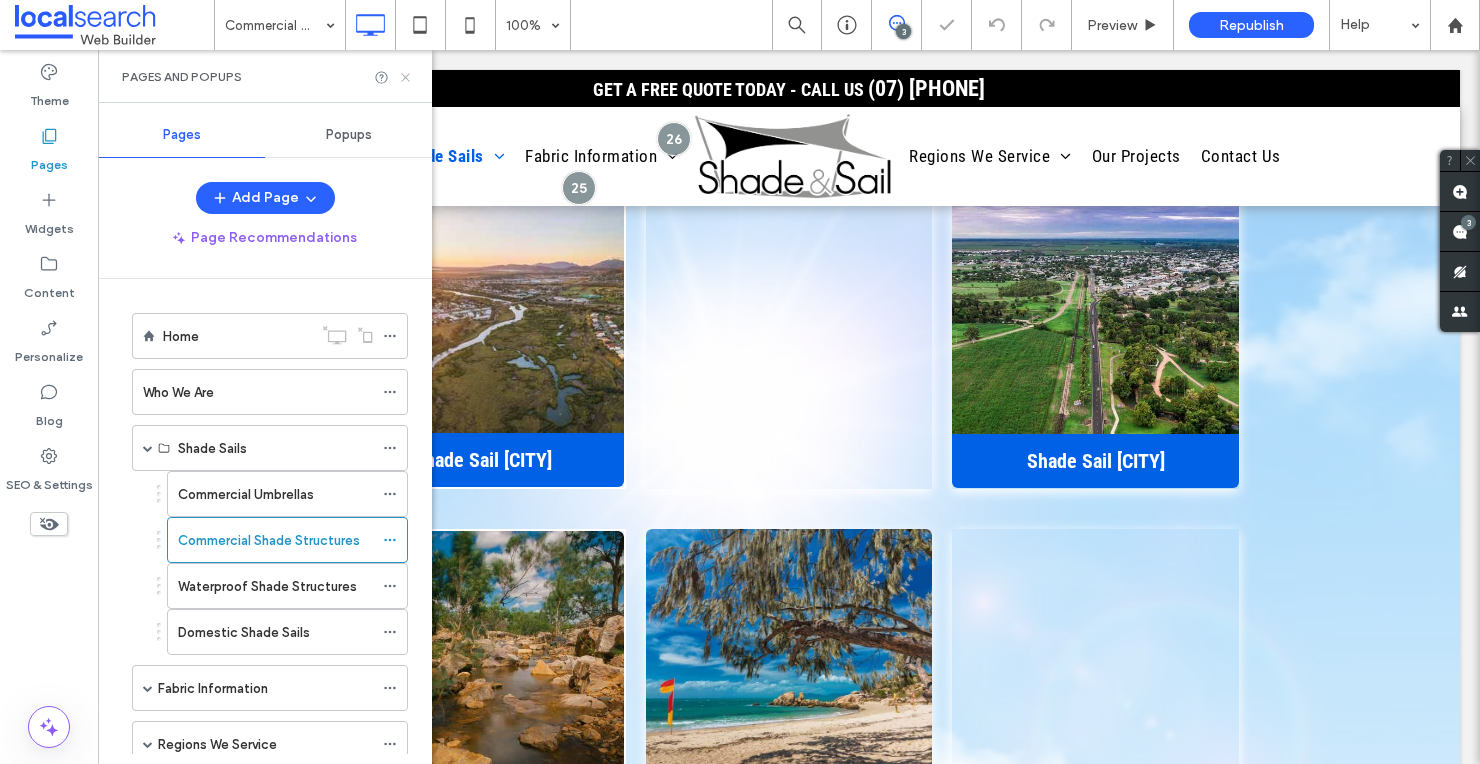click 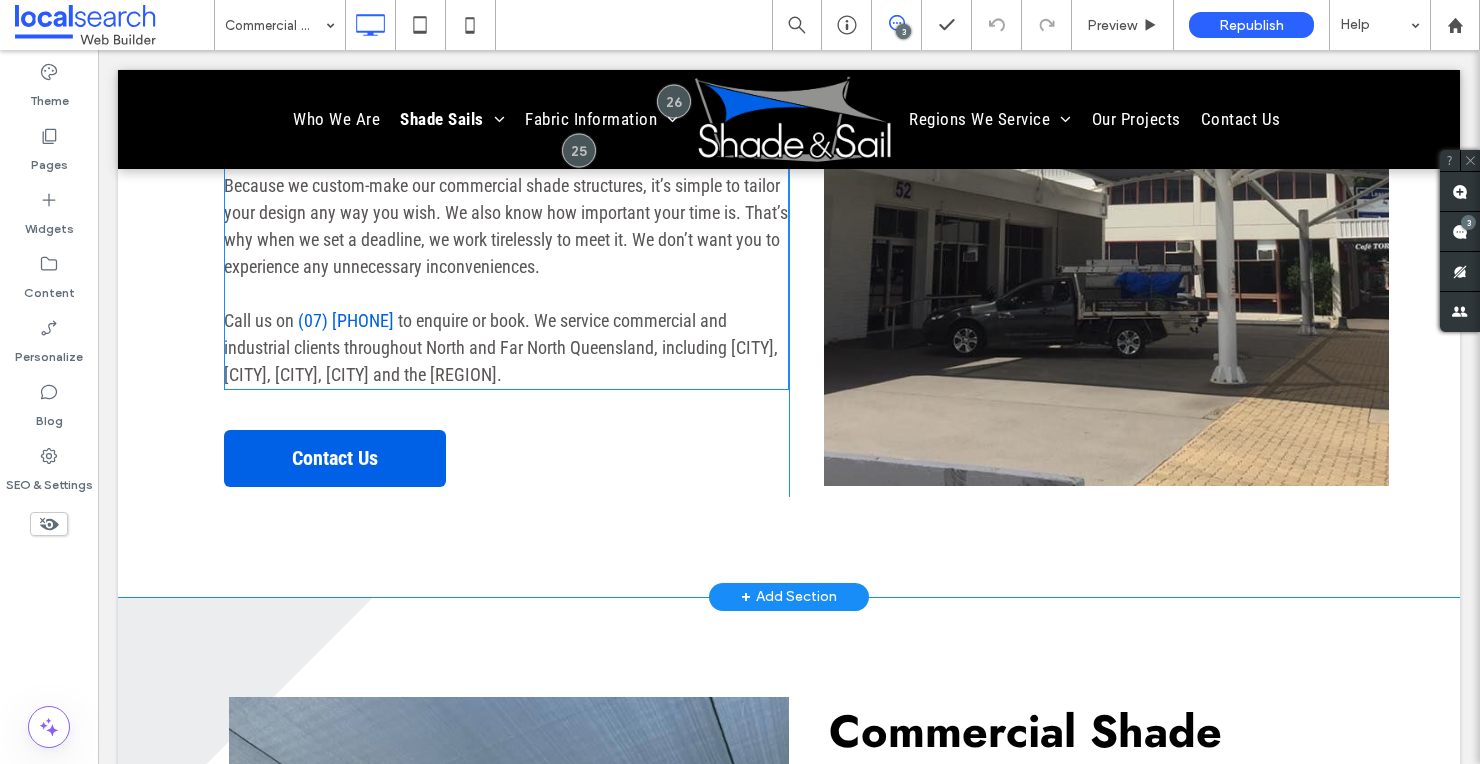 scroll, scrollTop: 1222, scrollLeft: 0, axis: vertical 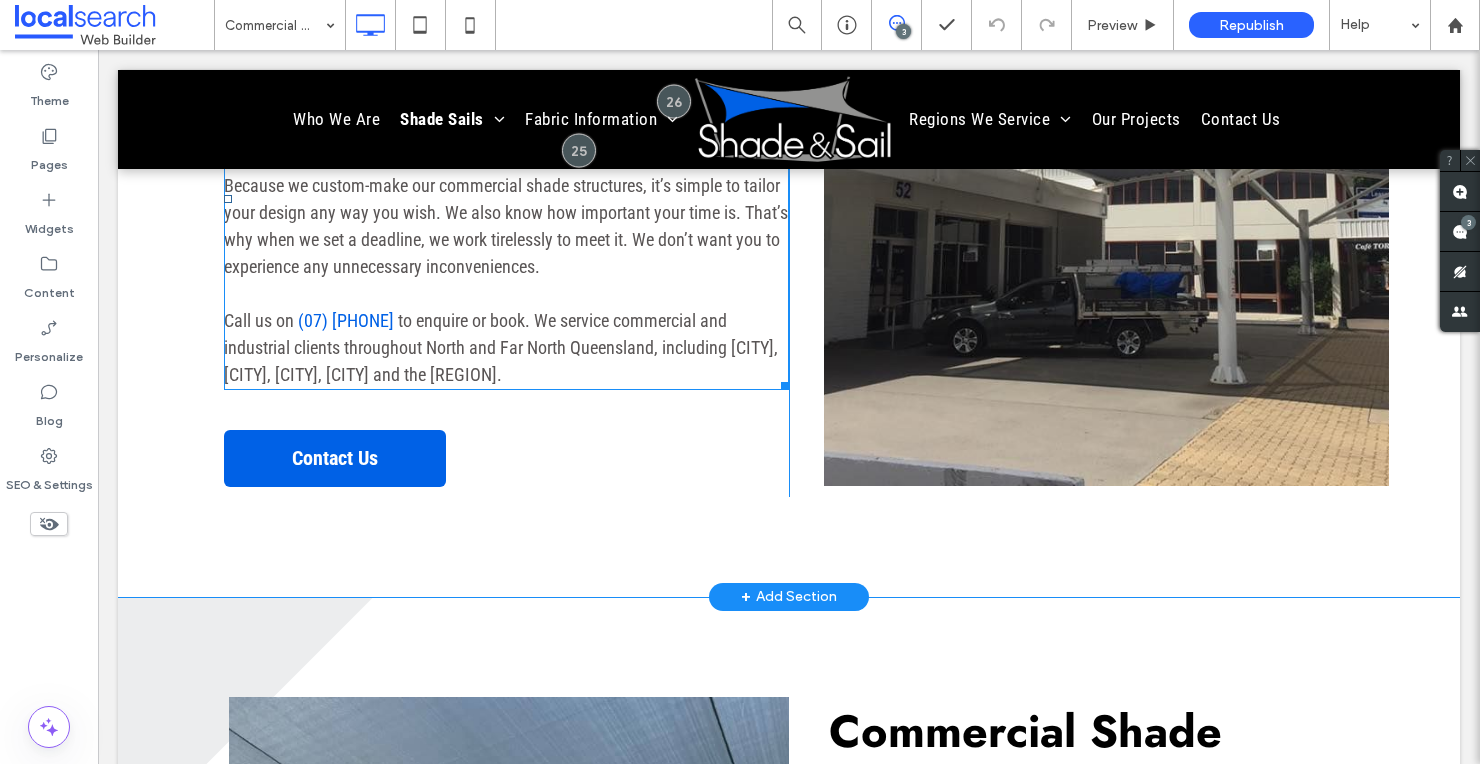 click on "Call us on
(07) 4728 9566   to enquire or book. We service commercial and industrial clients throughout North and Far North Queensland, including Townsville, Cairns, Ayr, Mount Isa and the Atherton Tablelands." at bounding box center (506, 347) 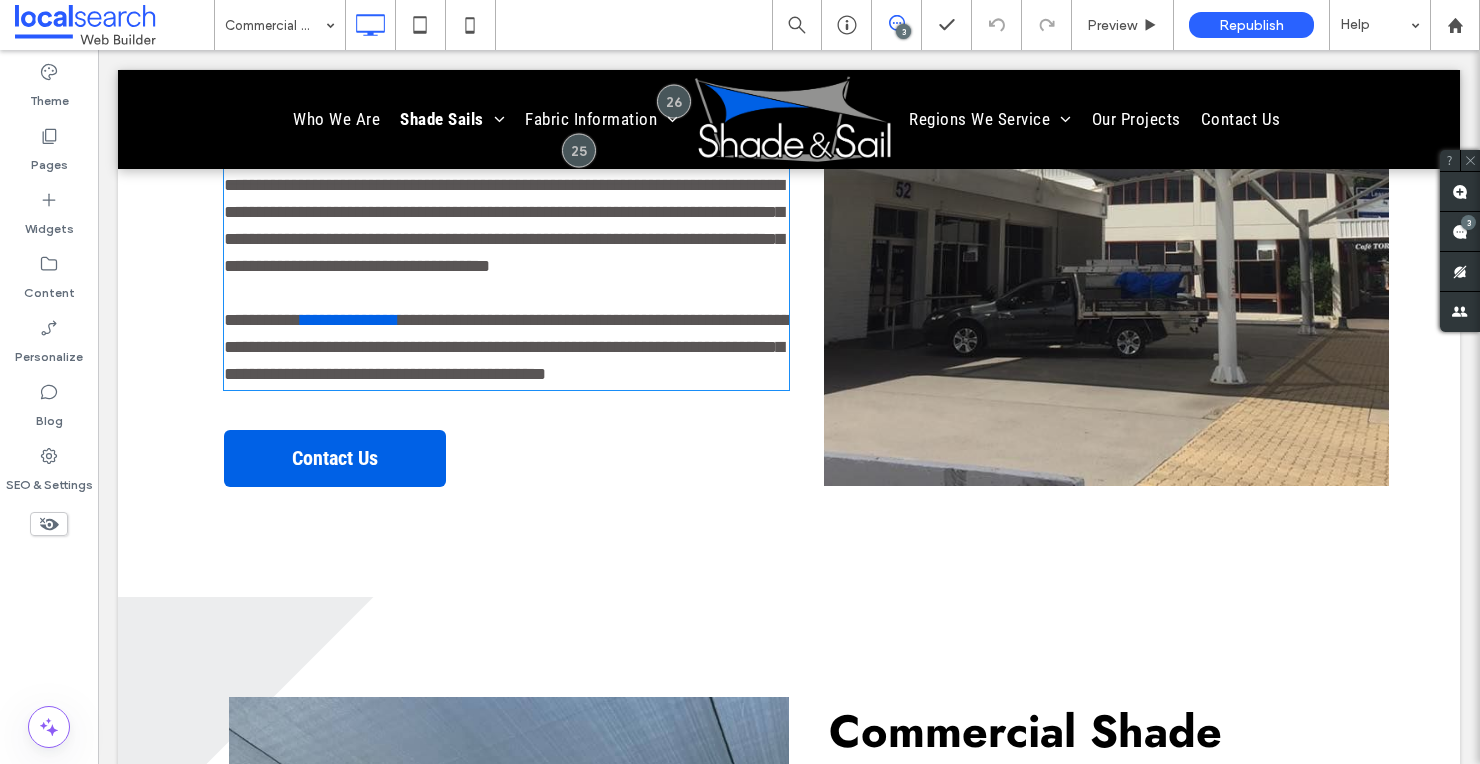 type on "**********" 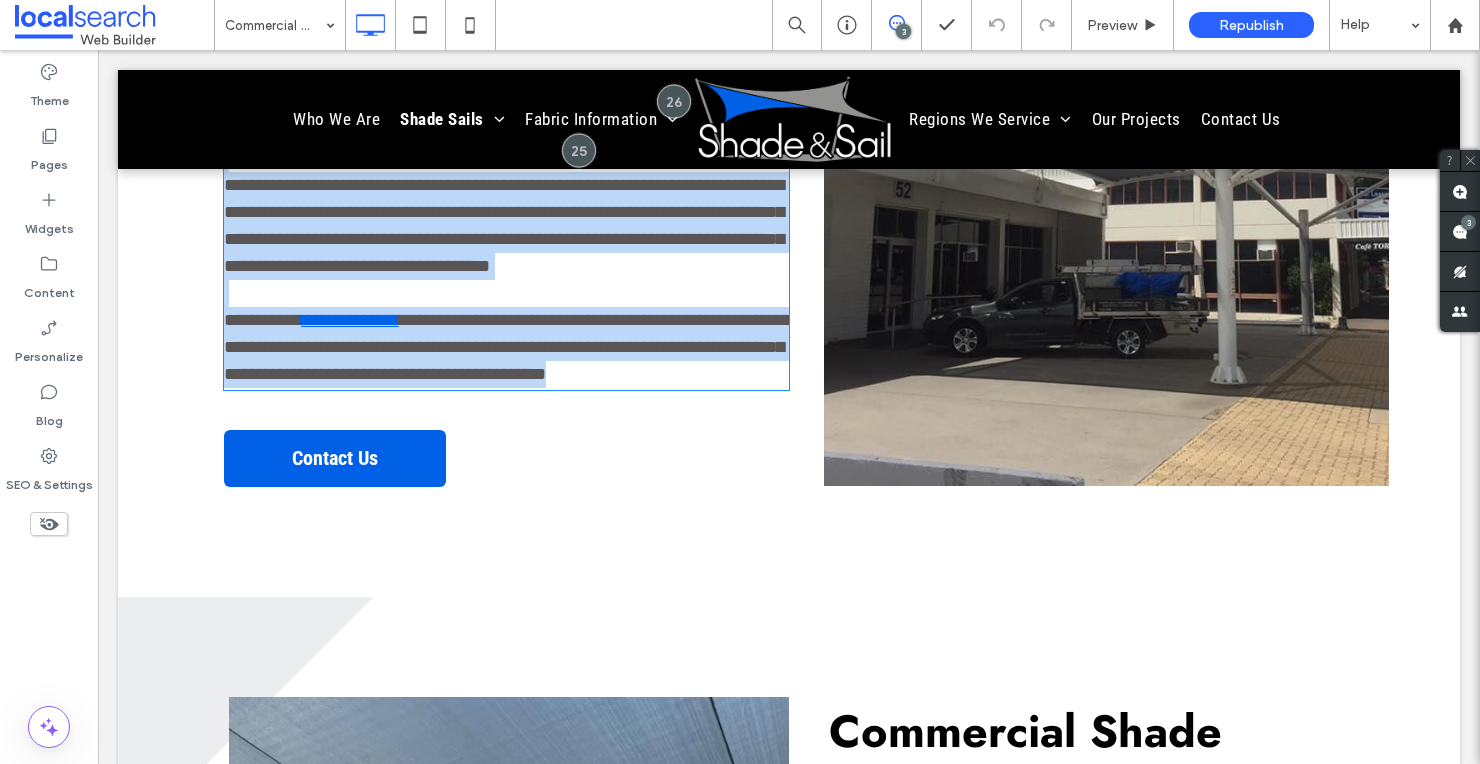 scroll, scrollTop: 1014, scrollLeft: 0, axis: vertical 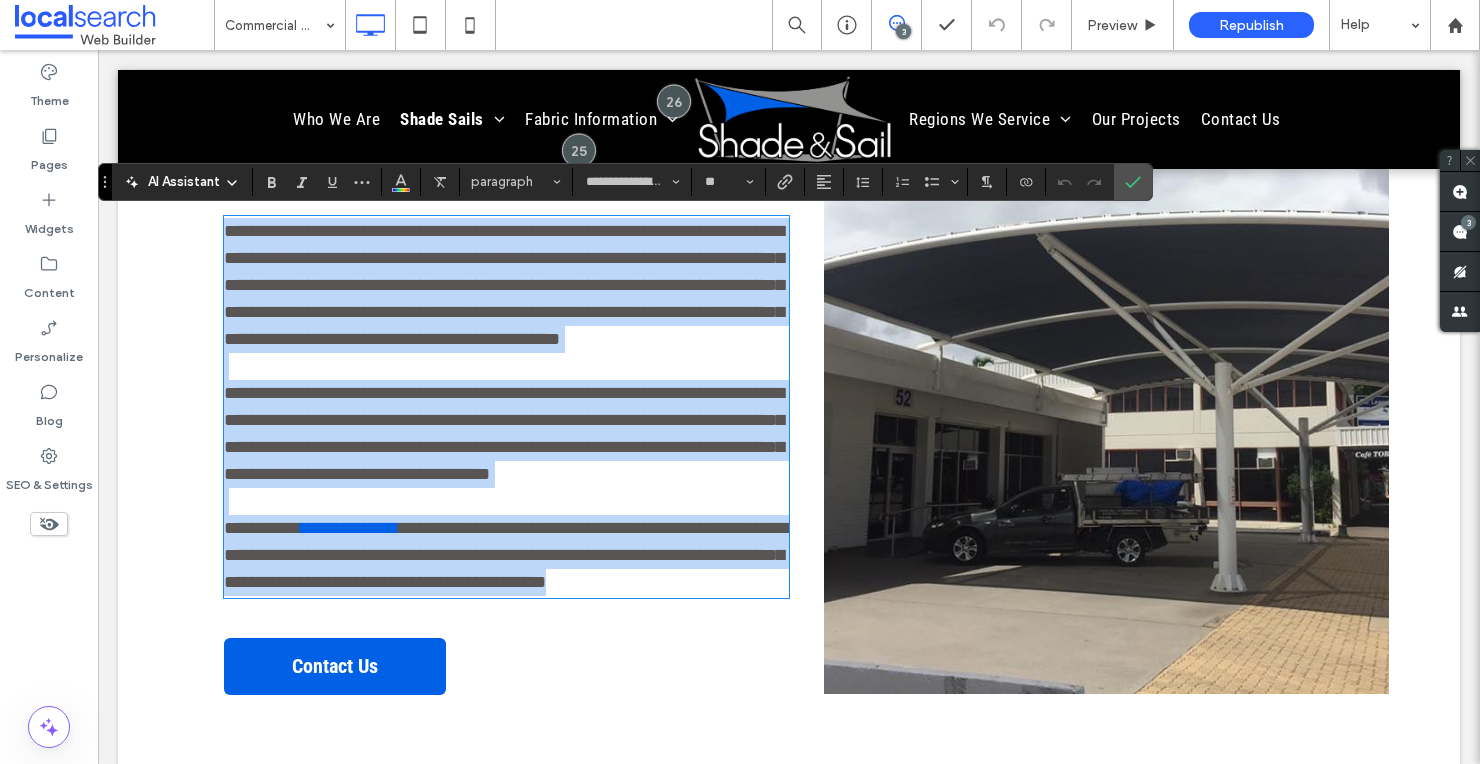 click on "**********" at bounding box center [507, 555] 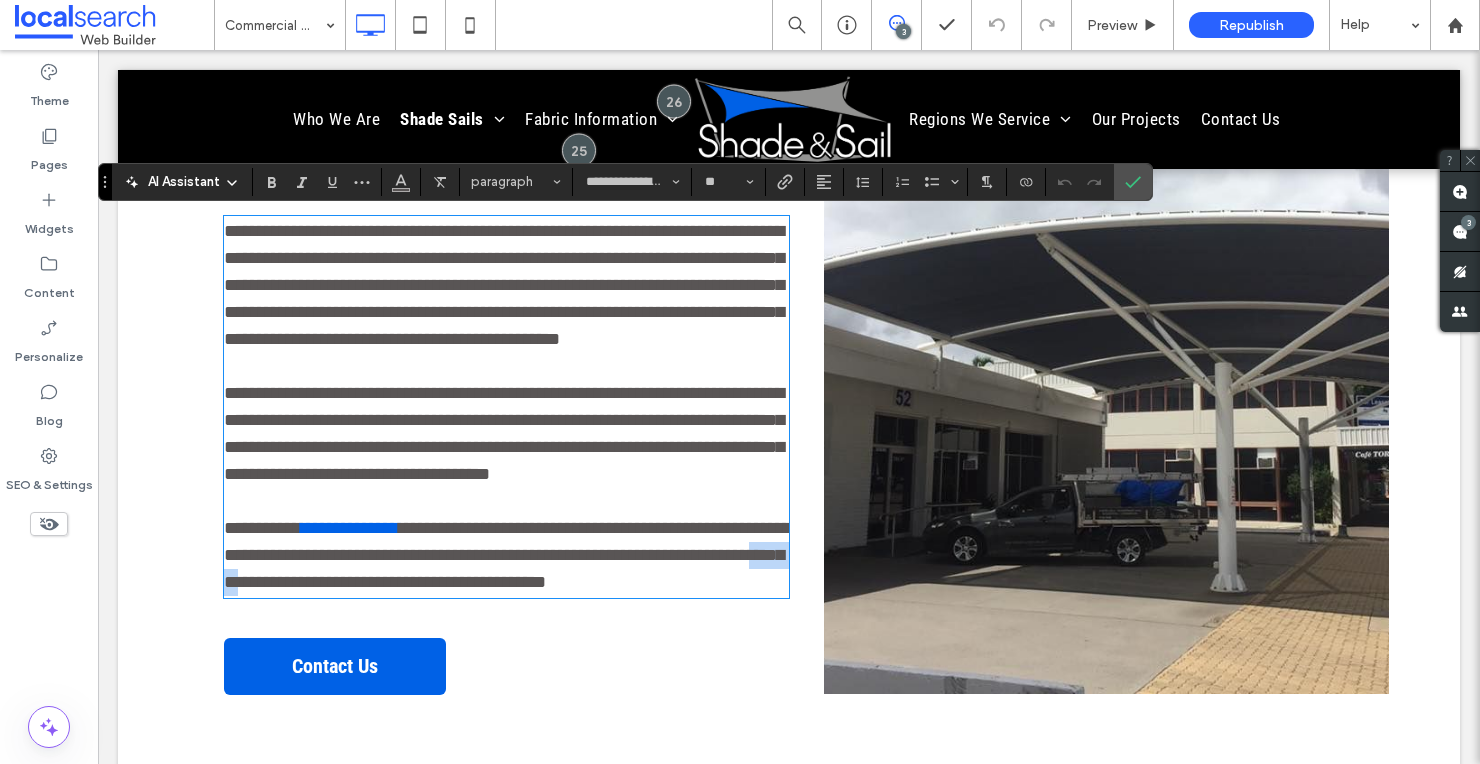 drag, startPoint x: 355, startPoint y: 584, endPoint x: 308, endPoint y: 585, distance: 47.010635 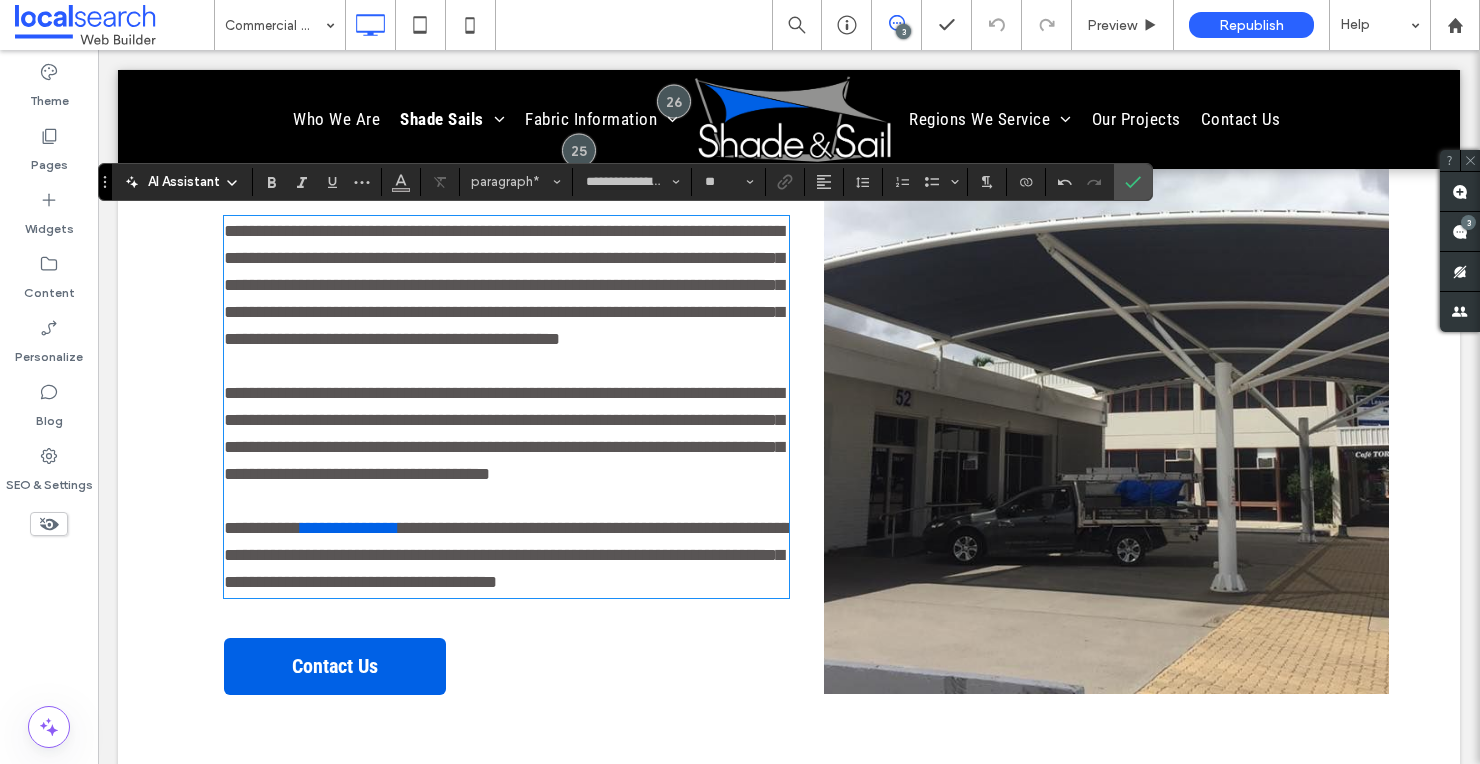 type 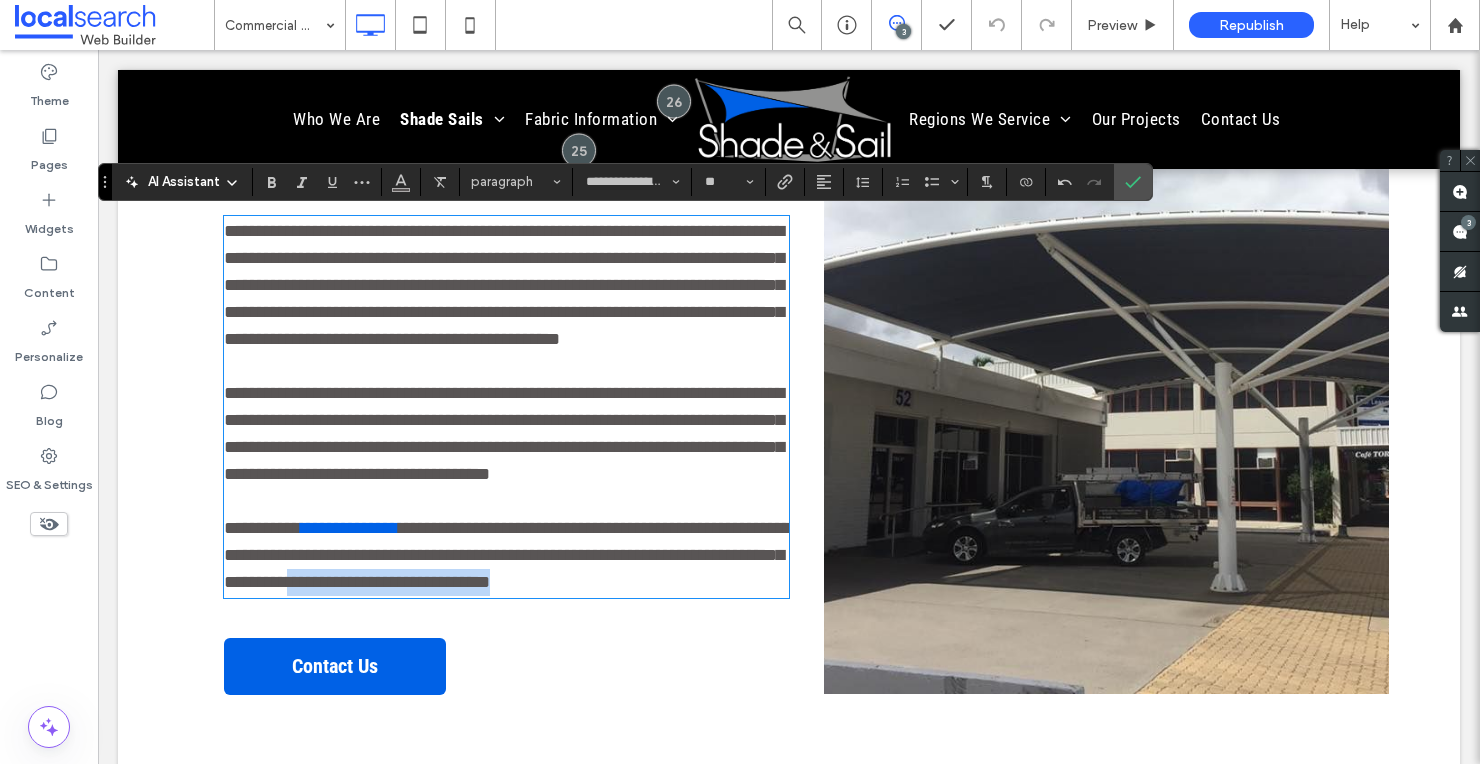 drag, startPoint x: 619, startPoint y: 586, endPoint x: 405, endPoint y: 575, distance: 214.28252 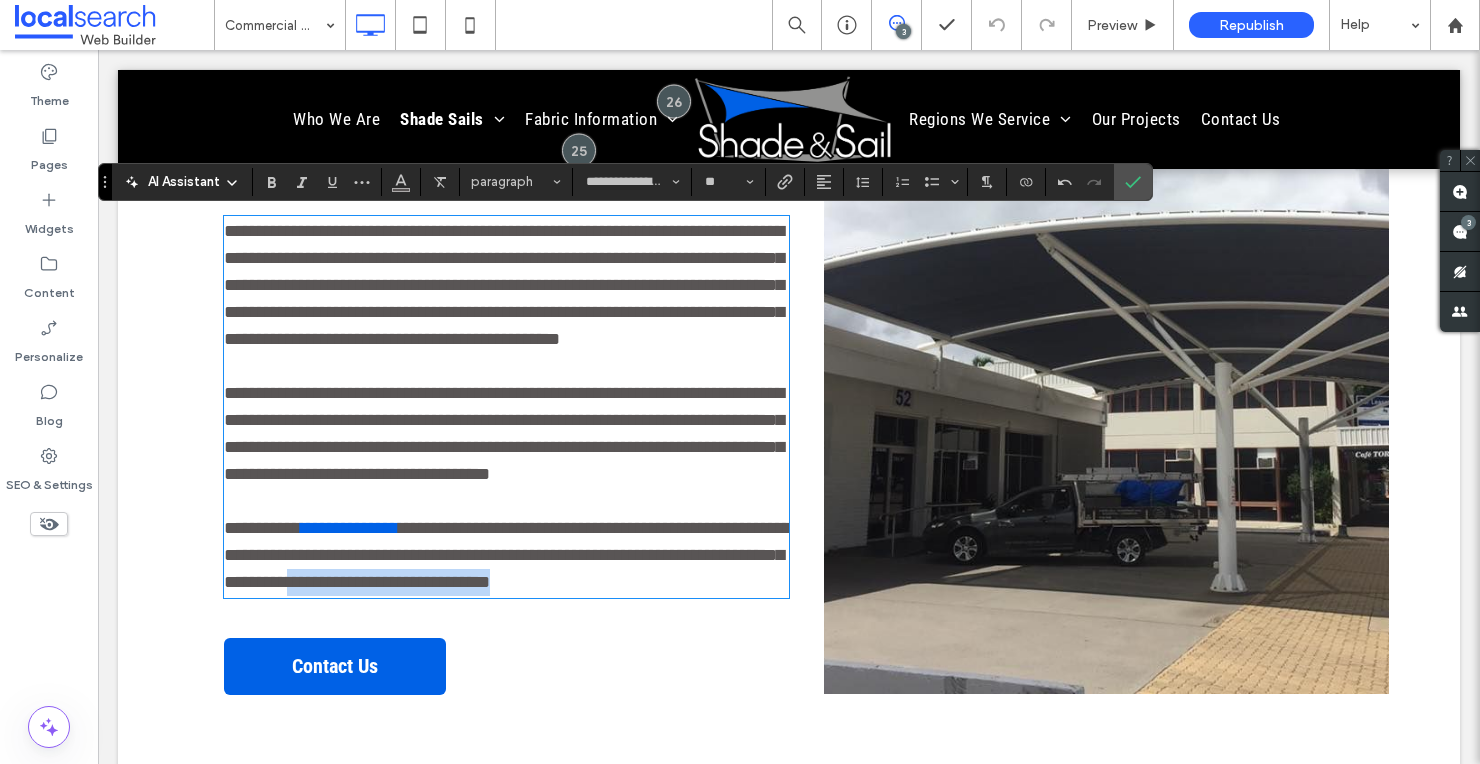 click on "**********" at bounding box center [506, 555] 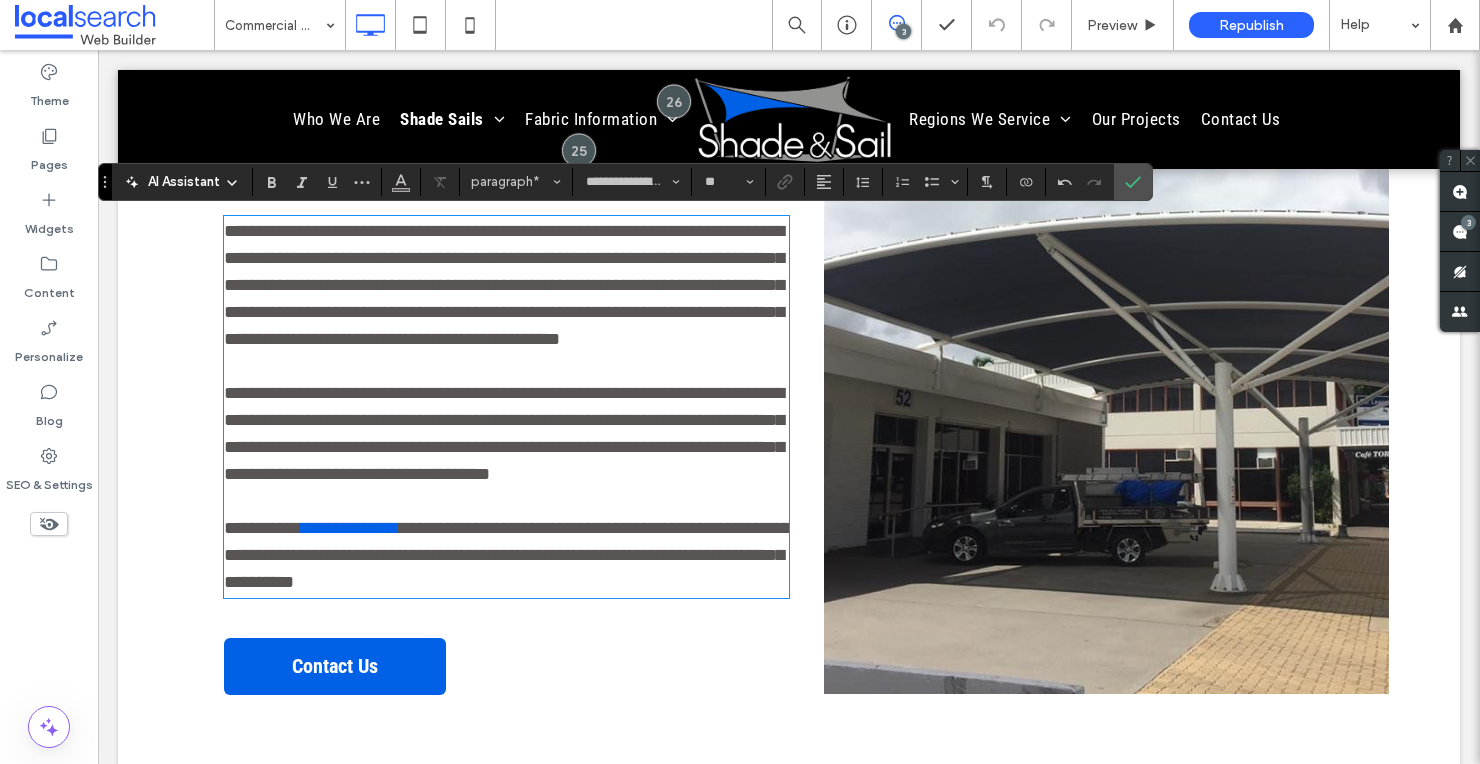 click on "**********" at bounding box center (507, 555) 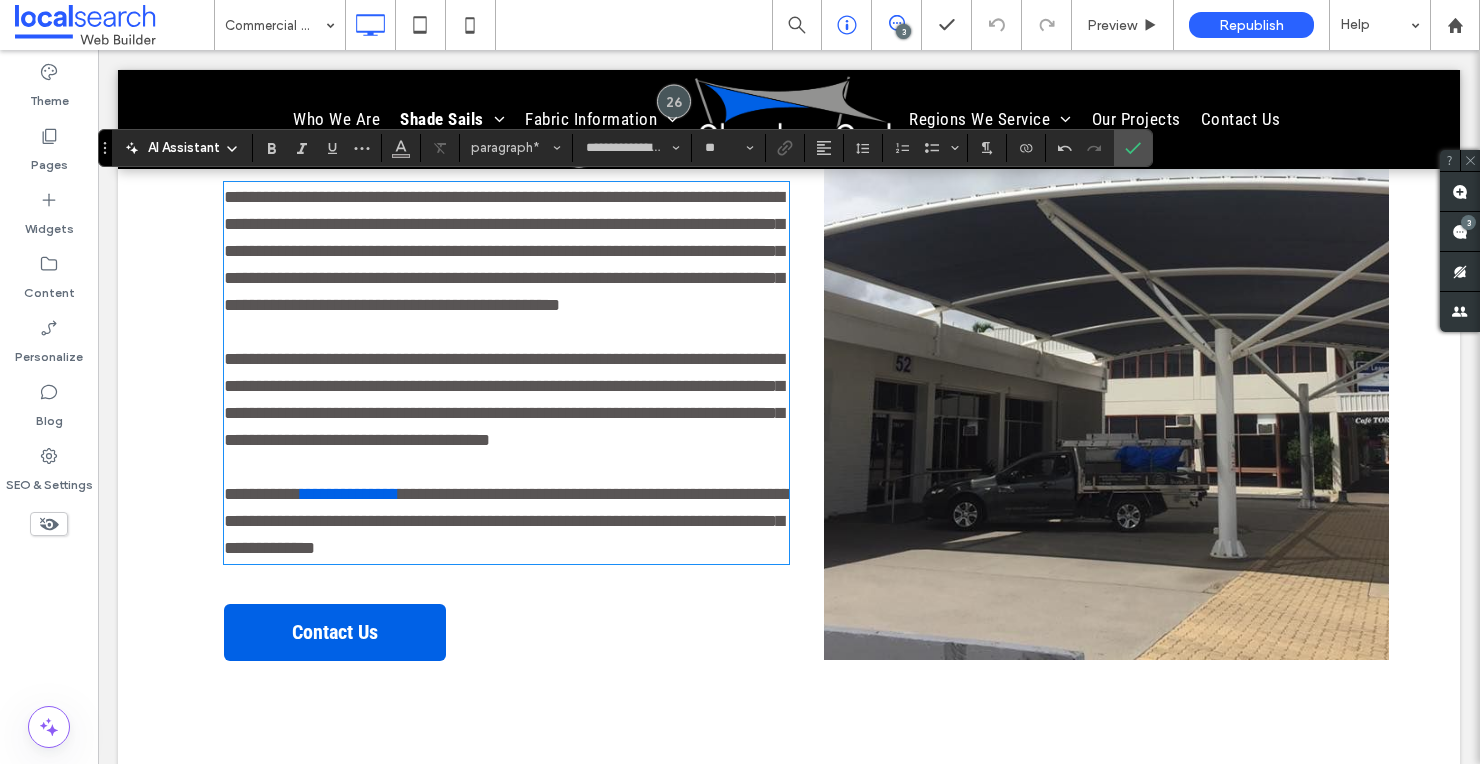 scroll, scrollTop: 838, scrollLeft: 0, axis: vertical 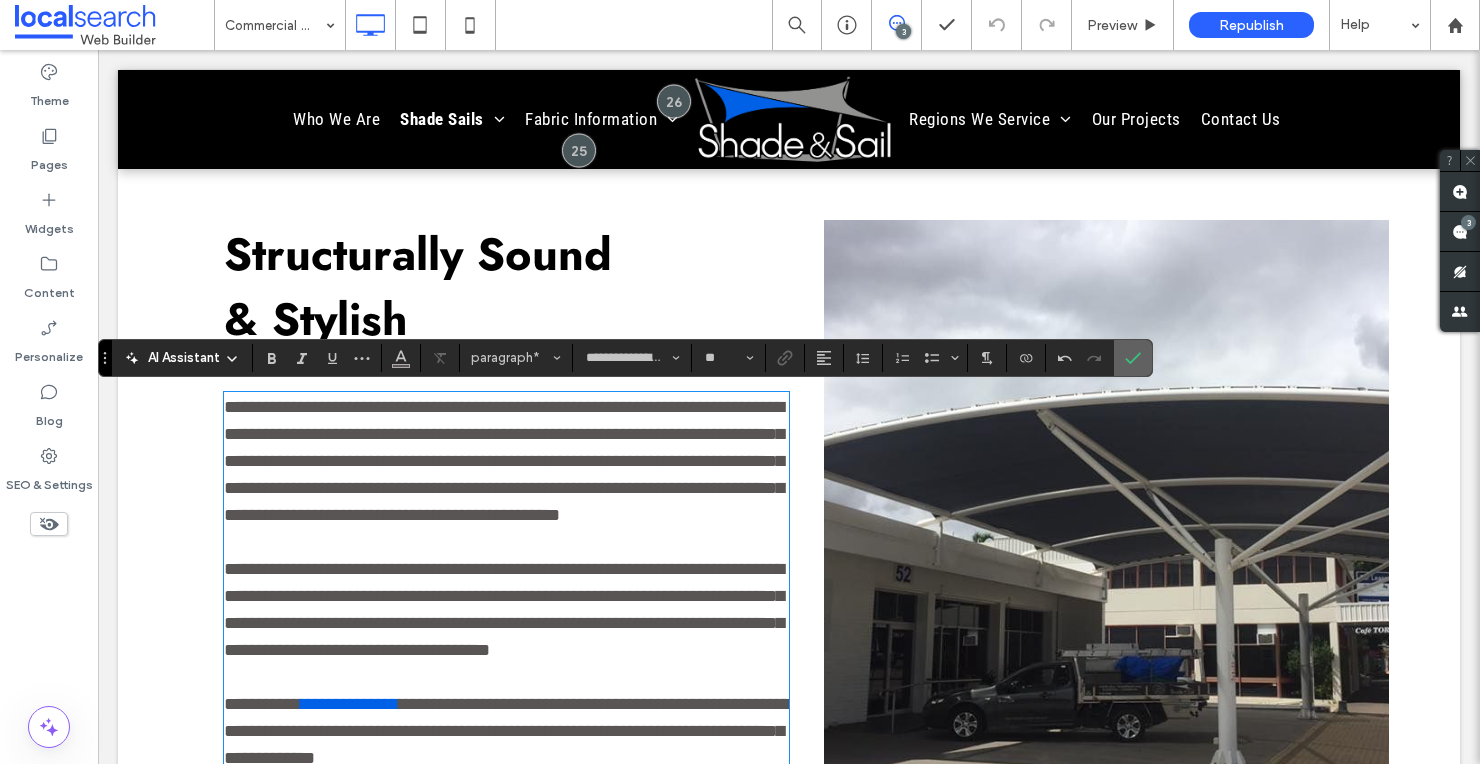 drag, startPoint x: 1145, startPoint y: 356, endPoint x: 898, endPoint y: 103, distance: 353.57886 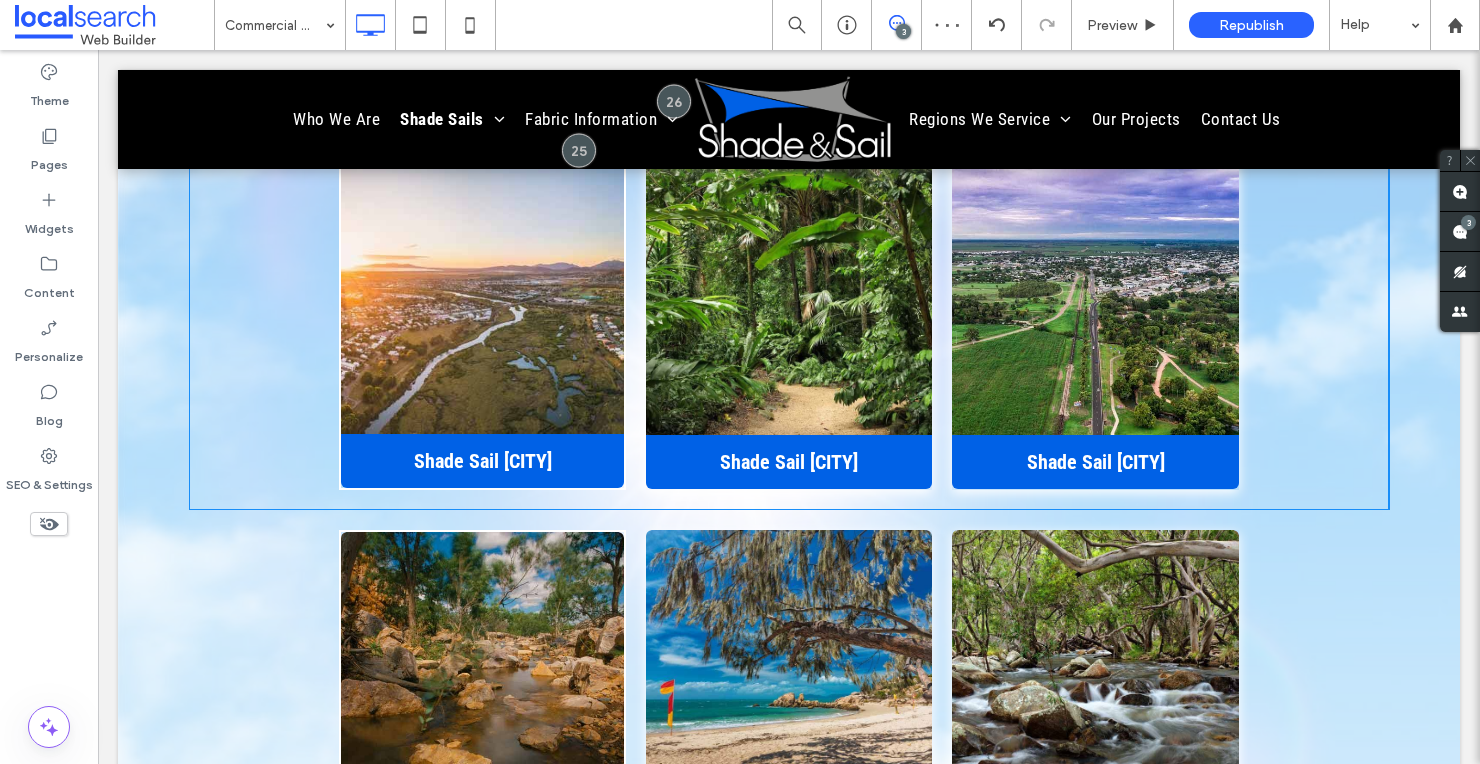 scroll, scrollTop: 3513, scrollLeft: 0, axis: vertical 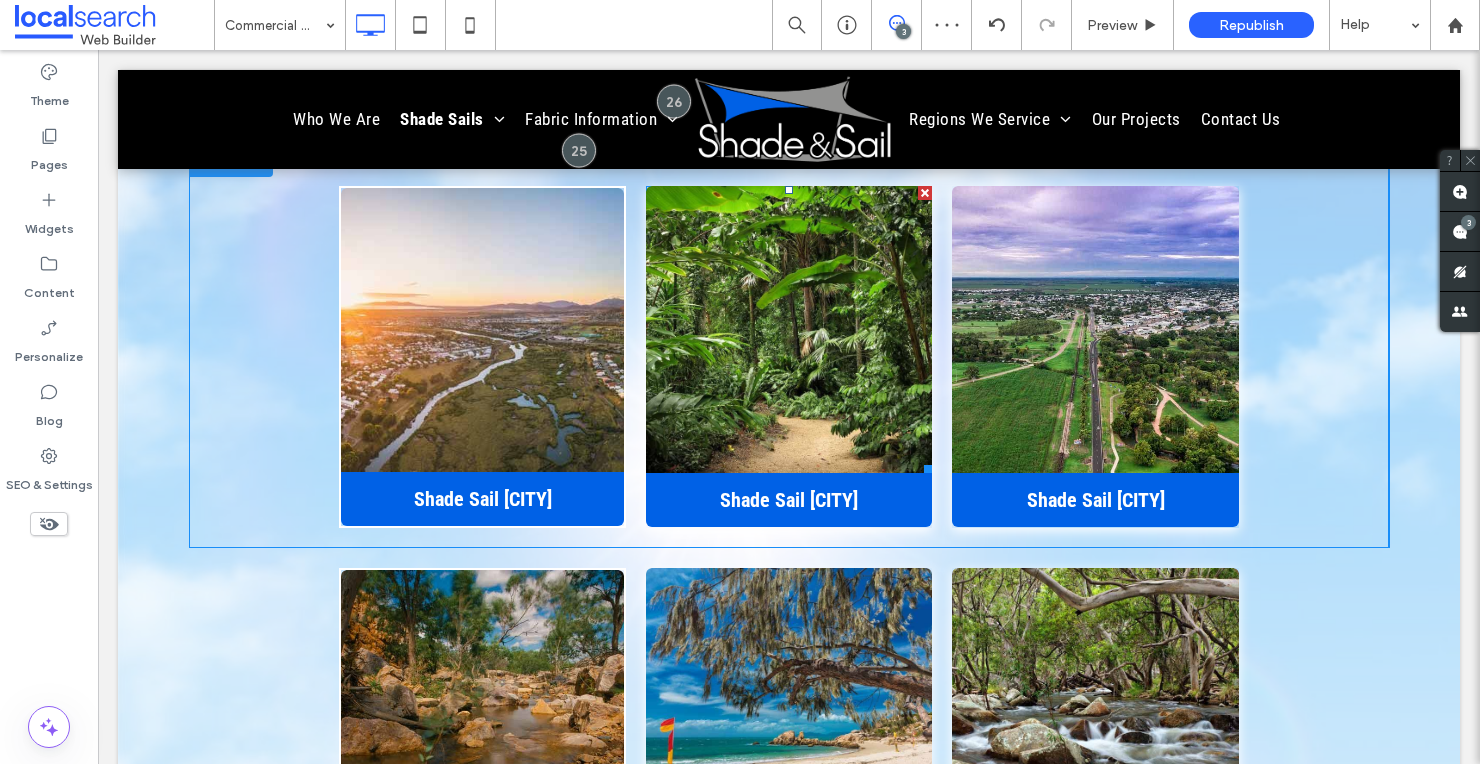 click at bounding box center [925, 193] 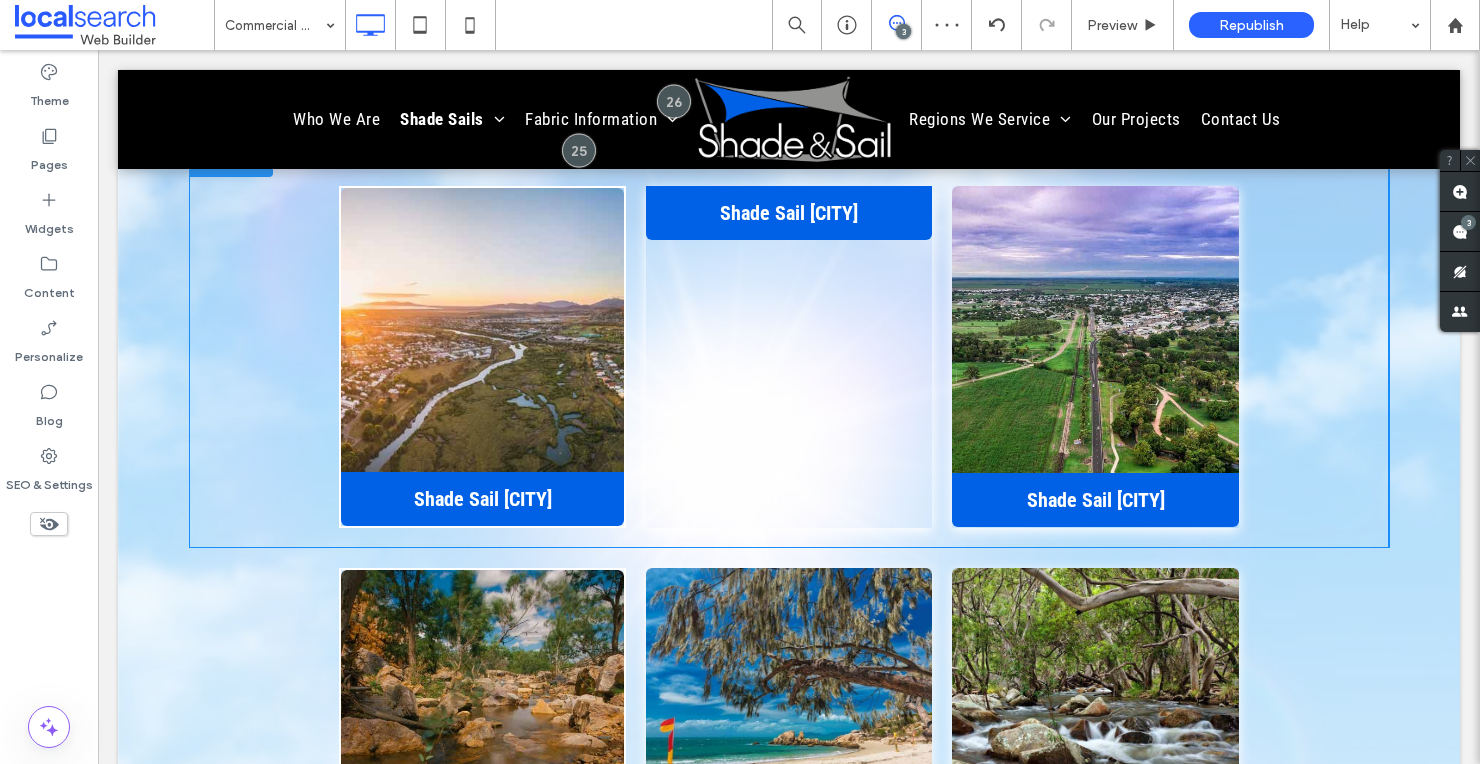 scroll, scrollTop: 3226, scrollLeft: 0, axis: vertical 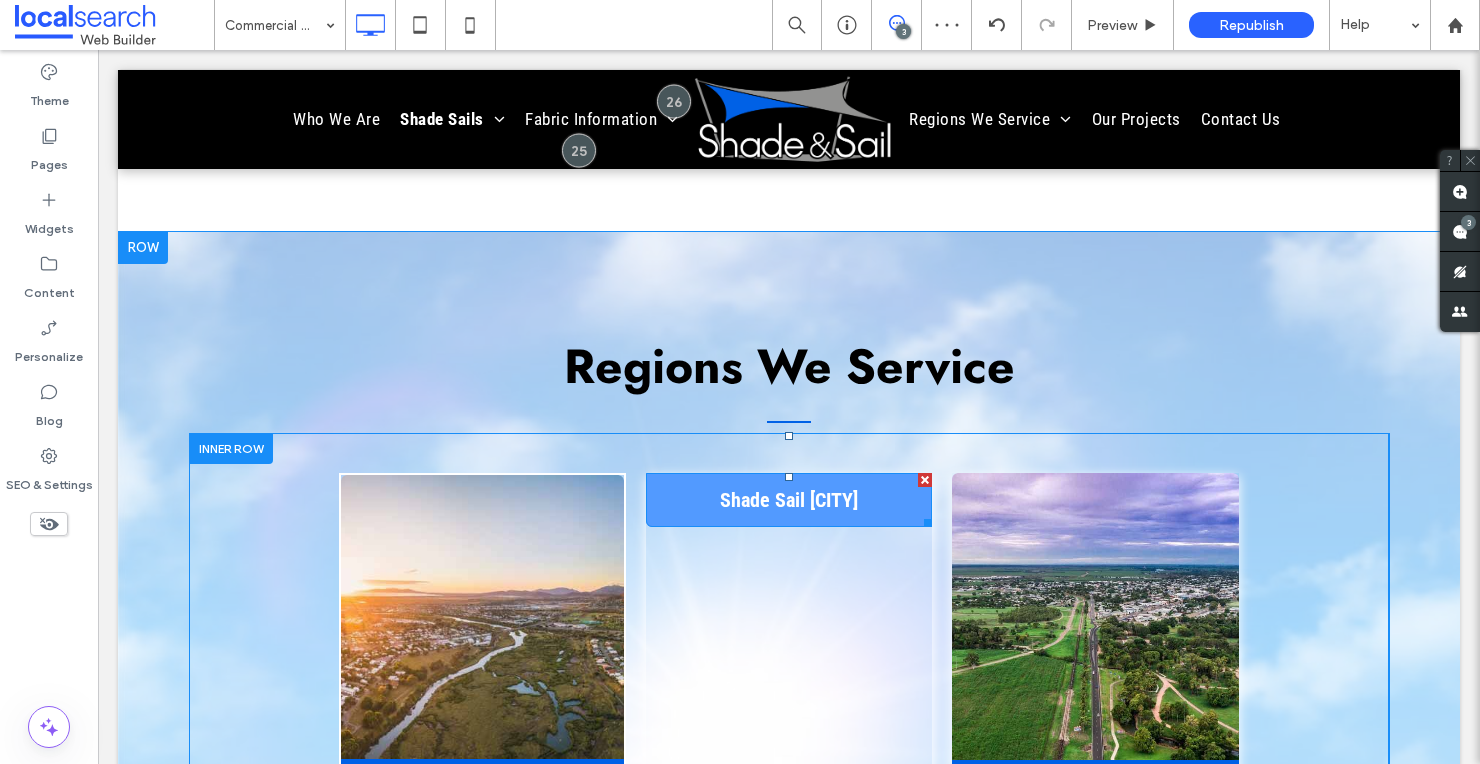 click at bounding box center [925, 480] 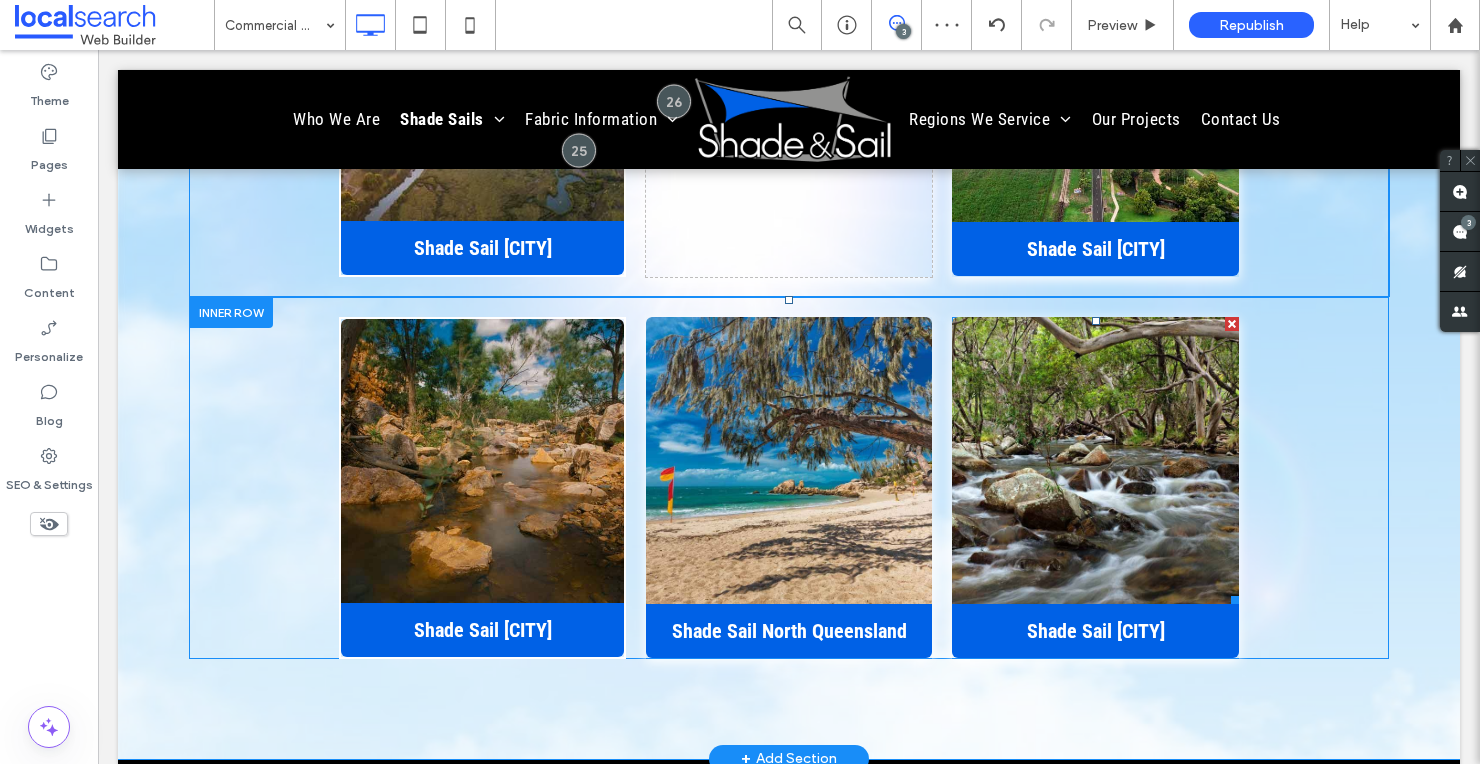 scroll, scrollTop: 3777, scrollLeft: 0, axis: vertical 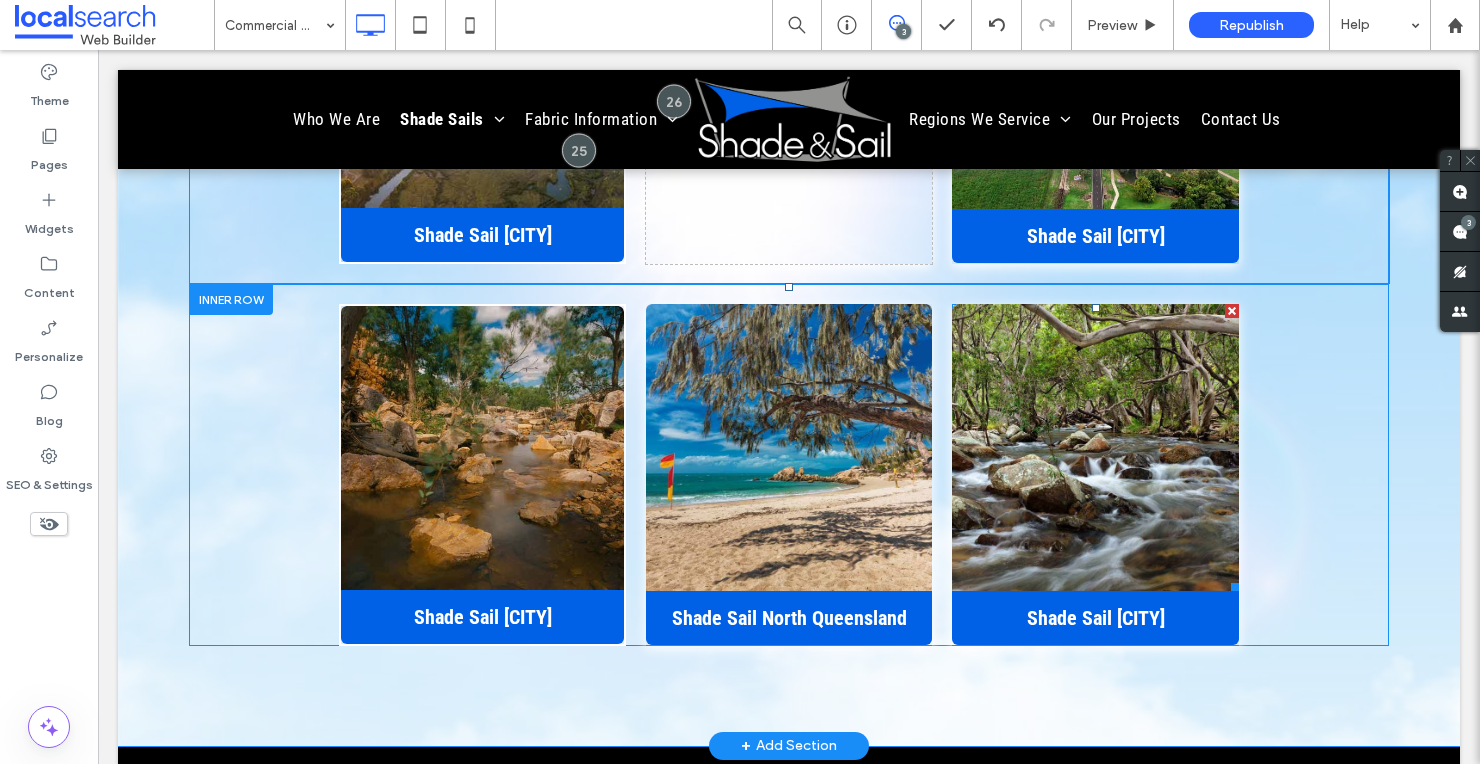 click at bounding box center (1232, 311) 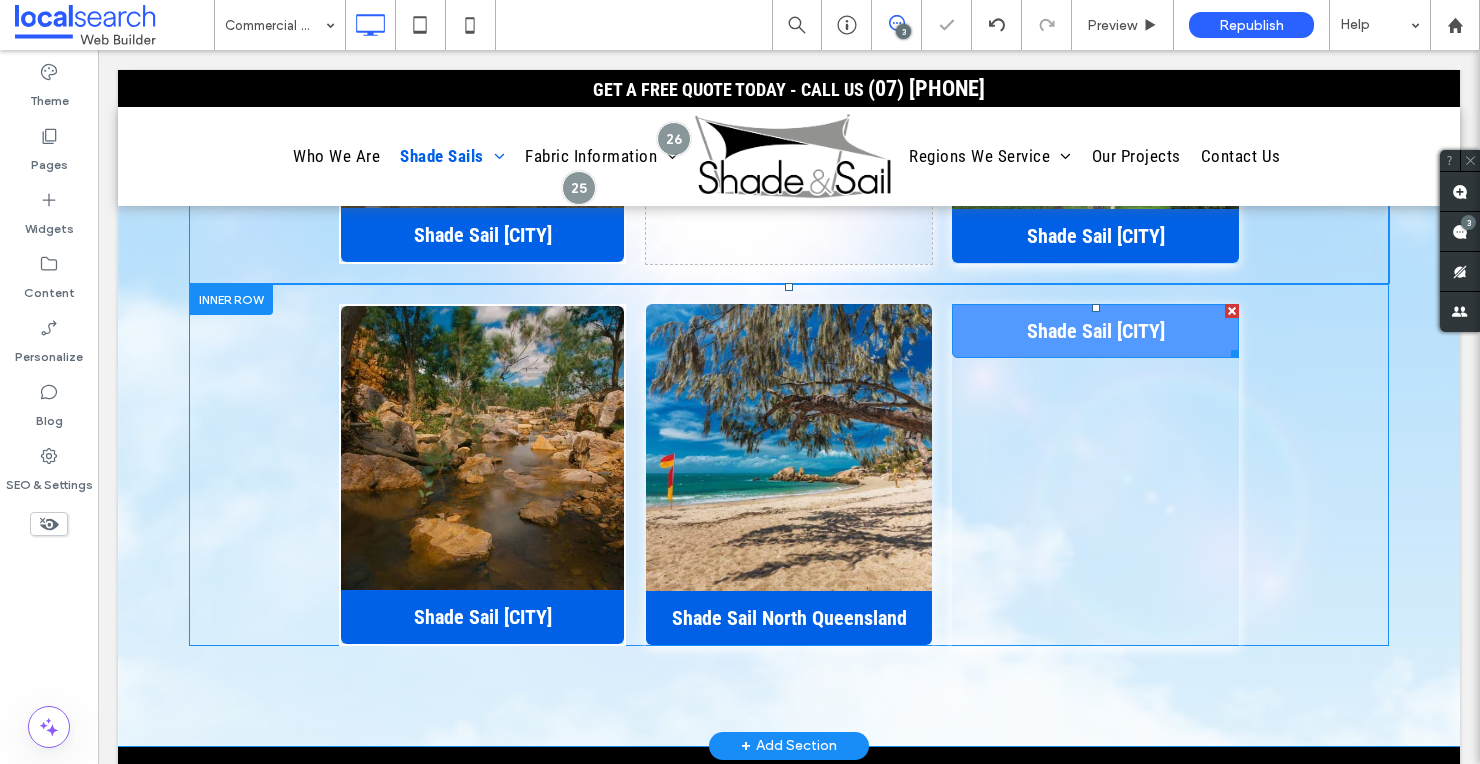 click at bounding box center (1232, 311) 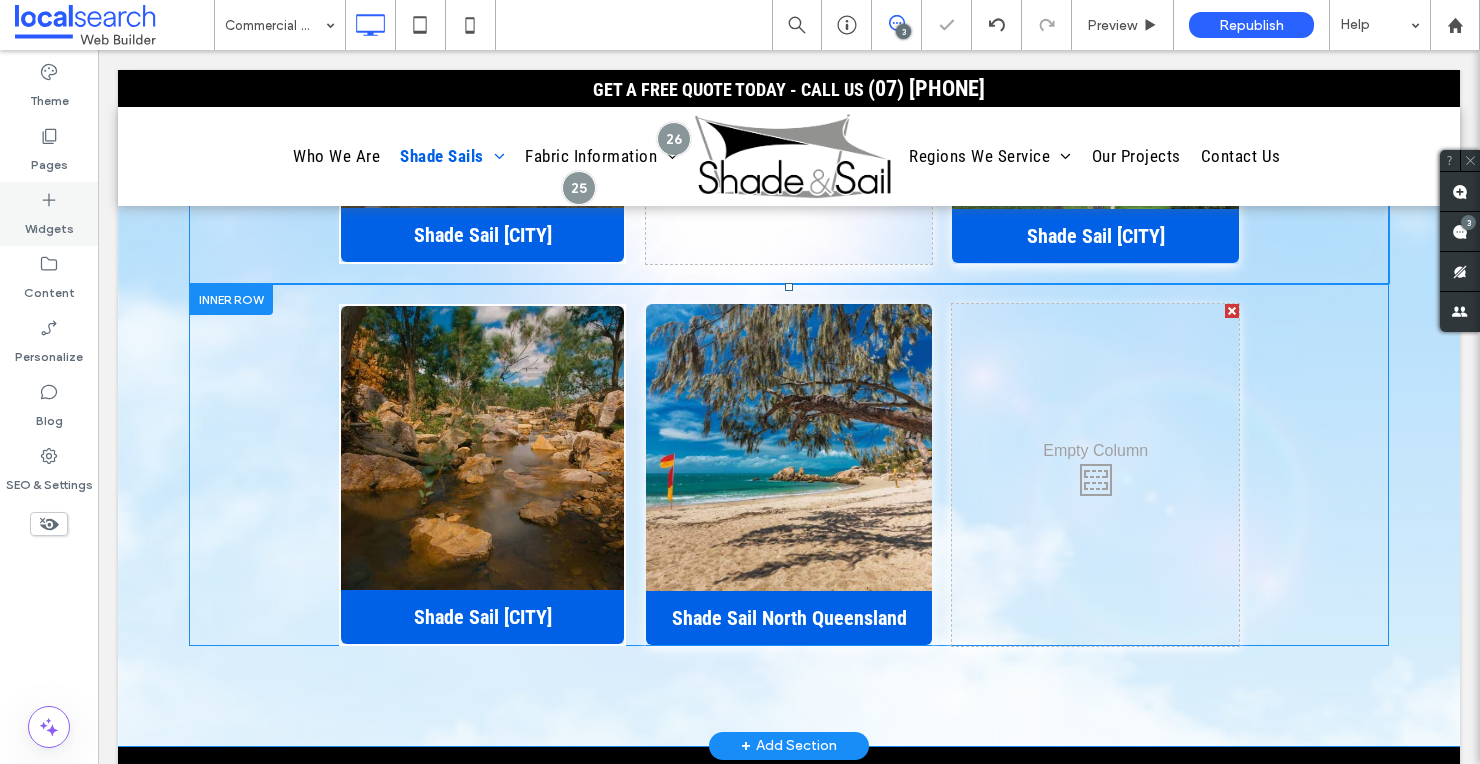 drag, startPoint x: 62, startPoint y: 154, endPoint x: 69, endPoint y: 184, distance: 30.805843 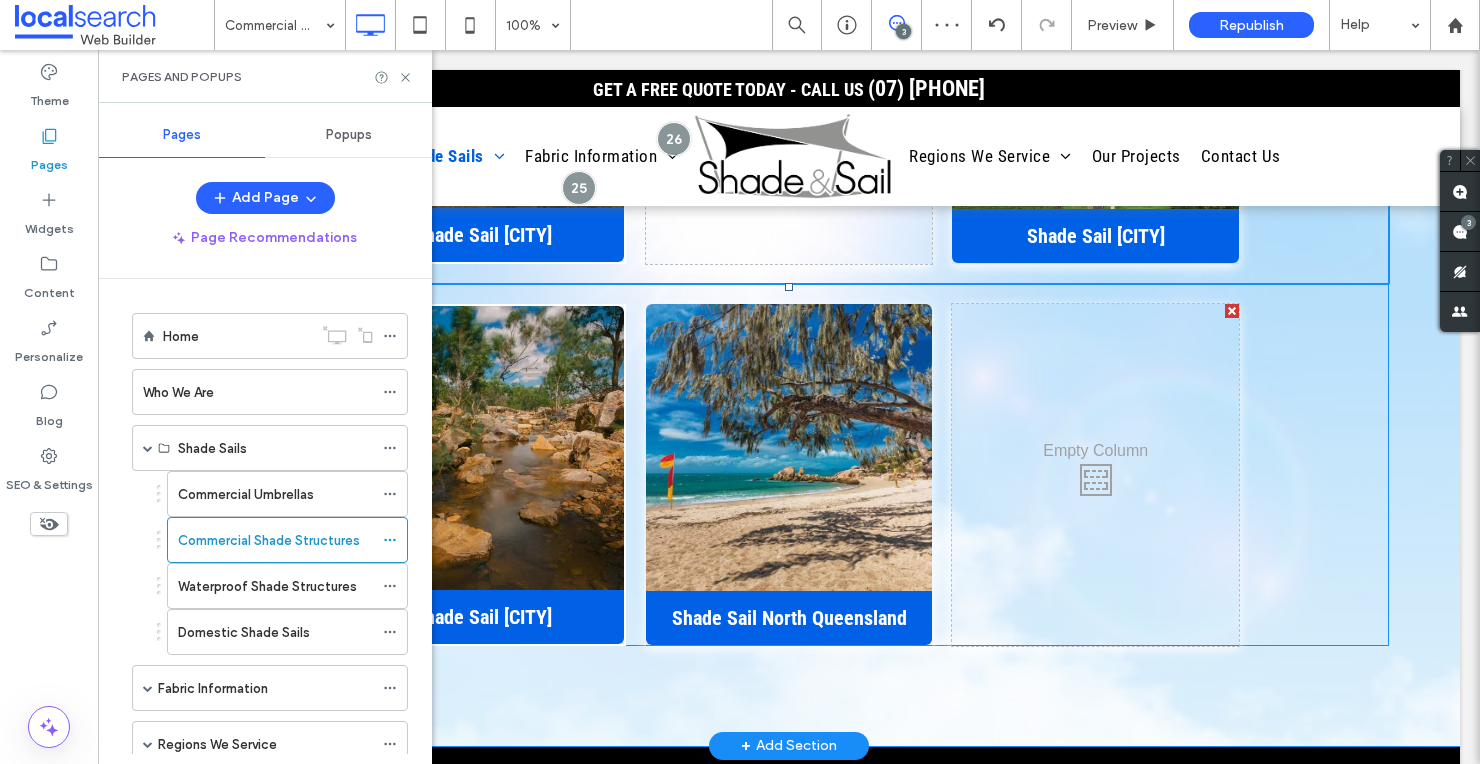 click on "Waterproof Shade Structures" at bounding box center (267, 586) 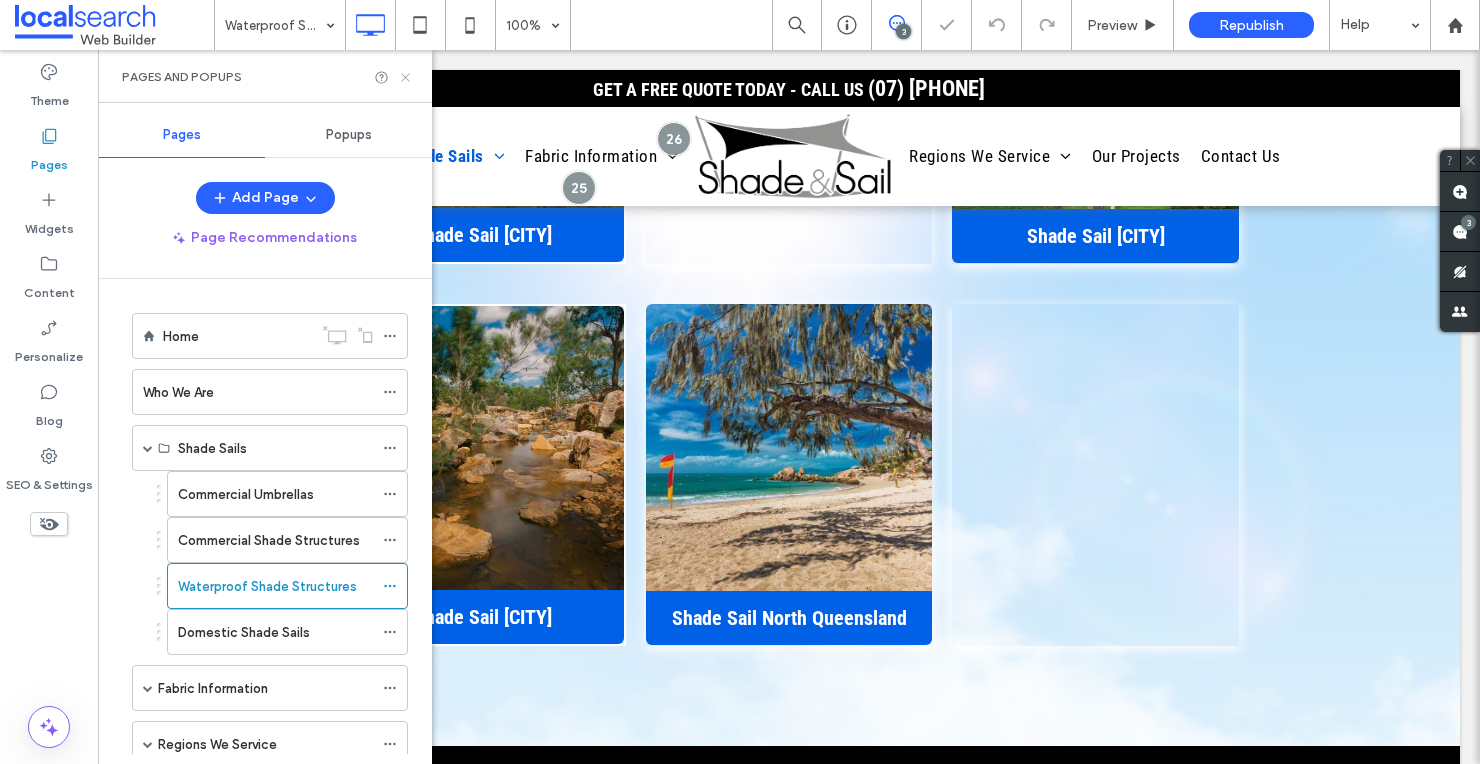 click 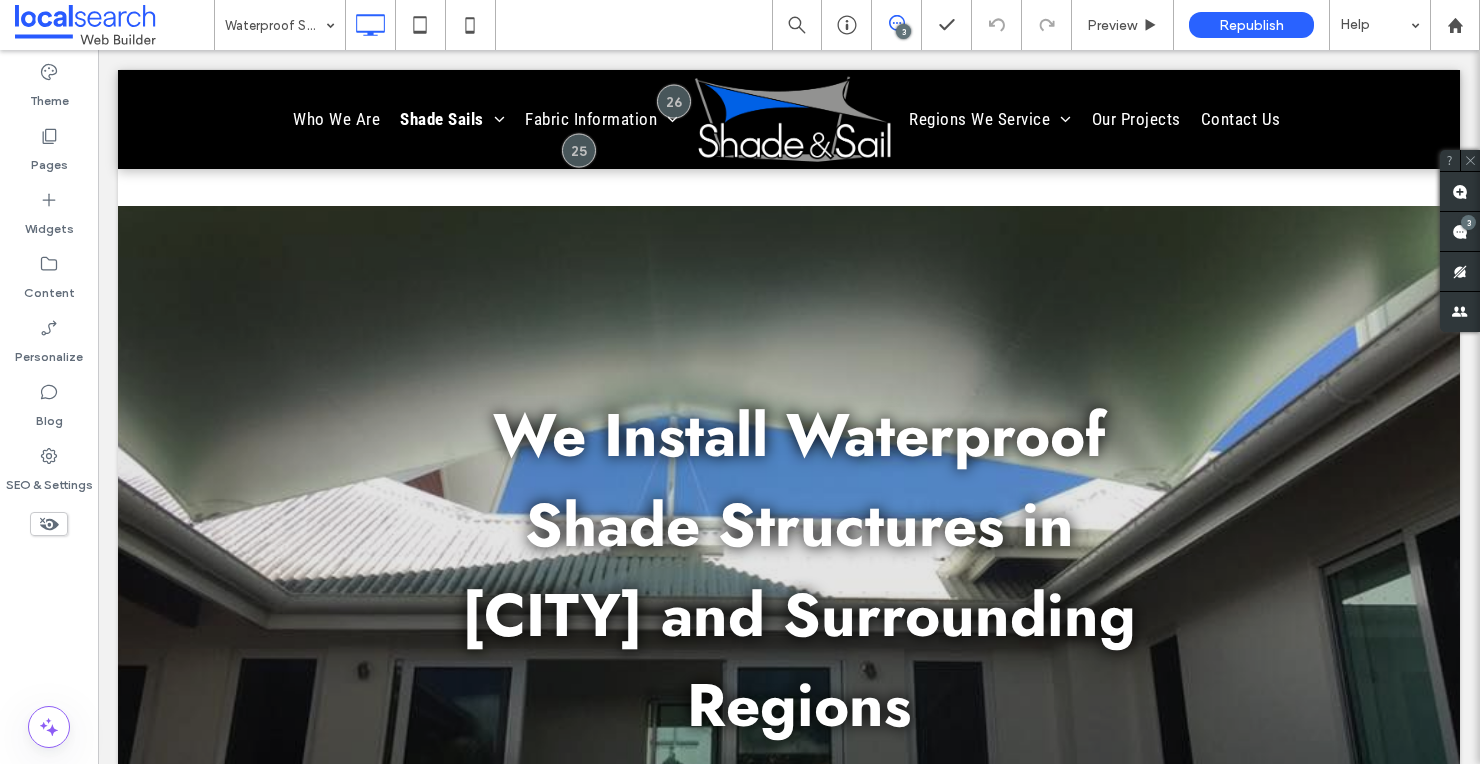 scroll, scrollTop: 925, scrollLeft: 0, axis: vertical 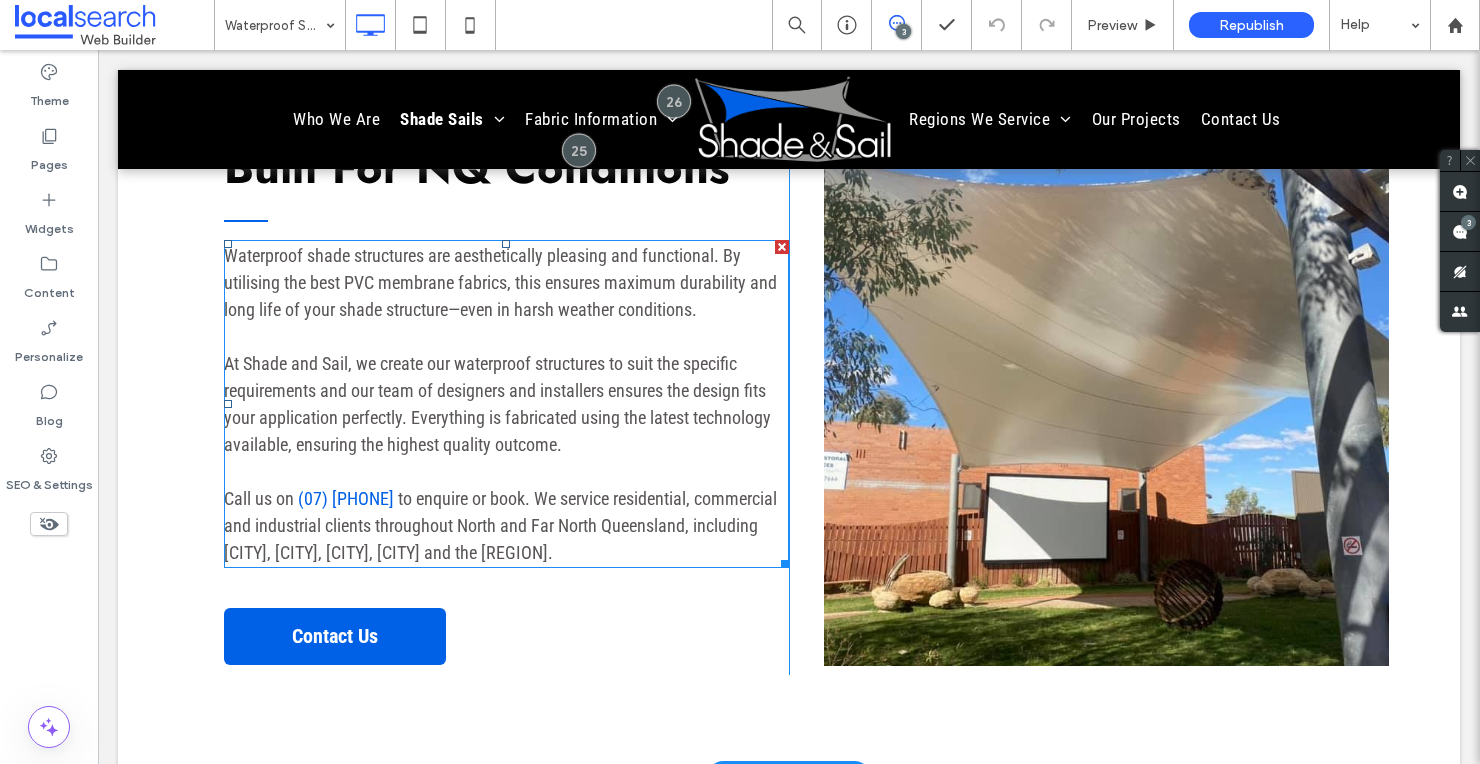 click on "to enquire or book. We service residential, commercial and industrial clients throughout North and Far North Queensland, including Townsville, Cairns, Ayr, Mount Isa and the Atherton Tablelands." at bounding box center [500, 525] 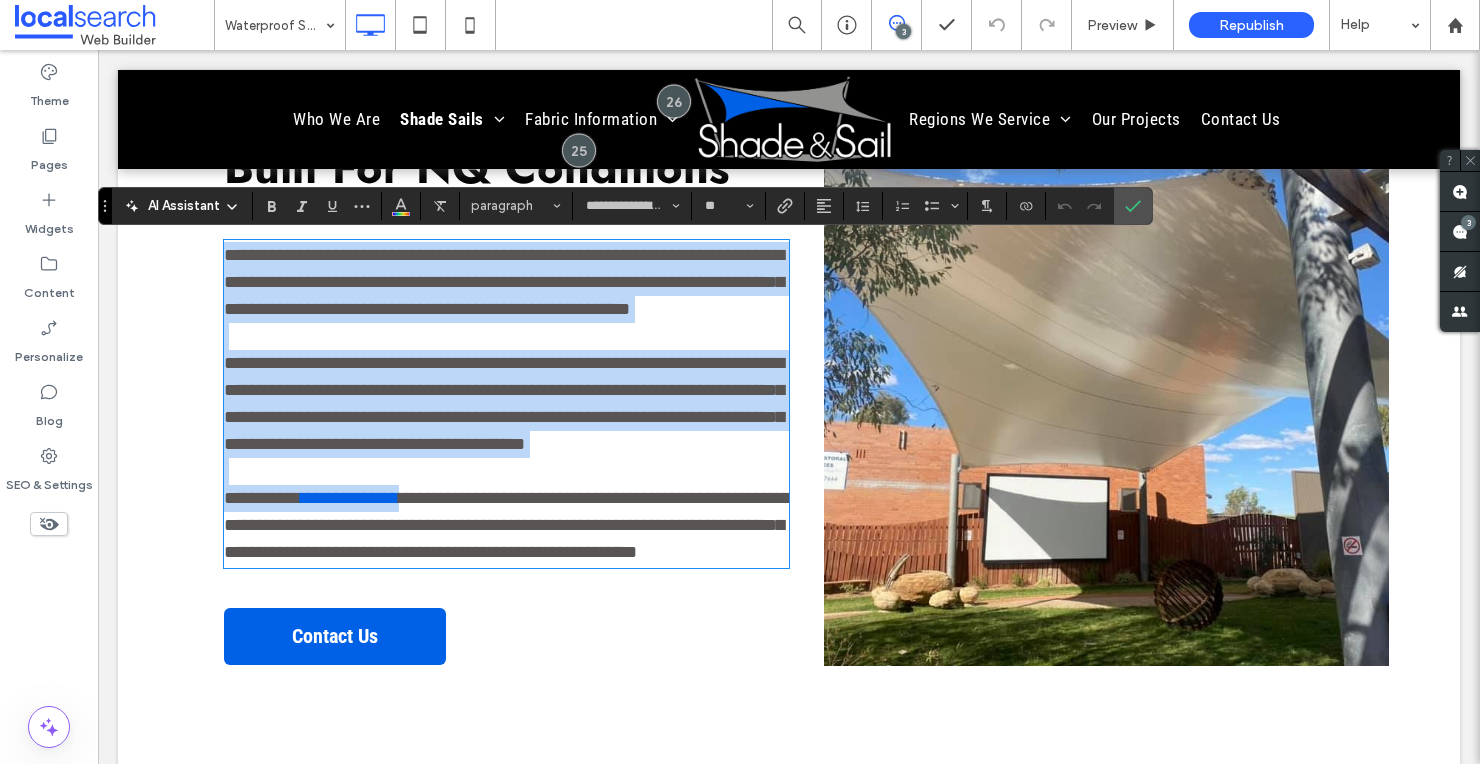 click on "**********" at bounding box center (507, 525) 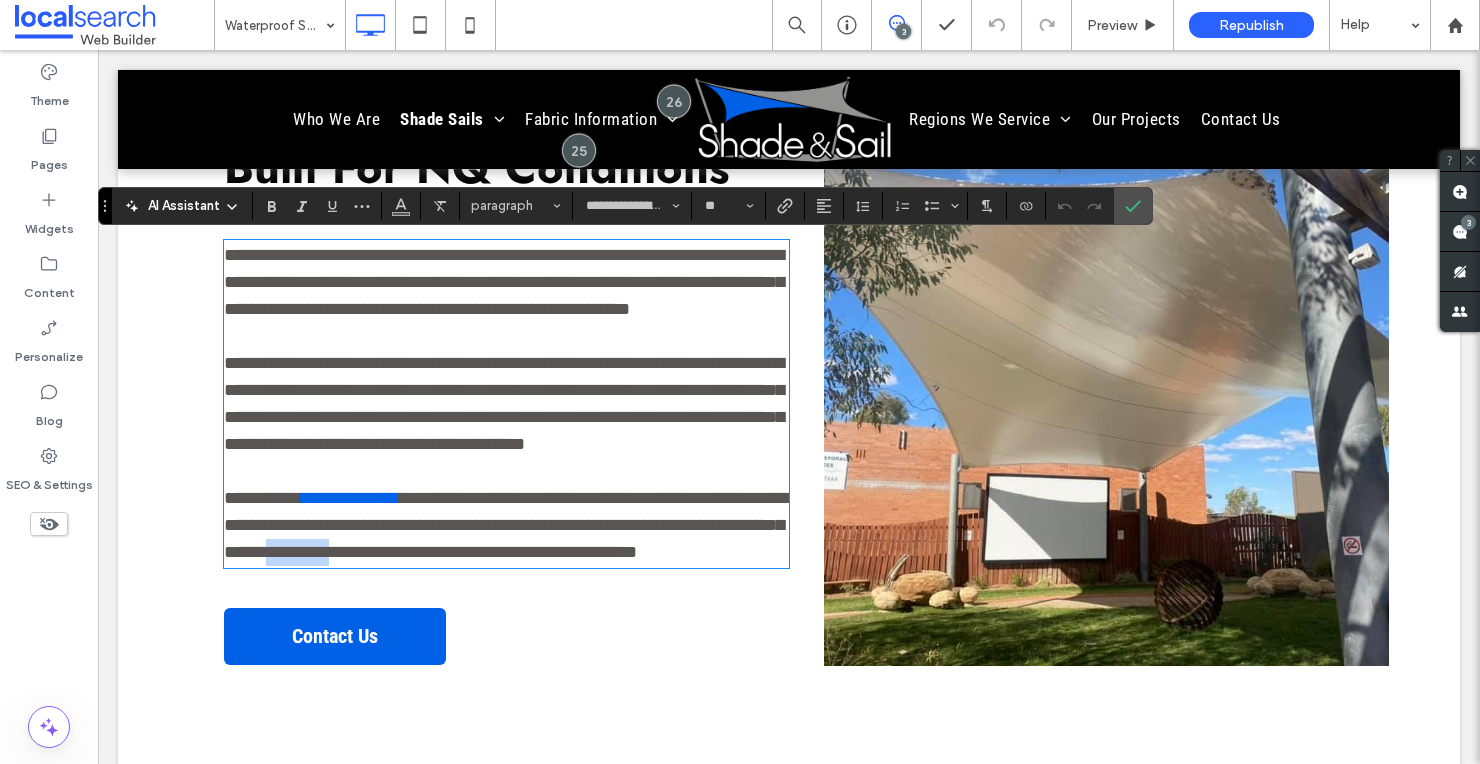 drag, startPoint x: 424, startPoint y: 553, endPoint x: 368, endPoint y: 551, distance: 56.0357 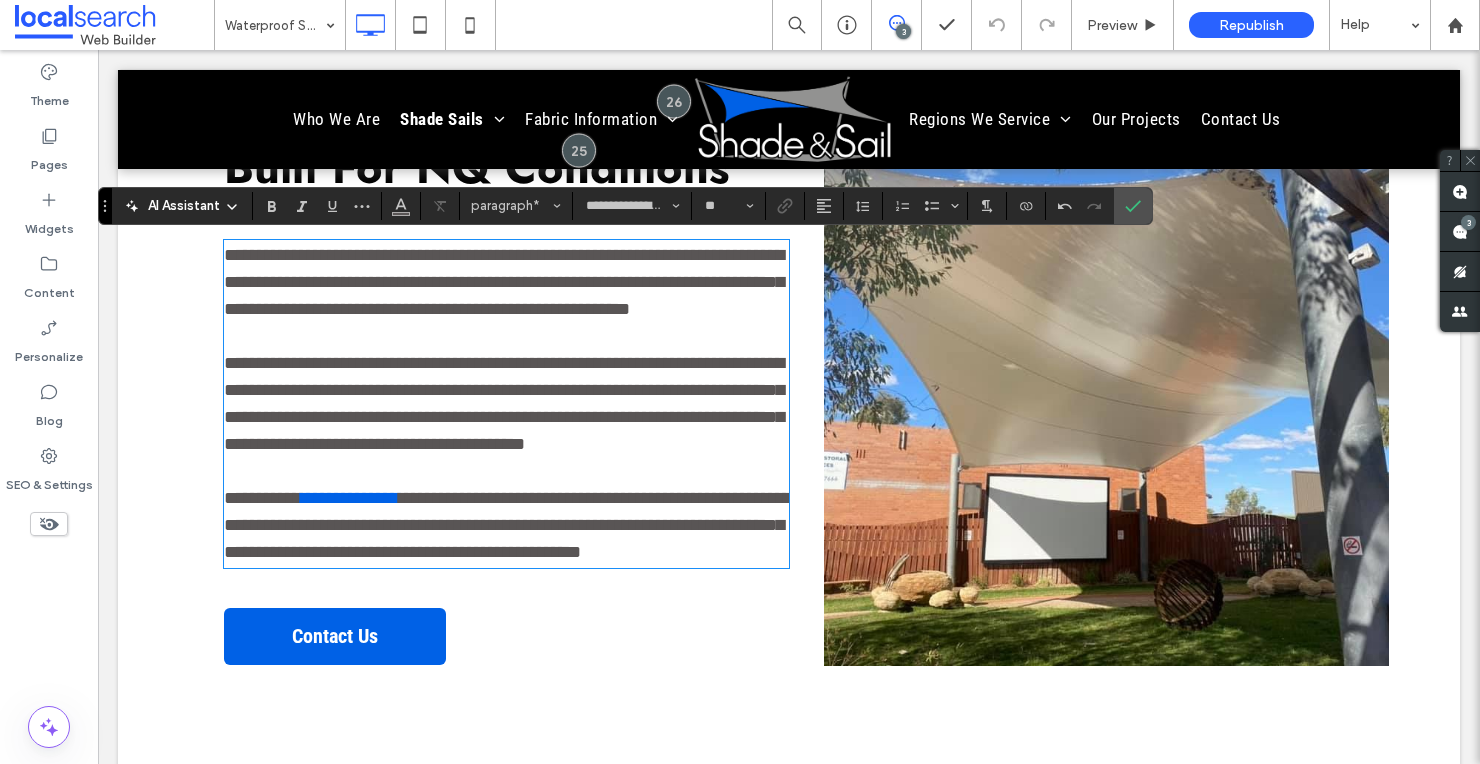 click on "**********" at bounding box center [507, 525] 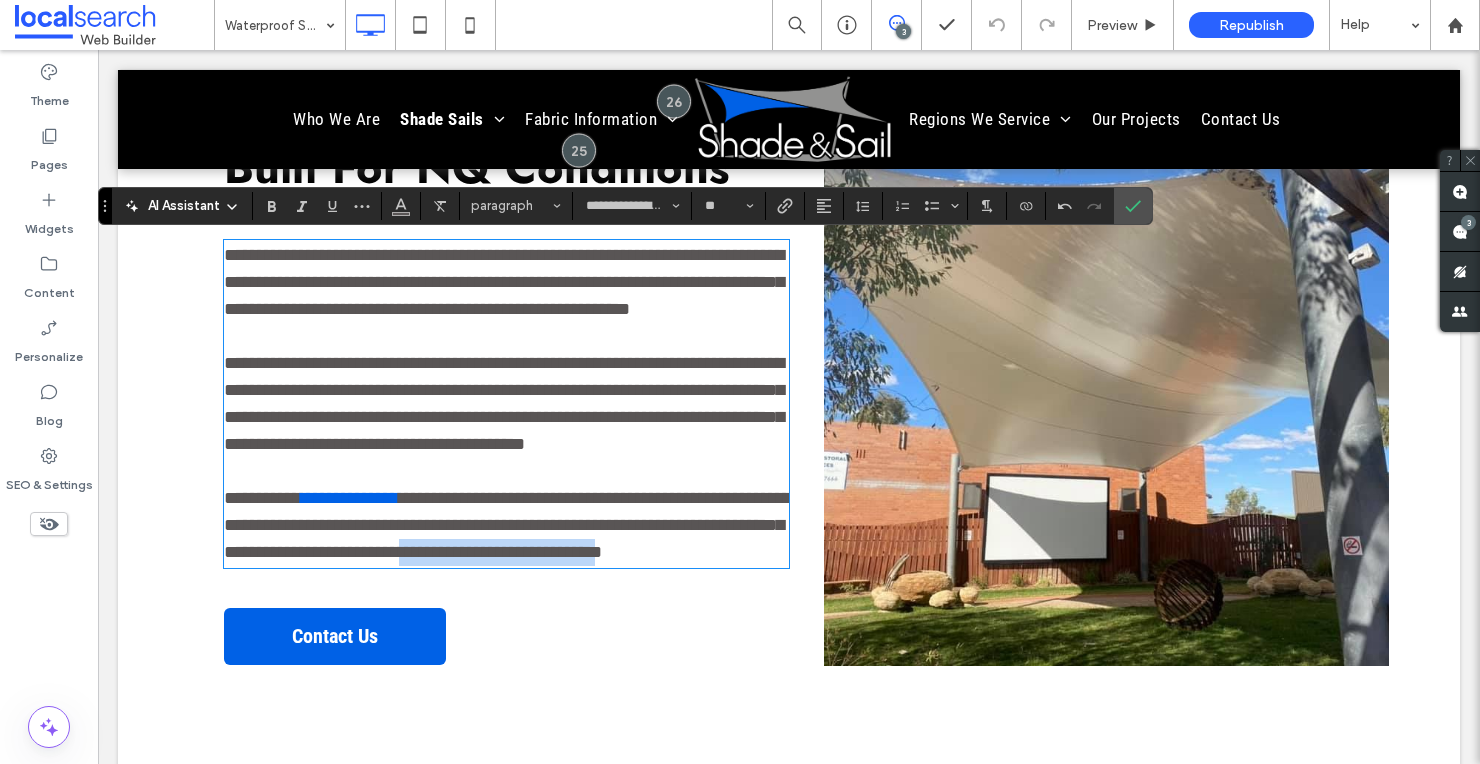 drag, startPoint x: 705, startPoint y: 553, endPoint x: 501, endPoint y: 542, distance: 204.29636 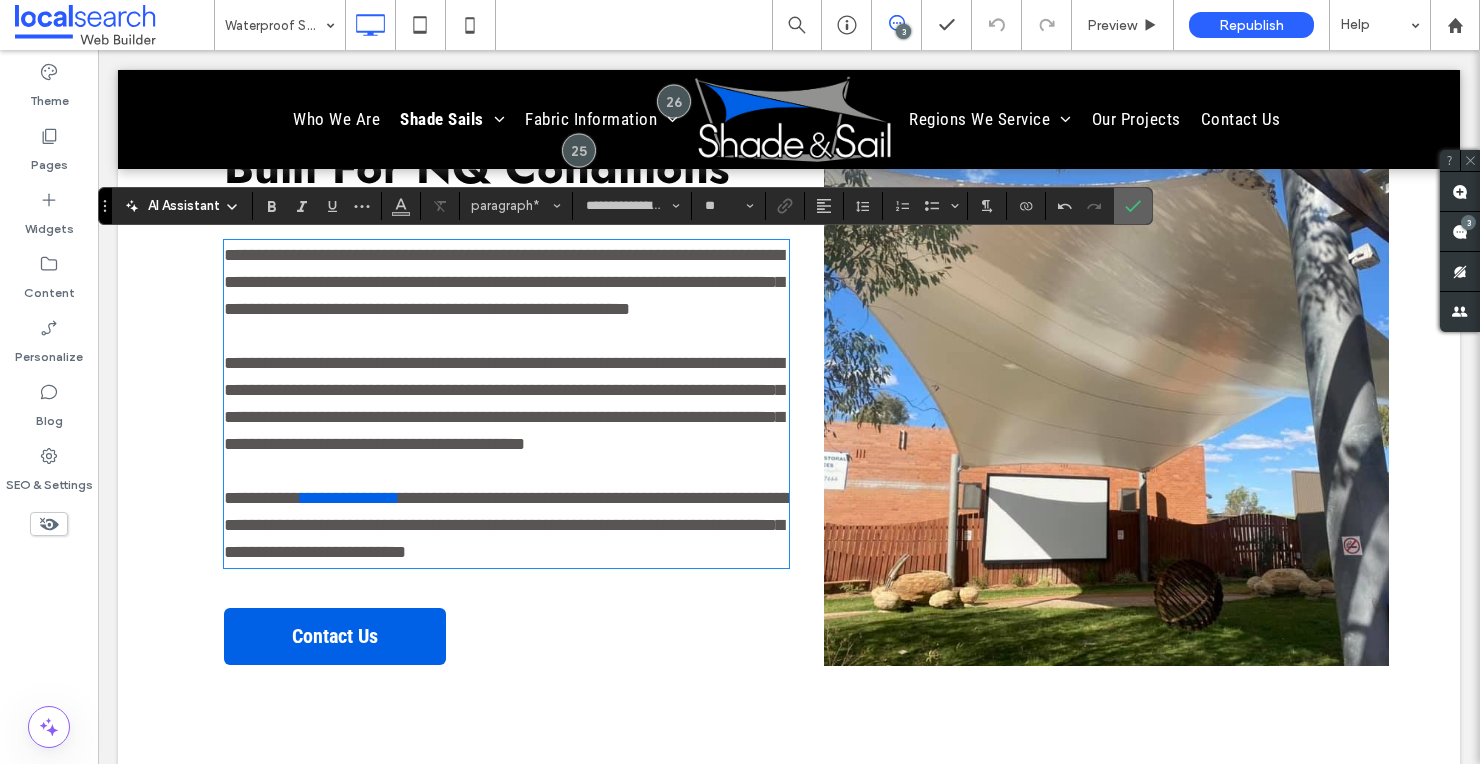 click 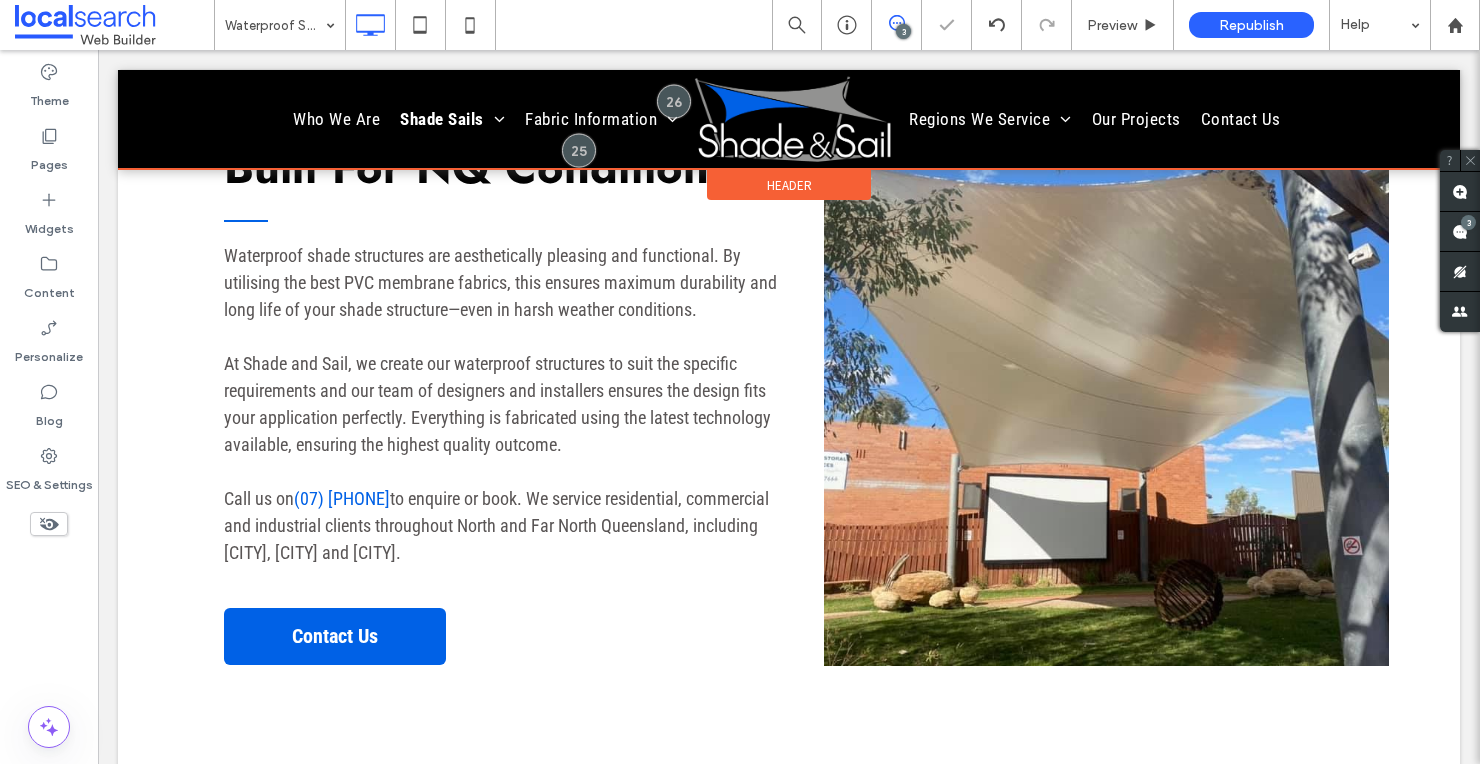 scroll, scrollTop: 3581, scrollLeft: 0, axis: vertical 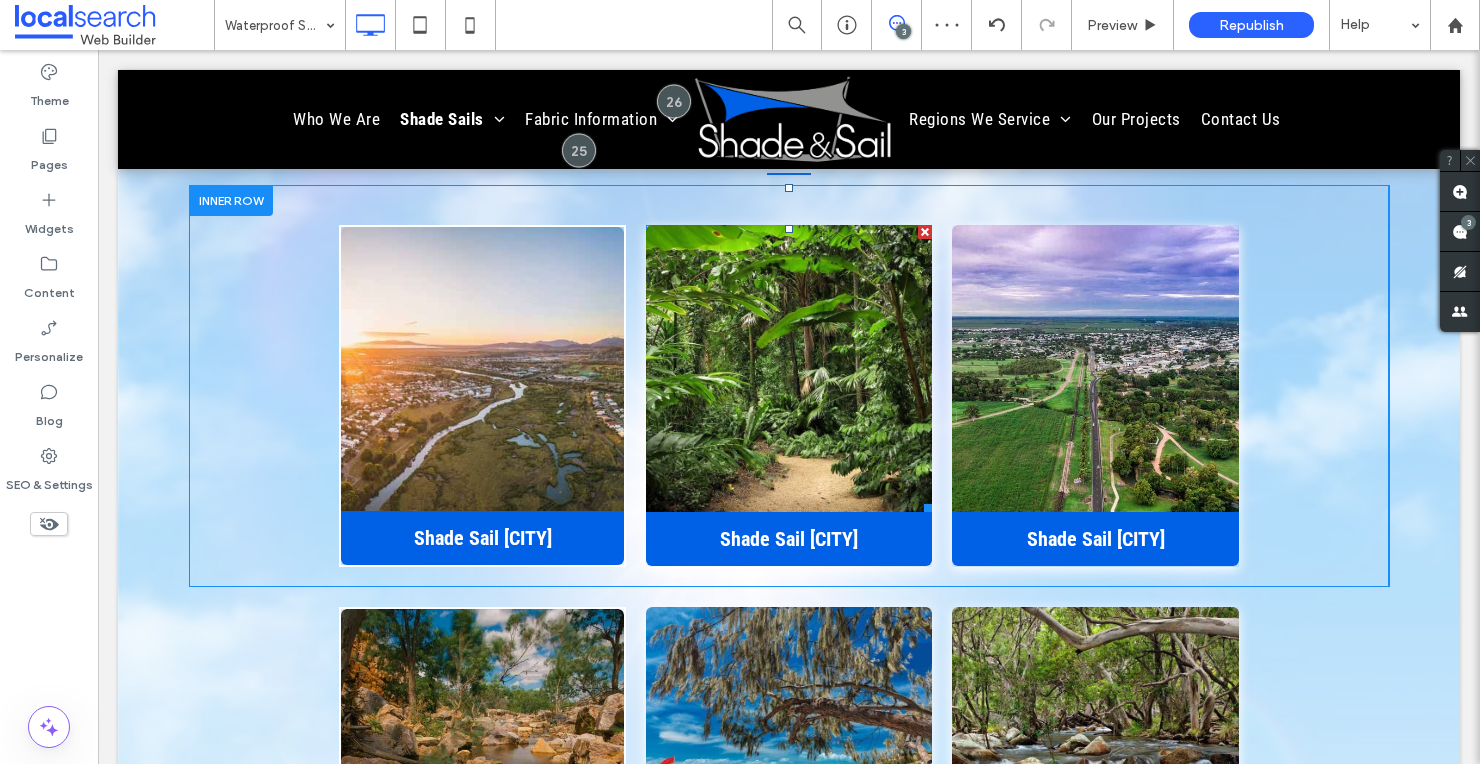 click at bounding box center [925, 232] 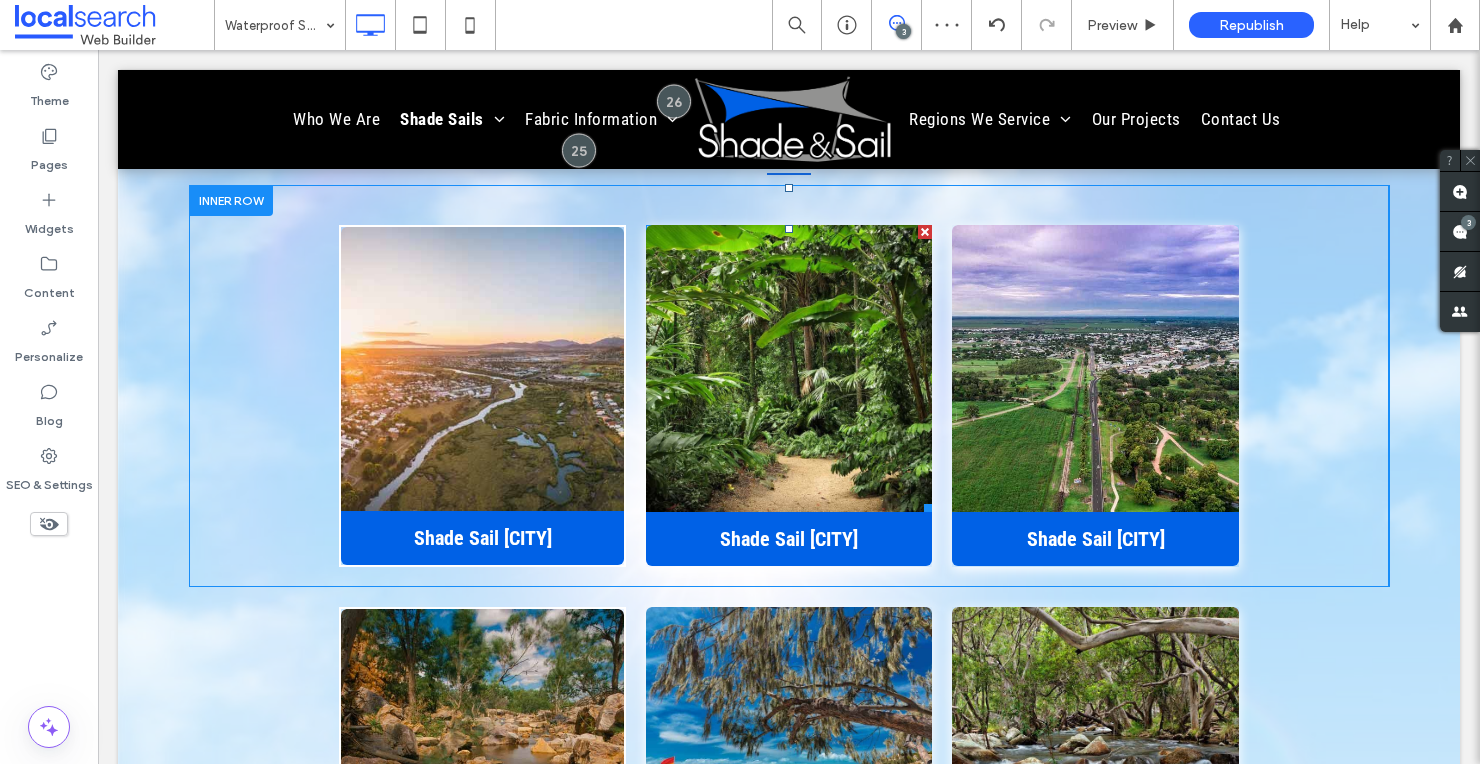 scroll, scrollTop: 3162, scrollLeft: 0, axis: vertical 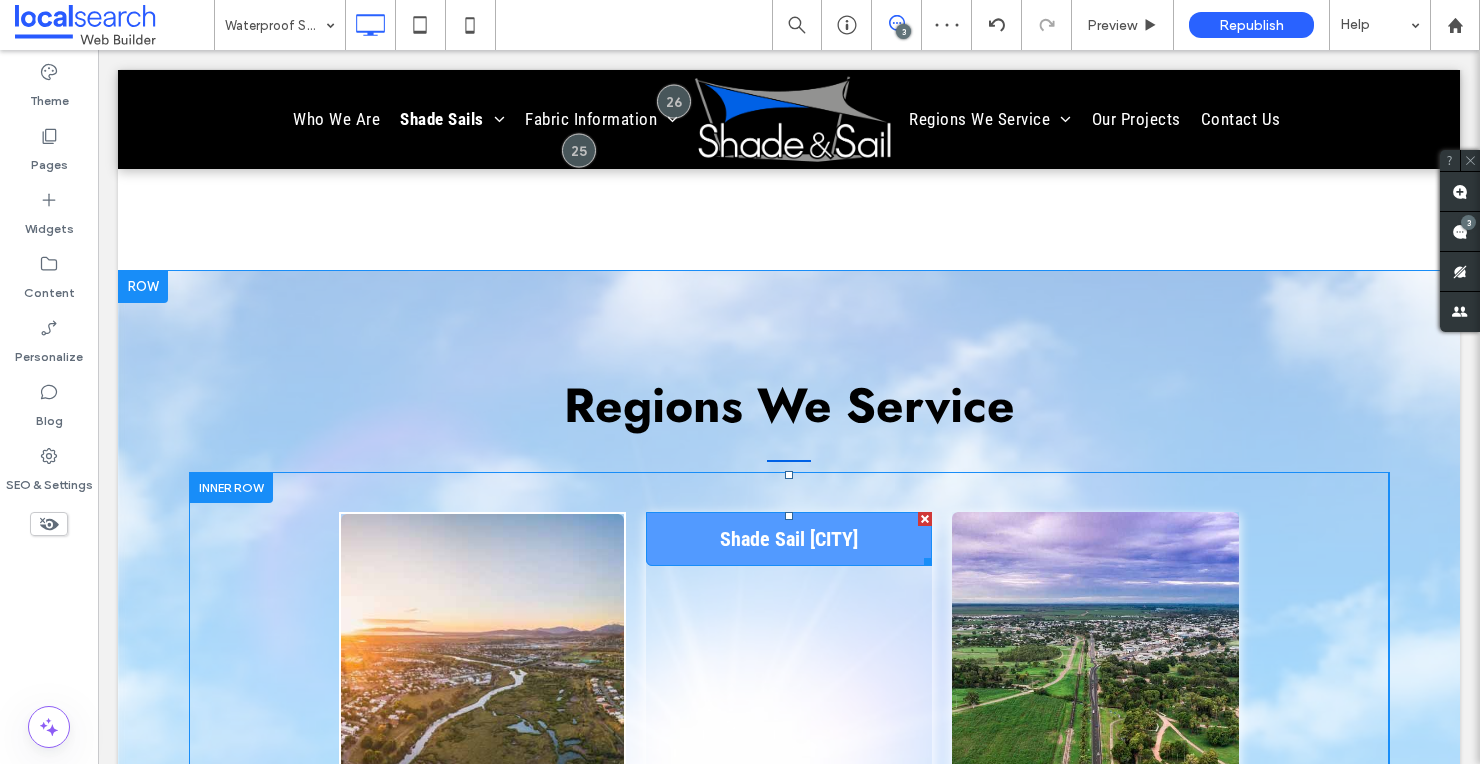 click at bounding box center [925, 519] 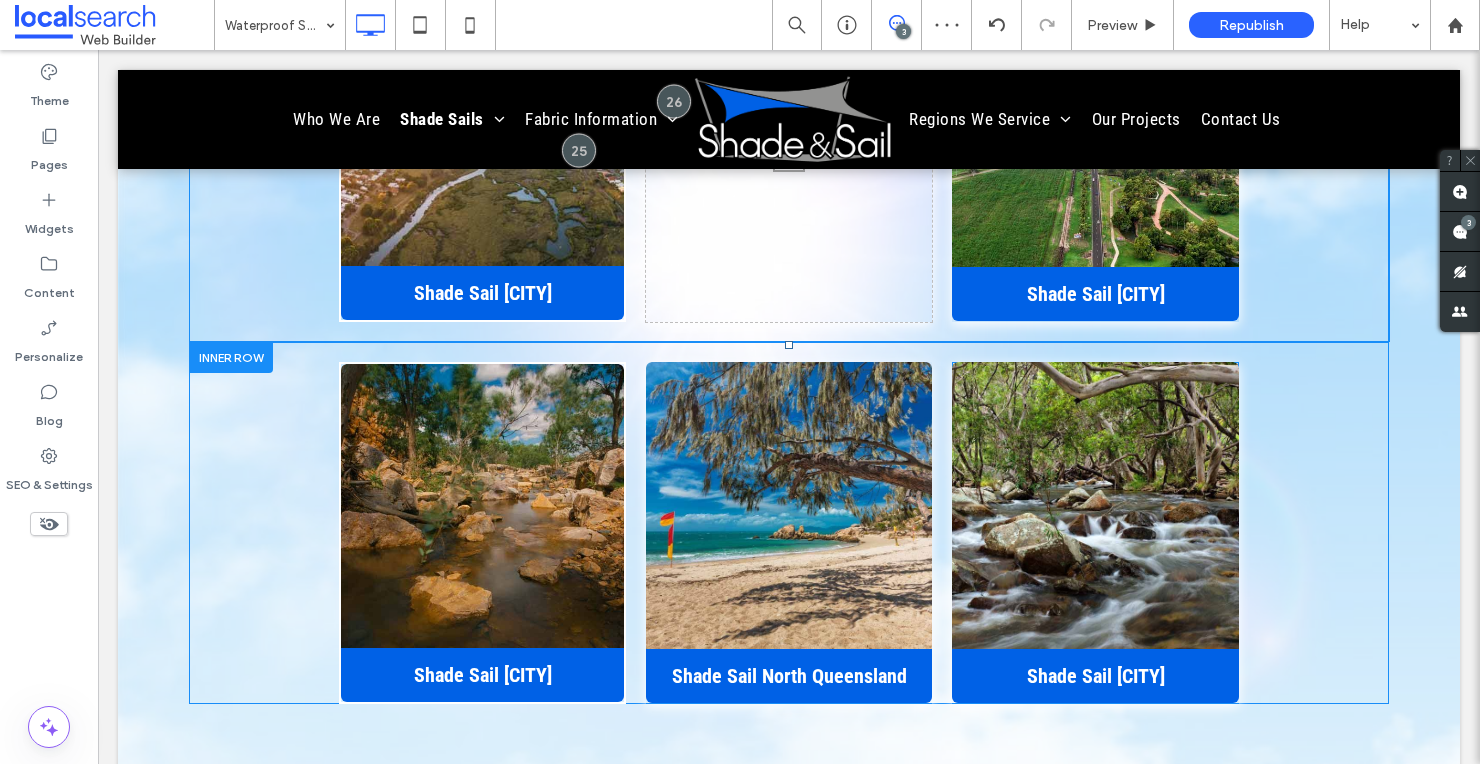 scroll, scrollTop: 3696, scrollLeft: 0, axis: vertical 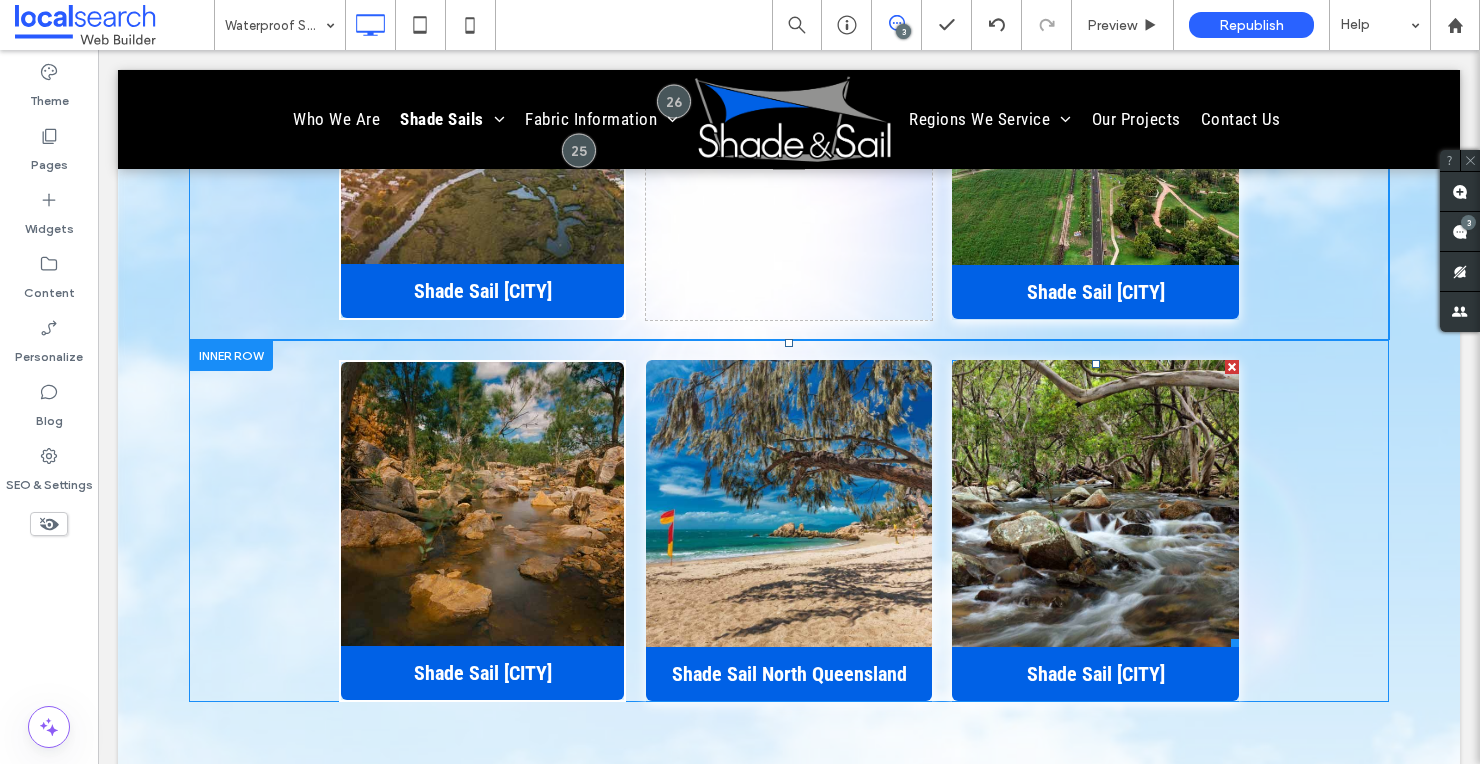 click at bounding box center (1232, 367) 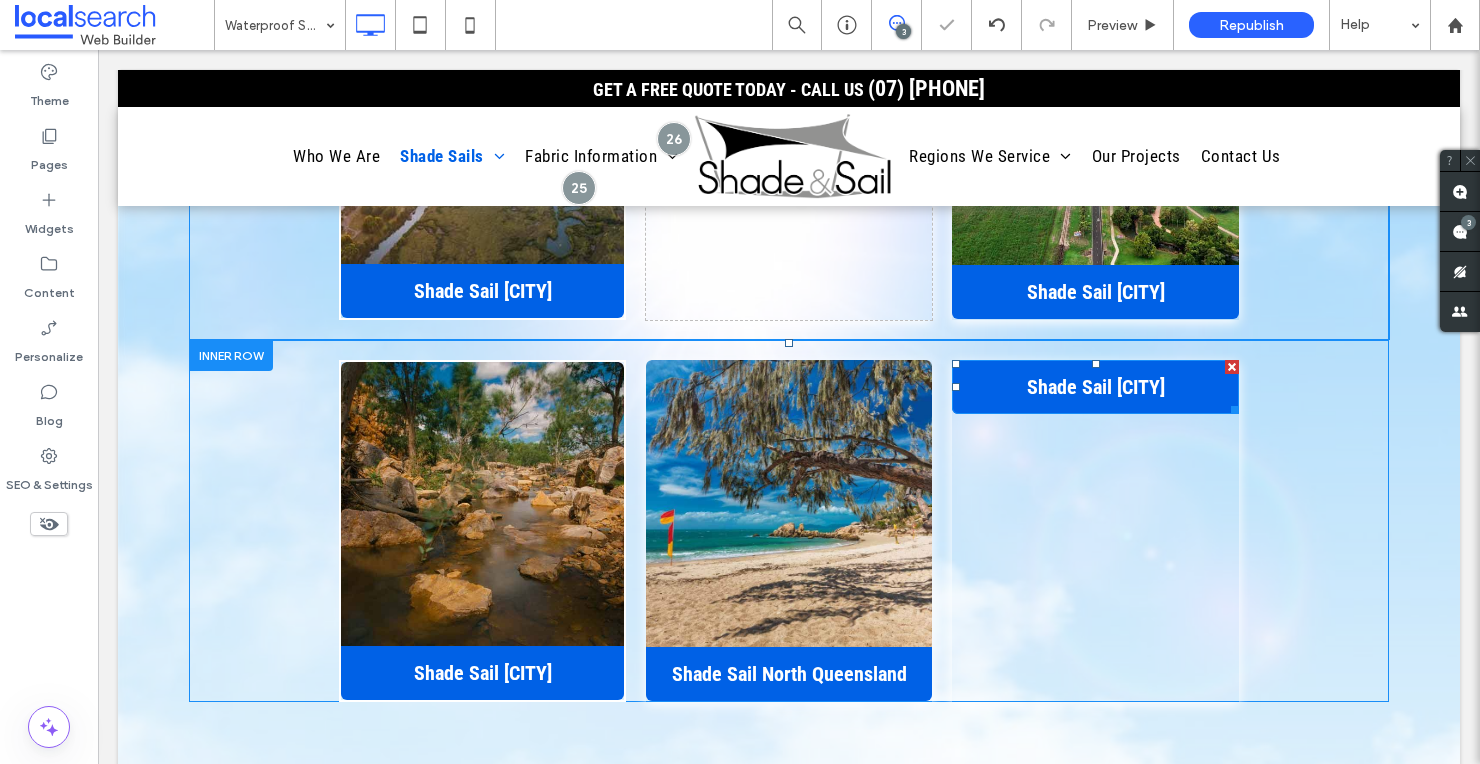click at bounding box center [1232, 367] 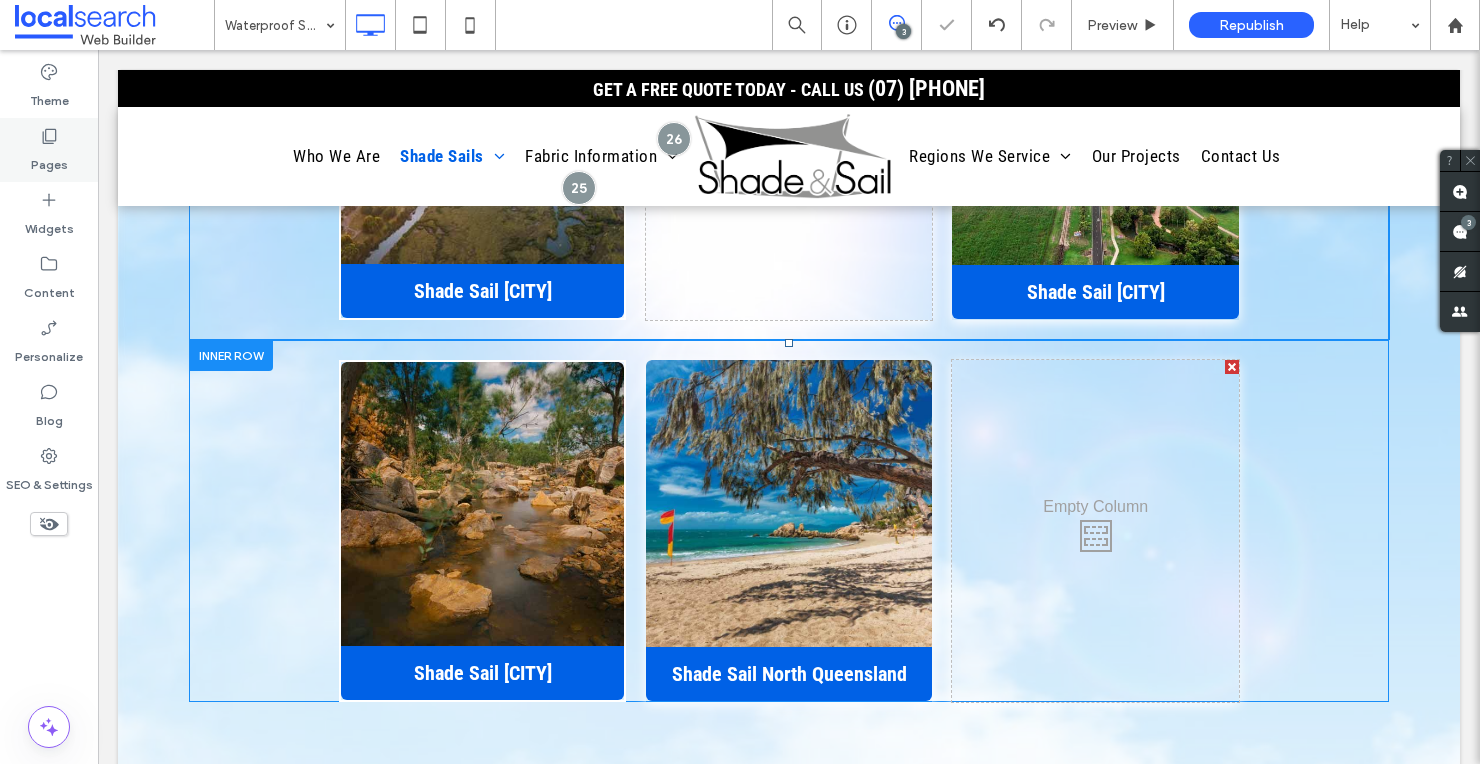 click on "Pages" at bounding box center (49, 160) 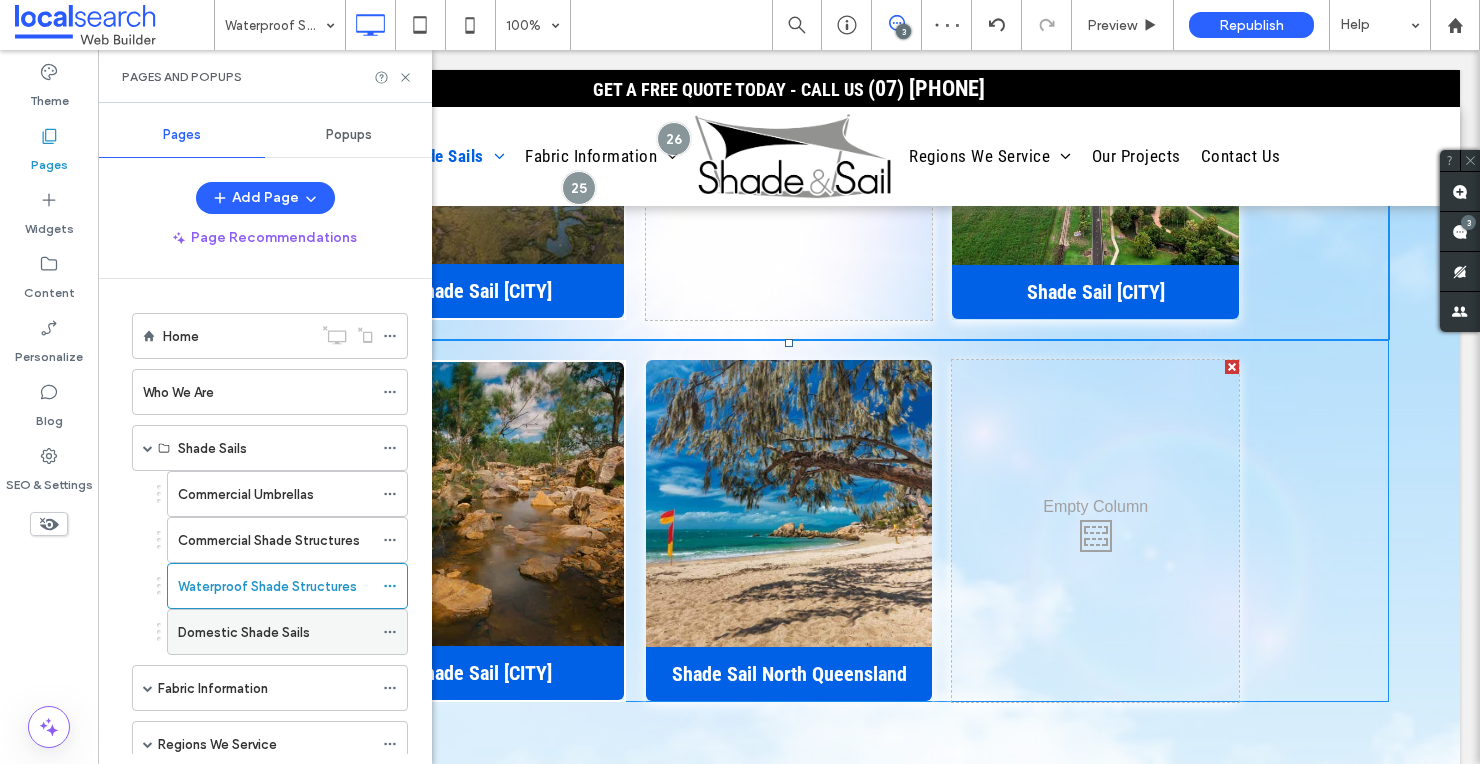 click on "Domestic Shade Sails" at bounding box center (244, 632) 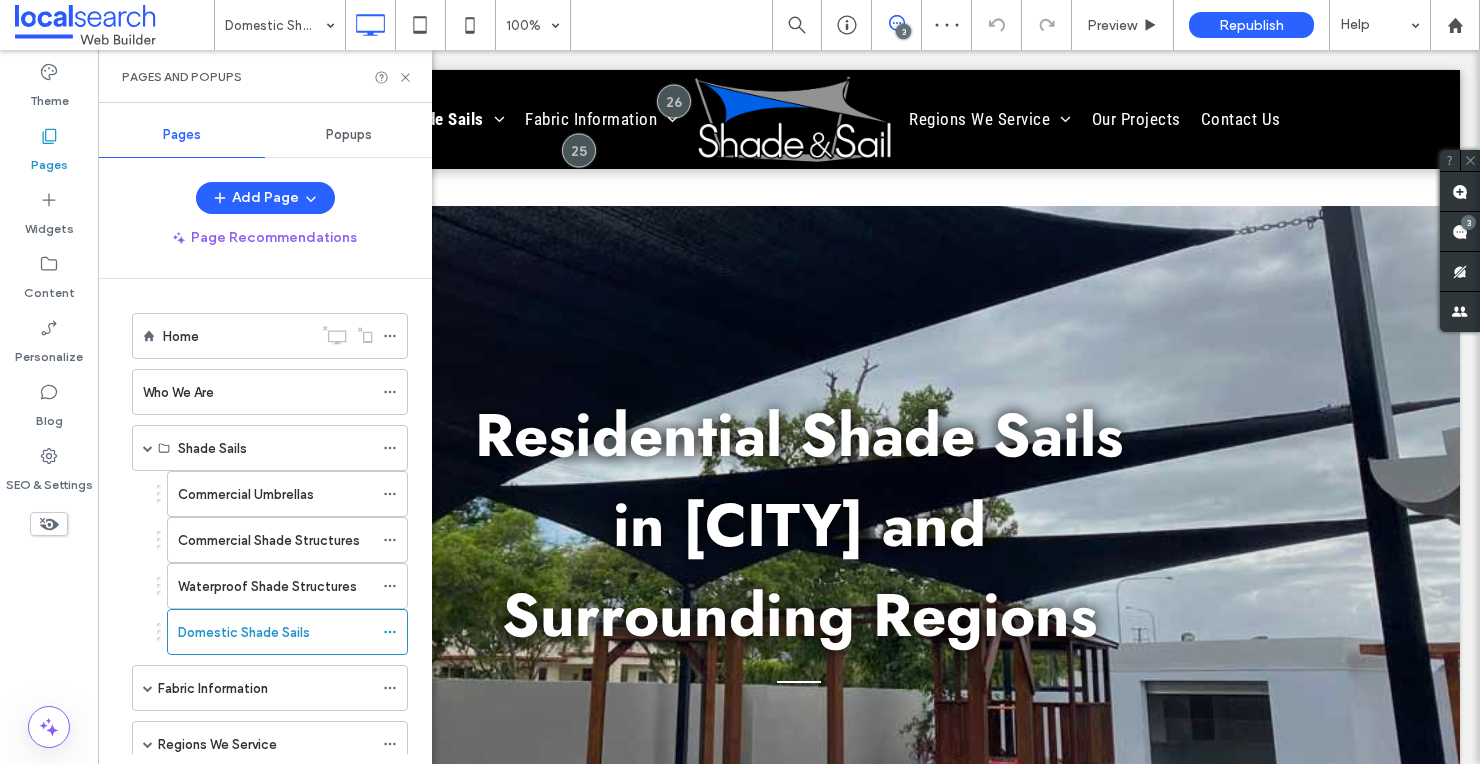 scroll, scrollTop: 1099, scrollLeft: 0, axis: vertical 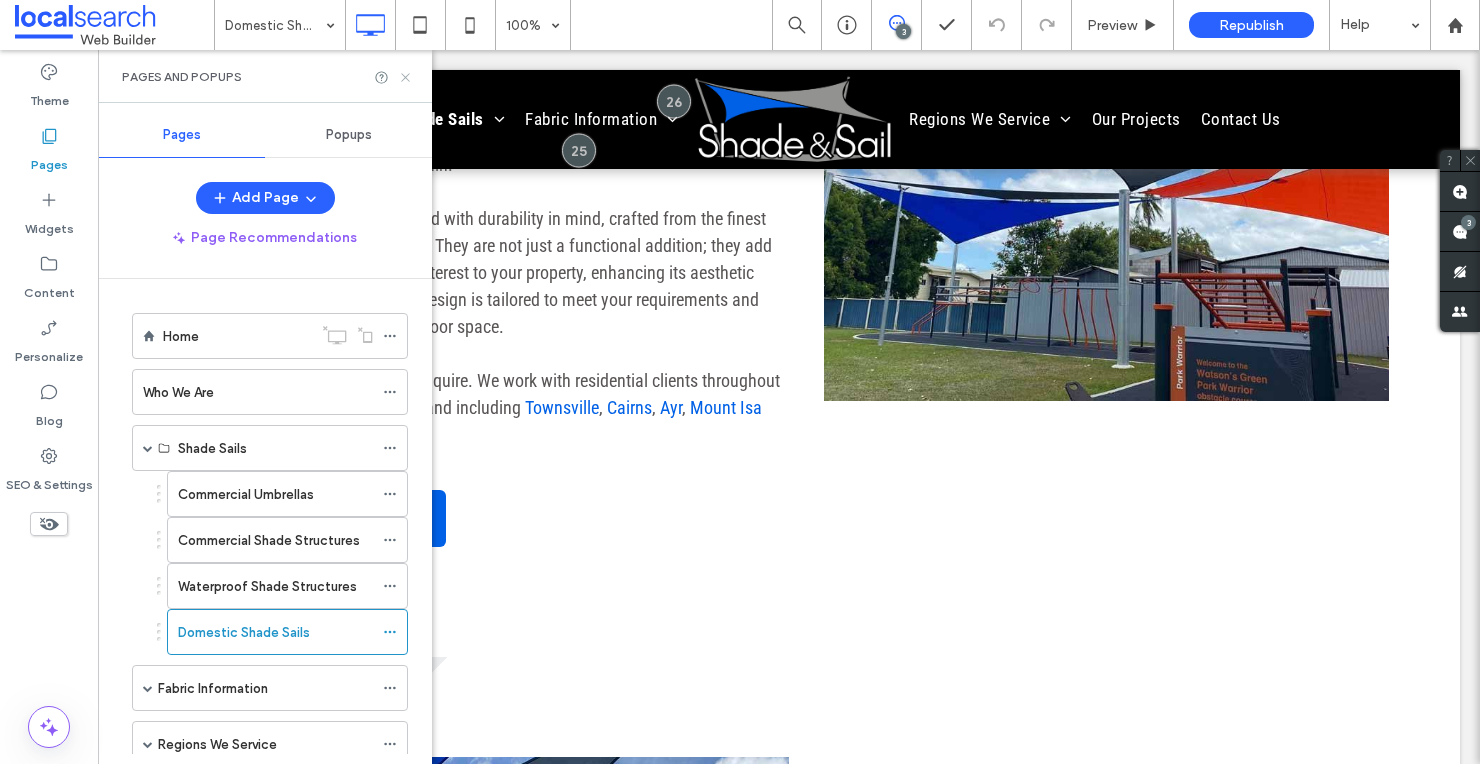 drag, startPoint x: 406, startPoint y: 77, endPoint x: 632, endPoint y: 391, distance: 386.87466 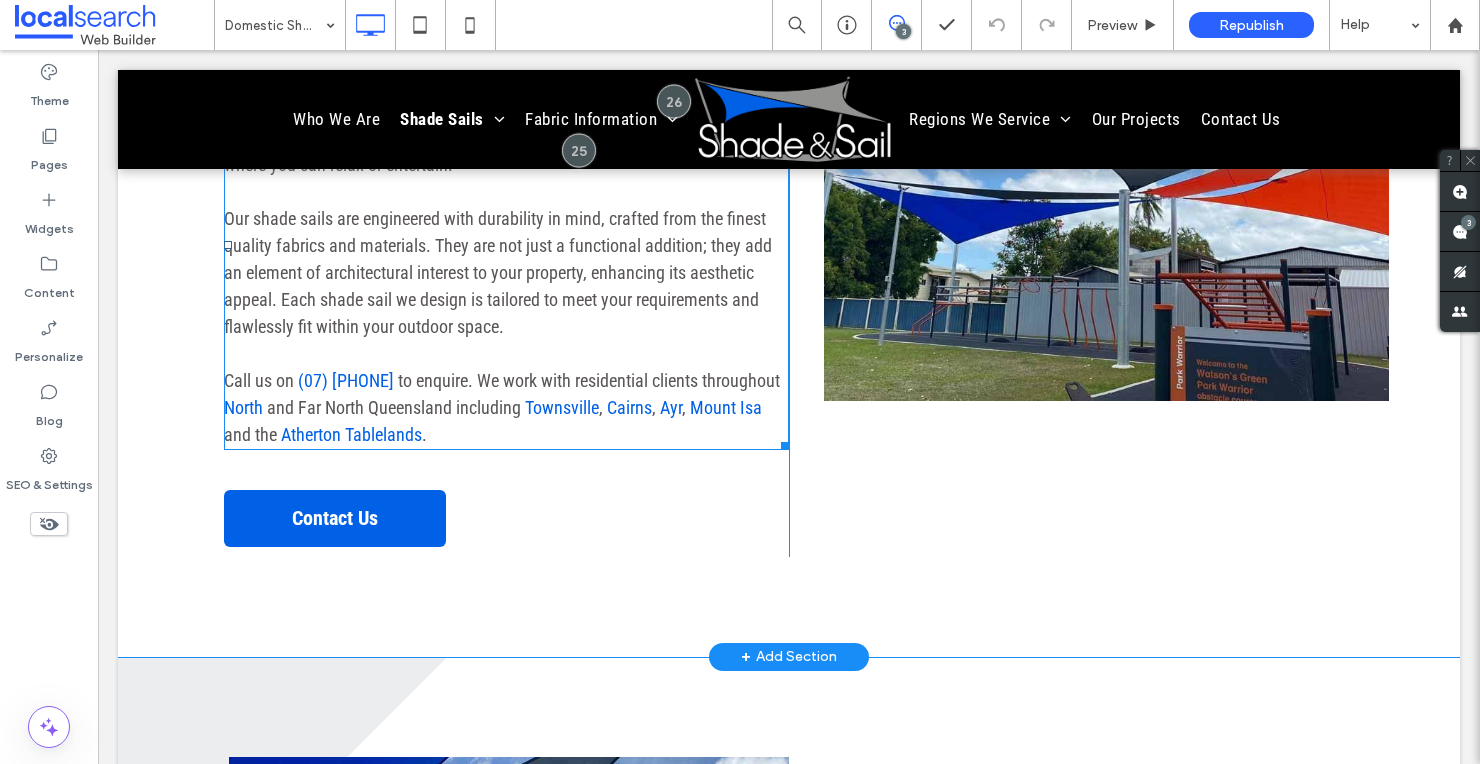 click on "Call us on
(07) 4728 9566   to enquire. We work with residential clients throughout
North   and Far North Queensland including
Townsville ,
Cairns ,
Ayr ,
Mount Isa   and the
Atherton Tablelands ." at bounding box center (506, 407) 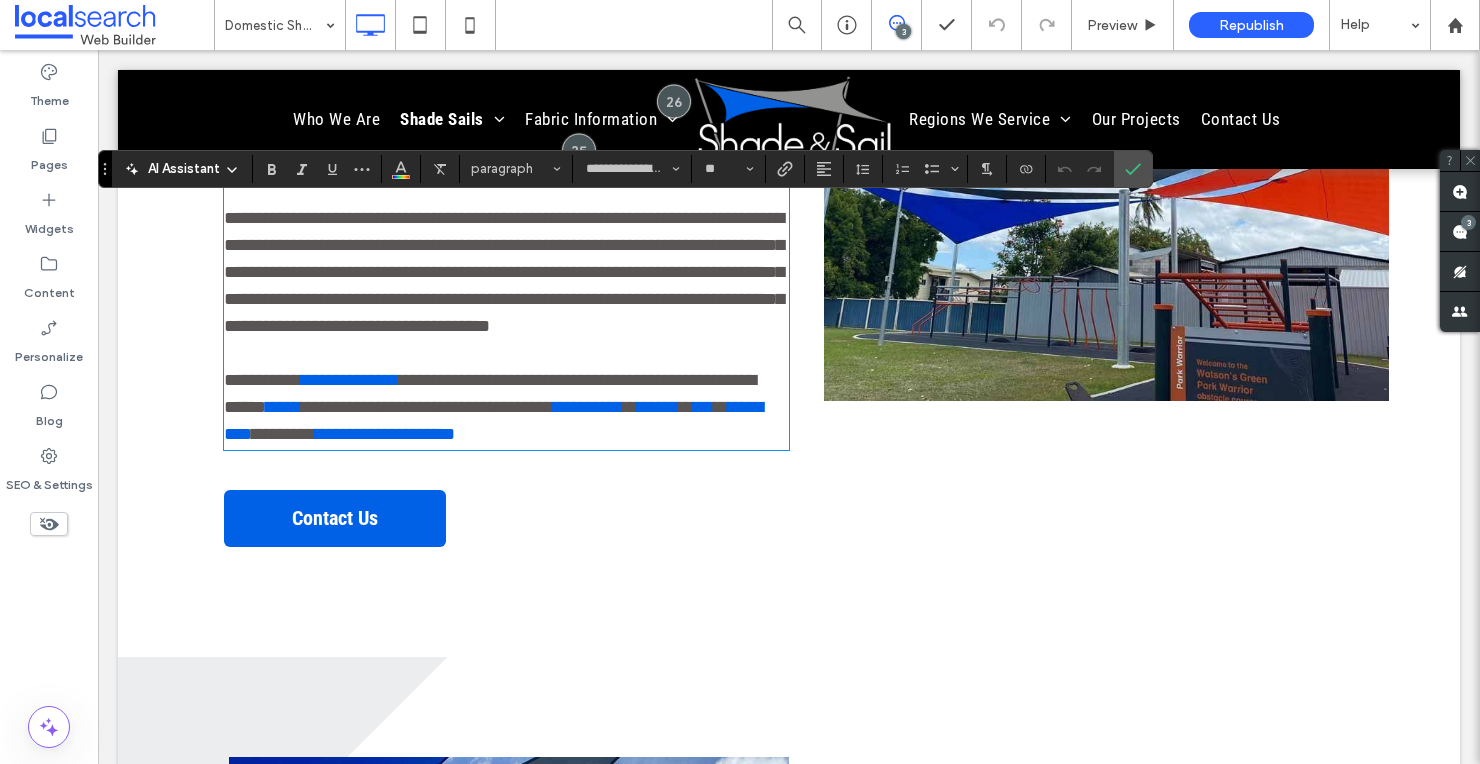 scroll, scrollTop: 937, scrollLeft: 0, axis: vertical 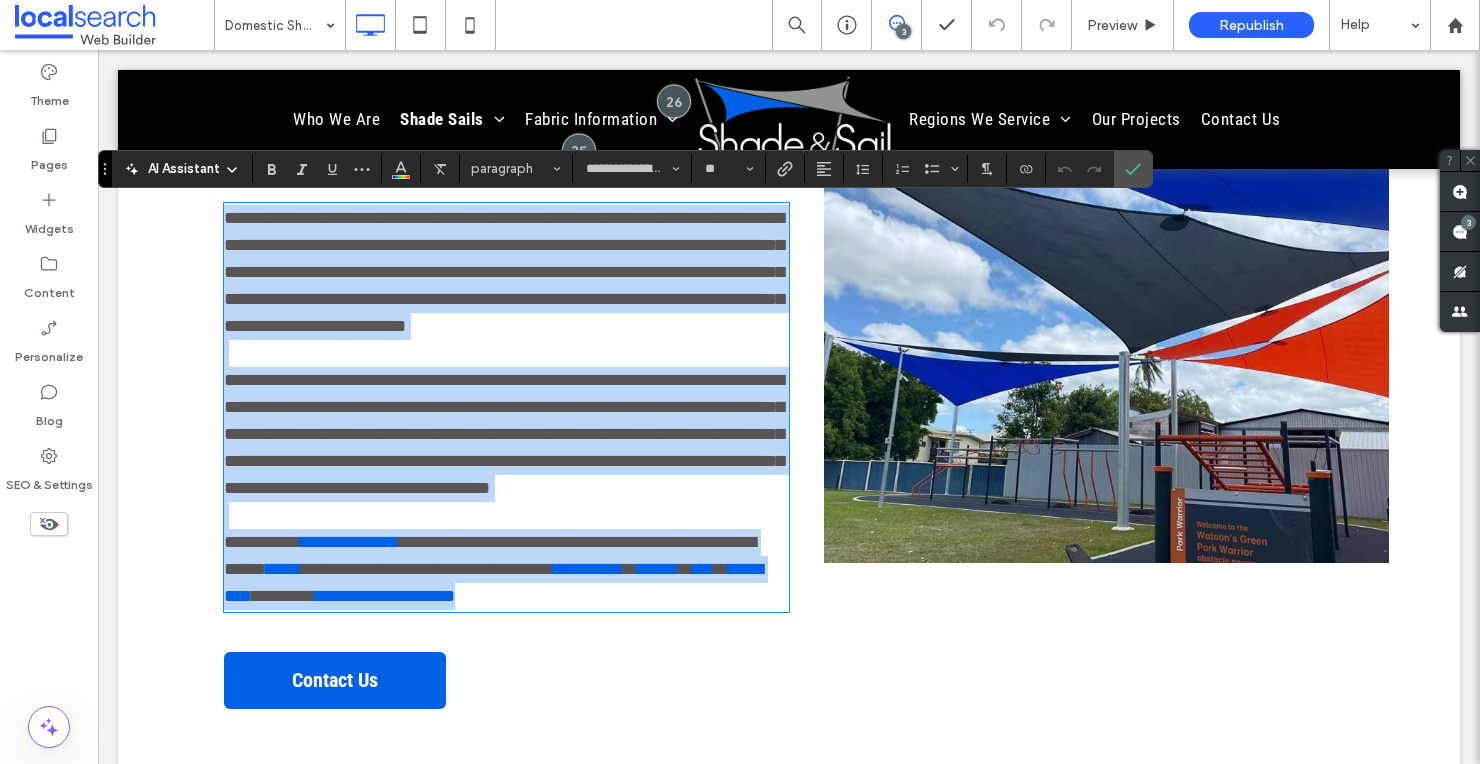 drag, startPoint x: 741, startPoint y: 608, endPoint x: 743, endPoint y: 594, distance: 14.142136 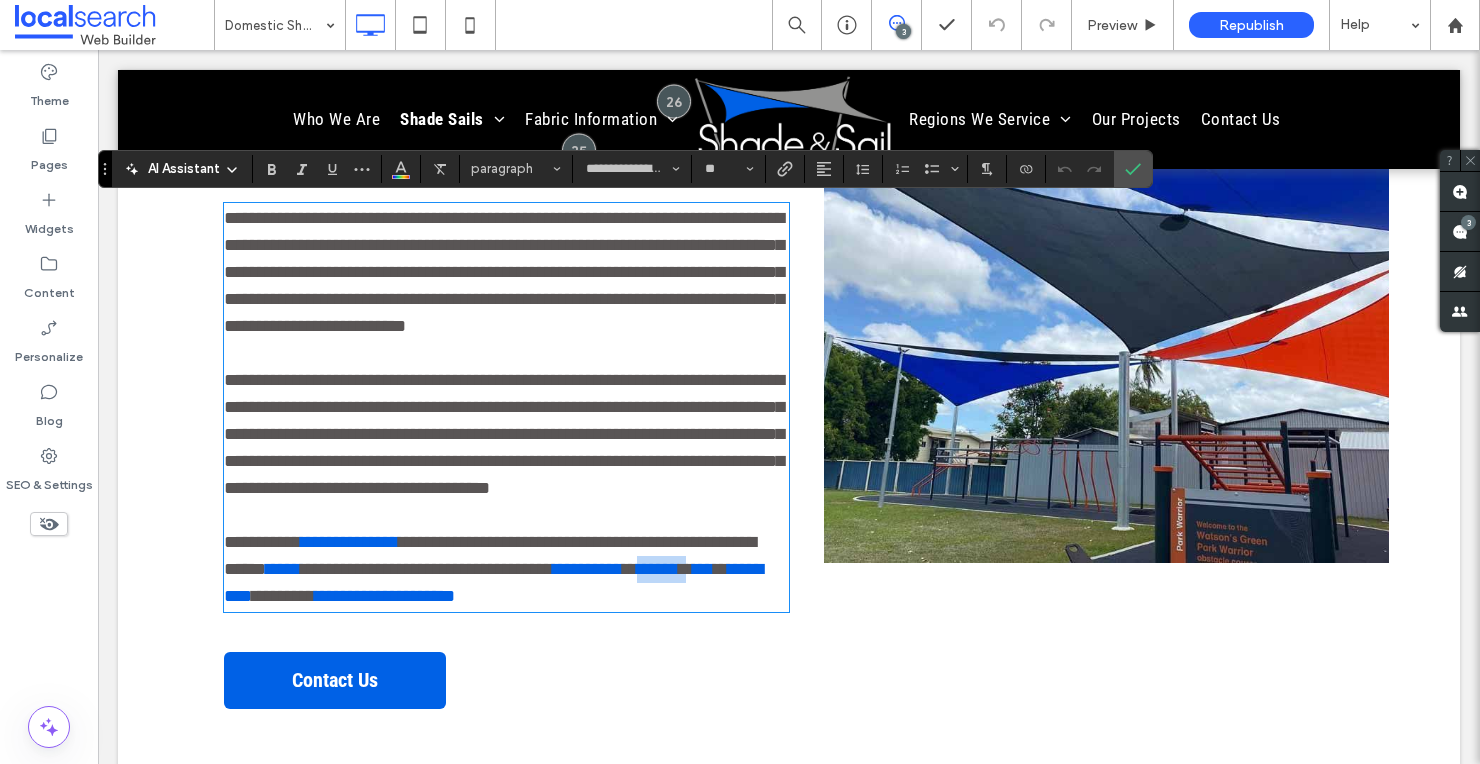 drag, startPoint x: 740, startPoint y: 569, endPoint x: 685, endPoint y: 554, distance: 57.00877 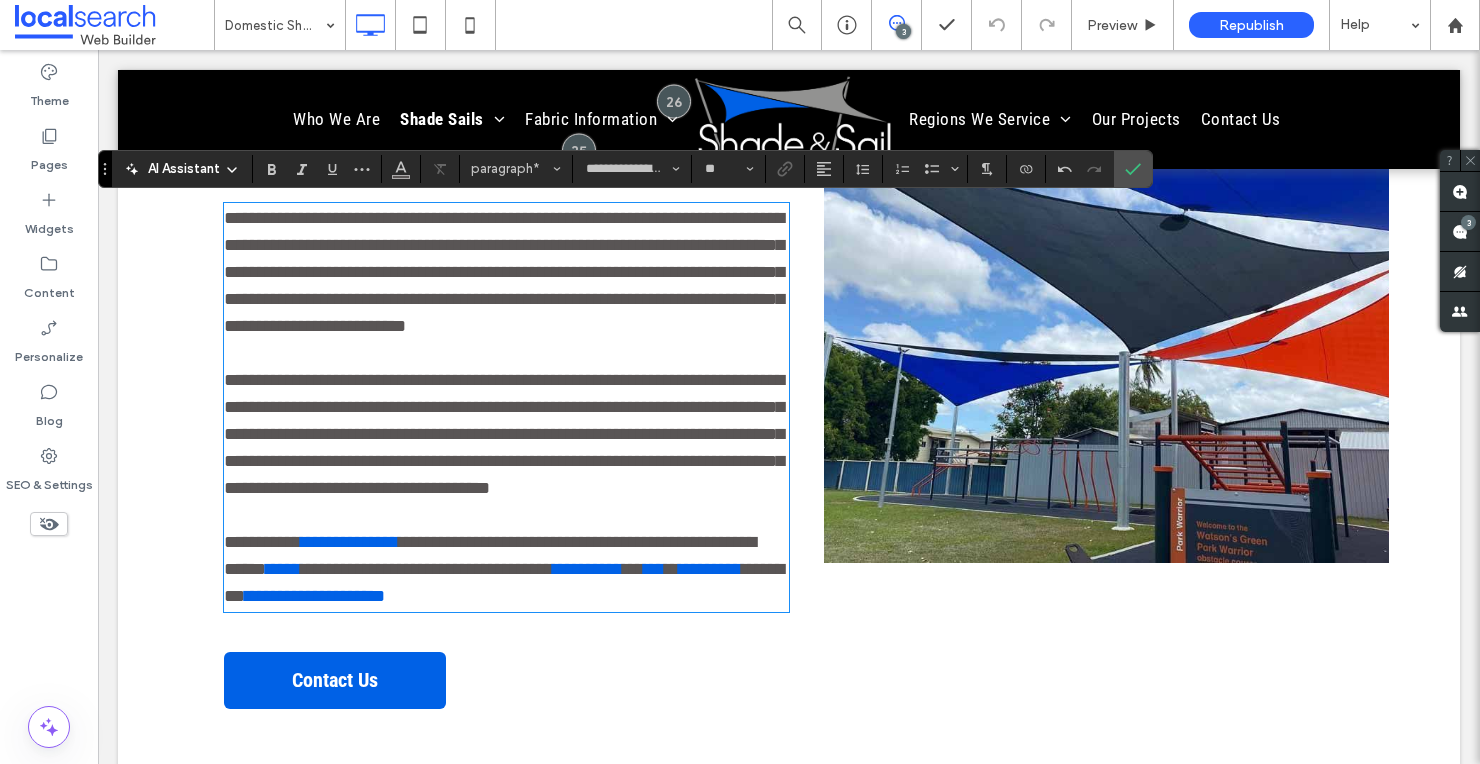 type 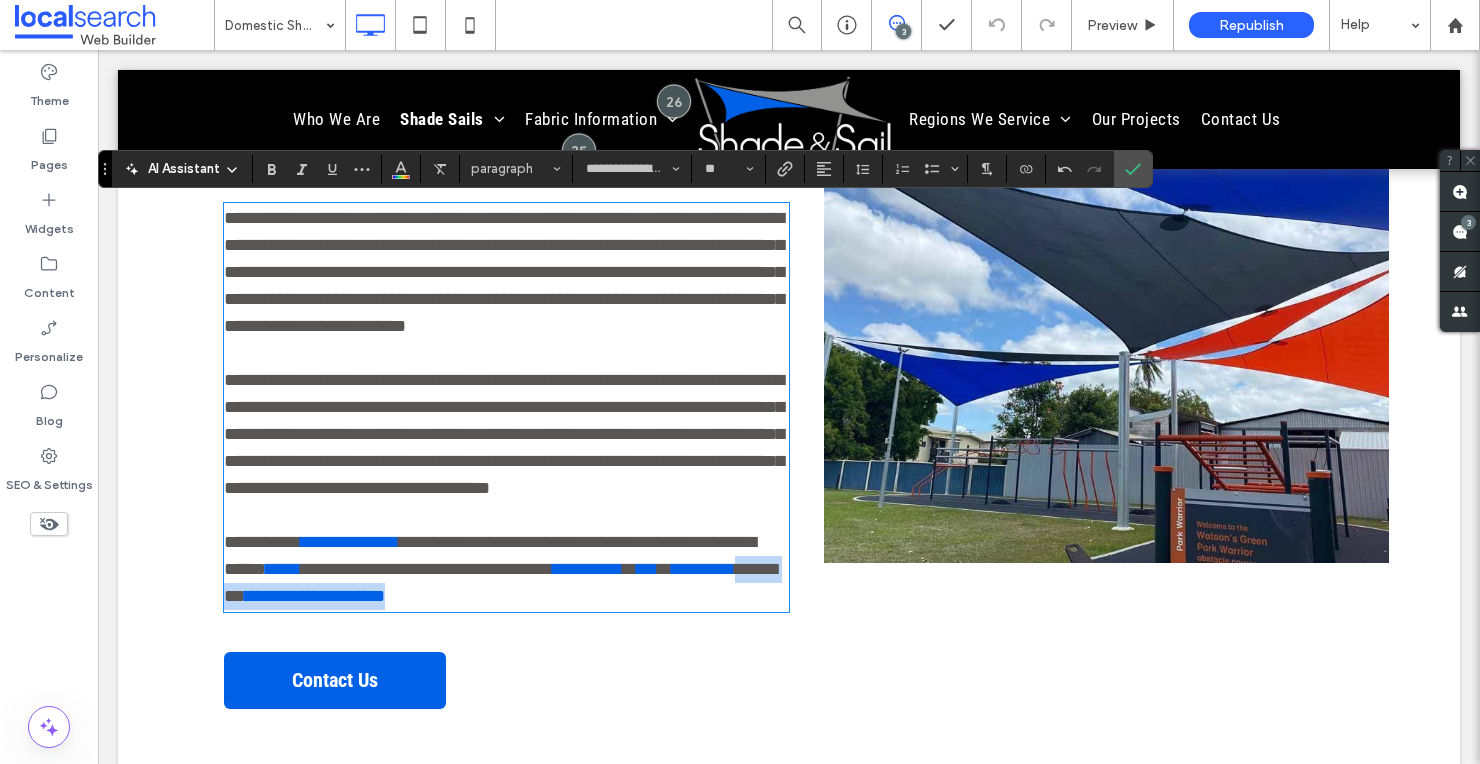 drag, startPoint x: 504, startPoint y: 595, endPoint x: 245, endPoint y: 586, distance: 259.1563 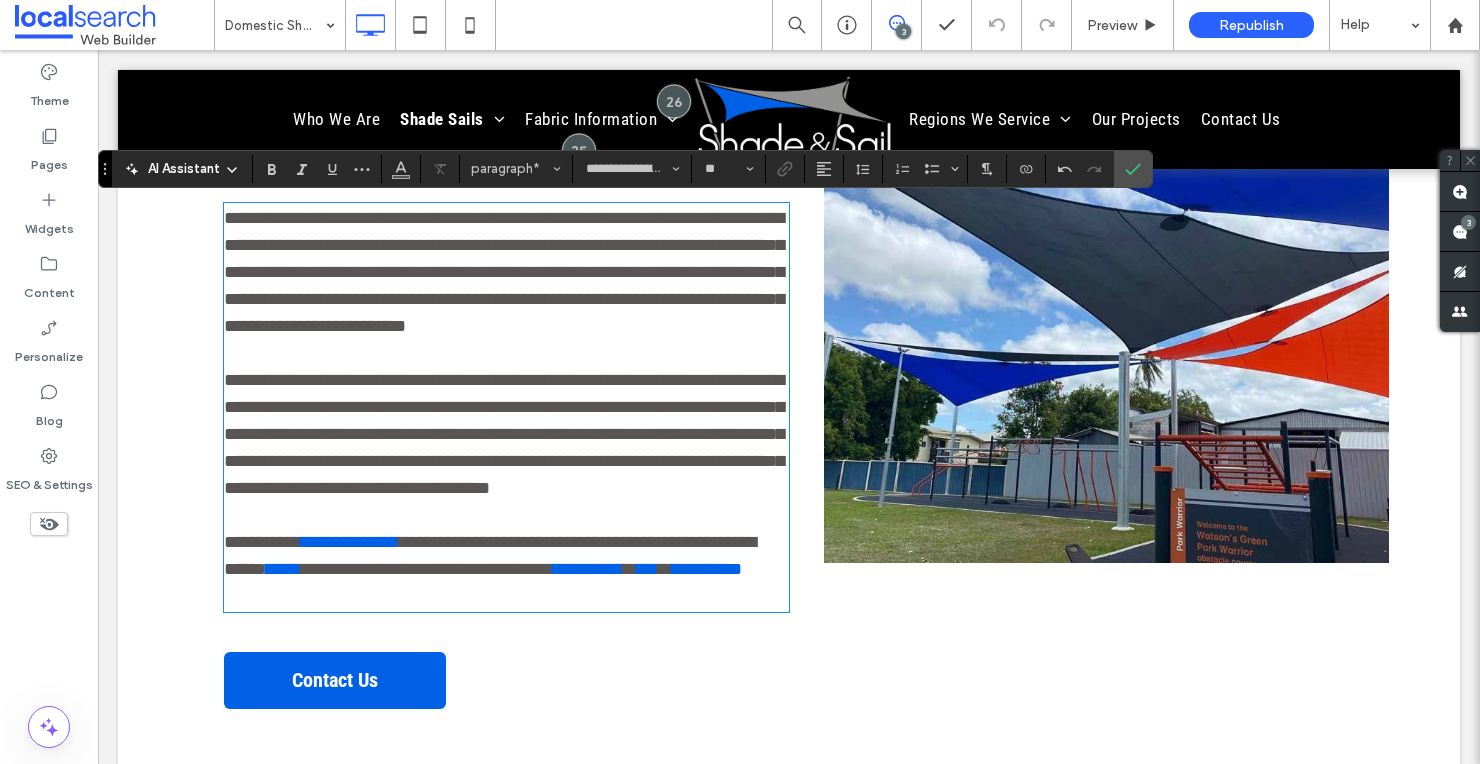 click on "*" at bounding box center [665, 569] 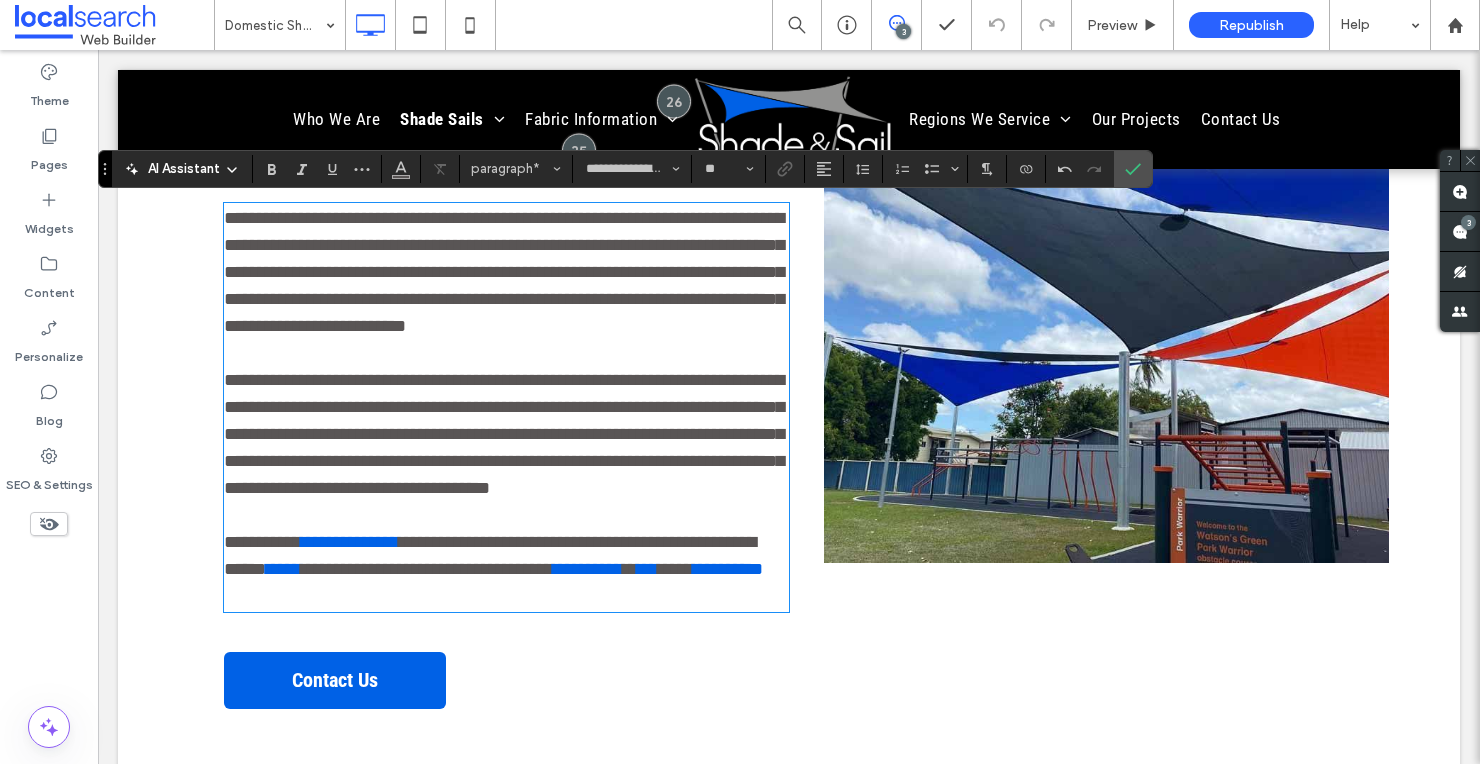 click on "**********" at bounding box center (506, 569) 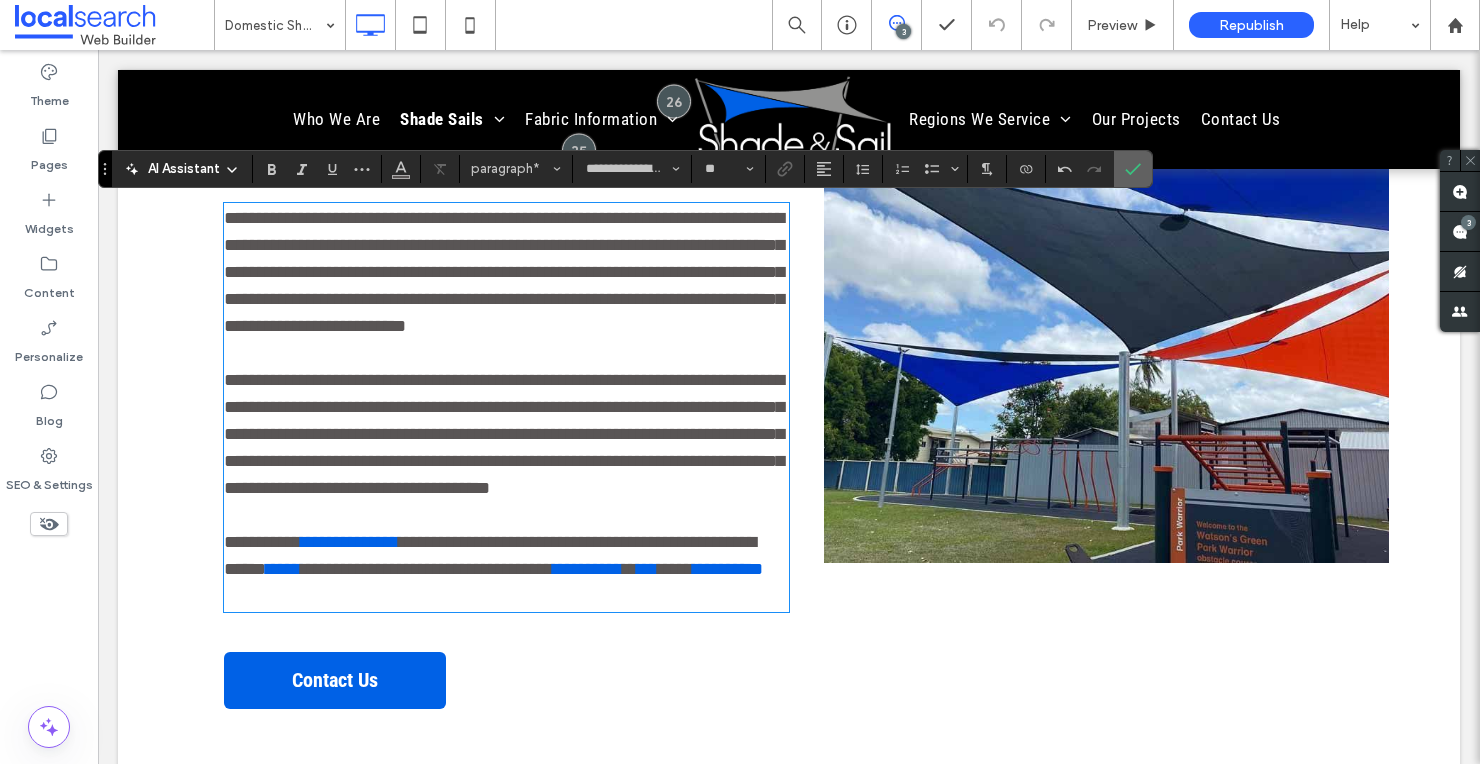 click at bounding box center [1133, 169] 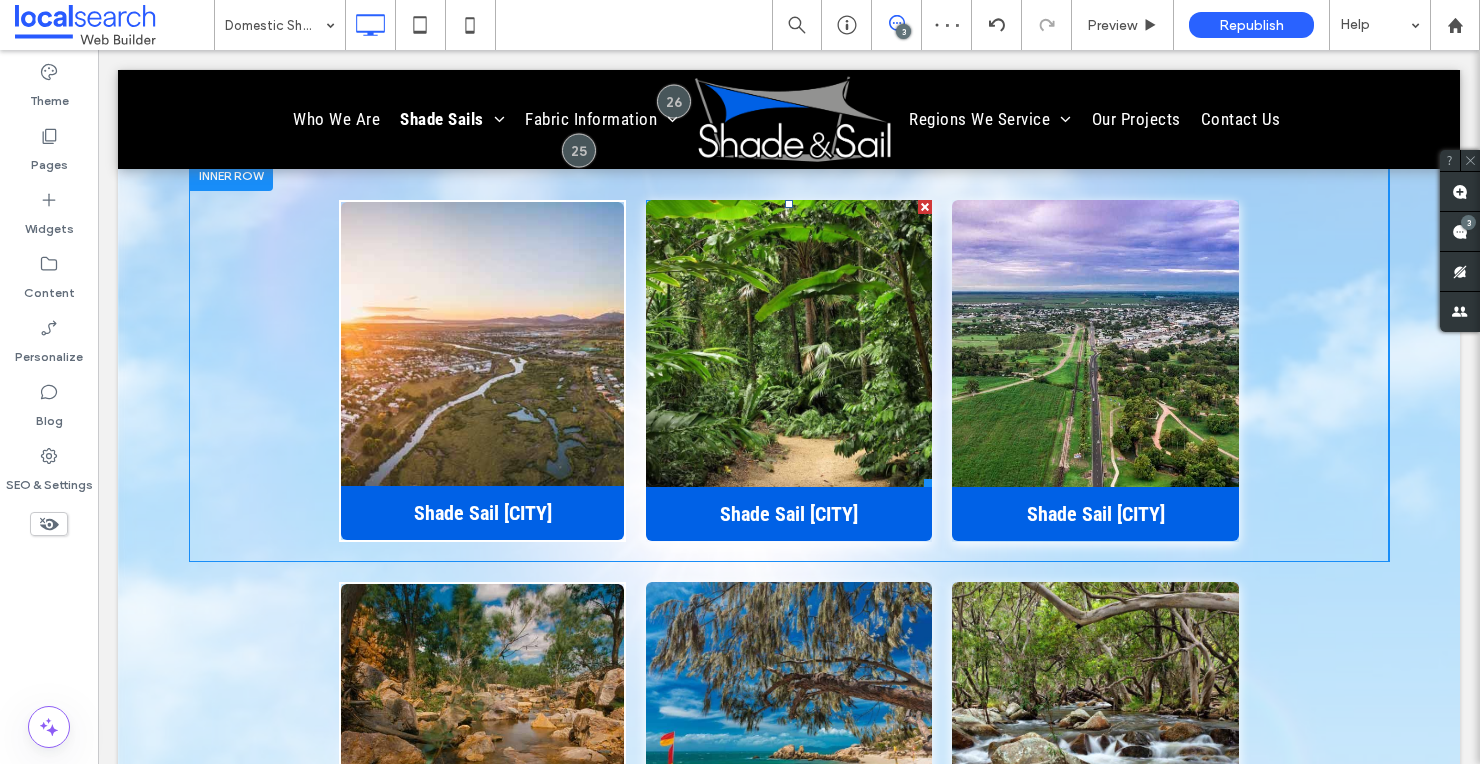 scroll, scrollTop: 3663, scrollLeft: 0, axis: vertical 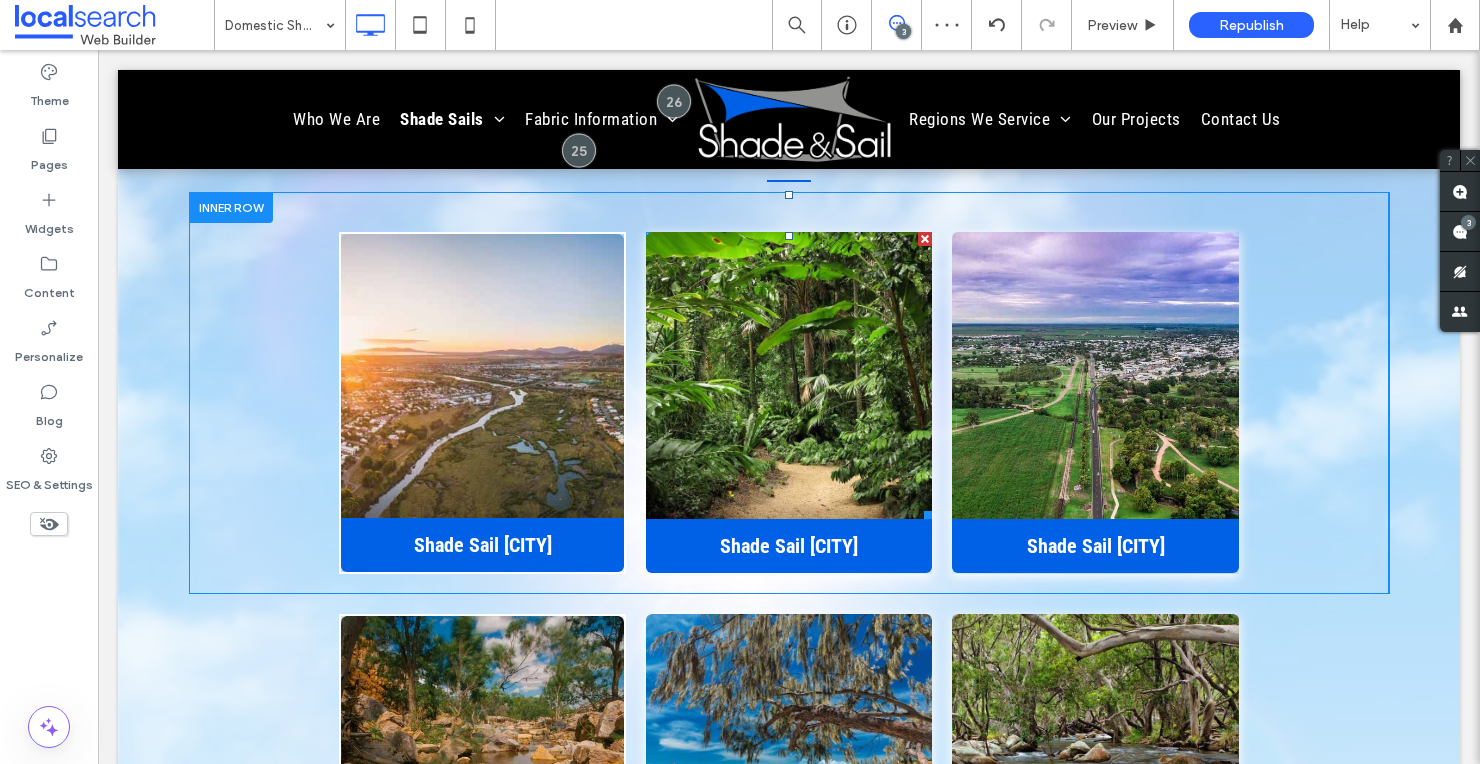 click at bounding box center [925, 239] 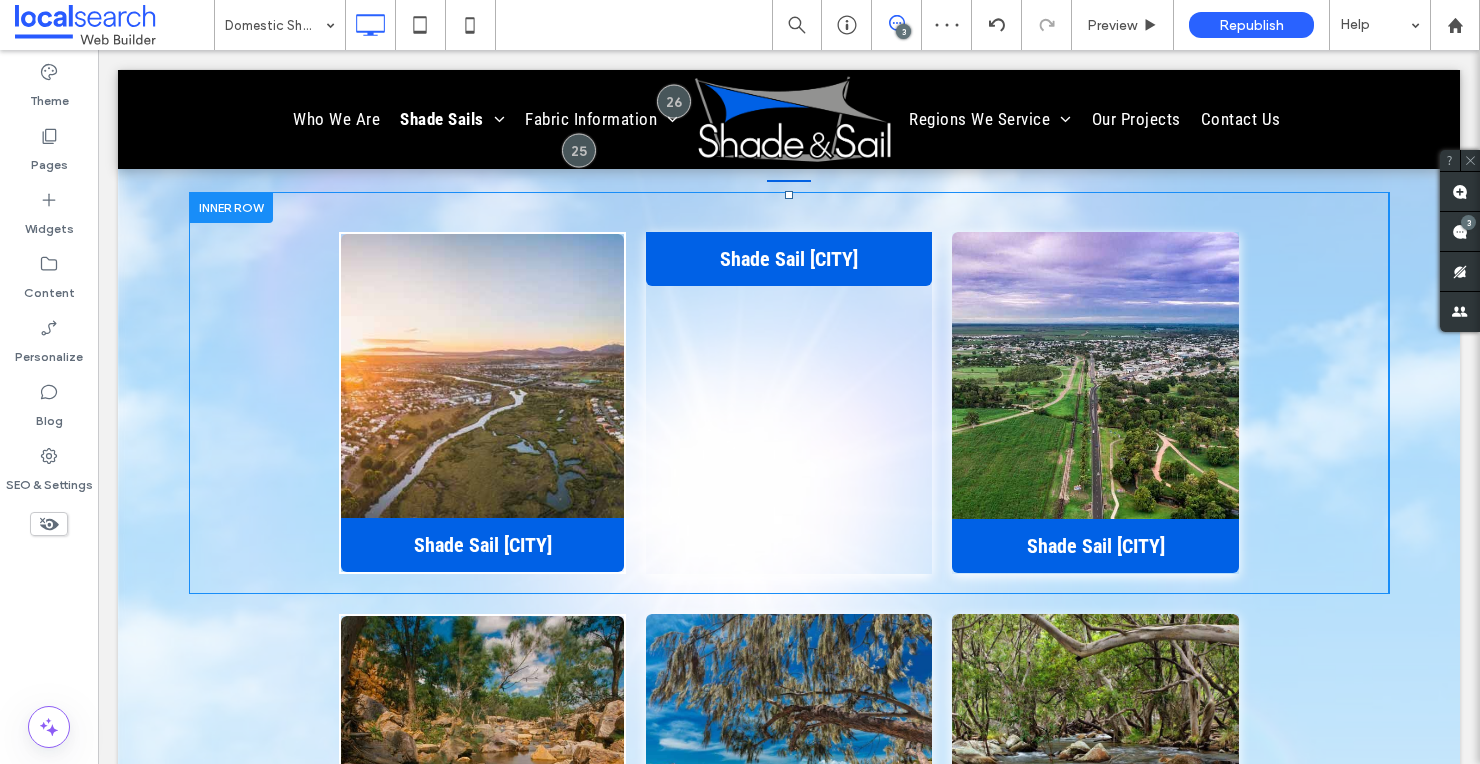 scroll, scrollTop: 3376, scrollLeft: 0, axis: vertical 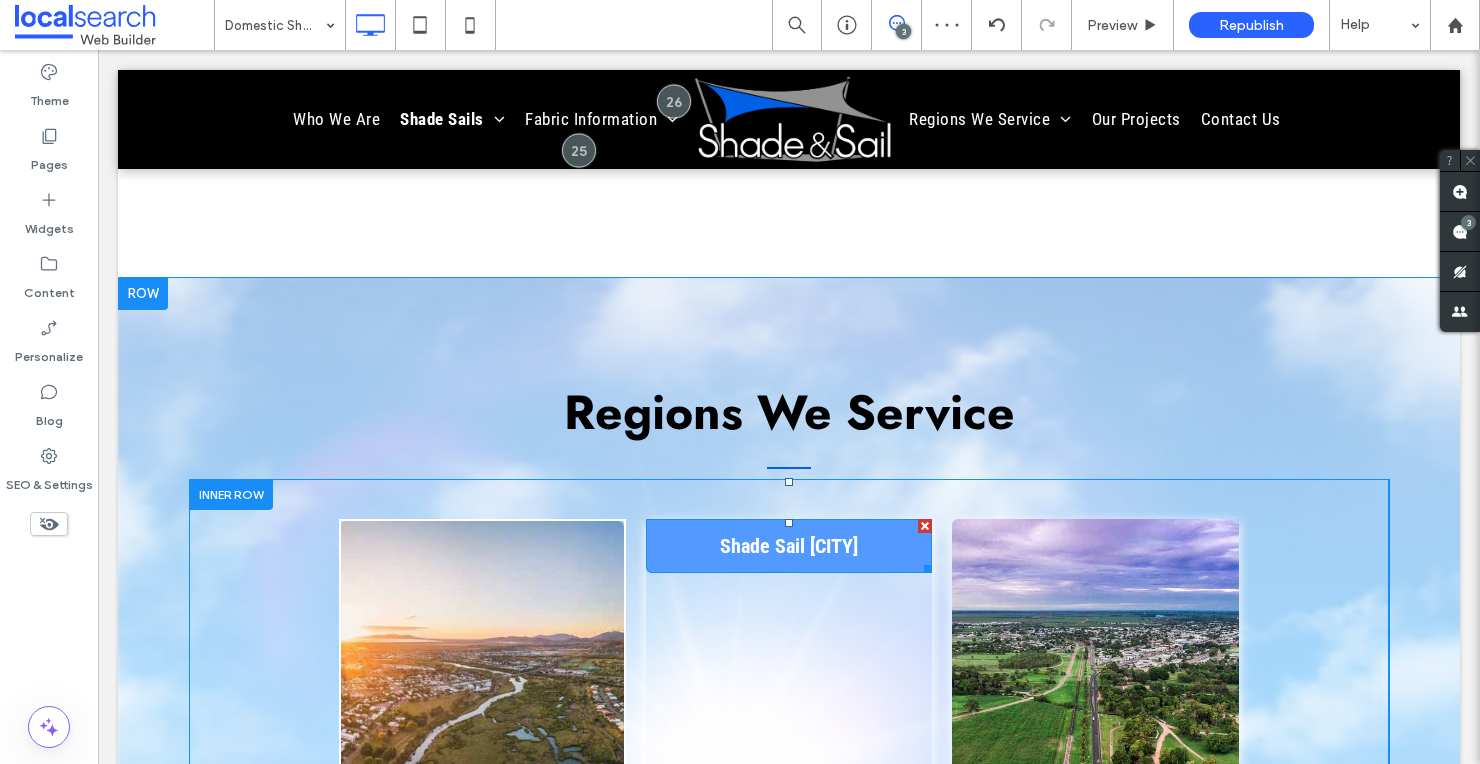 click at bounding box center [925, 526] 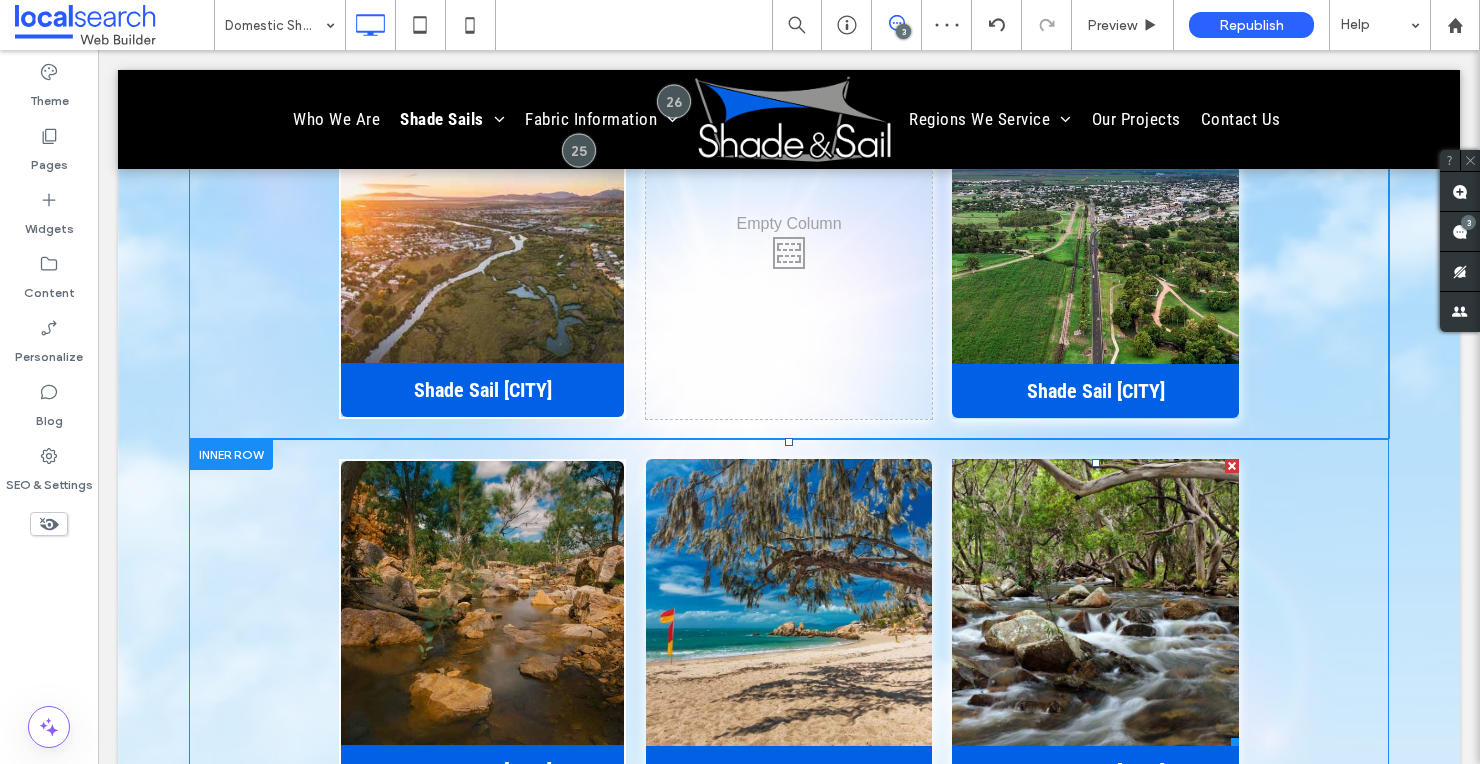 scroll, scrollTop: 3820, scrollLeft: 0, axis: vertical 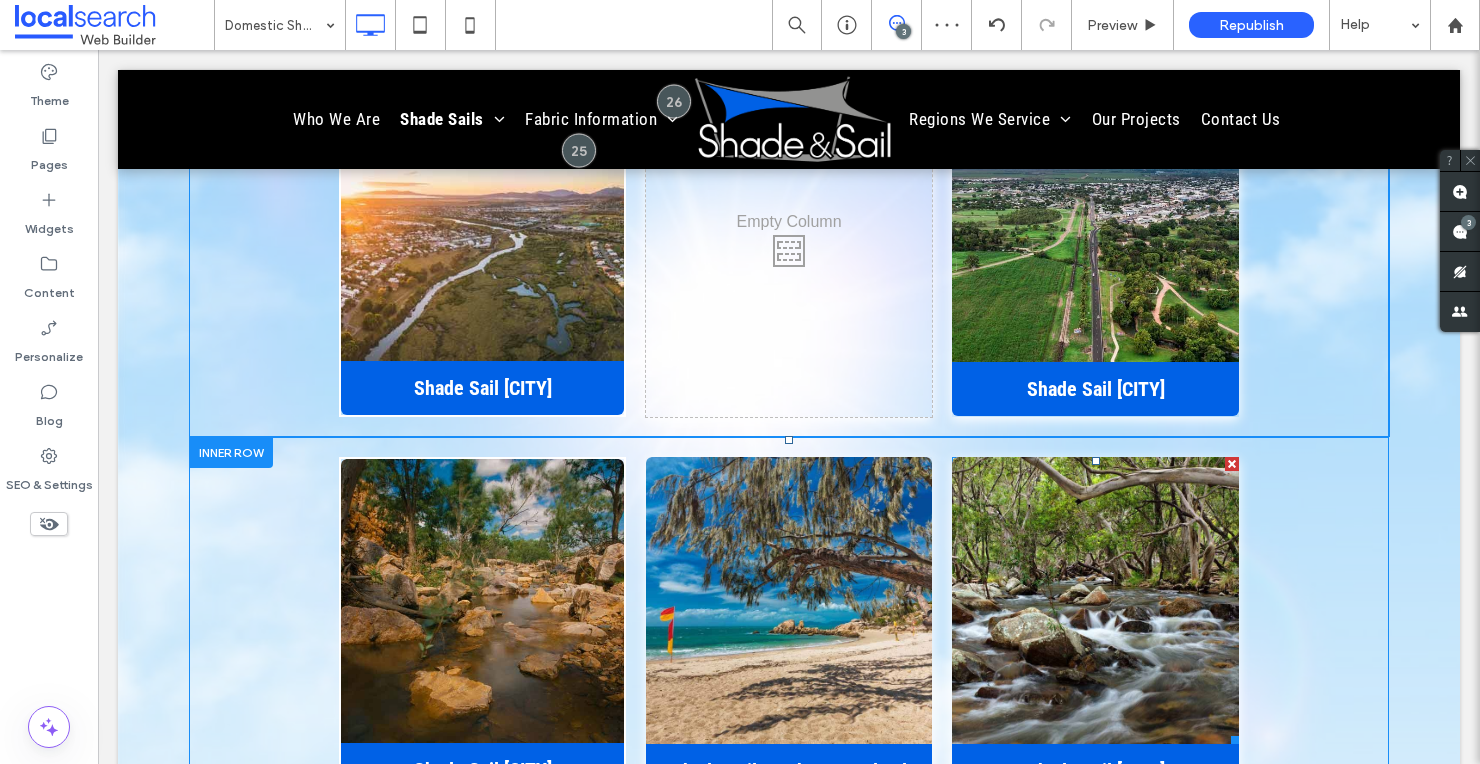 click at bounding box center [1232, 464] 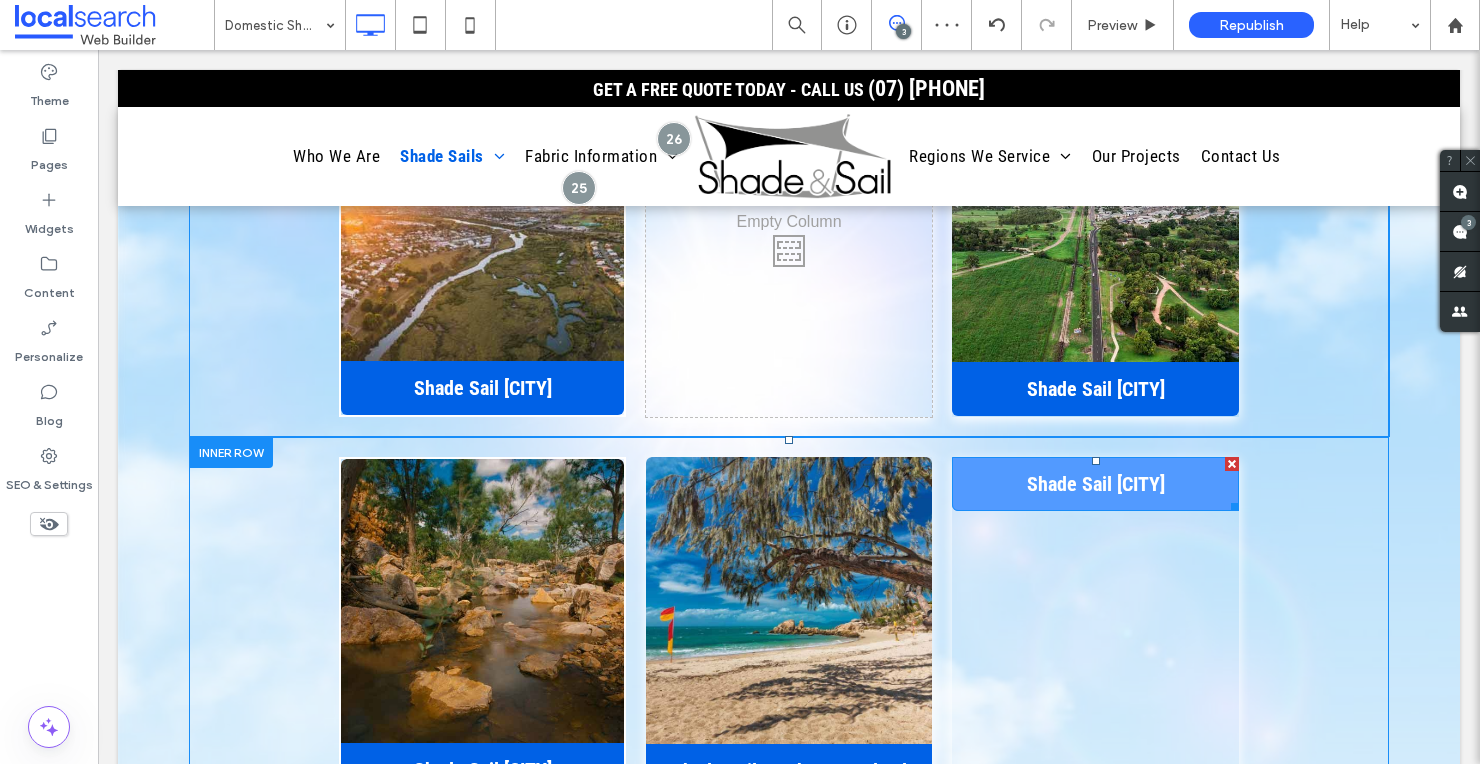 click at bounding box center [1232, 464] 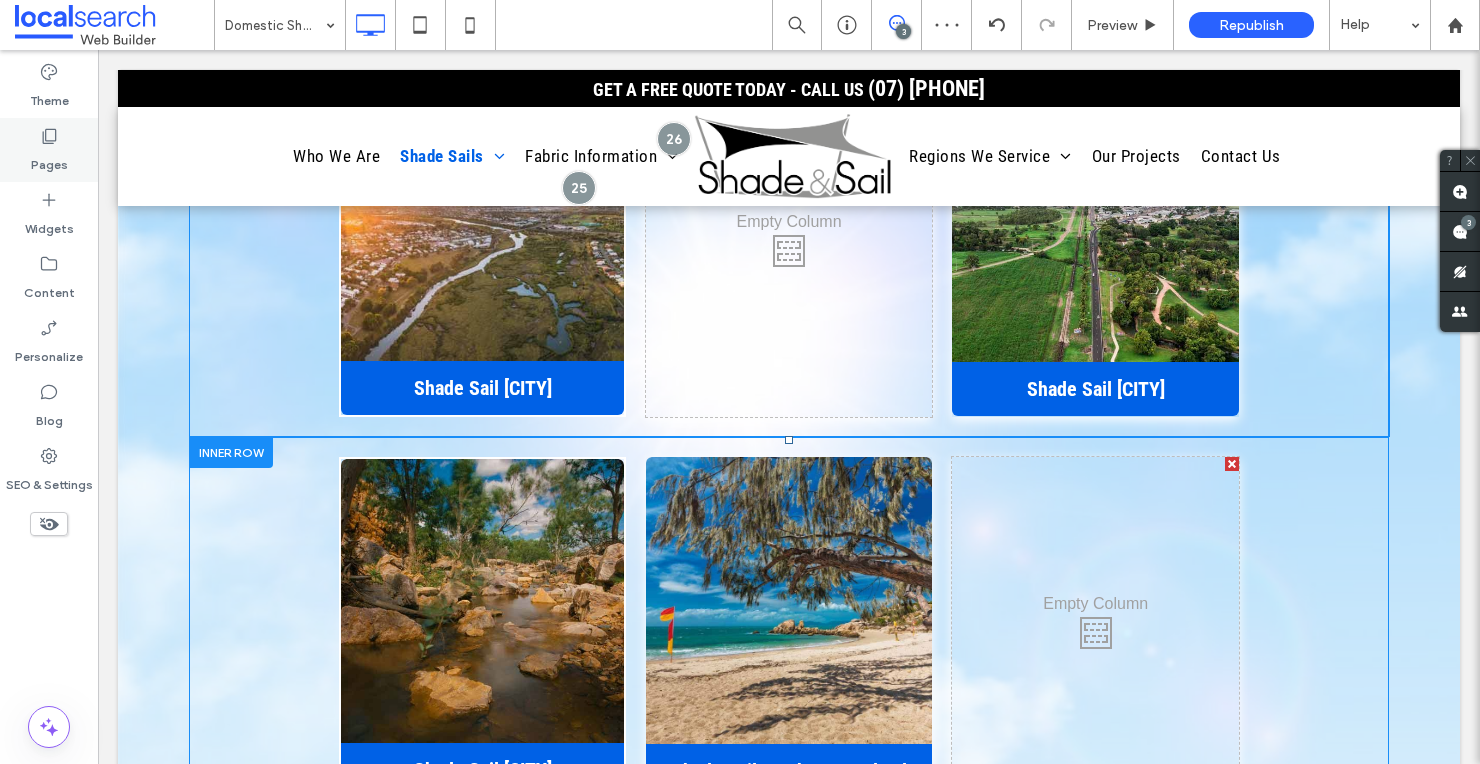 click on "Pages" at bounding box center [49, 160] 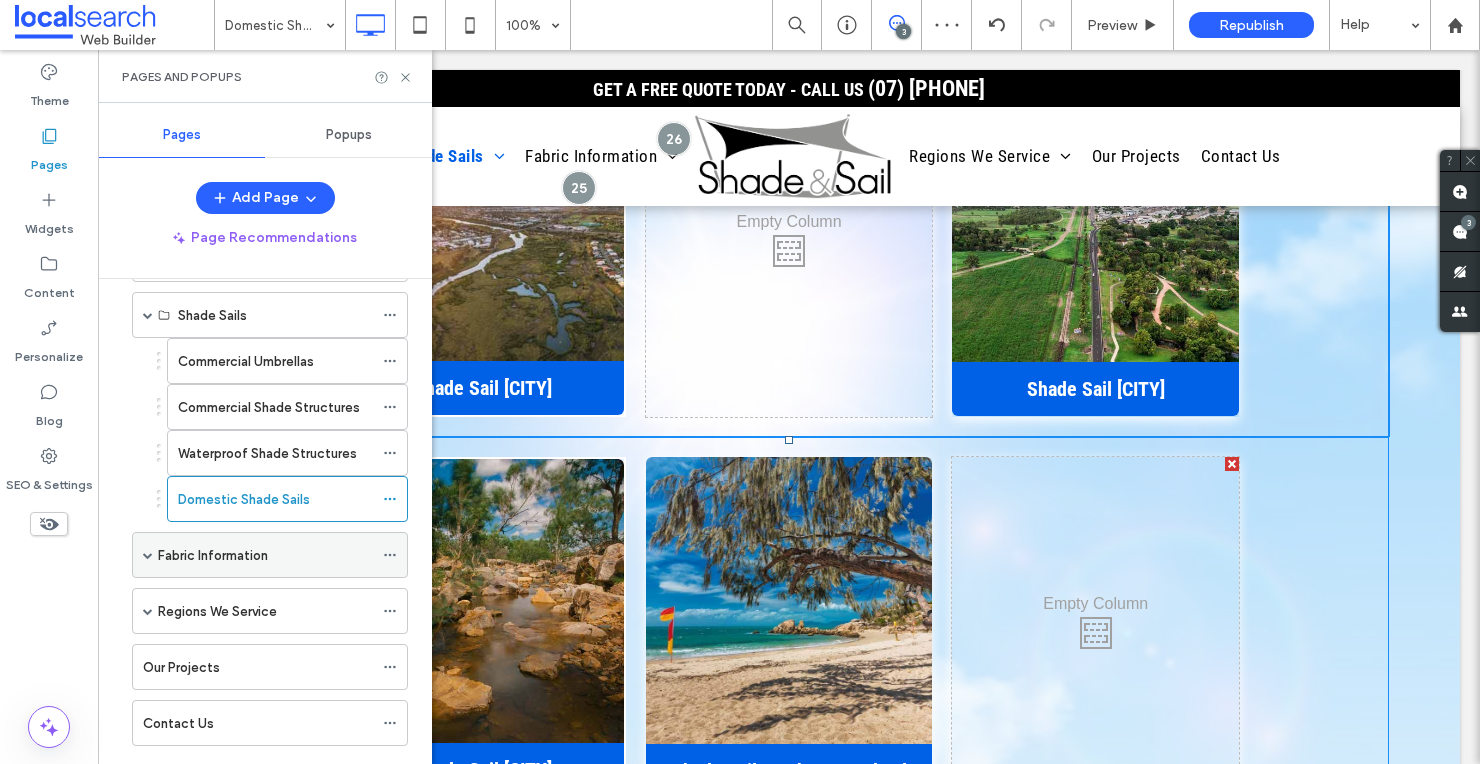 scroll, scrollTop: 136, scrollLeft: 0, axis: vertical 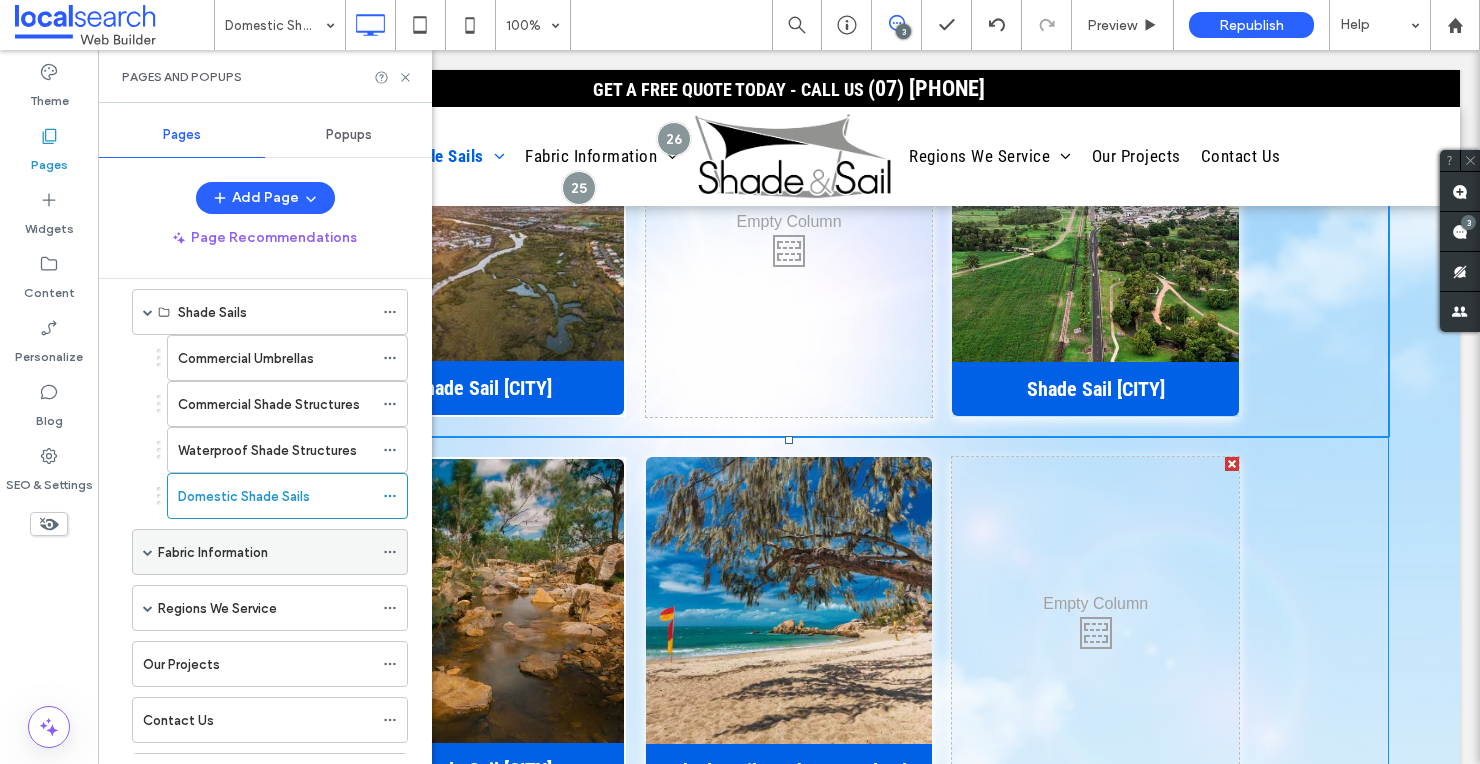 click on "Fabric Information" at bounding box center (213, 552) 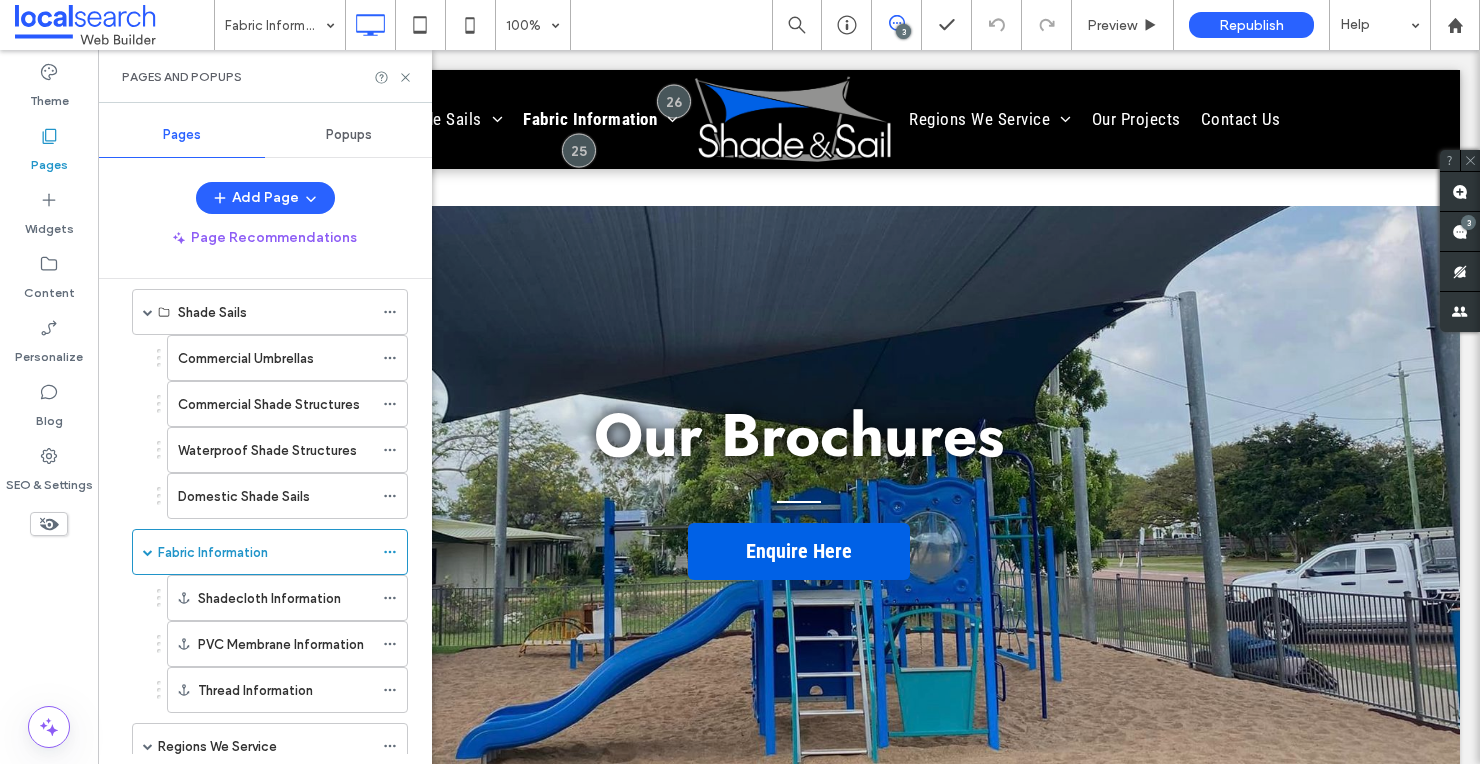 scroll, scrollTop: 661, scrollLeft: 0, axis: vertical 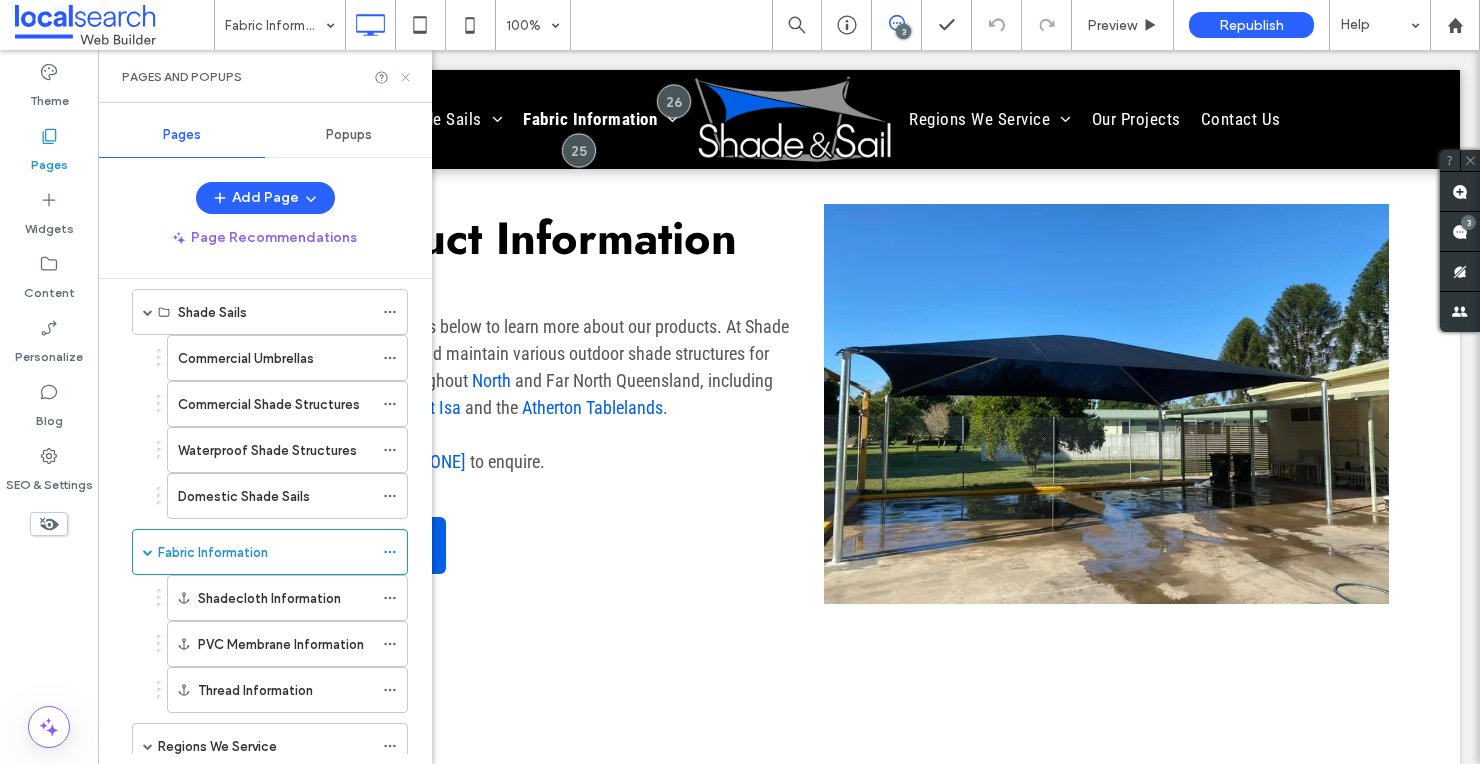 click 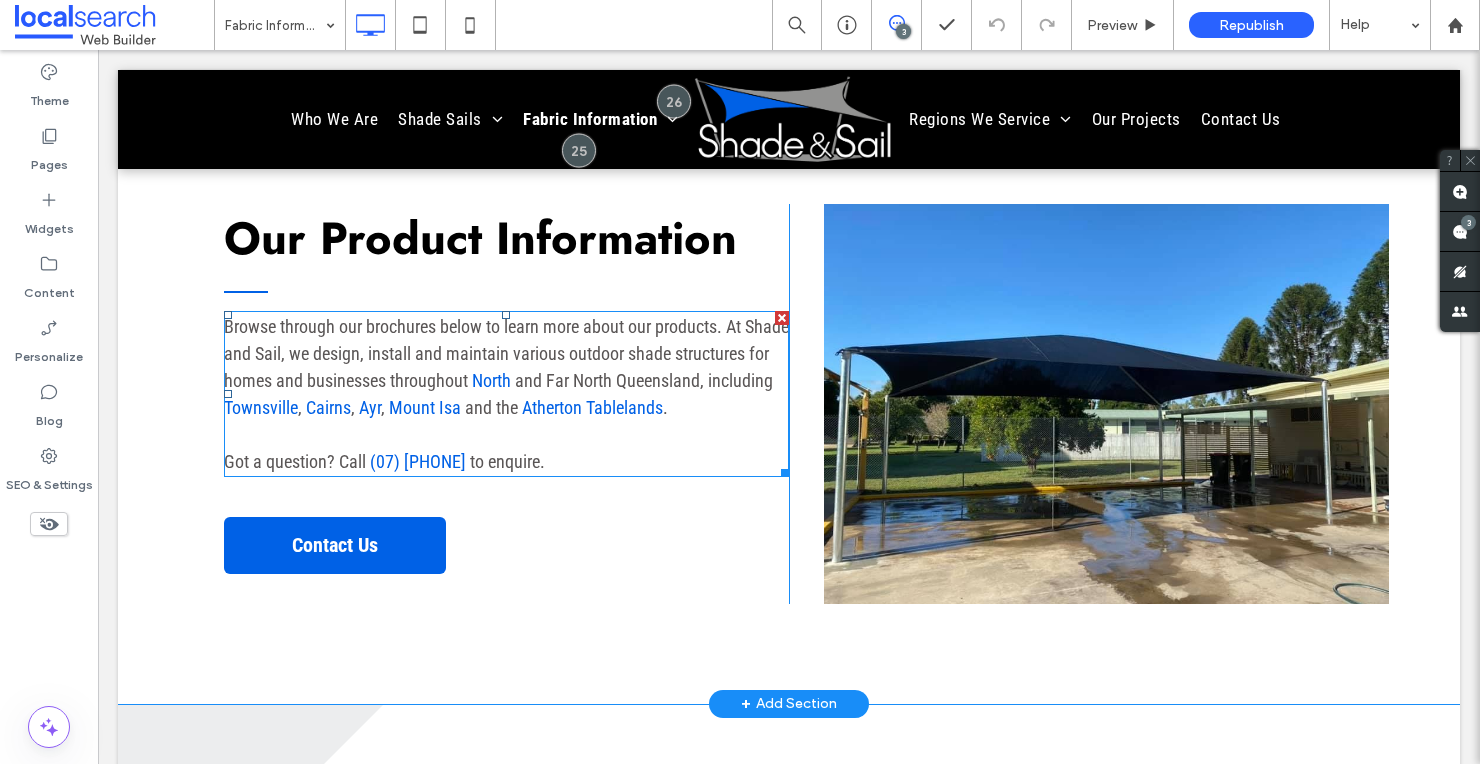 click on "Browse through our brochures below to learn more about our products. At Shade and Sail, we design, install and maintain various outdoor shade structures for homes and businesses throughout" at bounding box center (506, 353) 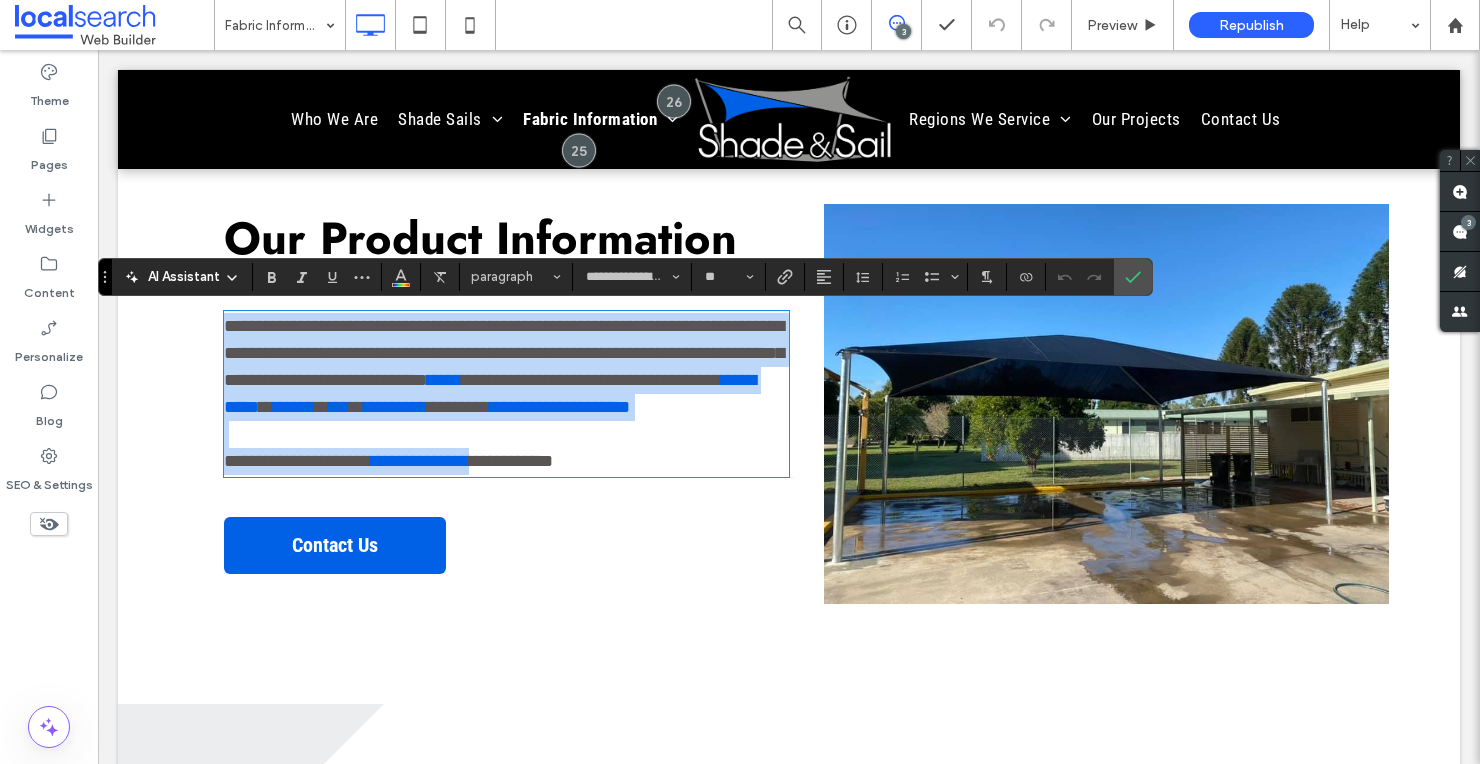 click on "**********" at bounding box center [504, 353] 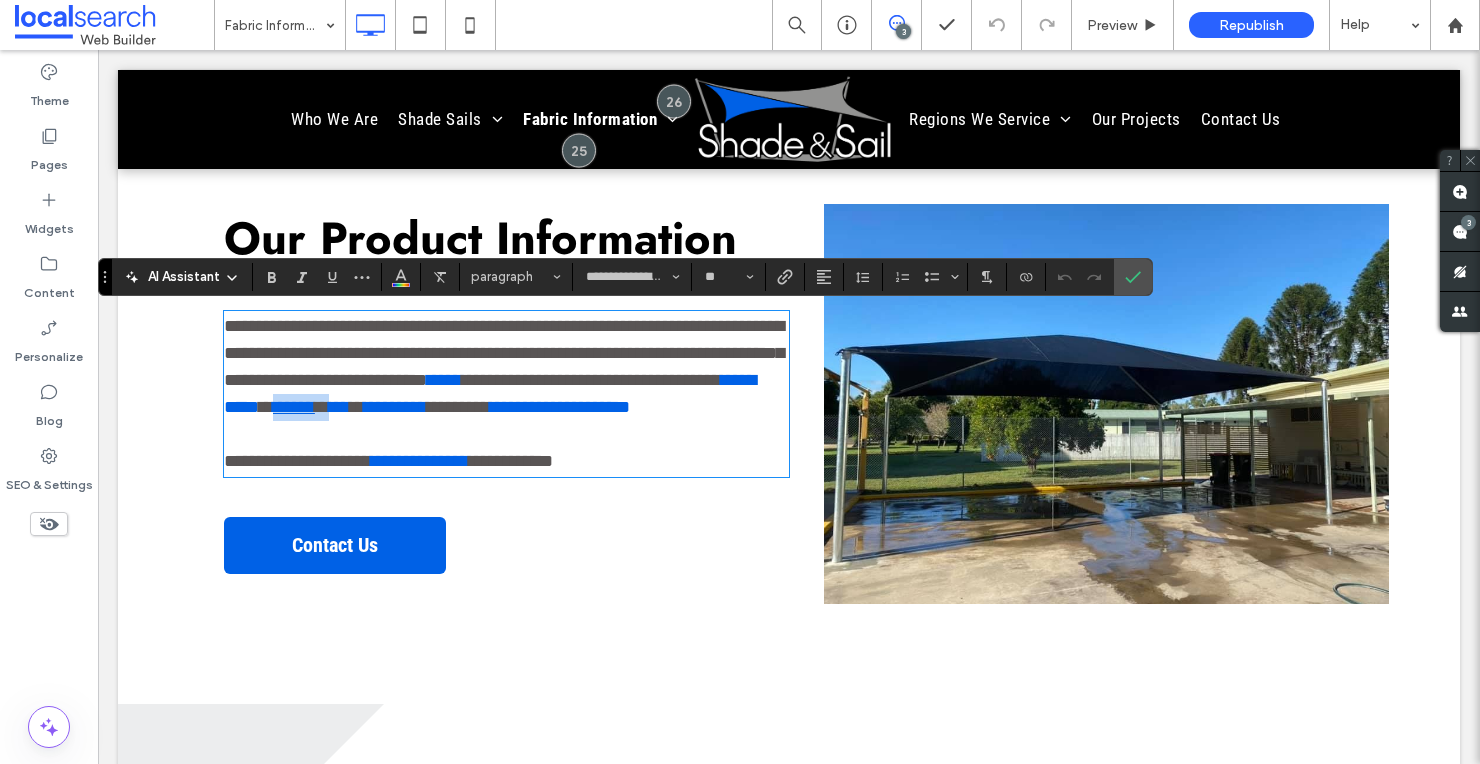 drag, startPoint x: 518, startPoint y: 406, endPoint x: 469, endPoint y: 407, distance: 49.010204 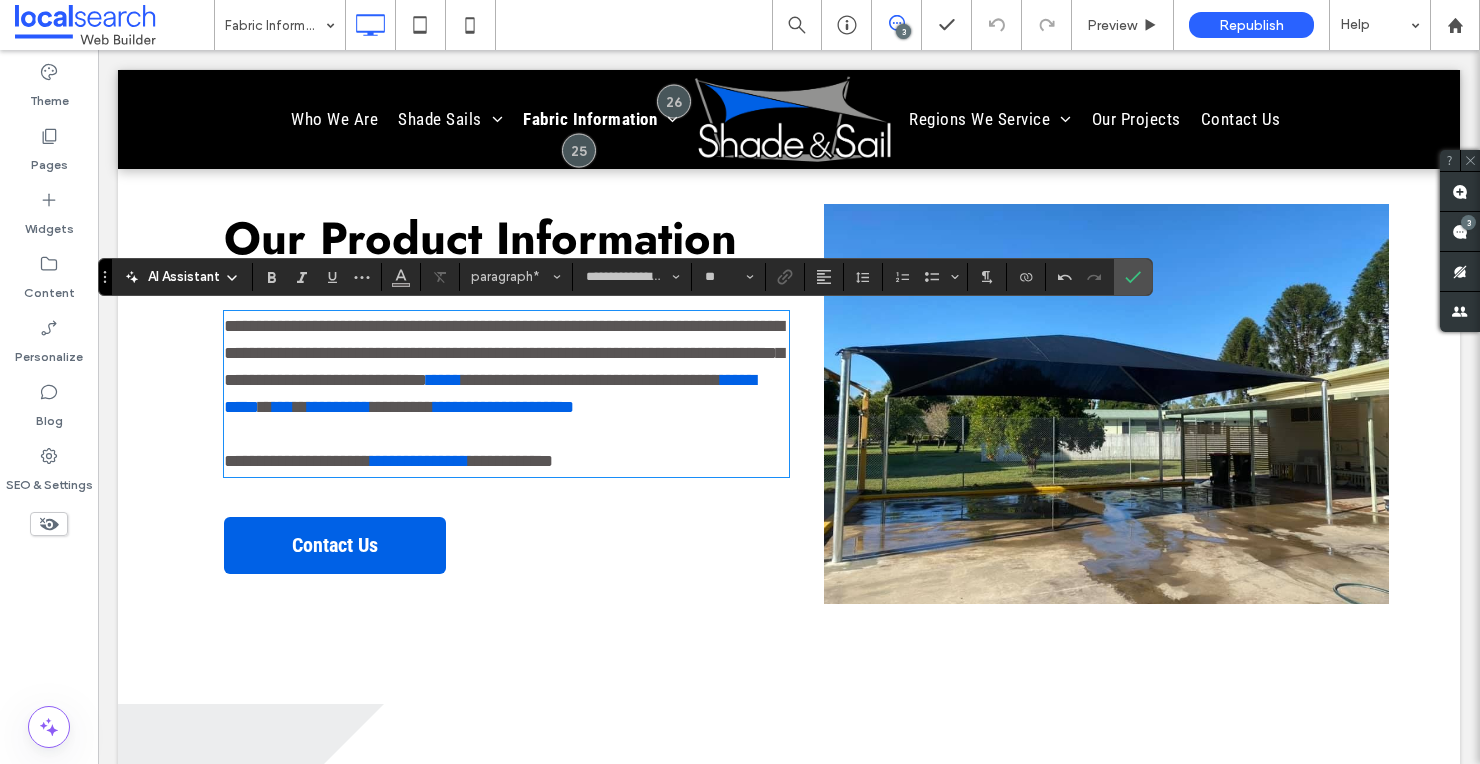 click on "*" at bounding box center (301, 407) 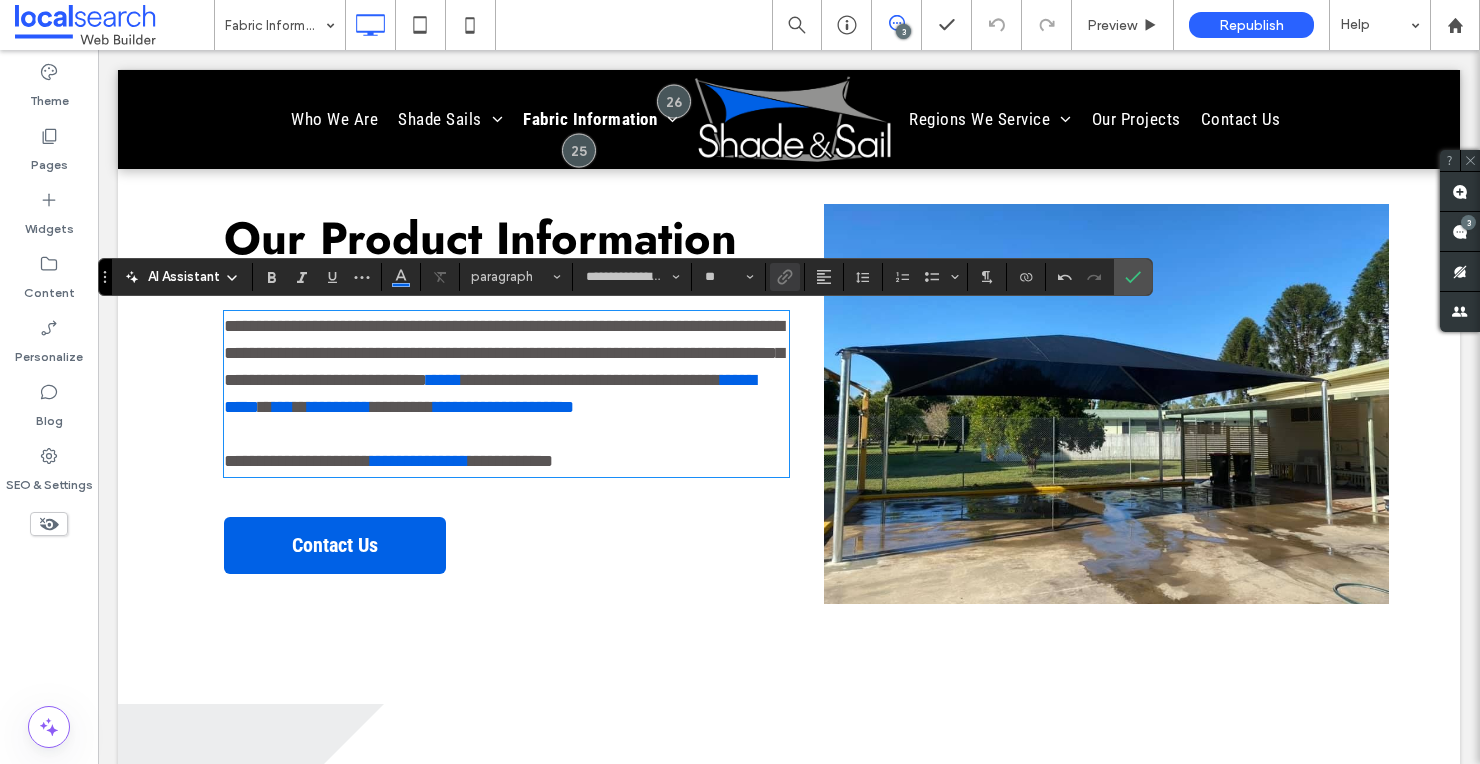type 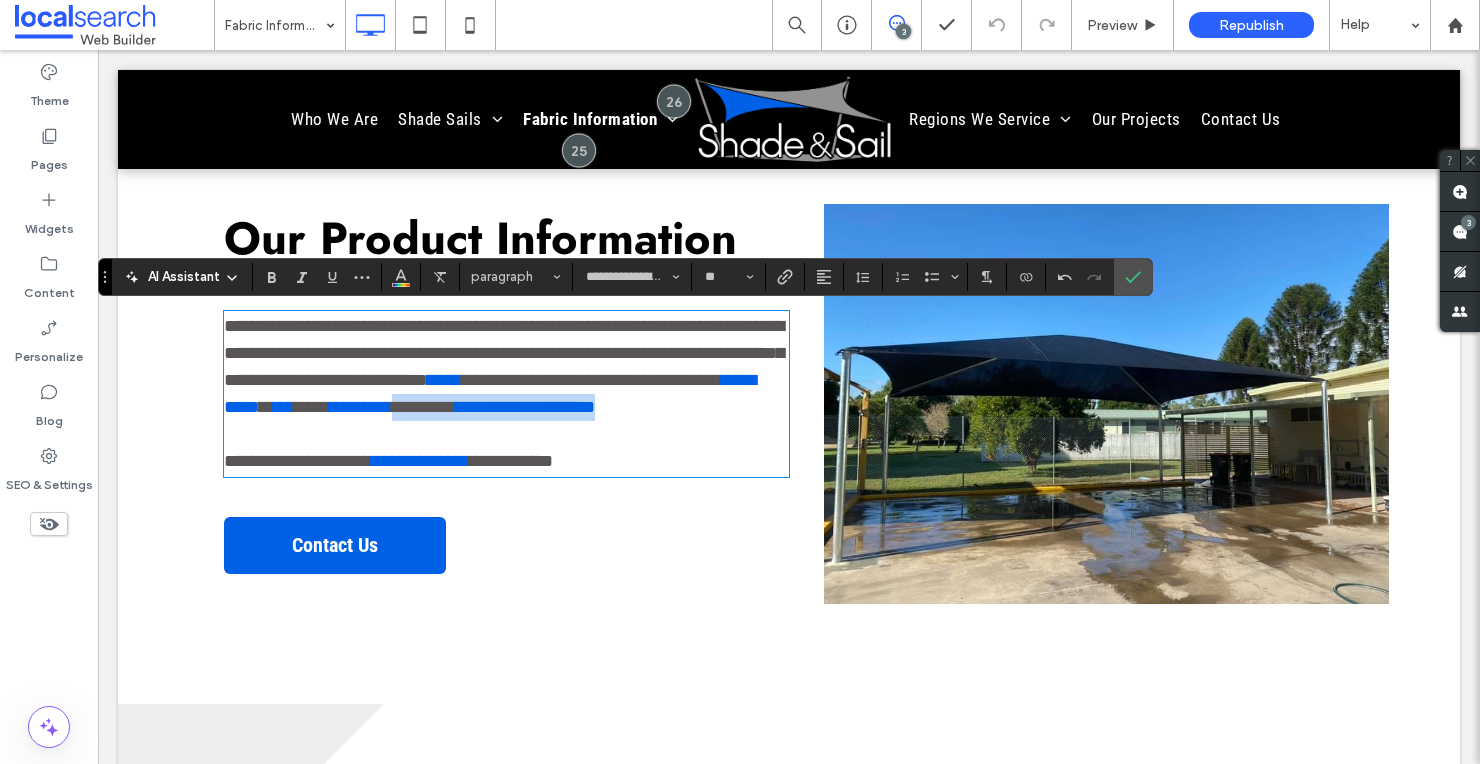 drag, startPoint x: 583, startPoint y: 408, endPoint x: 595, endPoint y: 405, distance: 12.369317 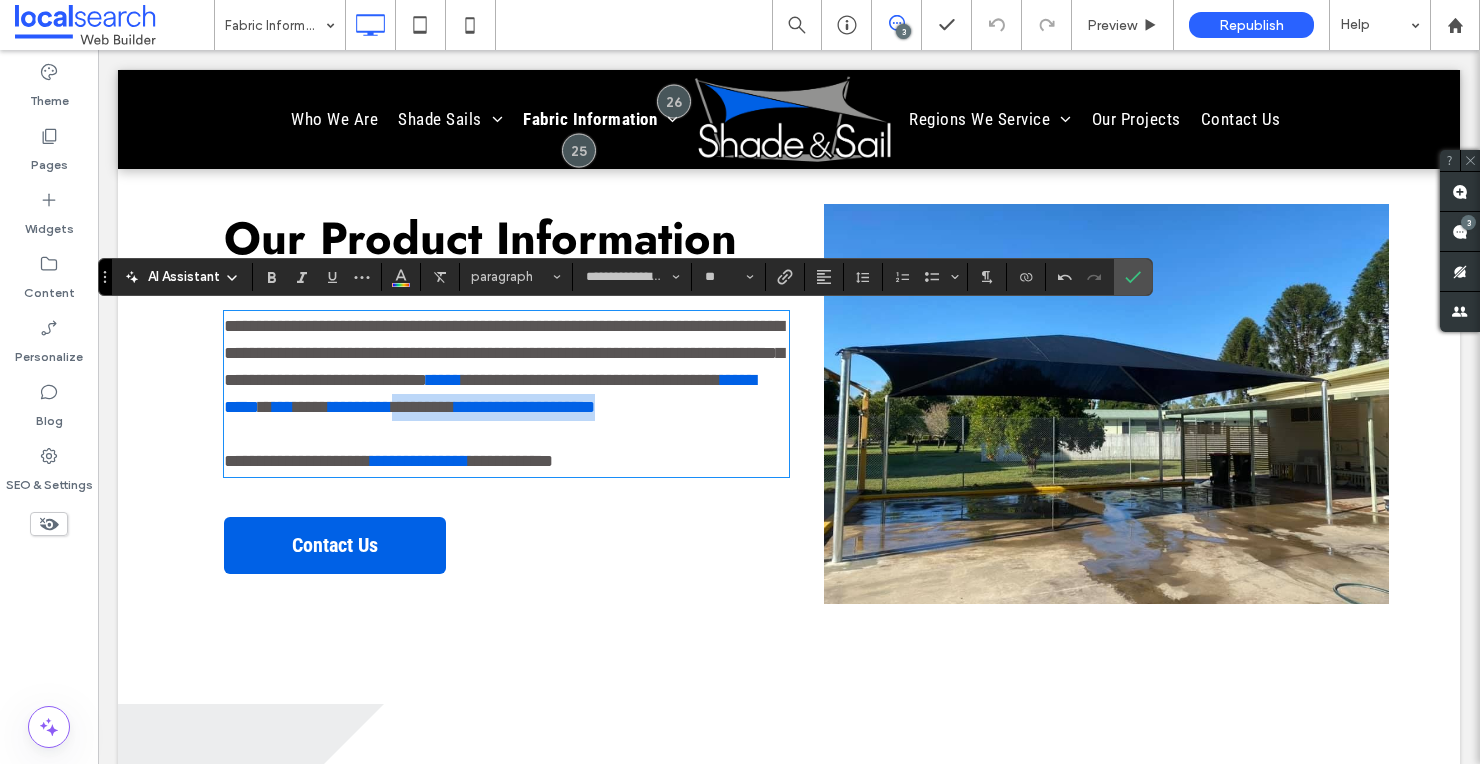 click on "**********" at bounding box center (506, 367) 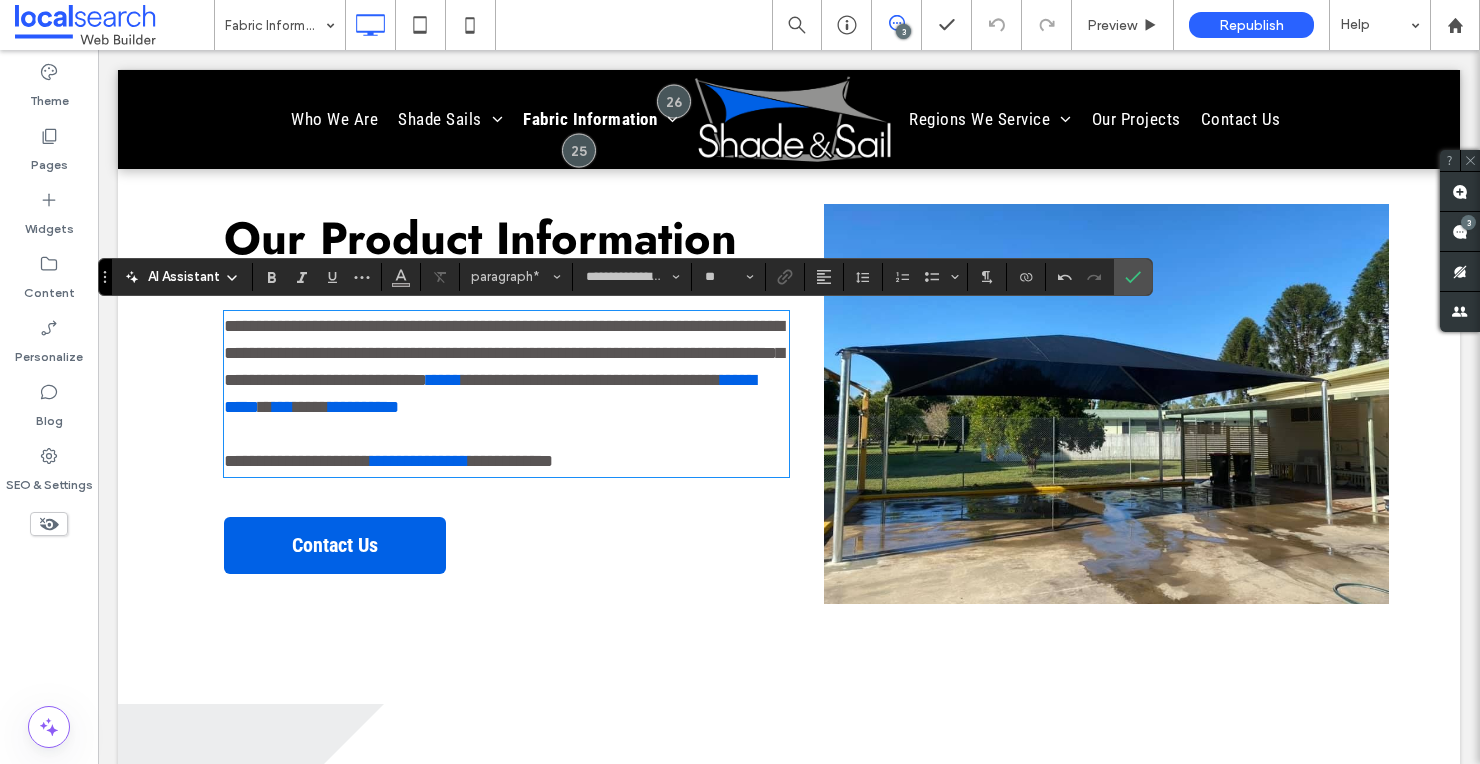 click at bounding box center [506, 434] 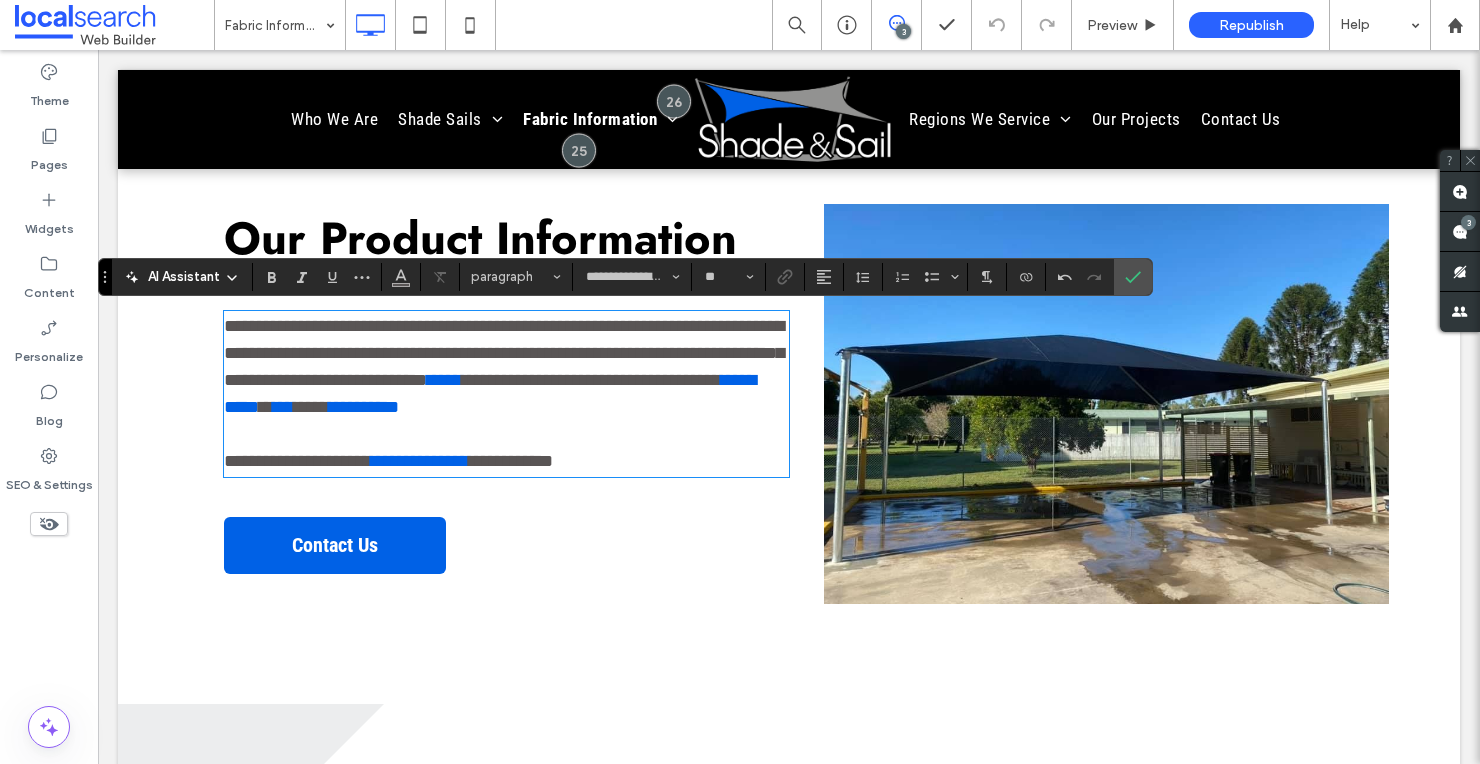 scroll, scrollTop: 657, scrollLeft: 0, axis: vertical 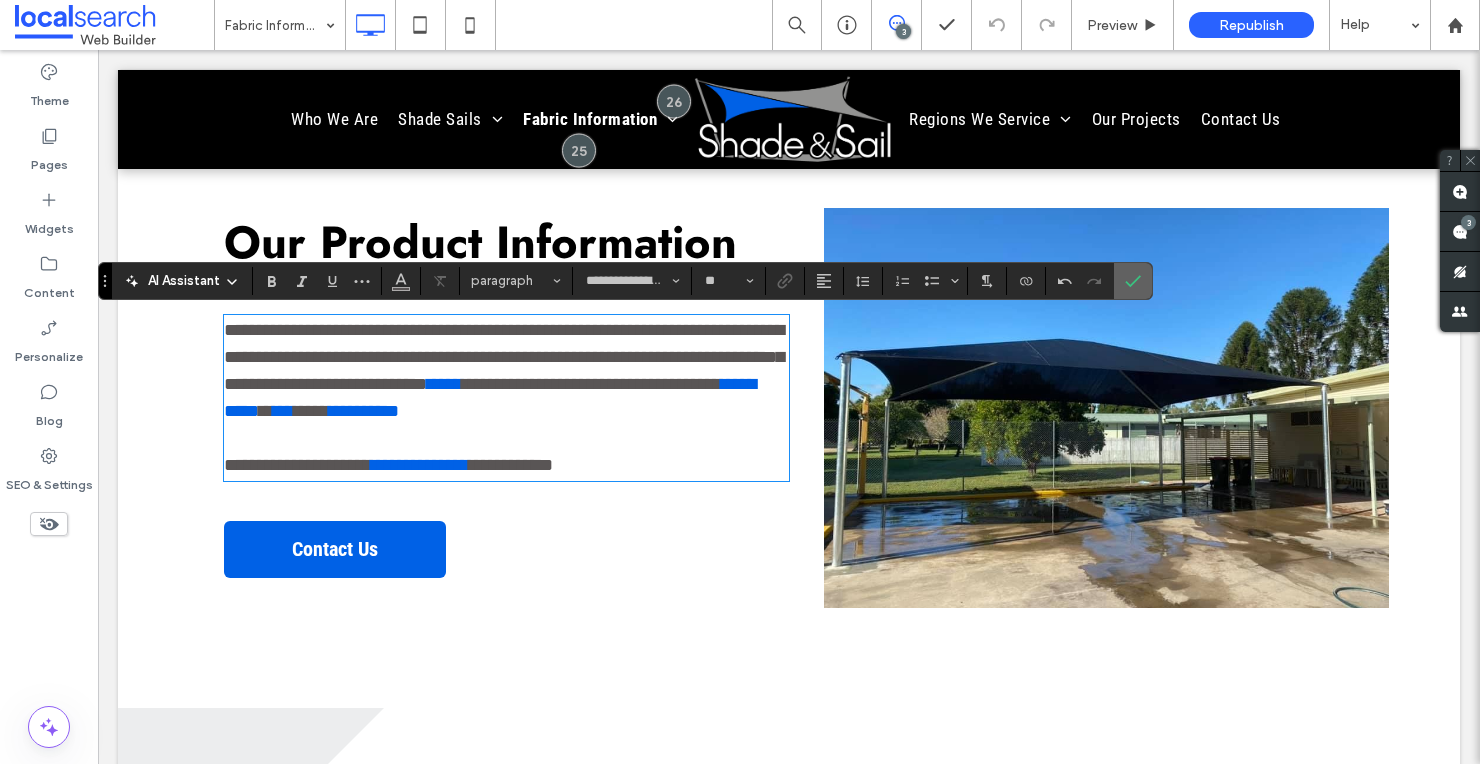drag, startPoint x: 1136, startPoint y: 284, endPoint x: 1125, endPoint y: 286, distance: 11.18034 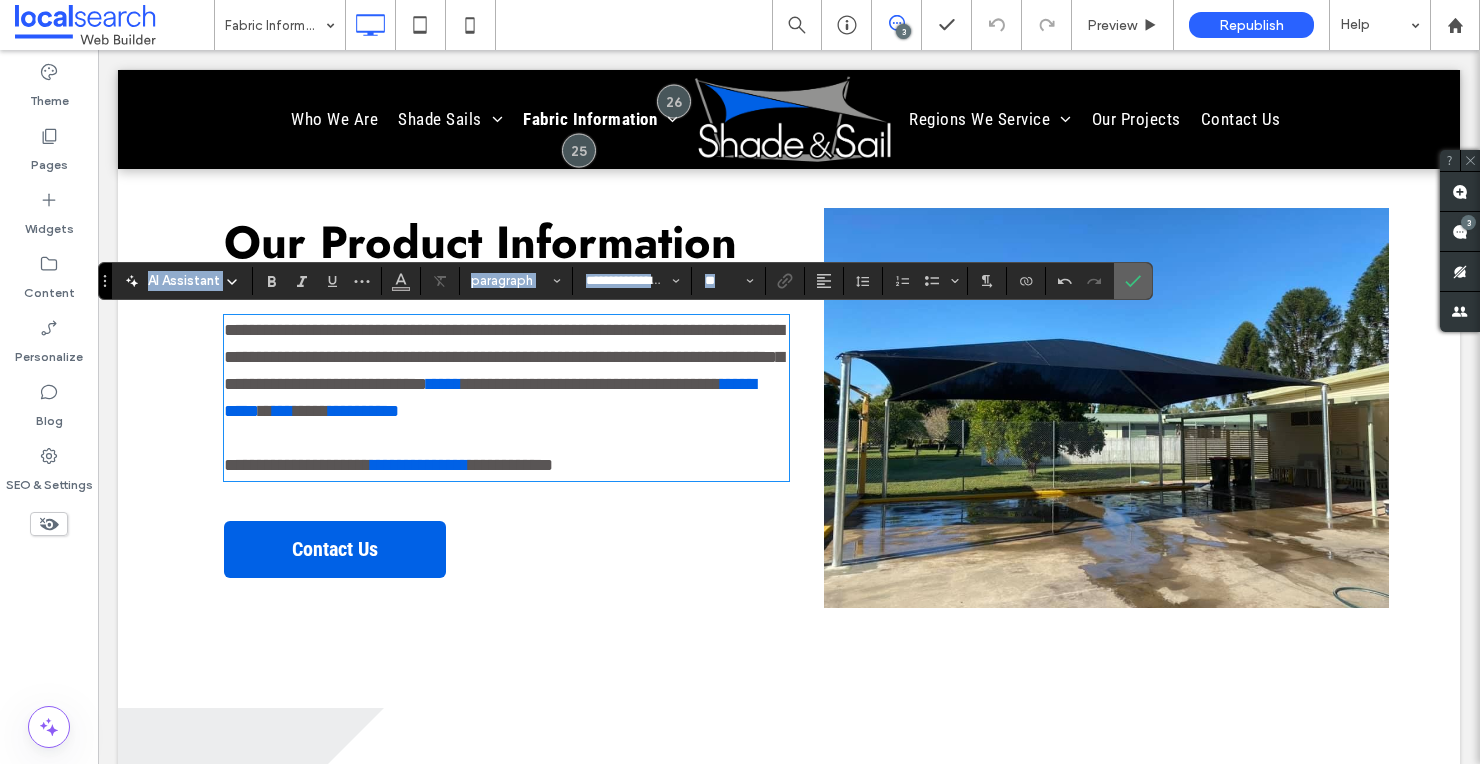 click 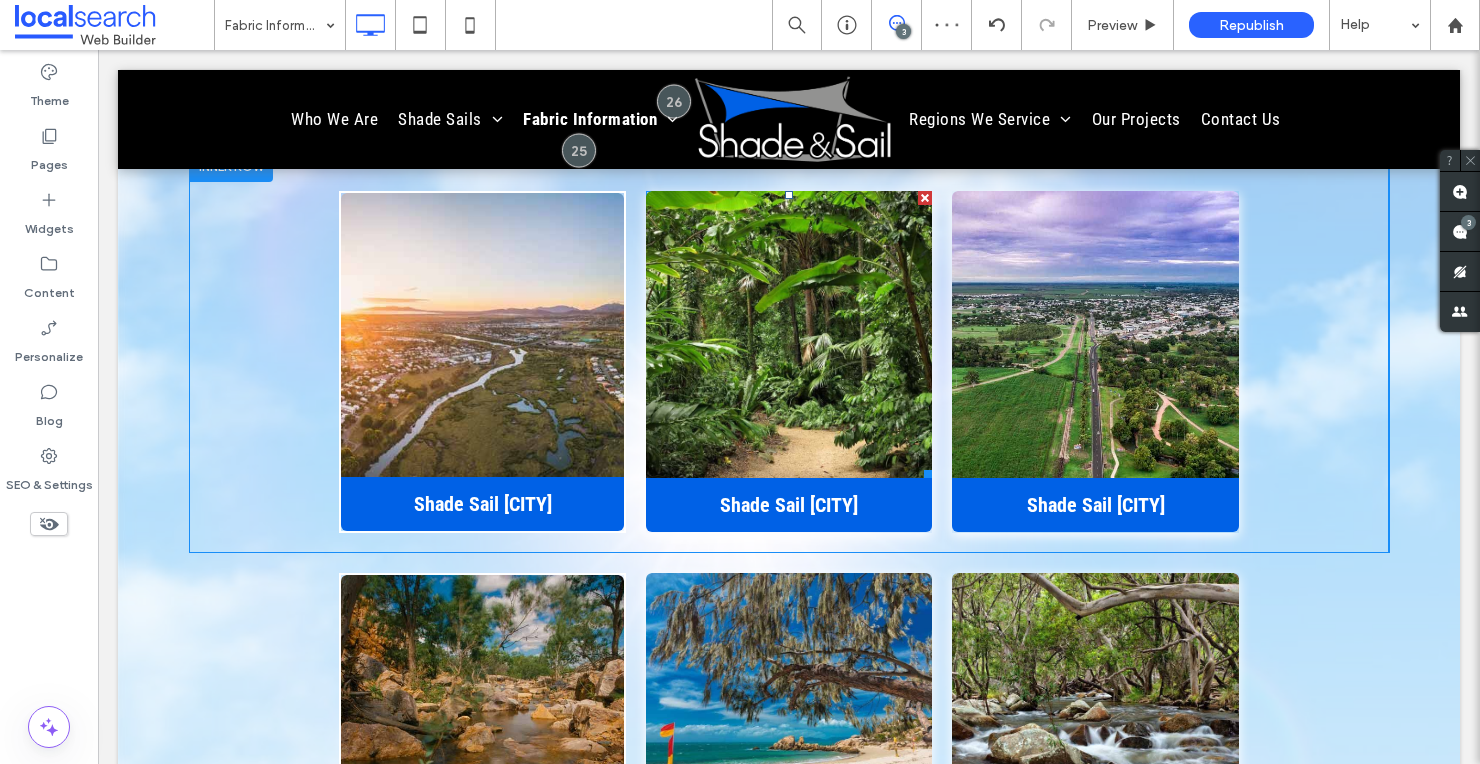 scroll, scrollTop: 3352, scrollLeft: 0, axis: vertical 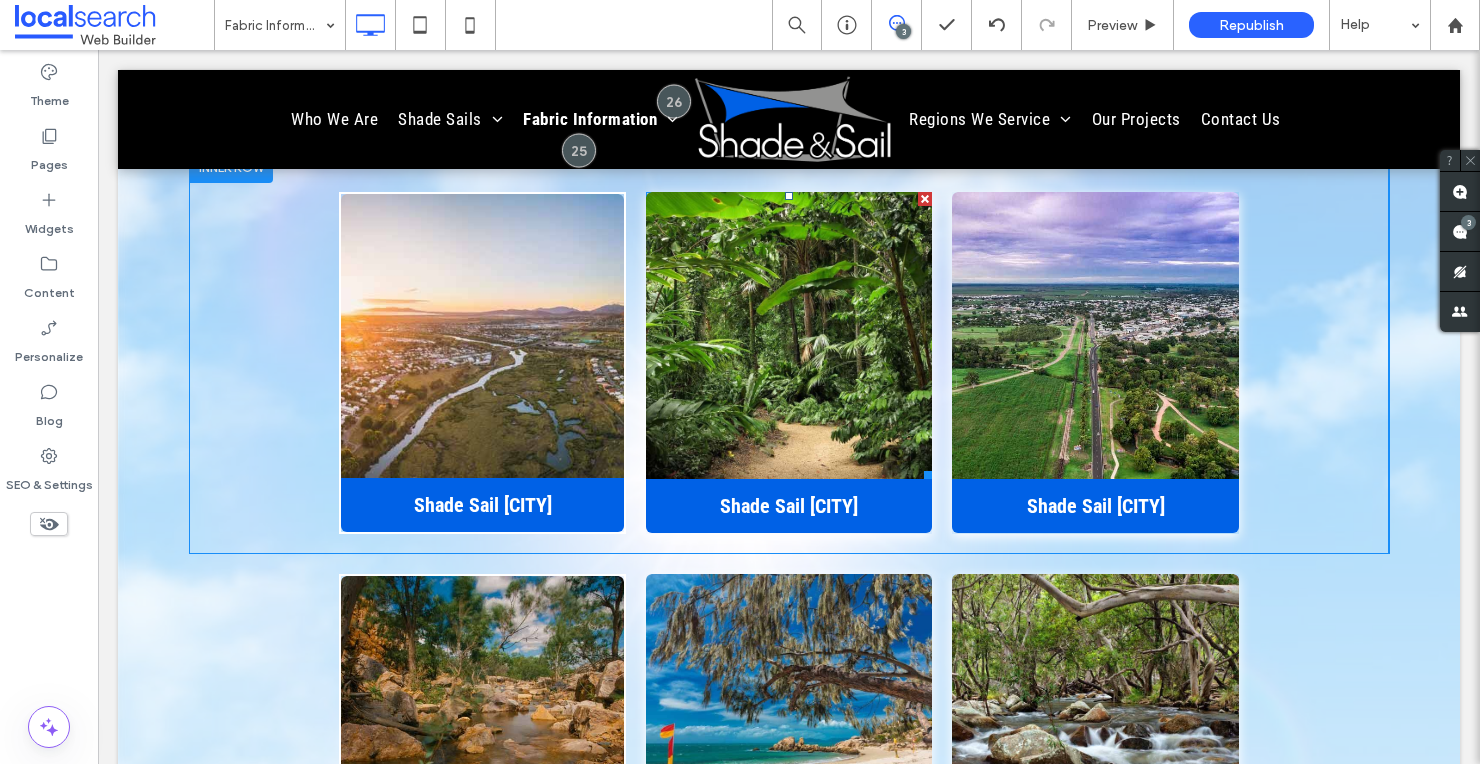 click at bounding box center [925, 199] 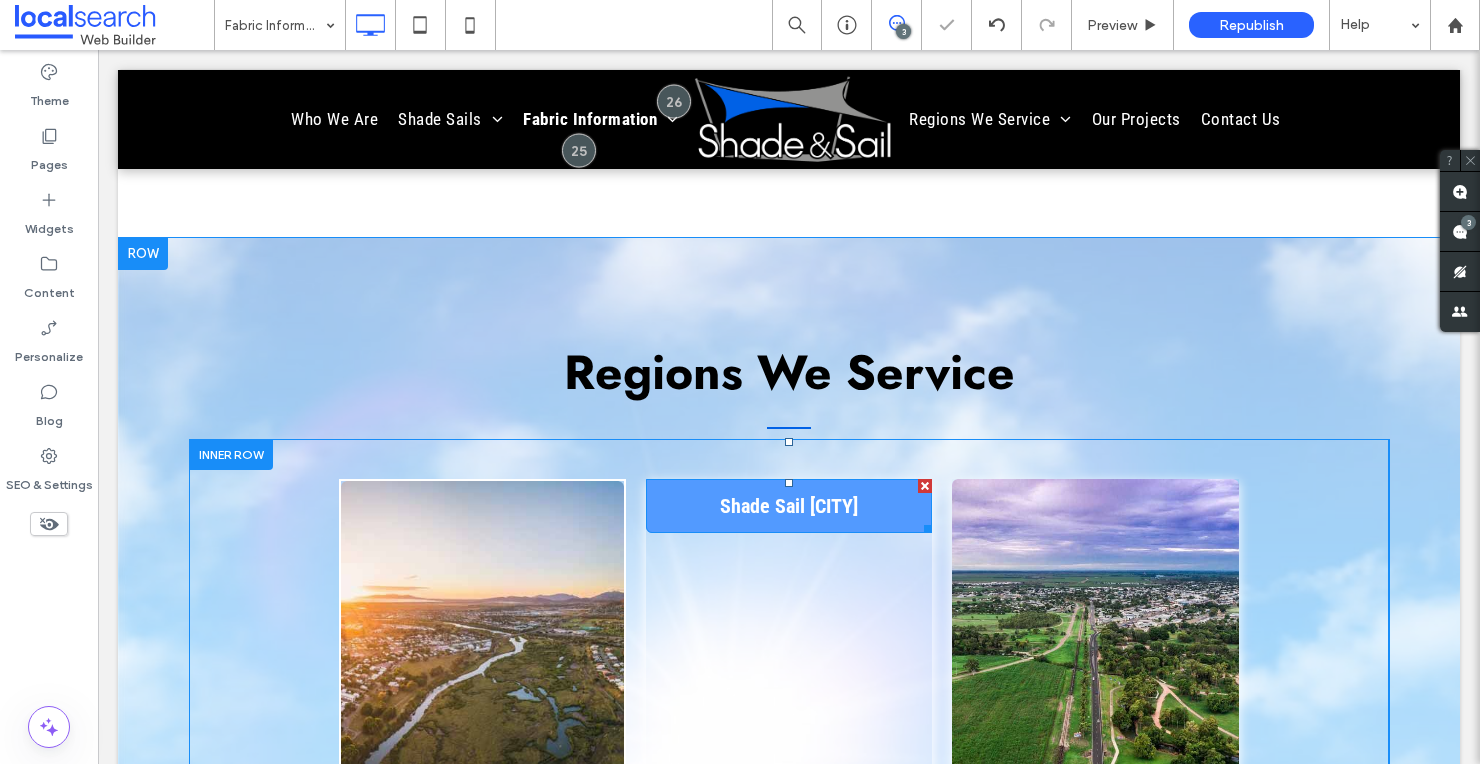 click at bounding box center [925, 486] 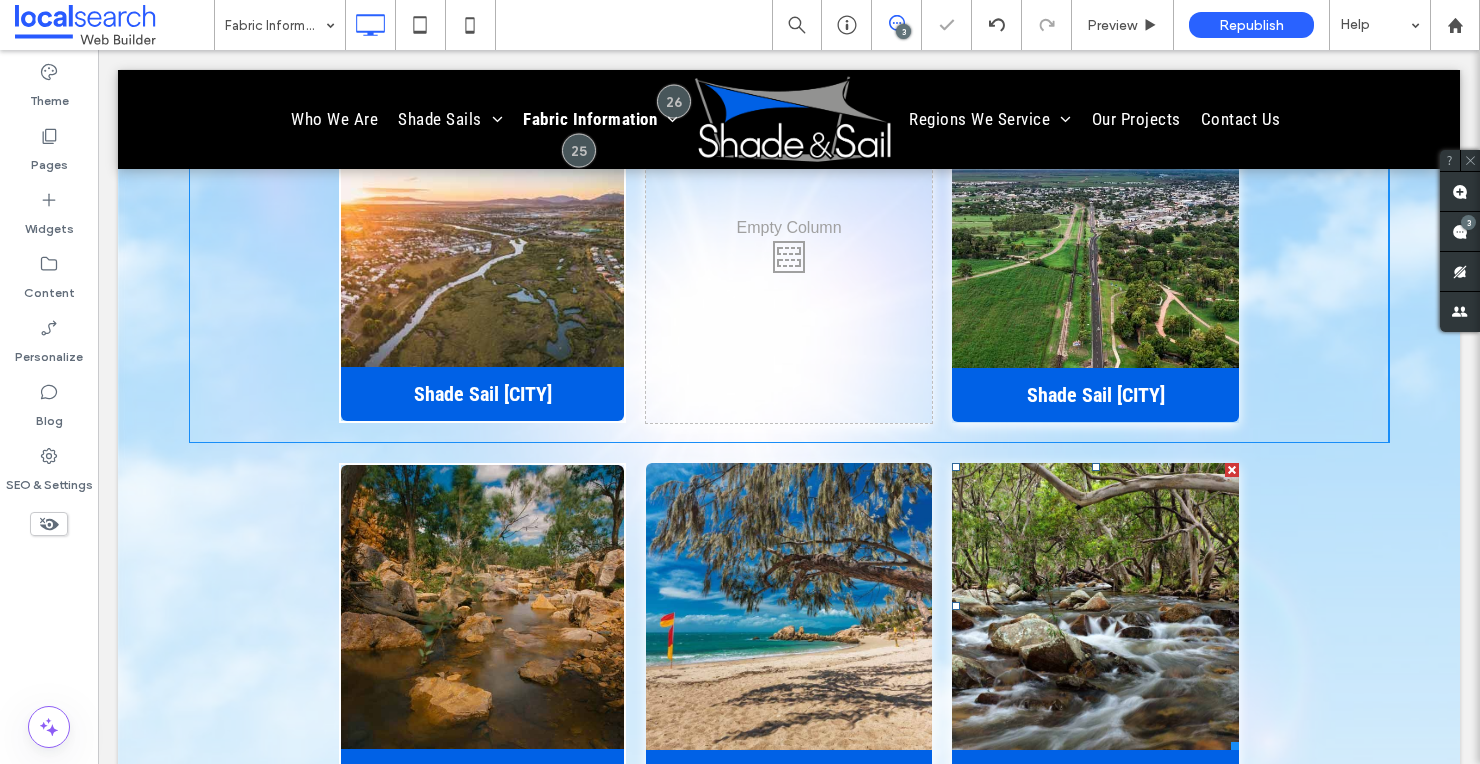 scroll, scrollTop: 3627, scrollLeft: 0, axis: vertical 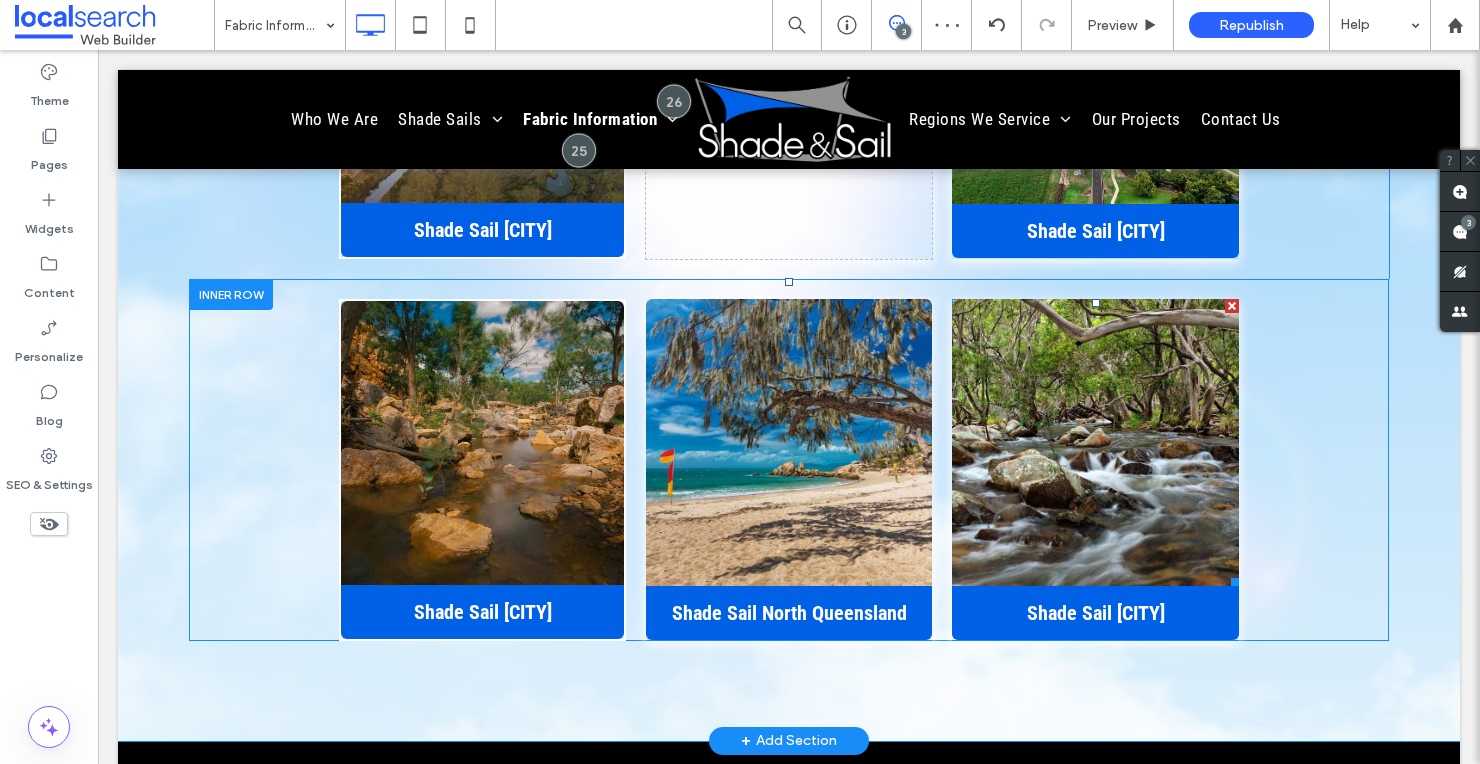 click at bounding box center [1232, 306] 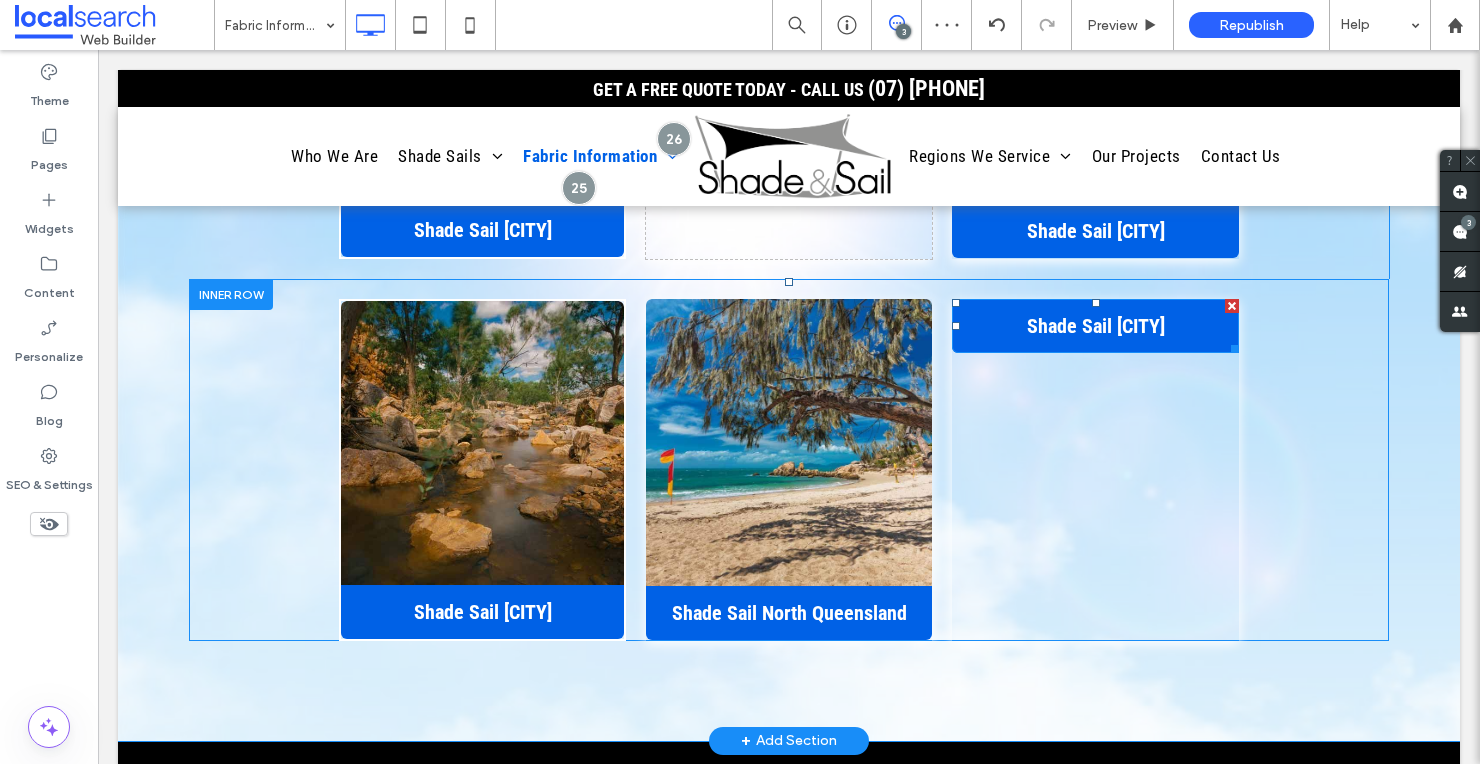 click at bounding box center [1232, 306] 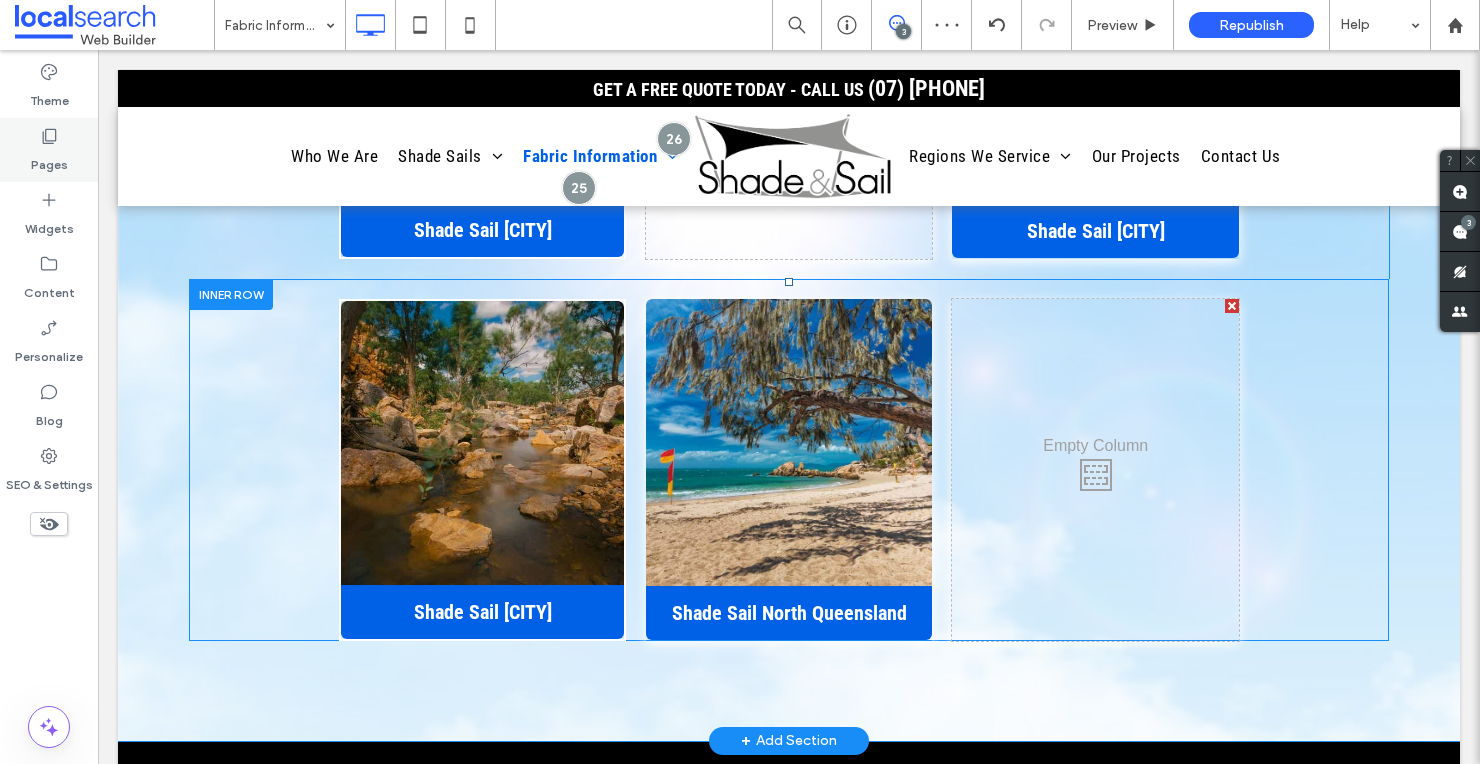 click 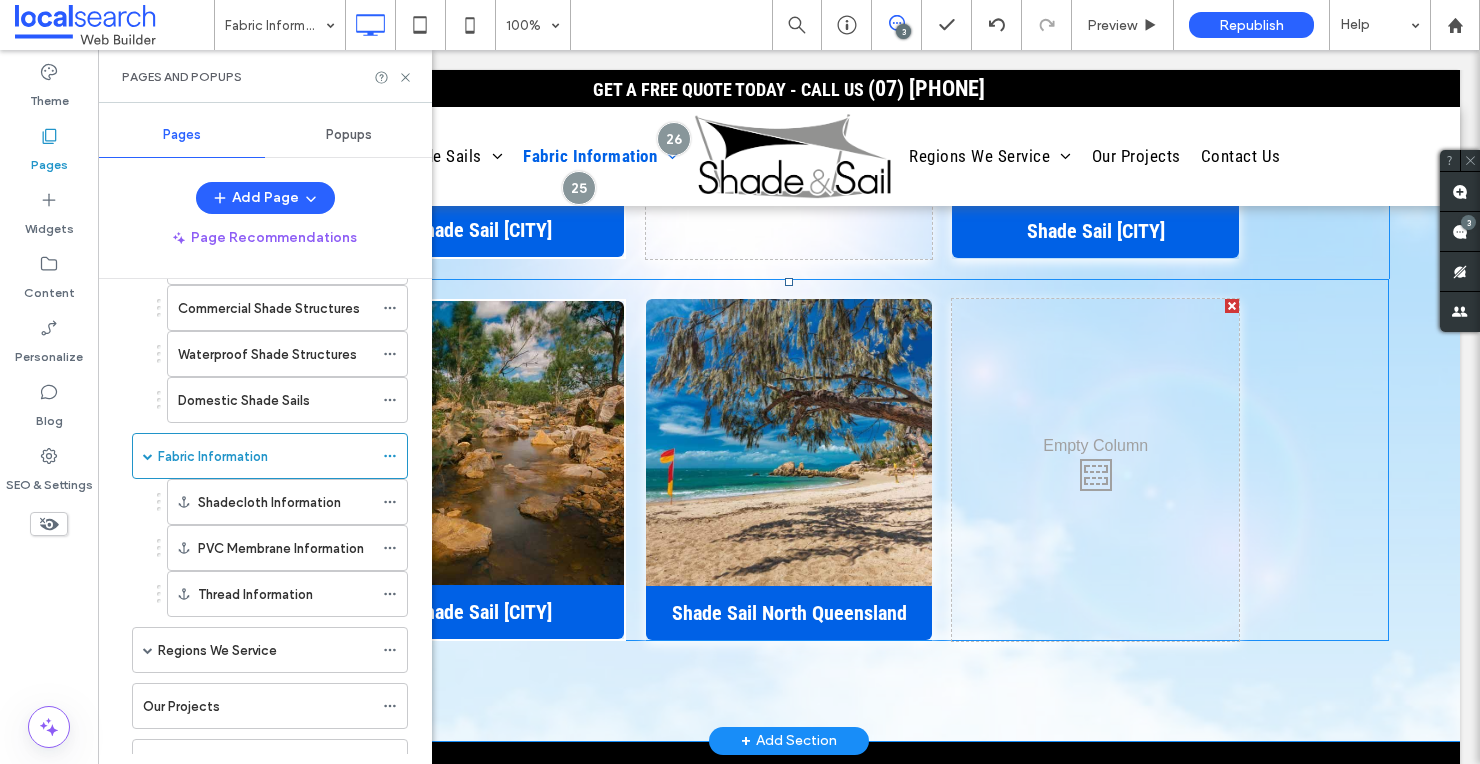 scroll, scrollTop: 276, scrollLeft: 0, axis: vertical 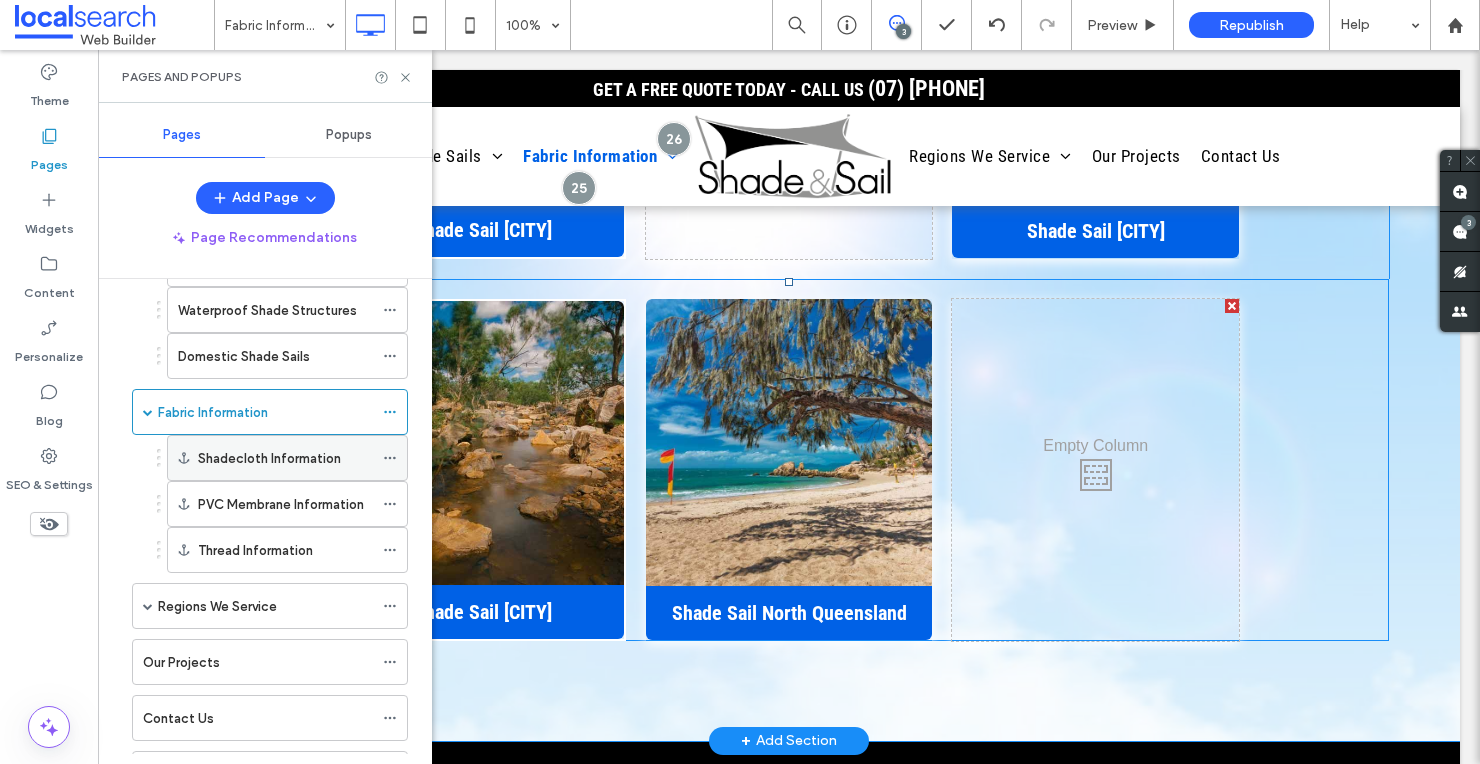 click on "Shadecloth Information" at bounding box center [269, 458] 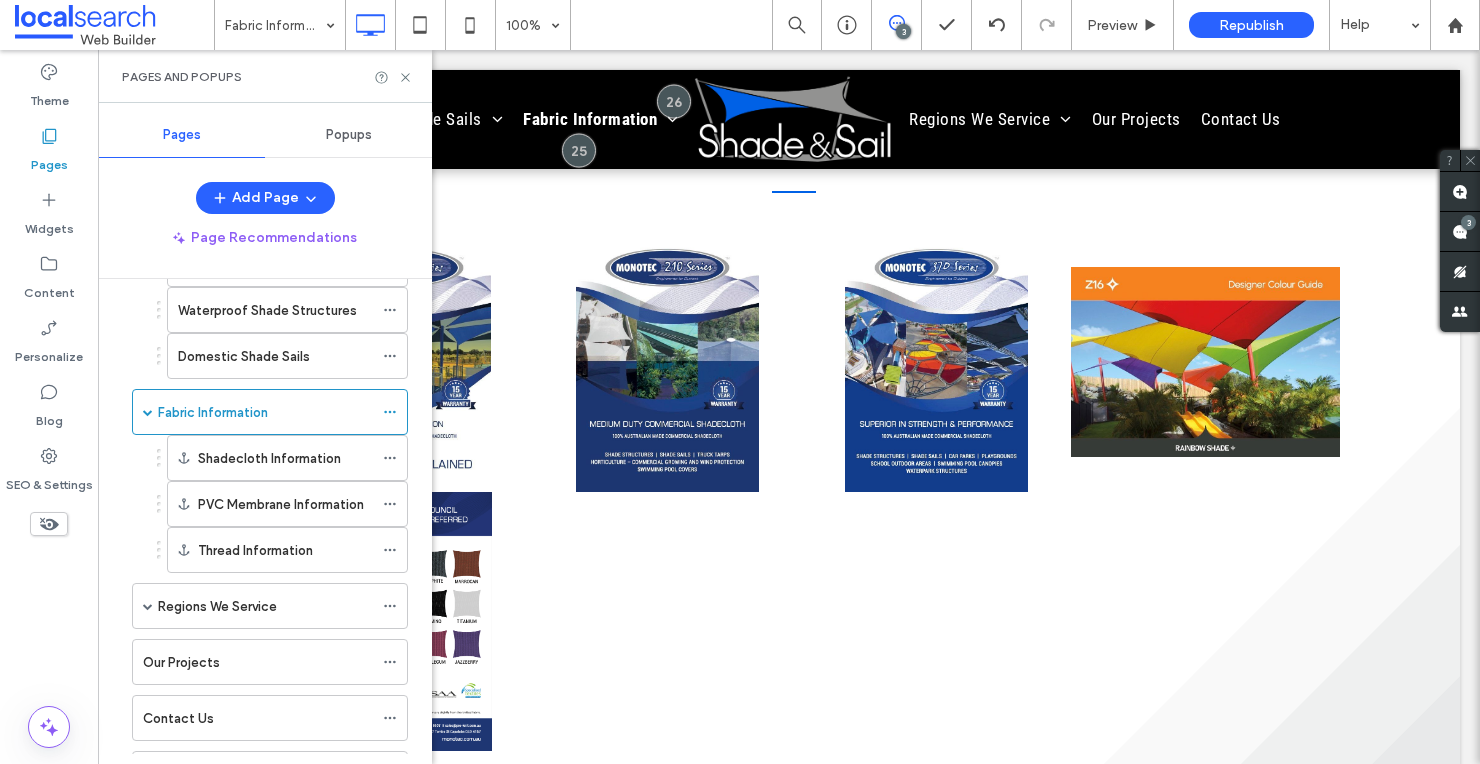 scroll, scrollTop: 215, scrollLeft: 0, axis: vertical 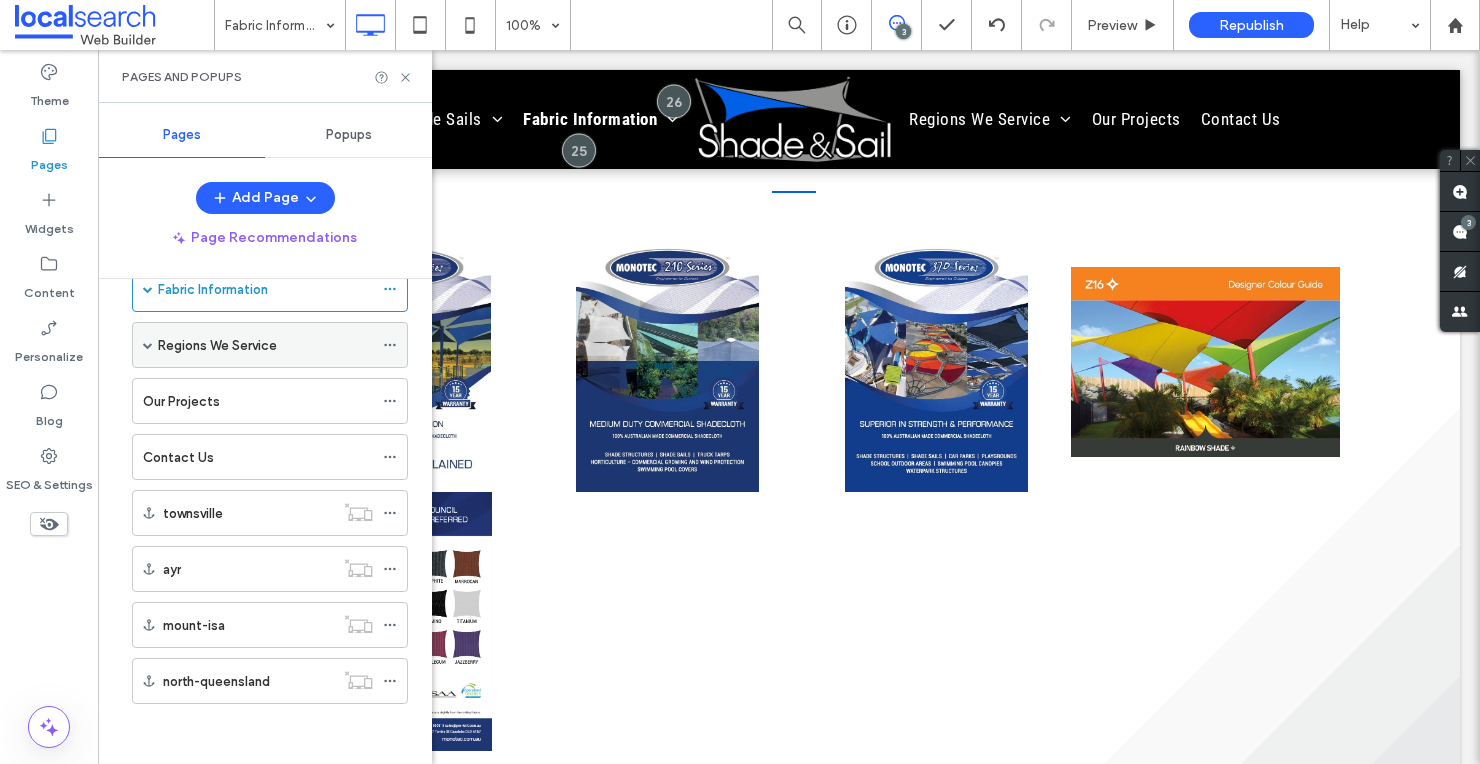 click on "Regions We Service" at bounding box center [270, 345] 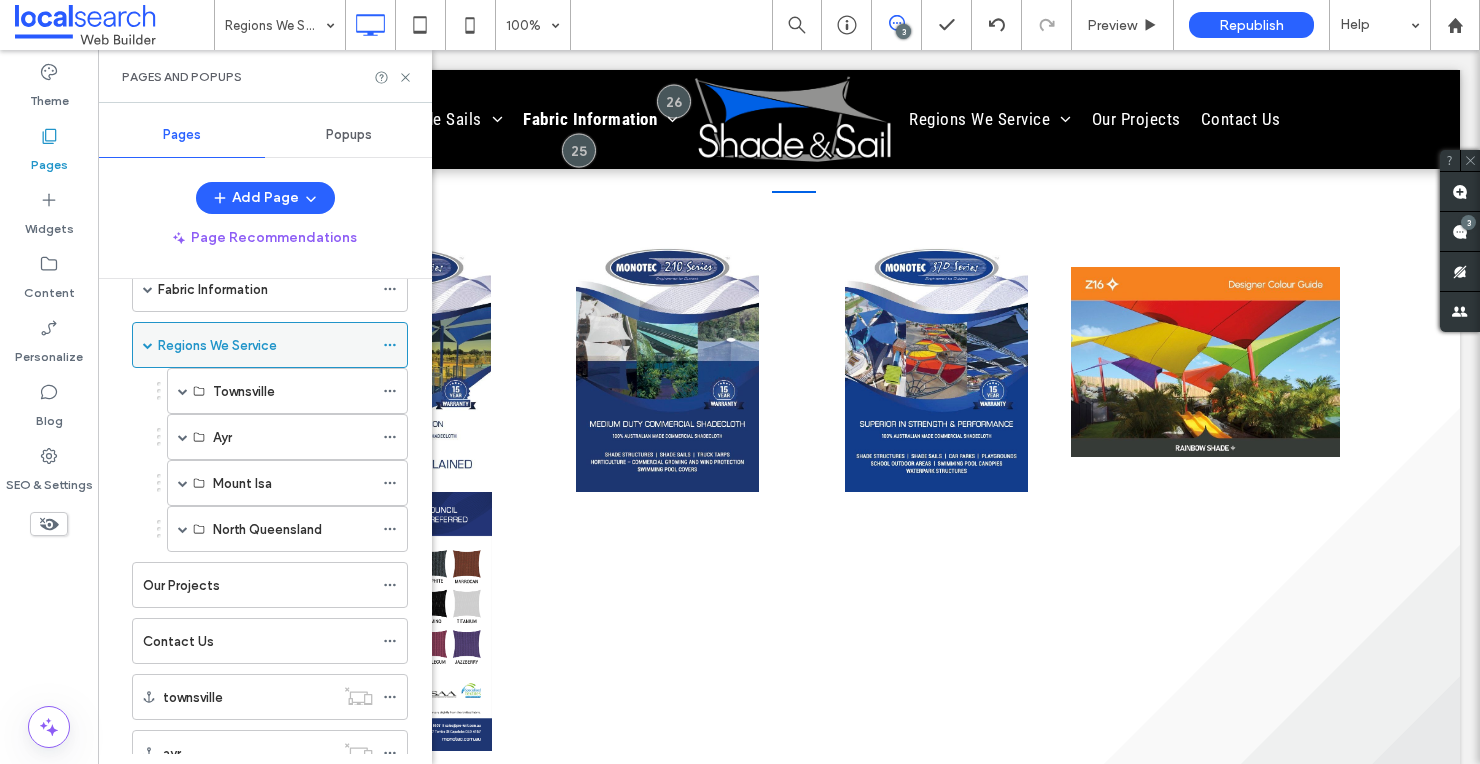 scroll, scrollTop: 276, scrollLeft: 0, axis: vertical 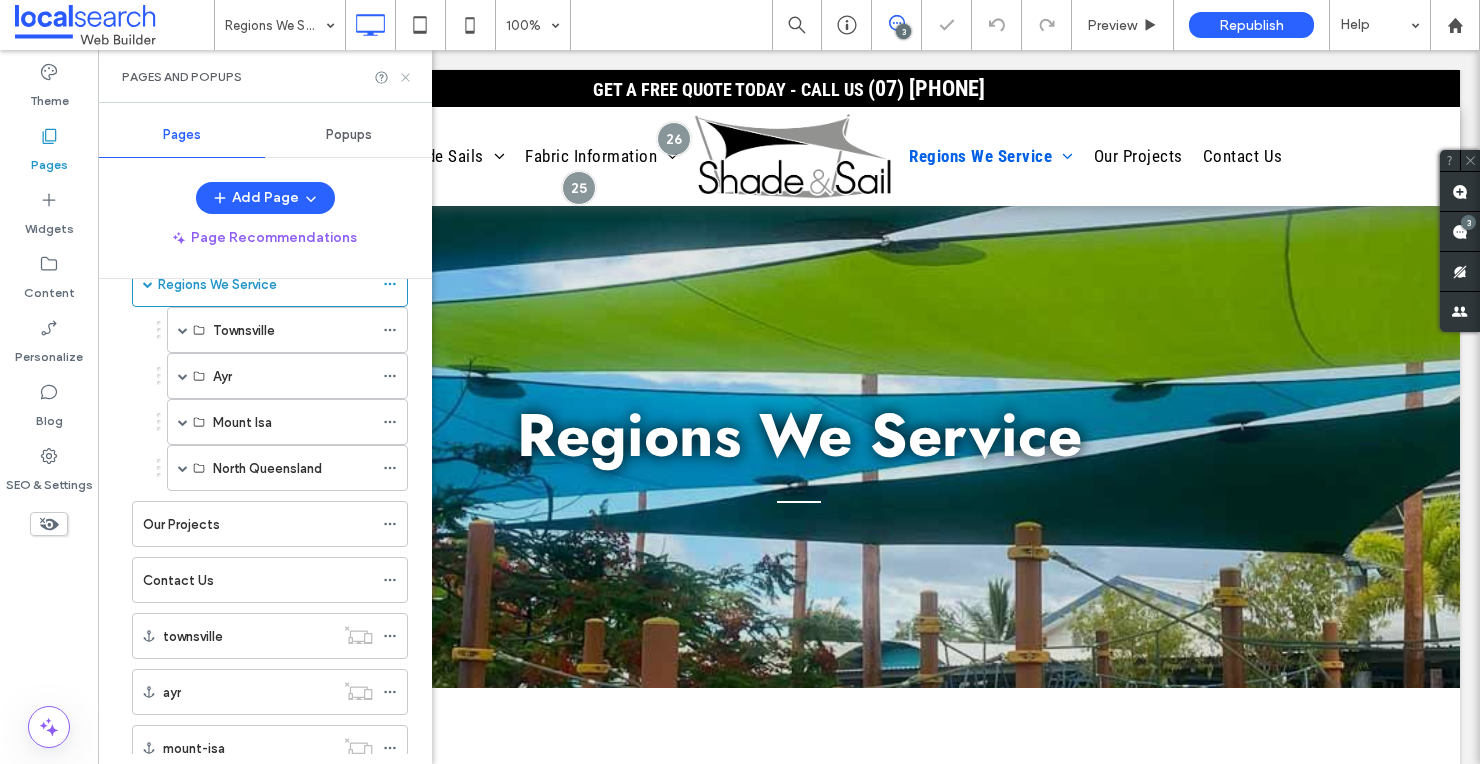 click 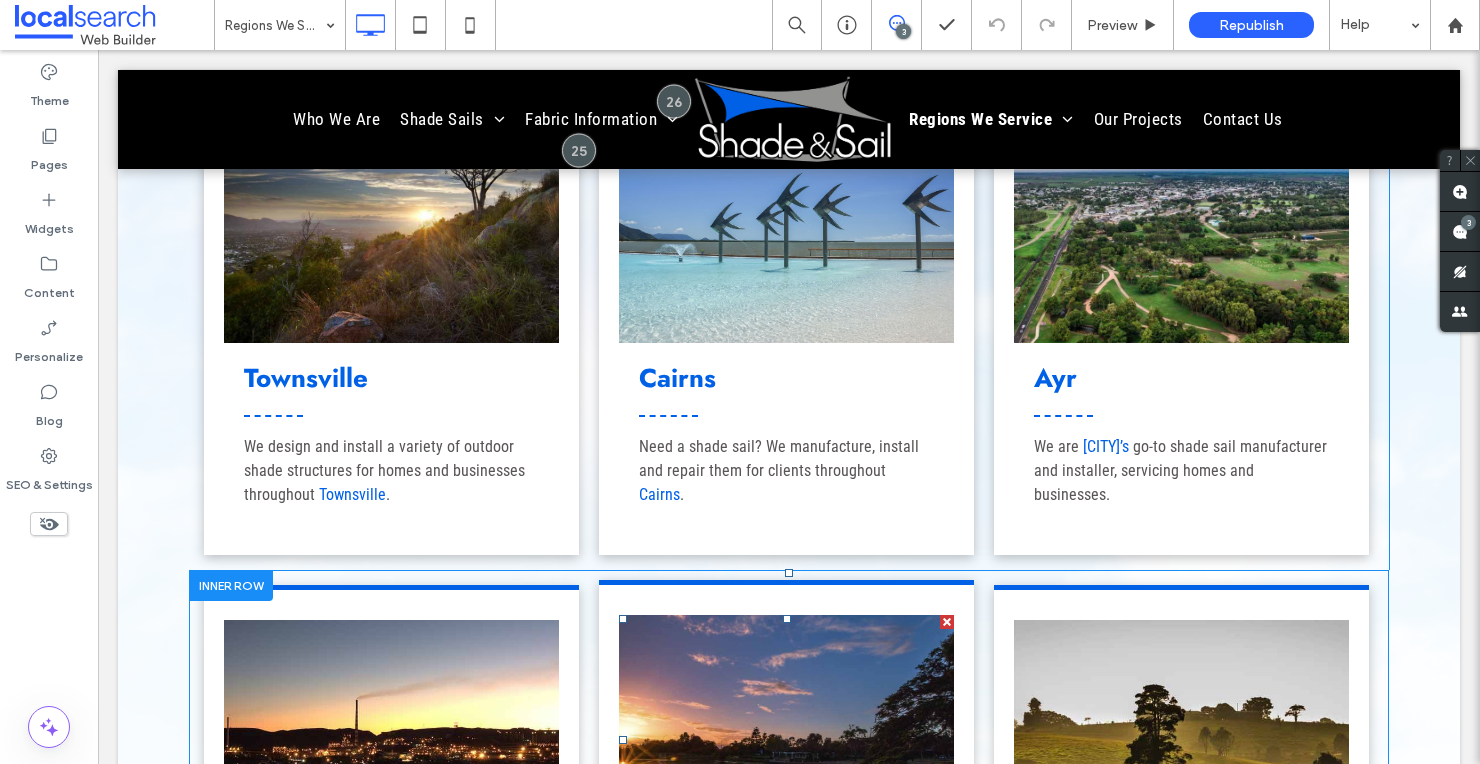 scroll, scrollTop: 1871, scrollLeft: 0, axis: vertical 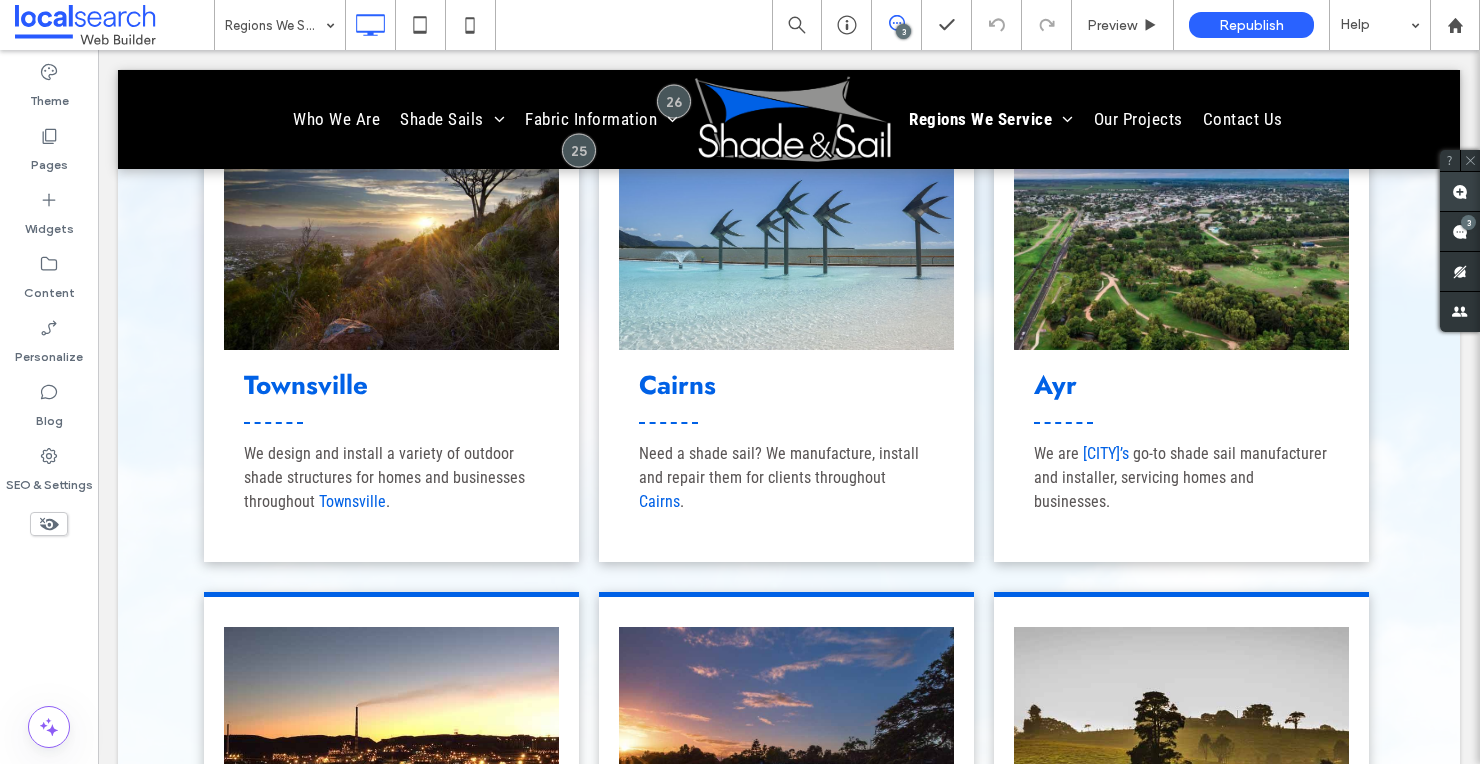 drag, startPoint x: 1469, startPoint y: 190, endPoint x: 1440, endPoint y: 197, distance: 29.832869 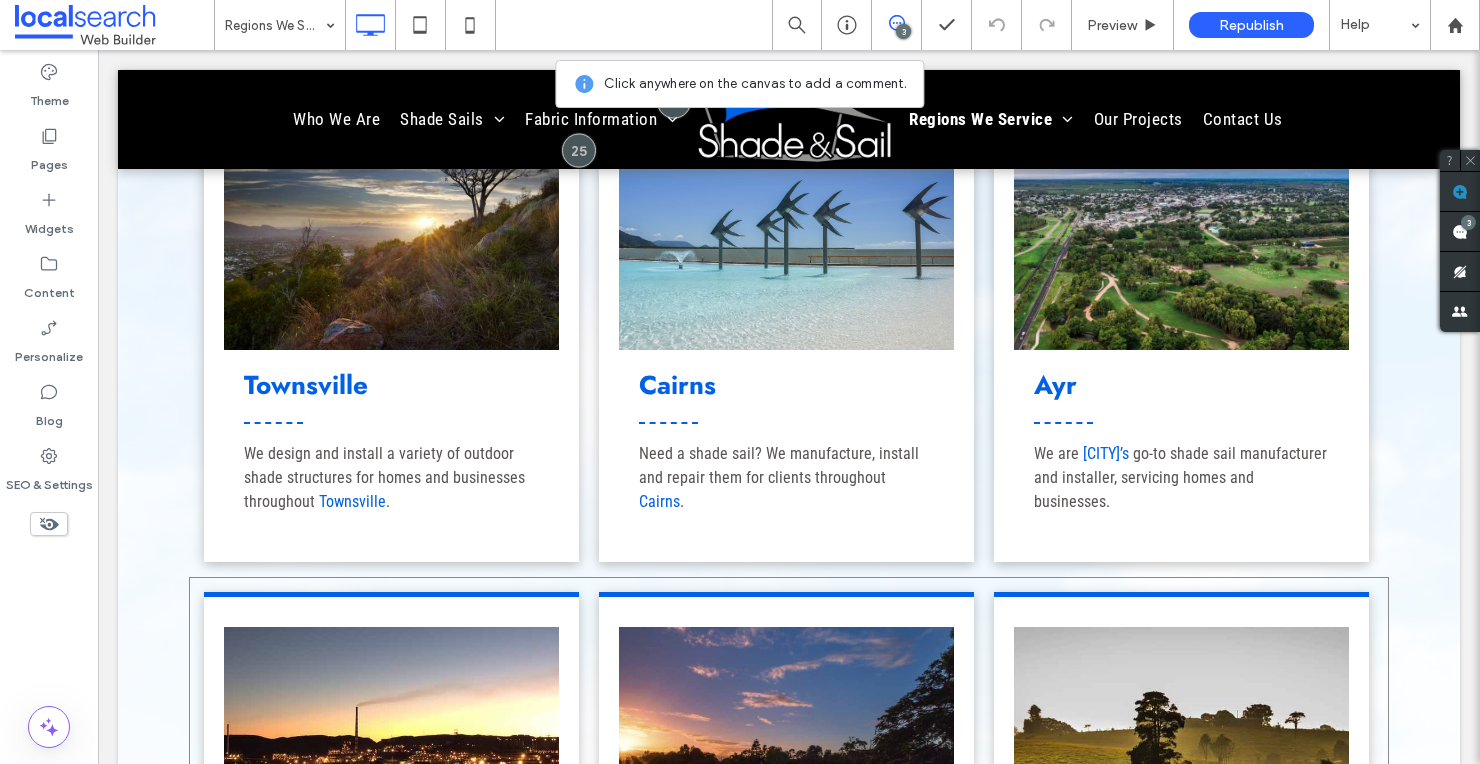 click on "Mount Isa
Cover your pool, driveway or park in
Mount Isa   with a high-quality shade sail.
Click To Paste
North Queensland
We are
North Queensland’s   trusted shade sail provider for residential and commercial clients.
Click To Paste
Atherton Tablelands
Add protection to your home or business in the
Atherton Tablelands   with a shade sail.
Click To Paste" at bounding box center (789, 840) 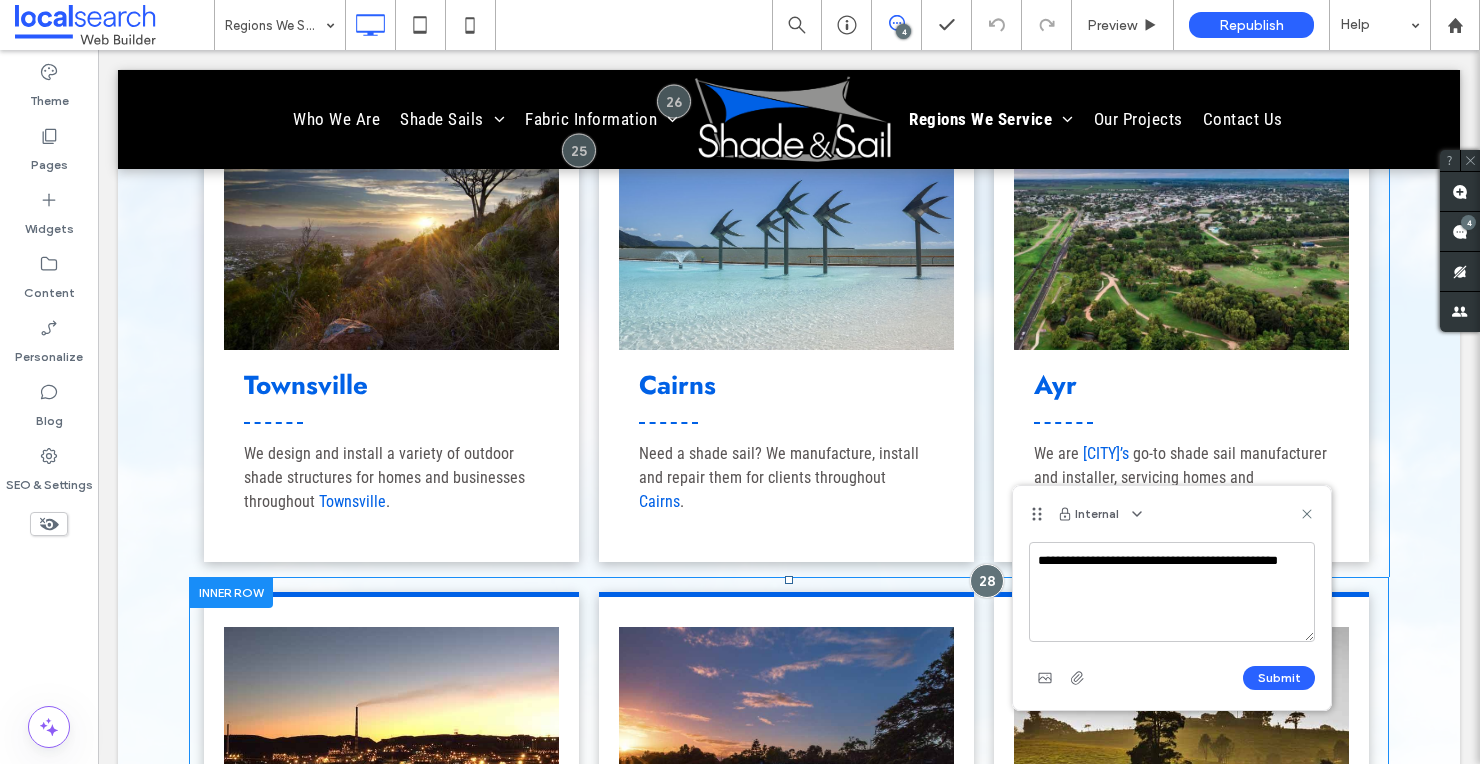 type on "**********" 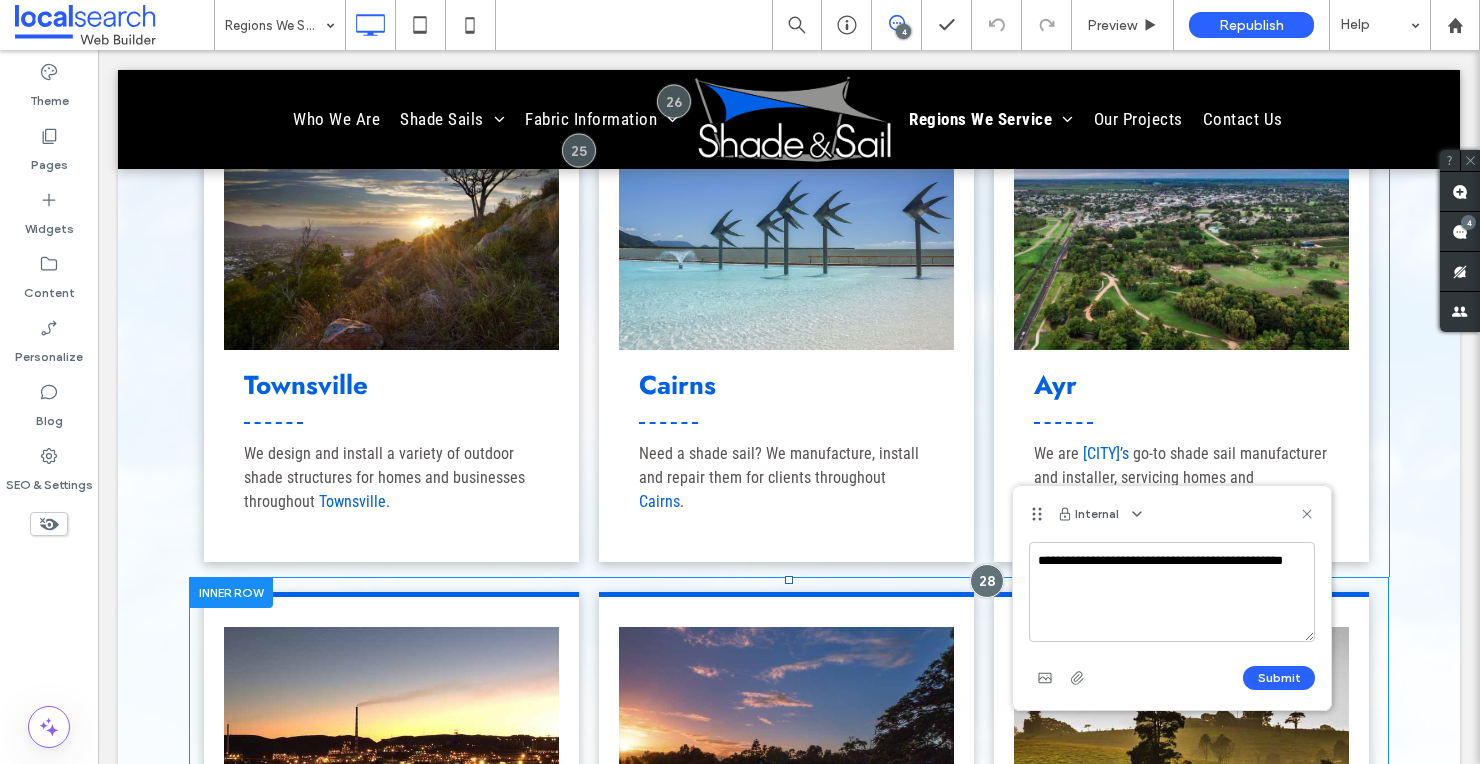 type 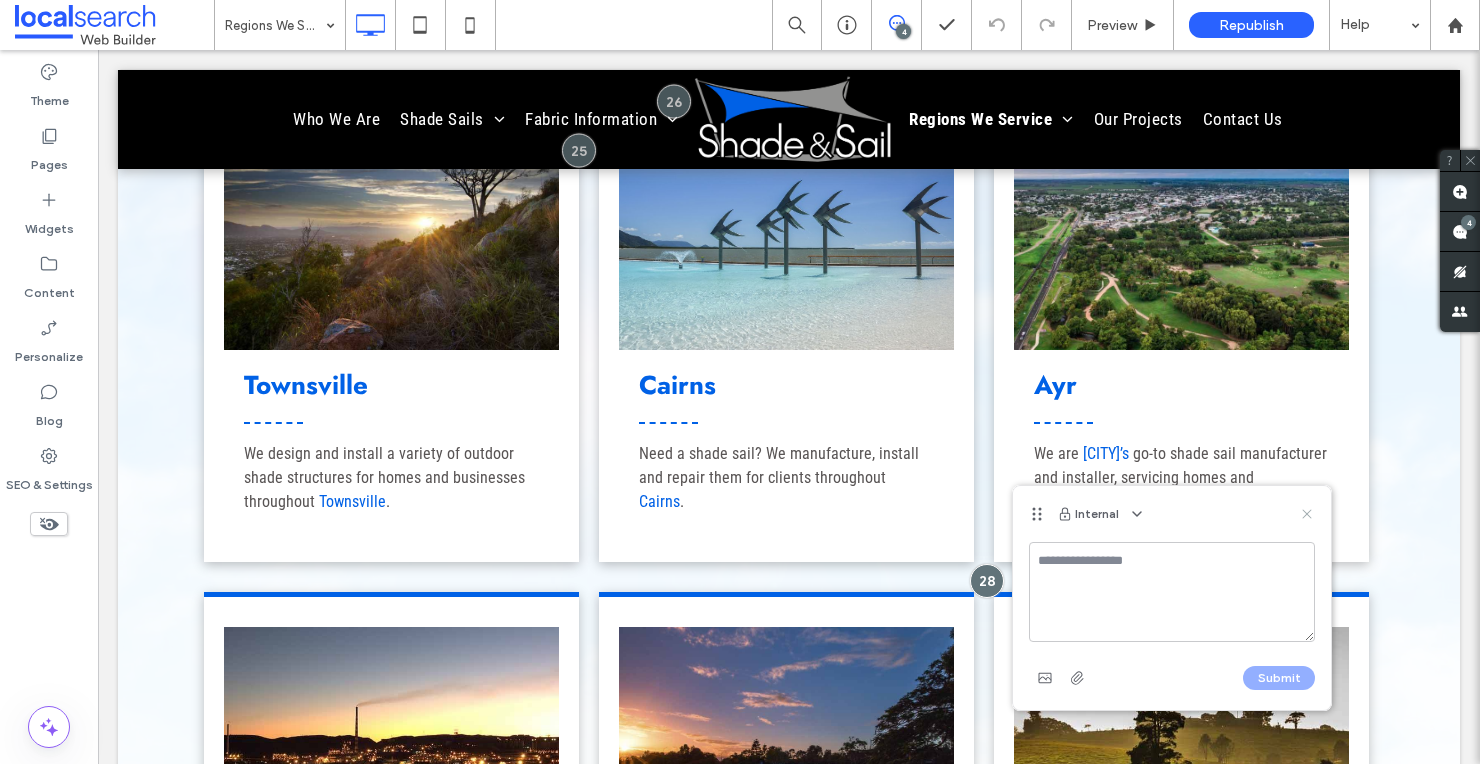 click 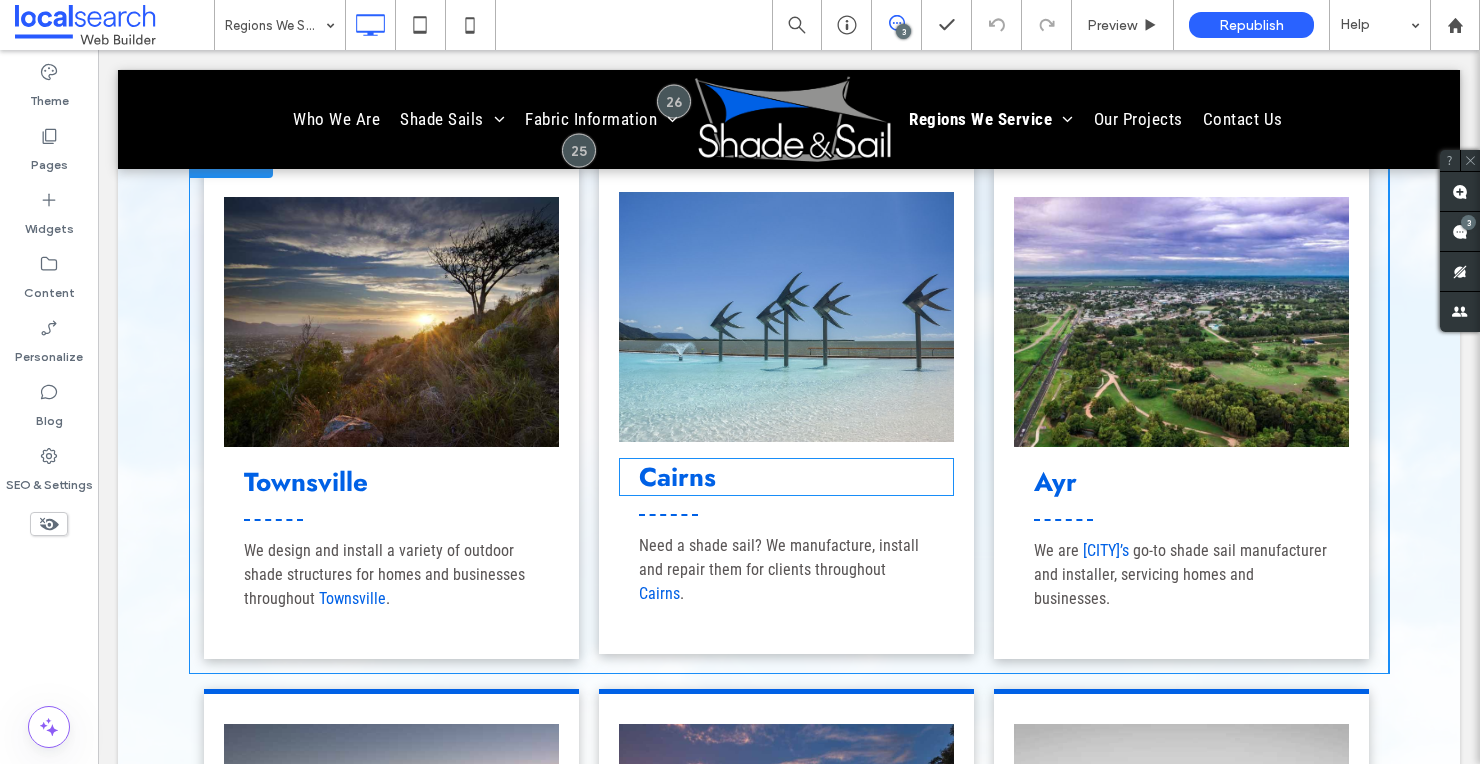 scroll, scrollTop: 1598, scrollLeft: 0, axis: vertical 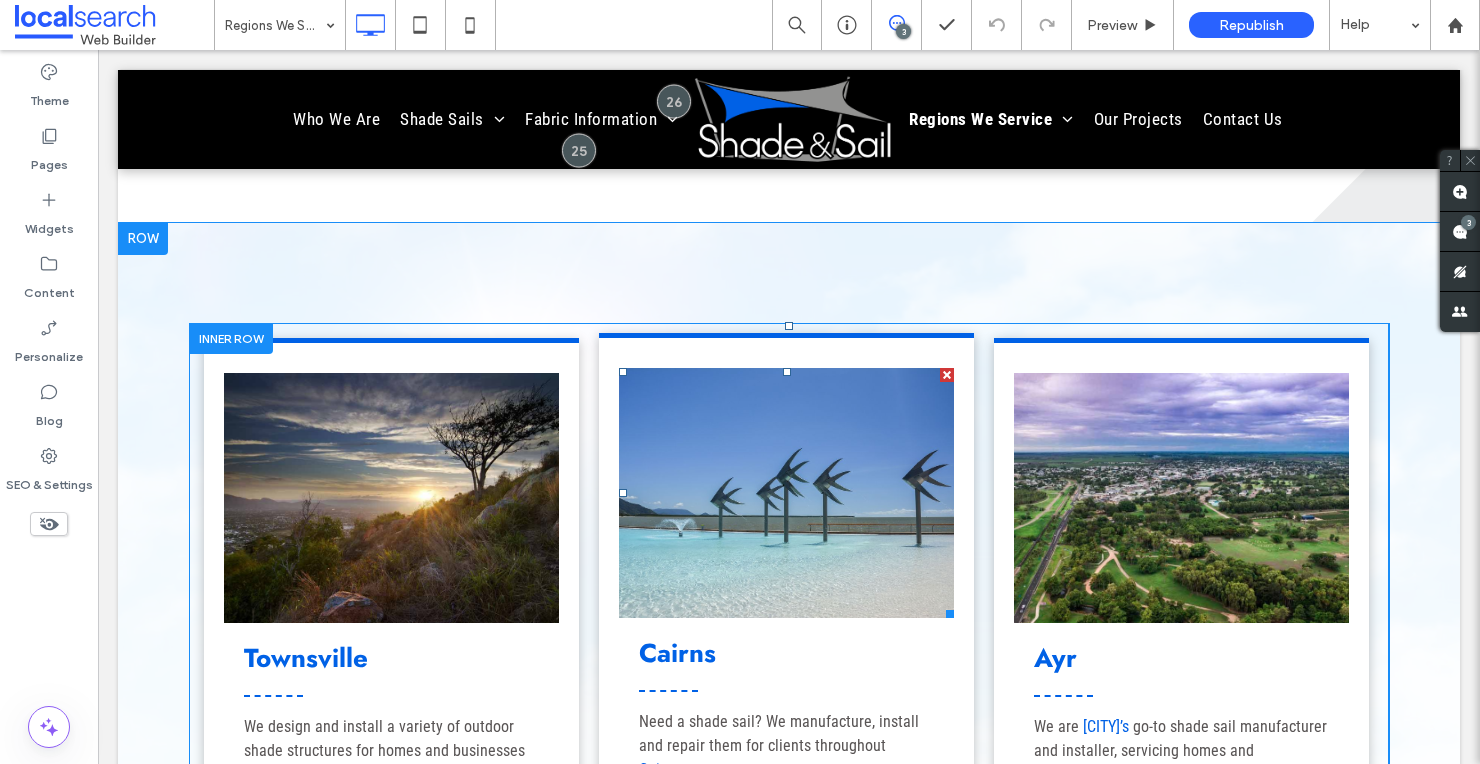 click at bounding box center (947, 375) 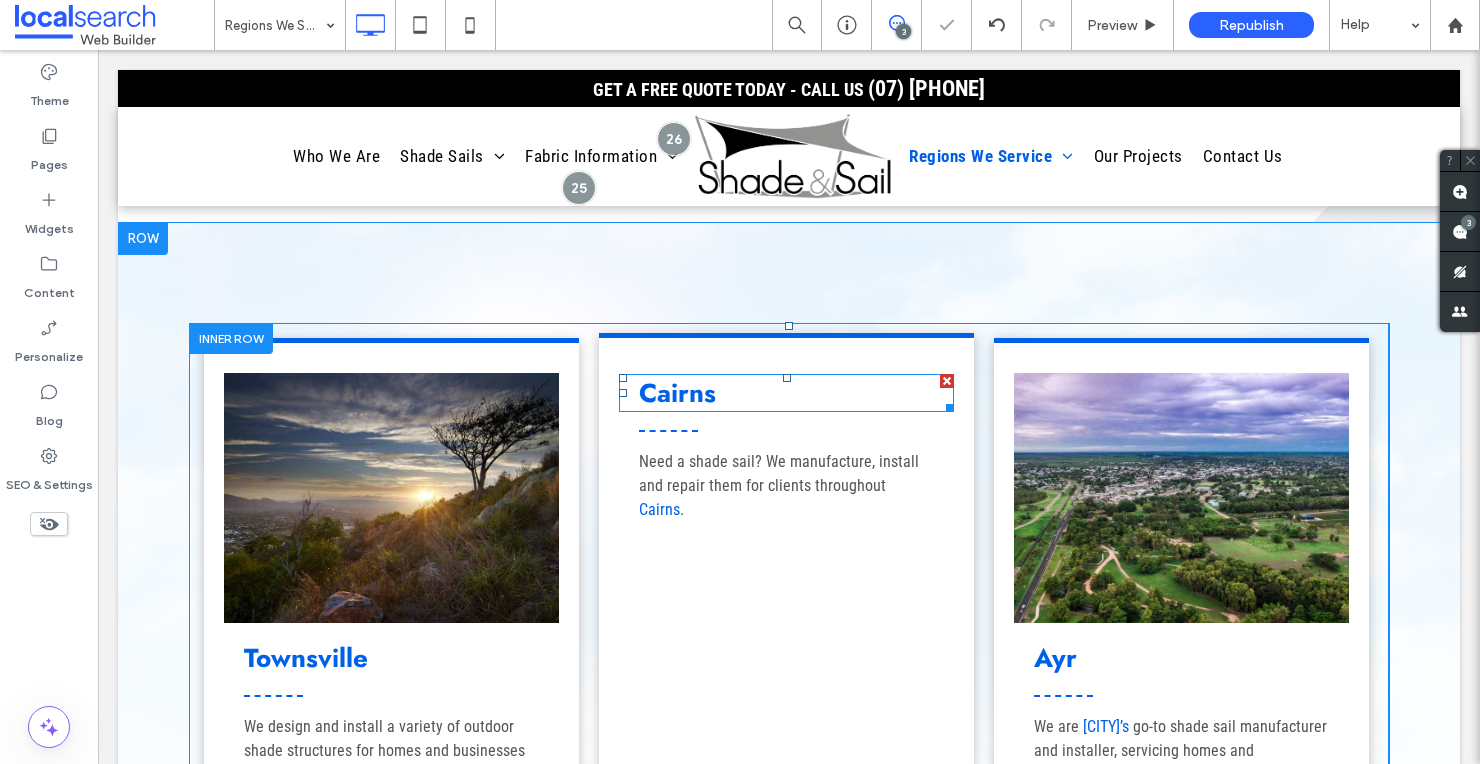 drag, startPoint x: 1034, startPoint y: 430, endPoint x: 942, endPoint y: 379, distance: 105.1903 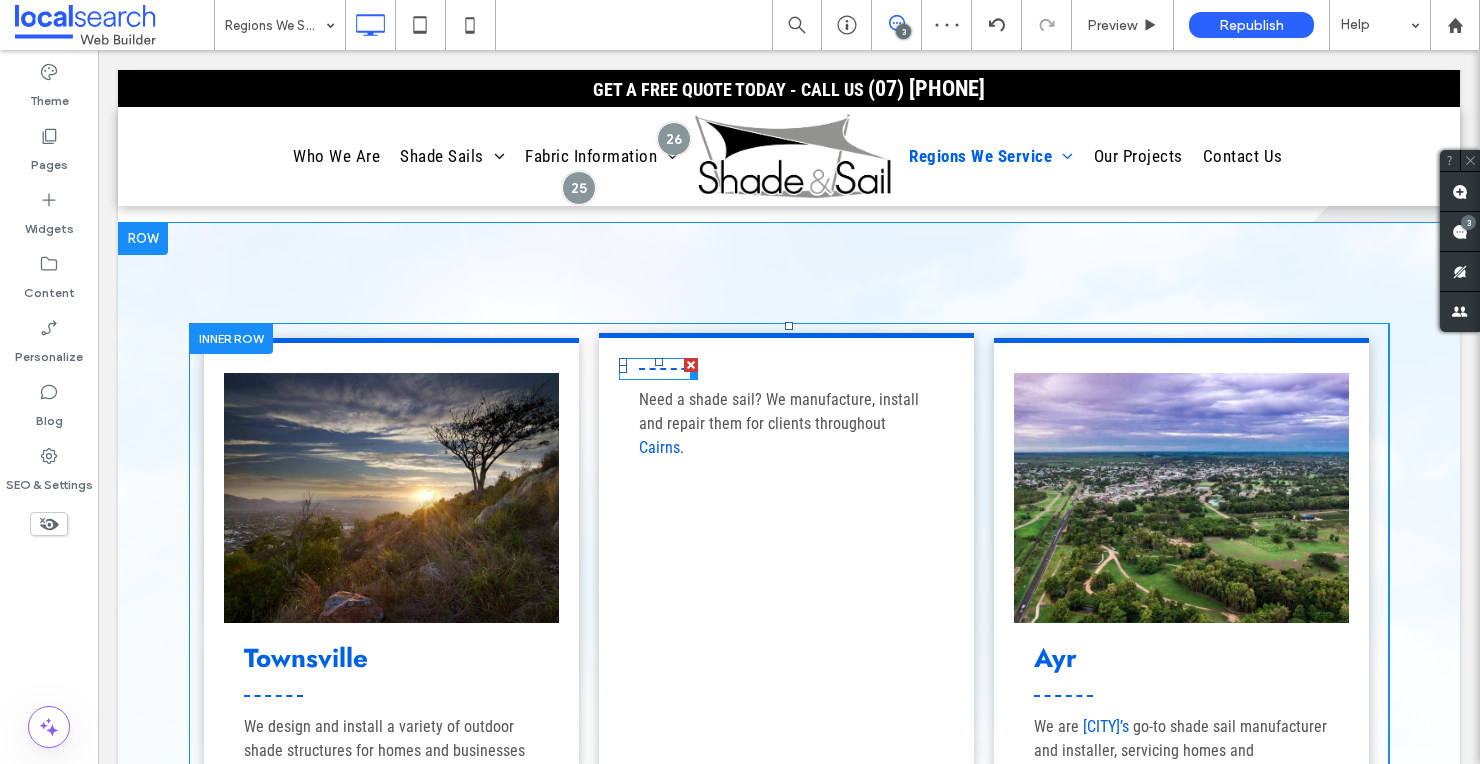 click at bounding box center (691, 365) 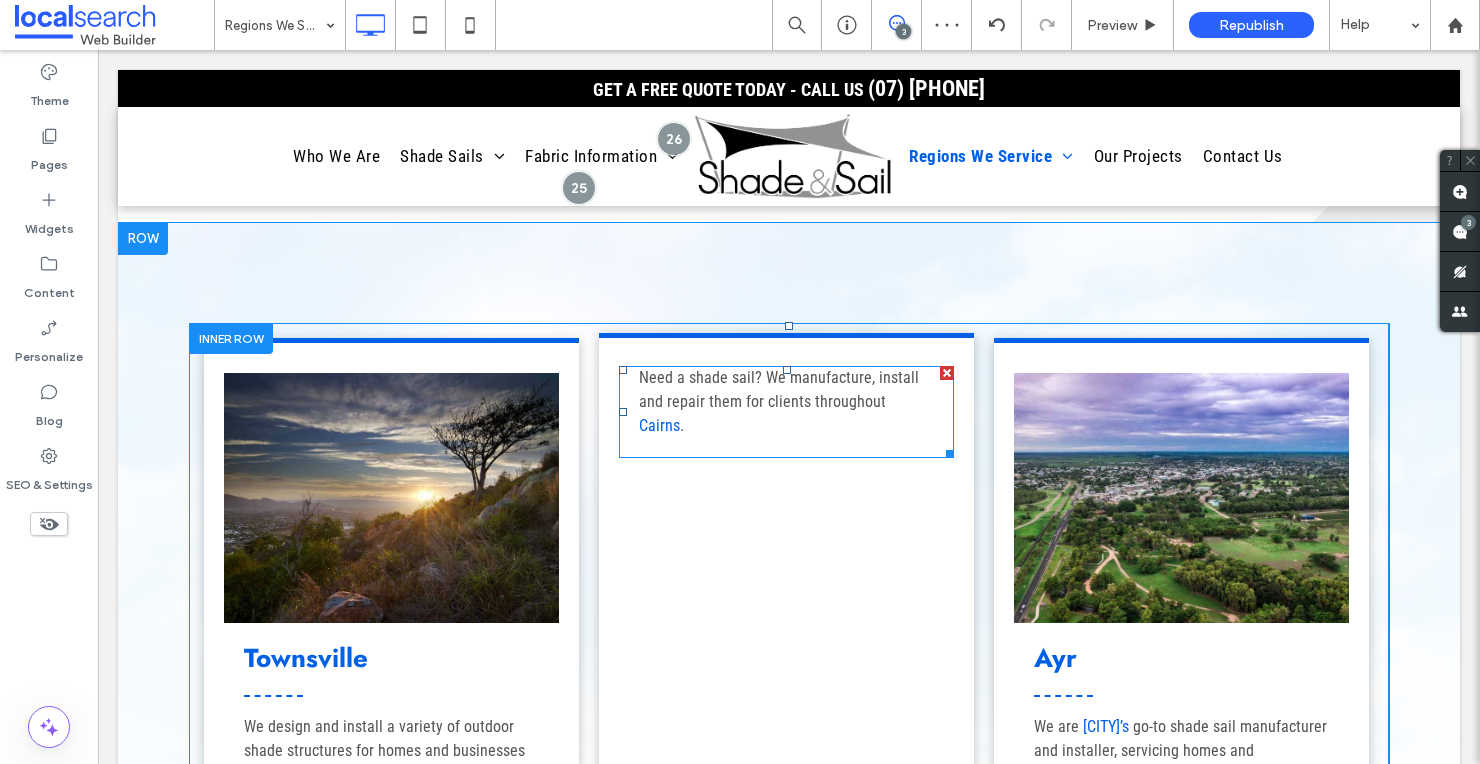 click at bounding box center [947, 373] 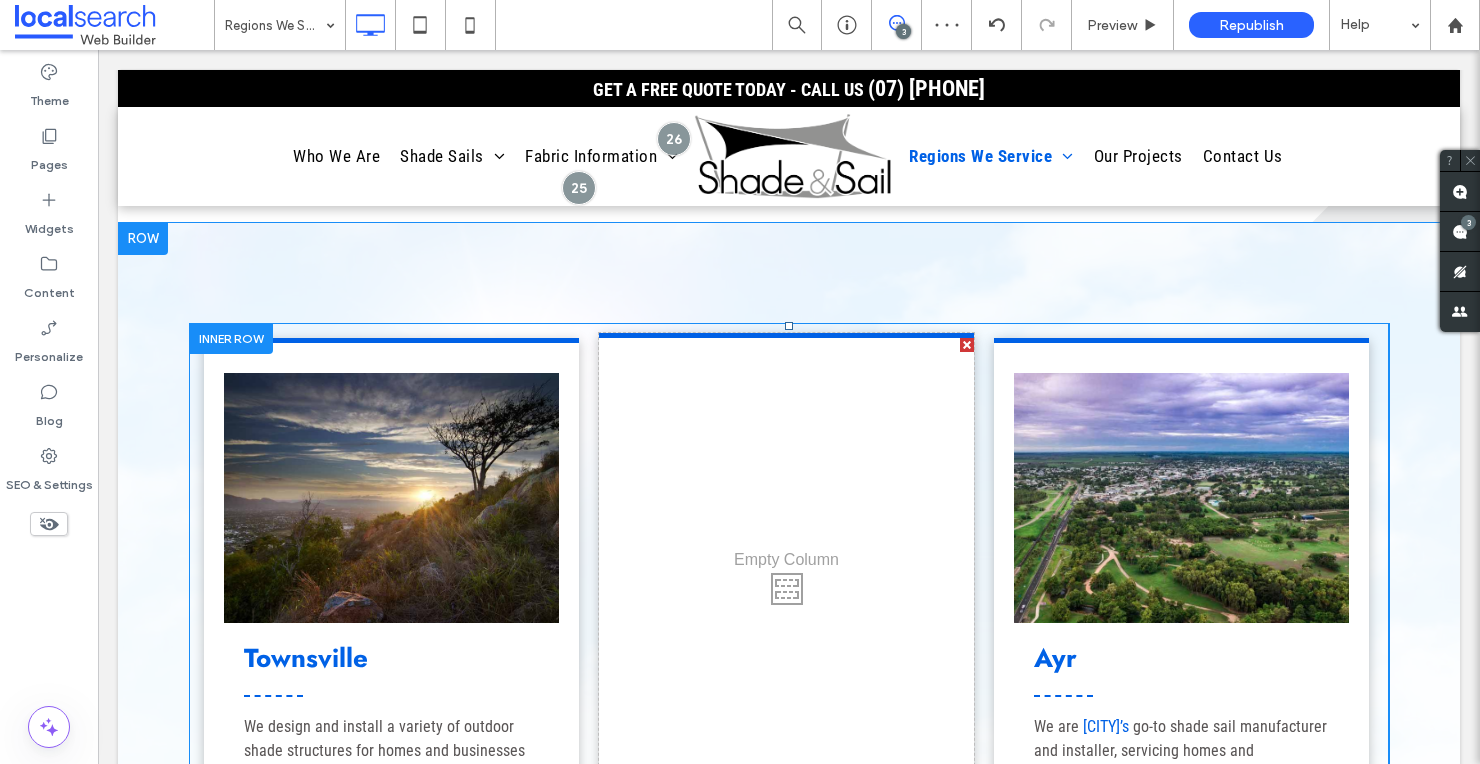 scroll, scrollTop: 14, scrollLeft: 0, axis: vertical 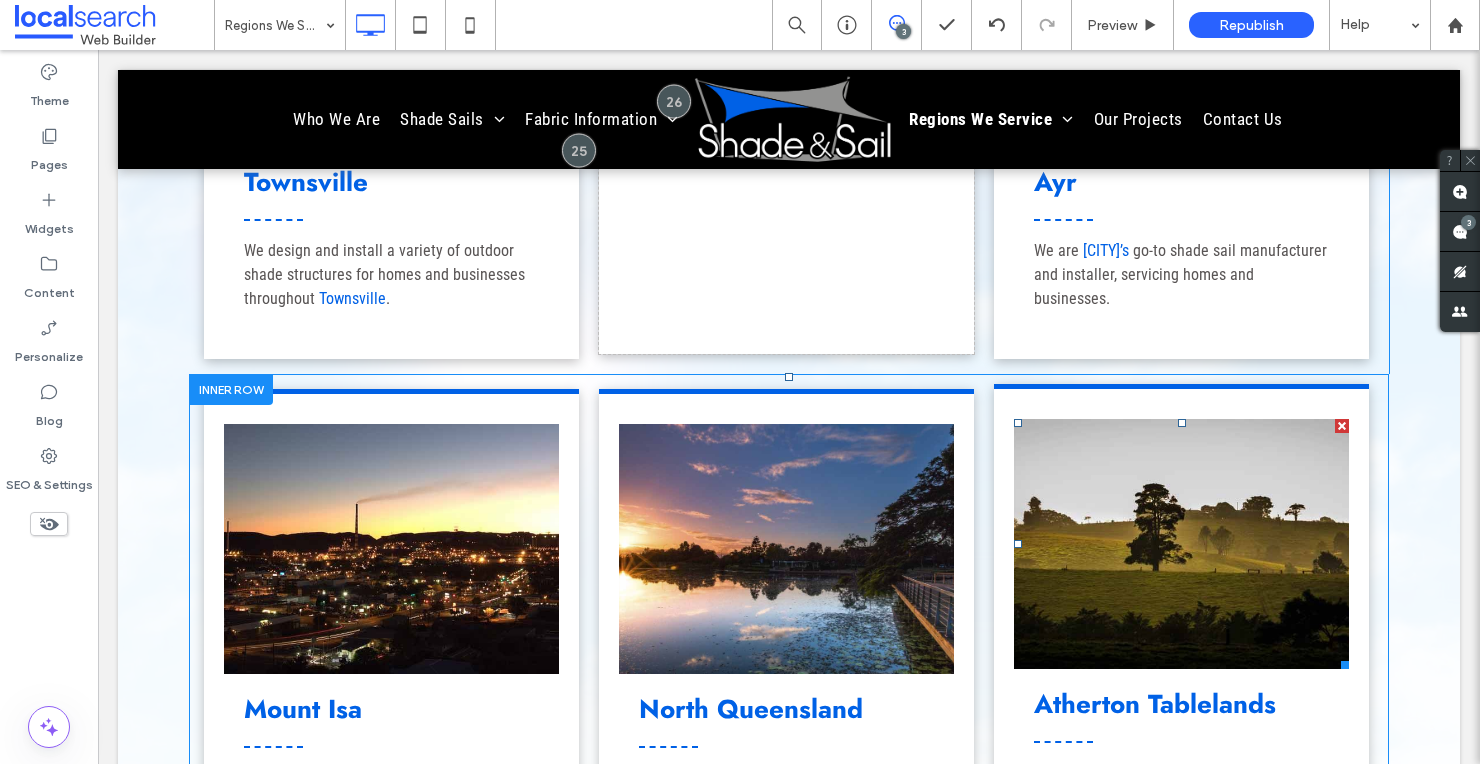 click at bounding box center (1342, 426) 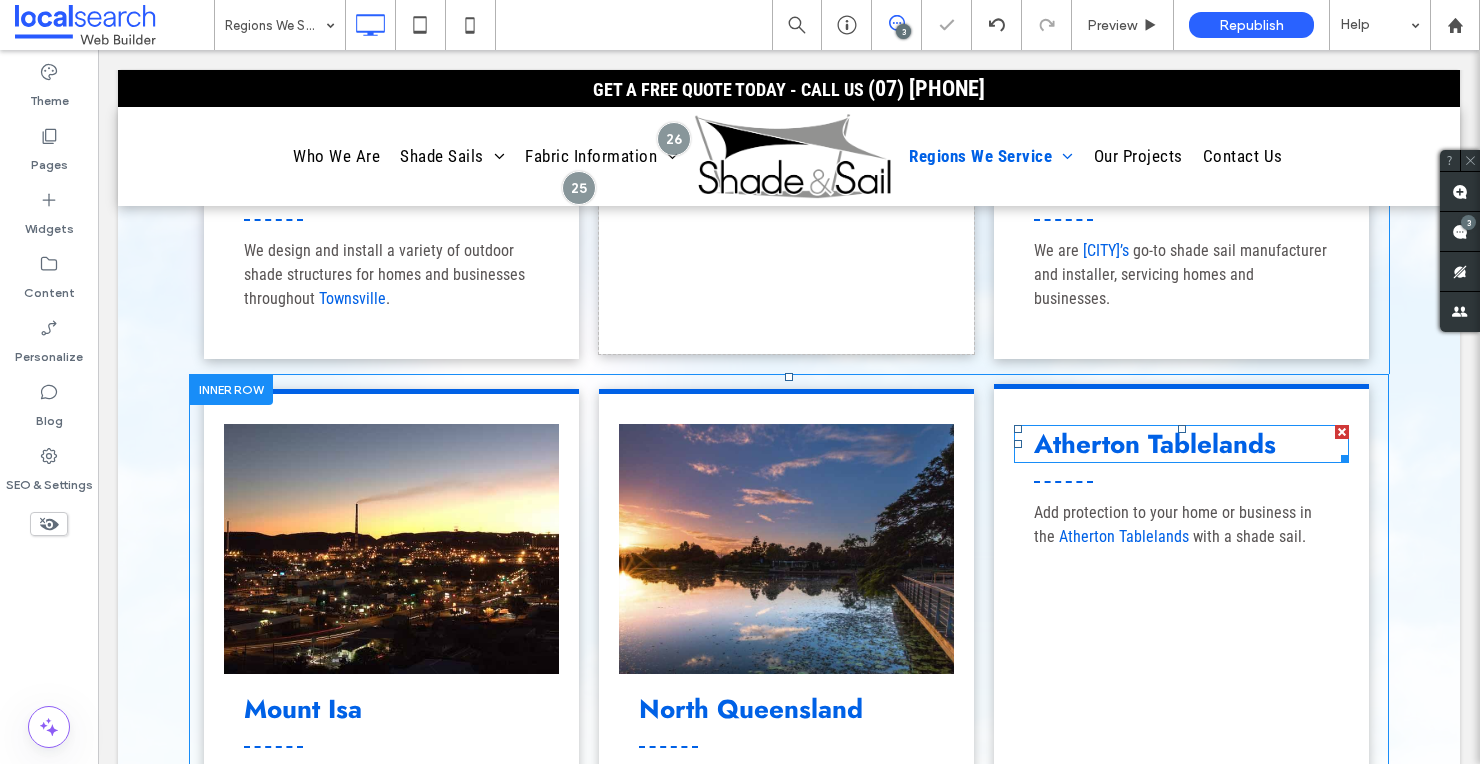 drag, startPoint x: 1340, startPoint y: 432, endPoint x: 1436, endPoint y: 482, distance: 108.24047 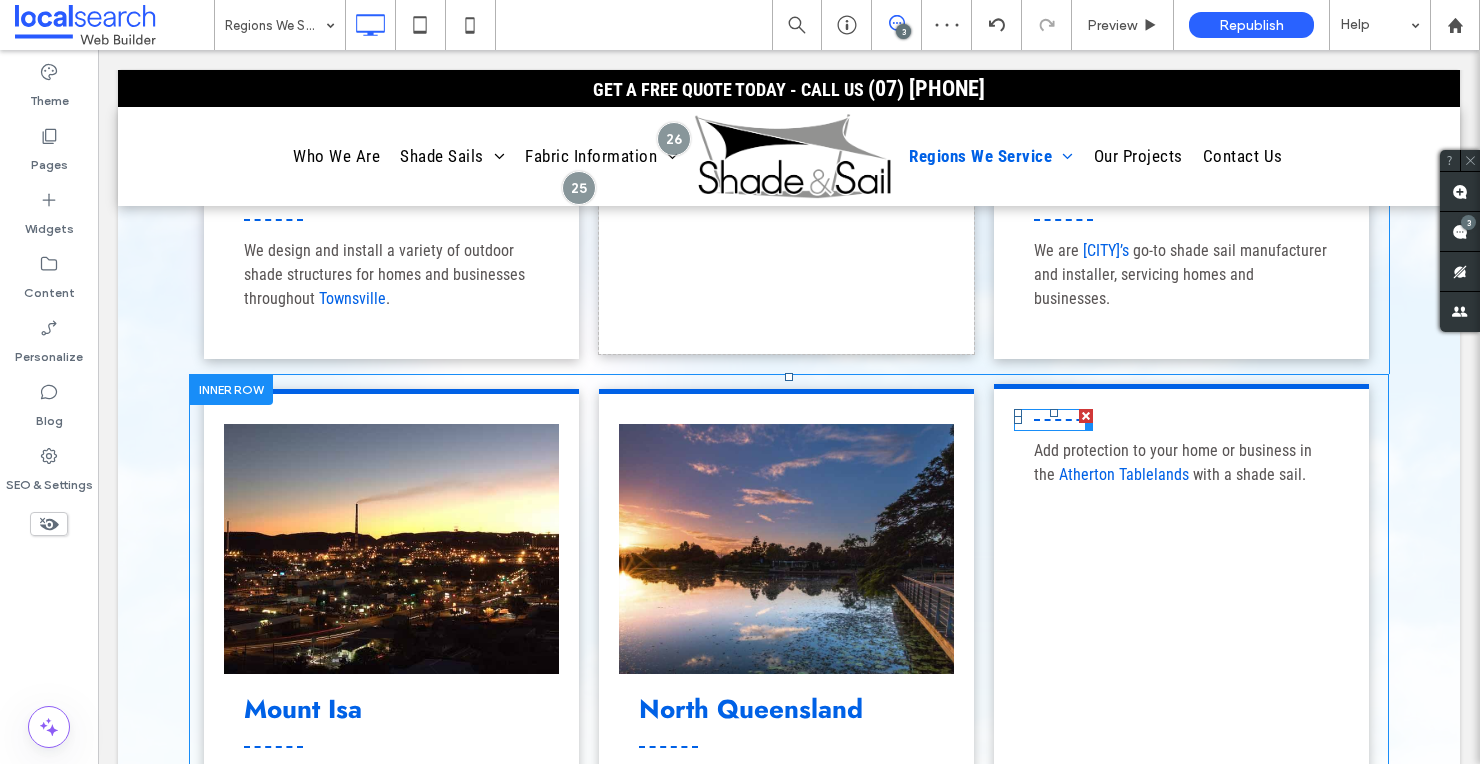 click at bounding box center (1086, 416) 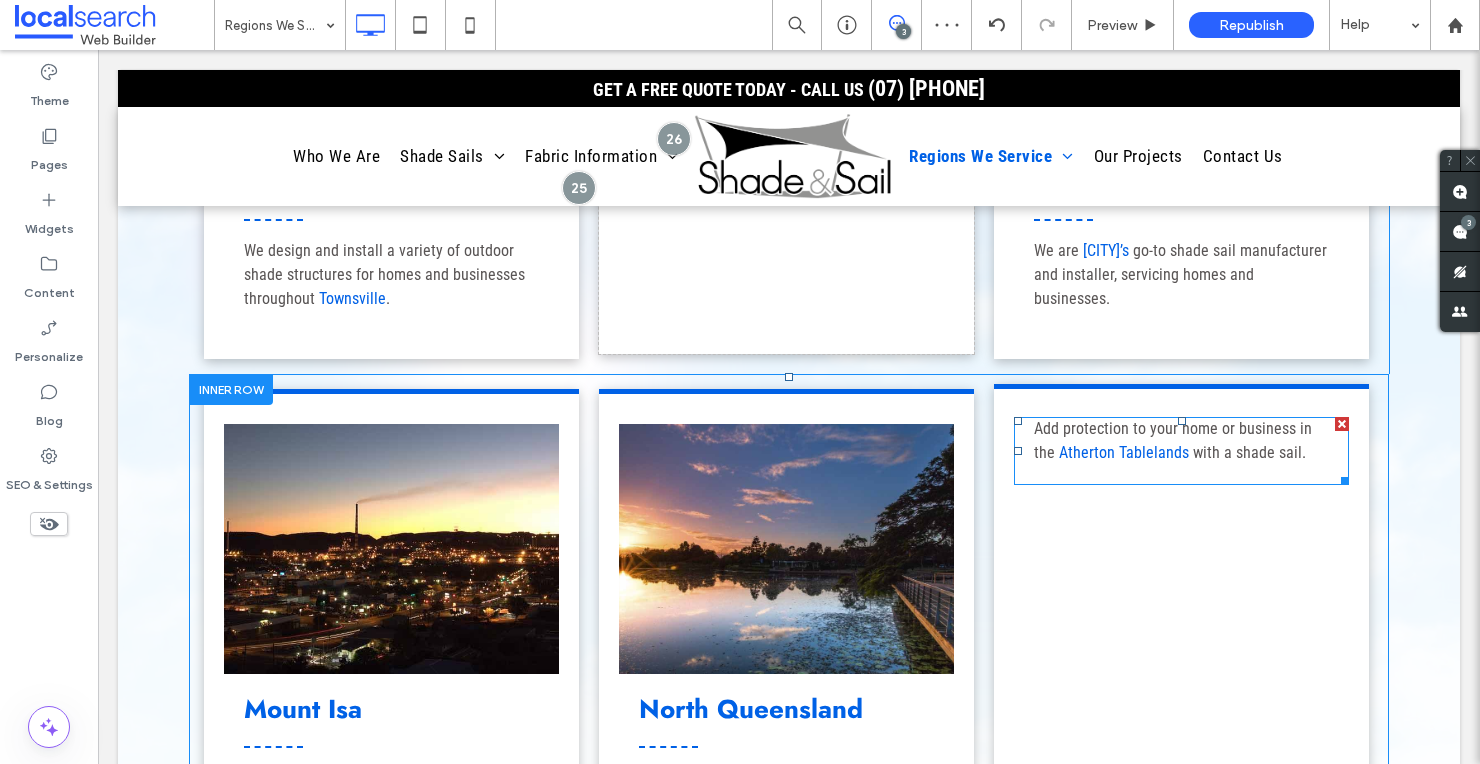 click at bounding box center [1342, 424] 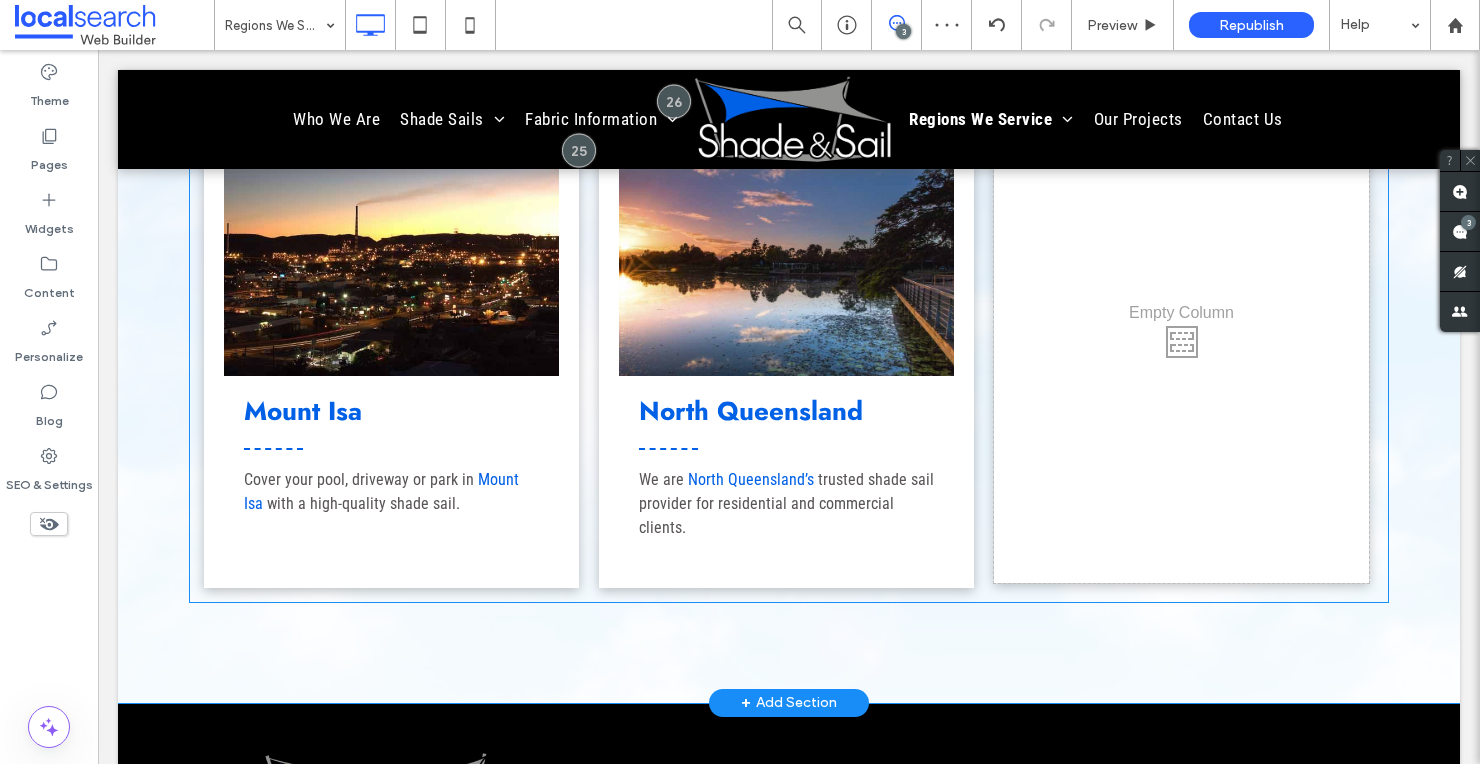 scroll, scrollTop: 2433, scrollLeft: 0, axis: vertical 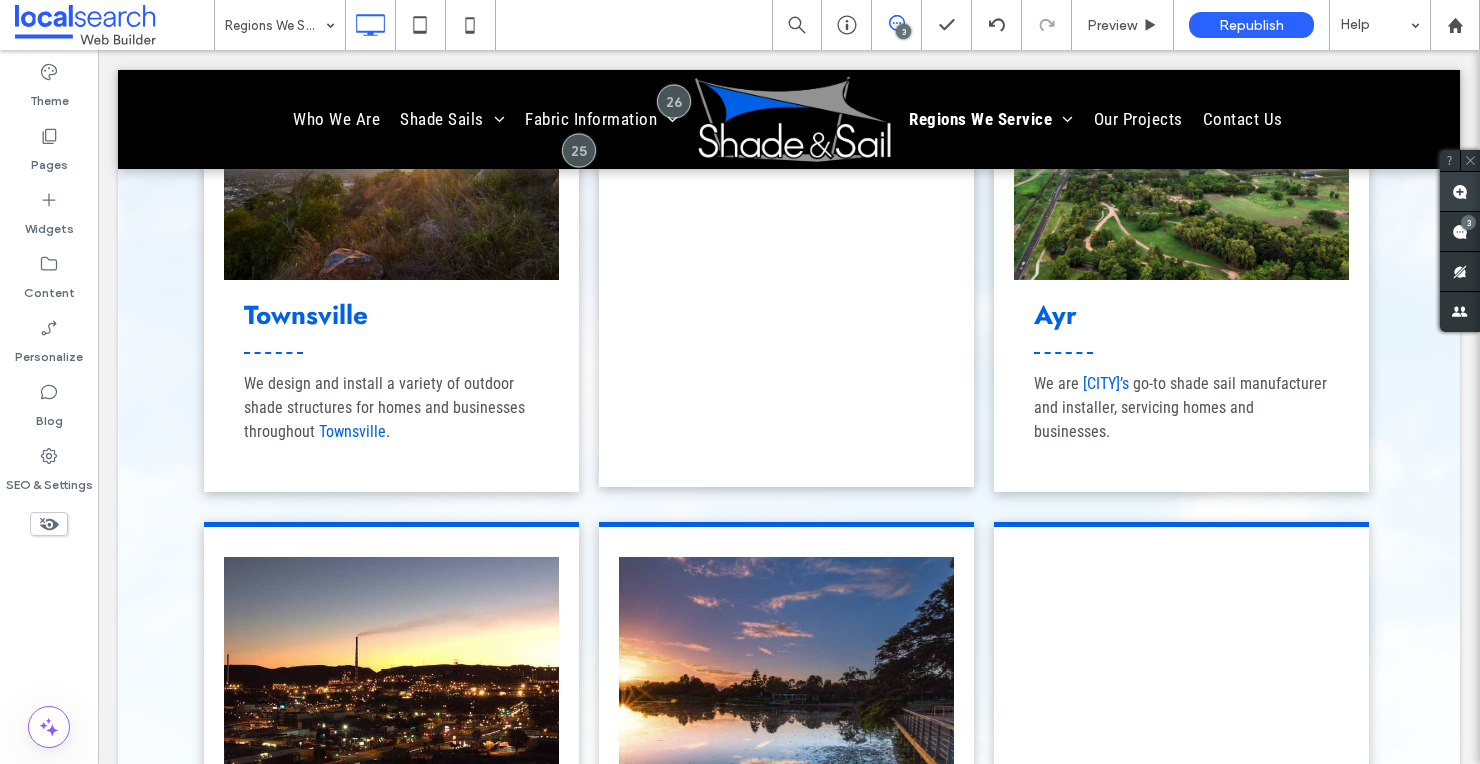 click 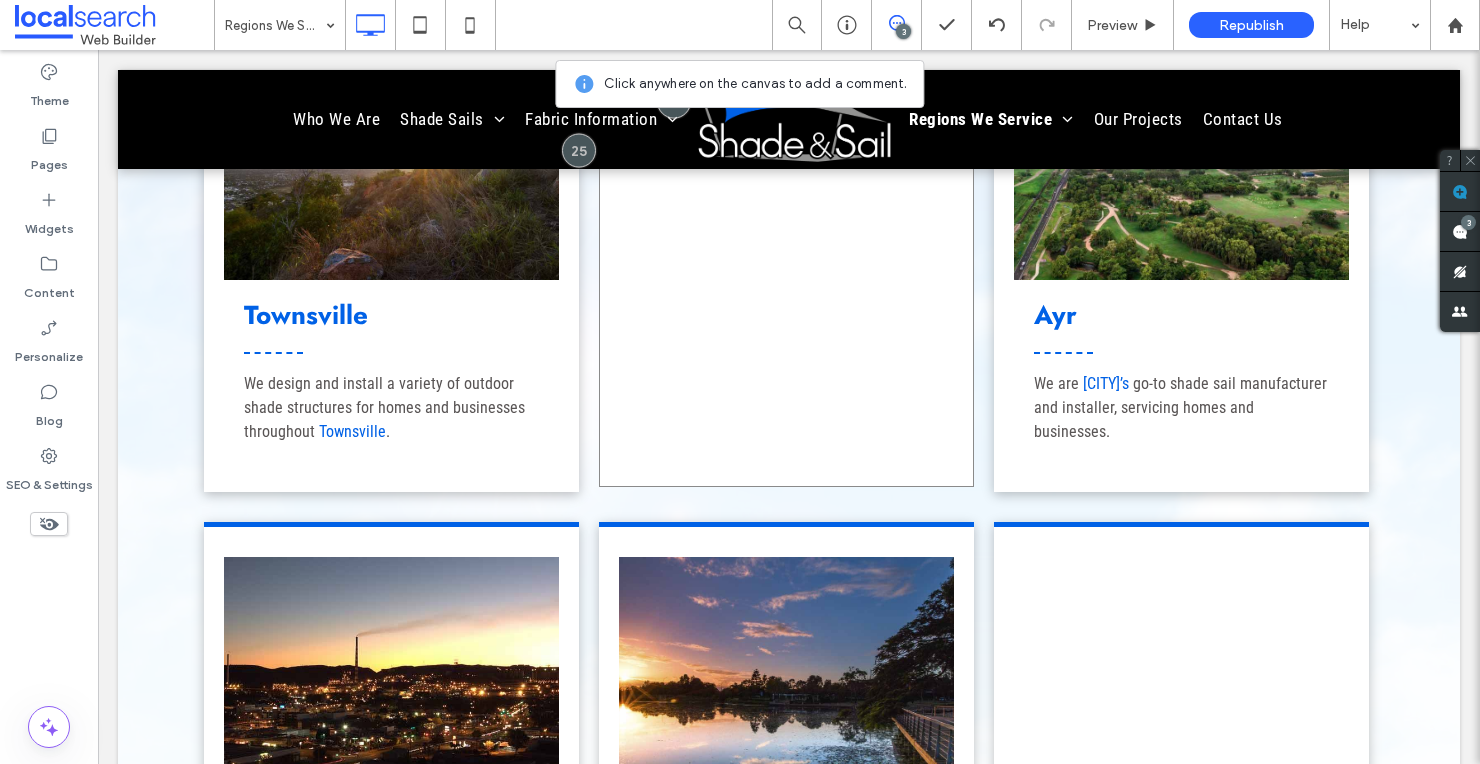 click on "Click To Paste" at bounding box center (786, 238) 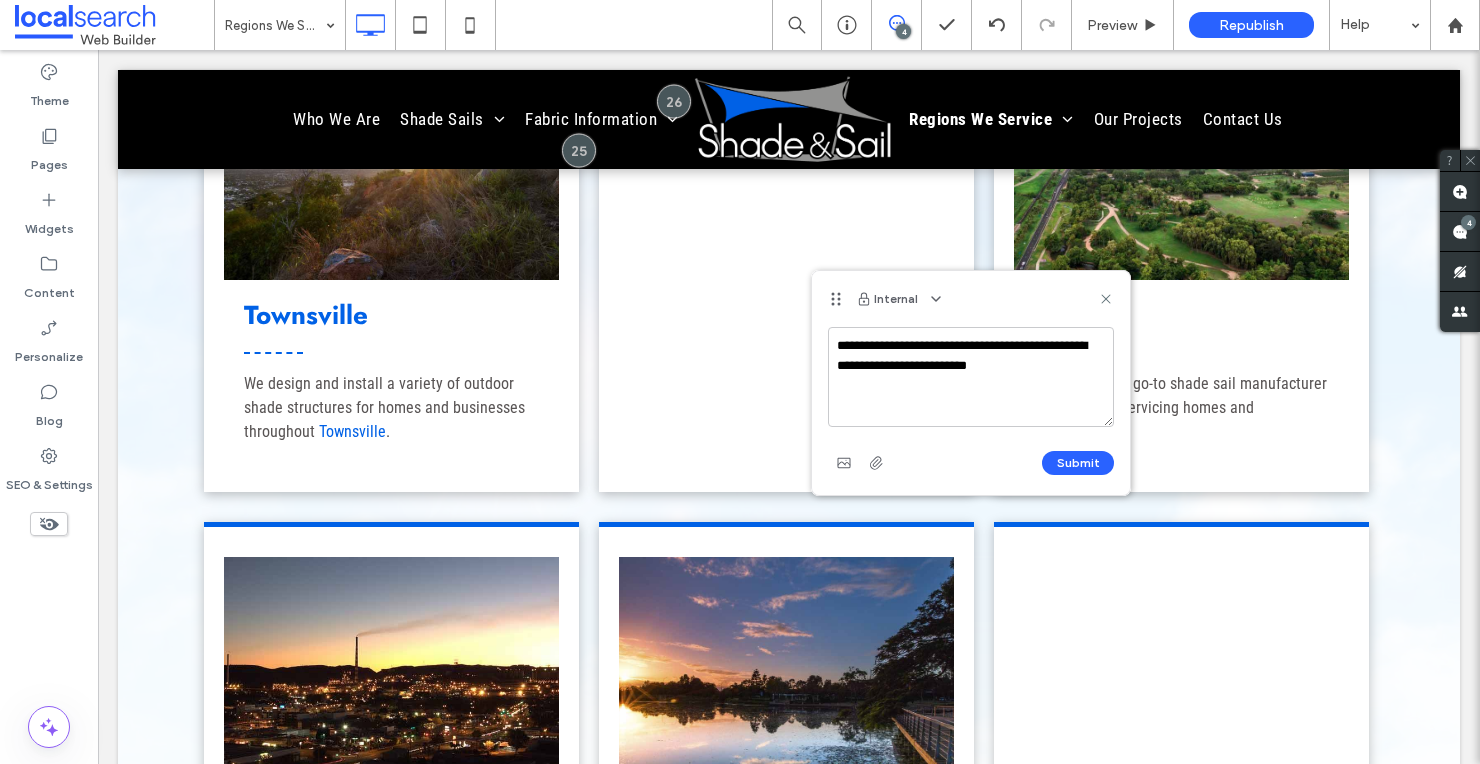 type on "**********" 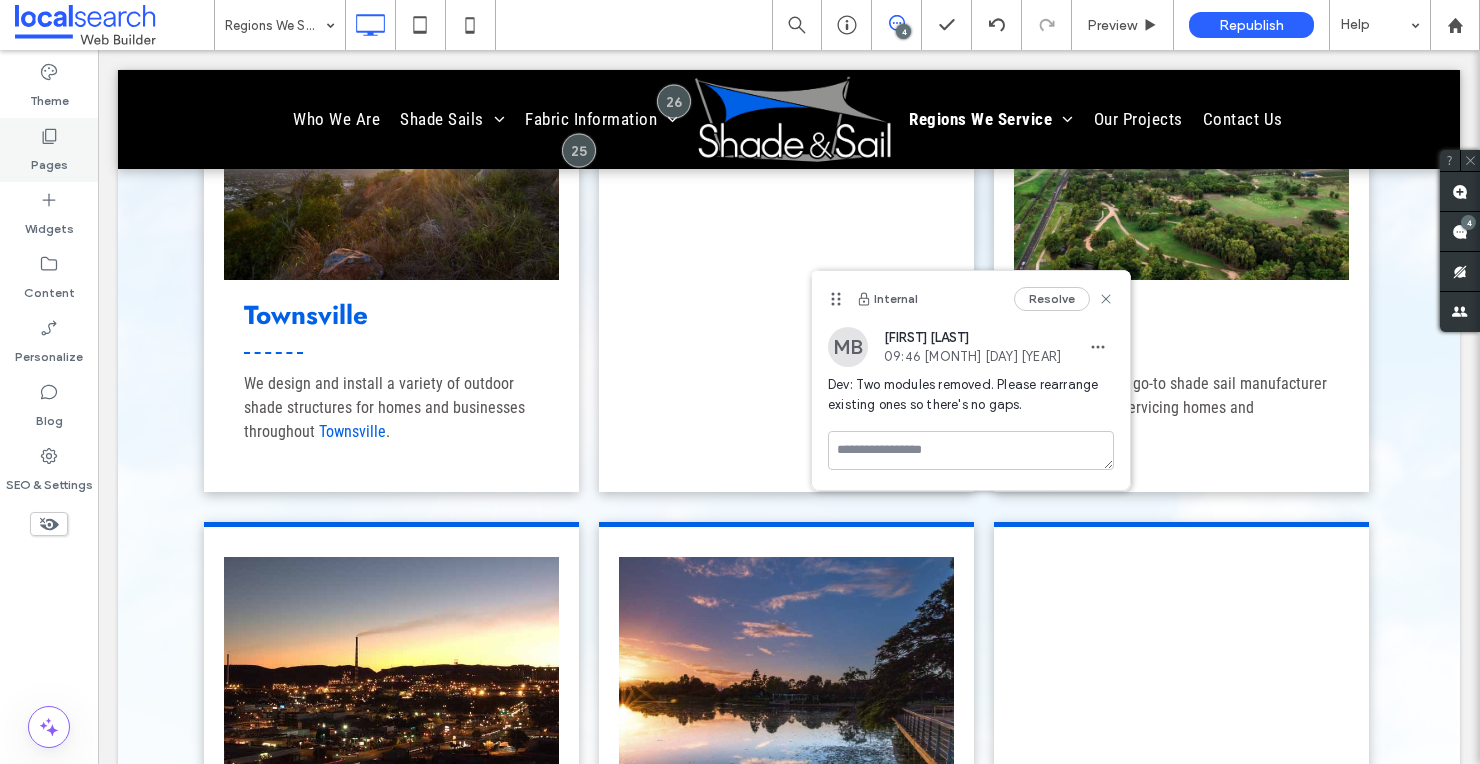 click on "Pages" at bounding box center [49, 160] 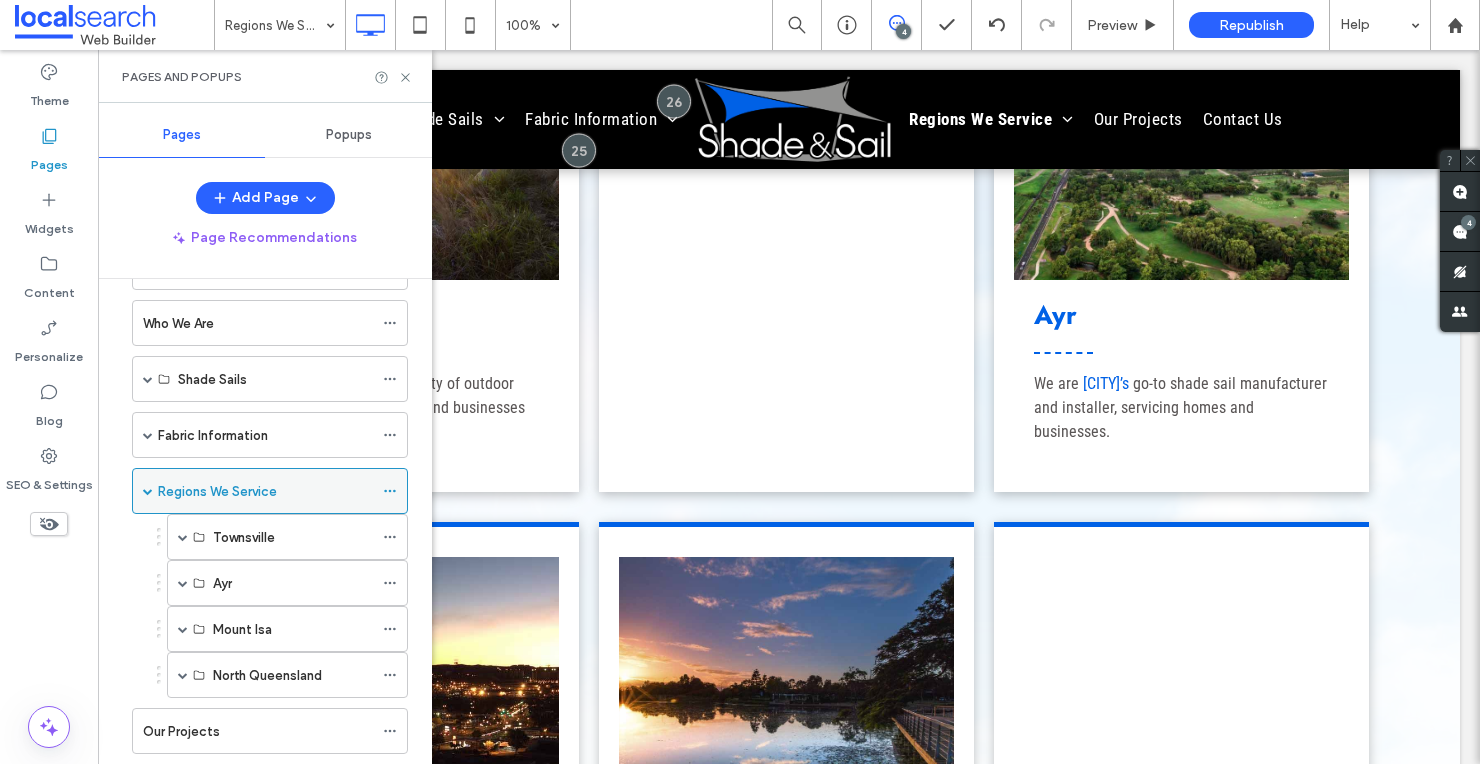 scroll, scrollTop: 133, scrollLeft: 0, axis: vertical 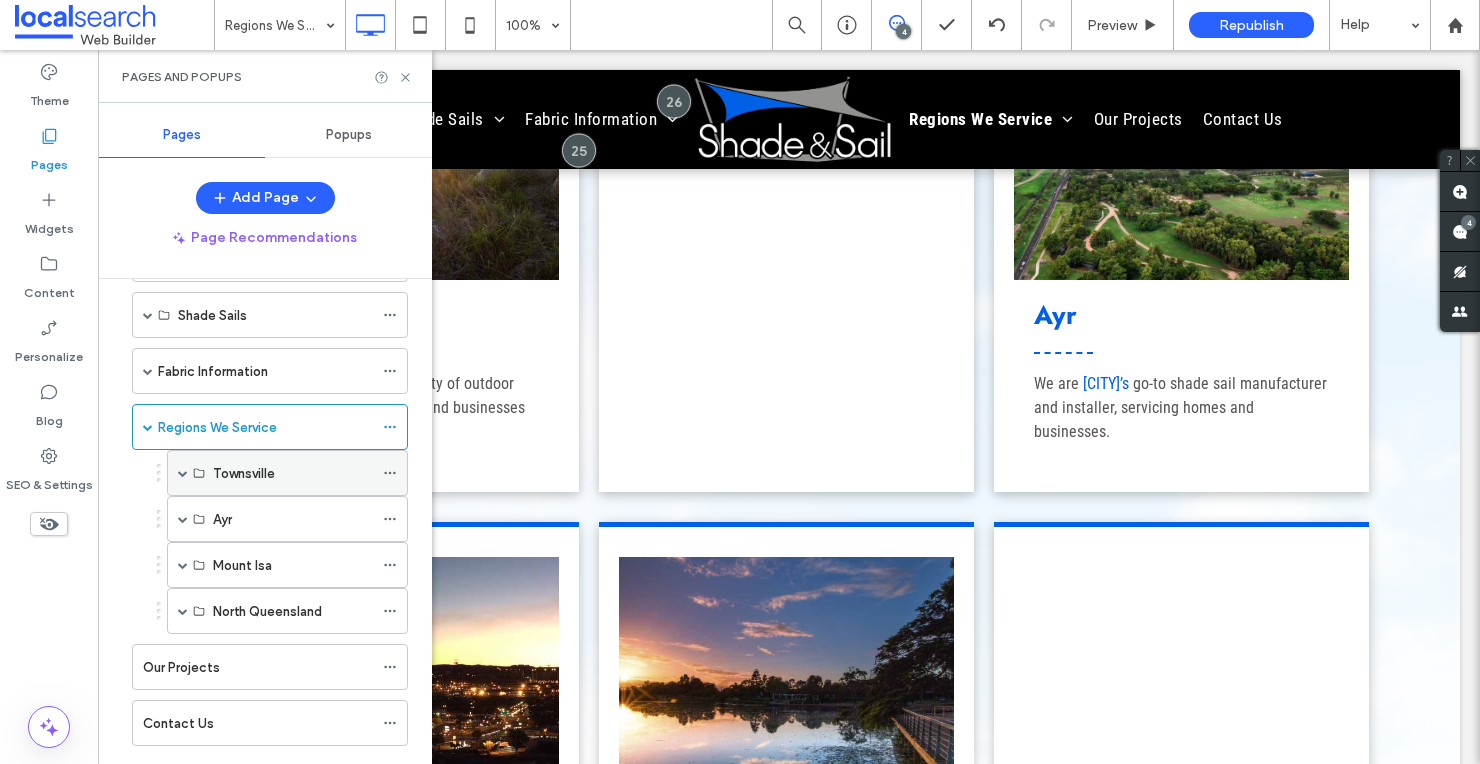 click at bounding box center [183, 473] 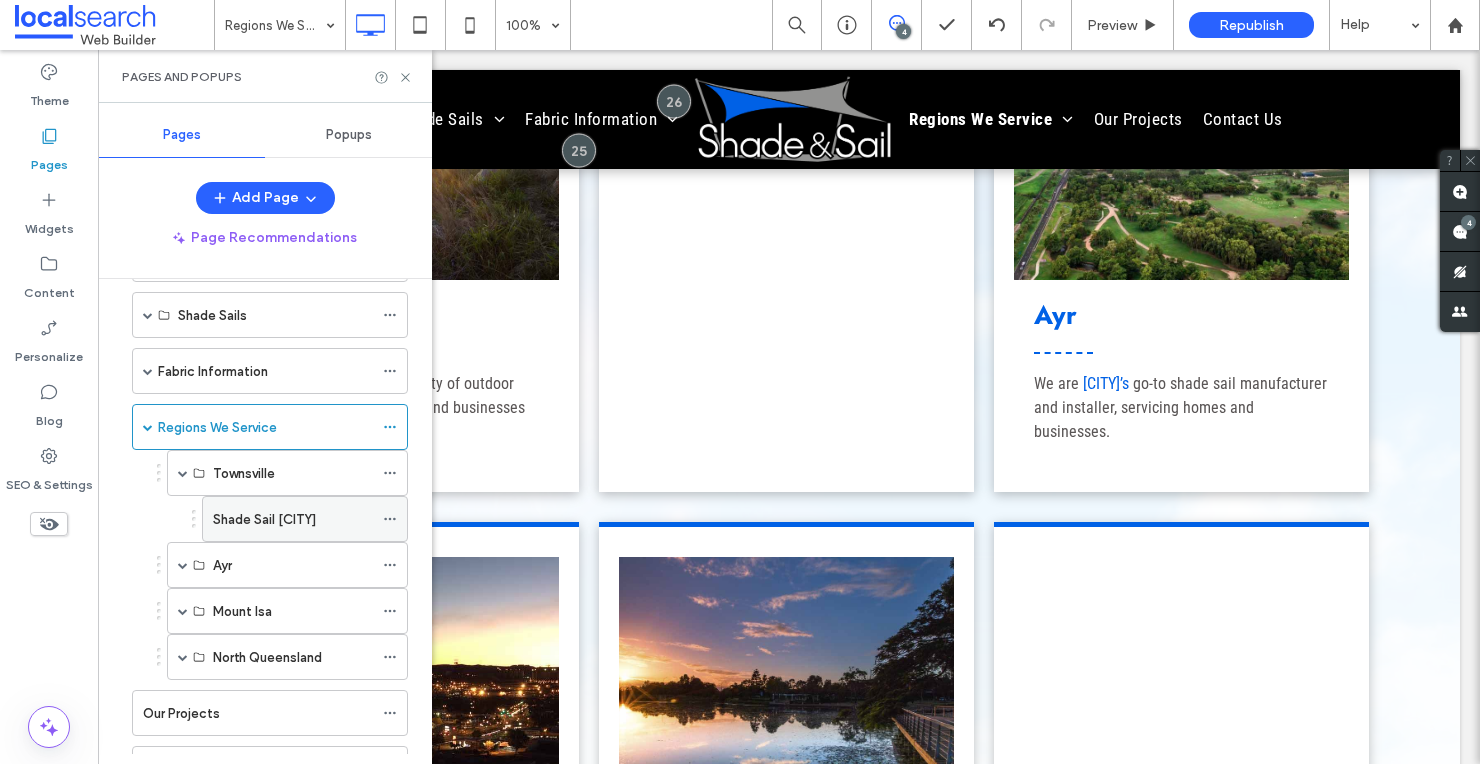 click on "Shade Sail Townsville" at bounding box center [264, 519] 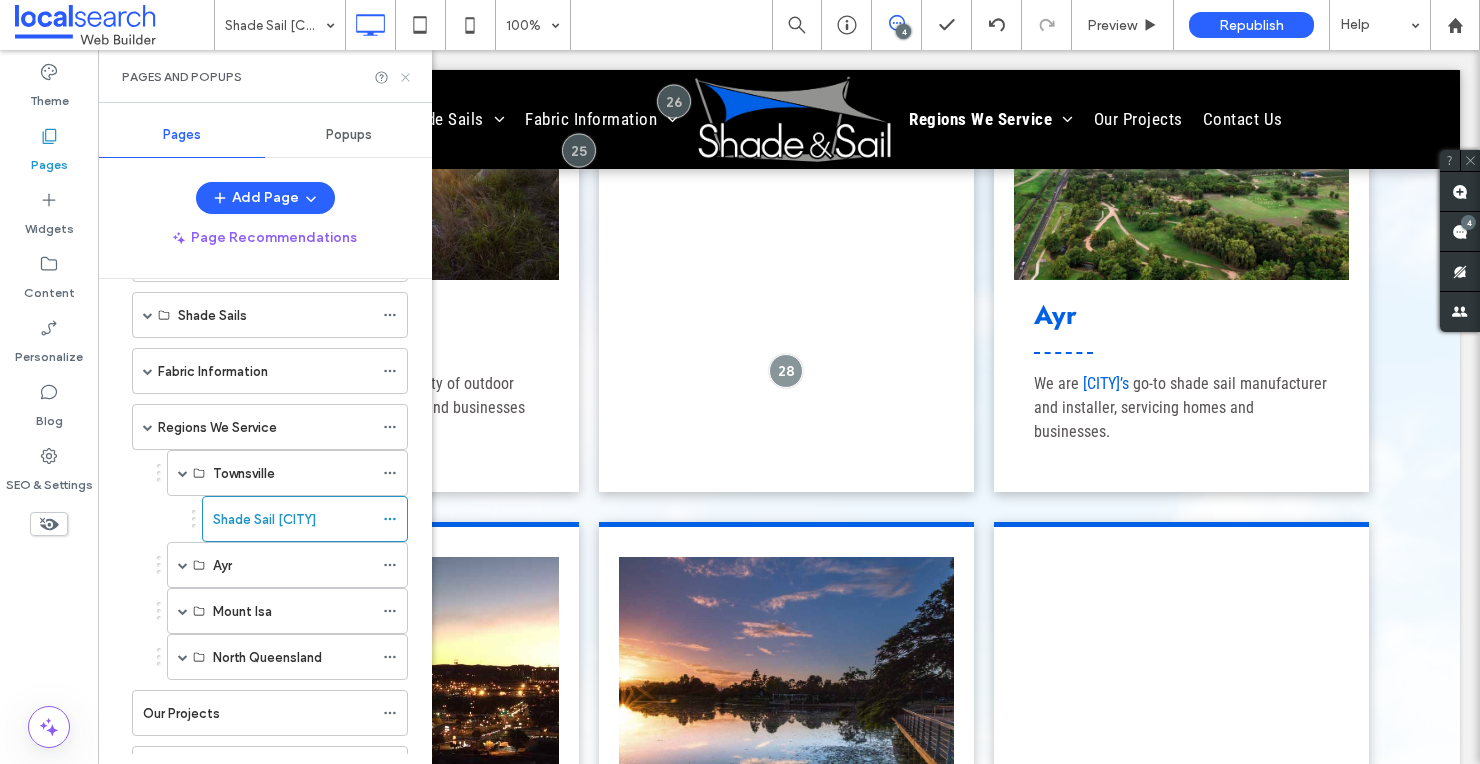click 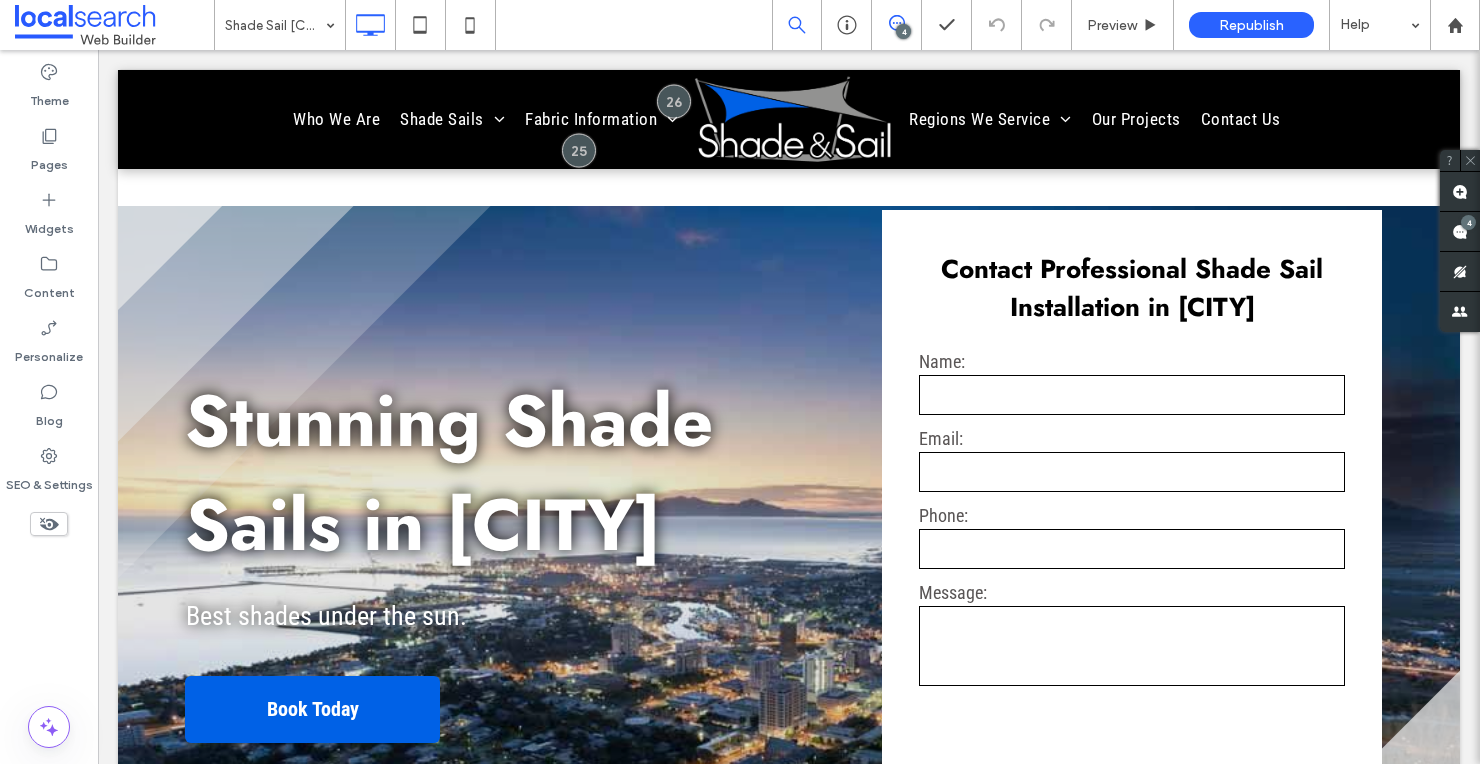 scroll, scrollTop: 6617, scrollLeft: 0, axis: vertical 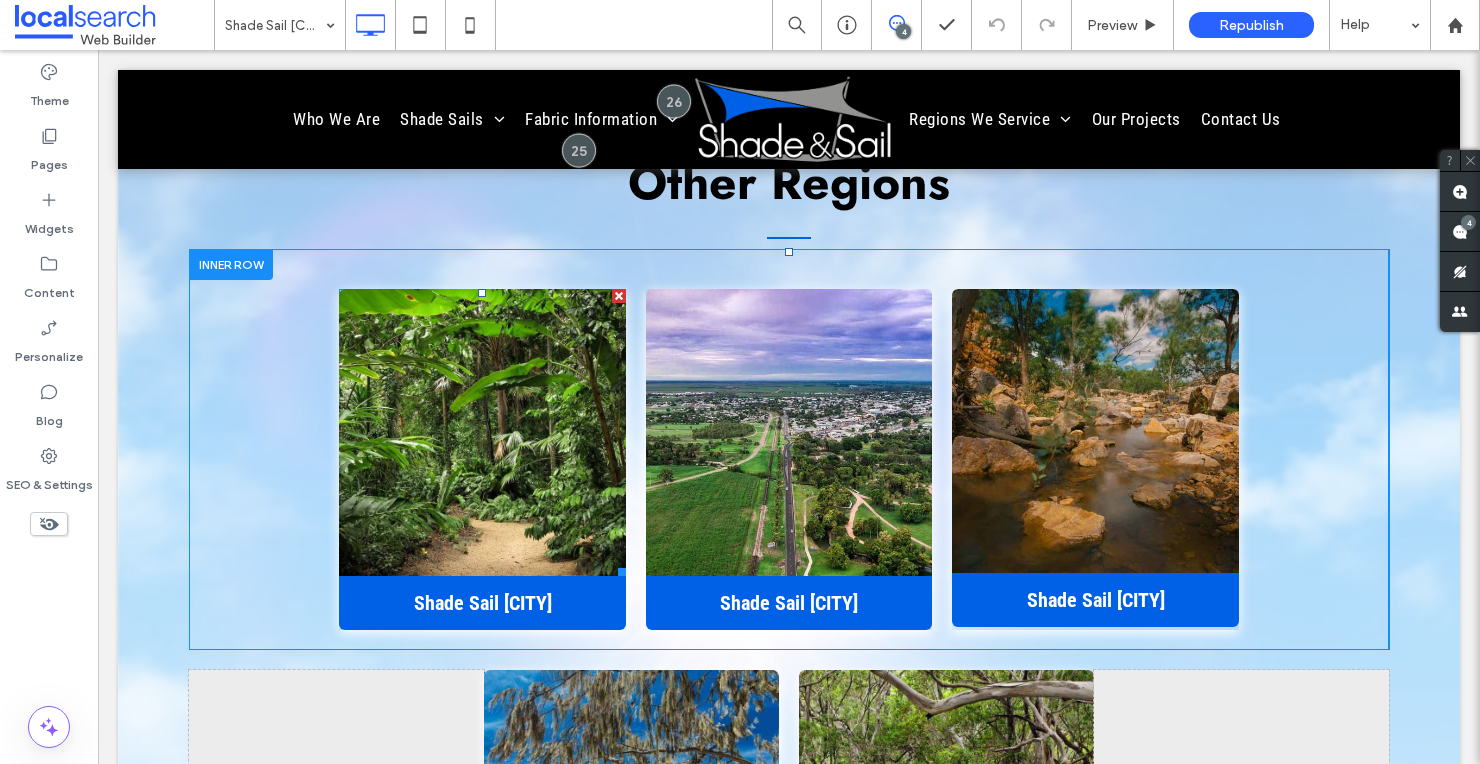 click at bounding box center (619, 296) 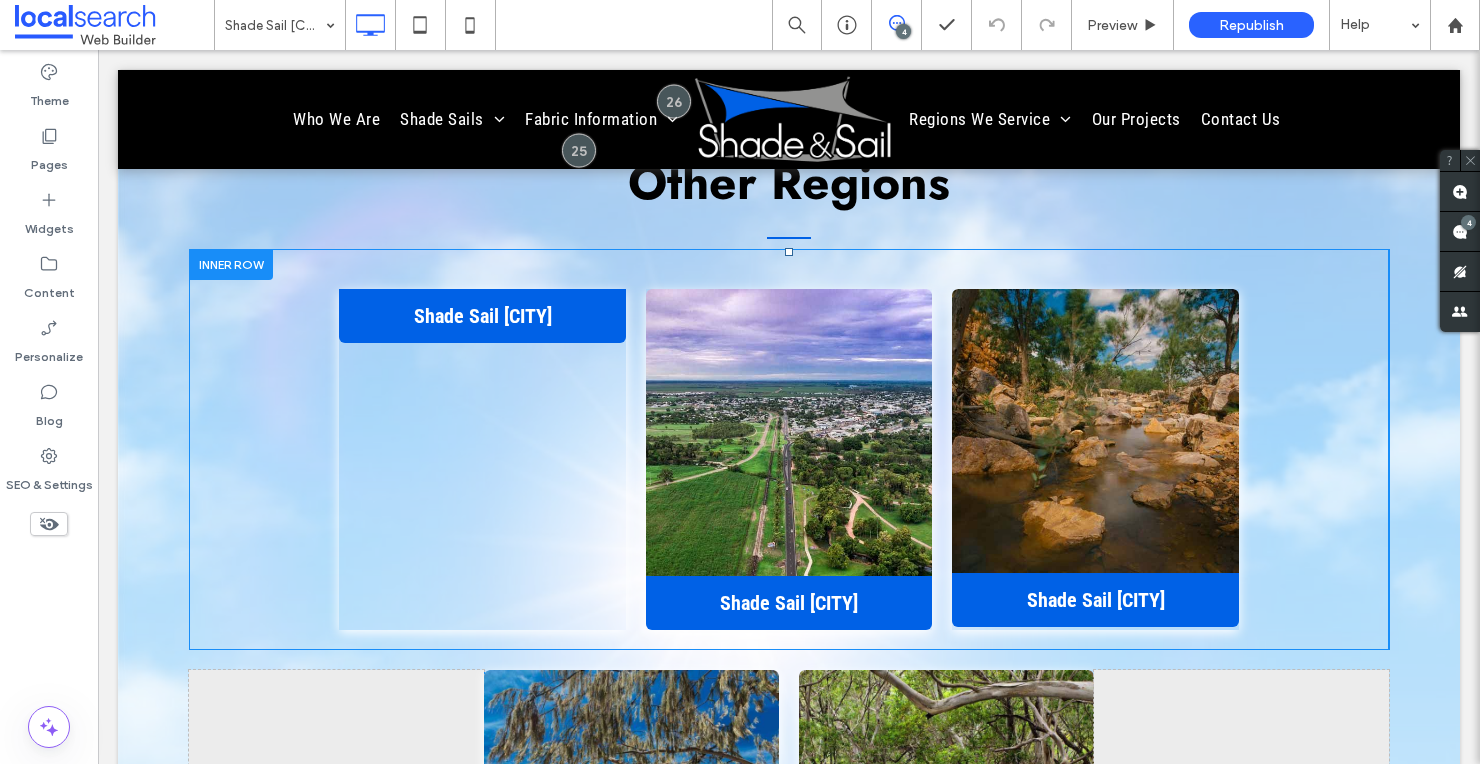 scroll, scrollTop: 6131, scrollLeft: 0, axis: vertical 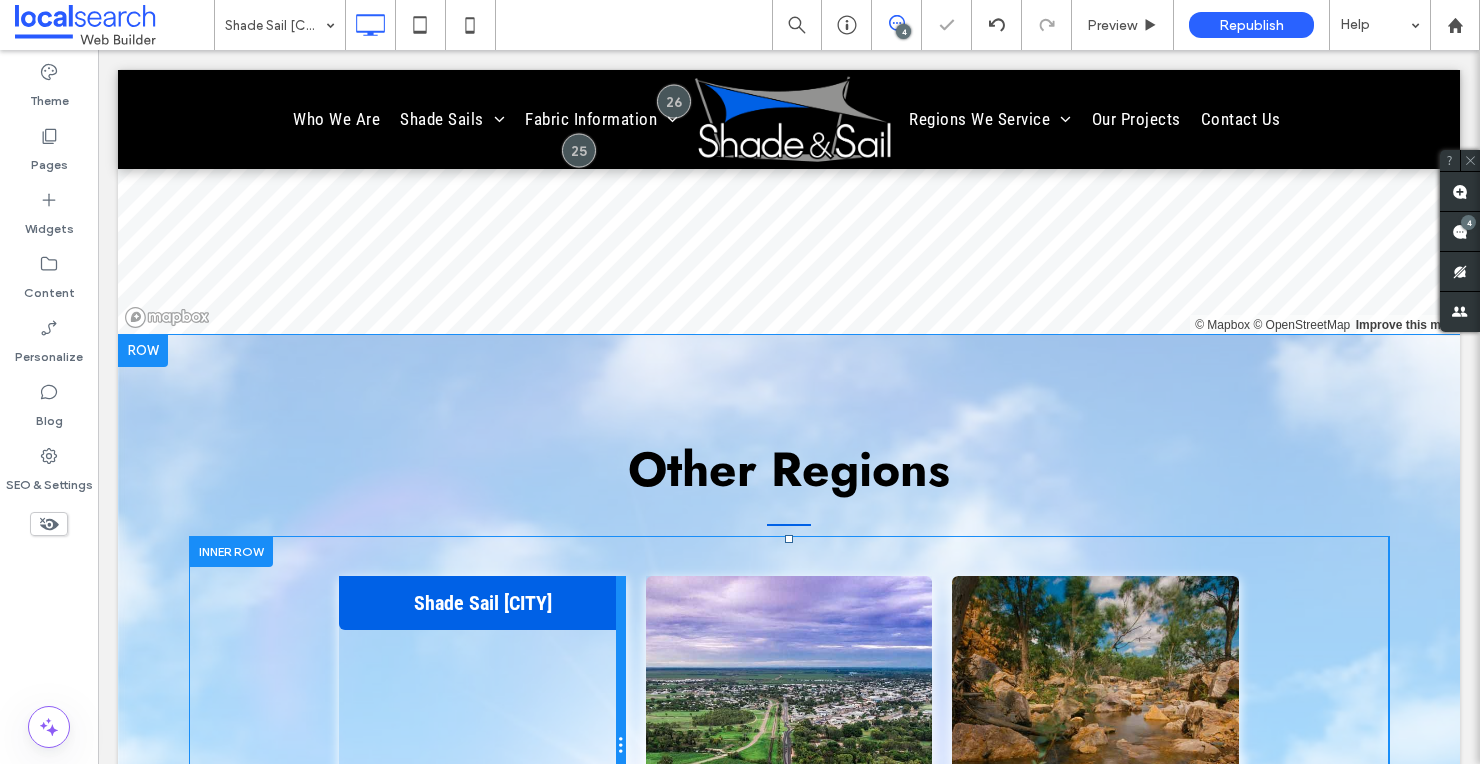 click at bounding box center (621, 746) 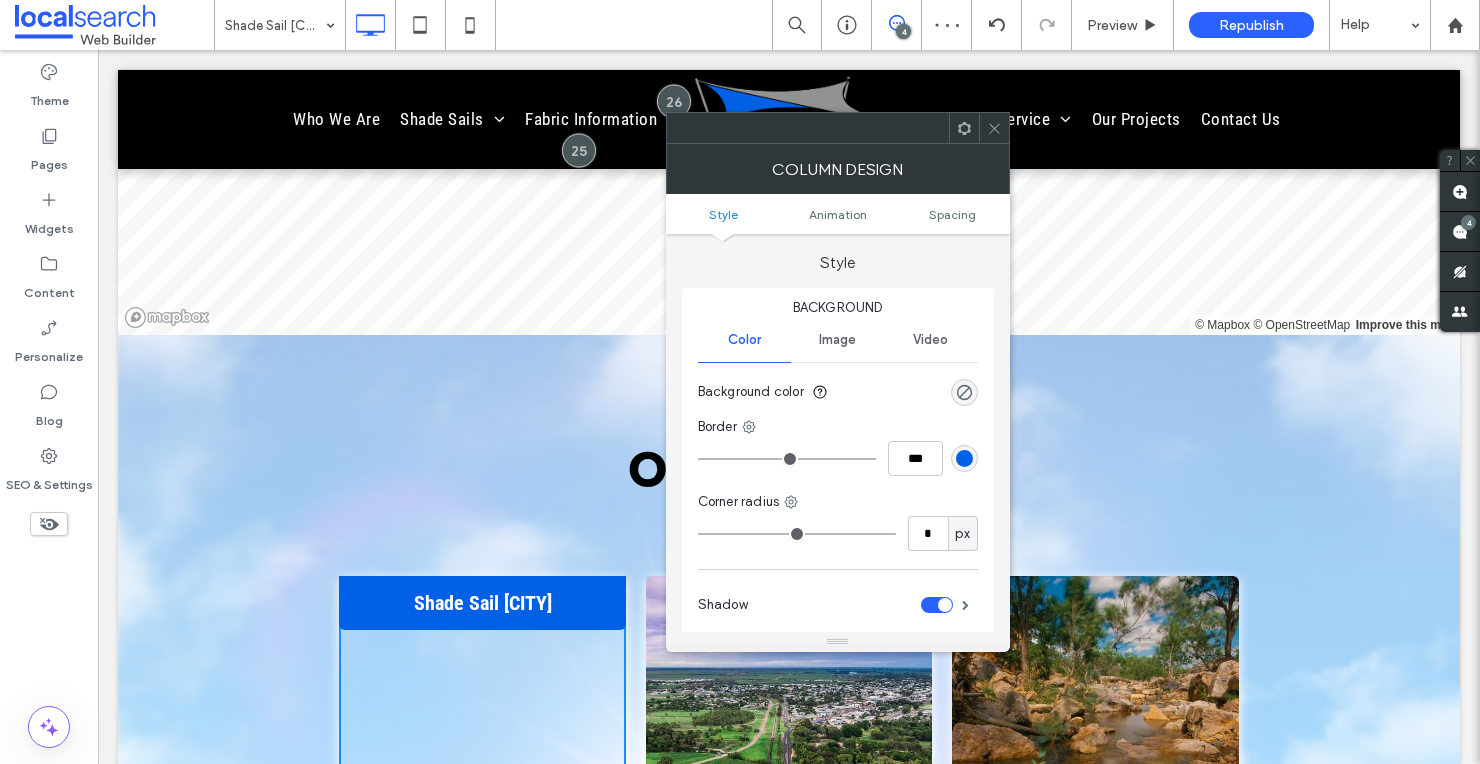 drag, startPoint x: 992, startPoint y: 135, endPoint x: 979, endPoint y: 140, distance: 13.928389 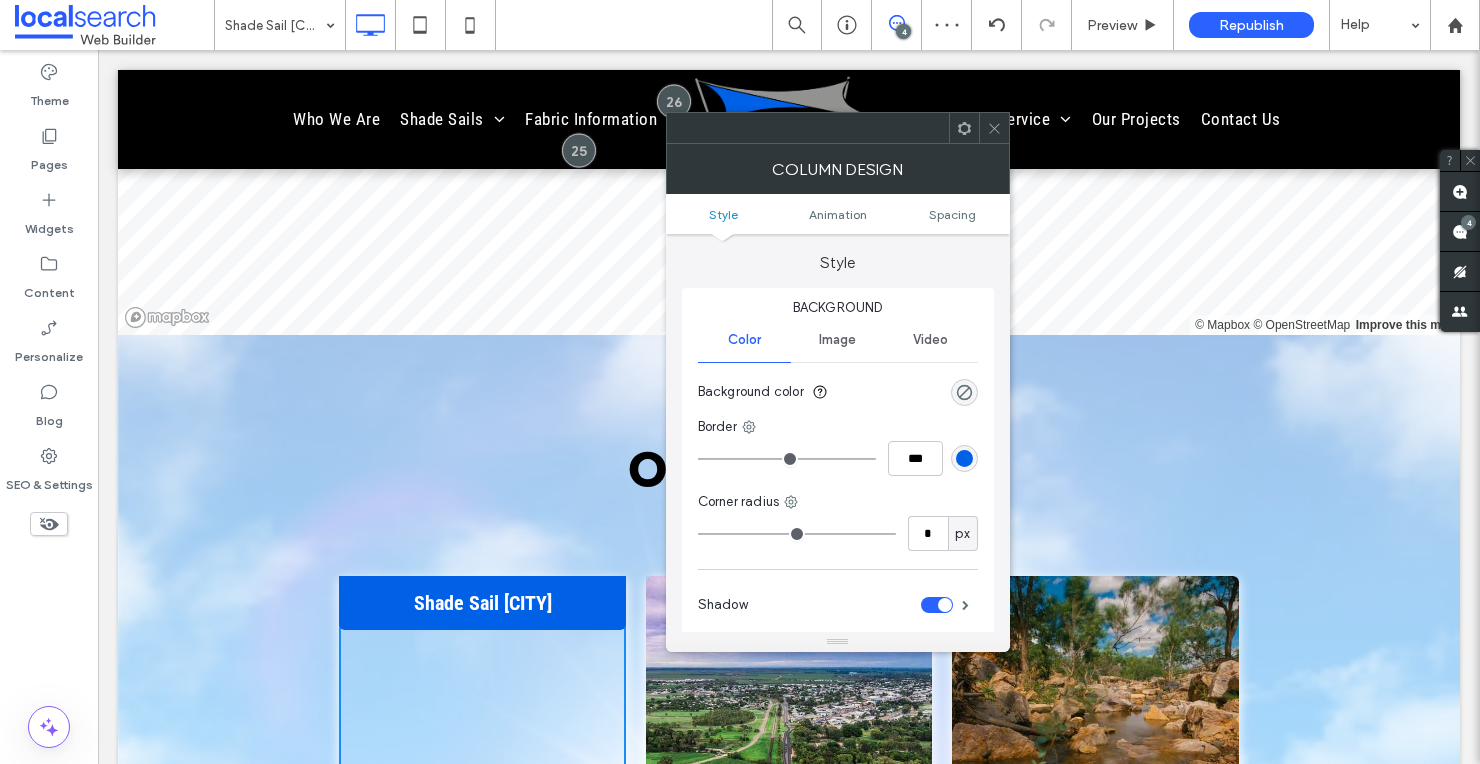 click 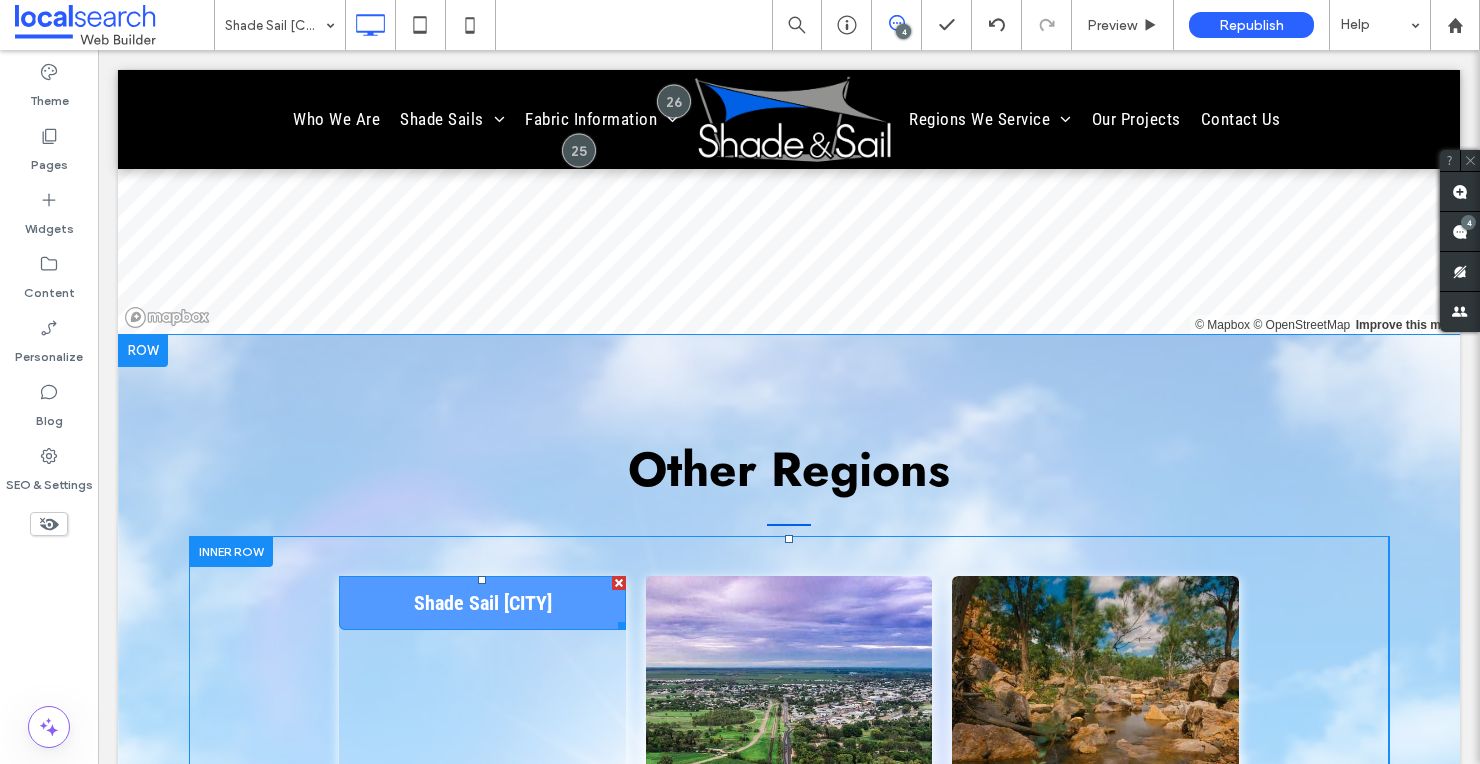 click at bounding box center [619, 583] 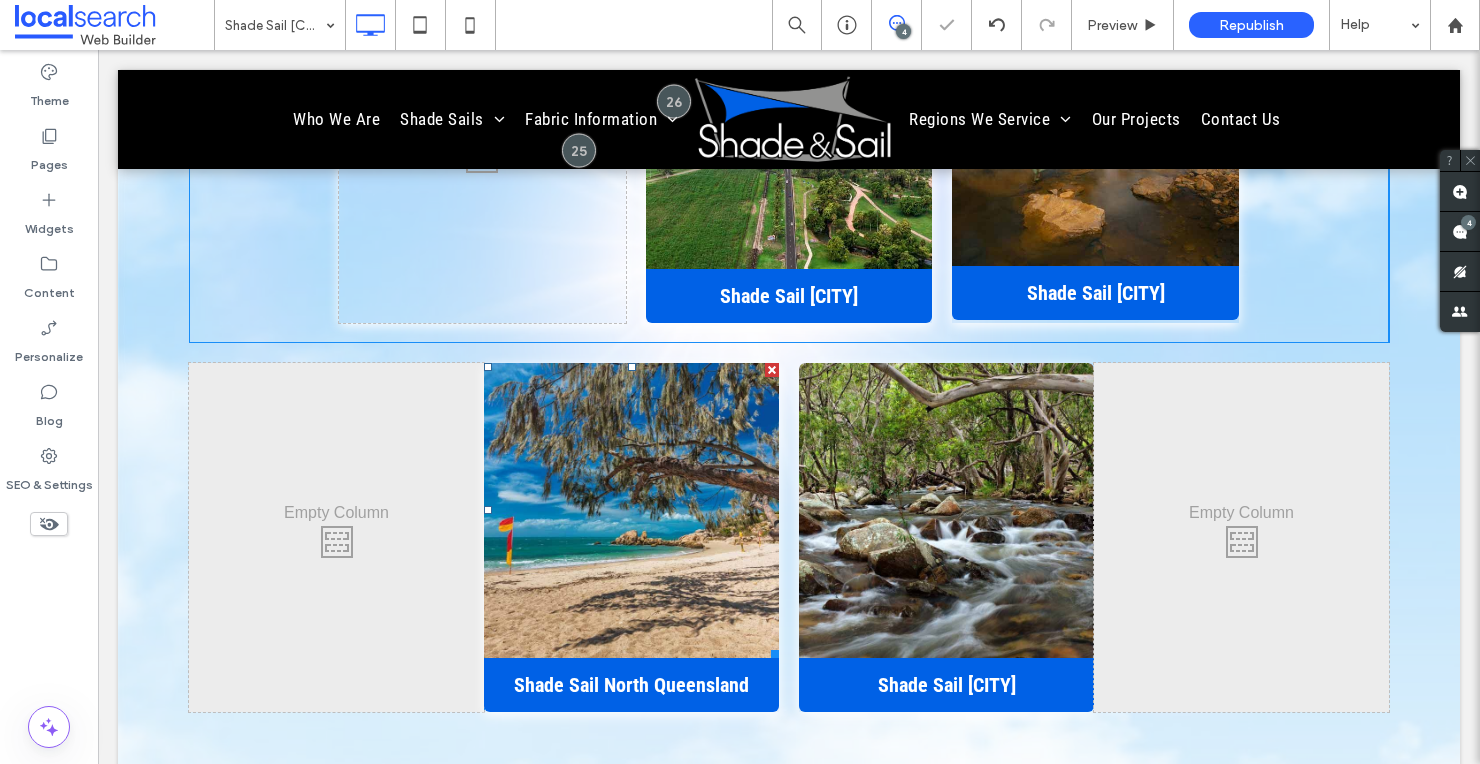 scroll, scrollTop: 6730, scrollLeft: 0, axis: vertical 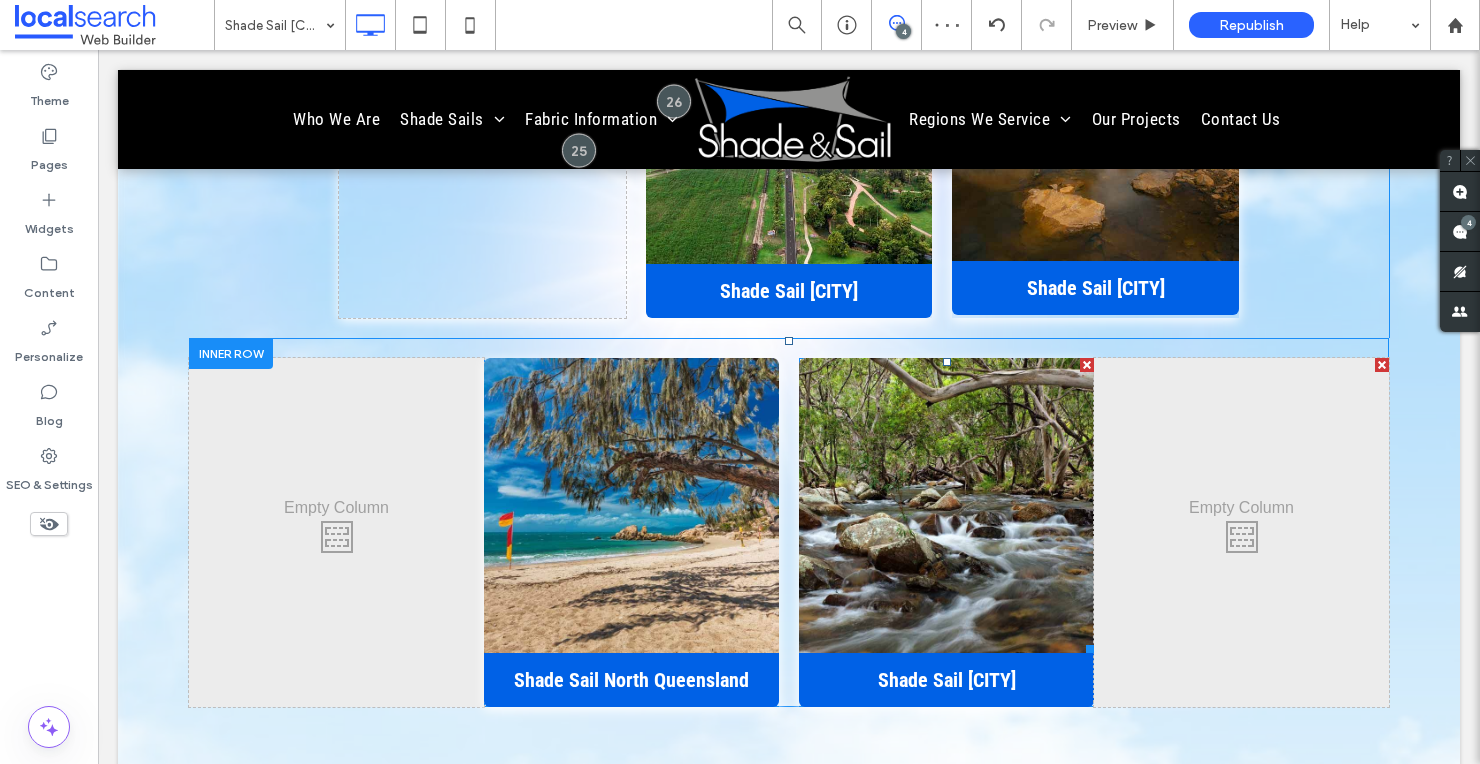 click at bounding box center [1087, 365] 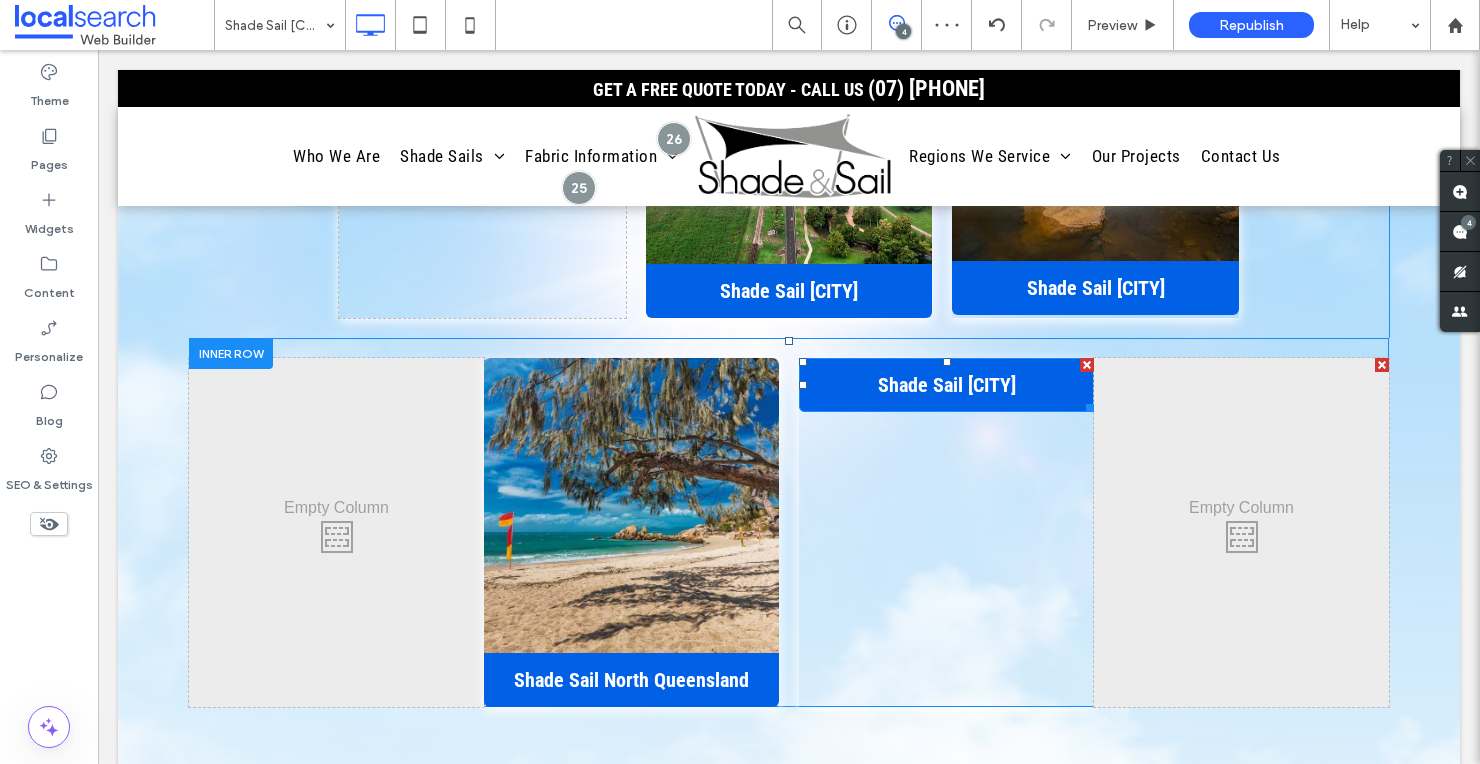 click at bounding box center (1087, 365) 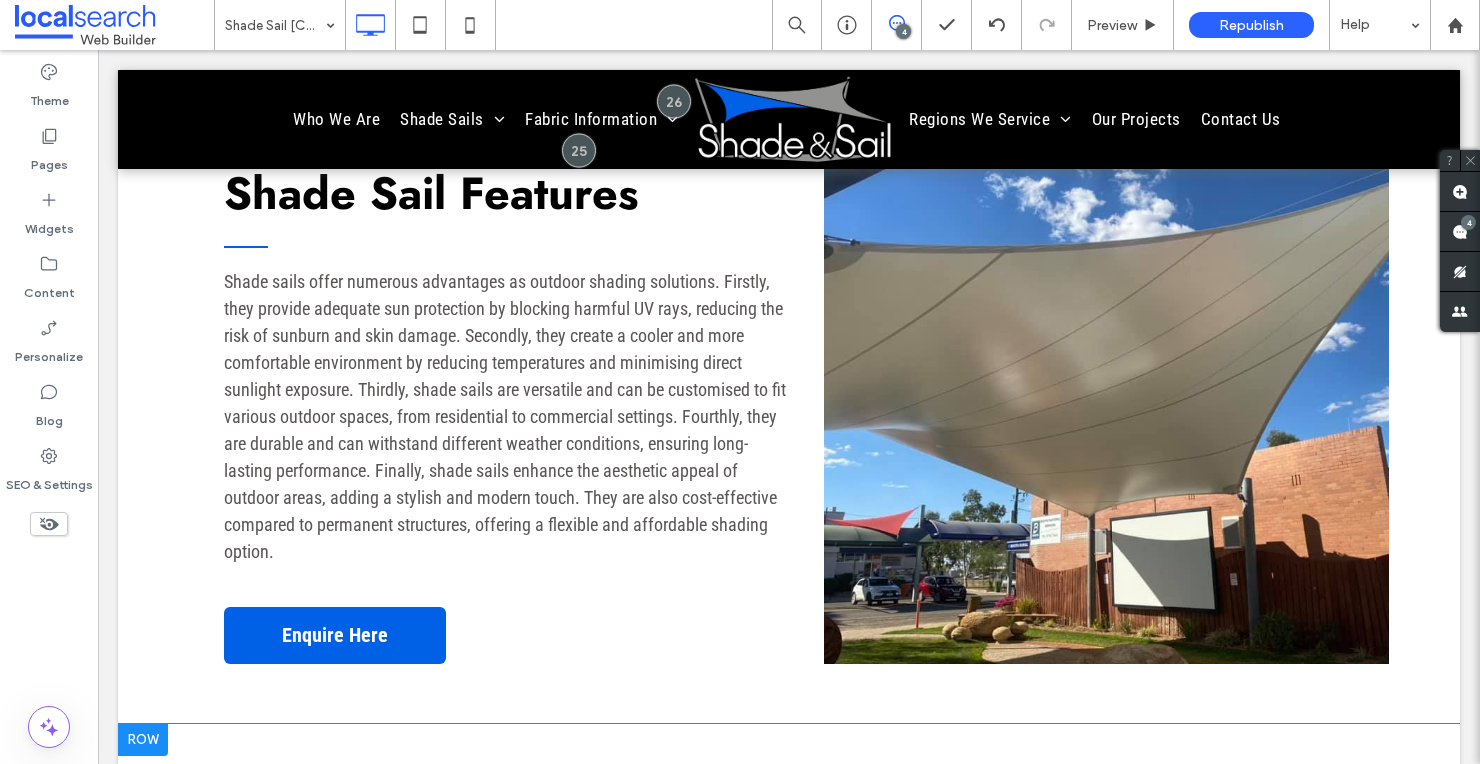 scroll, scrollTop: 3559, scrollLeft: 0, axis: vertical 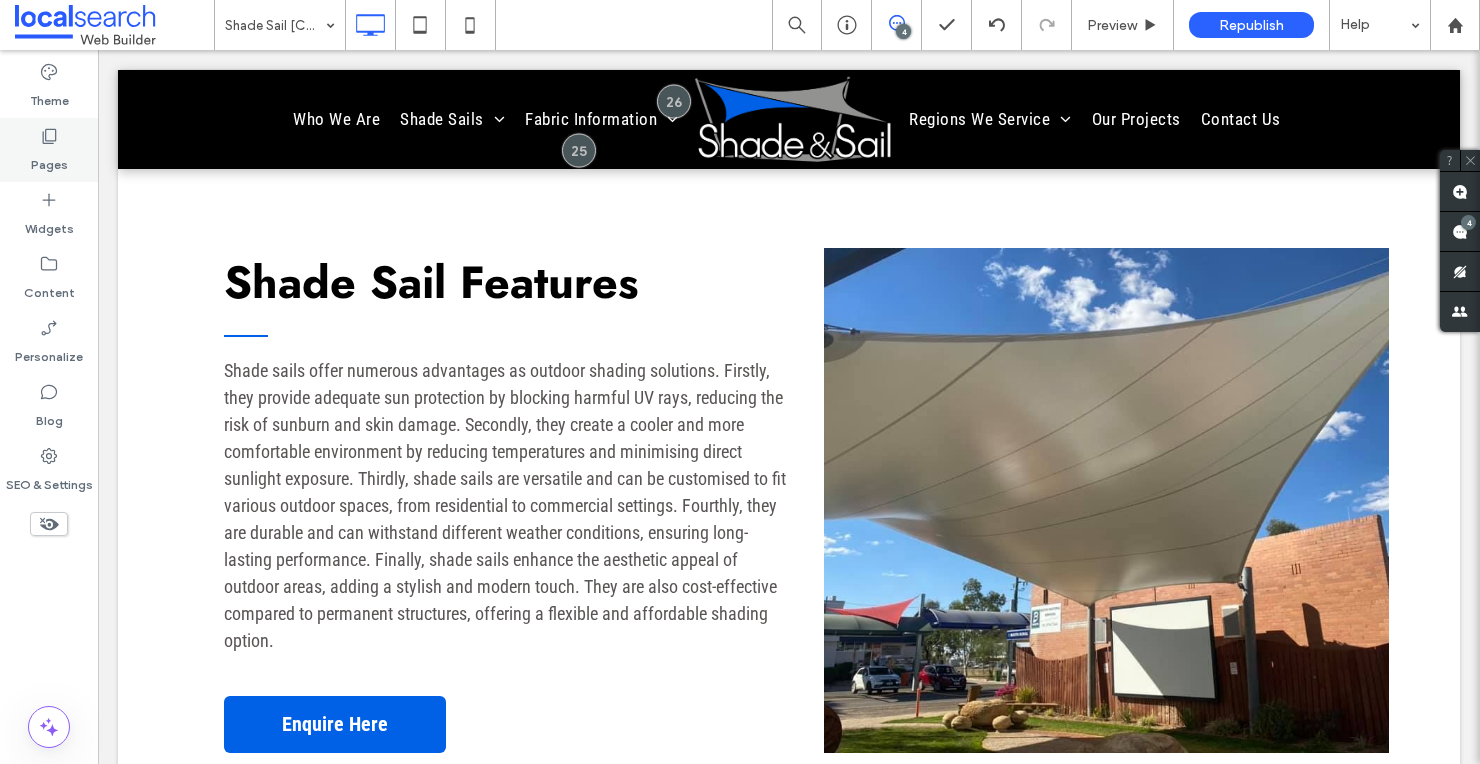 click on "Pages" at bounding box center (49, 160) 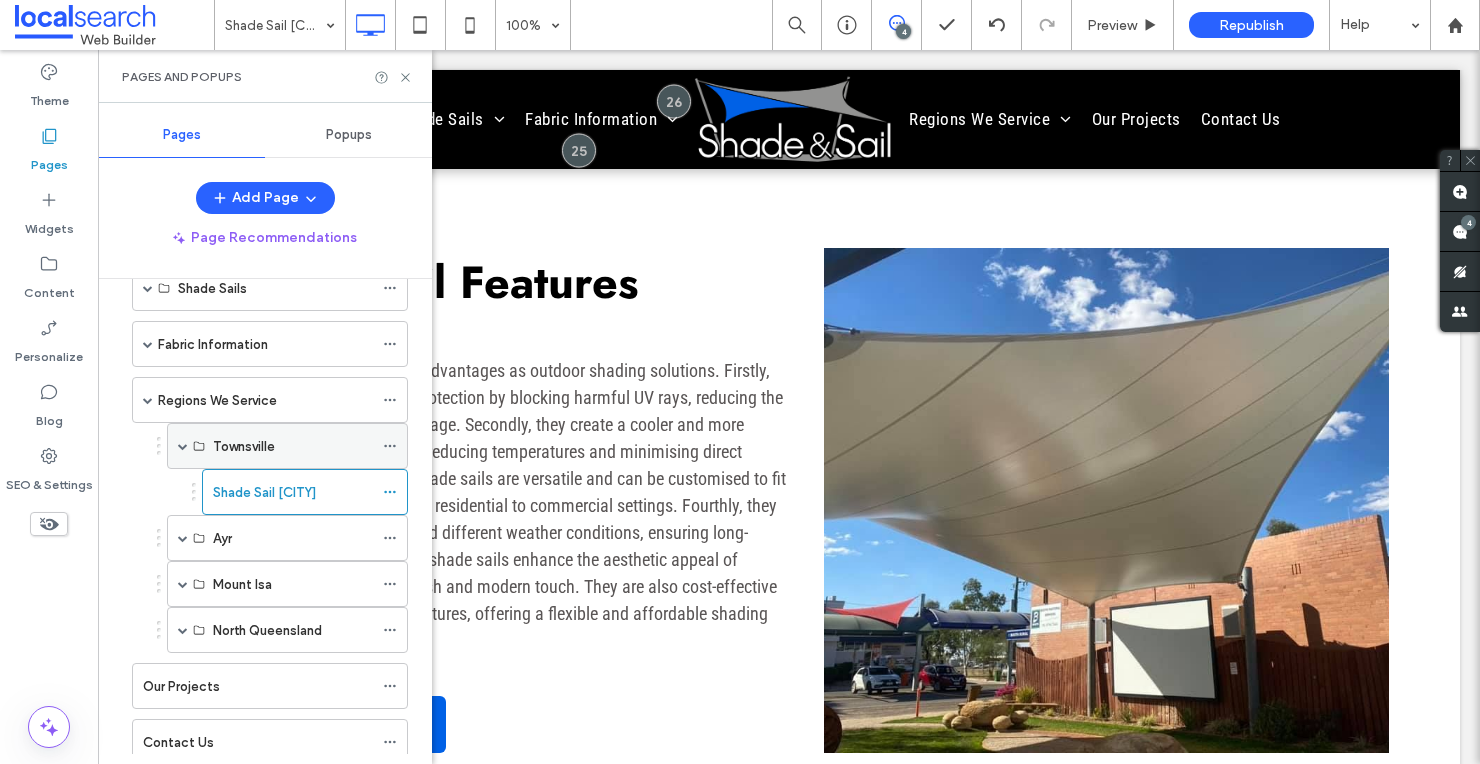 scroll, scrollTop: 193, scrollLeft: 0, axis: vertical 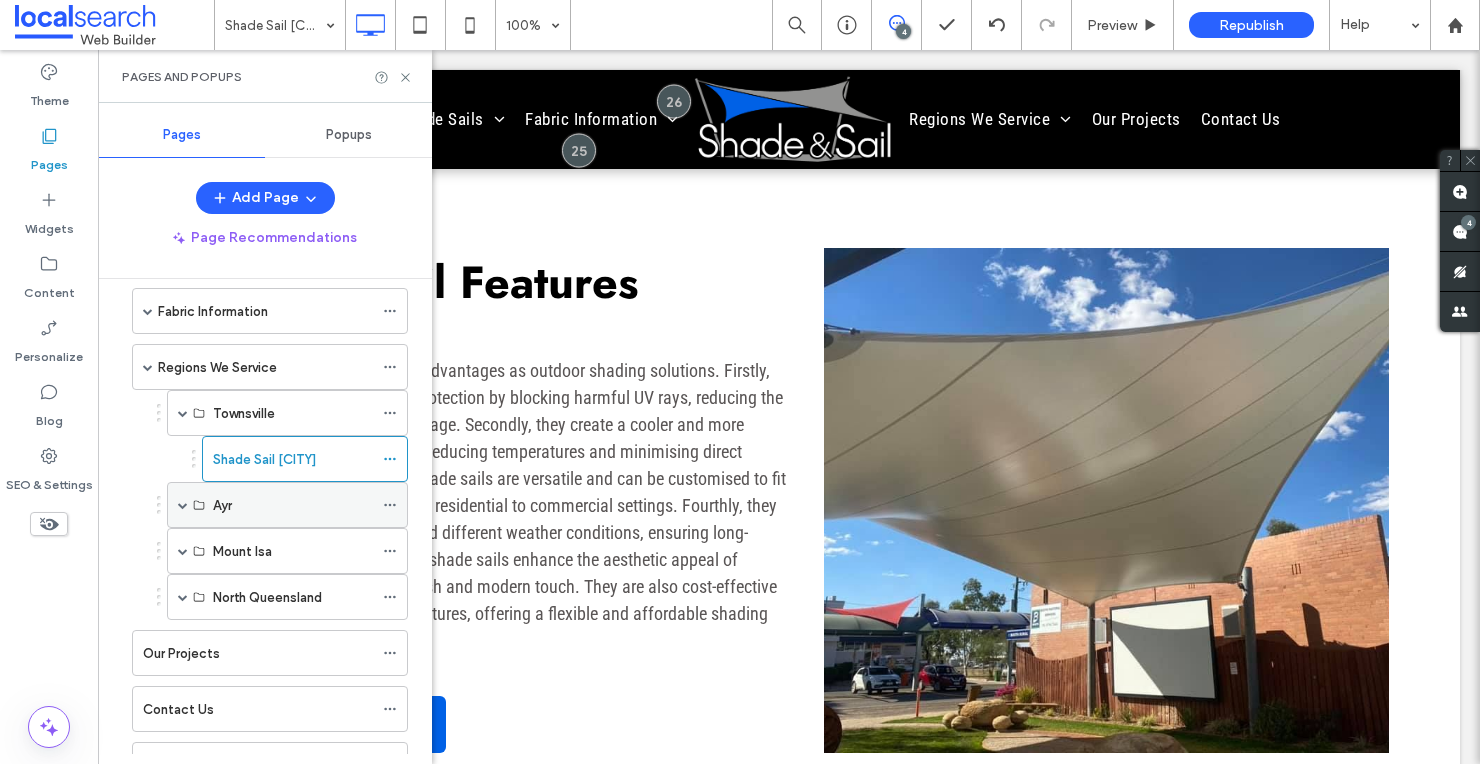 click at bounding box center [183, 505] 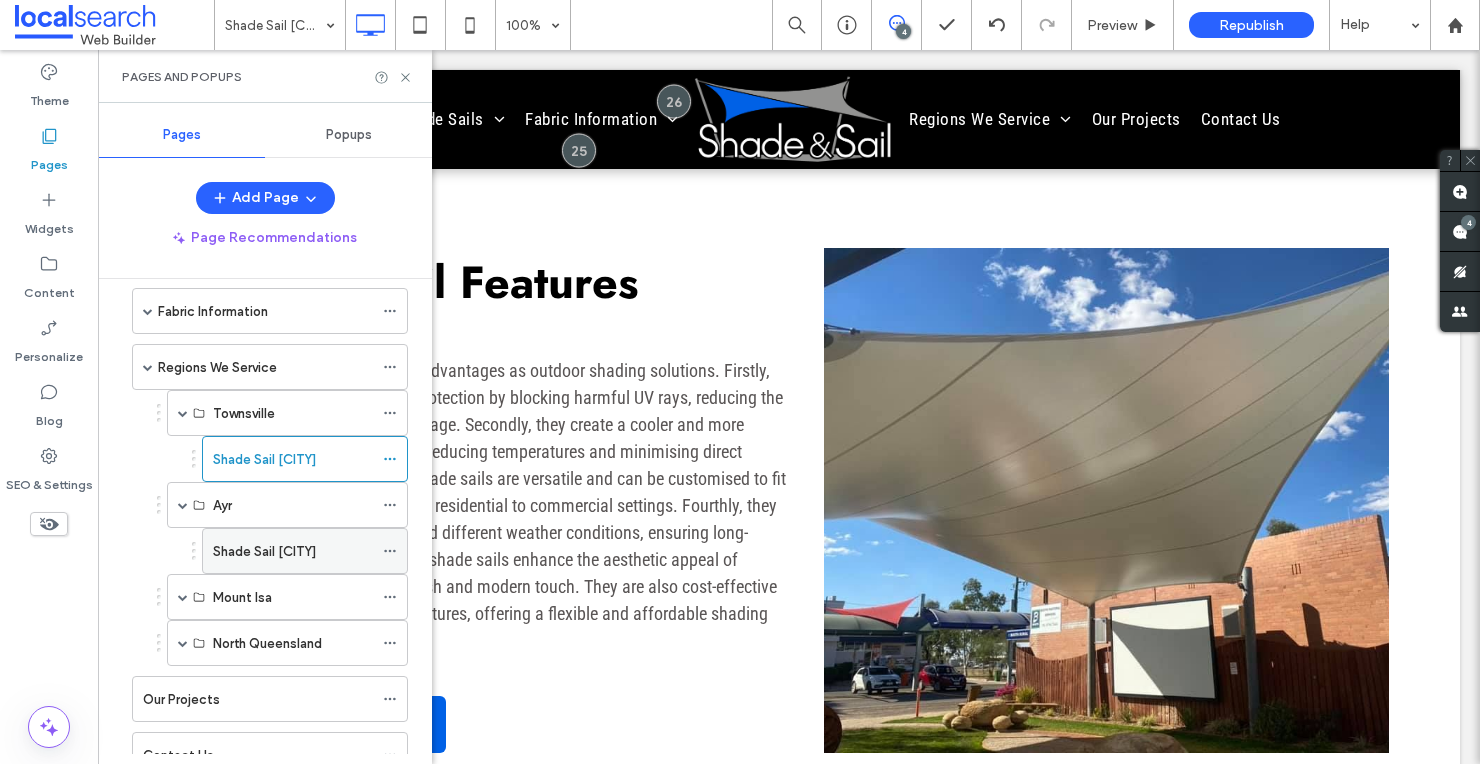 click on "Shade Sail Ayr" at bounding box center (264, 551) 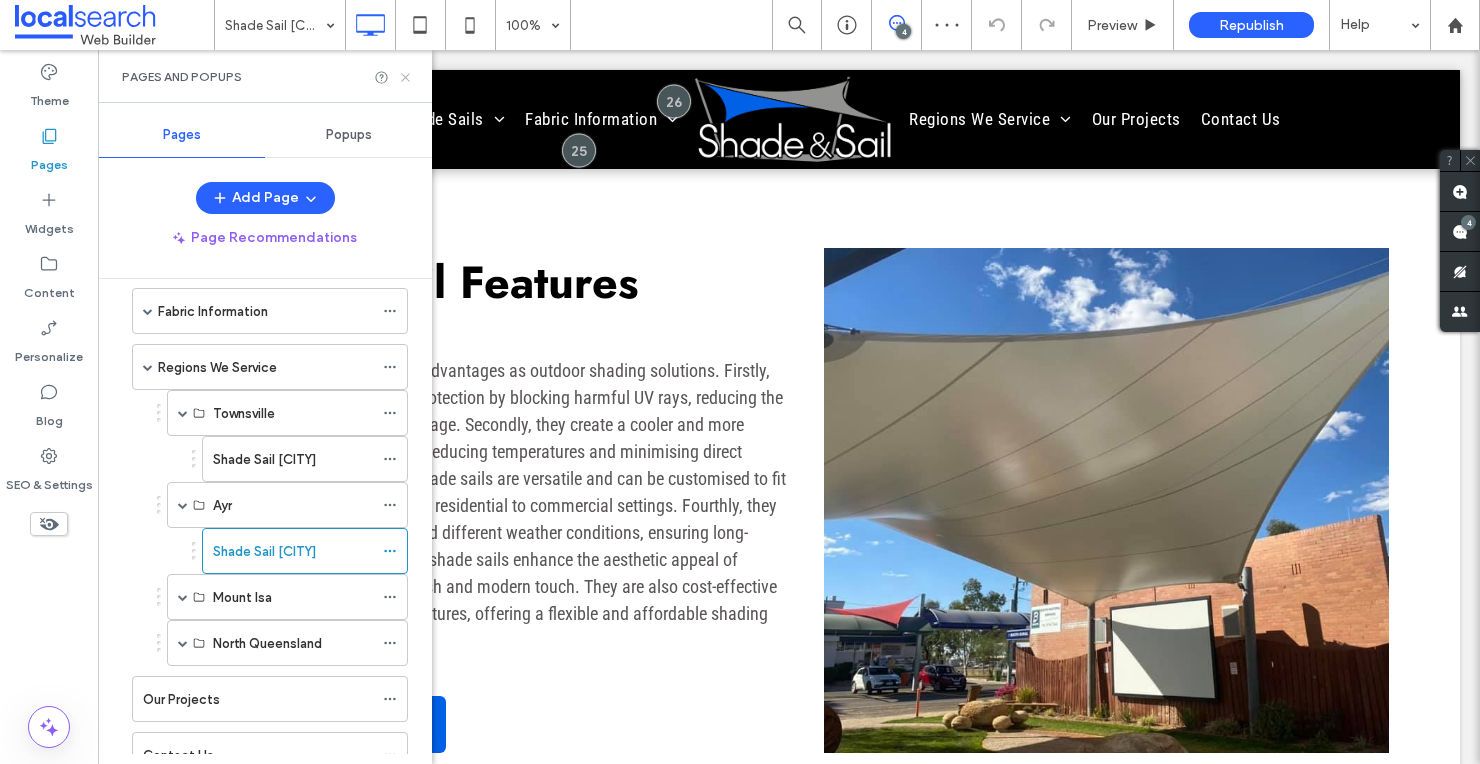 click 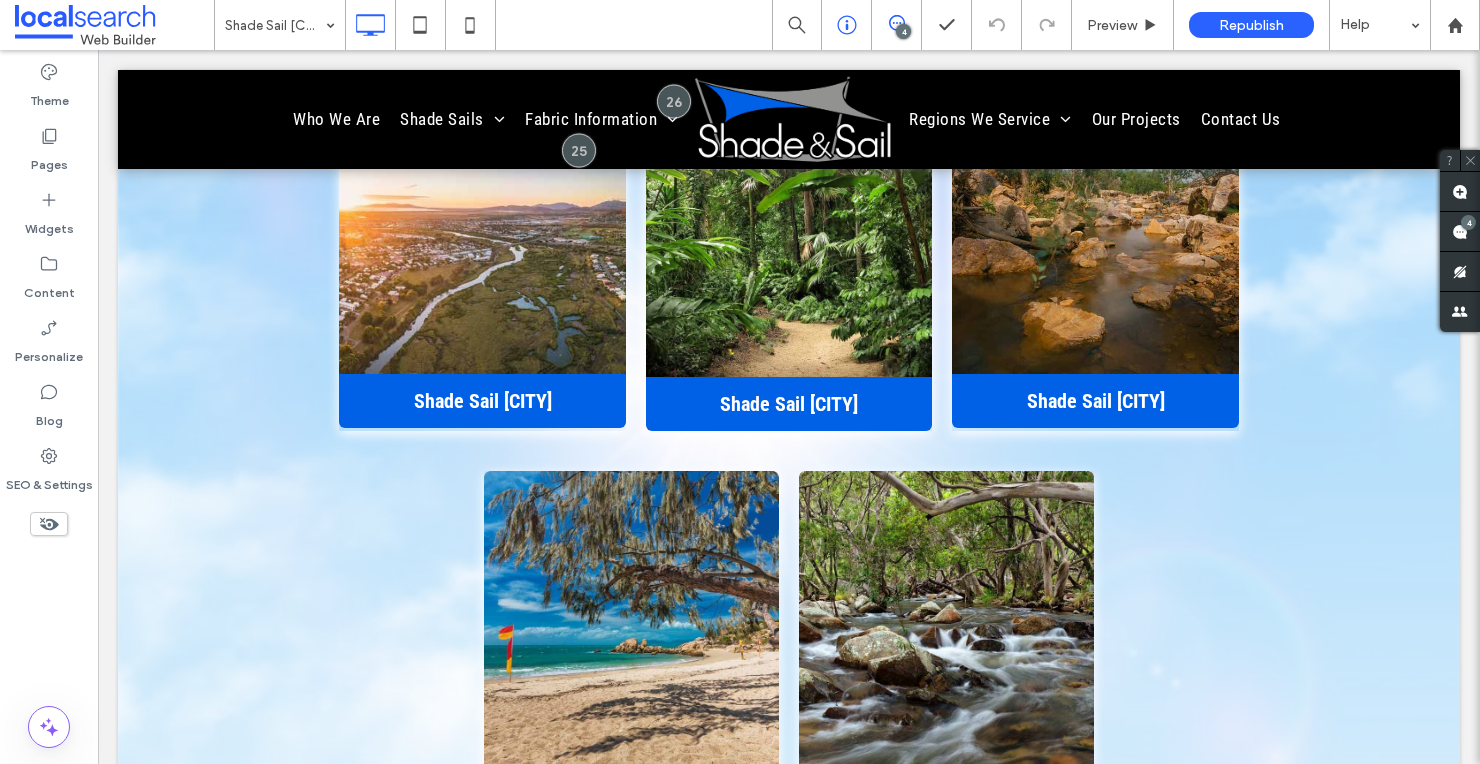 scroll, scrollTop: 6674, scrollLeft: 0, axis: vertical 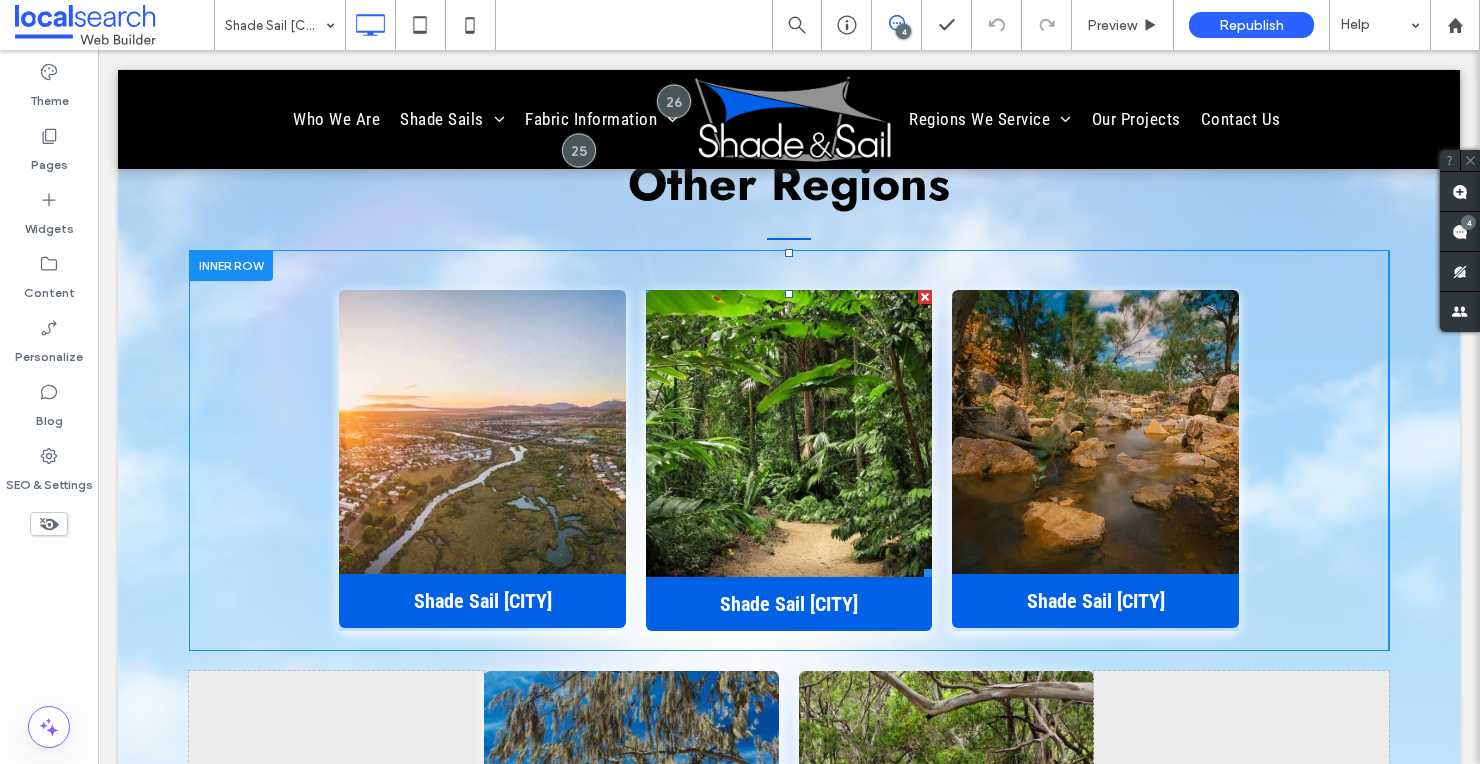 click at bounding box center (925, 297) 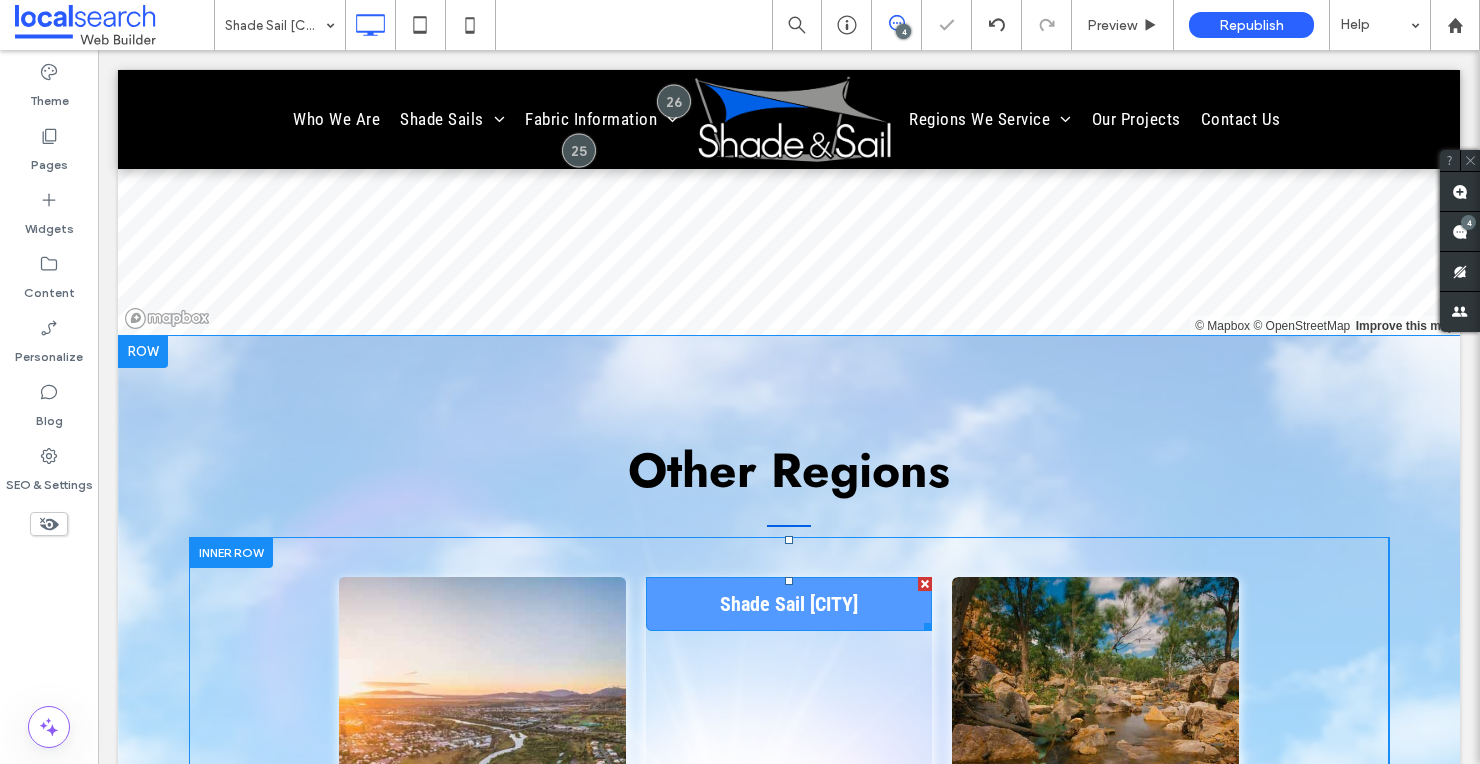 click at bounding box center (925, 584) 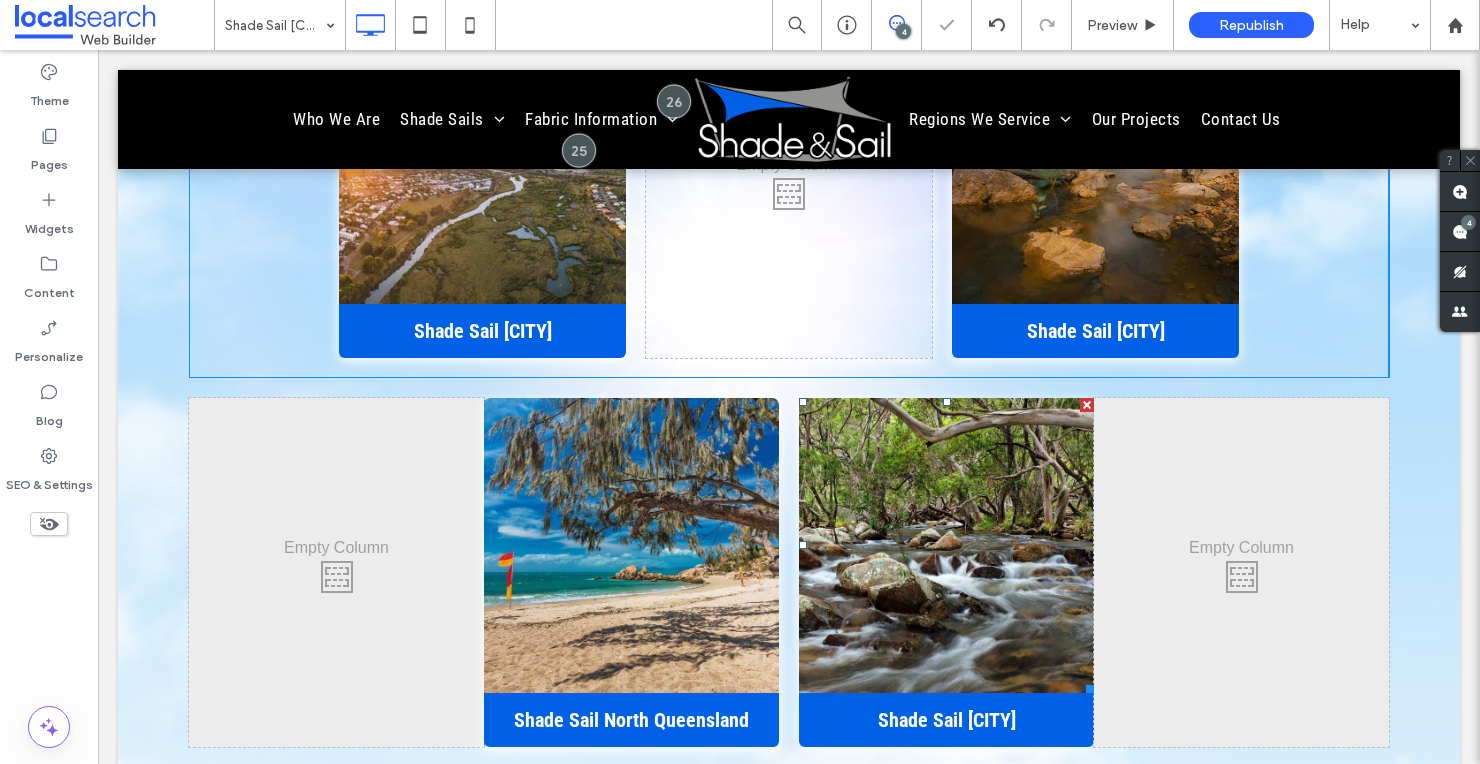 scroll, scrollTop: 6751, scrollLeft: 0, axis: vertical 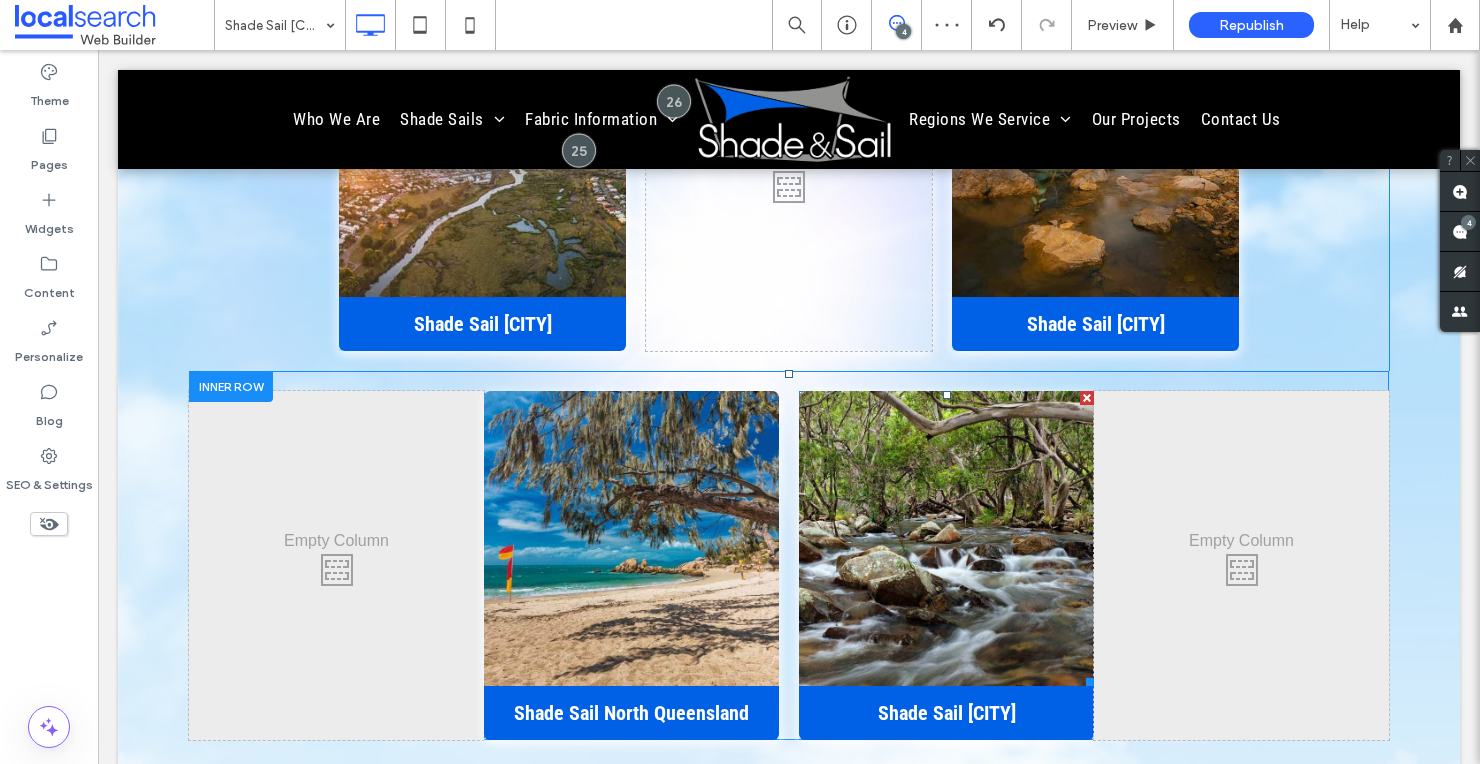 click at bounding box center (1087, 398) 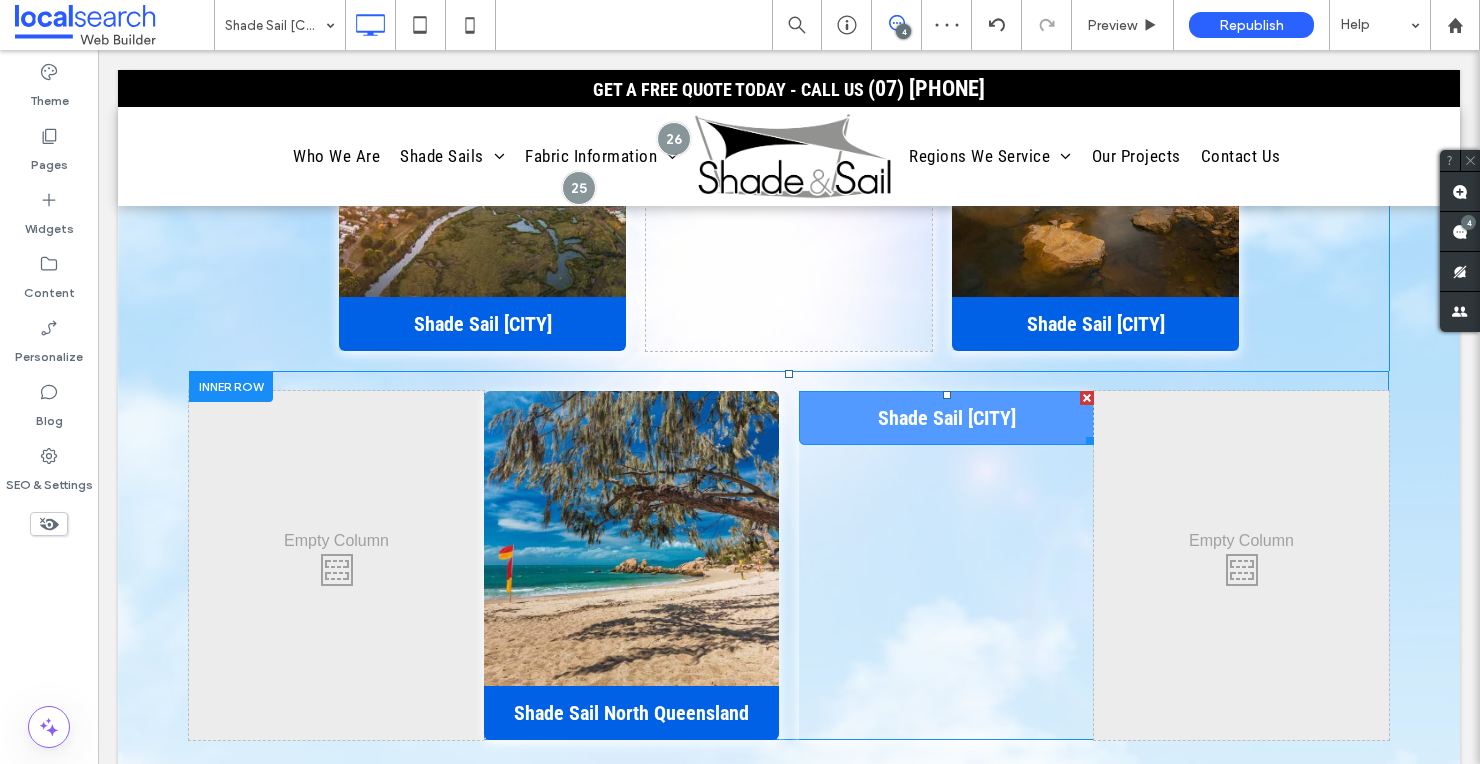 click at bounding box center [1087, 398] 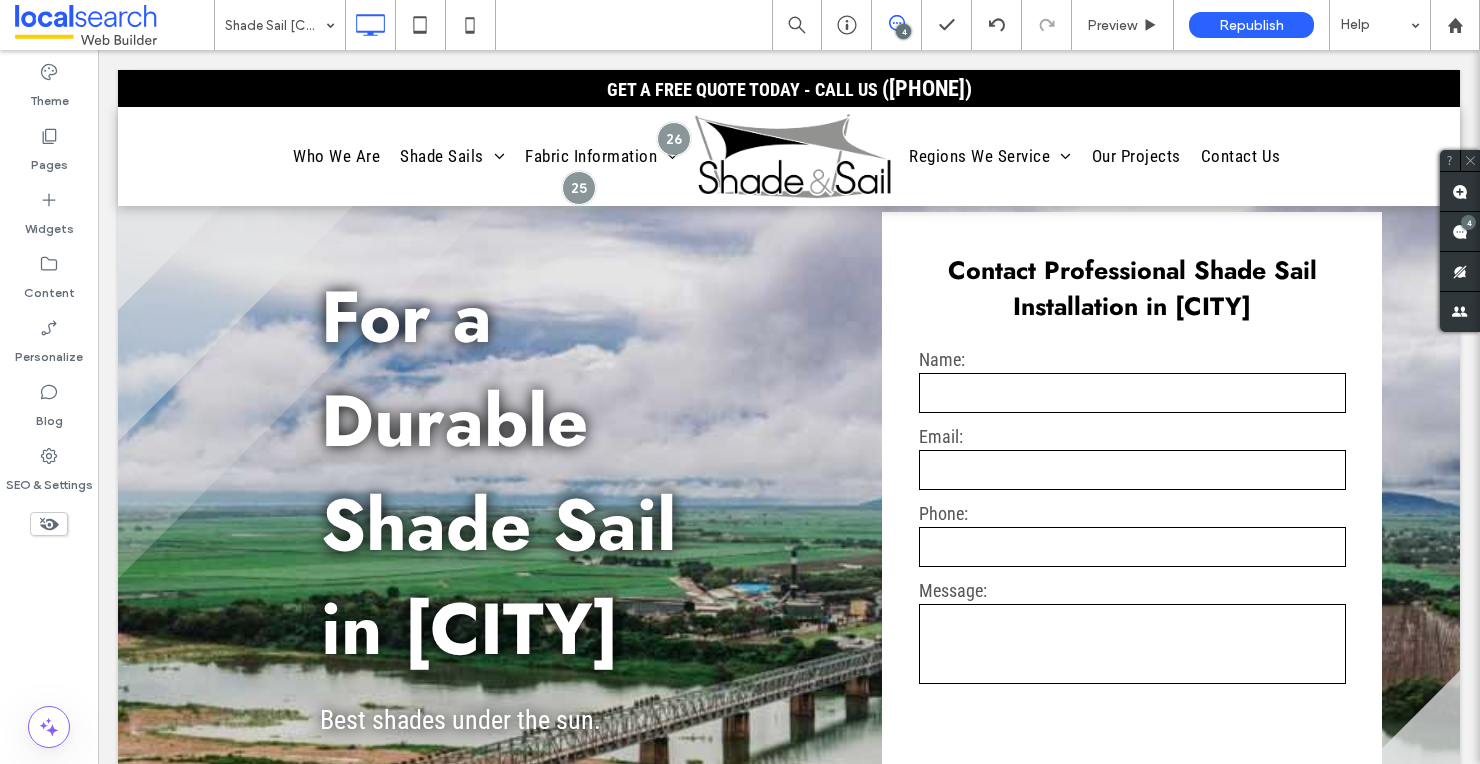 scroll, scrollTop: 6751, scrollLeft: 0, axis: vertical 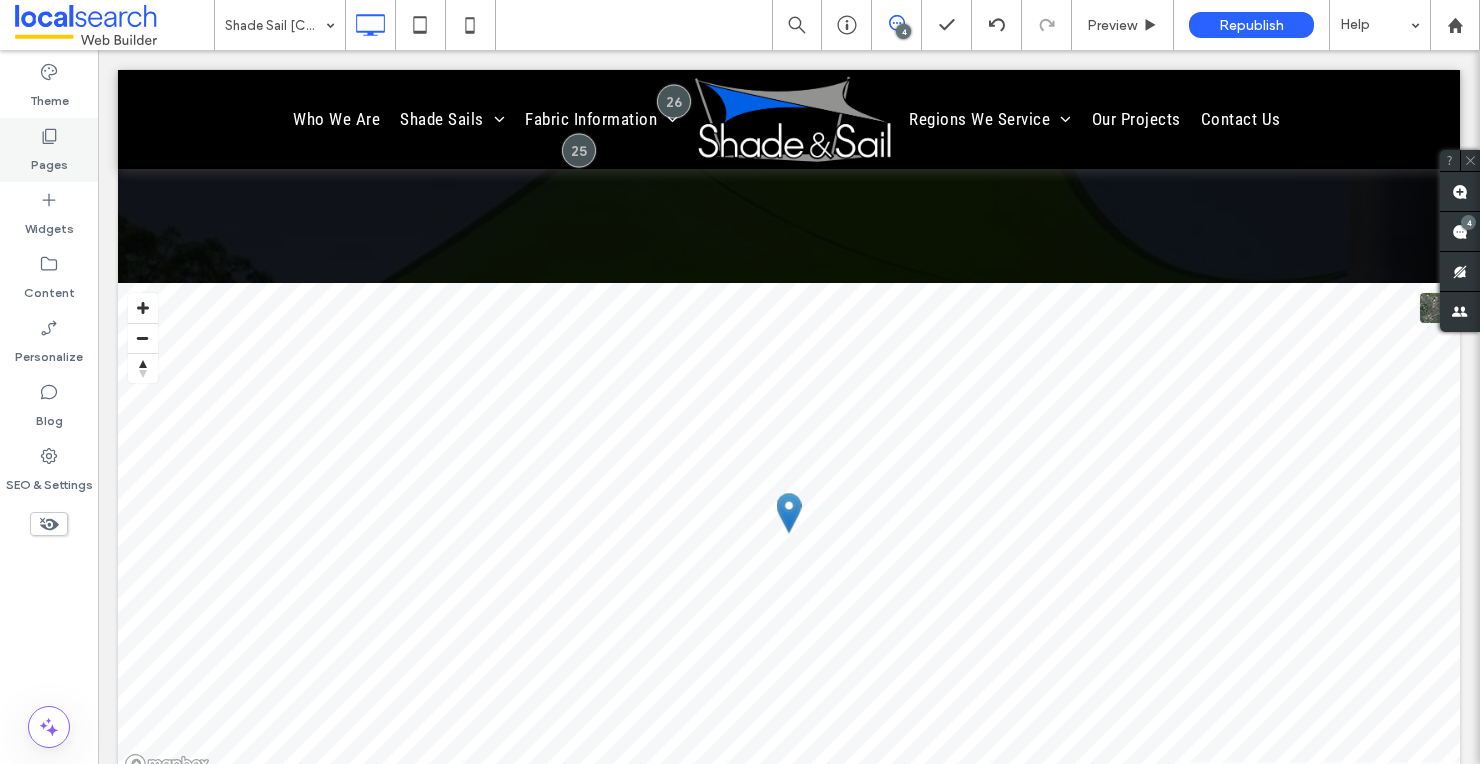 click on "Pages" at bounding box center [49, 160] 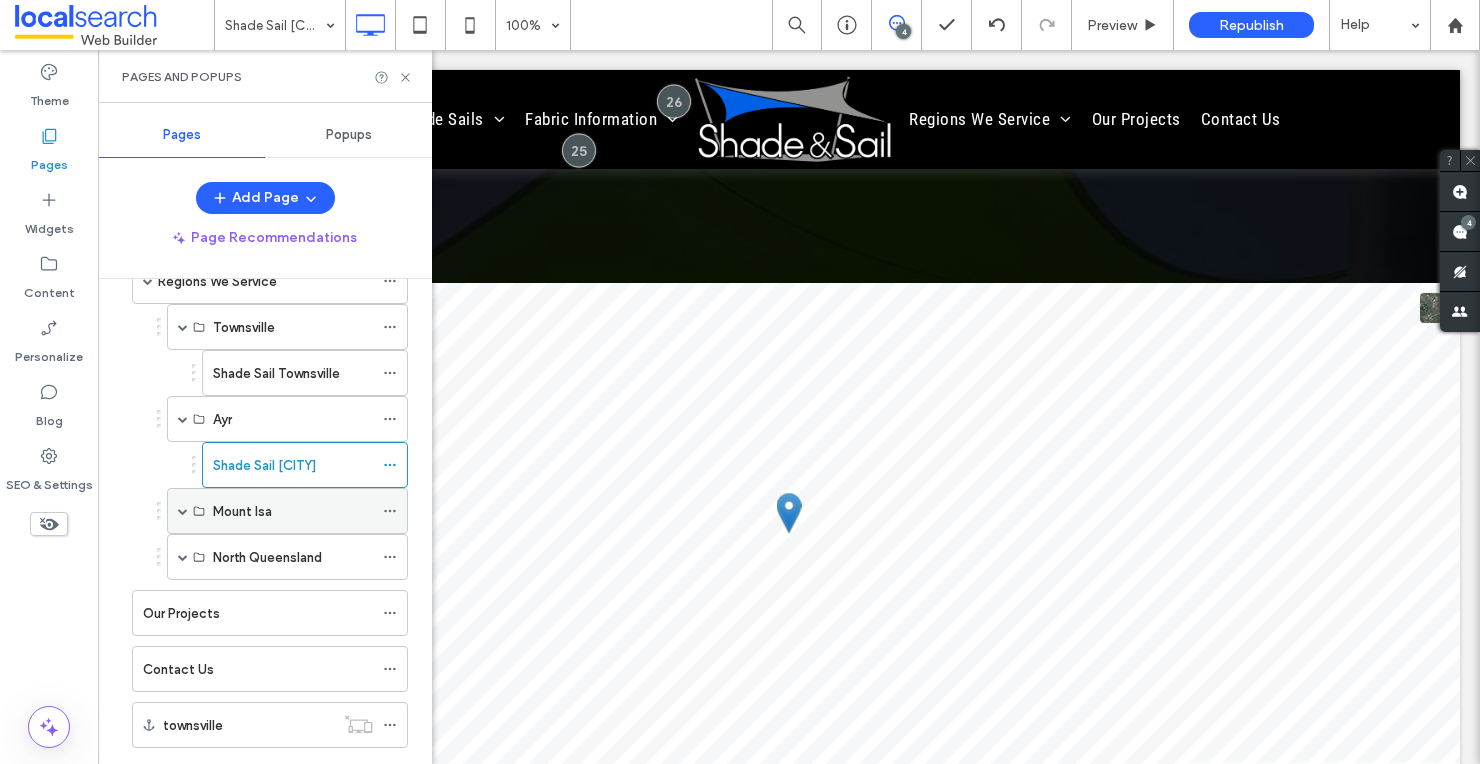 scroll, scrollTop: 282, scrollLeft: 0, axis: vertical 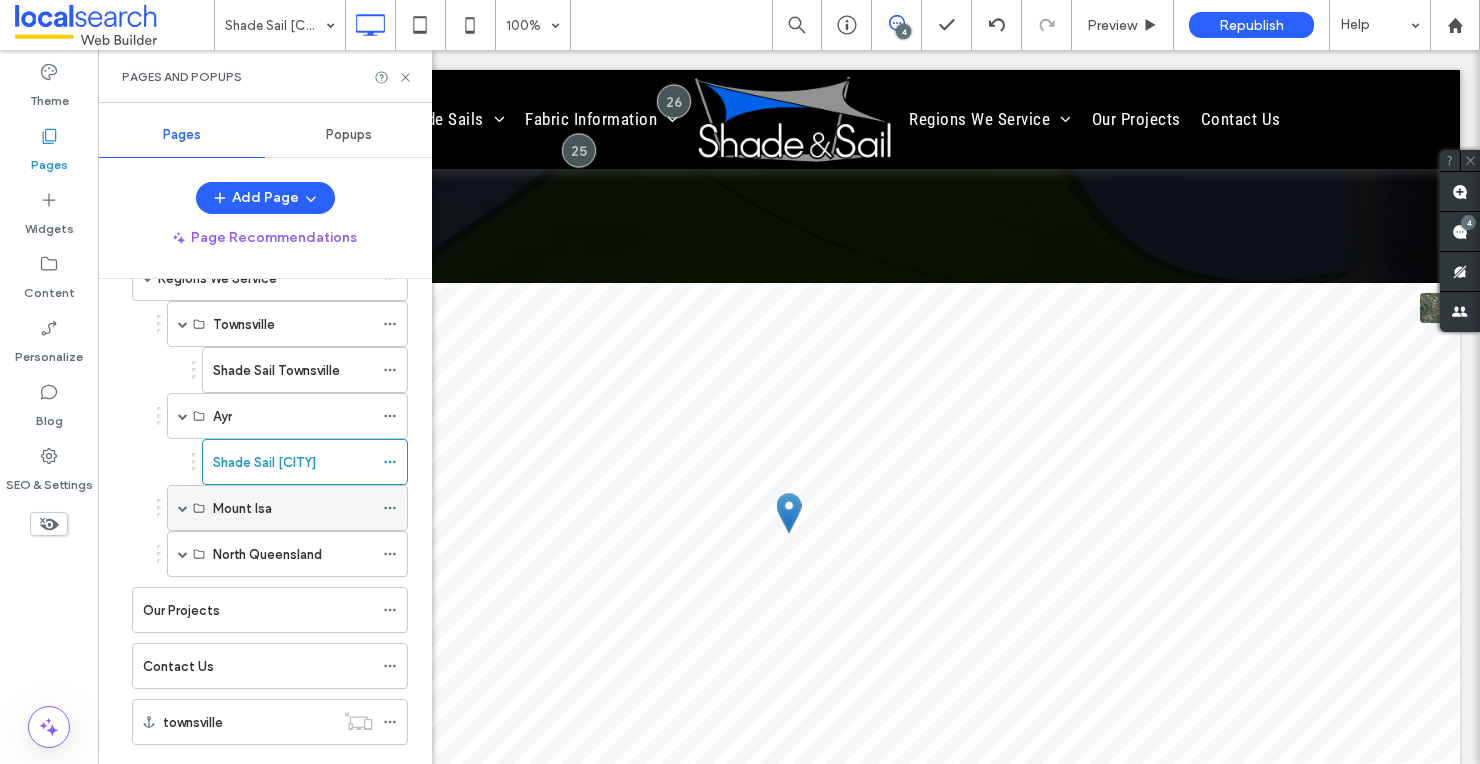 click at bounding box center [183, 508] 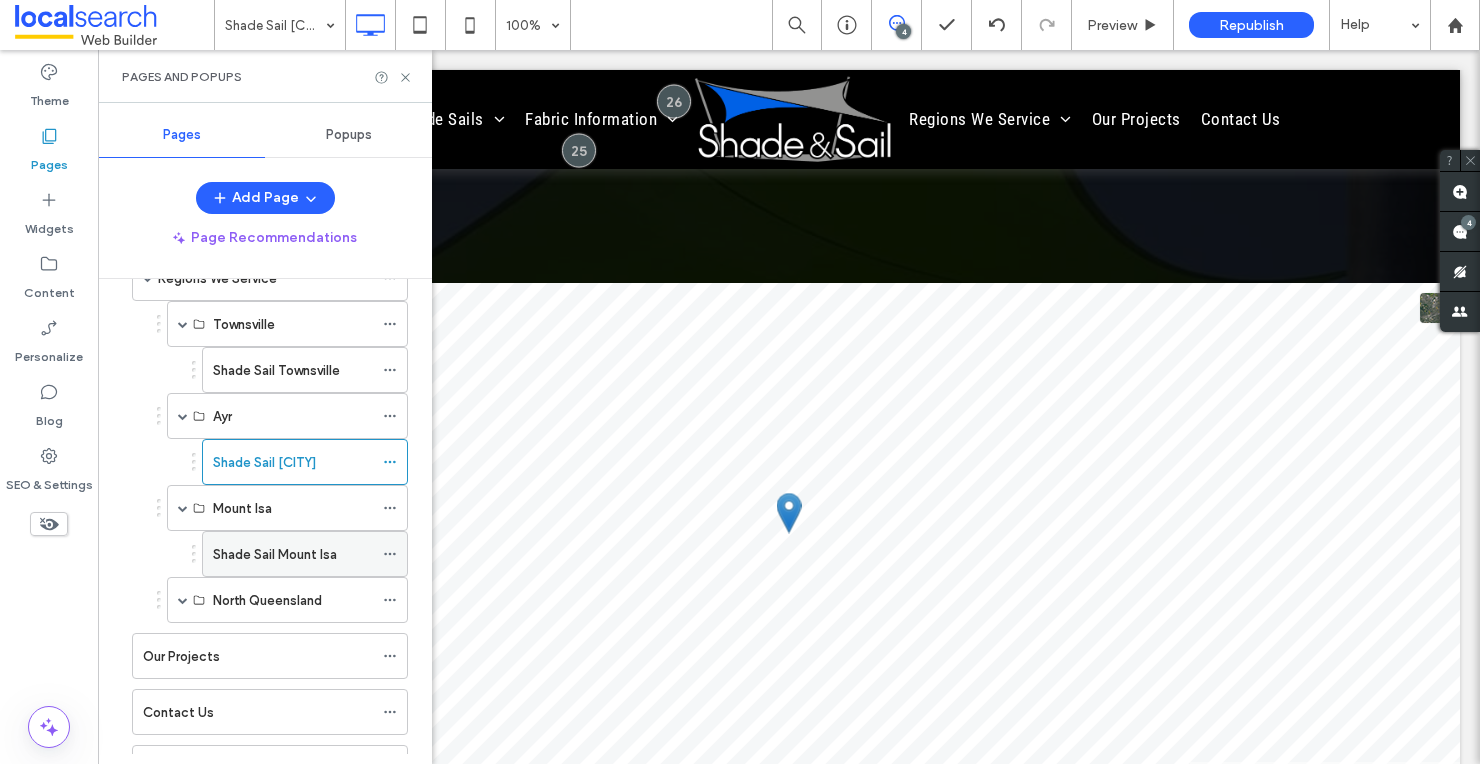 click on "Shade Sail Mount Isa" at bounding box center [275, 554] 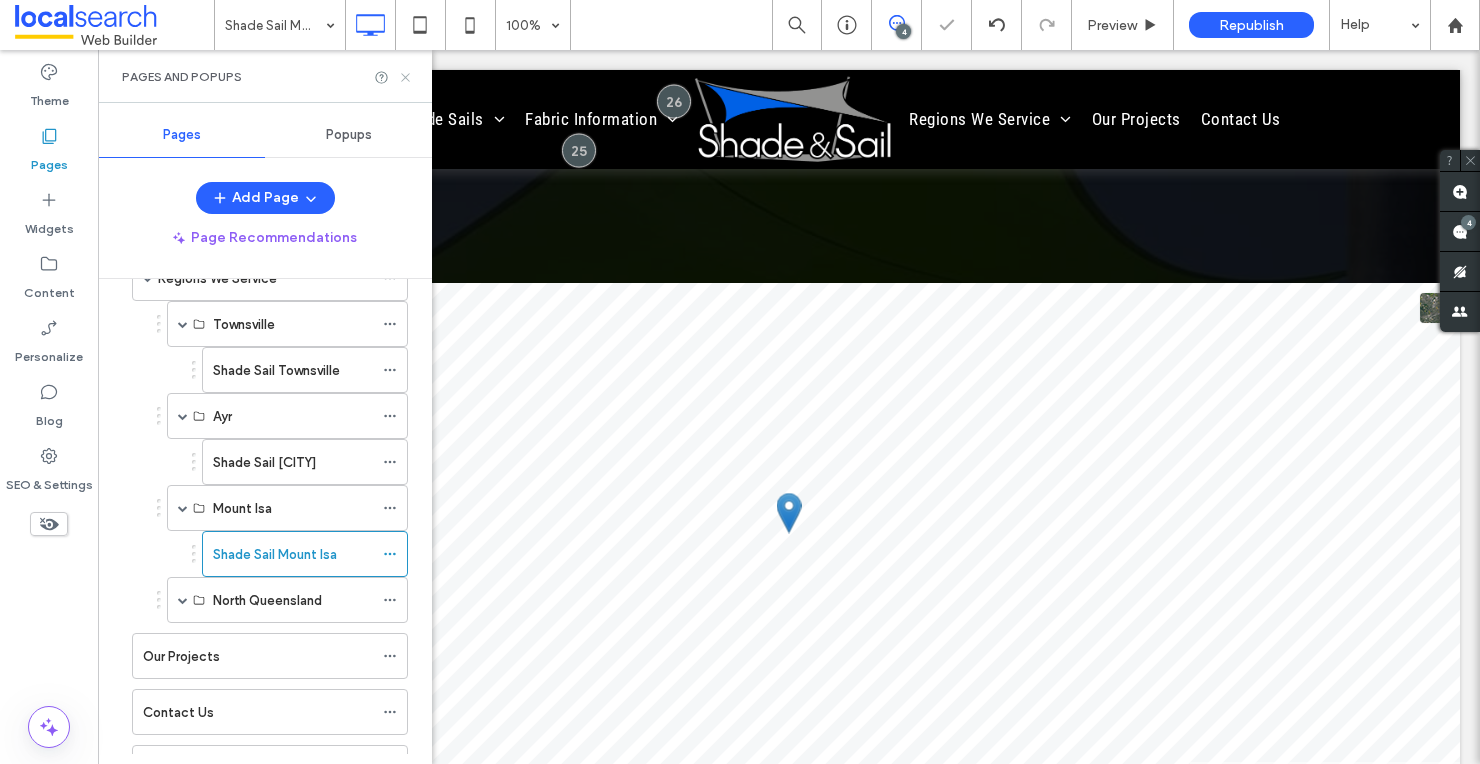 click 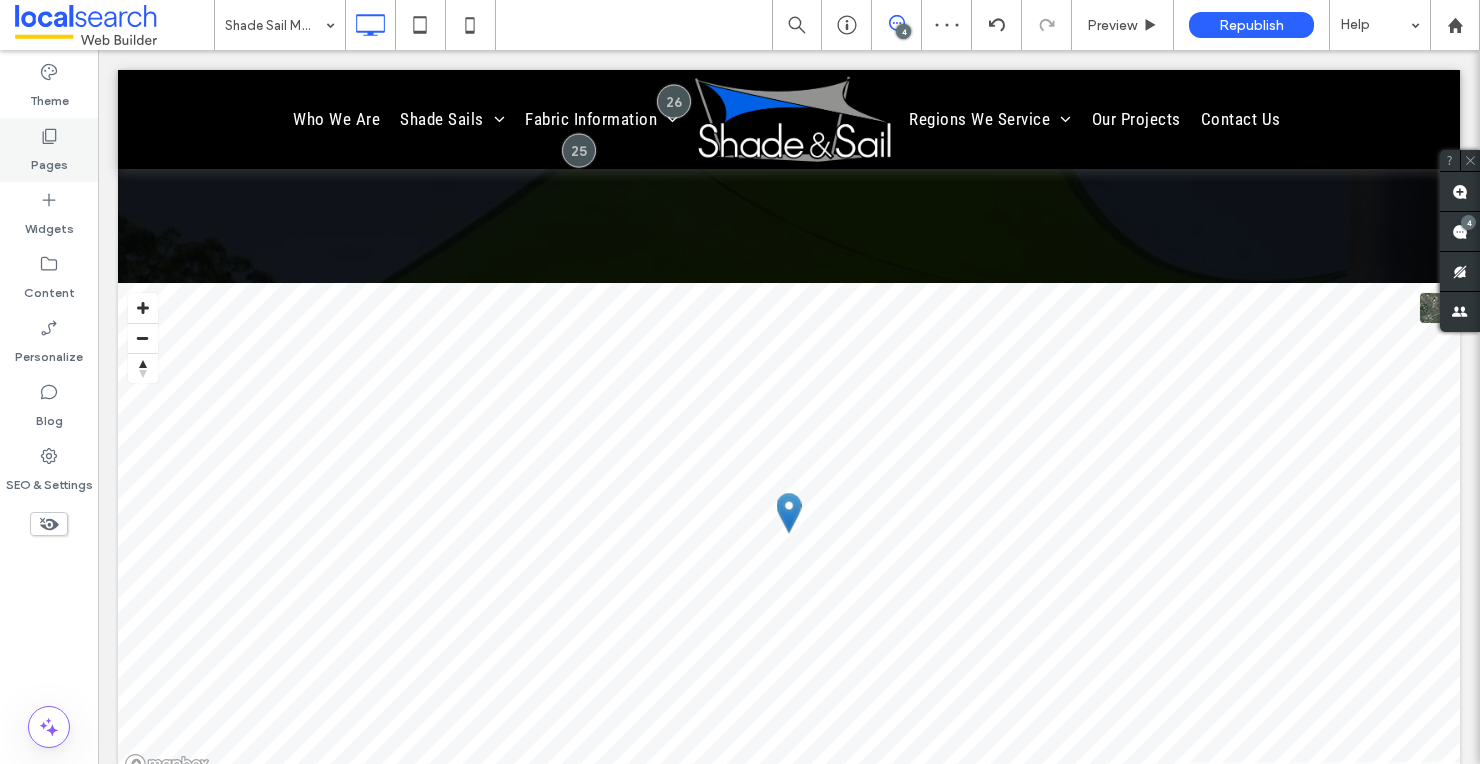 click on "Pages" at bounding box center (49, 150) 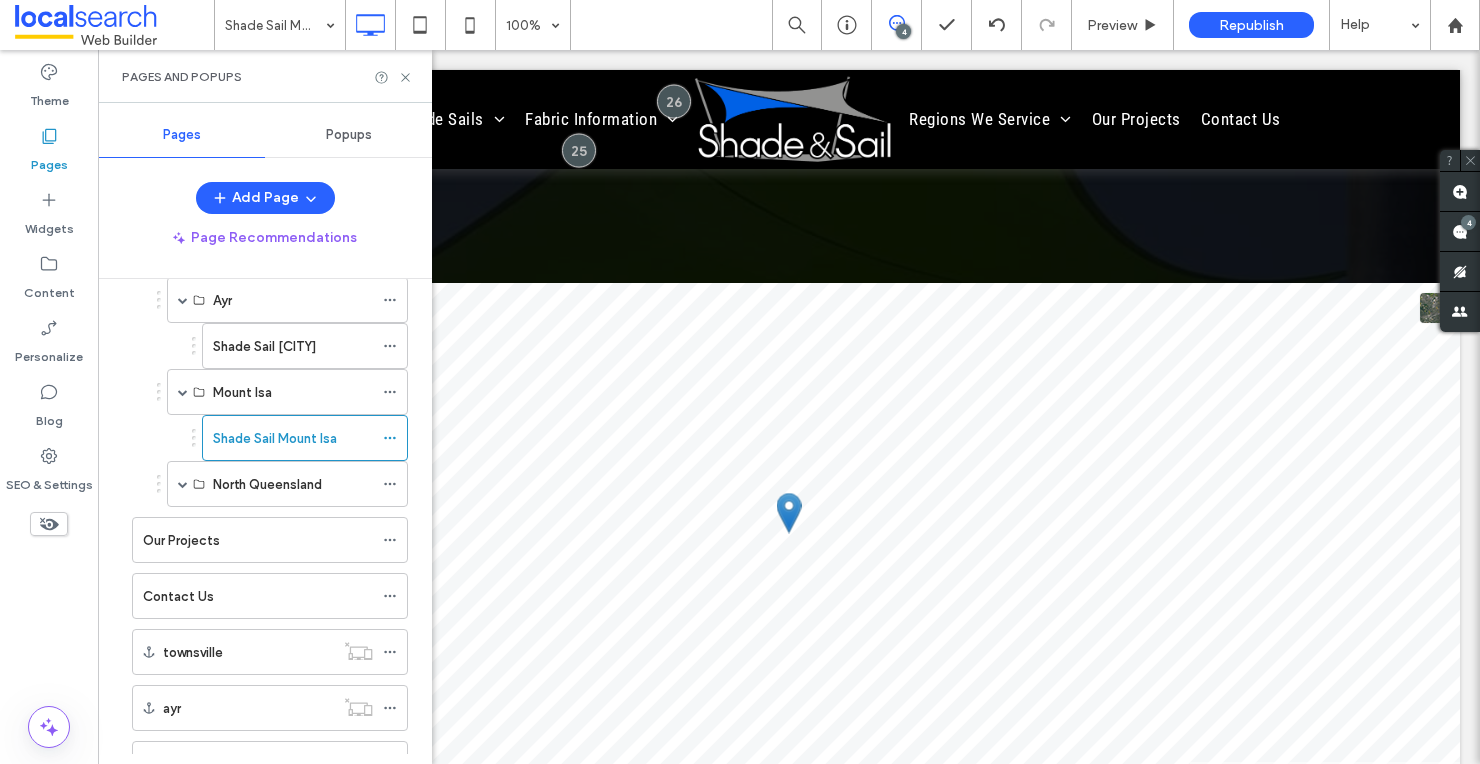 scroll, scrollTop: 434, scrollLeft: 0, axis: vertical 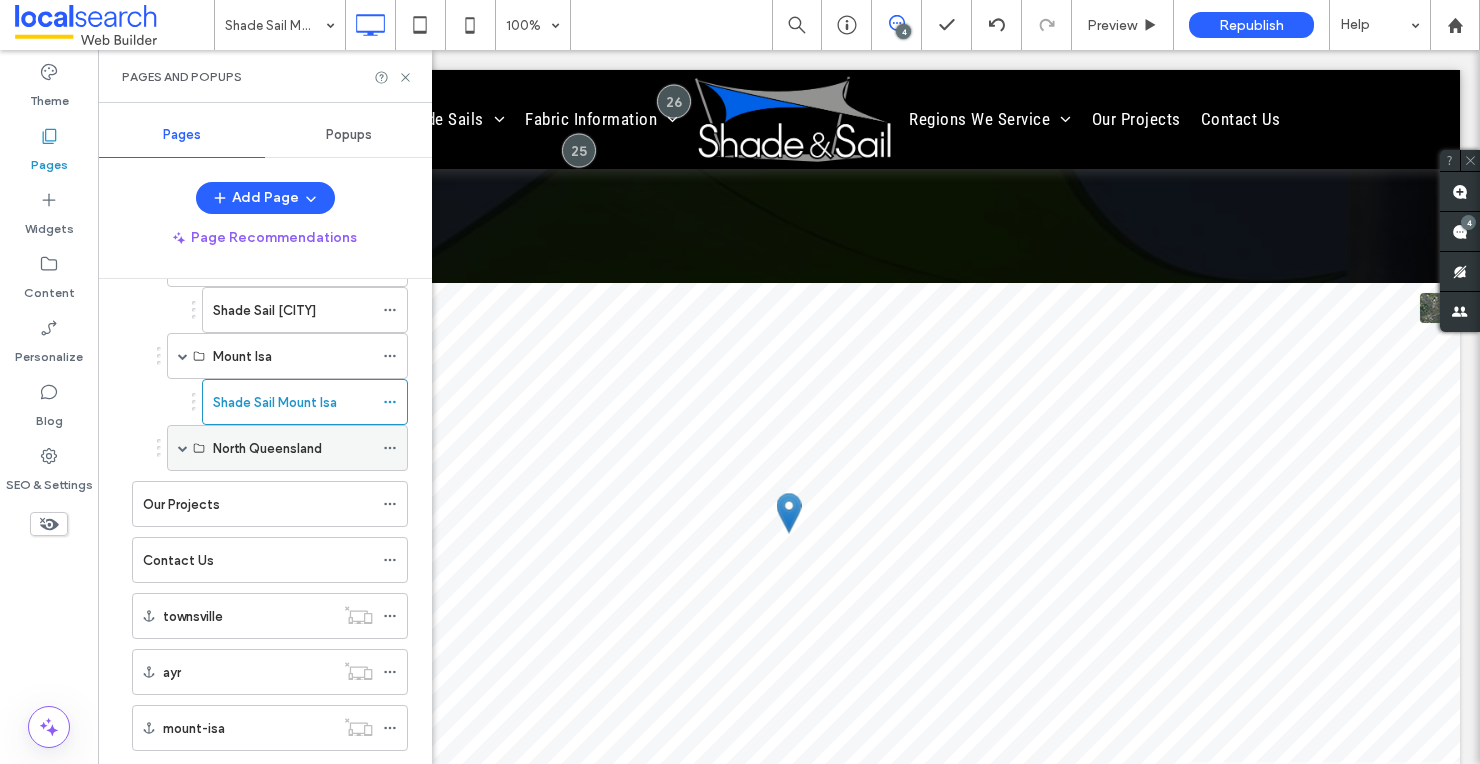 click at bounding box center (183, 448) 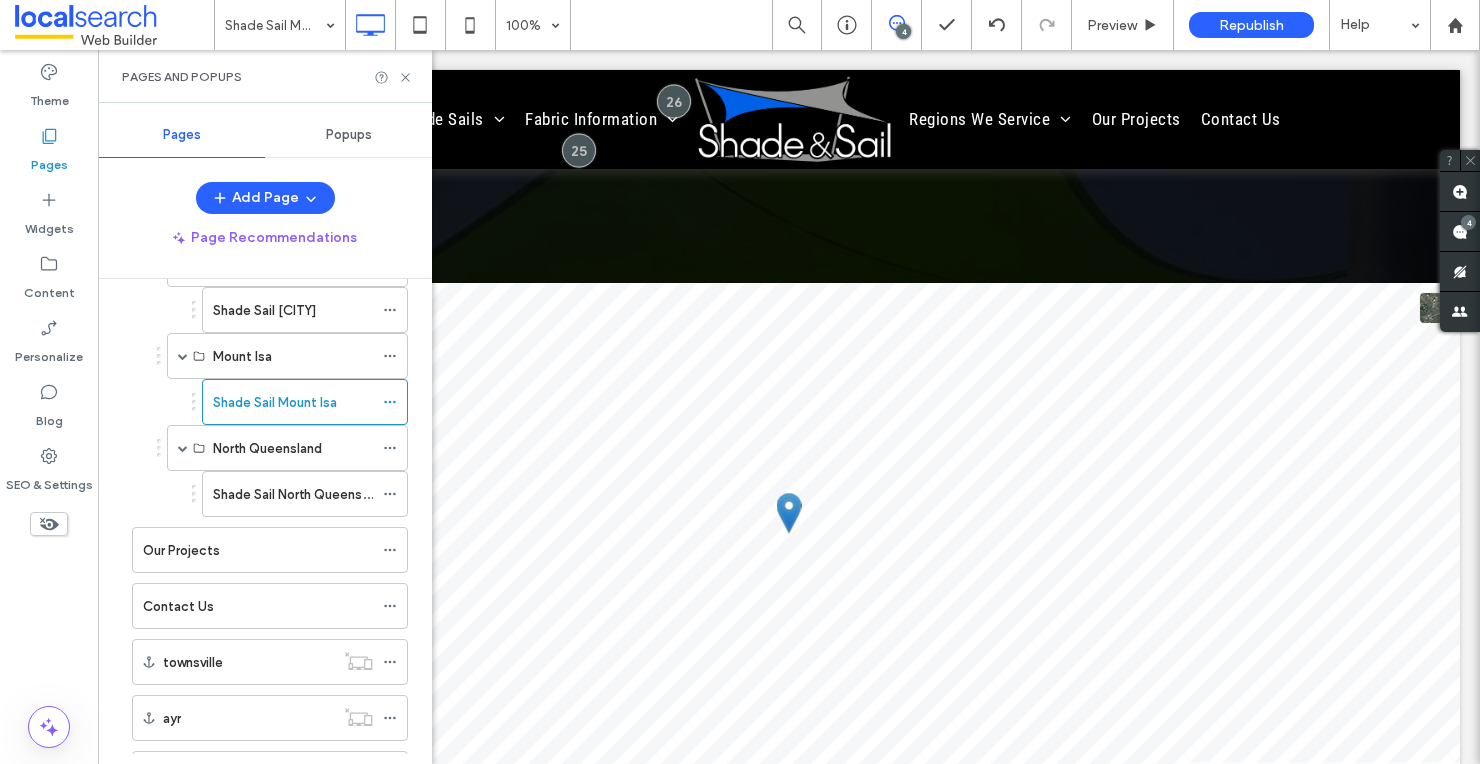 click on "Shade Sail North Queensland" at bounding box center [300, 494] 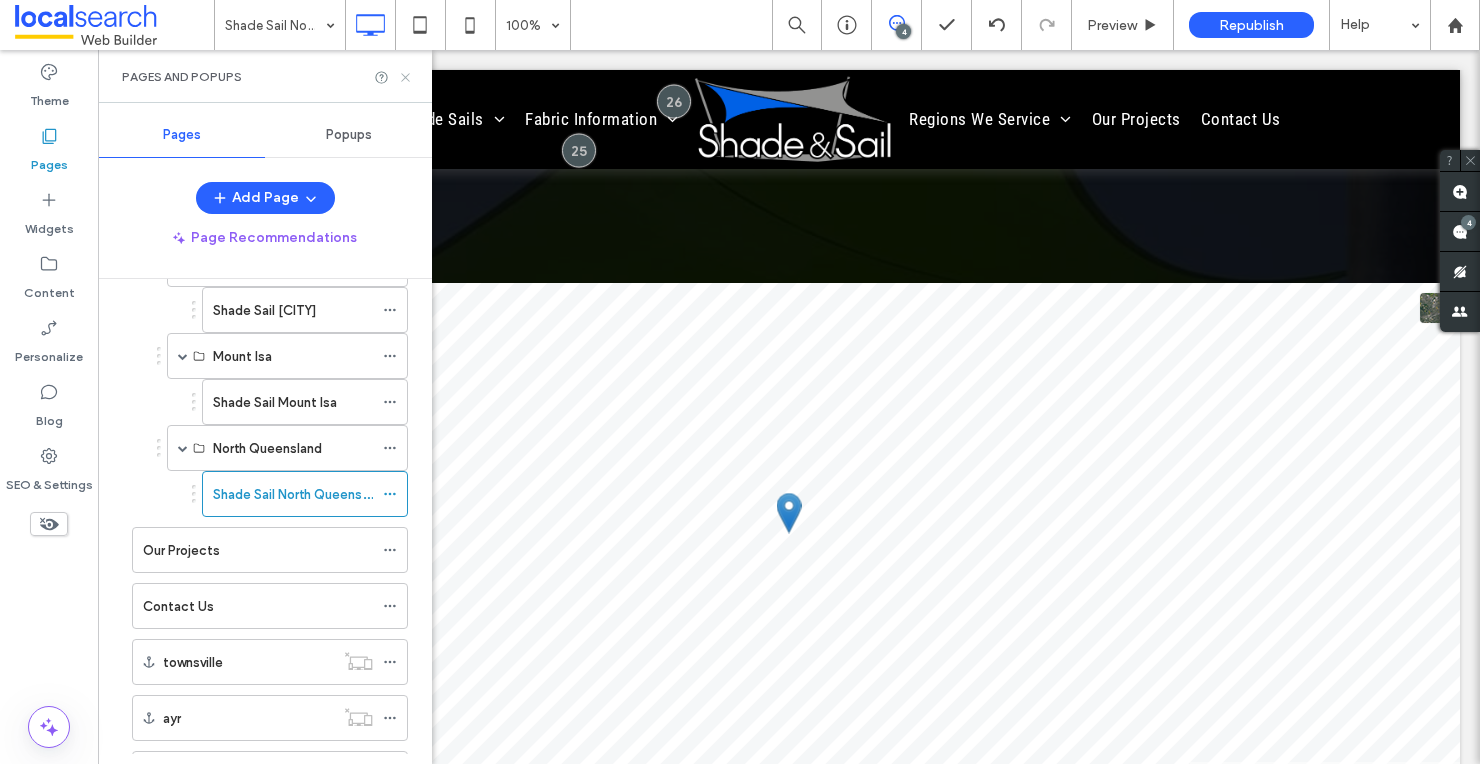 click 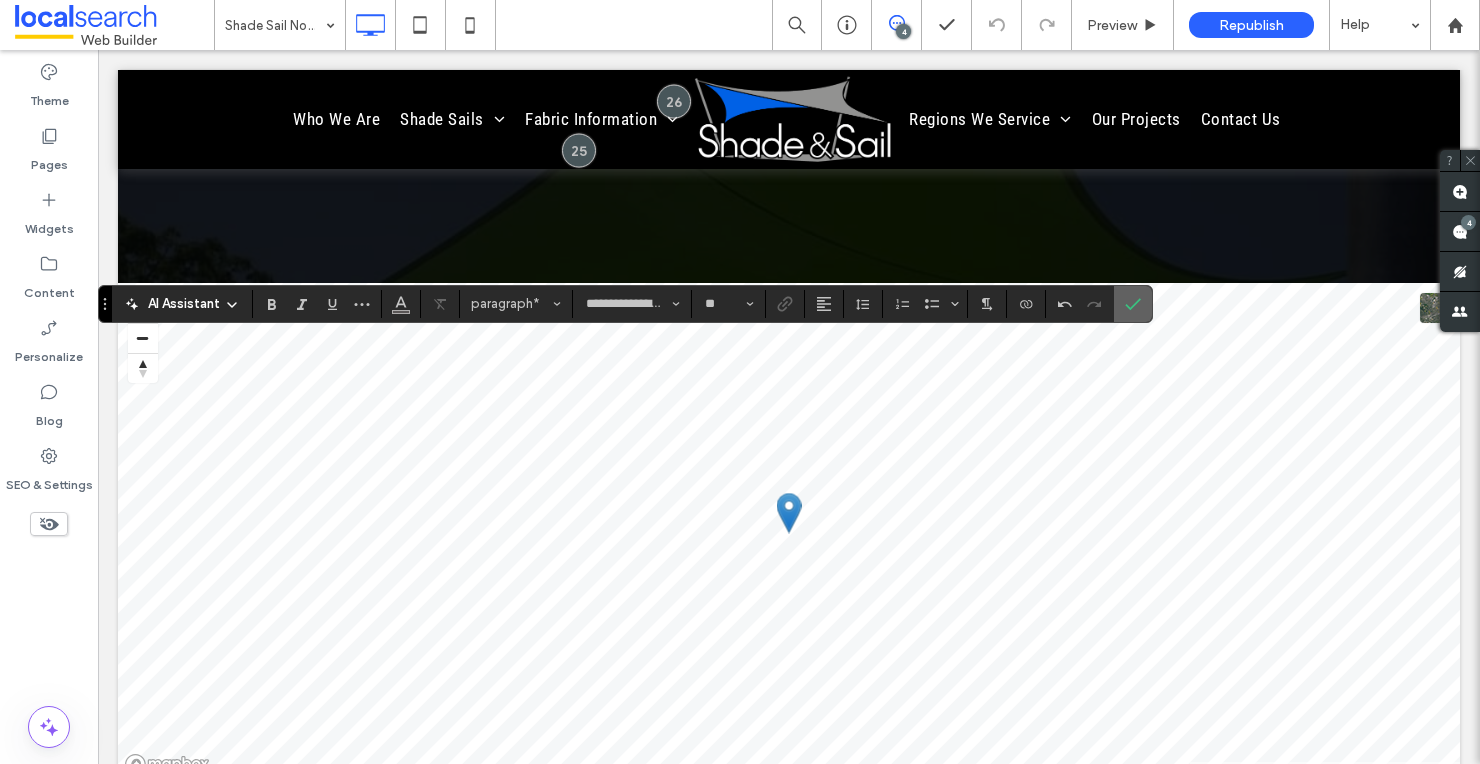 click 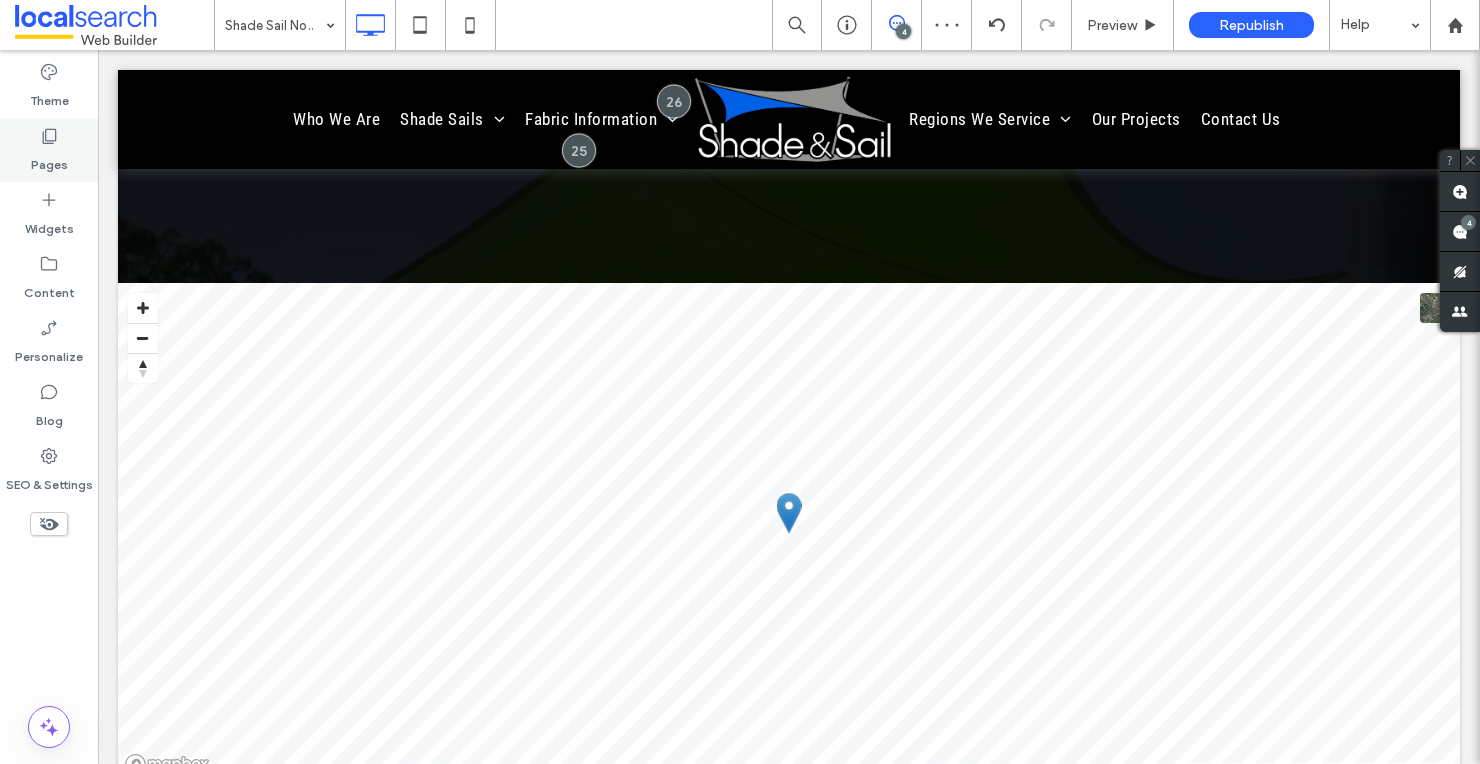 click on "Pages" at bounding box center (49, 160) 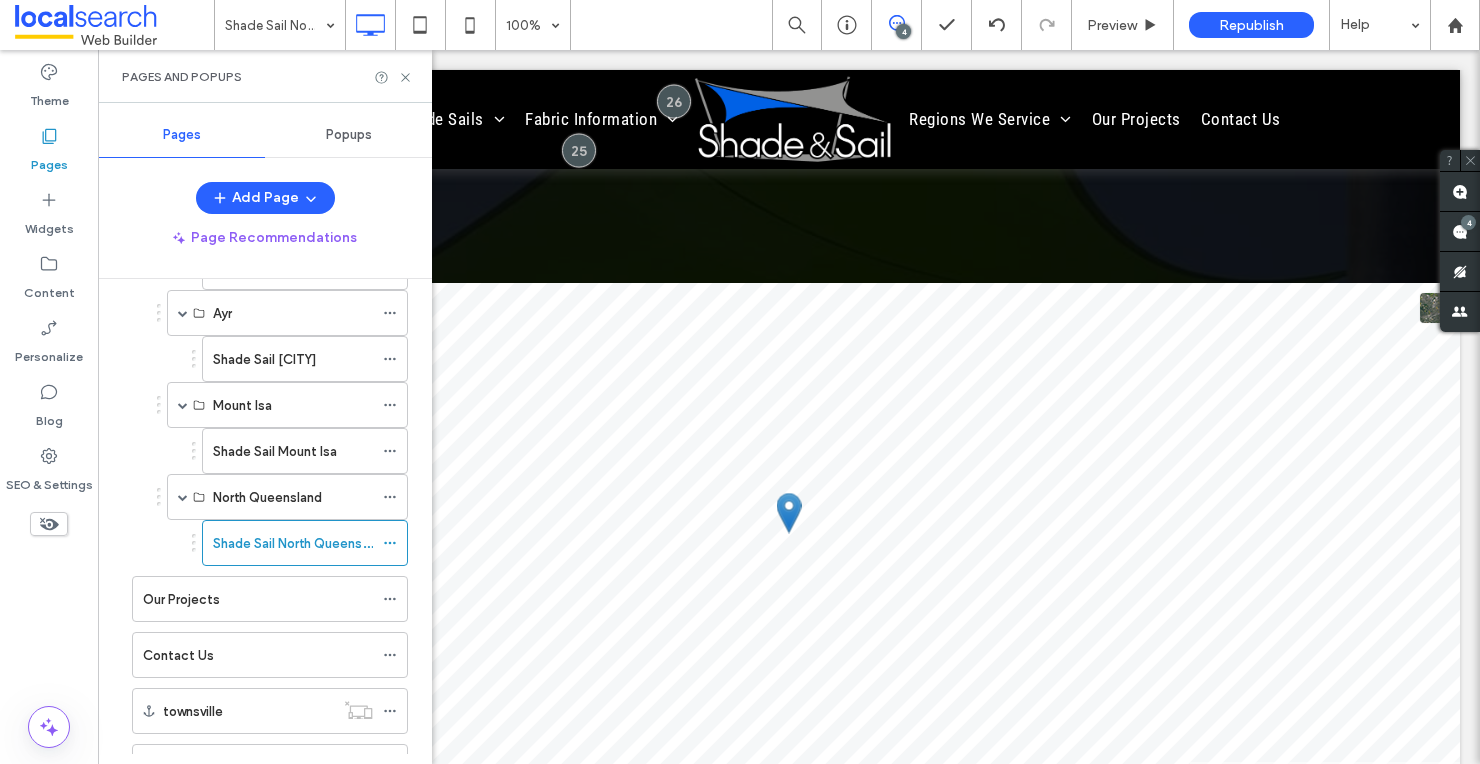 scroll, scrollTop: 406, scrollLeft: 0, axis: vertical 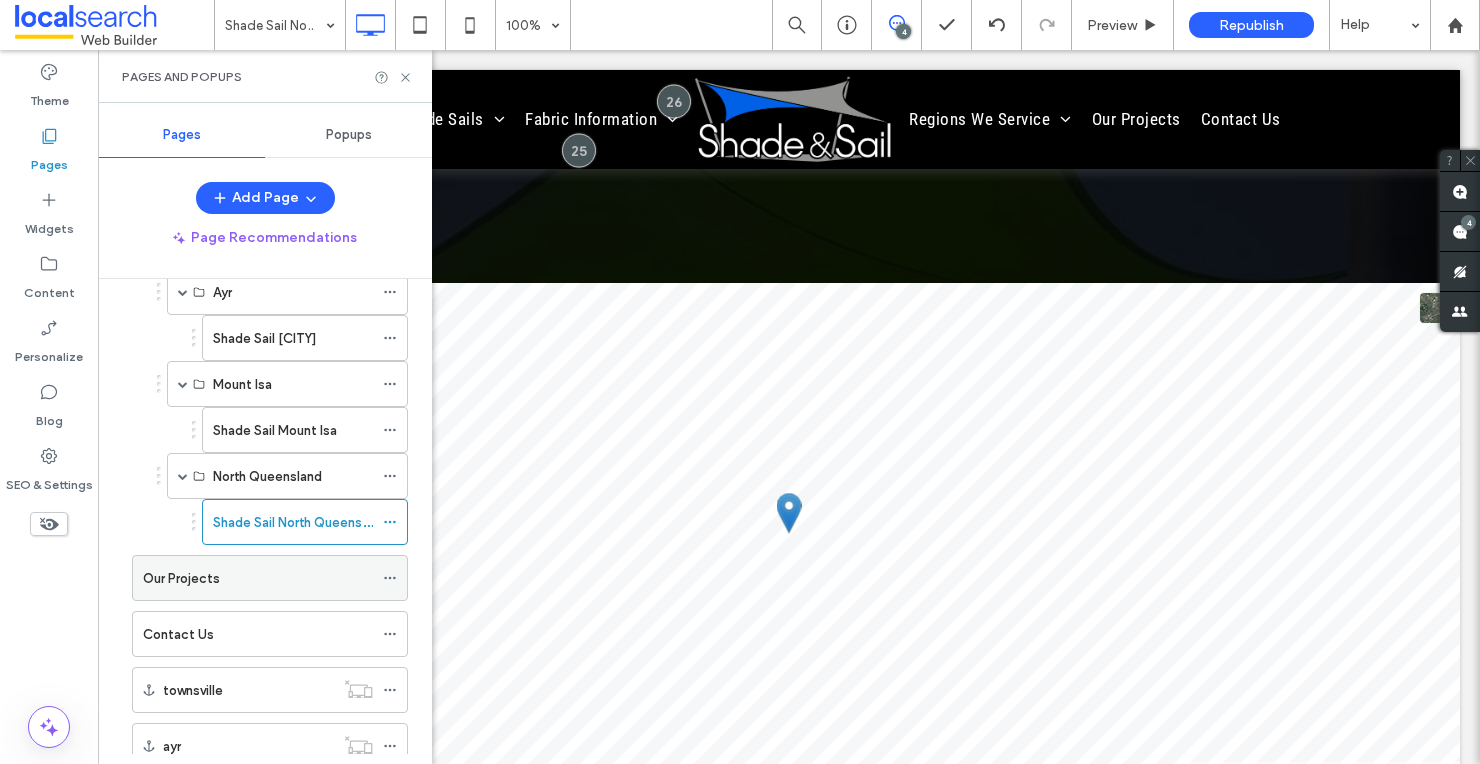 click on "Our Projects" at bounding box center (181, 578) 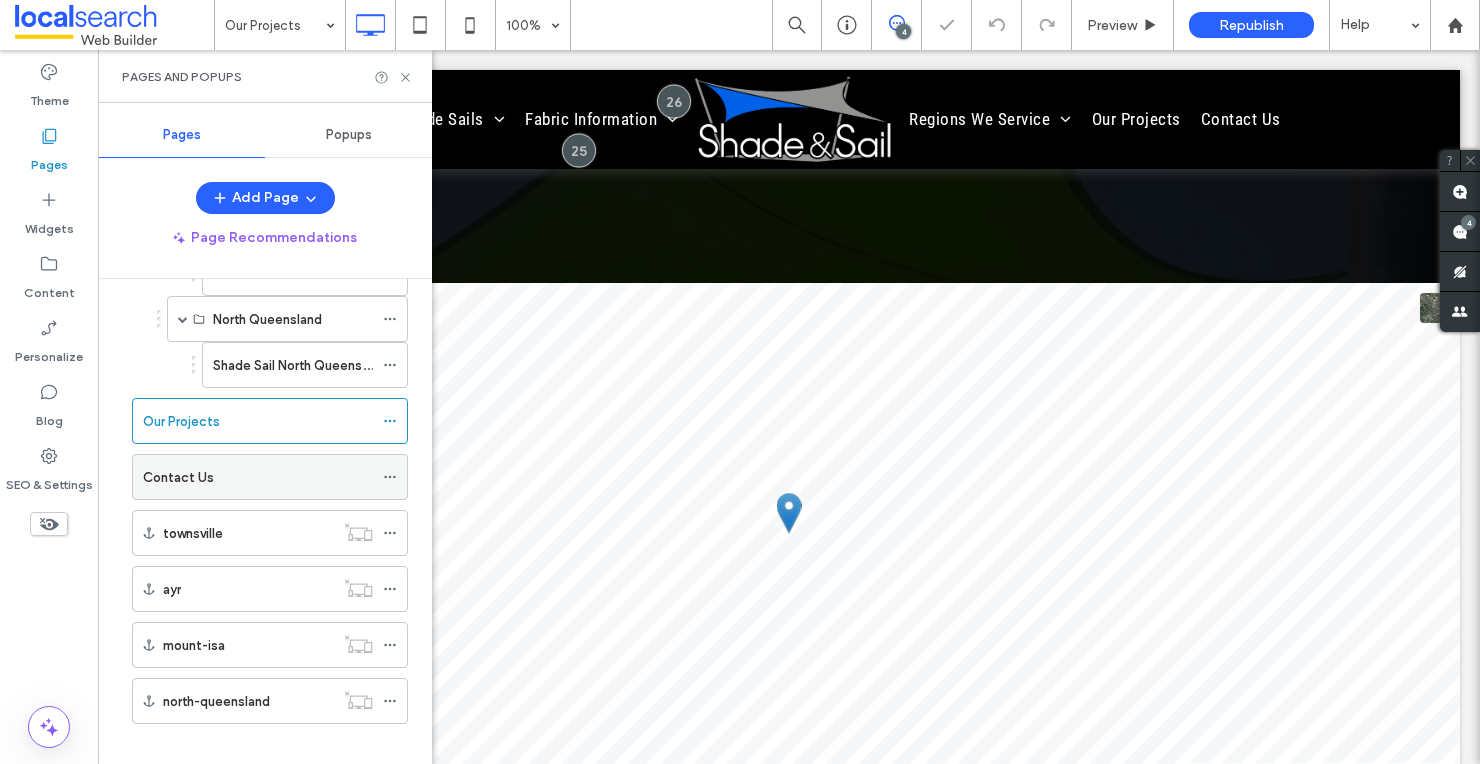 scroll, scrollTop: 583, scrollLeft: 0, axis: vertical 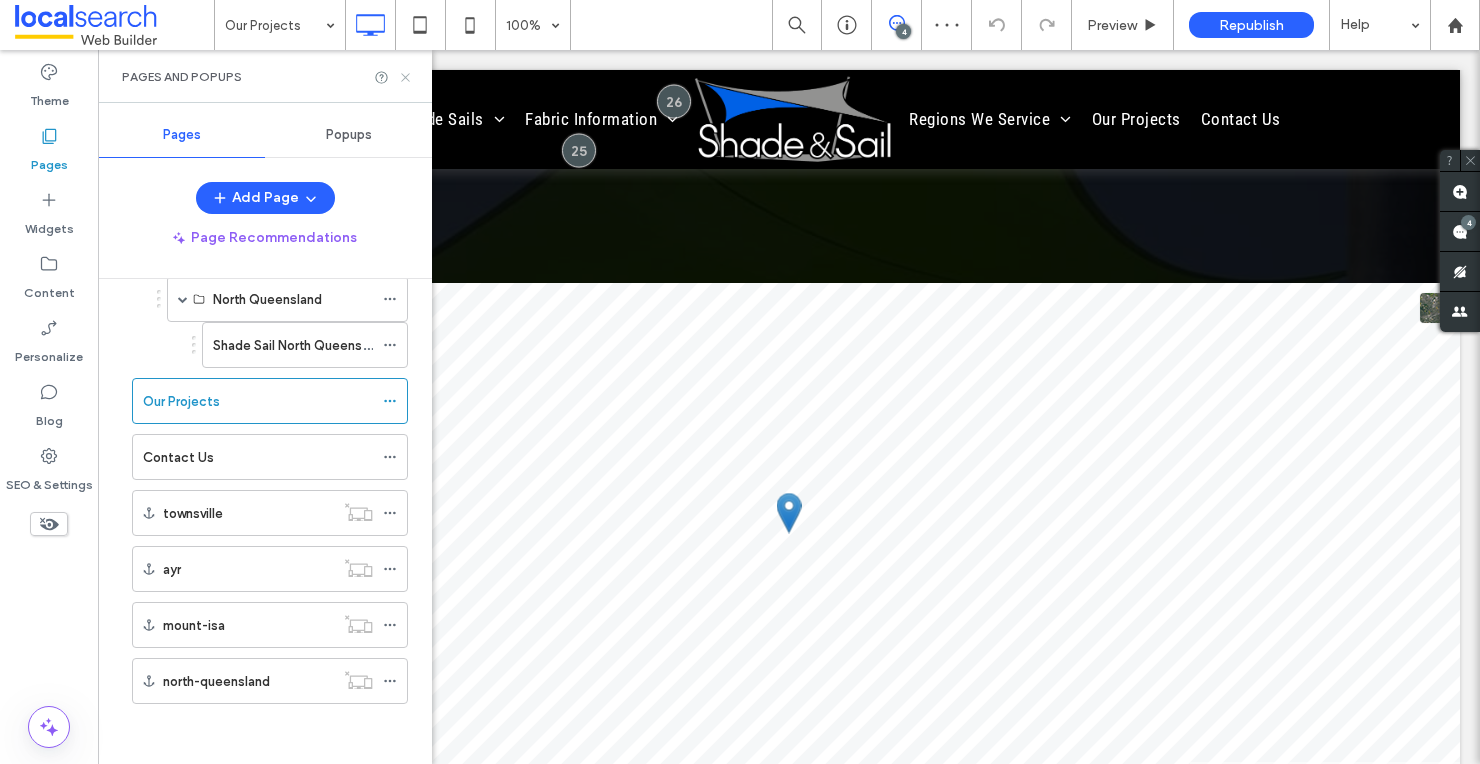 click 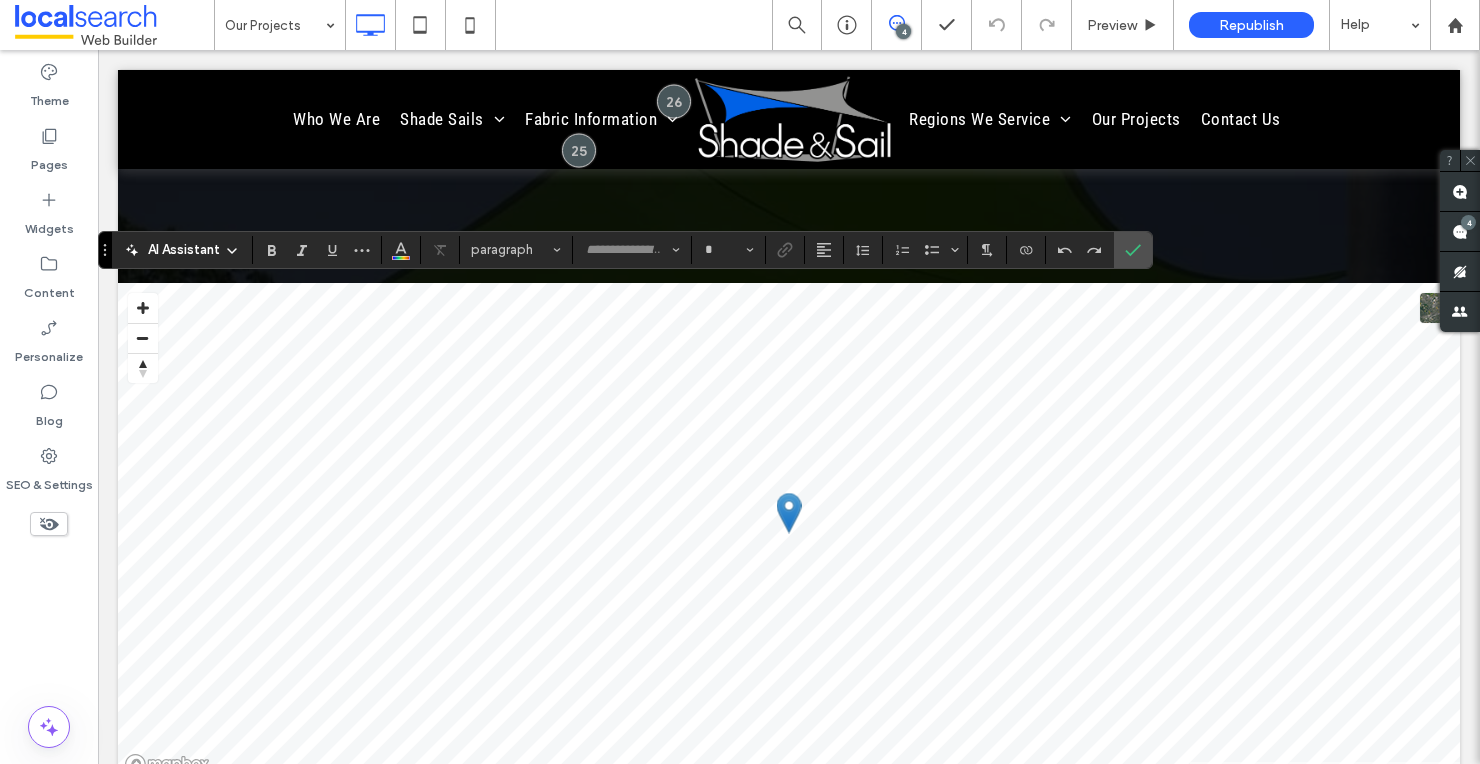 type on "**********" 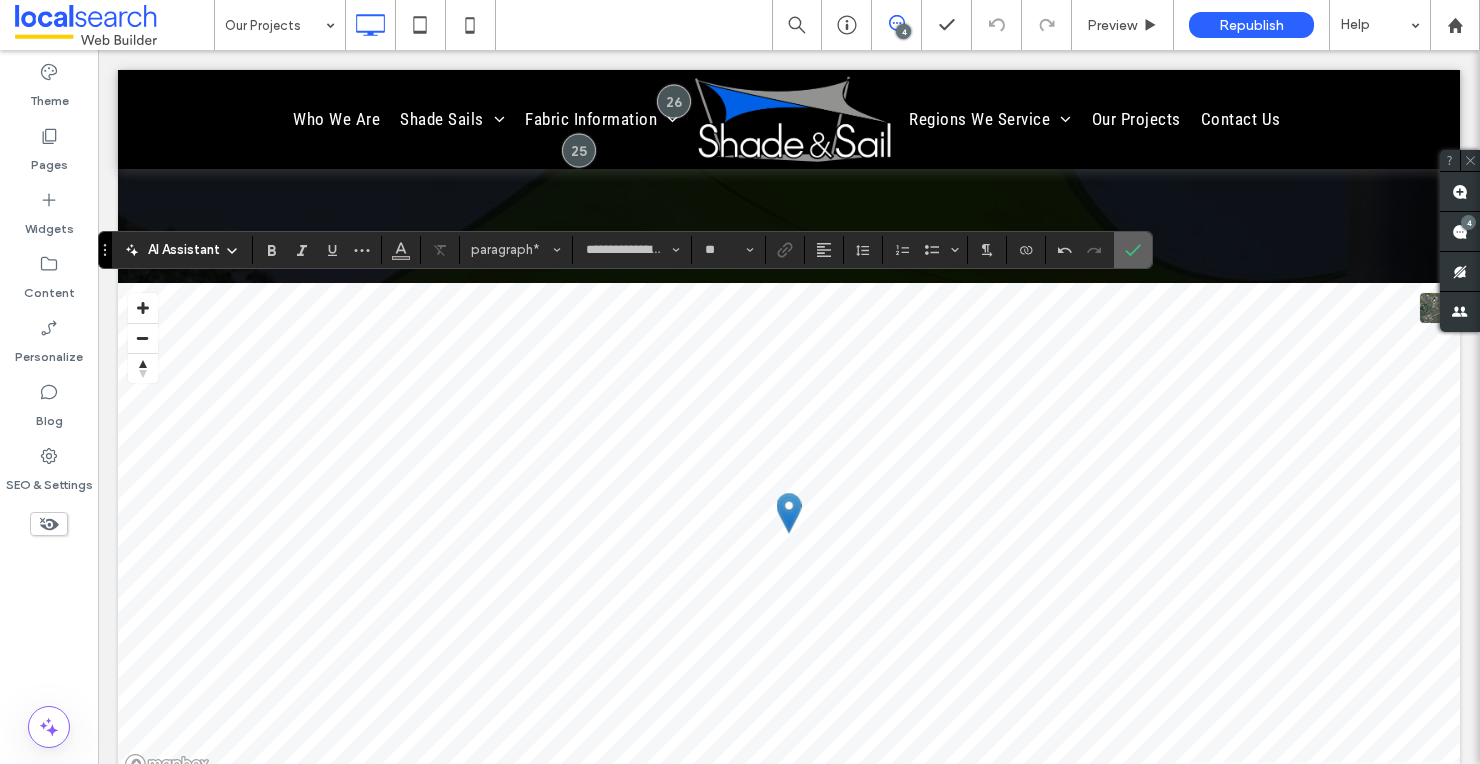 click 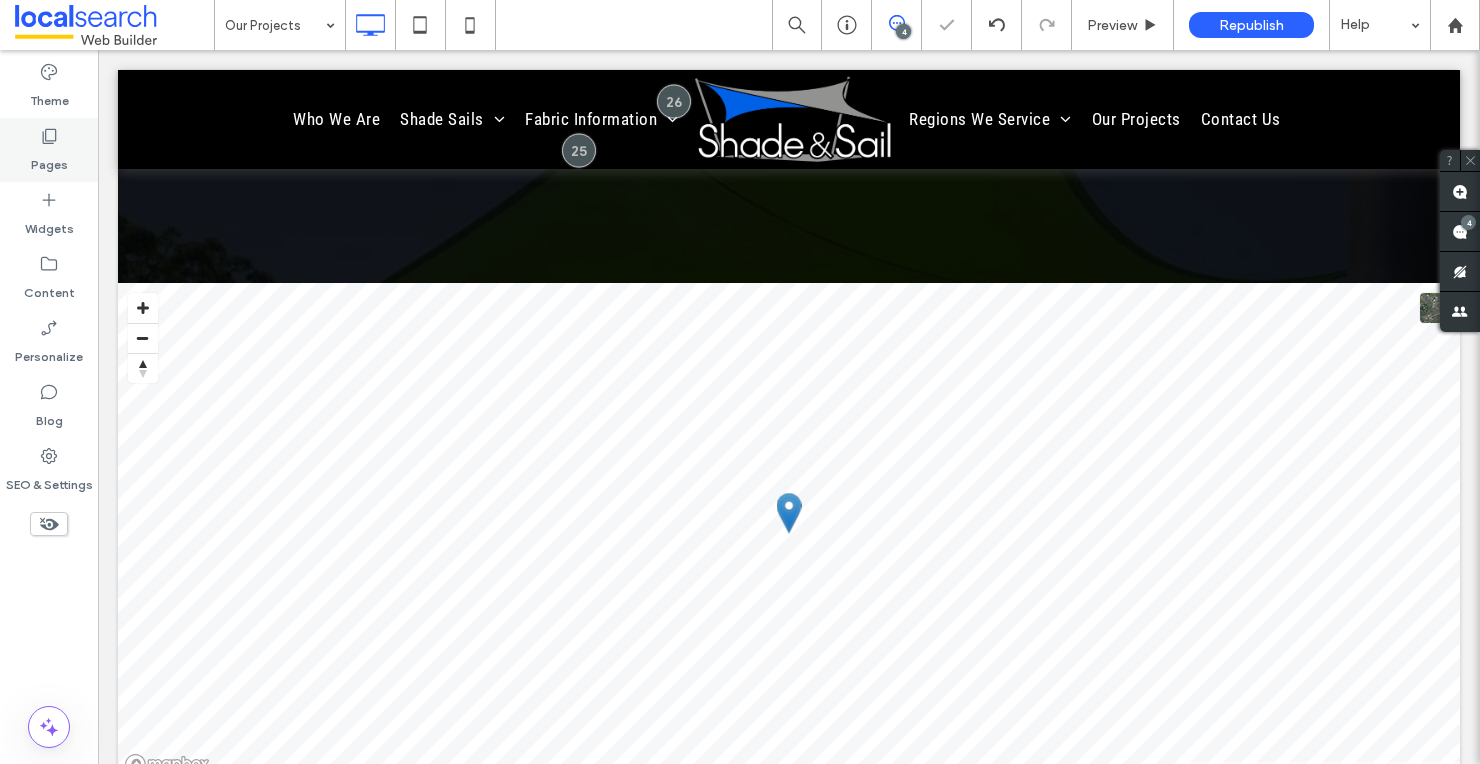 click on "Pages" at bounding box center [49, 160] 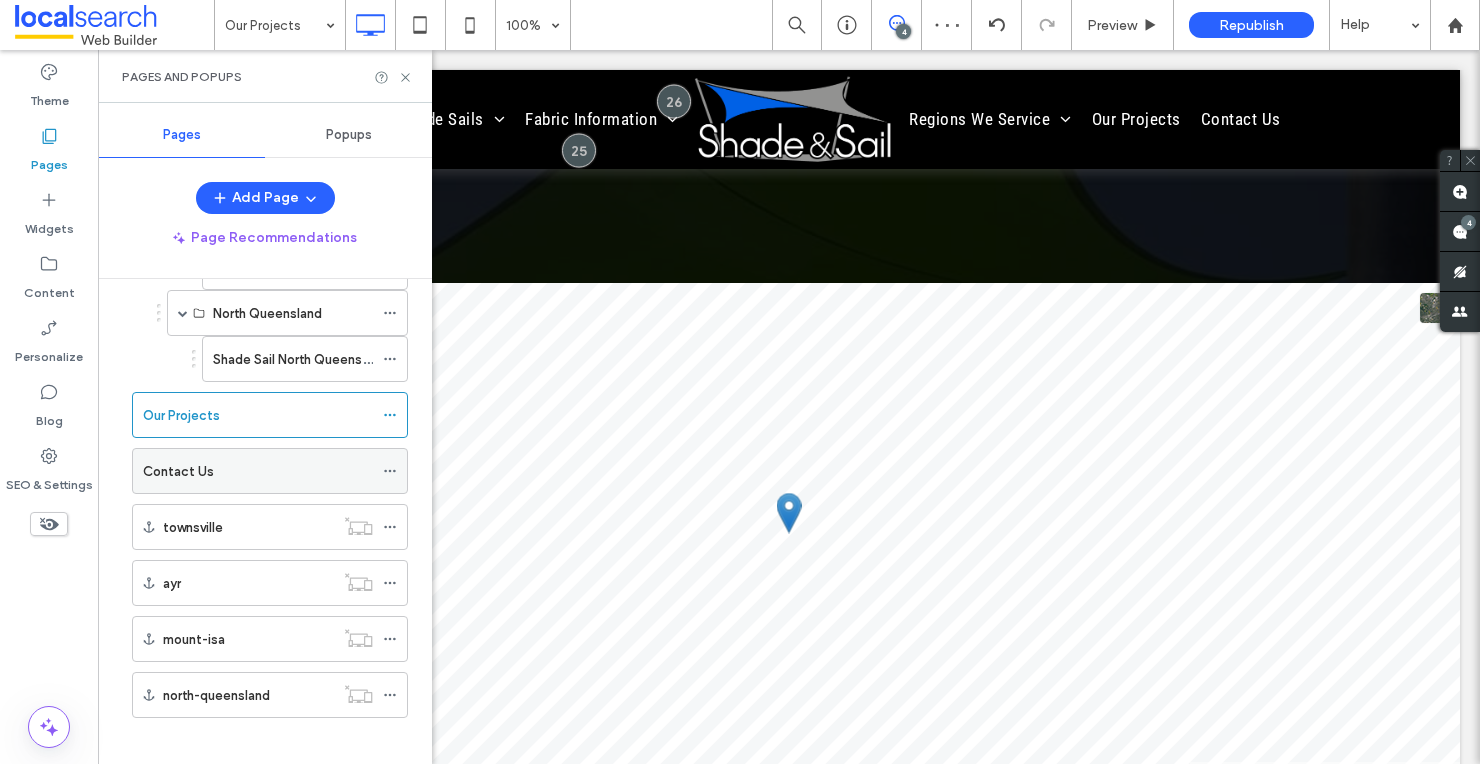 scroll, scrollTop: 583, scrollLeft: 0, axis: vertical 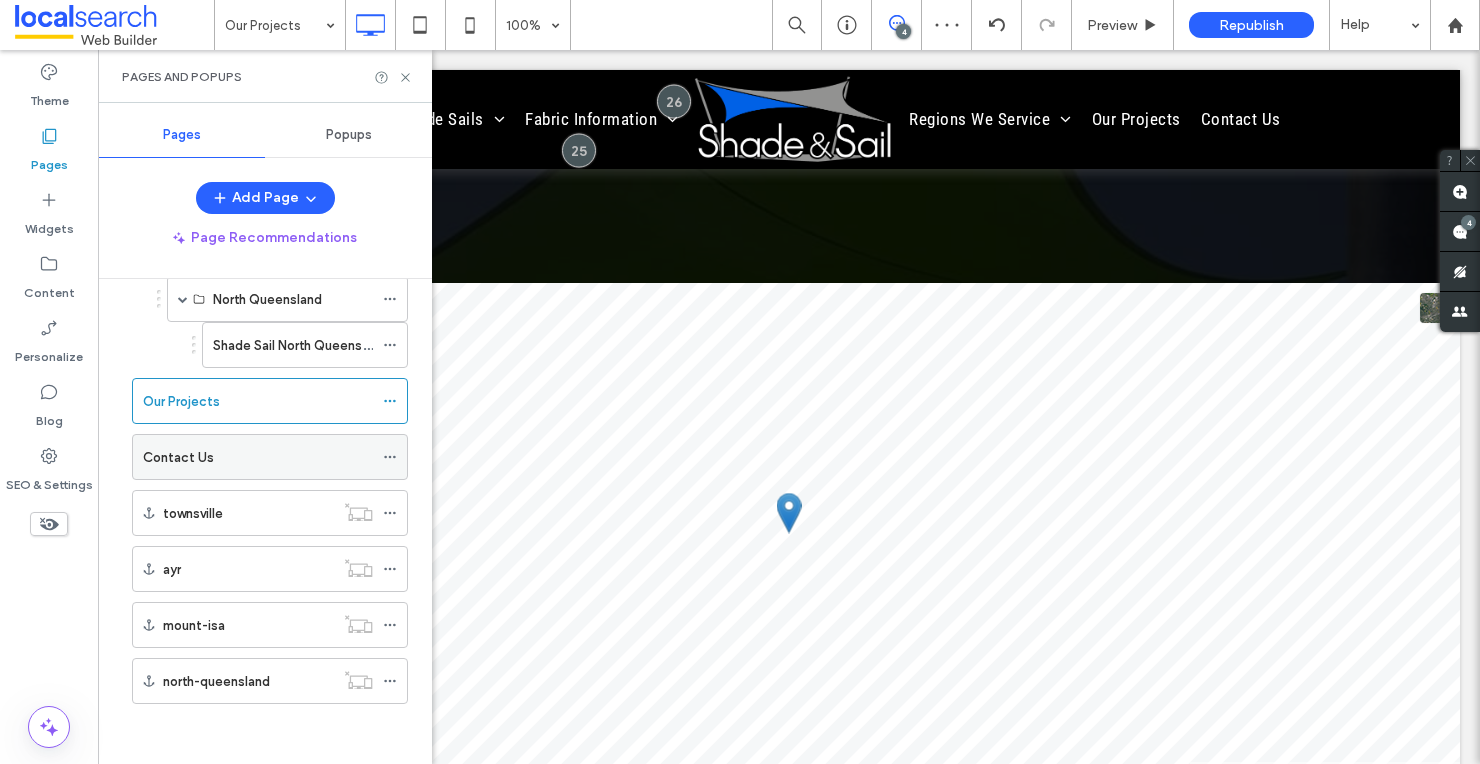 click on "Contact Us" at bounding box center (258, 457) 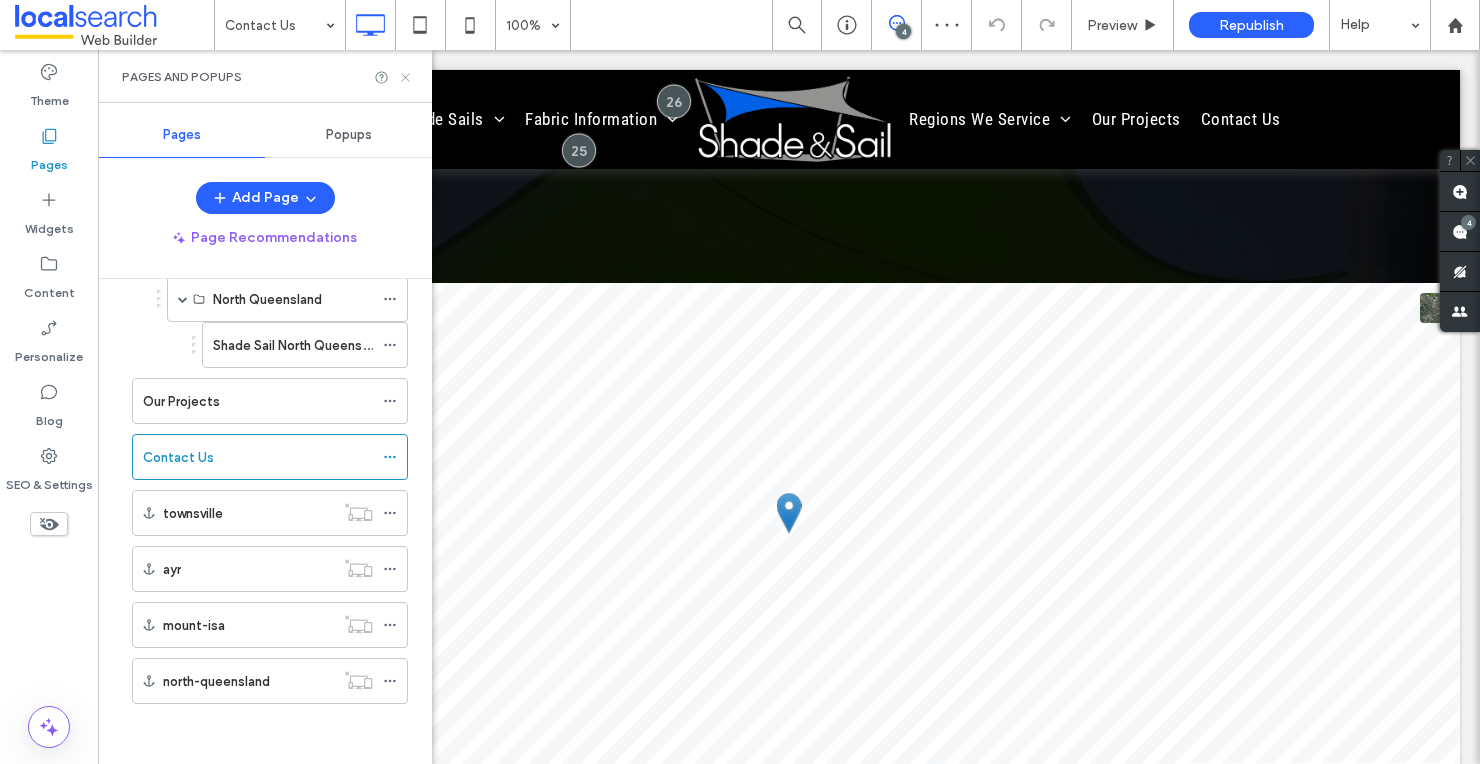 click 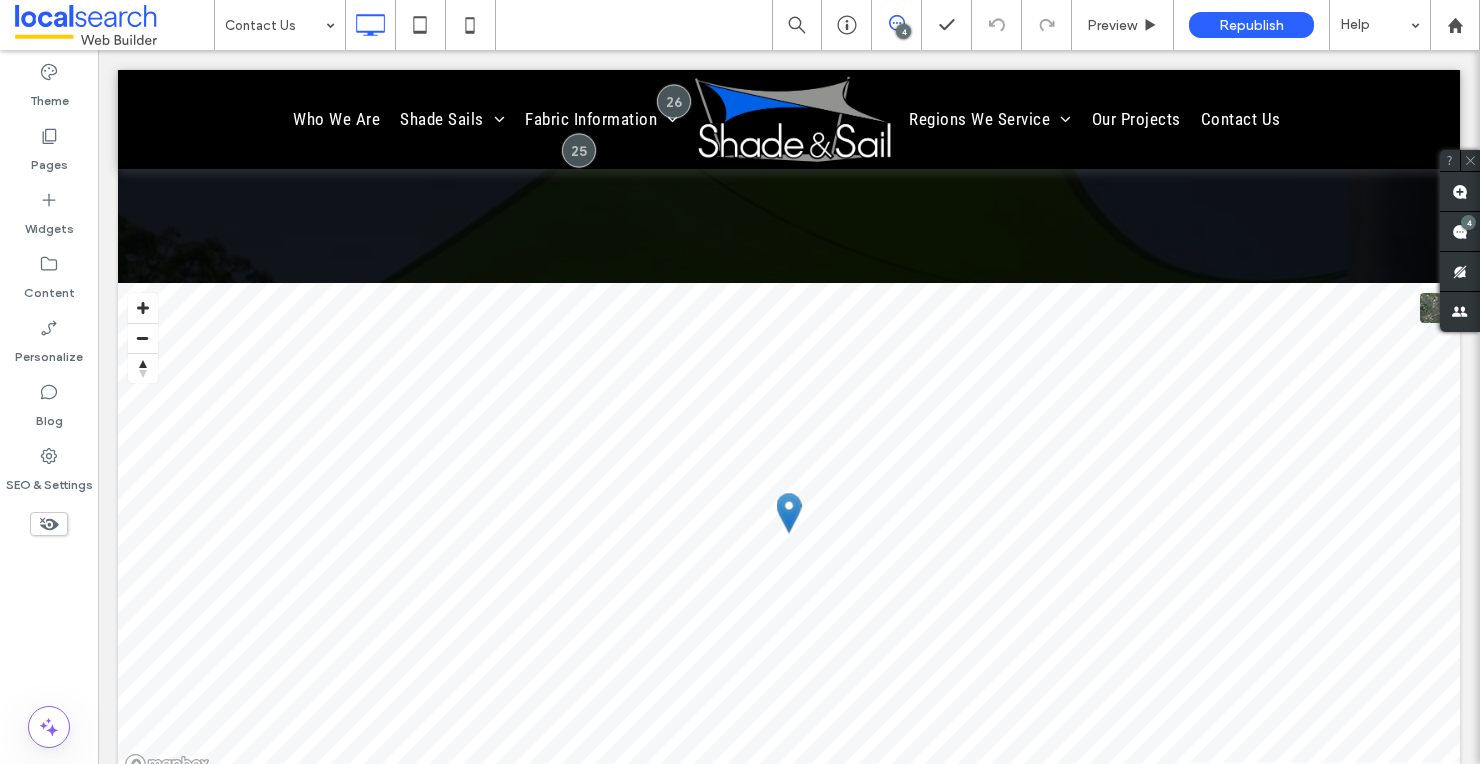 type on "**********" 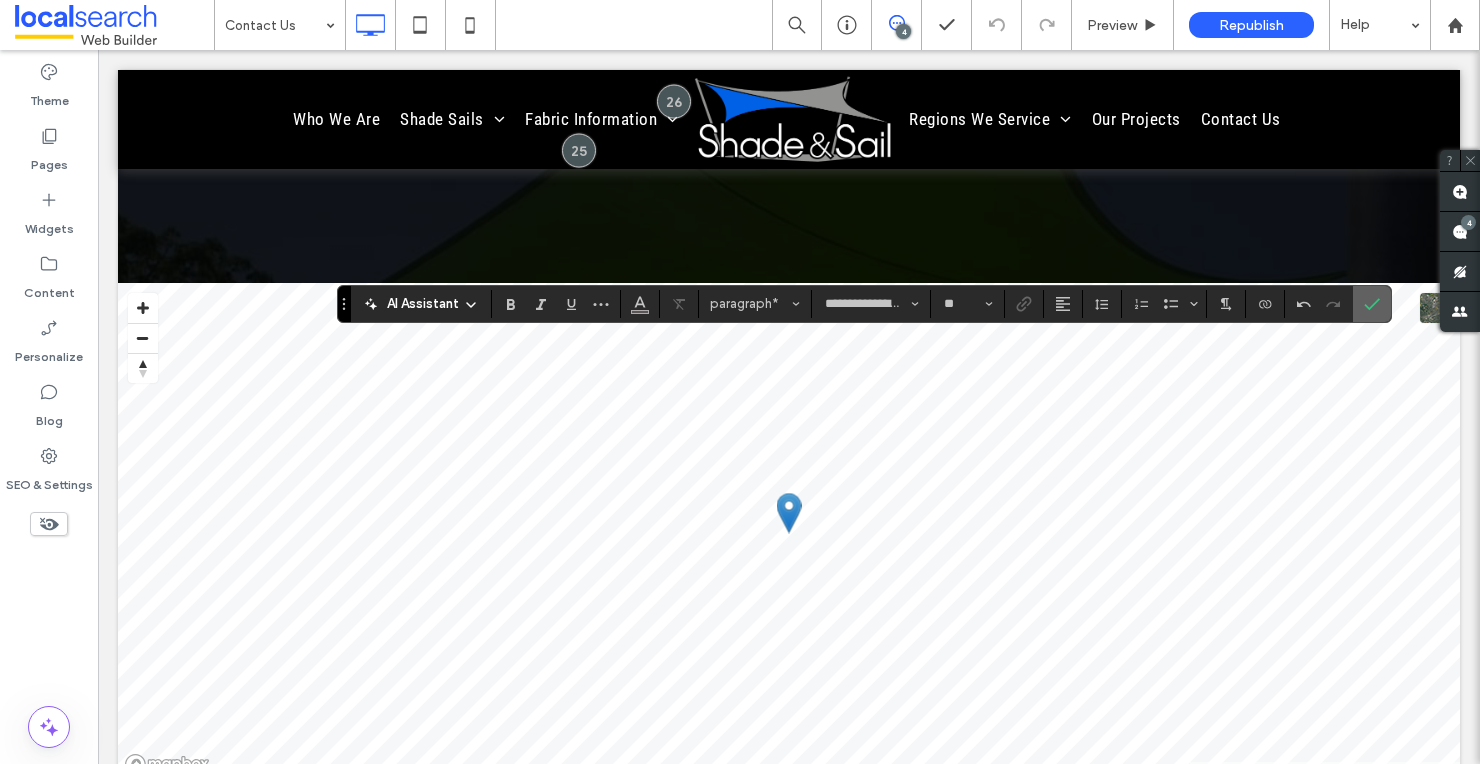 click at bounding box center (1372, 304) 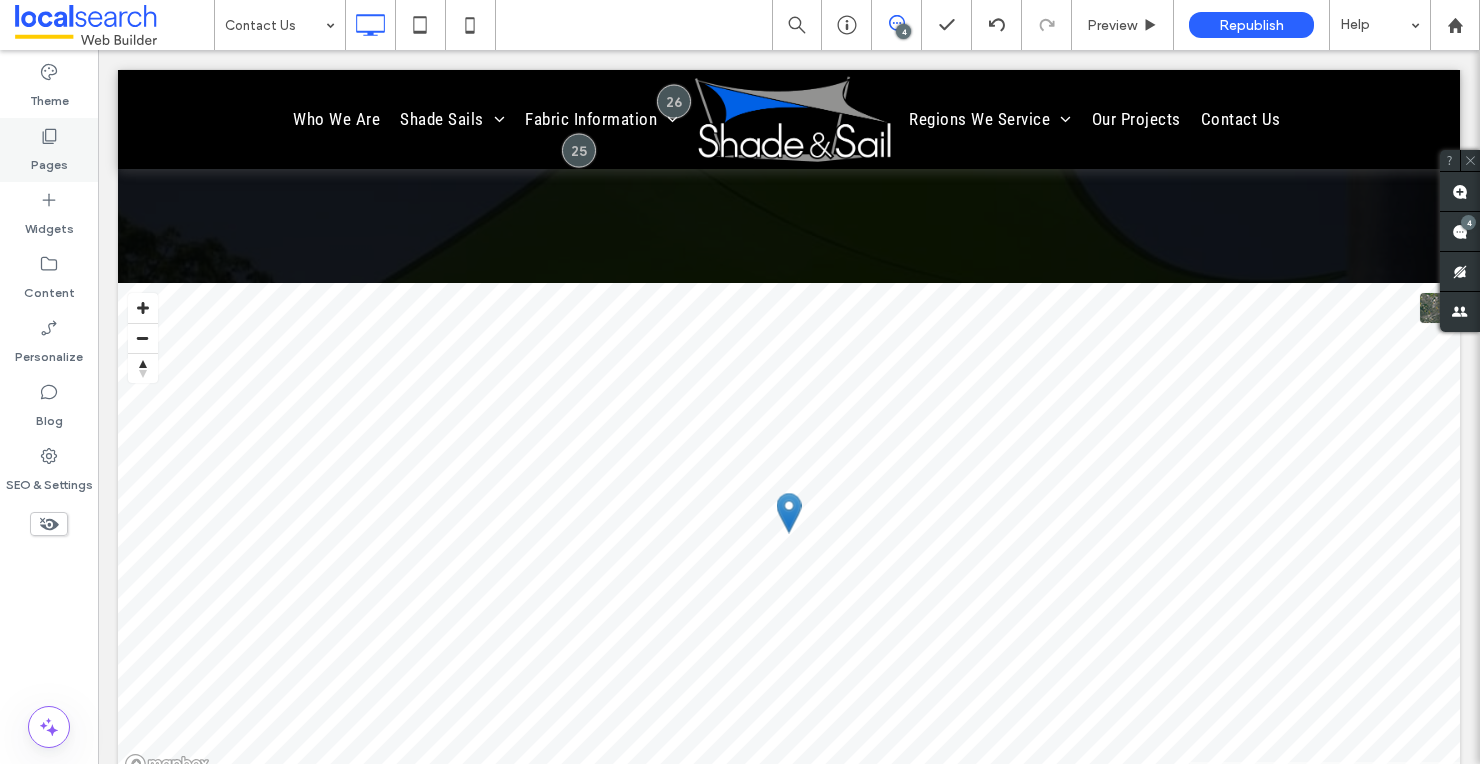 drag, startPoint x: 50, startPoint y: 149, endPoint x: 16, endPoint y: 156, distance: 34.713108 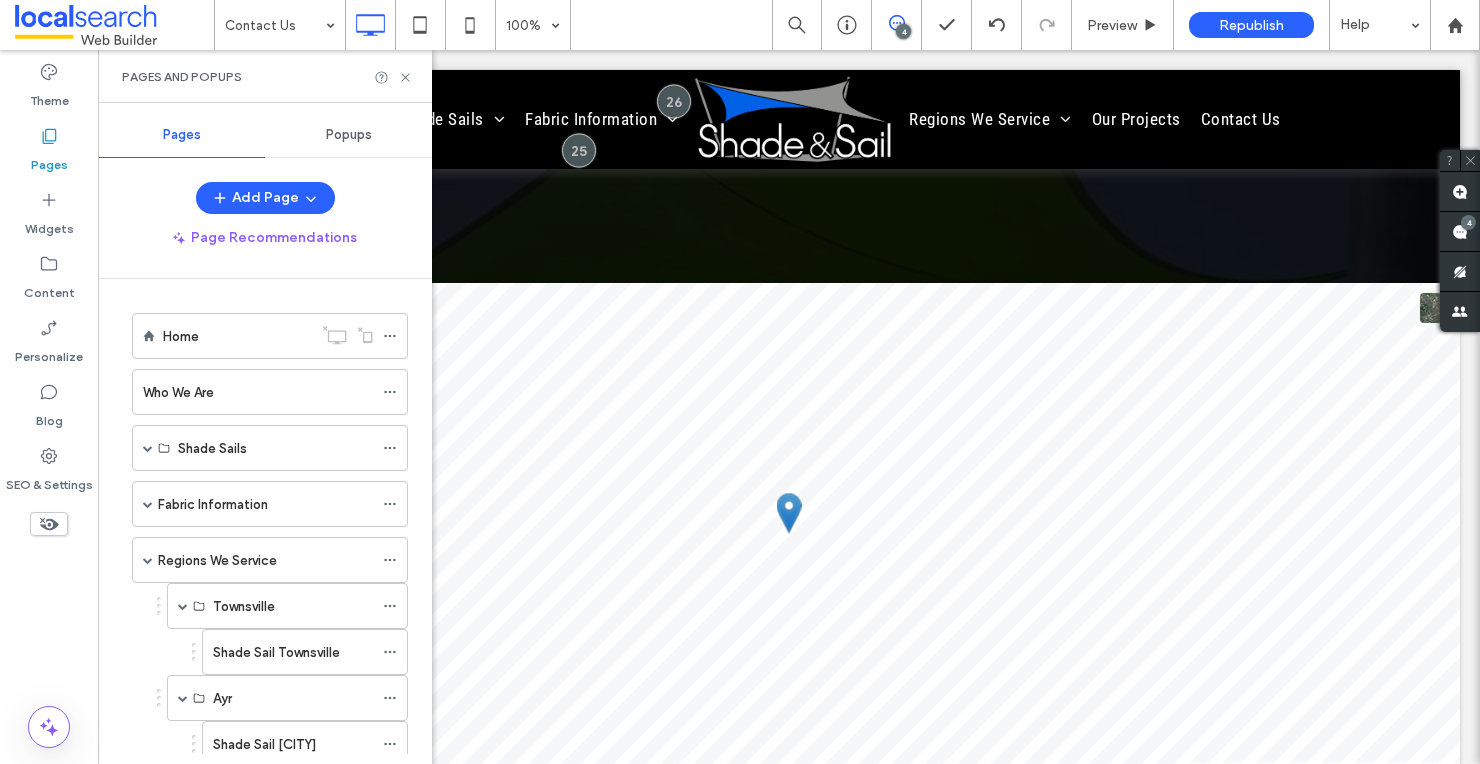 scroll, scrollTop: 583, scrollLeft: 0, axis: vertical 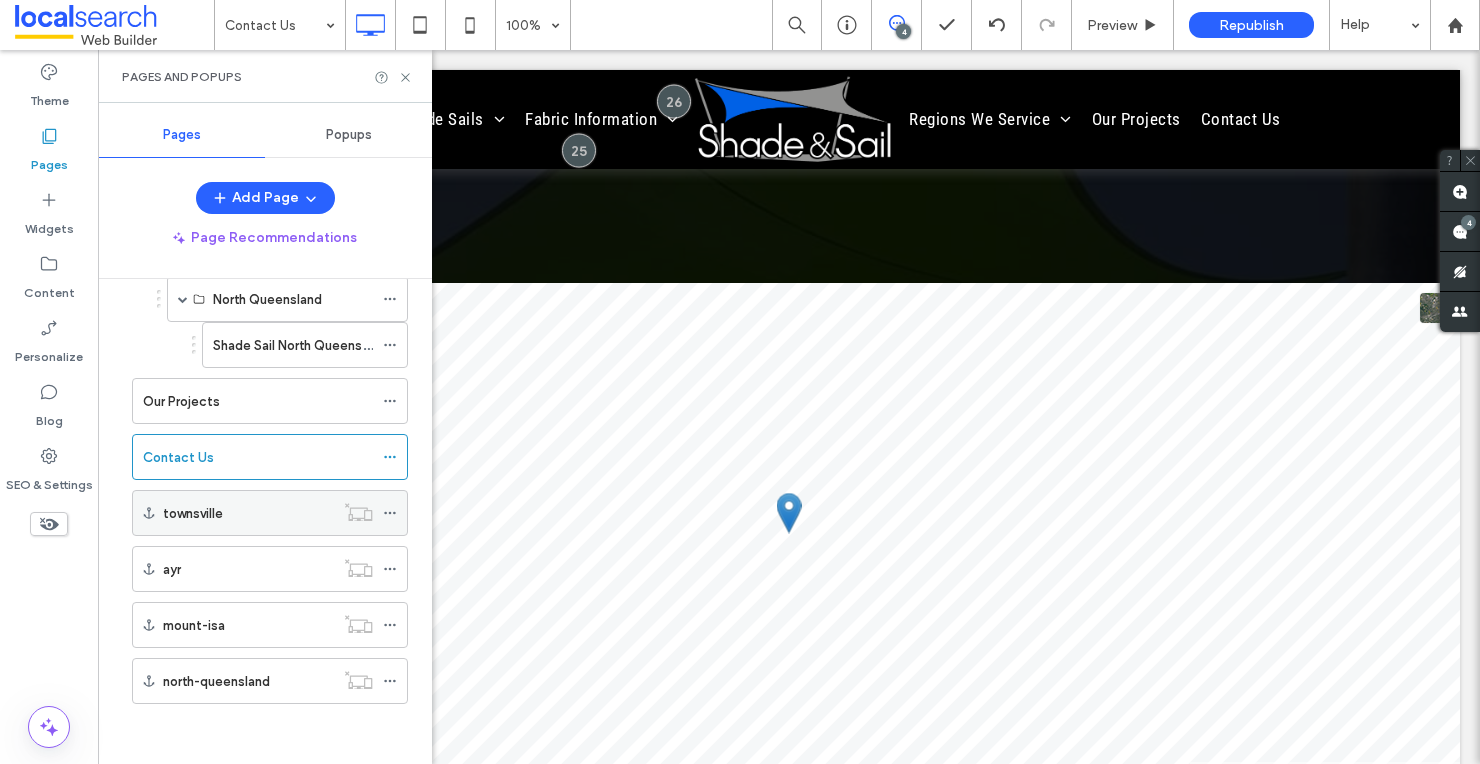 click on "townsville" at bounding box center (193, 513) 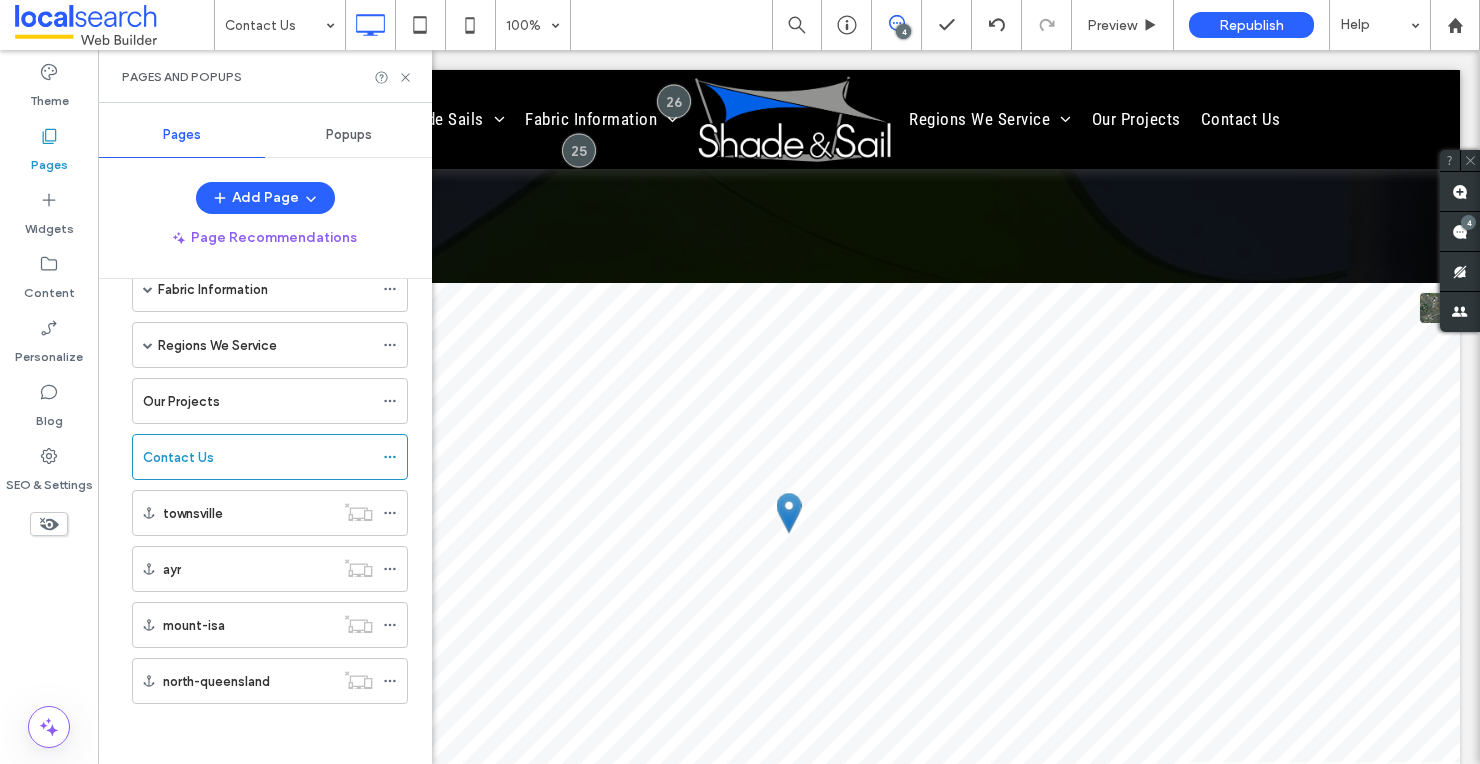 scroll, scrollTop: 215, scrollLeft: 0, axis: vertical 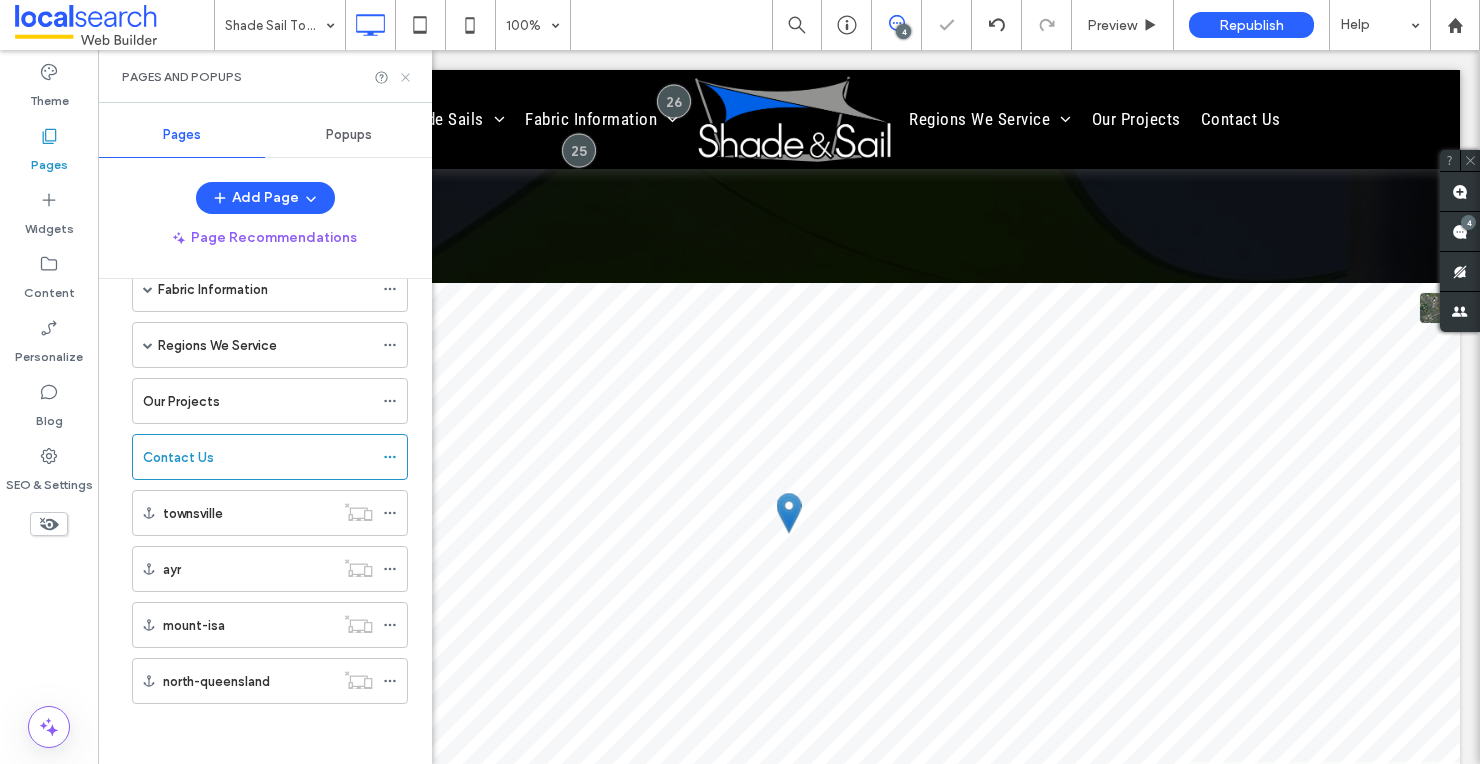 click 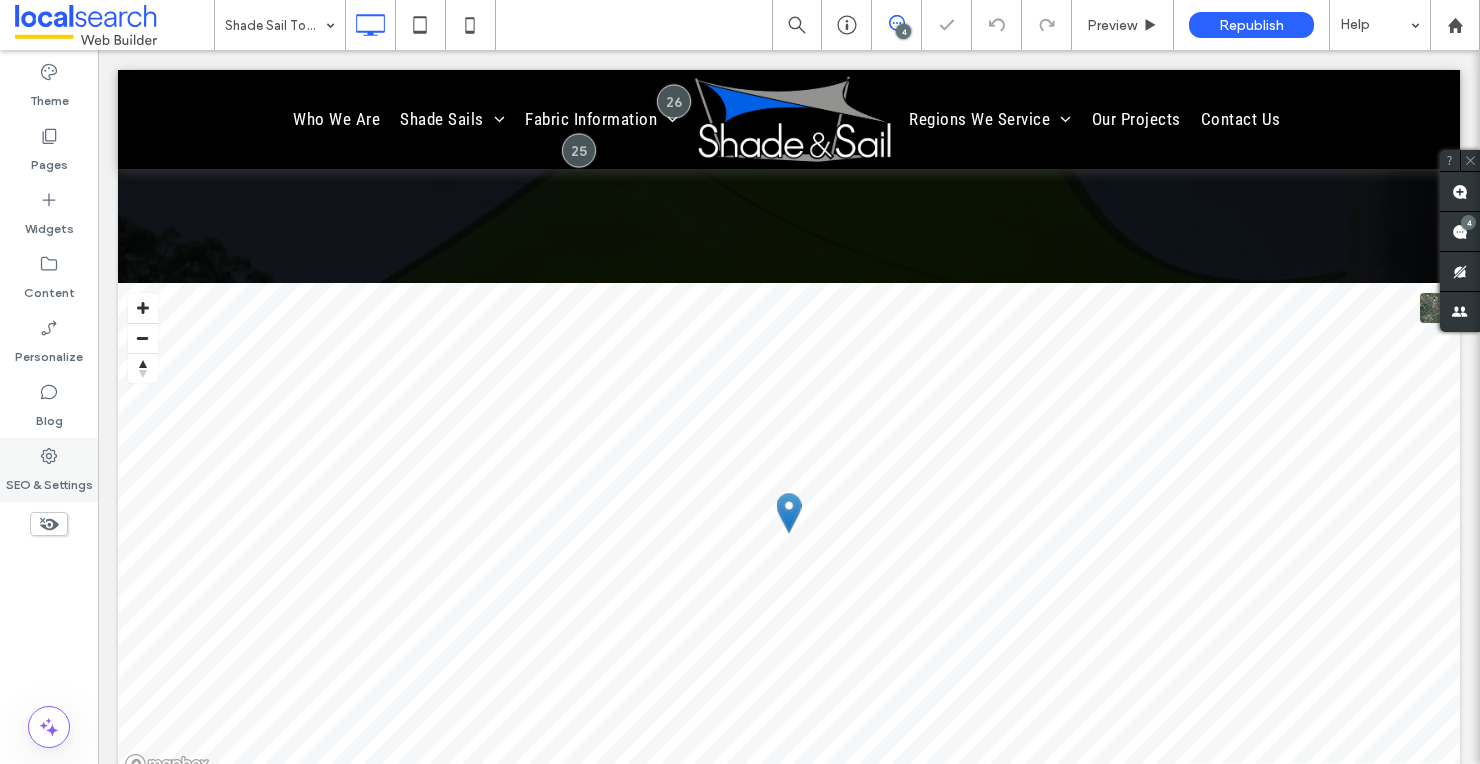 click on "SEO & Settings" at bounding box center (49, 480) 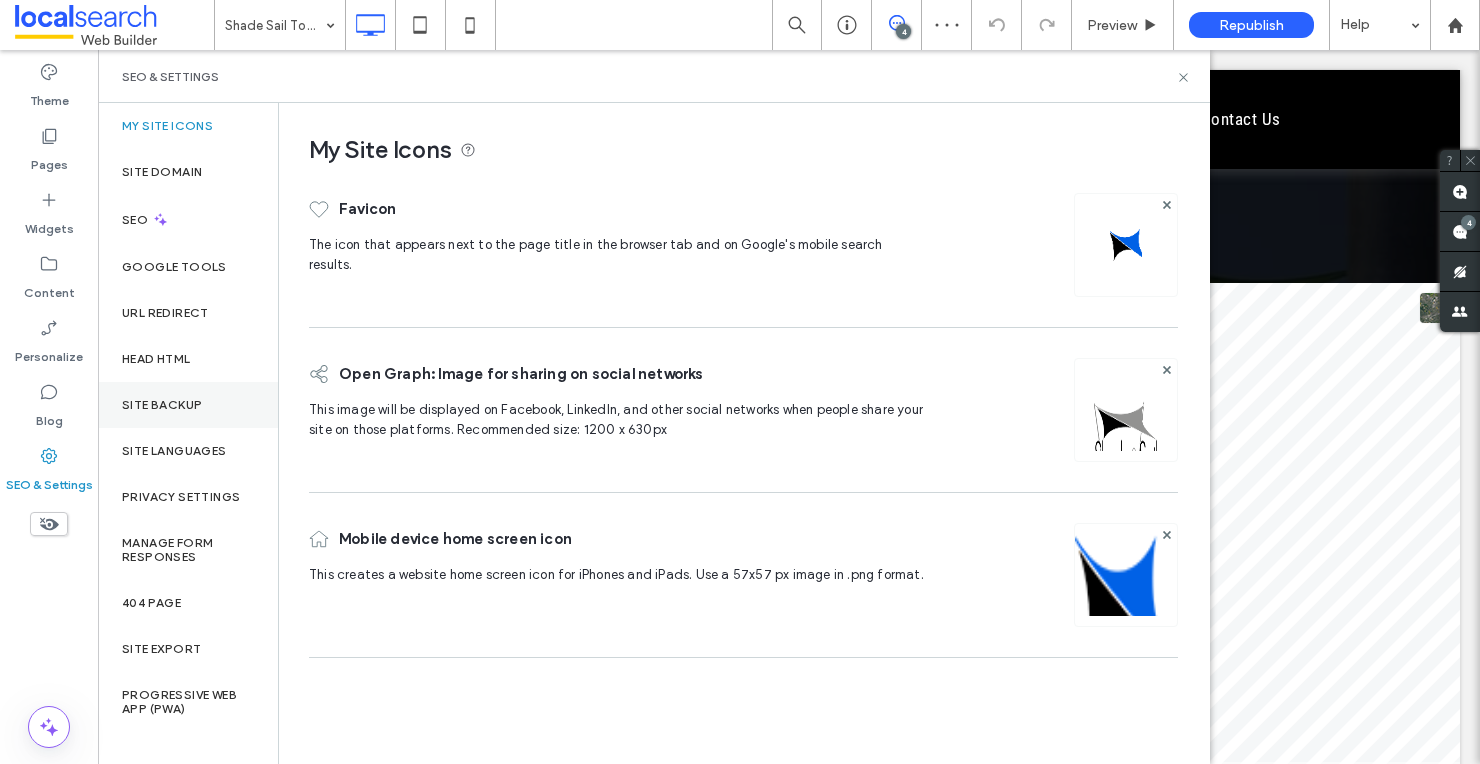 click on "Site Backup" at bounding box center (162, 405) 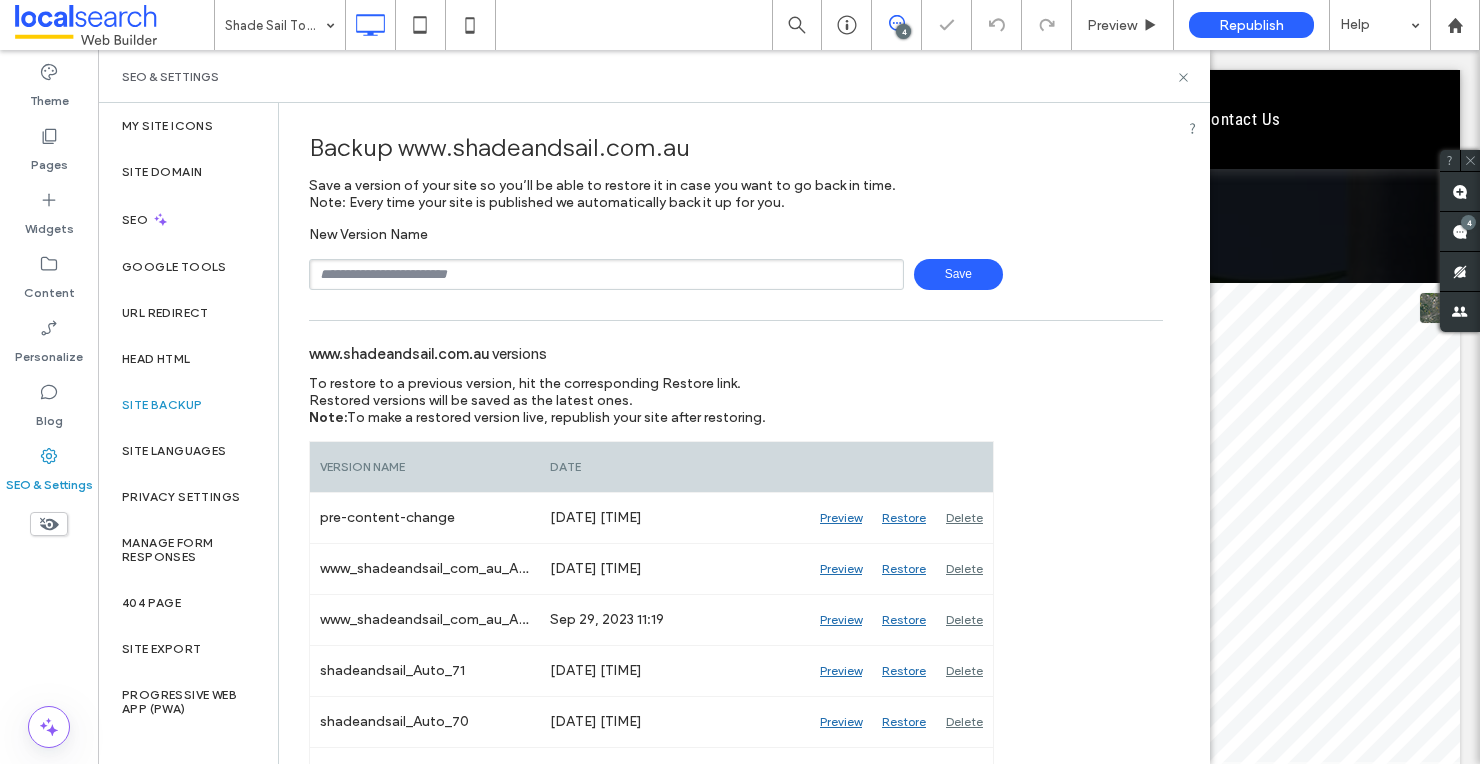 click at bounding box center (606, 274) 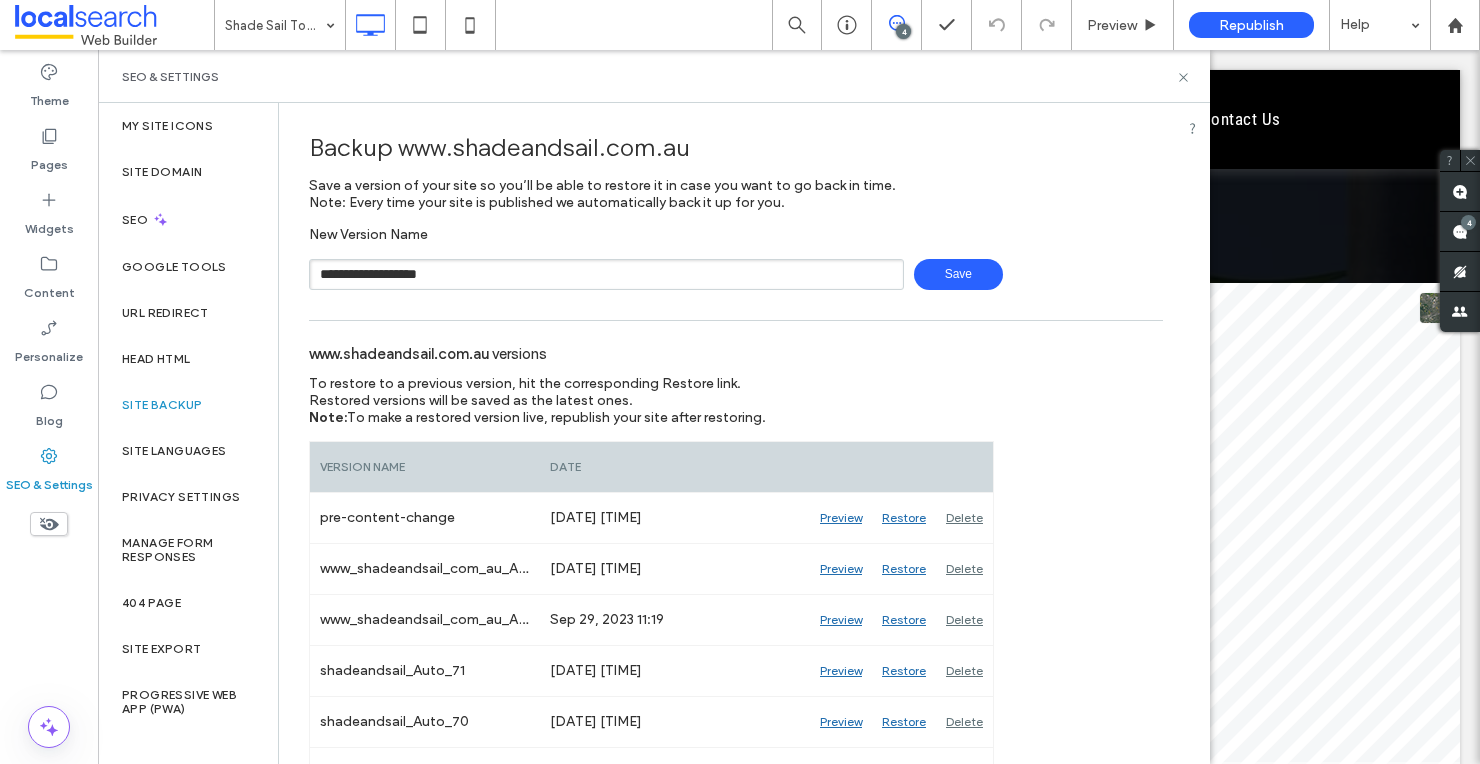 type on "**********" 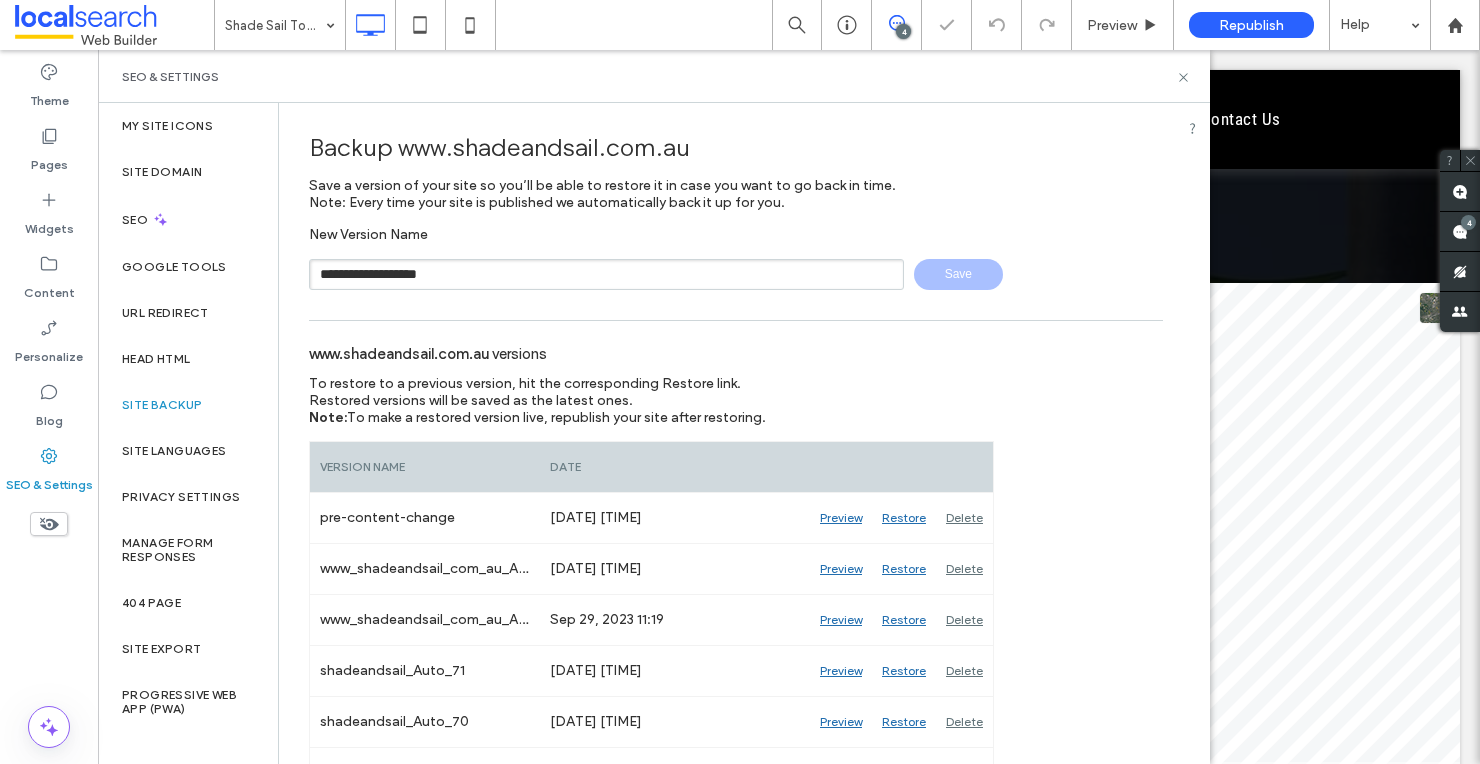 type 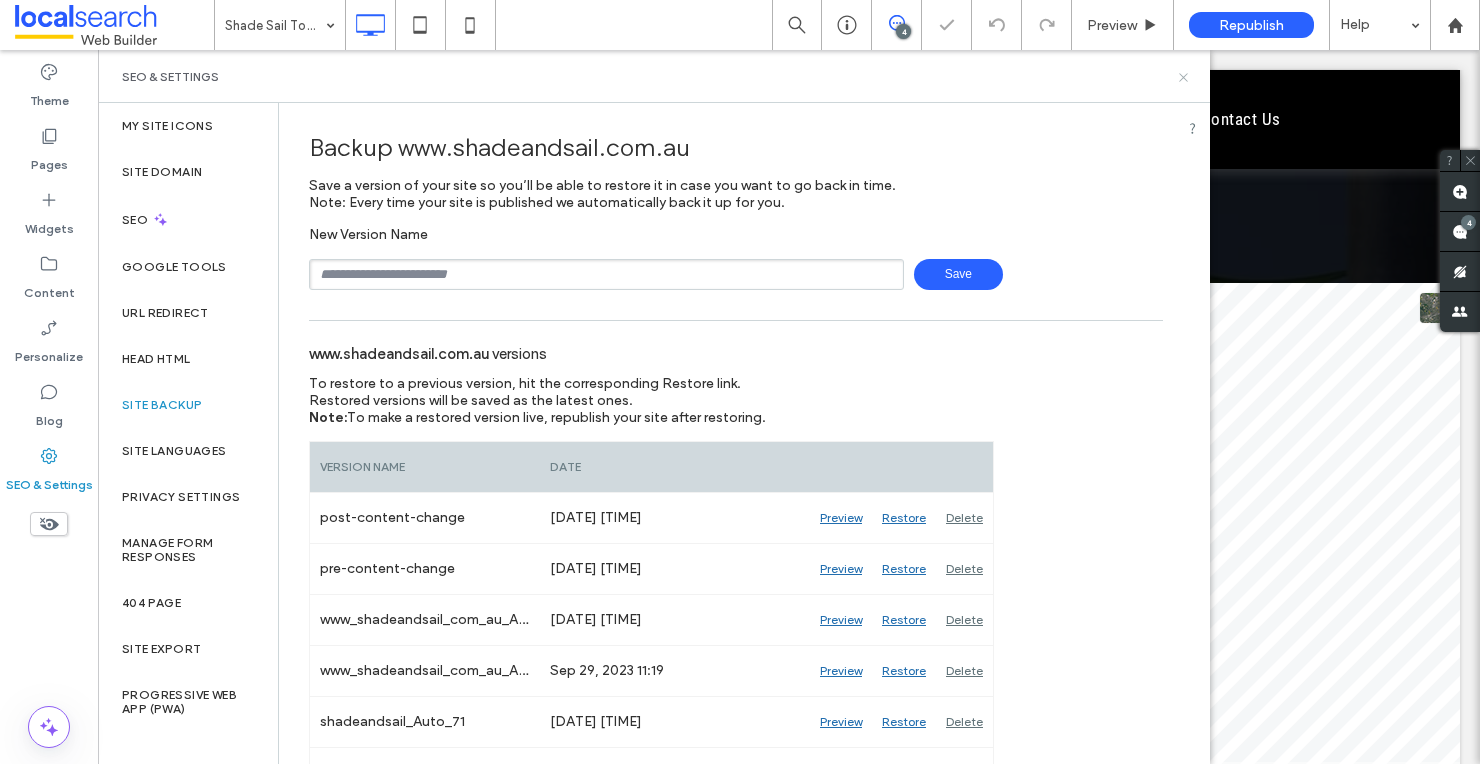 click 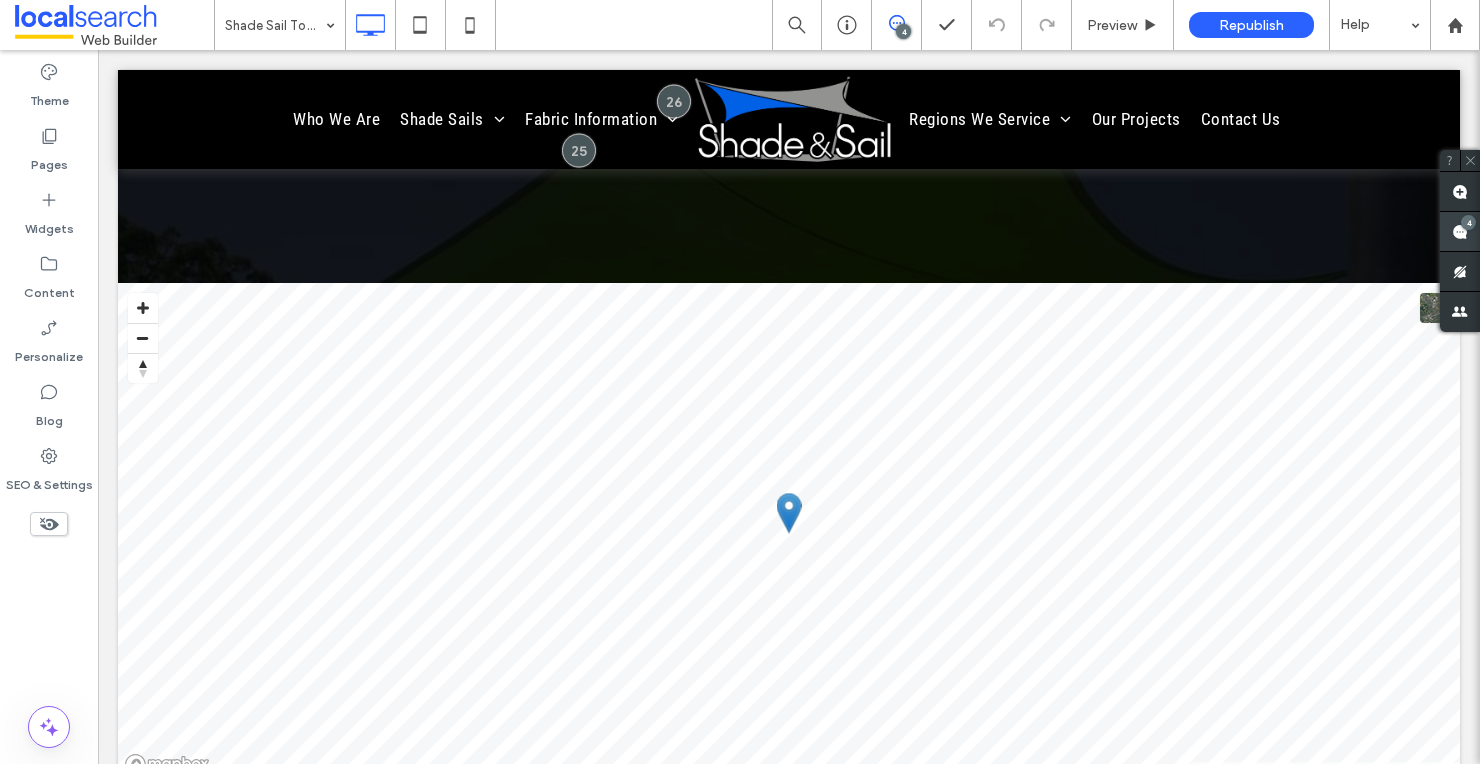 click 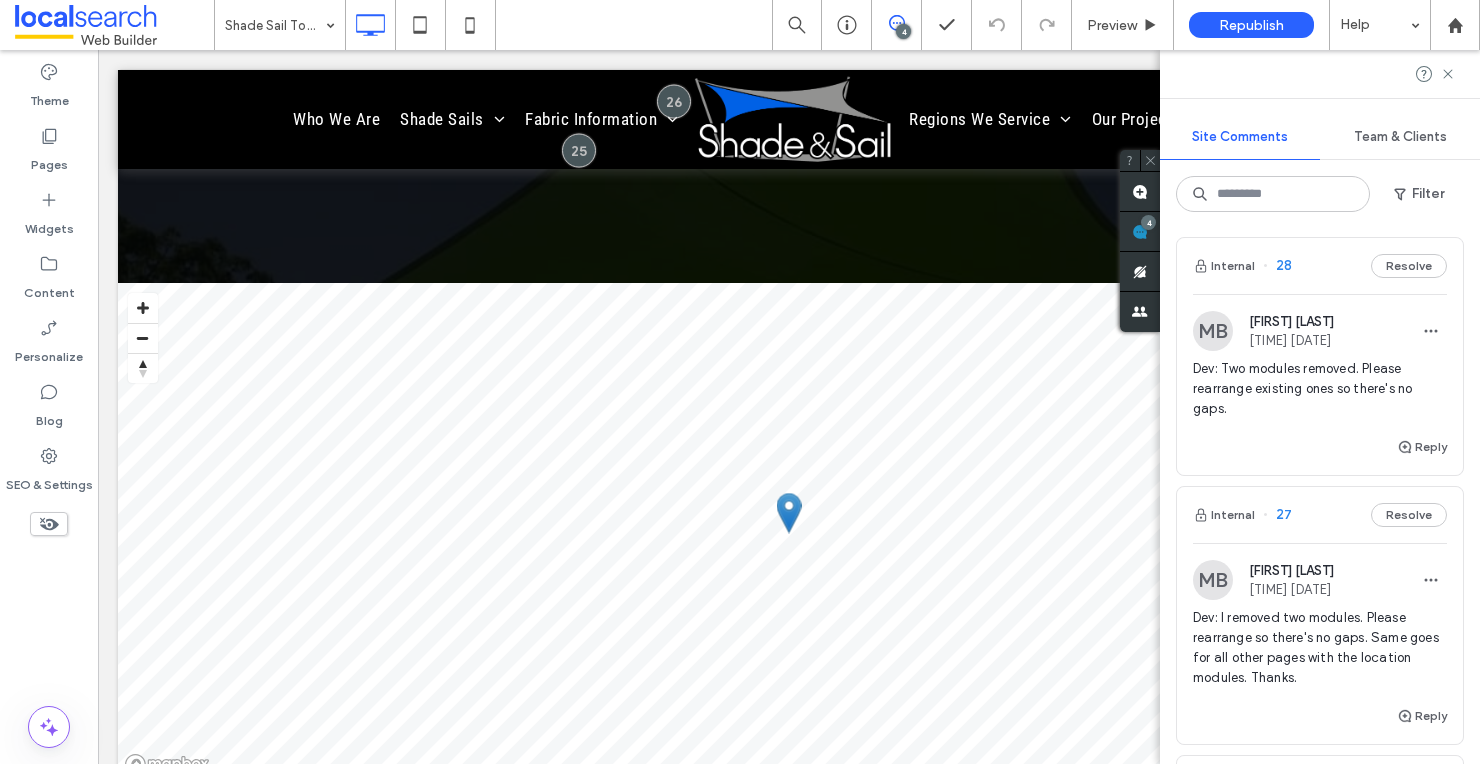 scroll, scrollTop: 5, scrollLeft: 0, axis: vertical 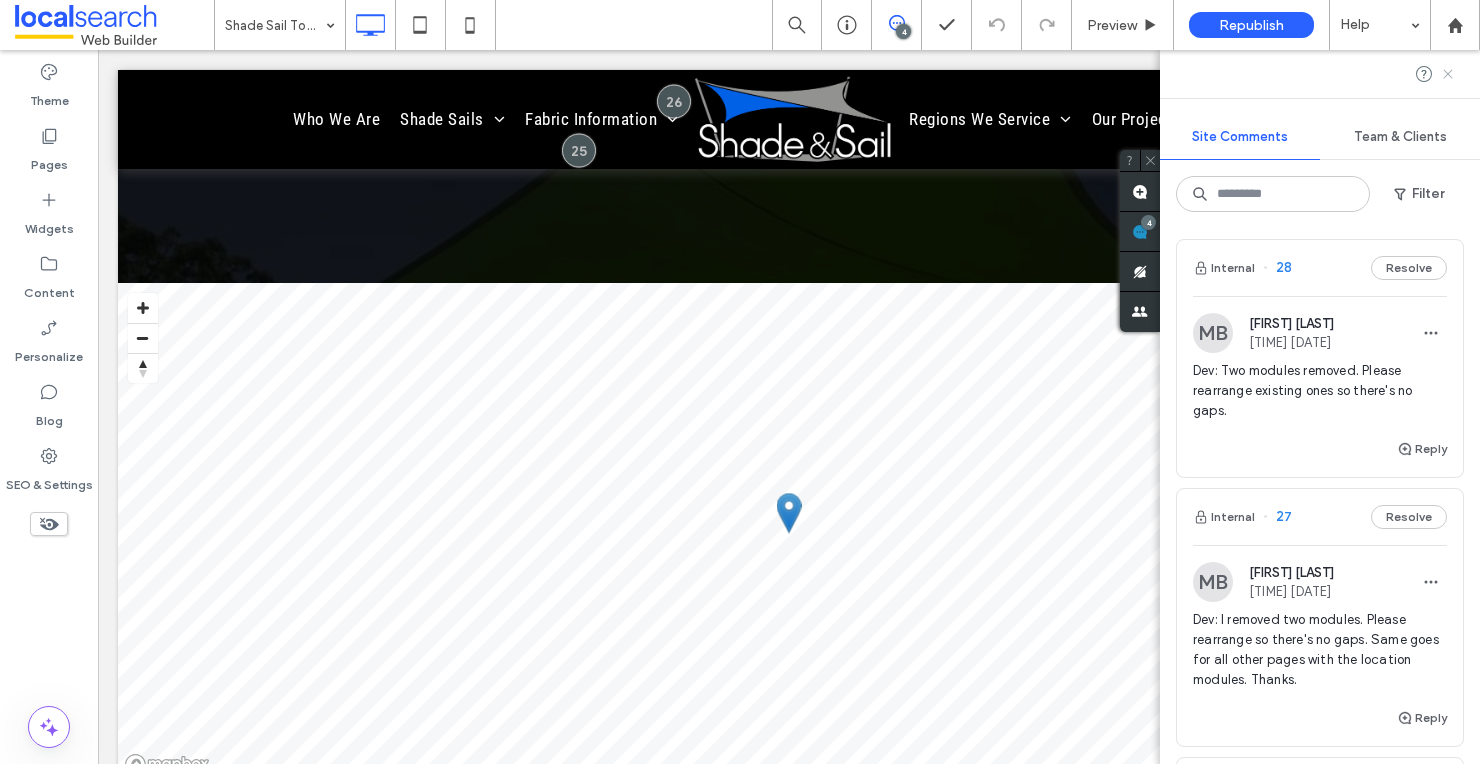 click 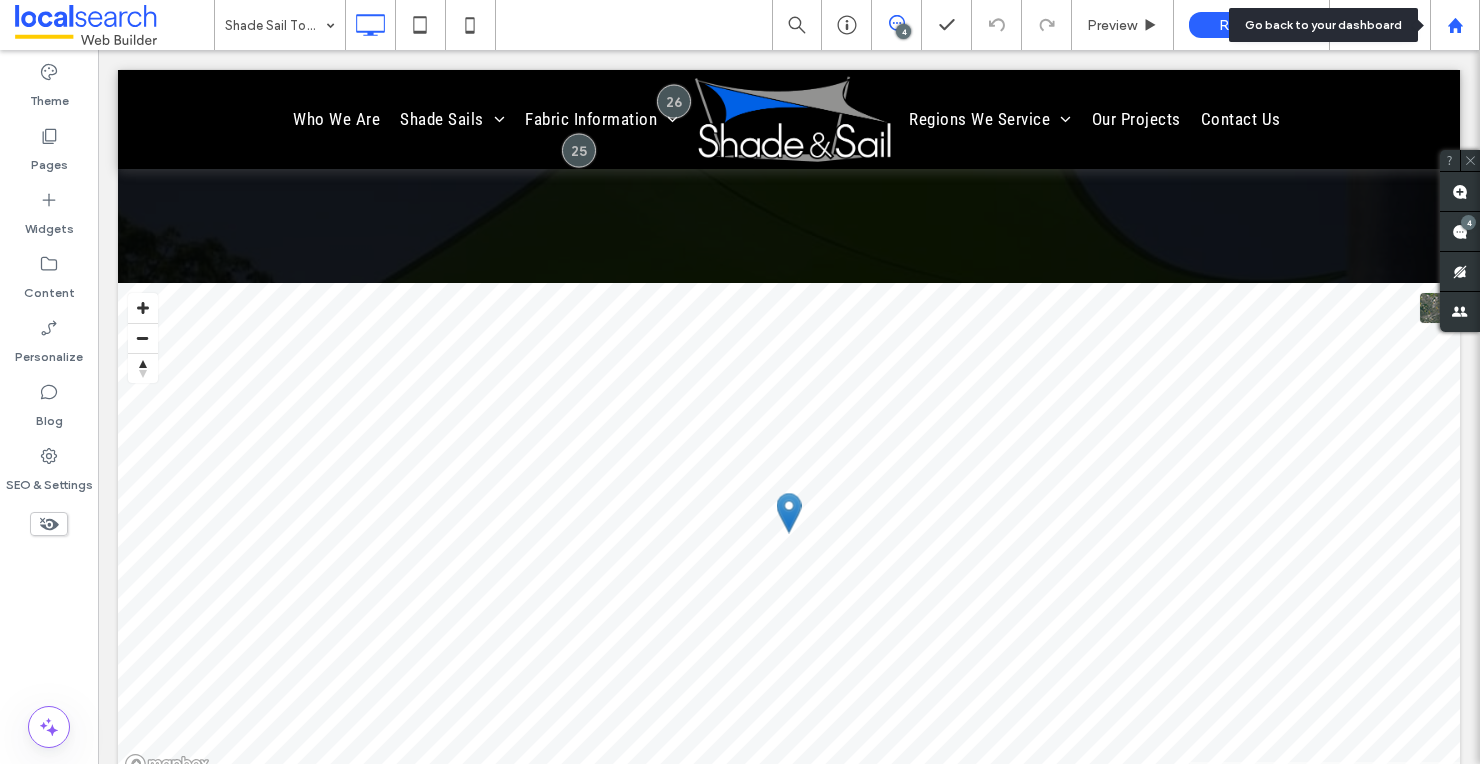 click 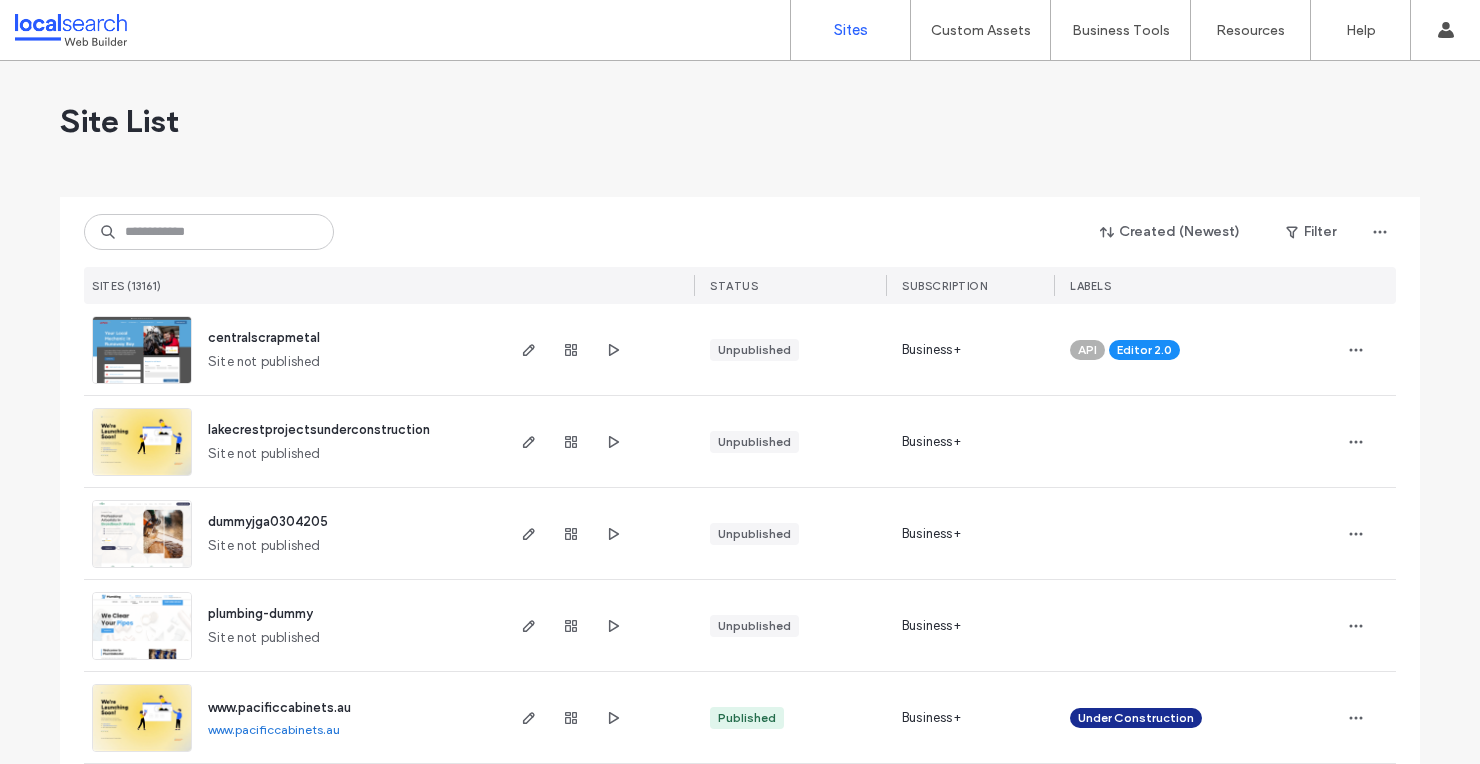 scroll, scrollTop: 0, scrollLeft: 0, axis: both 